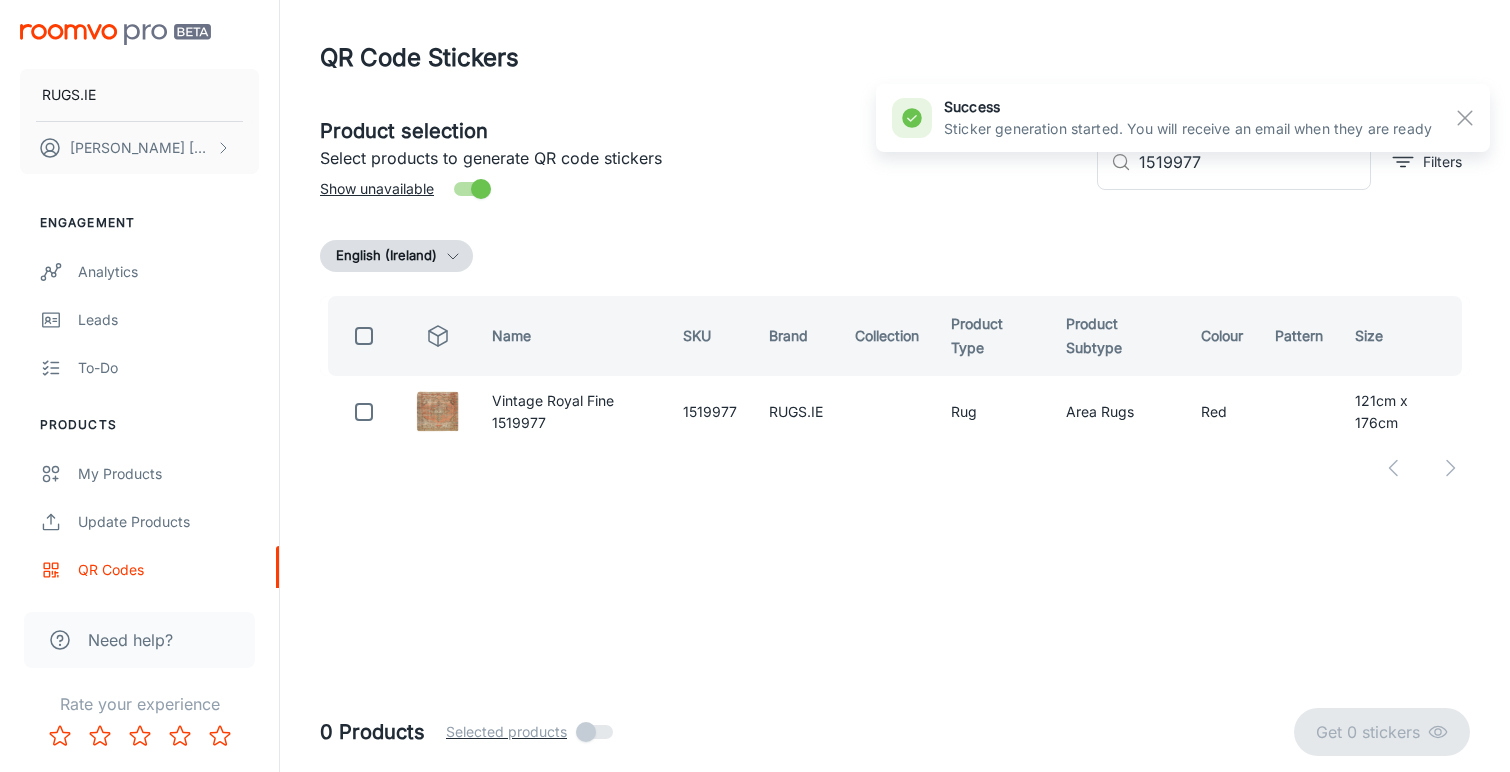 scroll, scrollTop: 0, scrollLeft: 0, axis: both 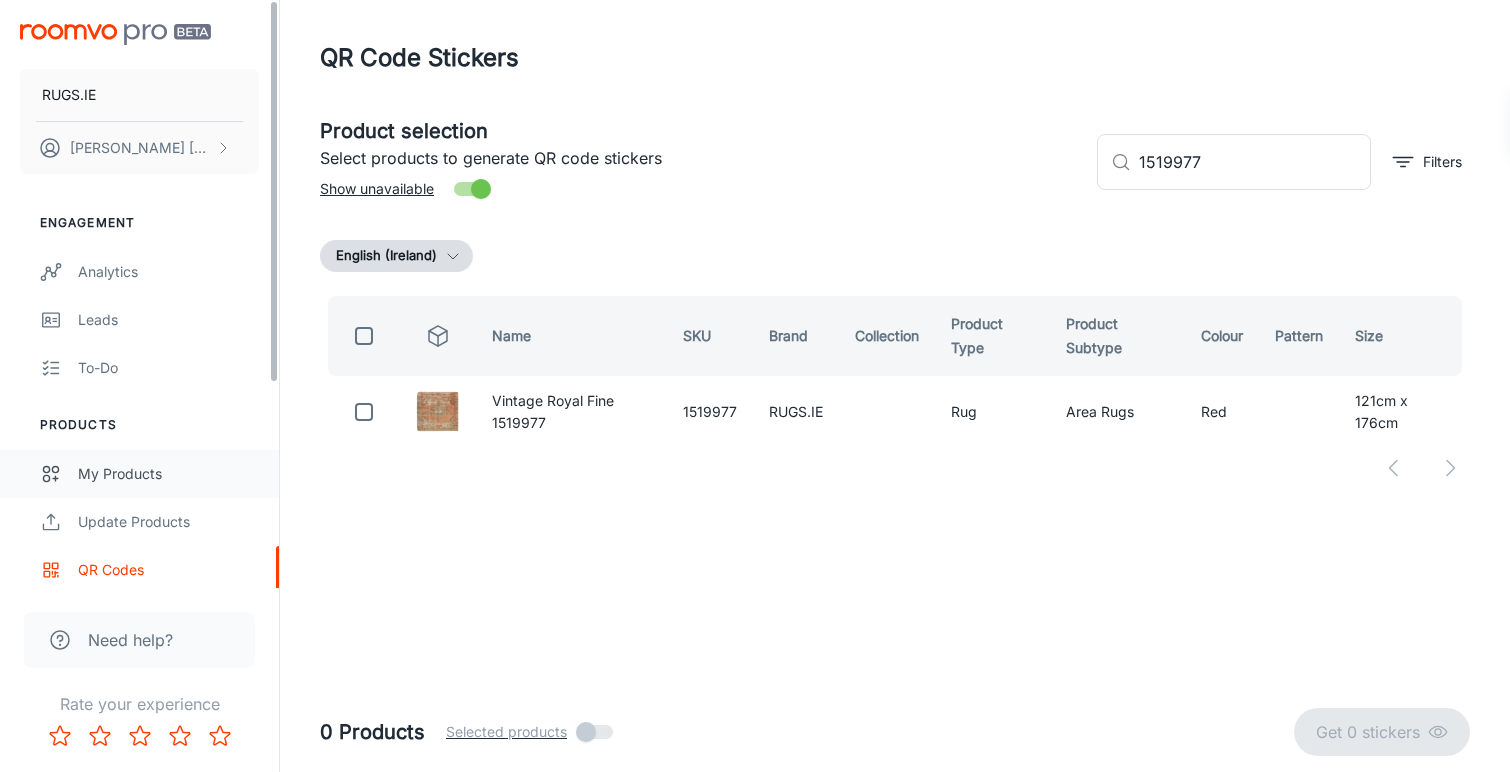 click on "My Products" at bounding box center (168, 474) 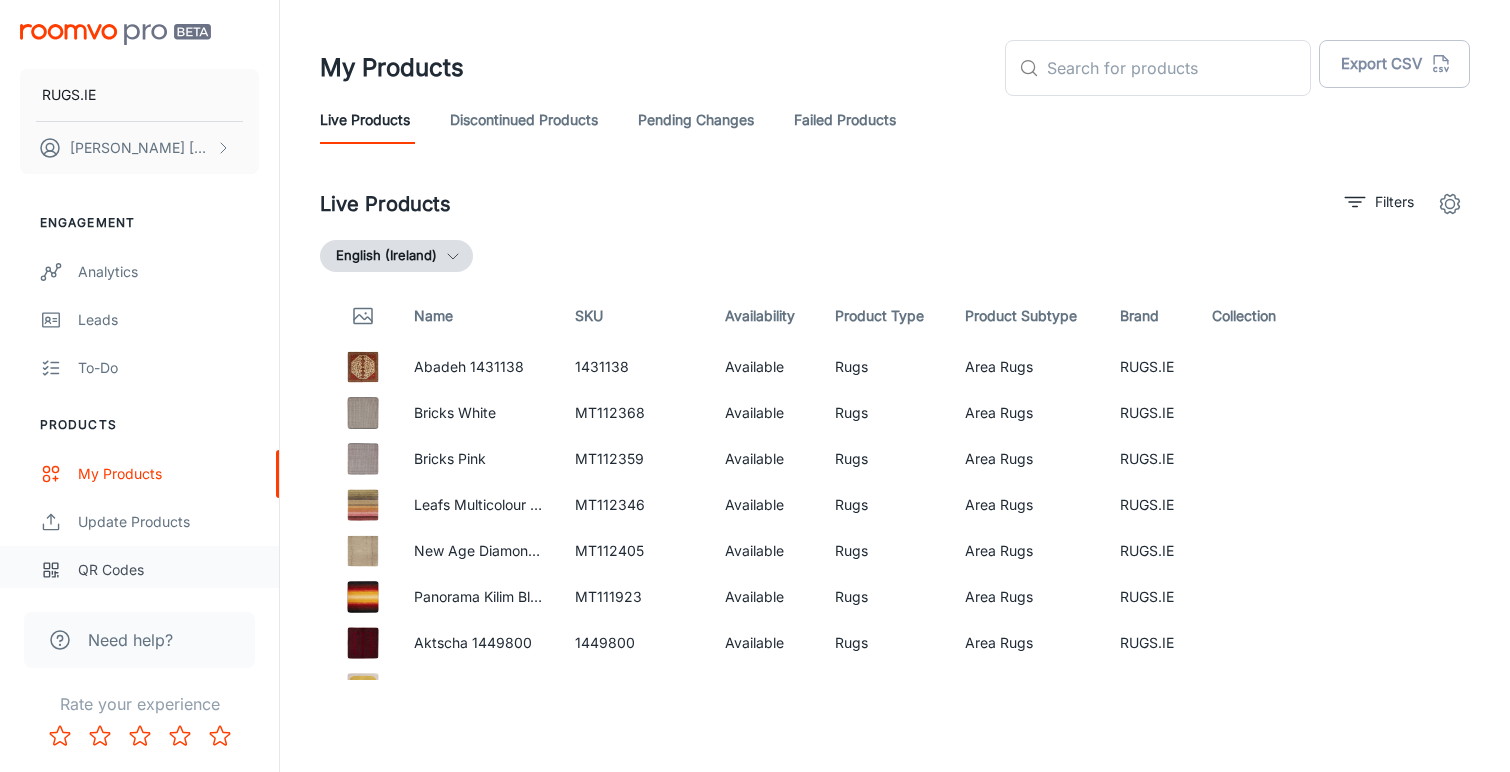 click on "QR Codes" at bounding box center (168, 570) 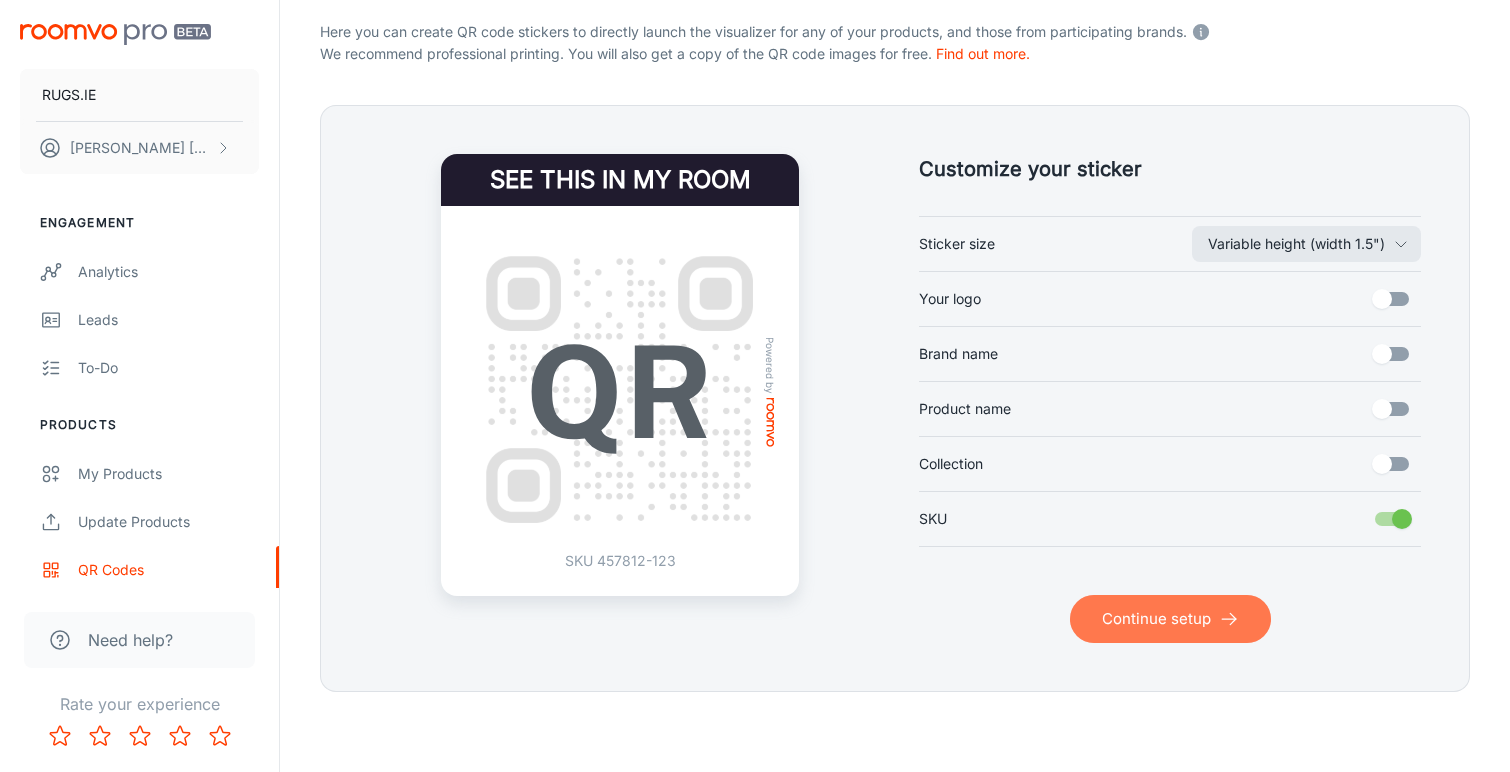 click on "Continue setup" at bounding box center (1170, 619) 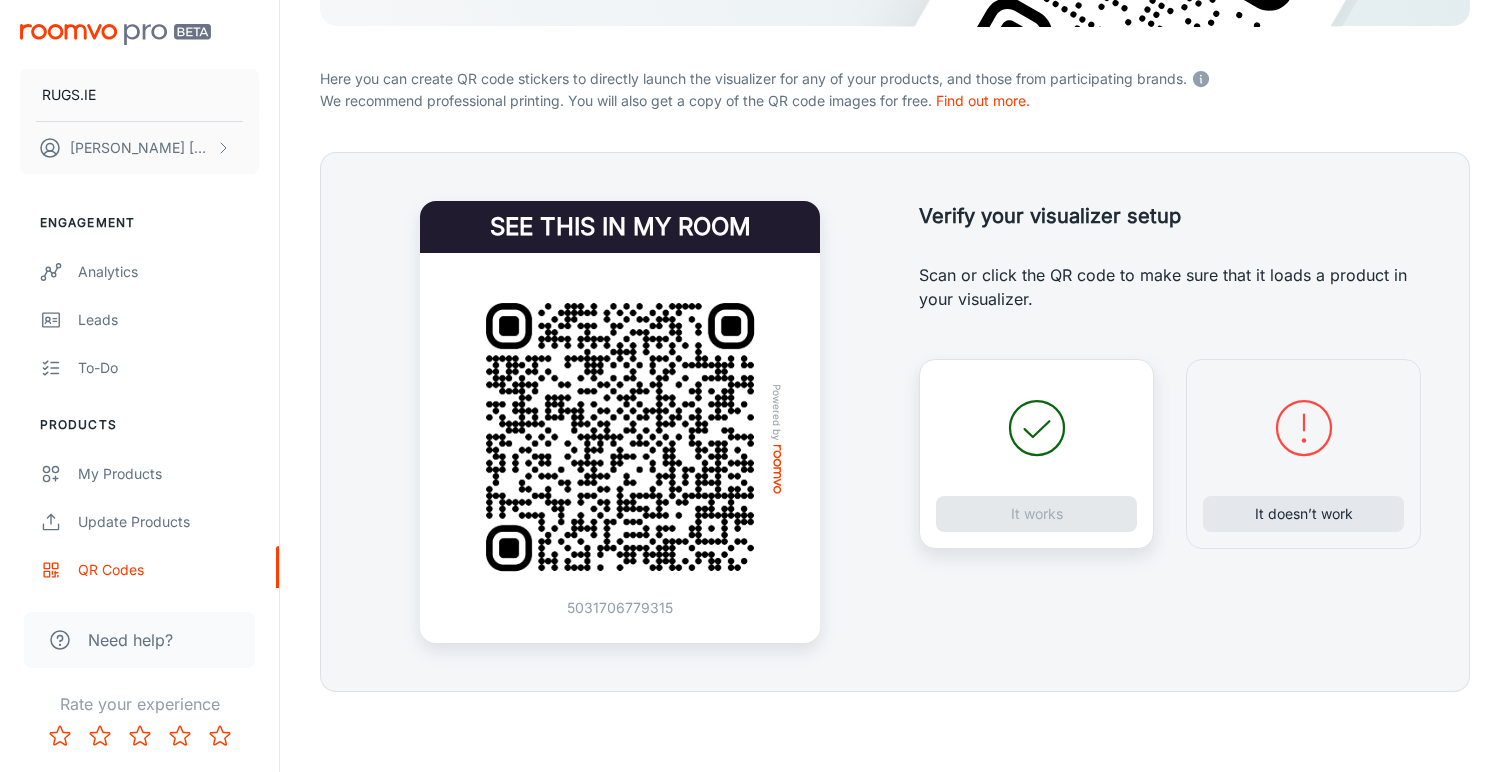 scroll, scrollTop: 348, scrollLeft: 0, axis: vertical 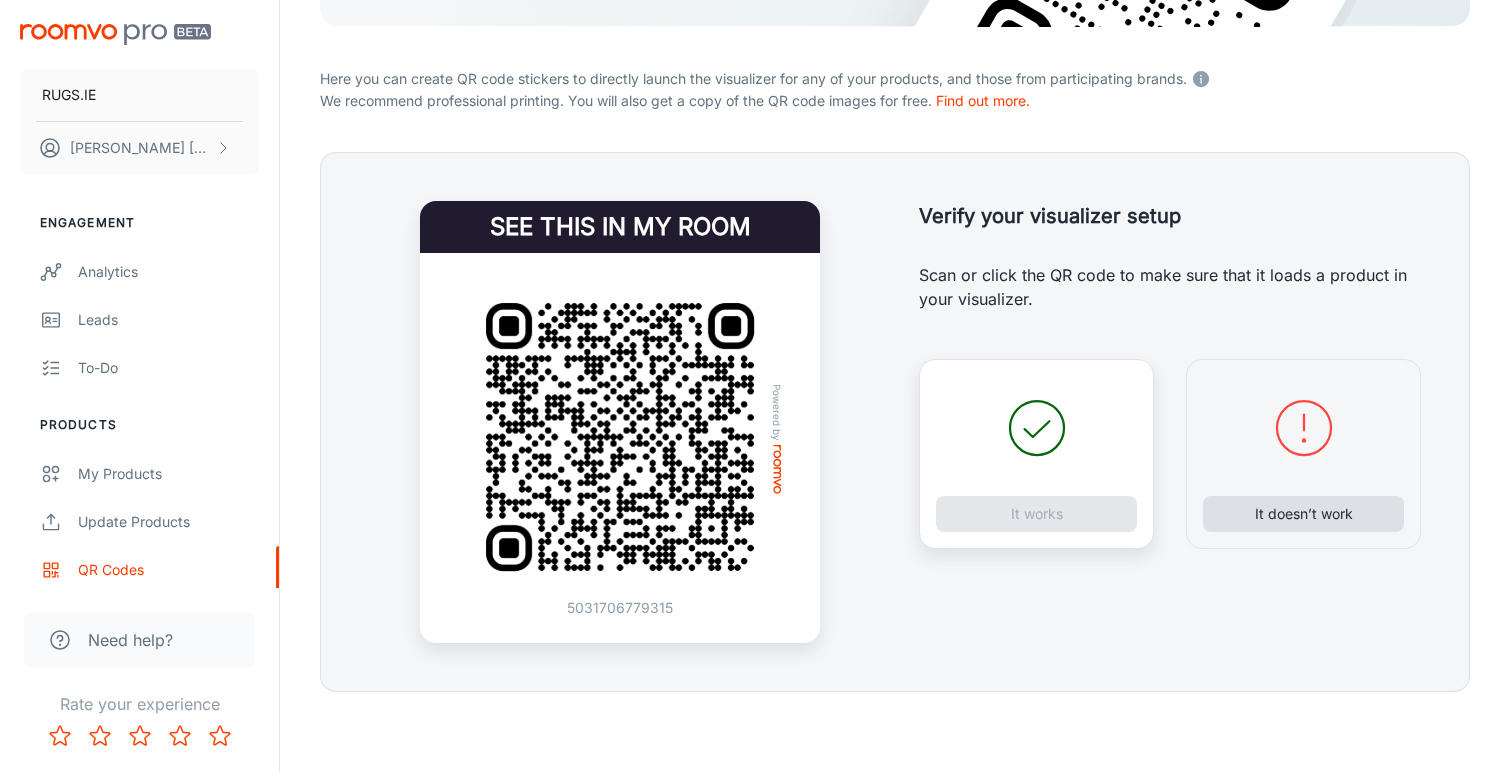 click on "It doesn’t work" at bounding box center (1303, 514) 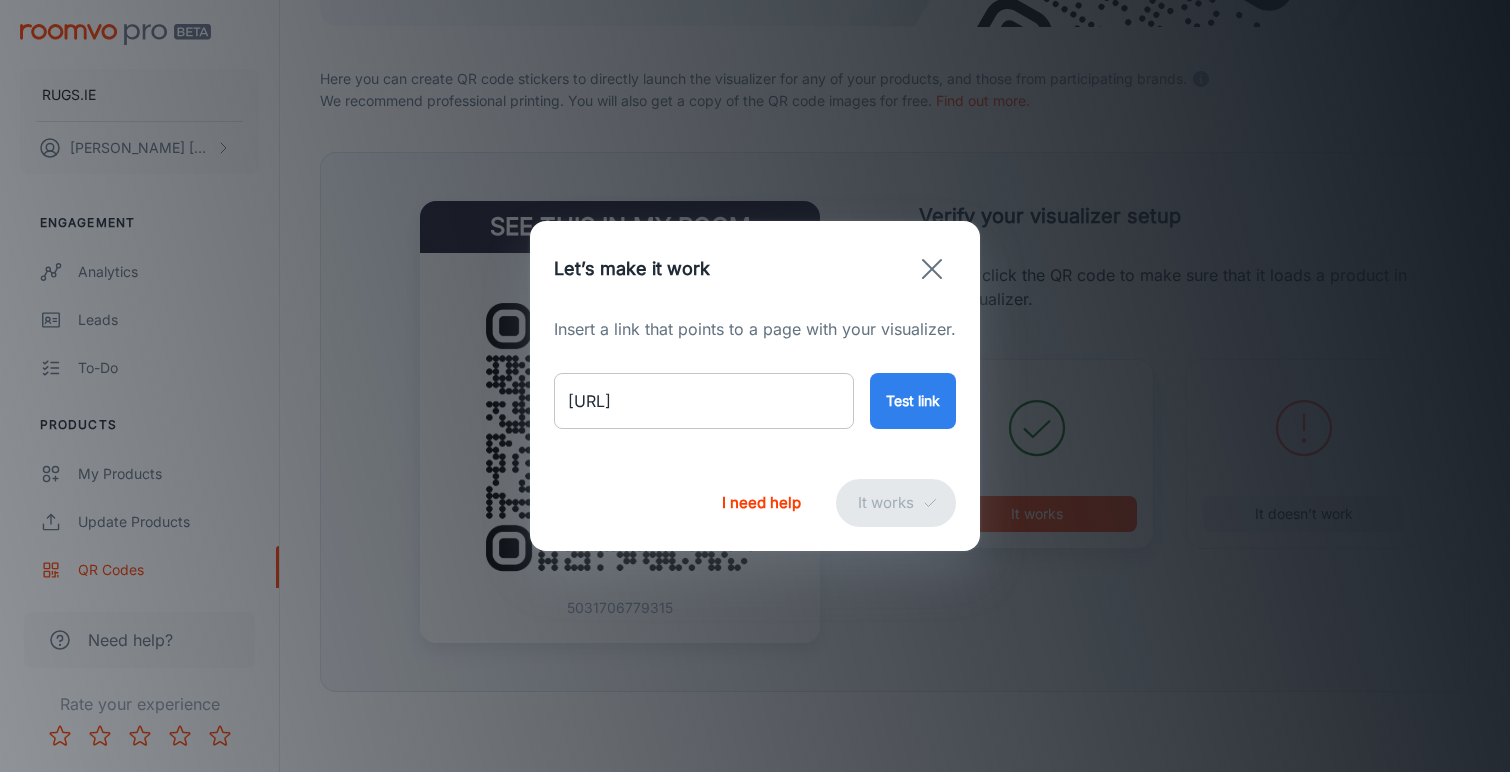 click on "[URL]" at bounding box center [704, 401] 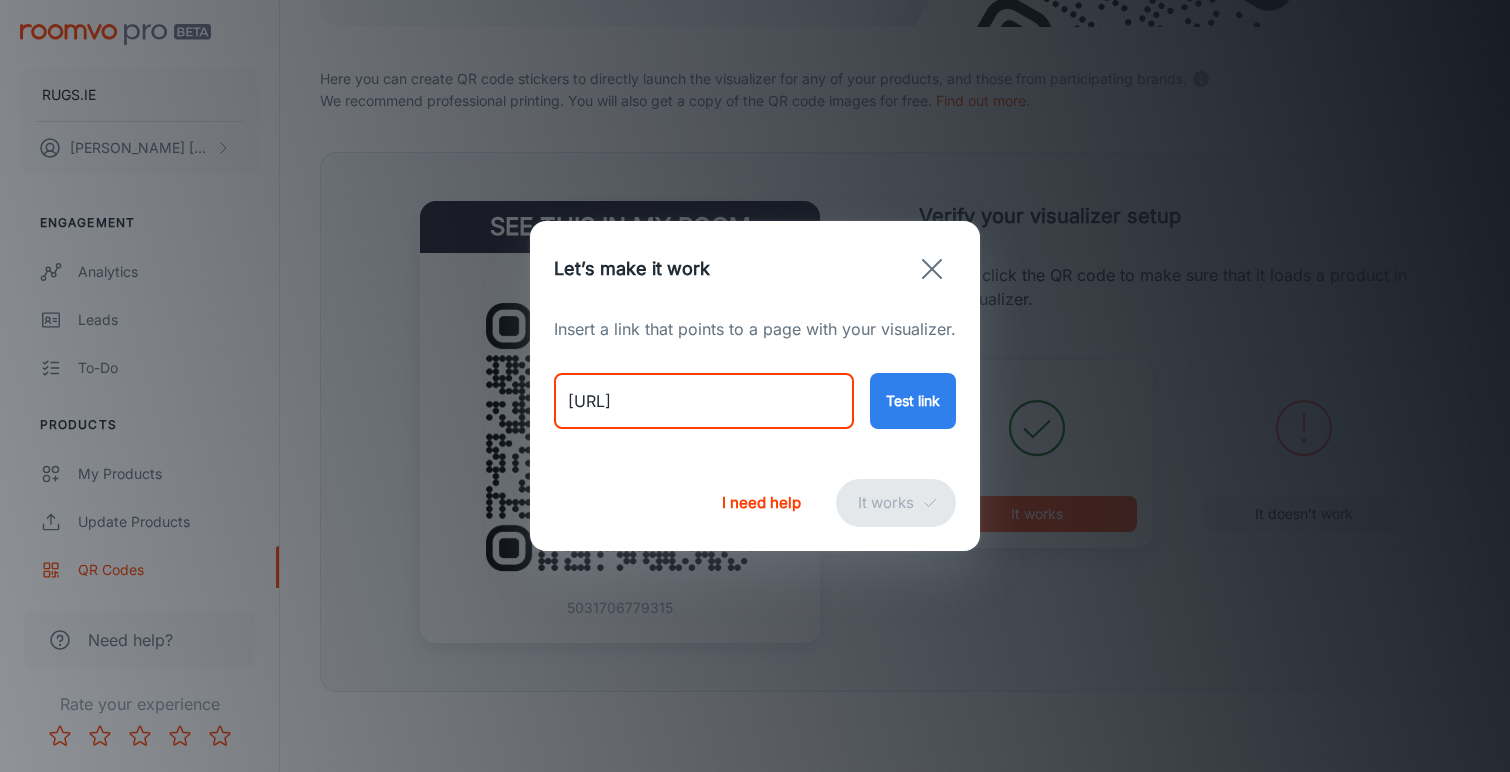 click on "[URL]" at bounding box center [704, 401] 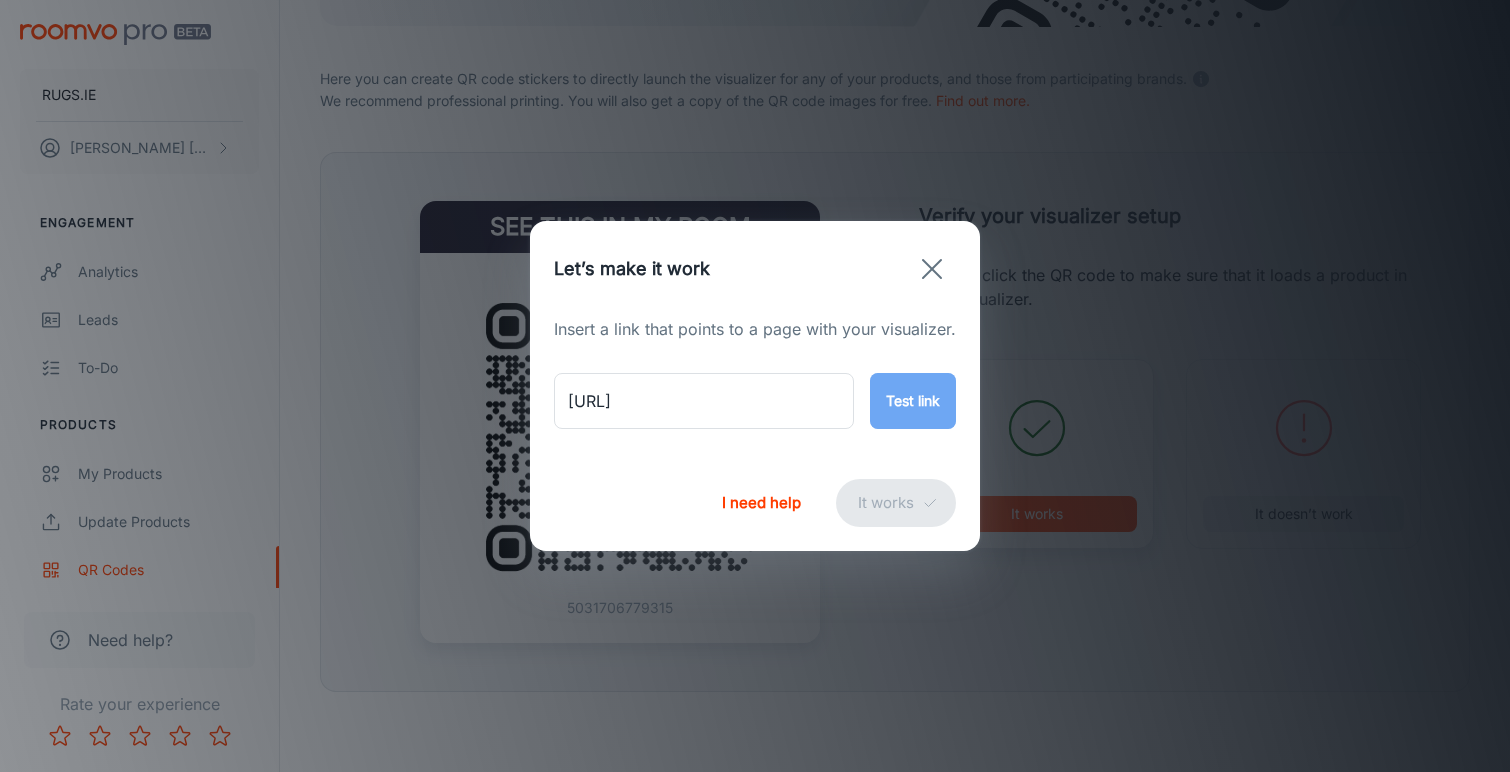 click on "Test link" at bounding box center [913, 401] 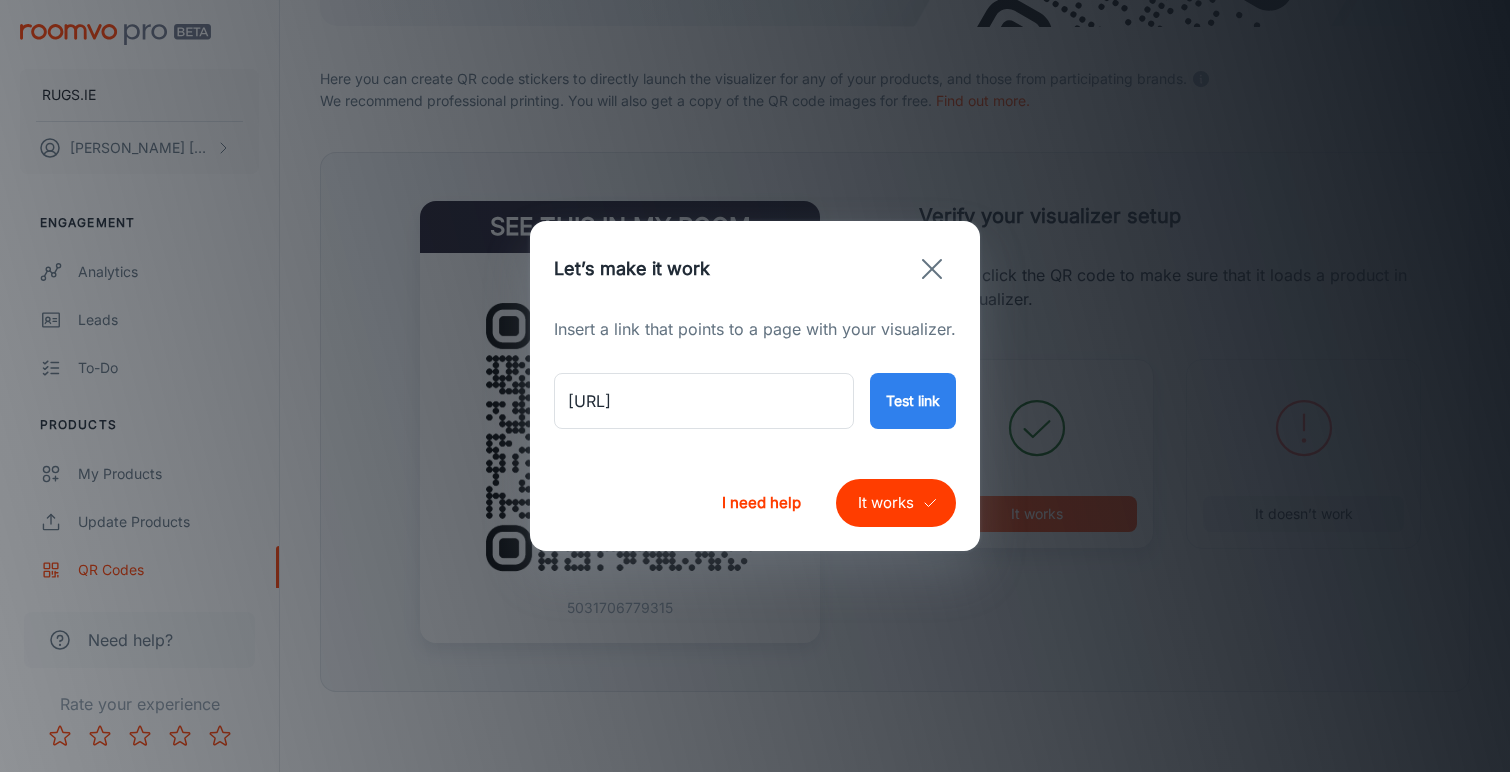 click on "It works" at bounding box center (896, 503) 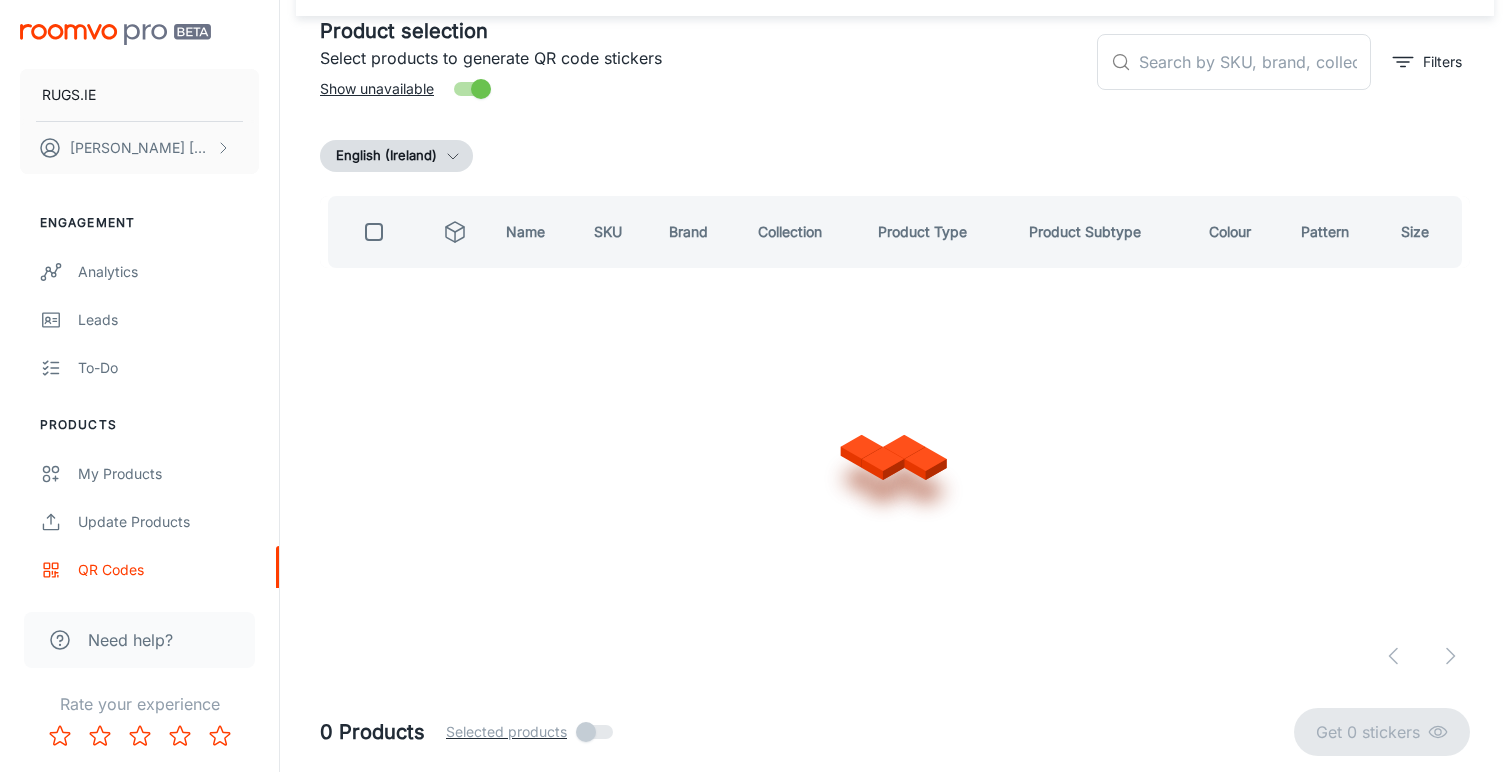 scroll, scrollTop: 99, scrollLeft: 0, axis: vertical 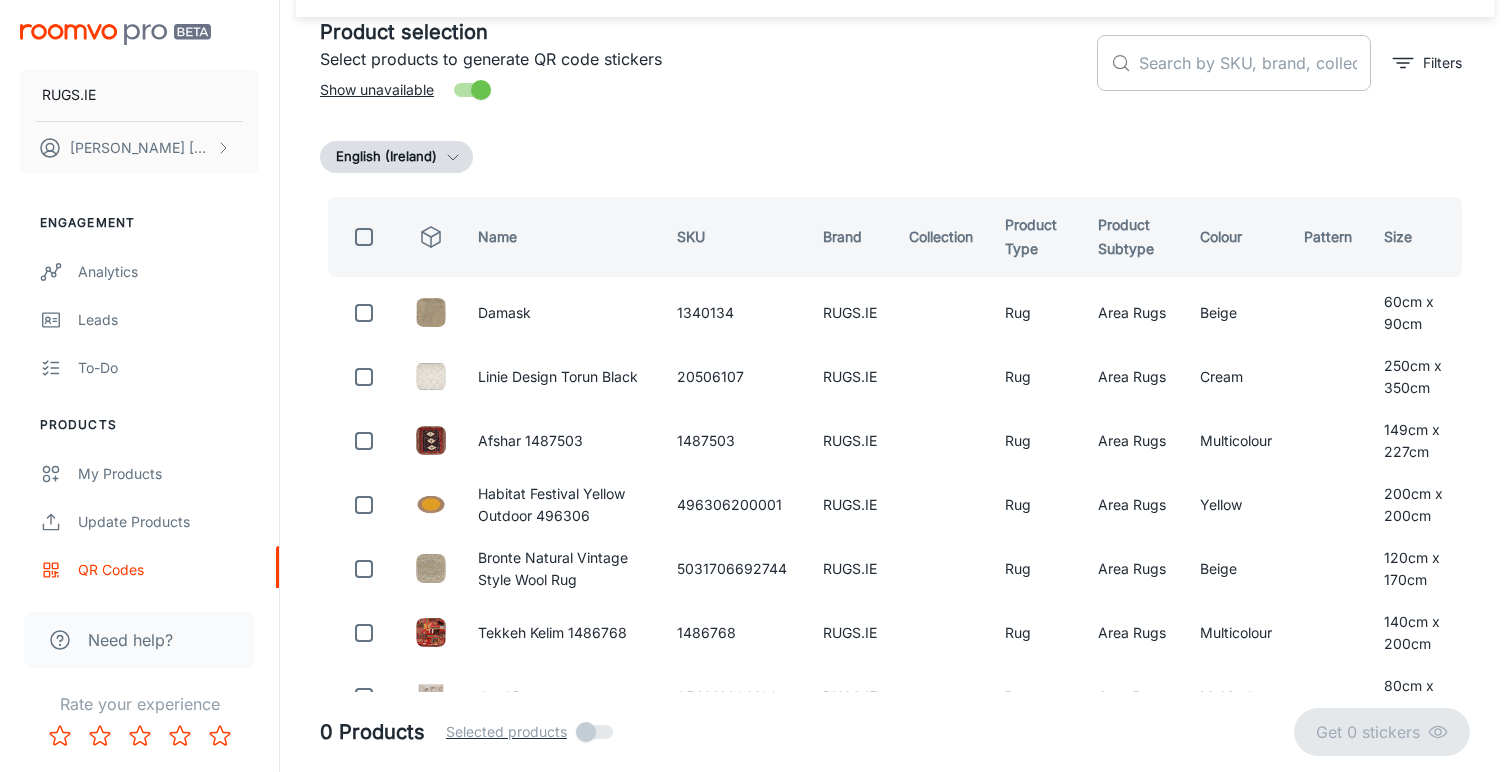 click at bounding box center [1255, 63] 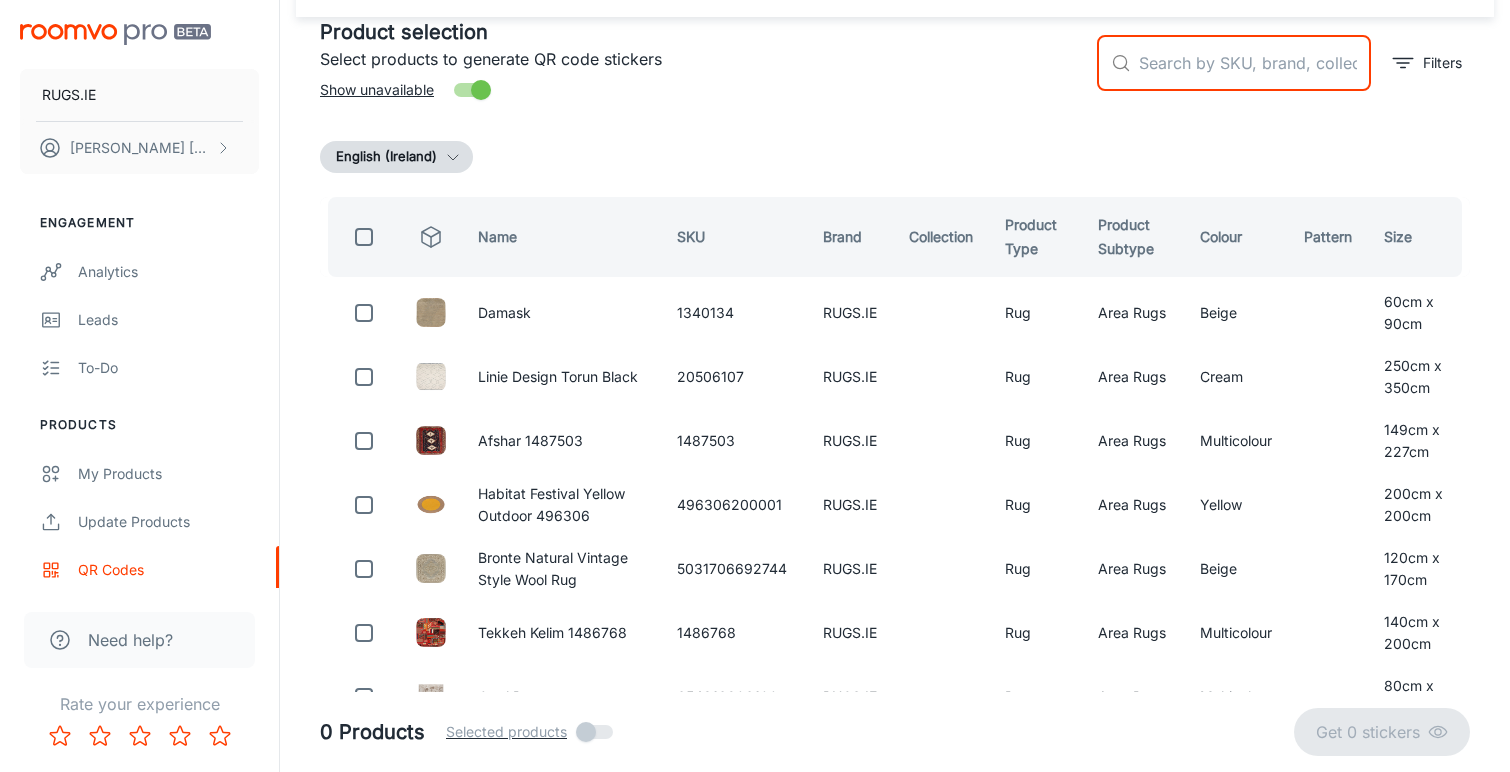 paste on "[PRODUCT_ID]" 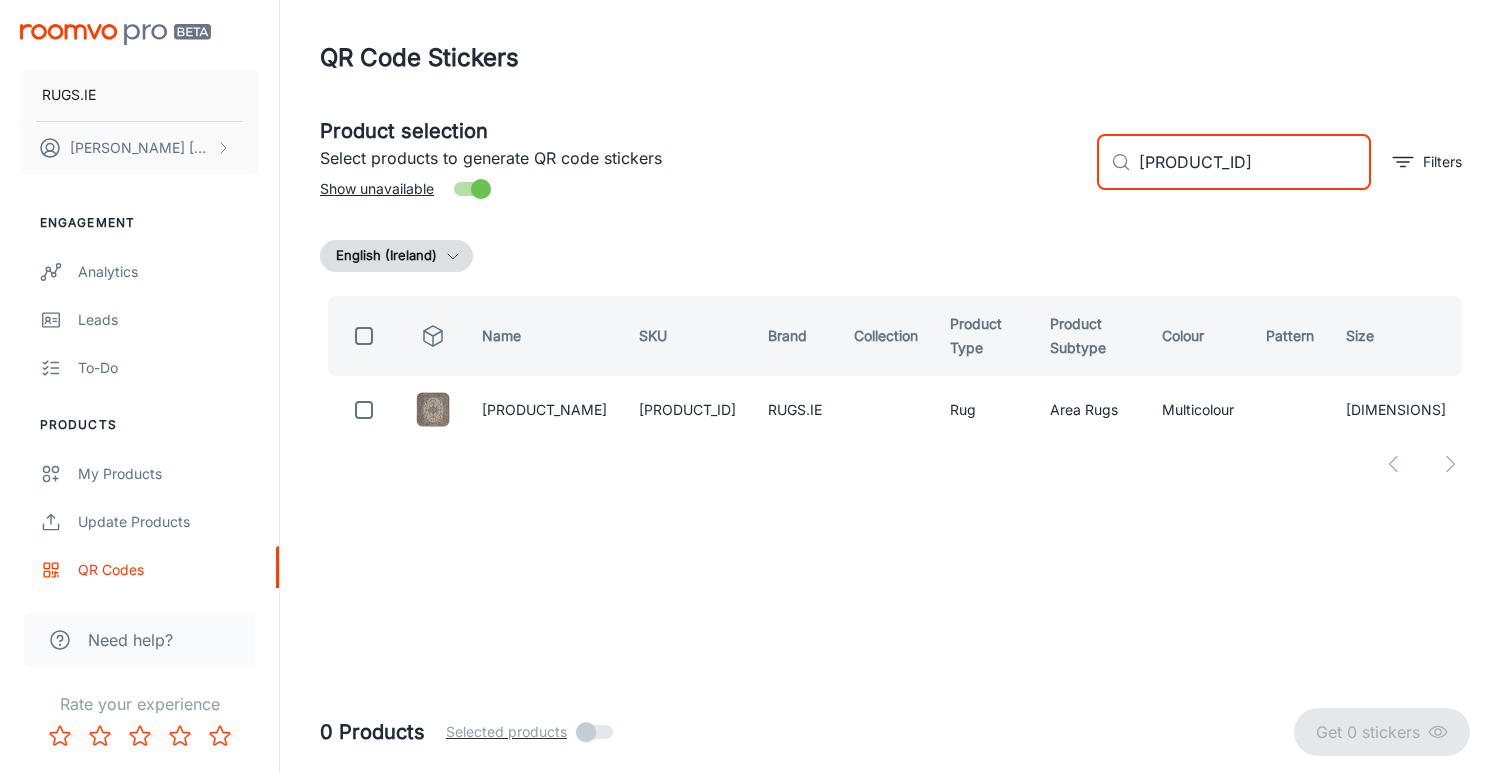 scroll, scrollTop: 0, scrollLeft: 0, axis: both 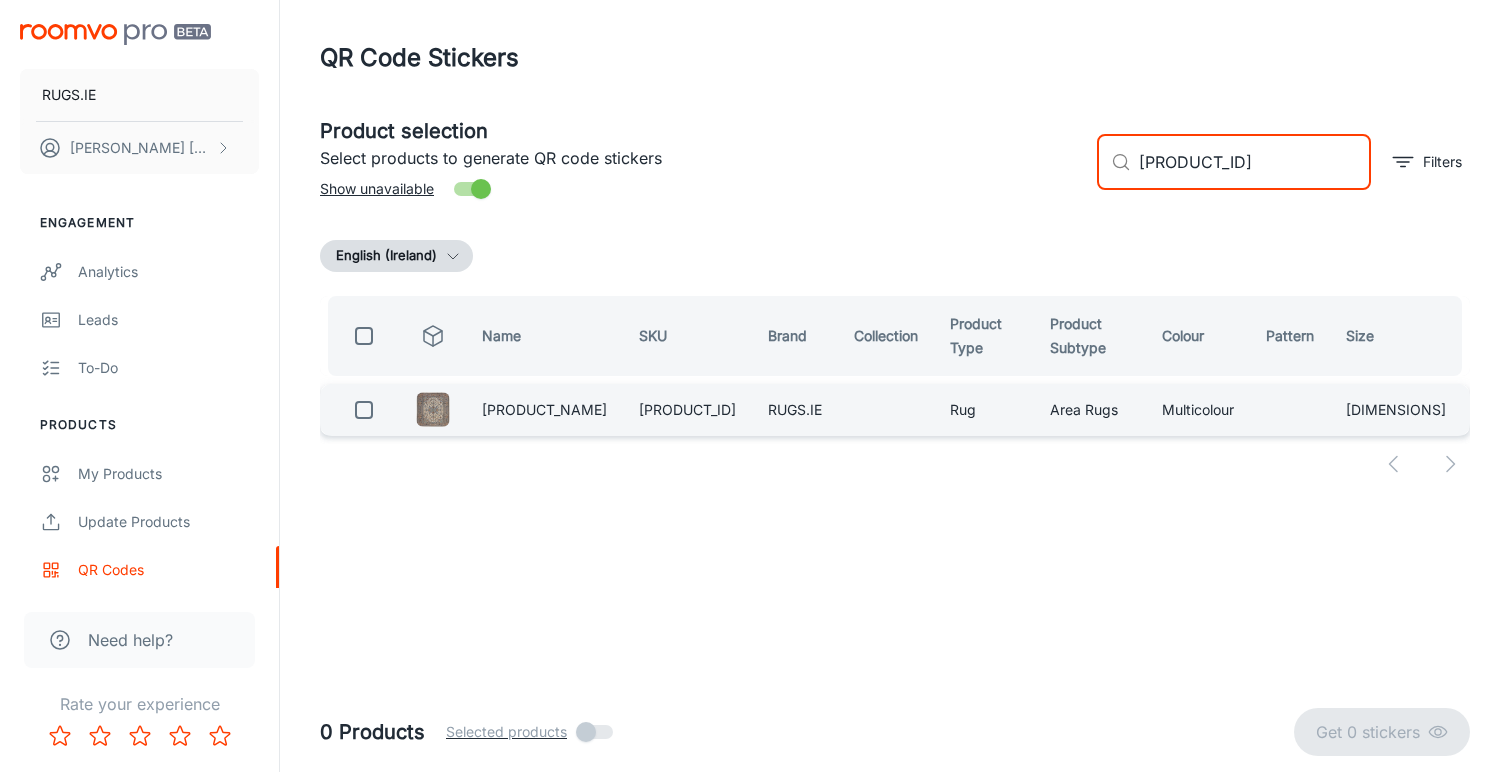type on "[PRODUCT_ID]" 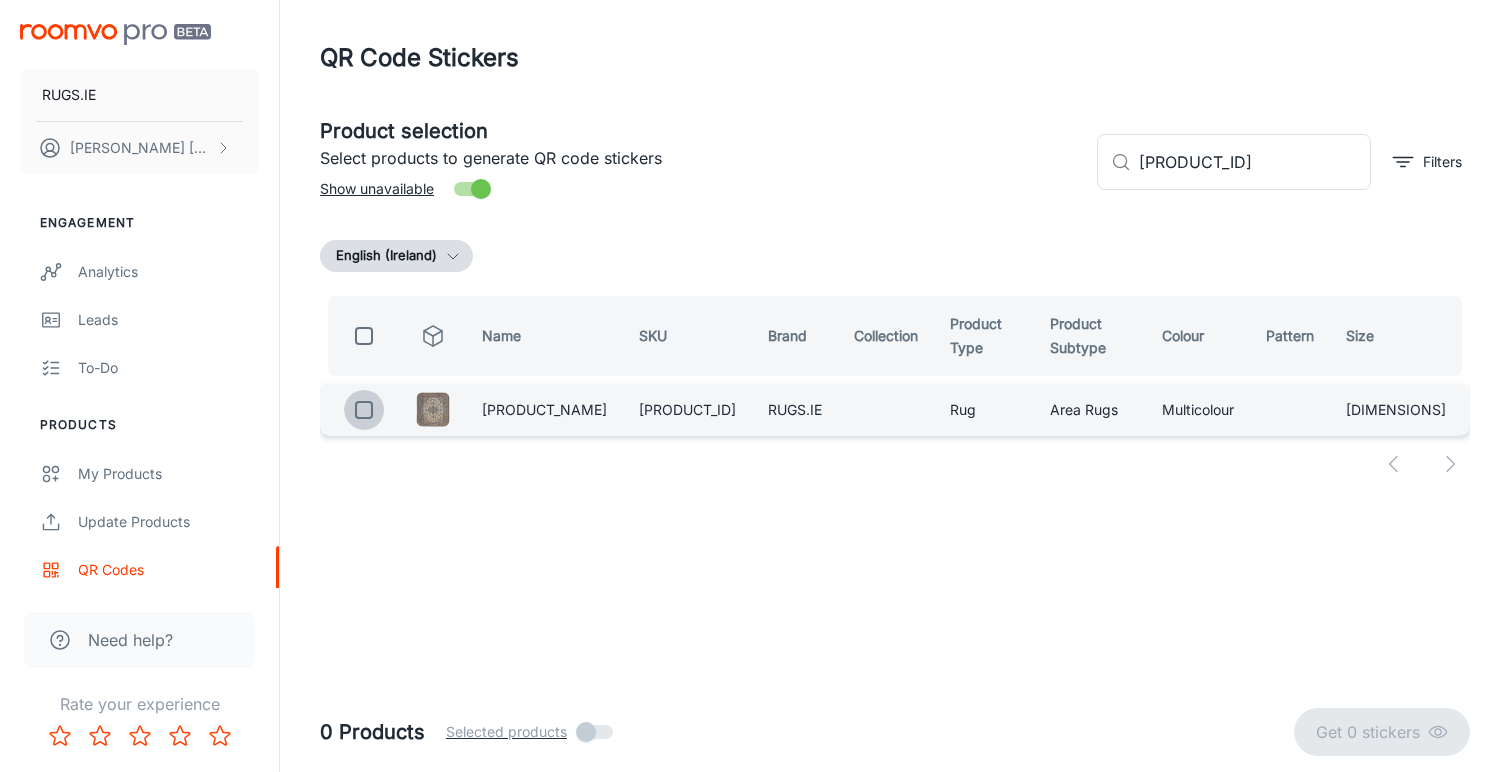 click at bounding box center [364, 410] 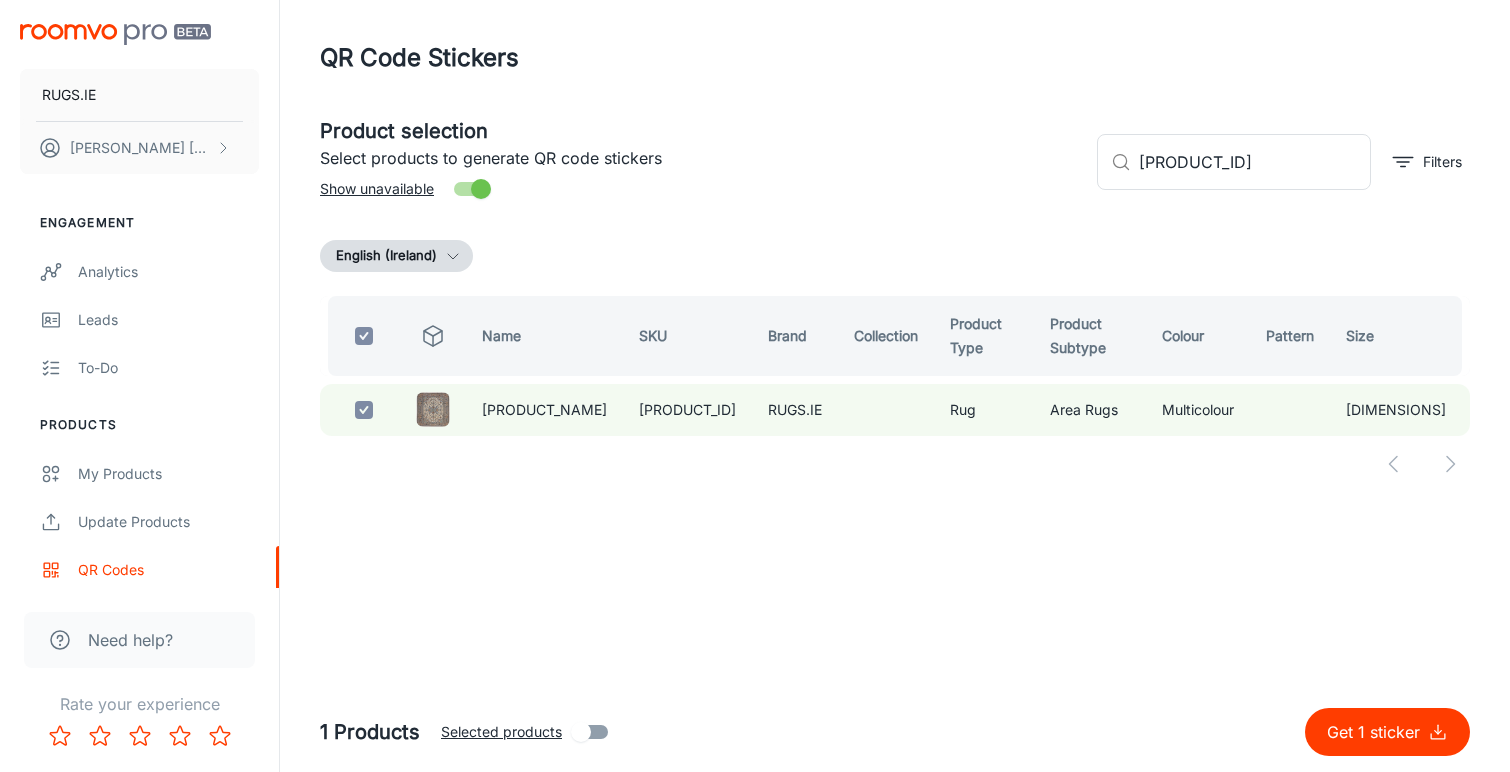 click on "Get 1 sticker" at bounding box center [1377, 732] 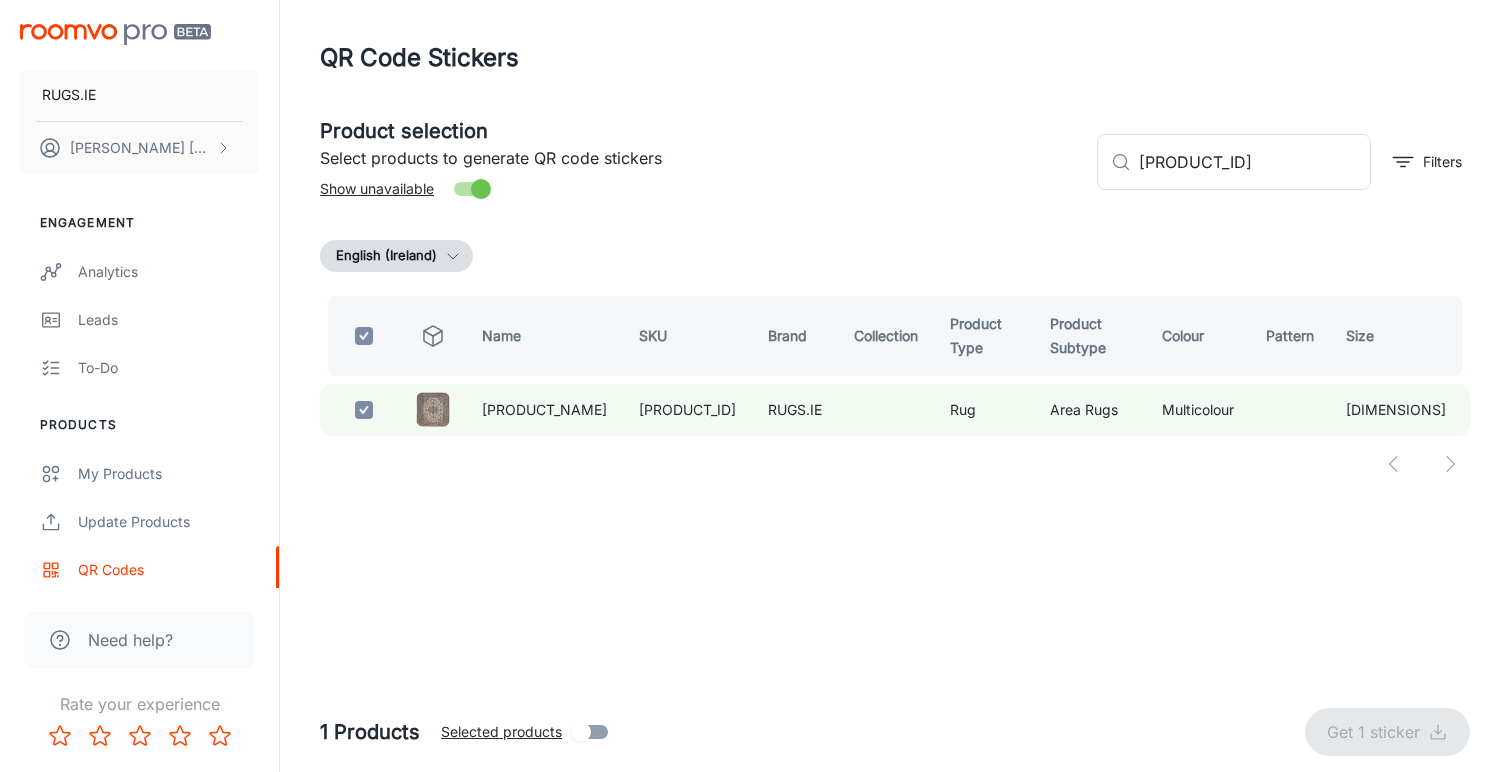 checkbox on "false" 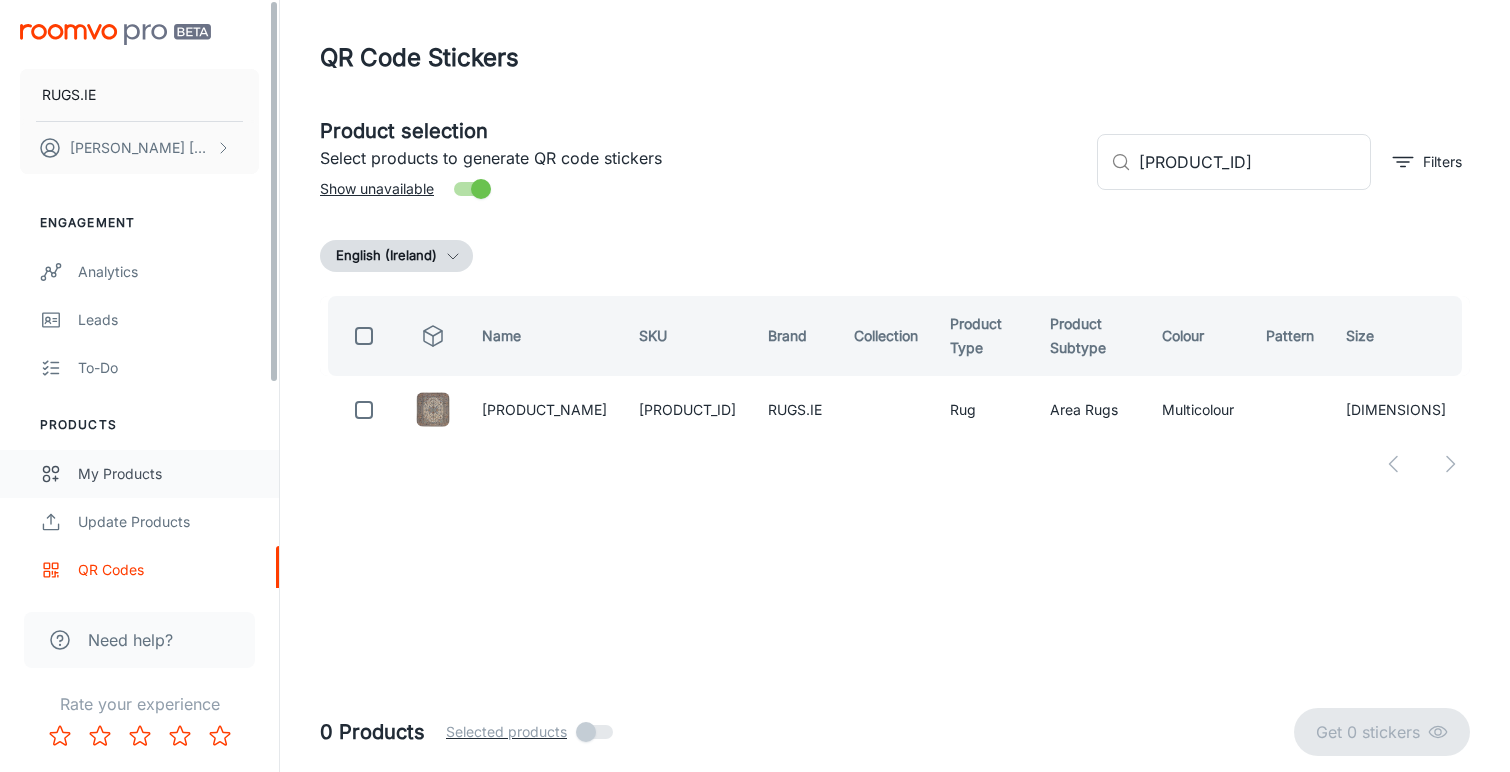 click on "My Products" at bounding box center (168, 474) 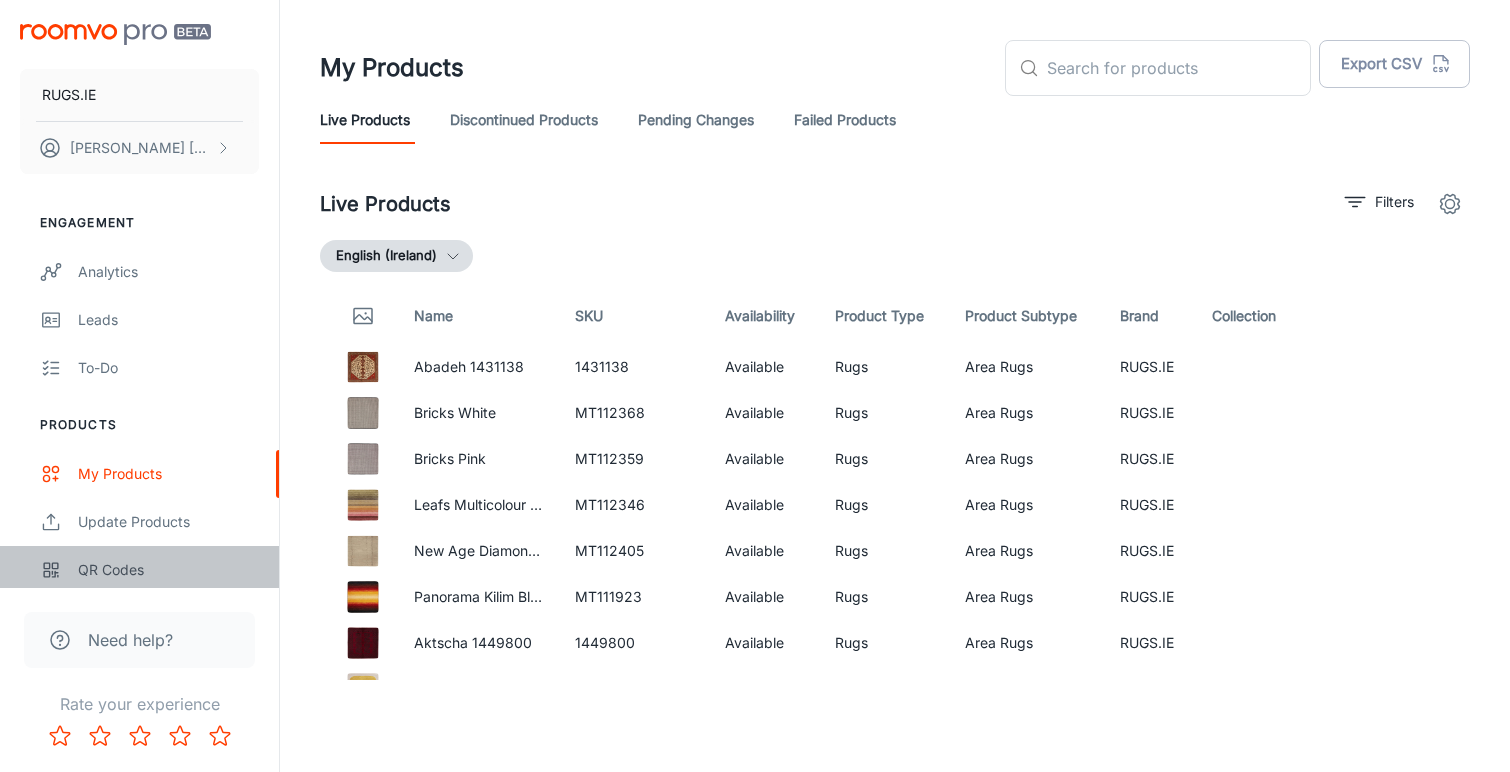 click on "QR Codes" at bounding box center [168, 570] 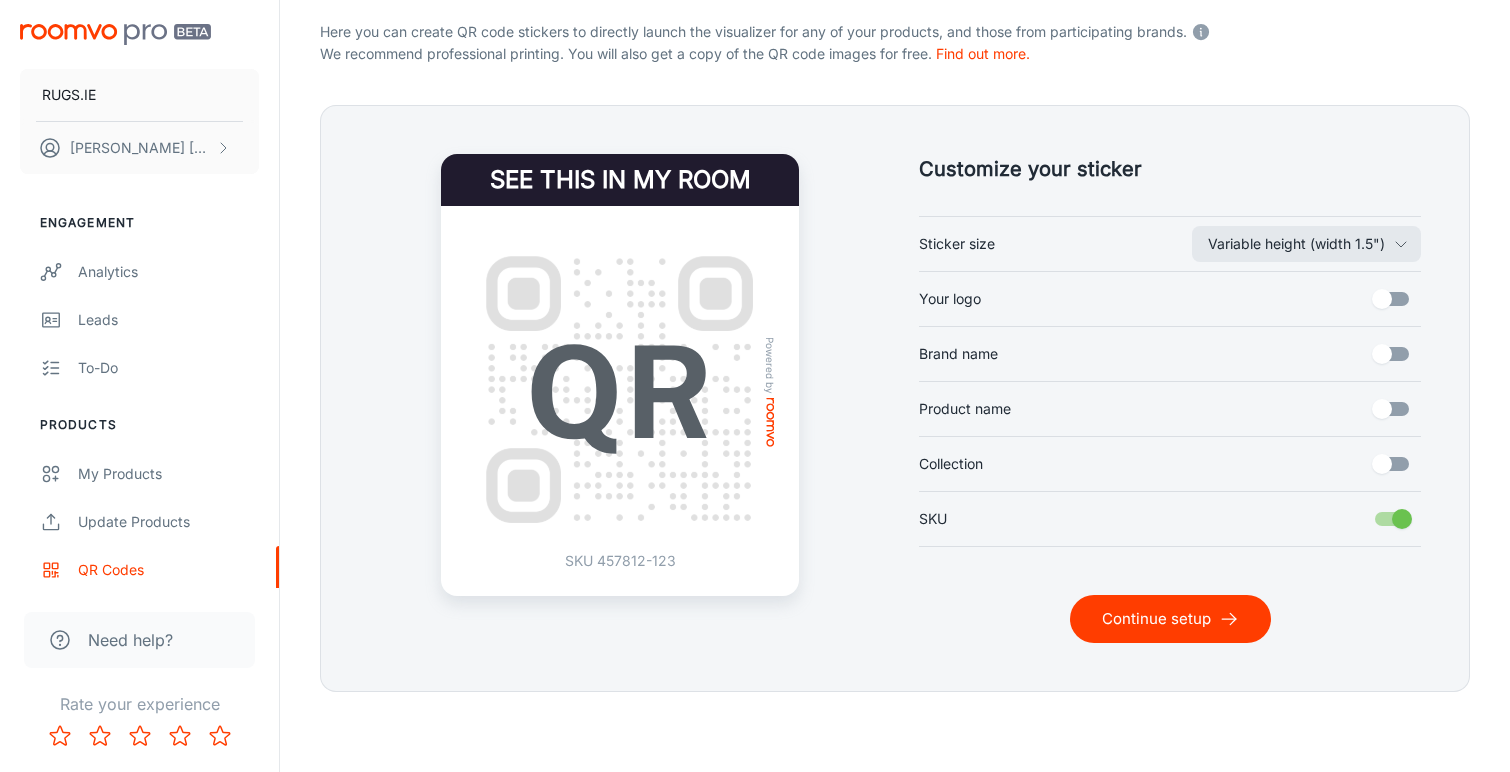 click on "Continue setup" at bounding box center [1170, 619] 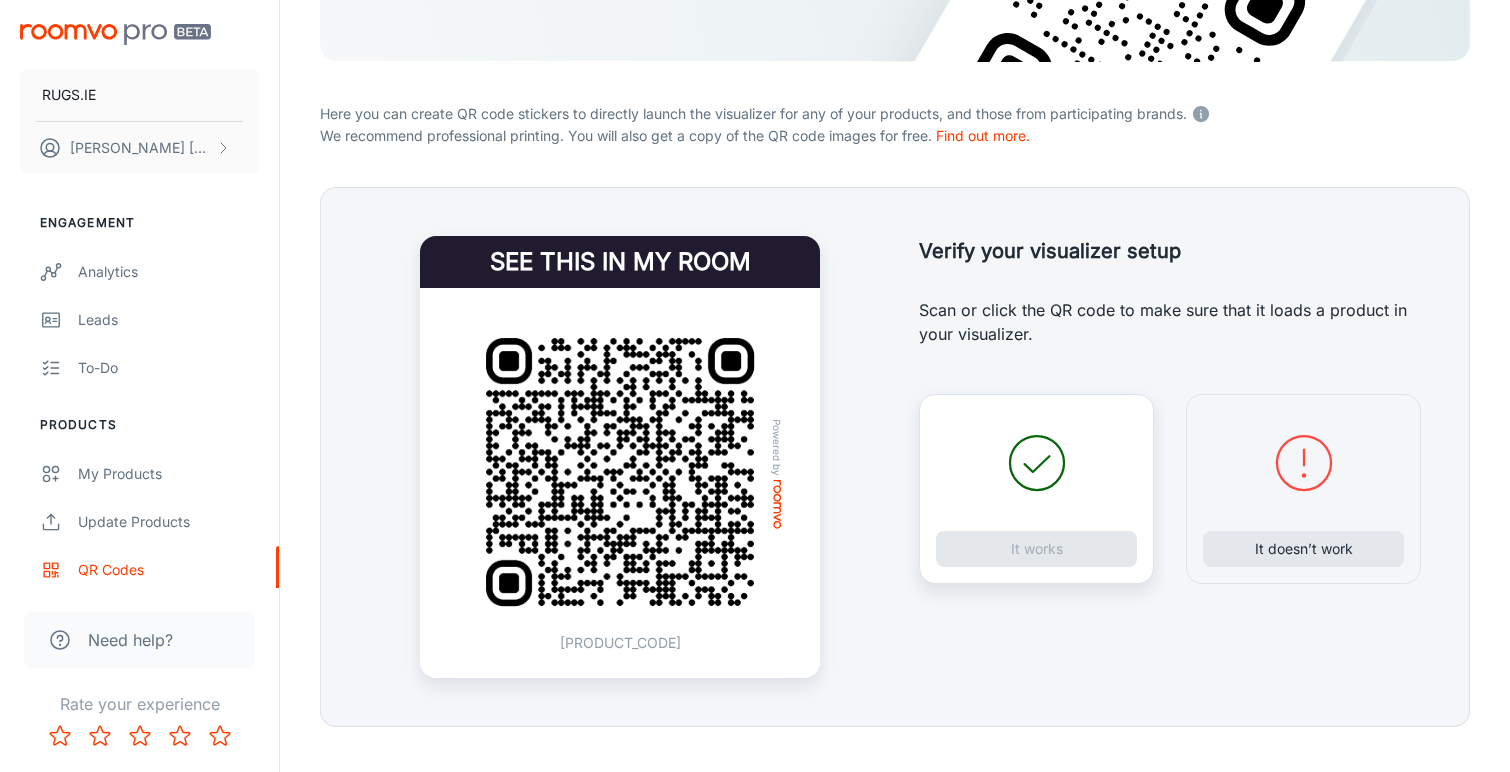 scroll, scrollTop: 339, scrollLeft: 0, axis: vertical 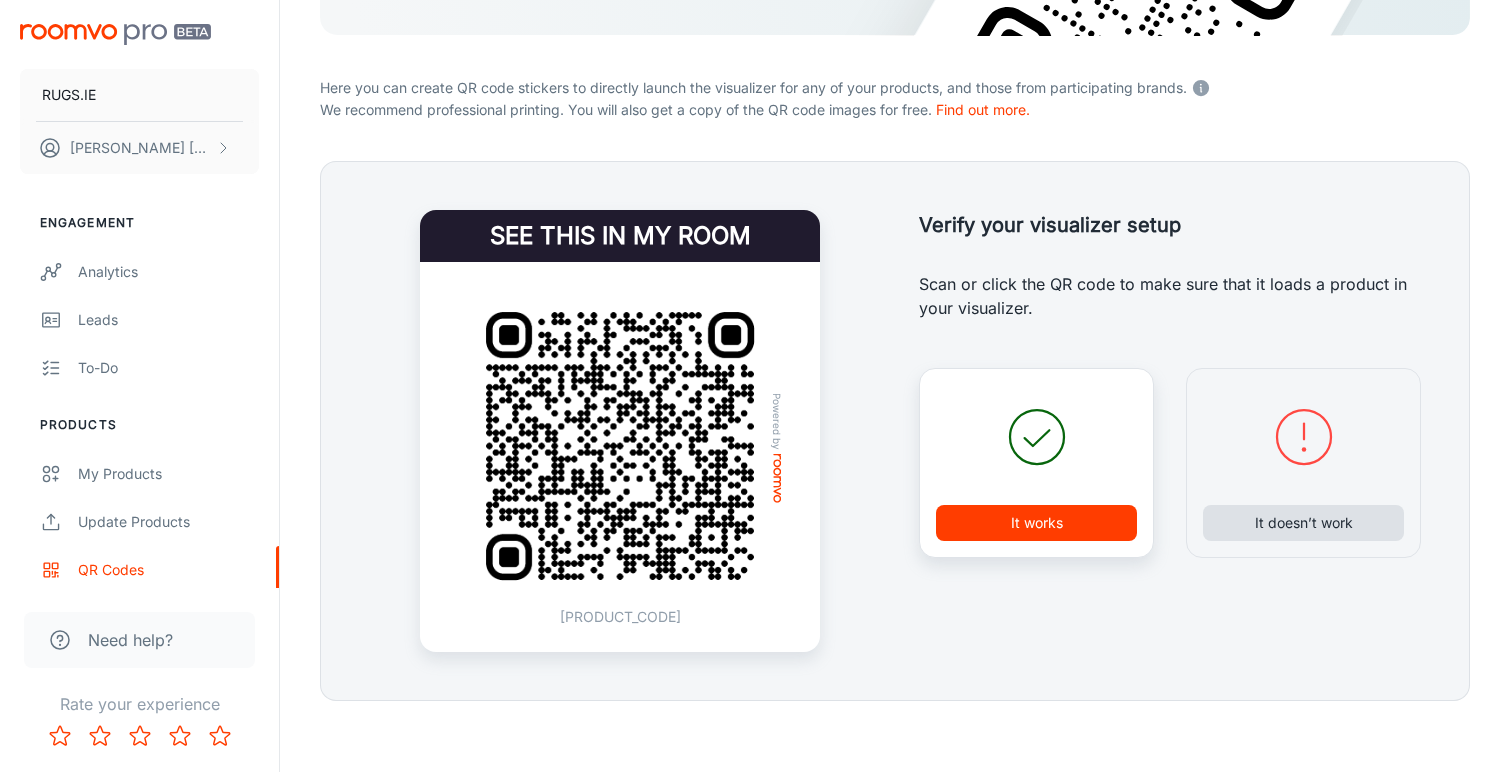 click on "It doesn’t work" at bounding box center [1303, 523] 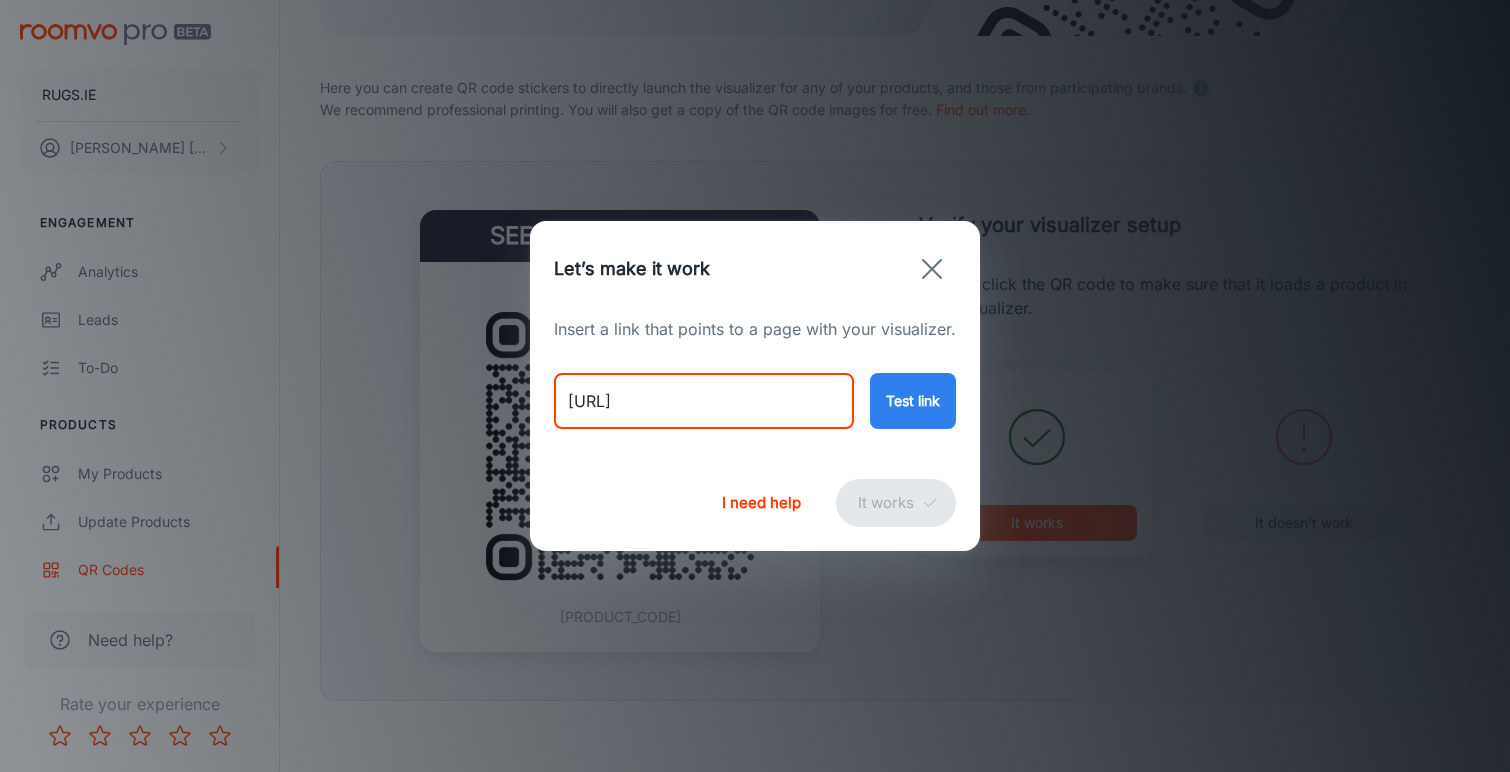 click on "[URL]" at bounding box center (704, 401) 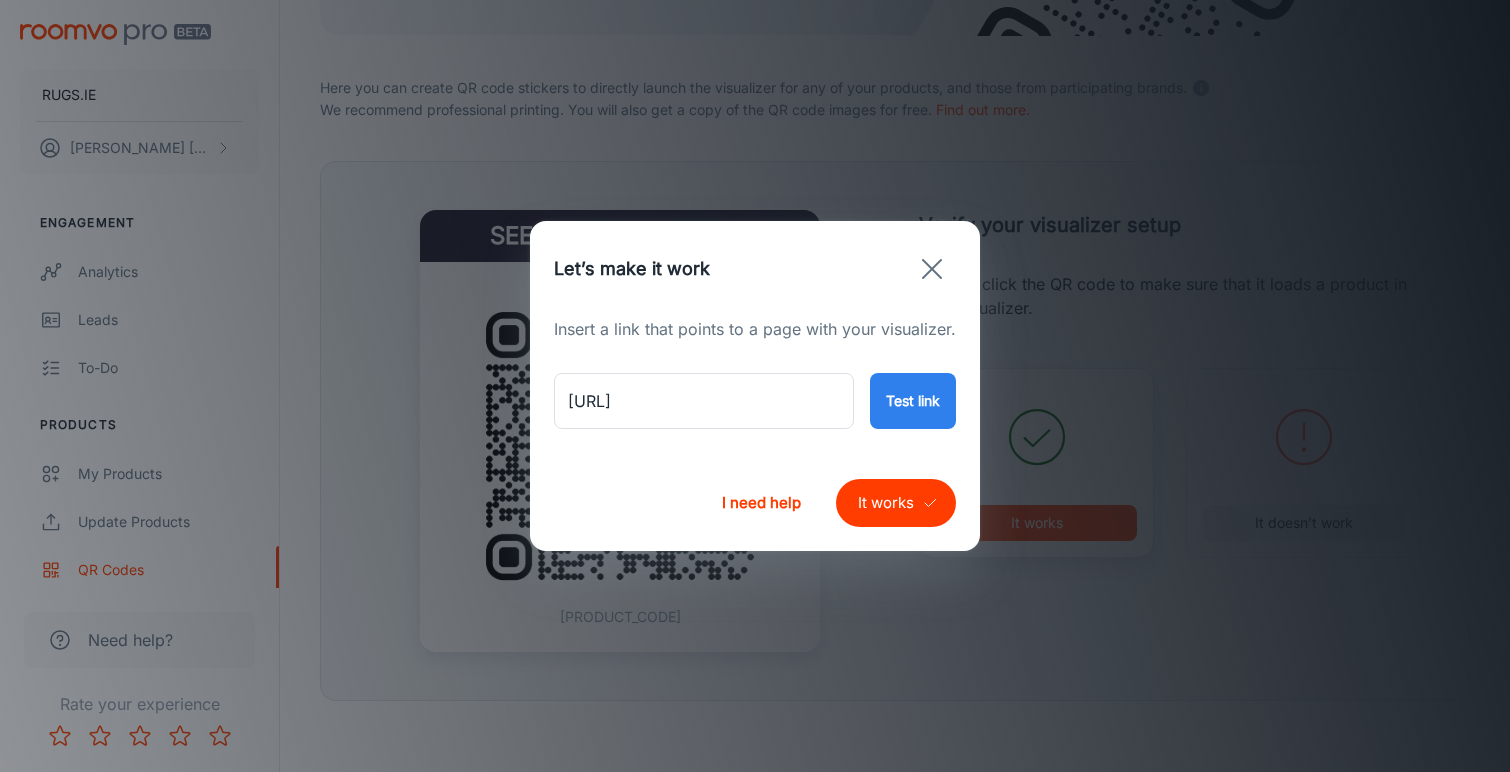 click on "It works" at bounding box center (896, 503) 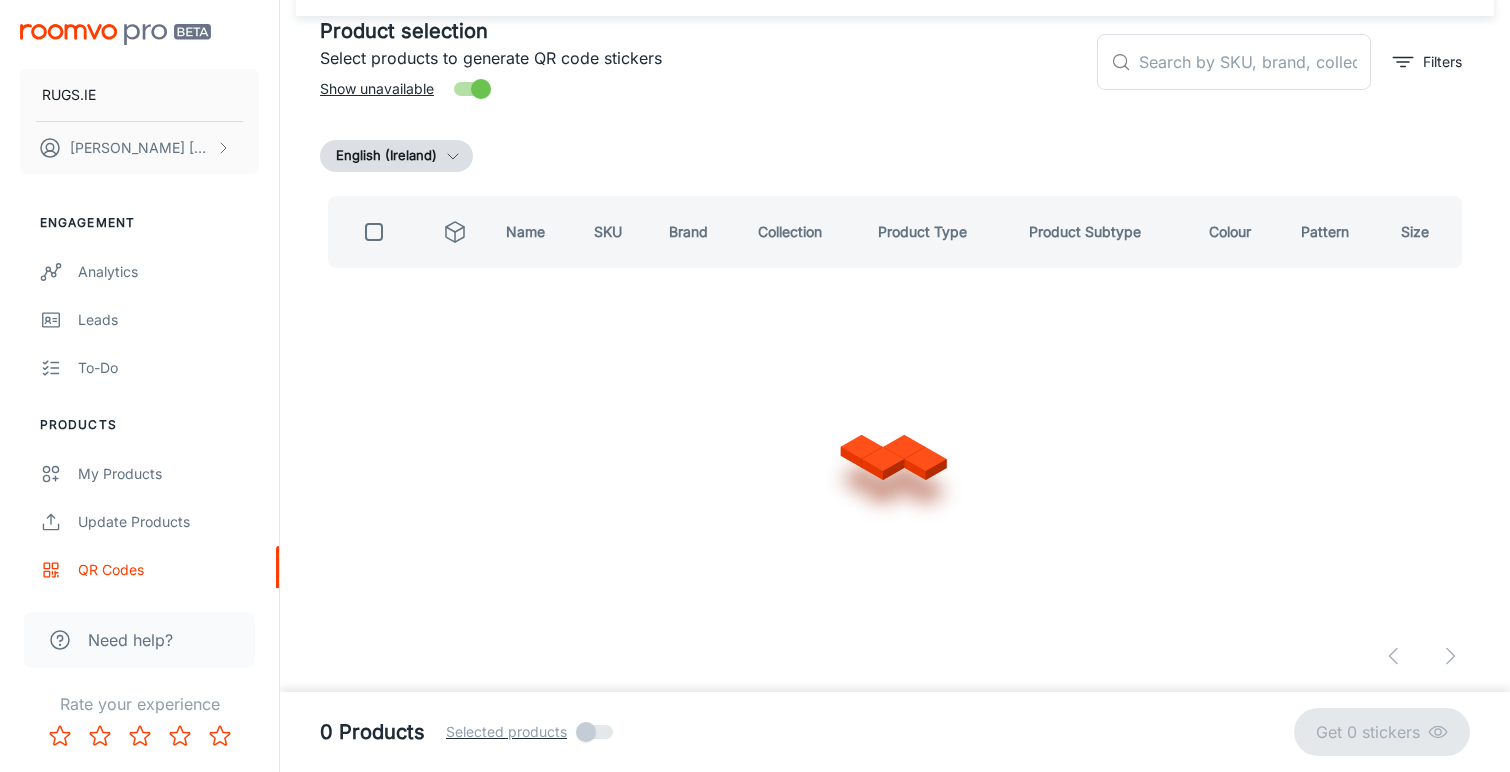 scroll, scrollTop: 99, scrollLeft: 0, axis: vertical 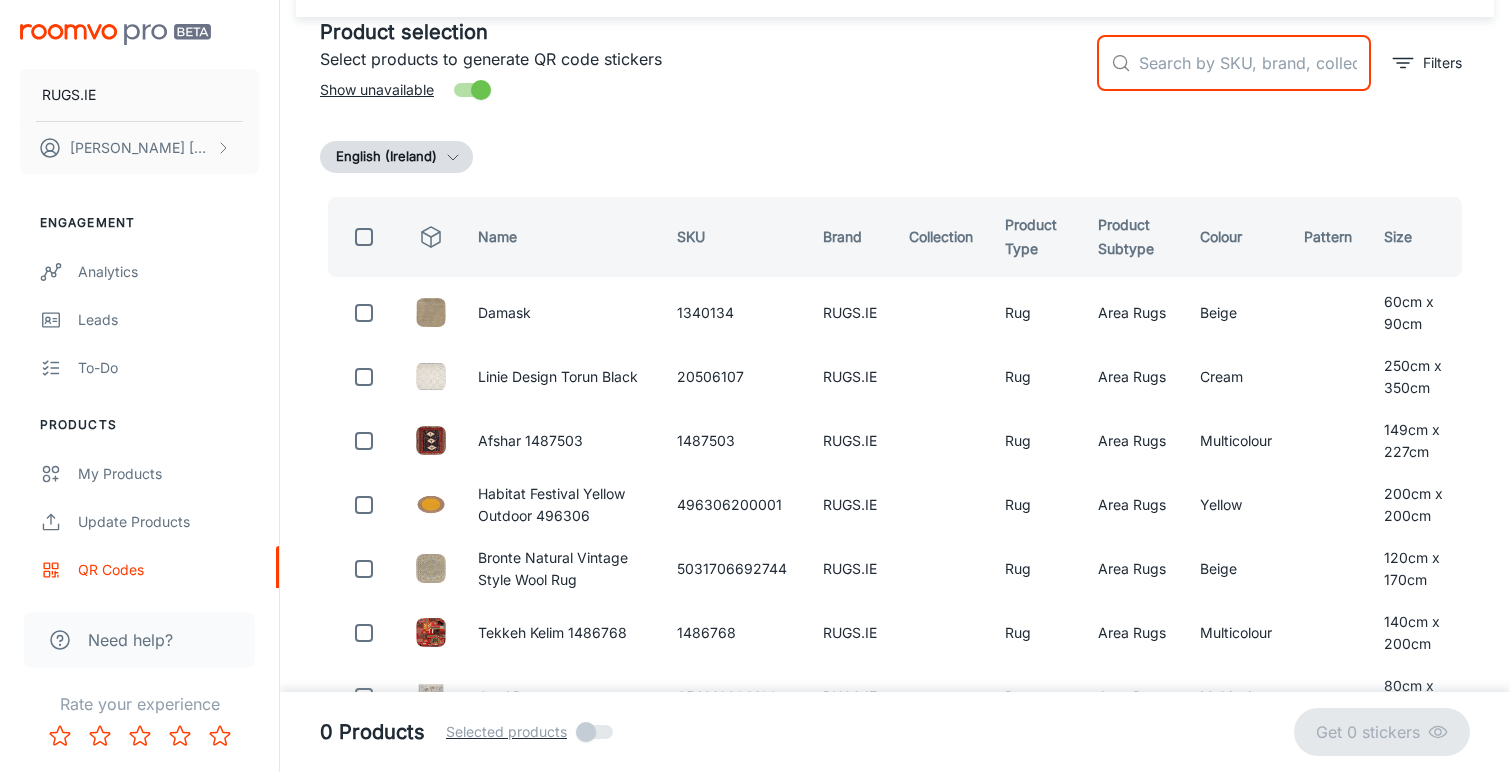 click at bounding box center (1255, 63) 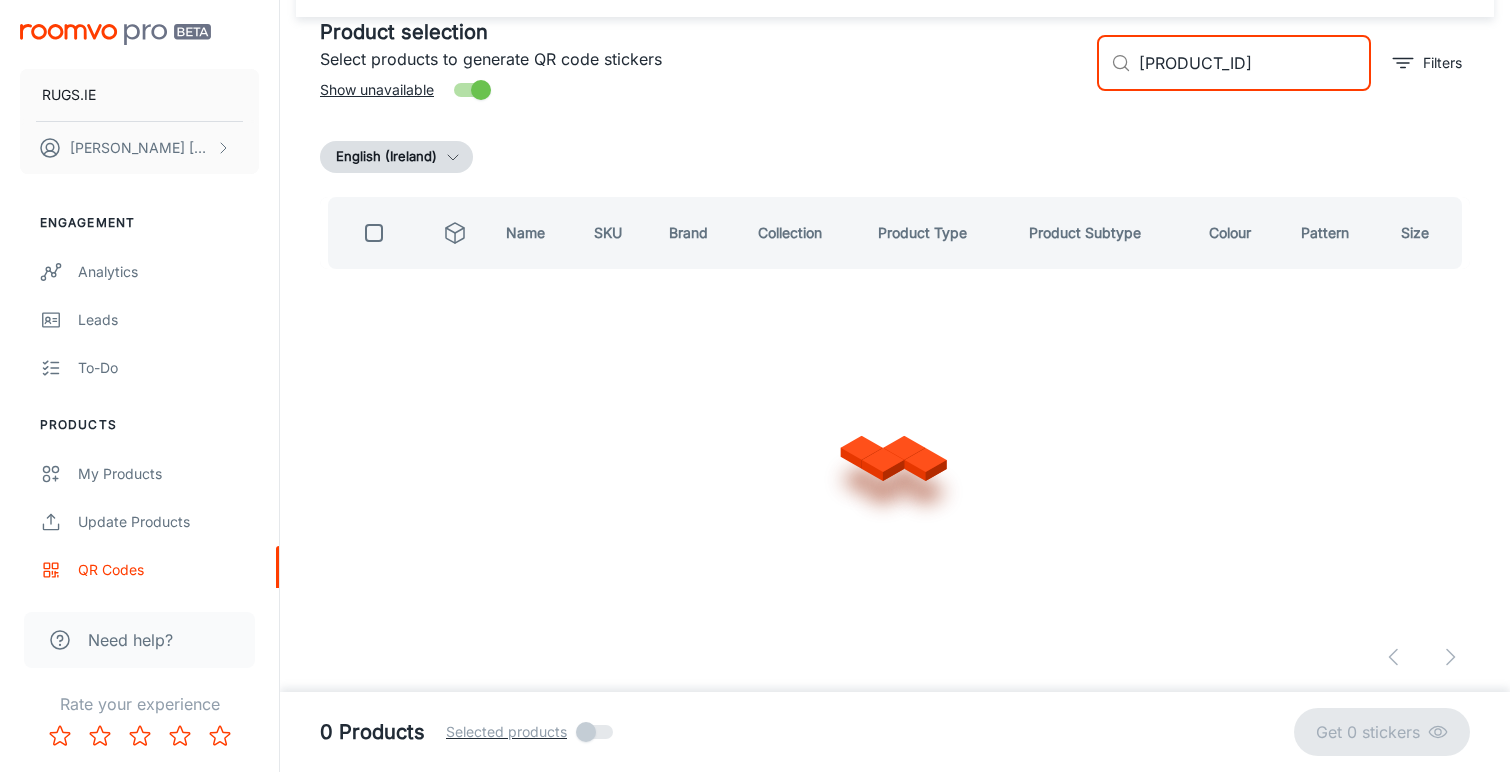 scroll, scrollTop: 0, scrollLeft: 0, axis: both 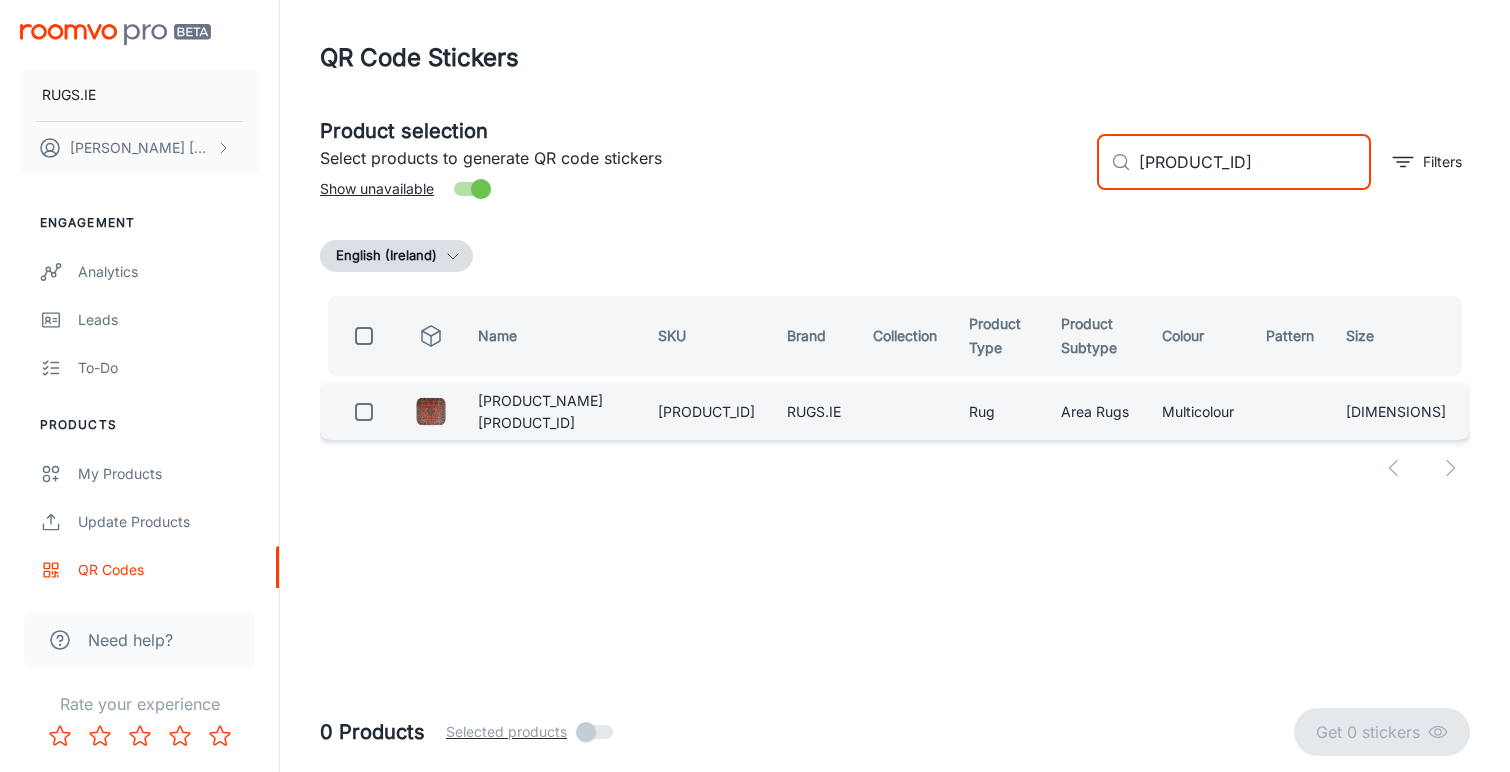 type on "[PRODUCT_ID]" 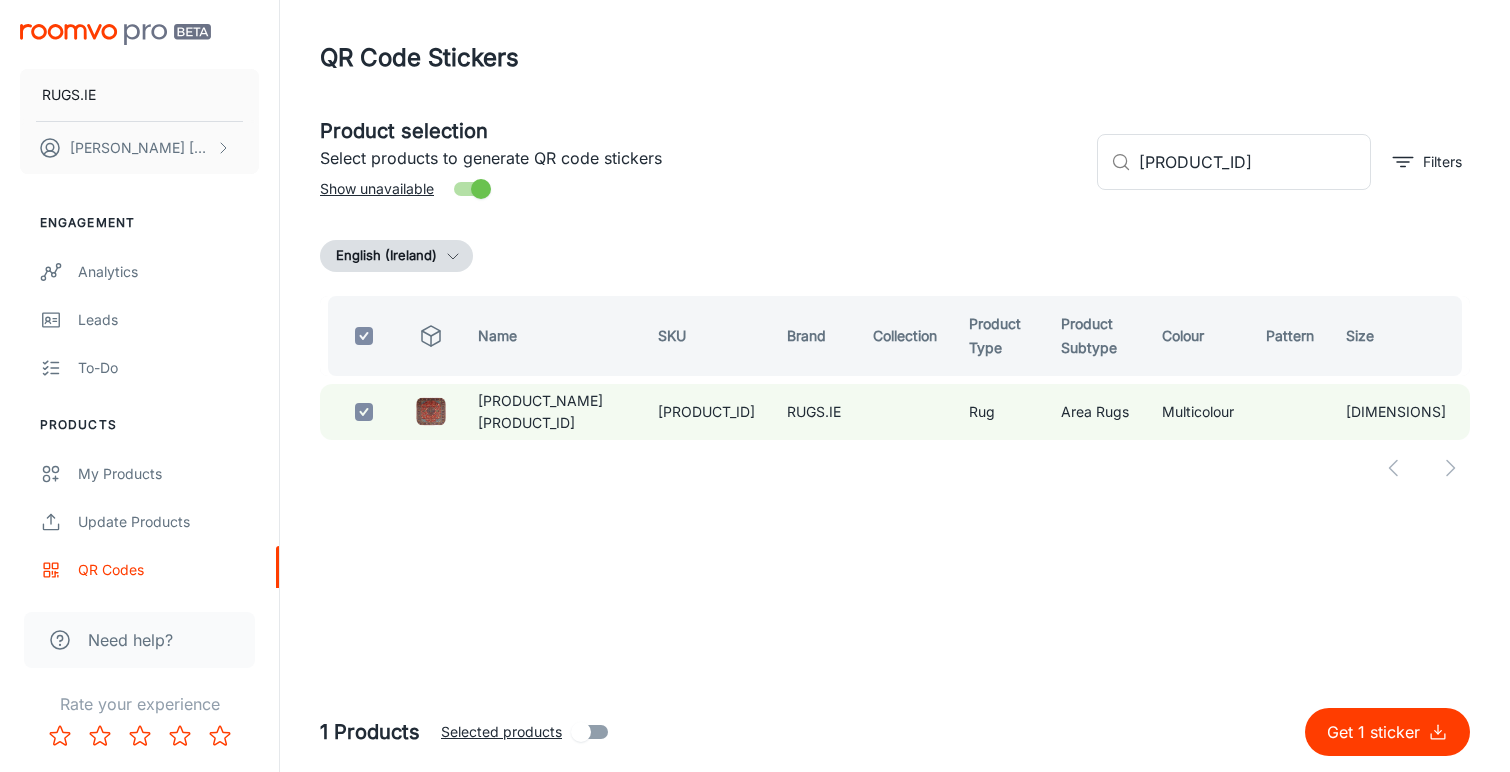 click on "Get 1 sticker" at bounding box center (1377, 732) 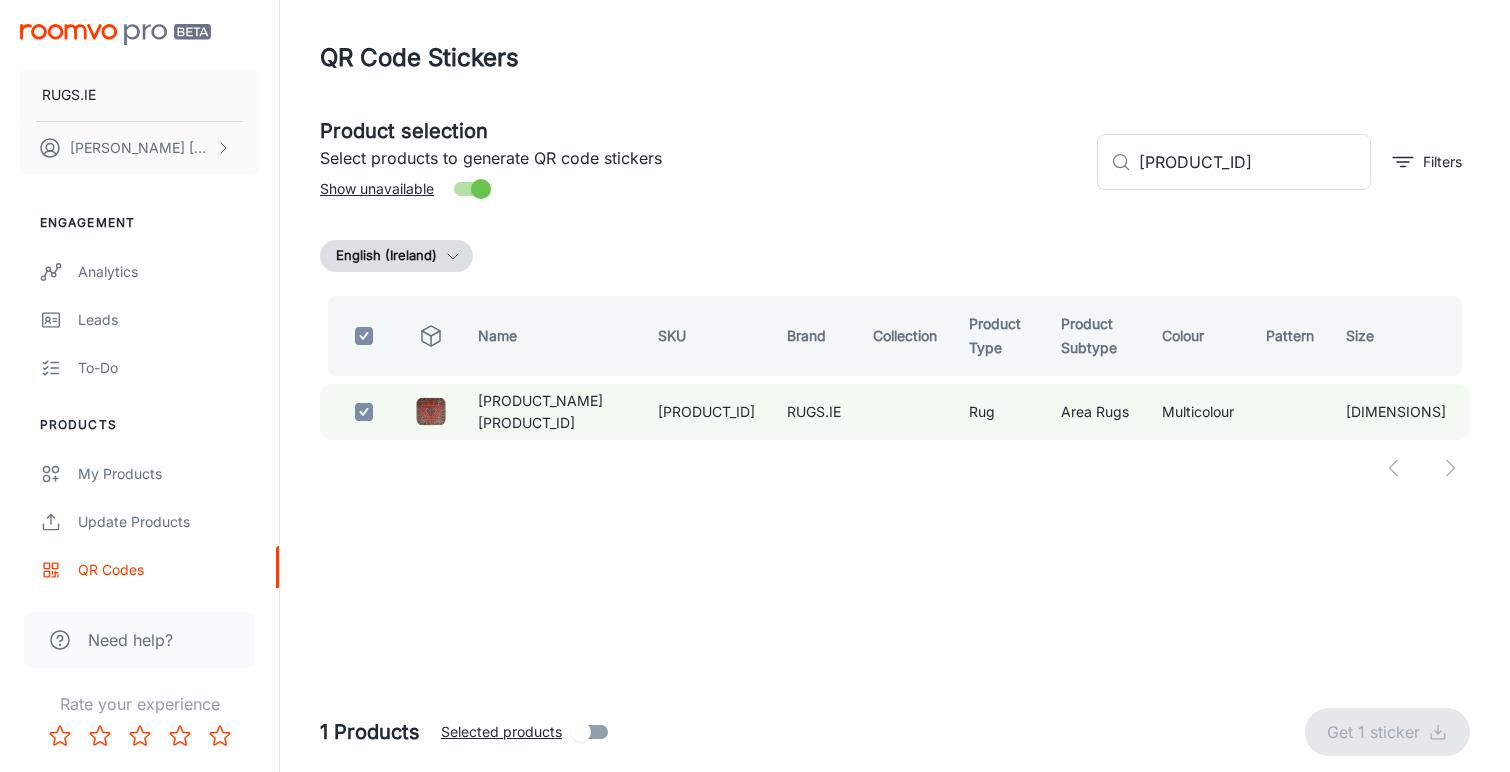checkbox on "false" 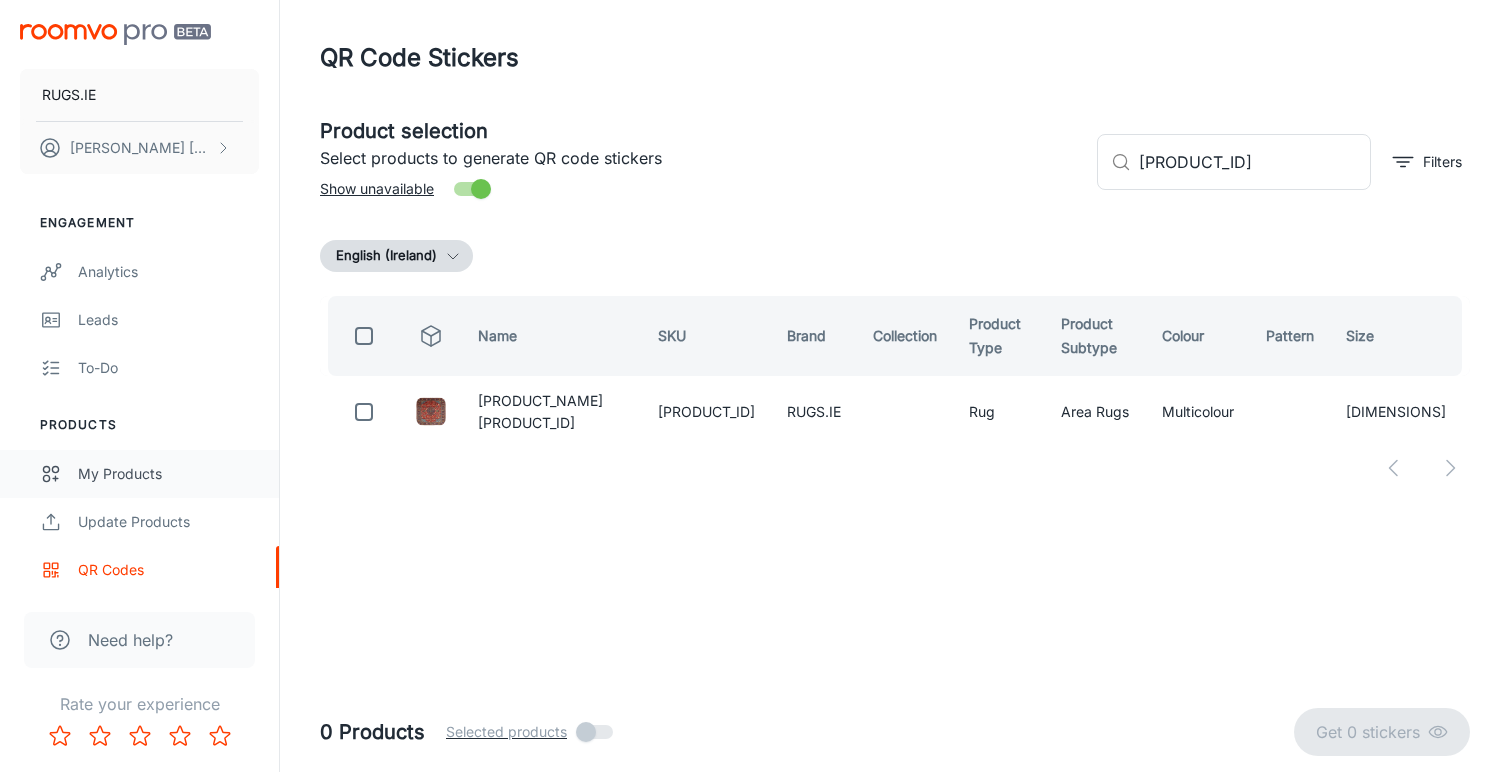 click on "My Products" at bounding box center (168, 474) 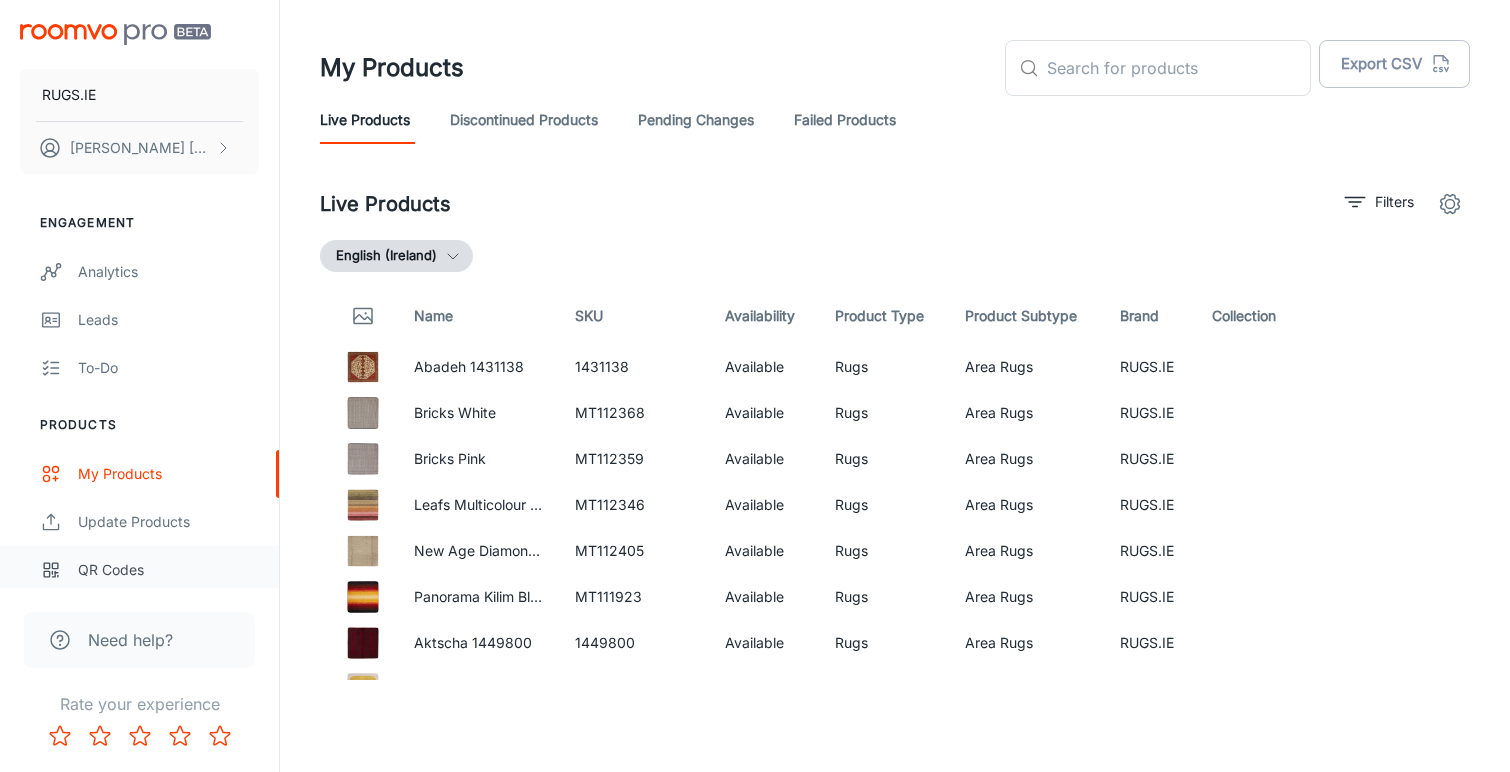 click on "QR Codes" at bounding box center (168, 570) 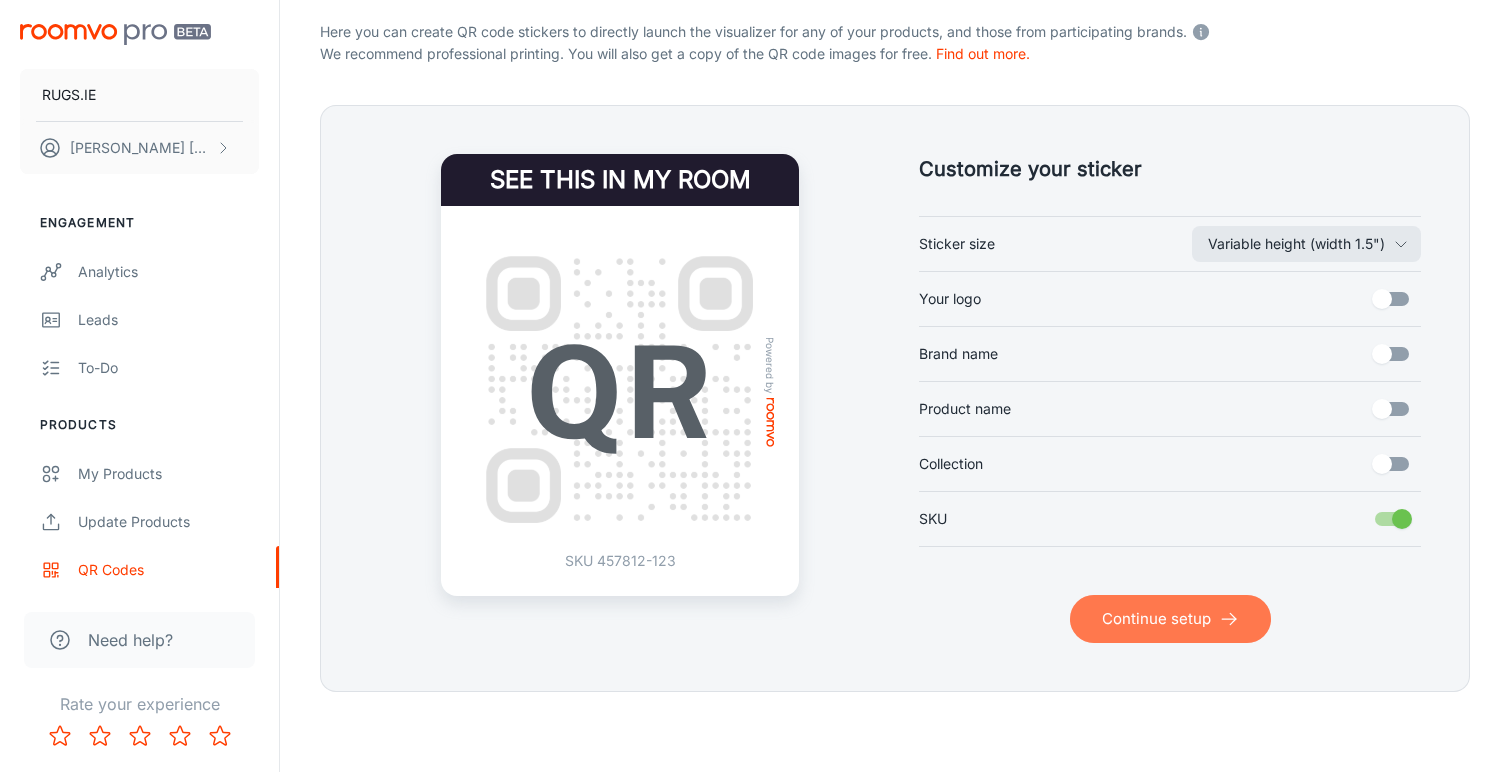 click on "Continue setup" at bounding box center (1170, 619) 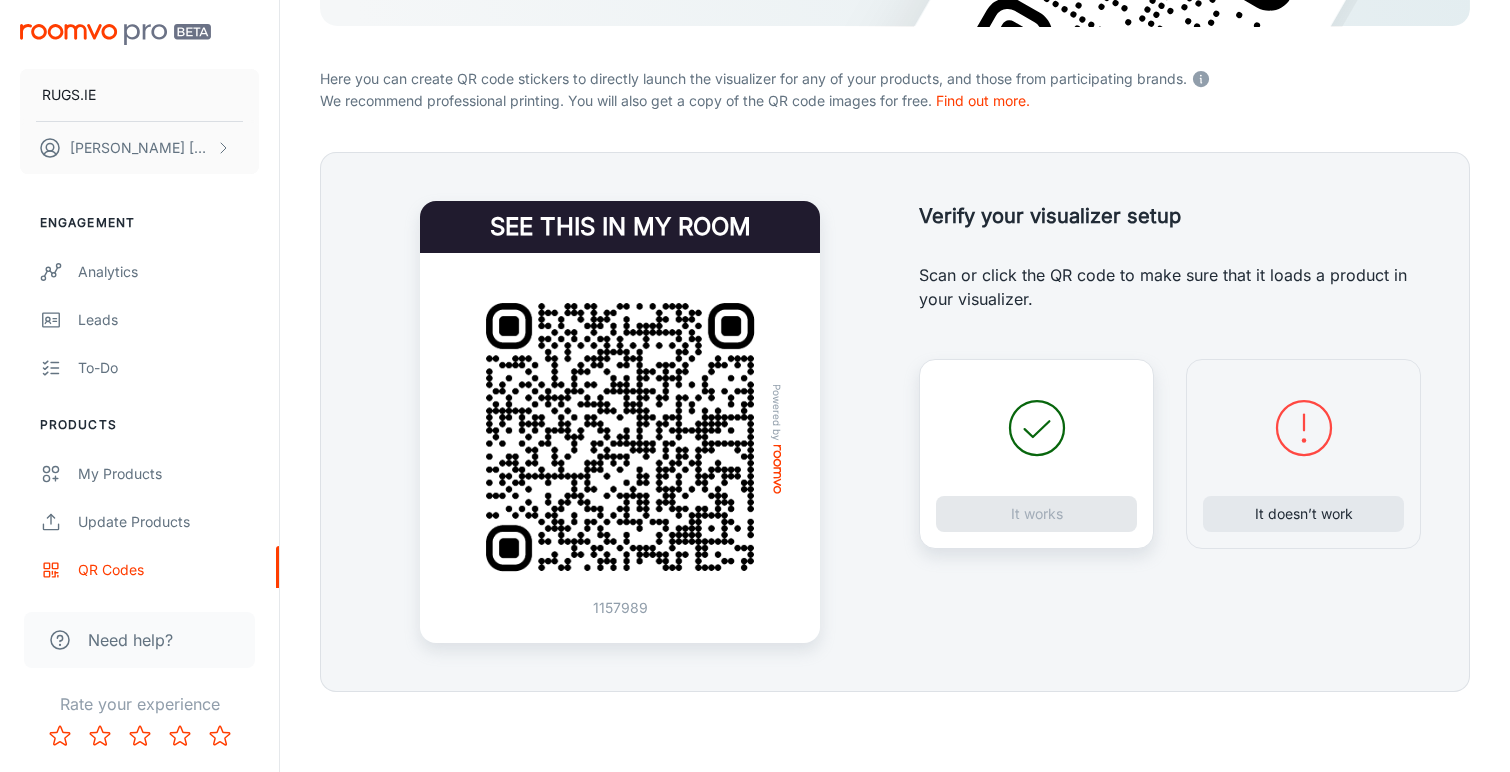 scroll, scrollTop: 348, scrollLeft: 0, axis: vertical 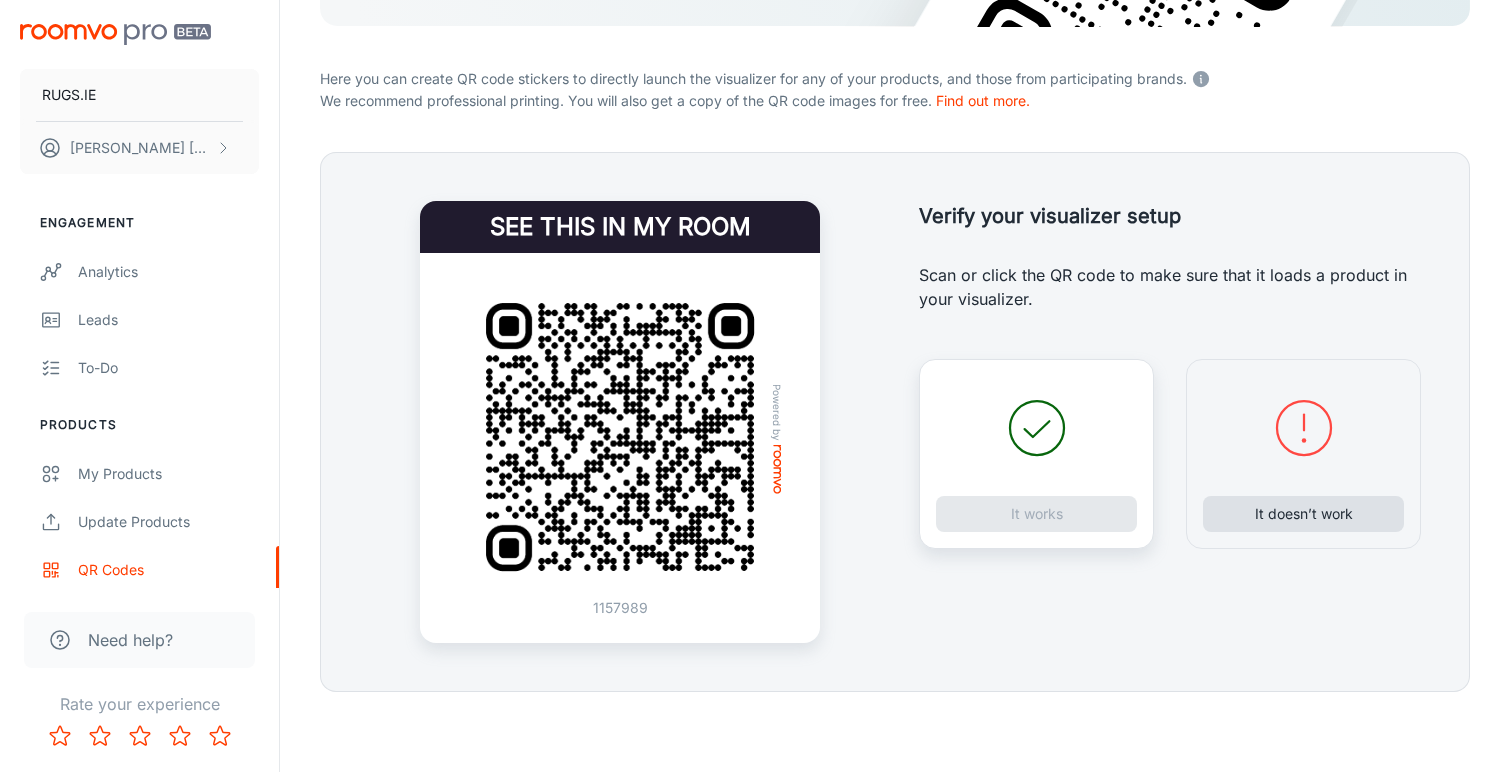click on "It doesn’t work" at bounding box center [1303, 514] 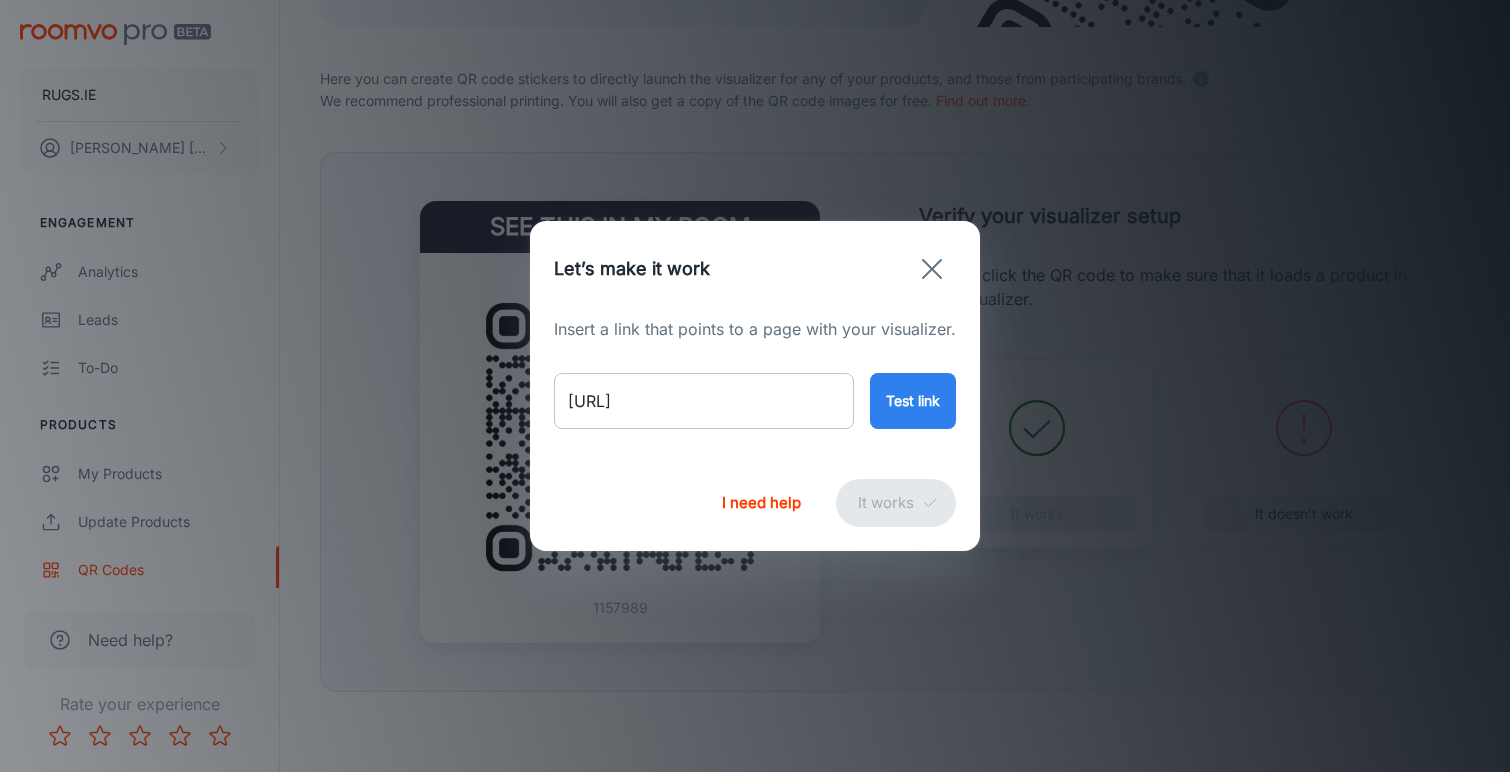 click on "[URL]" at bounding box center [704, 401] 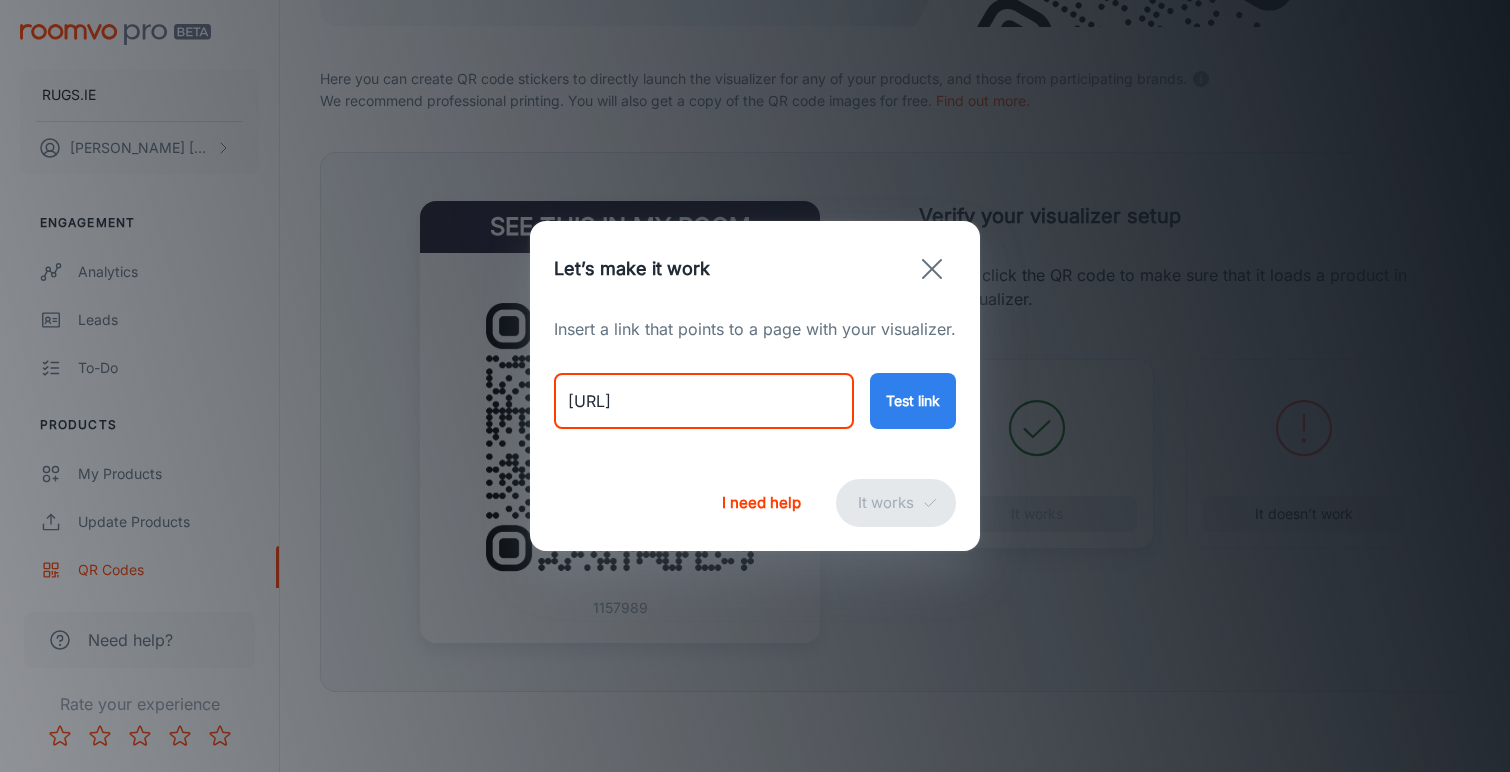 click on "[URL]" at bounding box center (704, 401) 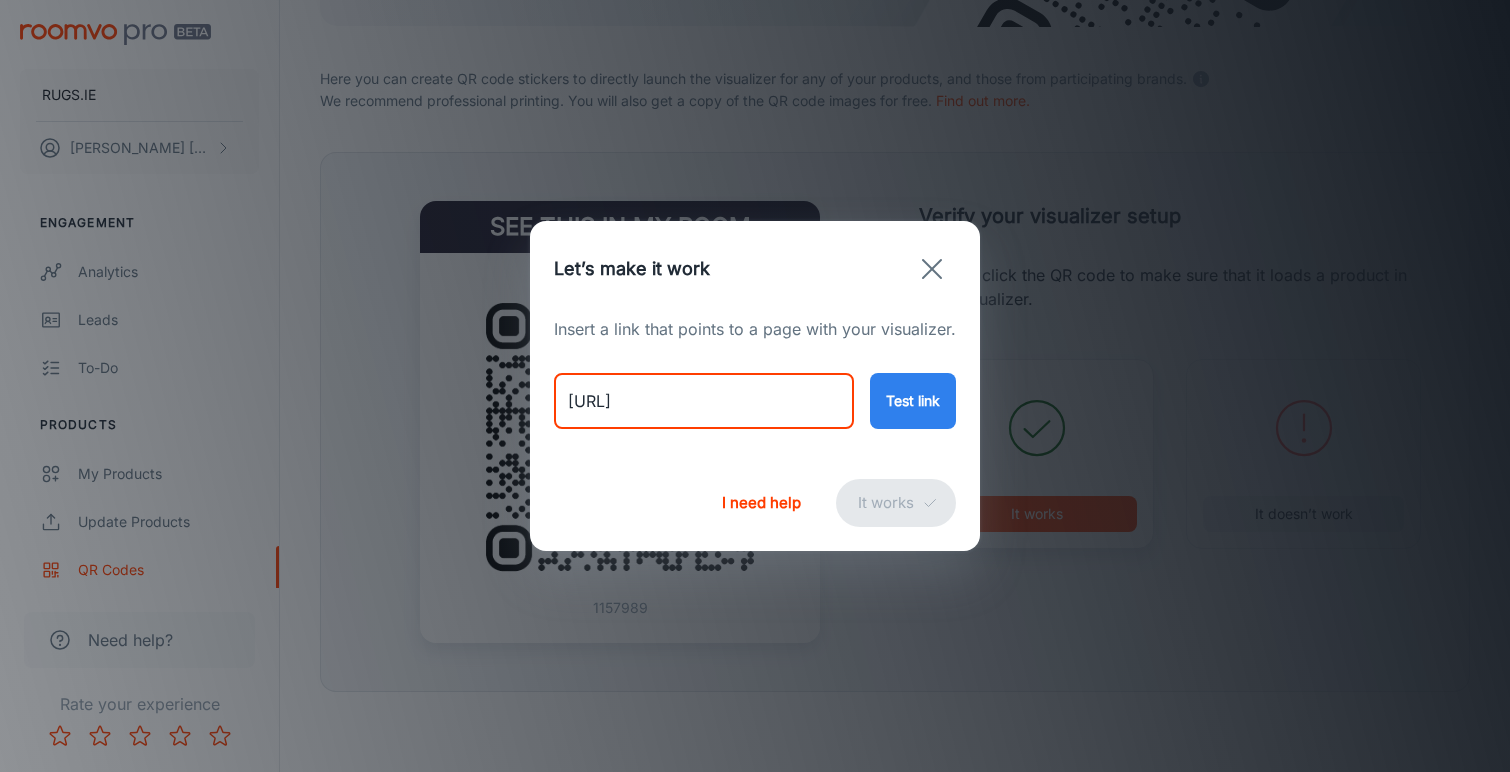 paste on "[PRODUCT_NAME] [PRODUCT_ID]" 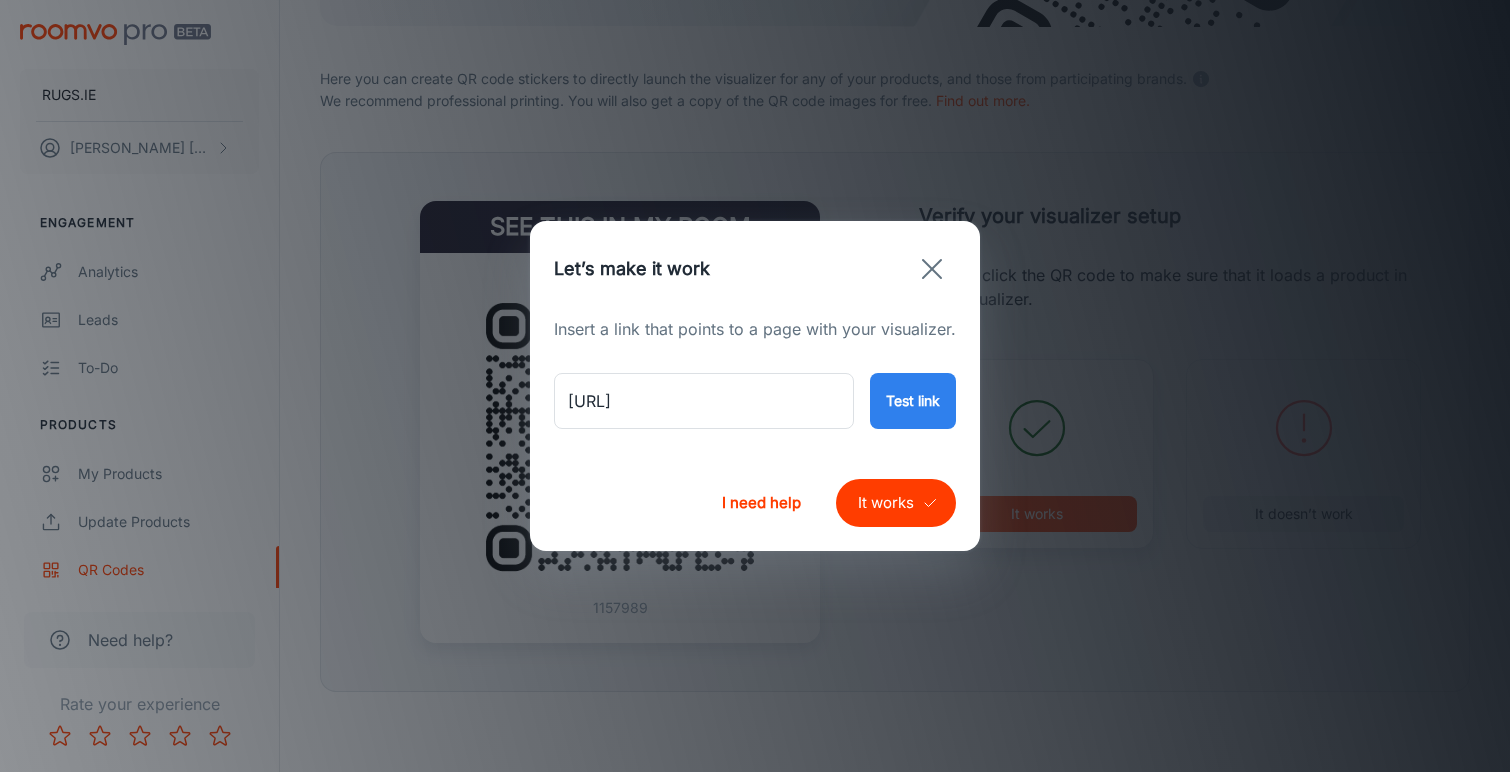 click on "It works" at bounding box center [896, 503] 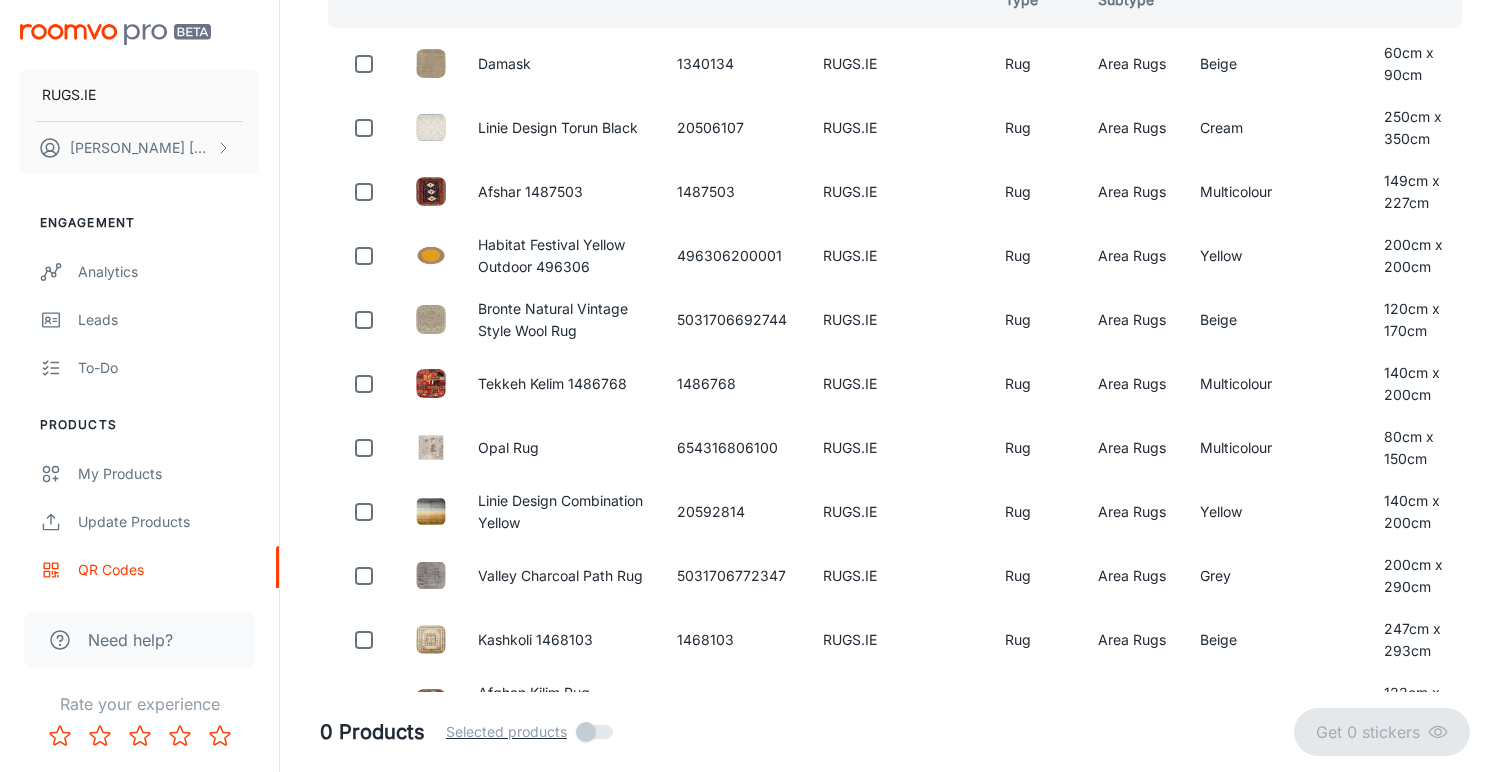 scroll, scrollTop: 99, scrollLeft: 0, axis: vertical 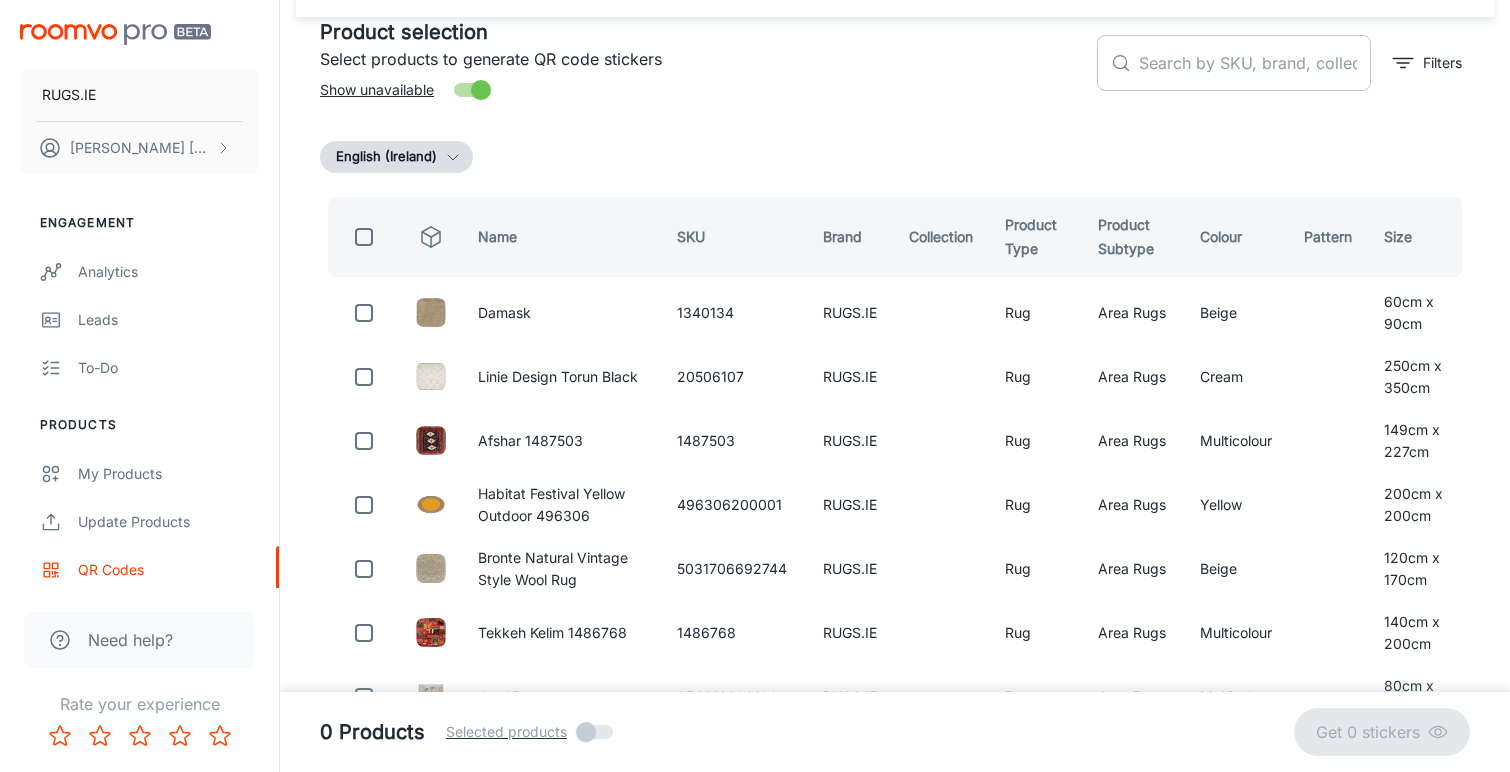 click at bounding box center (1255, 63) 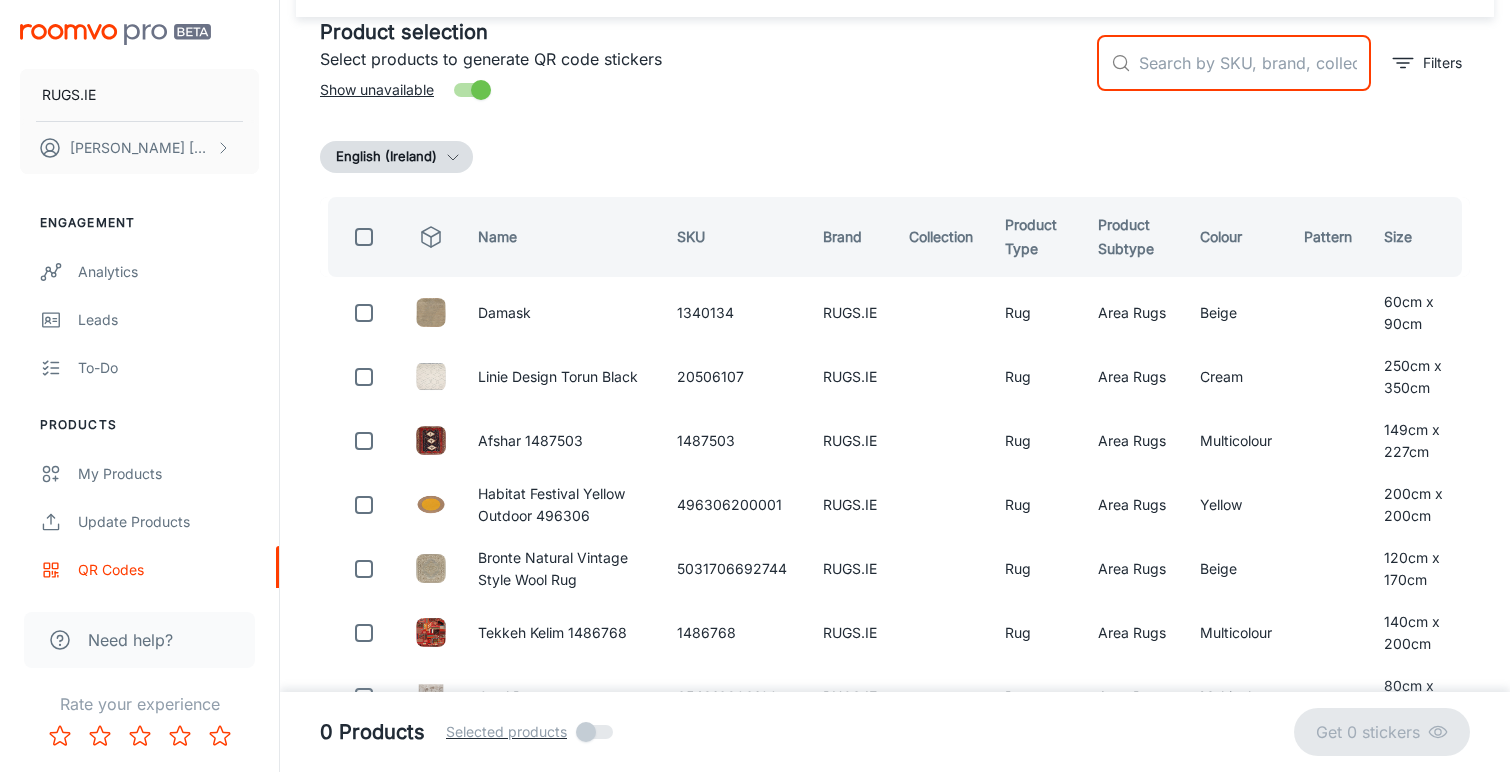 paste on "[PRODUCT_ID]" 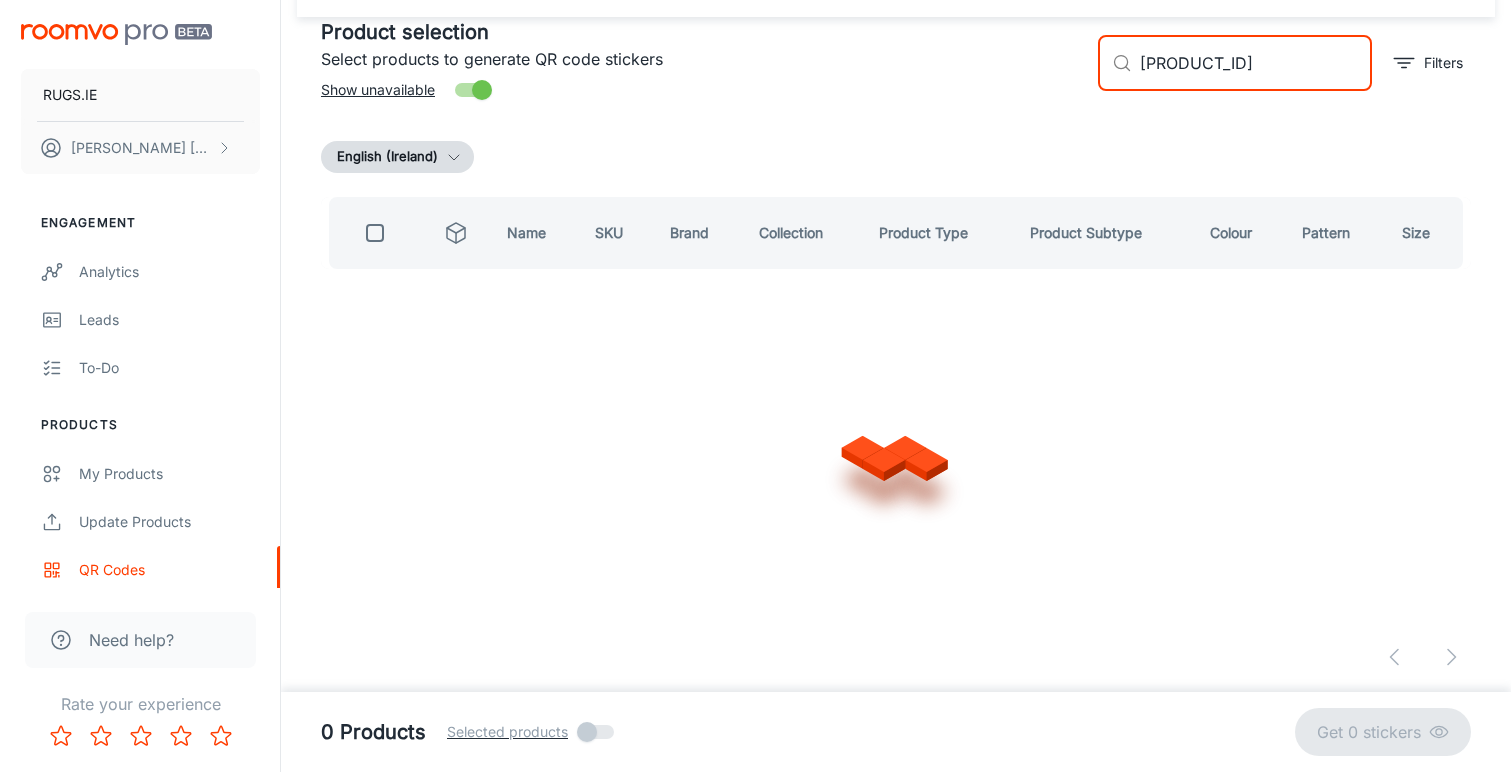 scroll, scrollTop: 0, scrollLeft: 0, axis: both 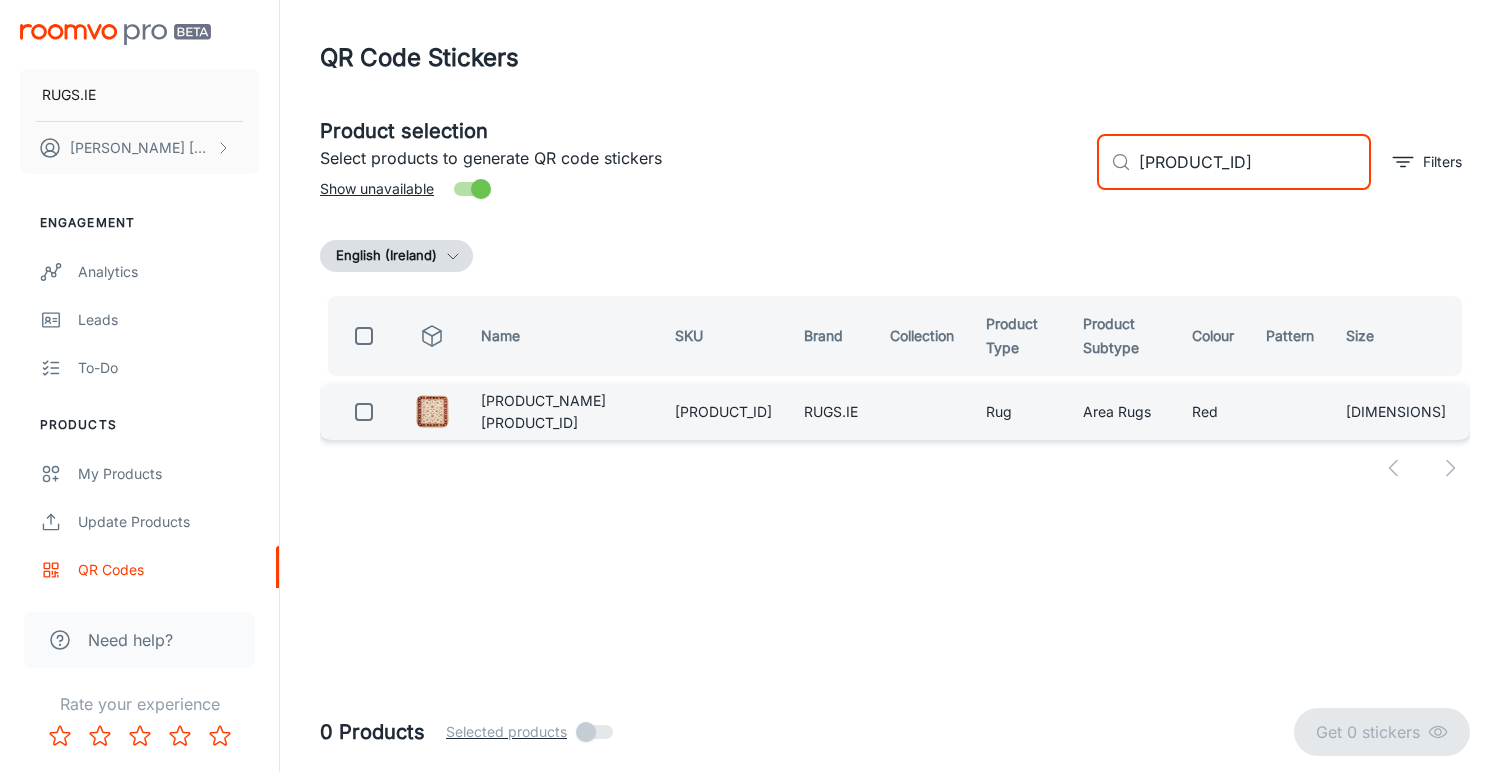 type on "[PRODUCT_ID]" 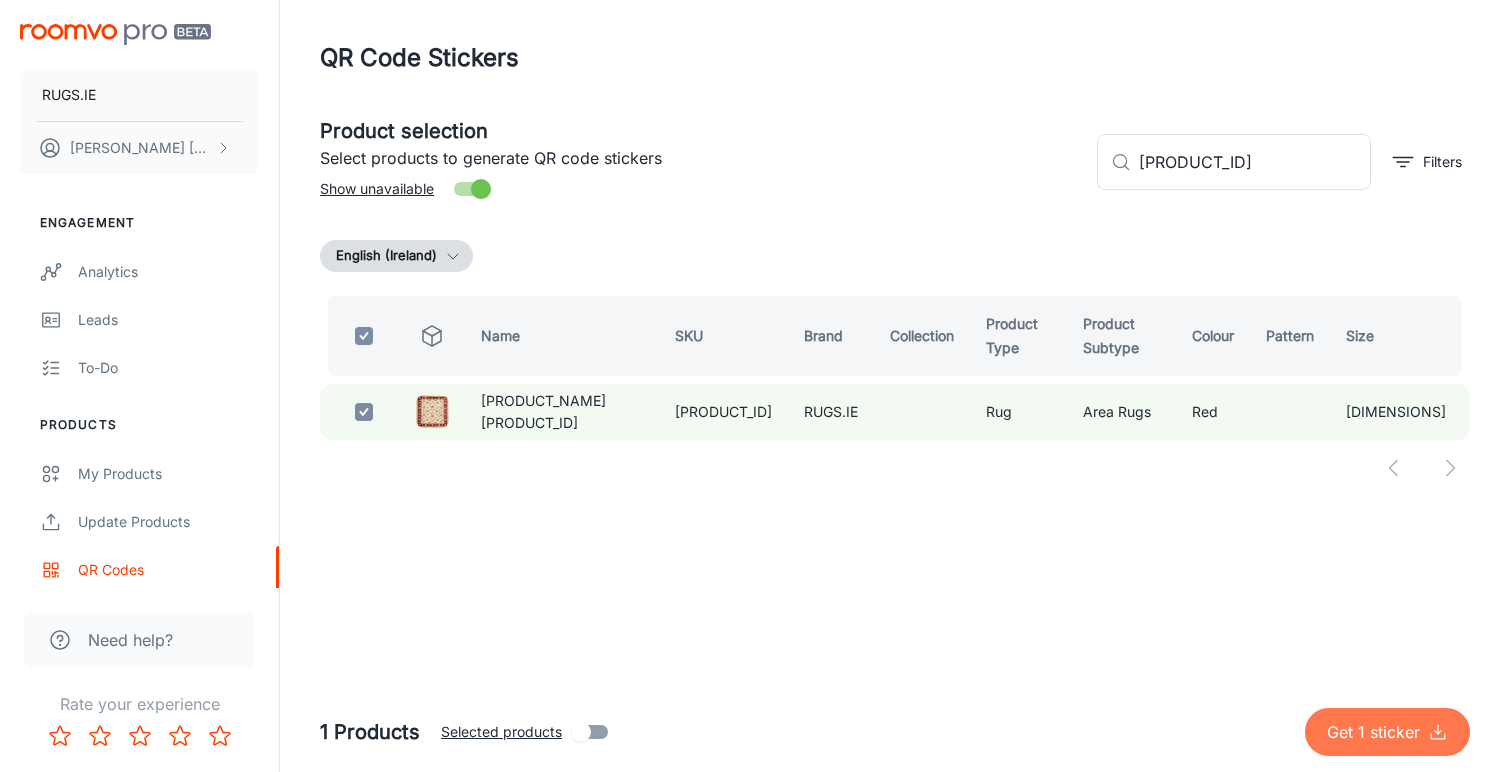 click on "Get 1 sticker" at bounding box center (1377, 732) 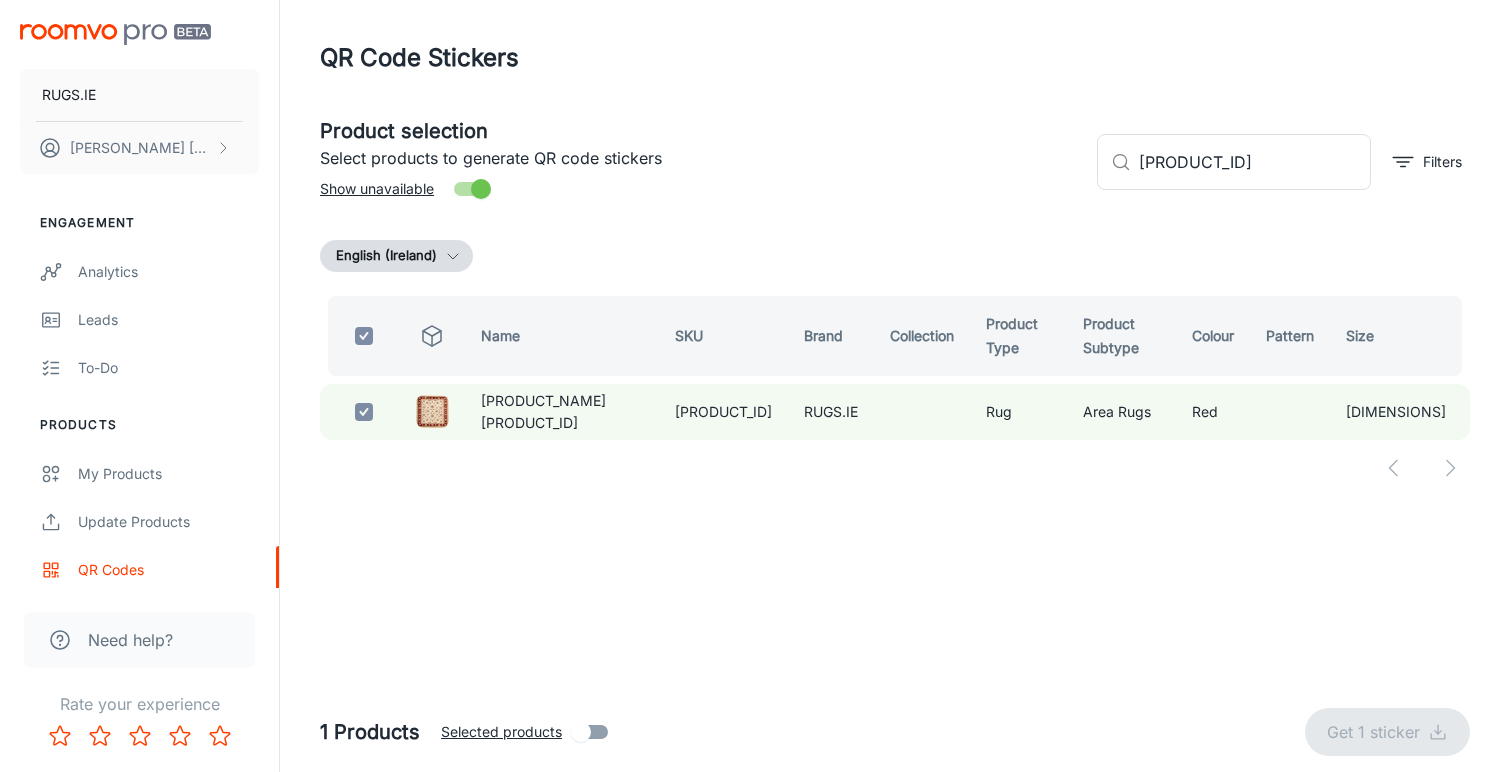 checkbox on "false" 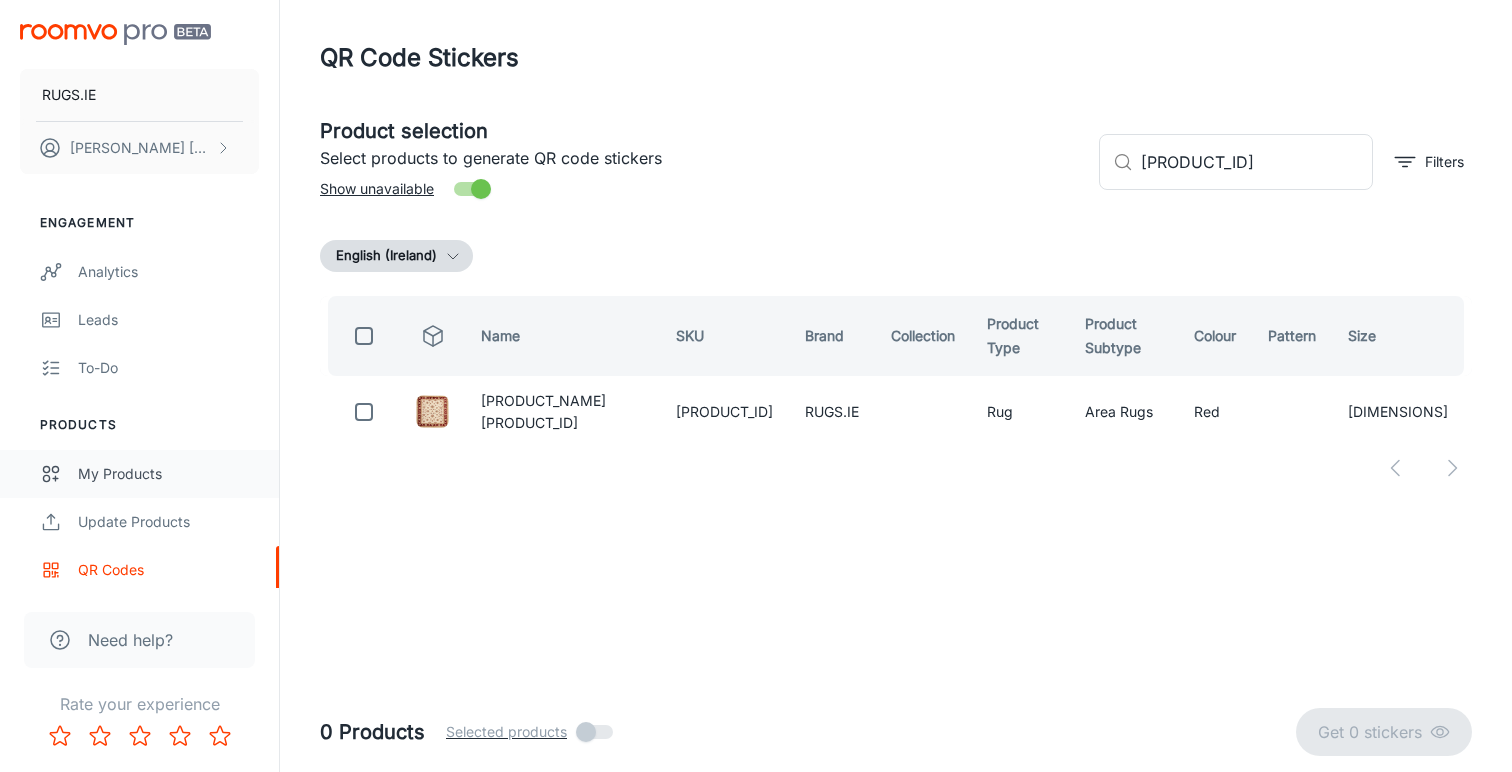 click on "My Products" at bounding box center [168, 474] 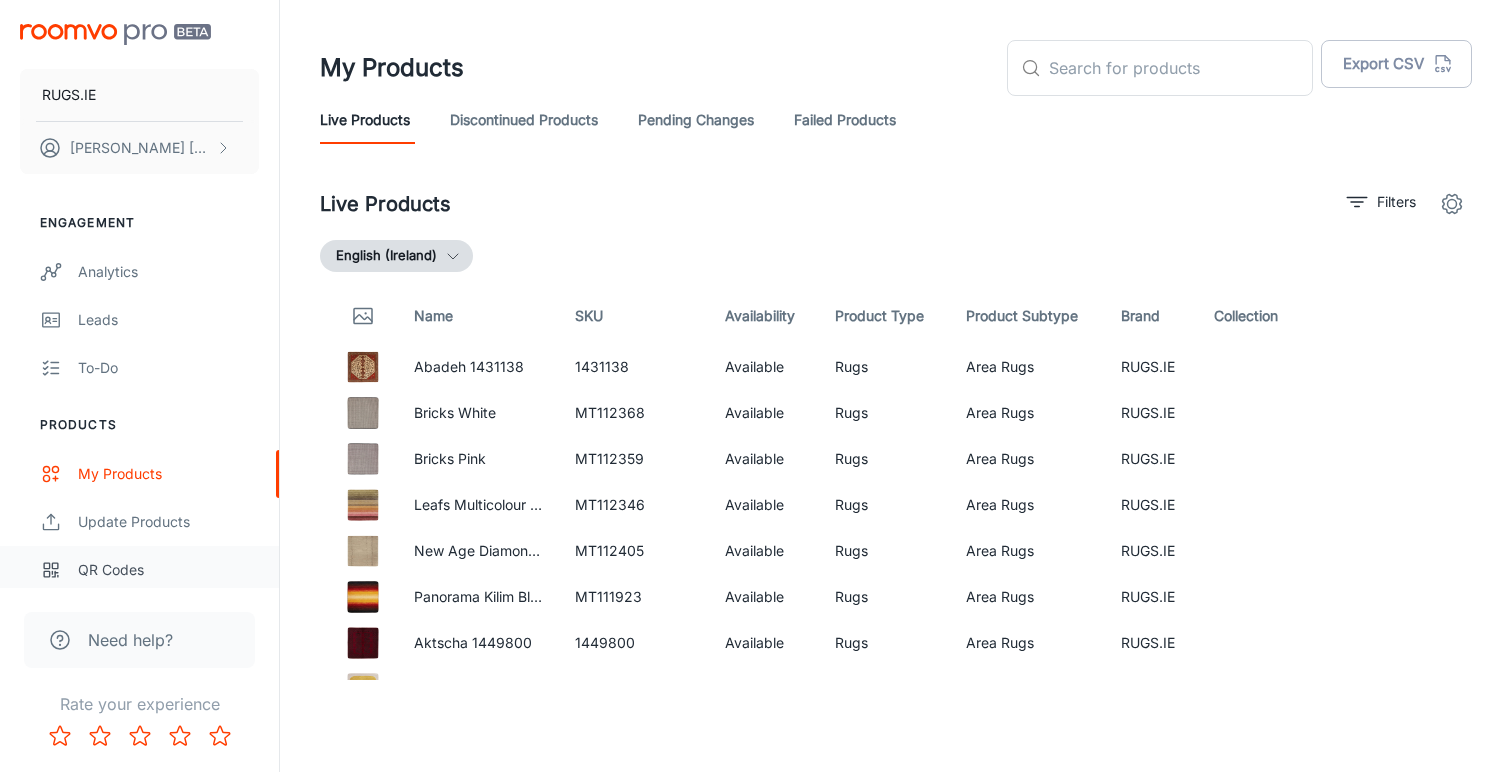 click on "QR Codes" at bounding box center [168, 570] 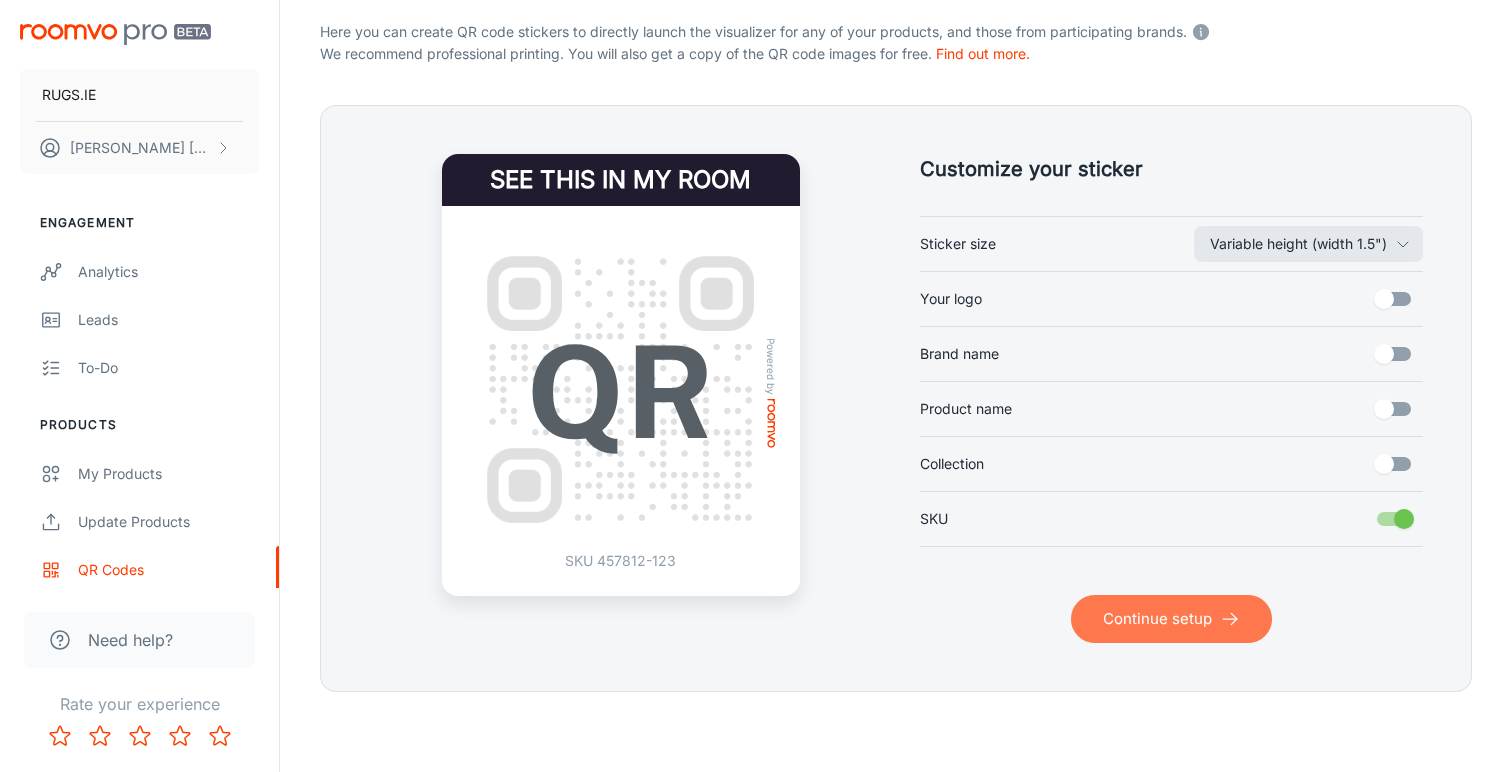 click on "Continue setup" at bounding box center (1171, 619) 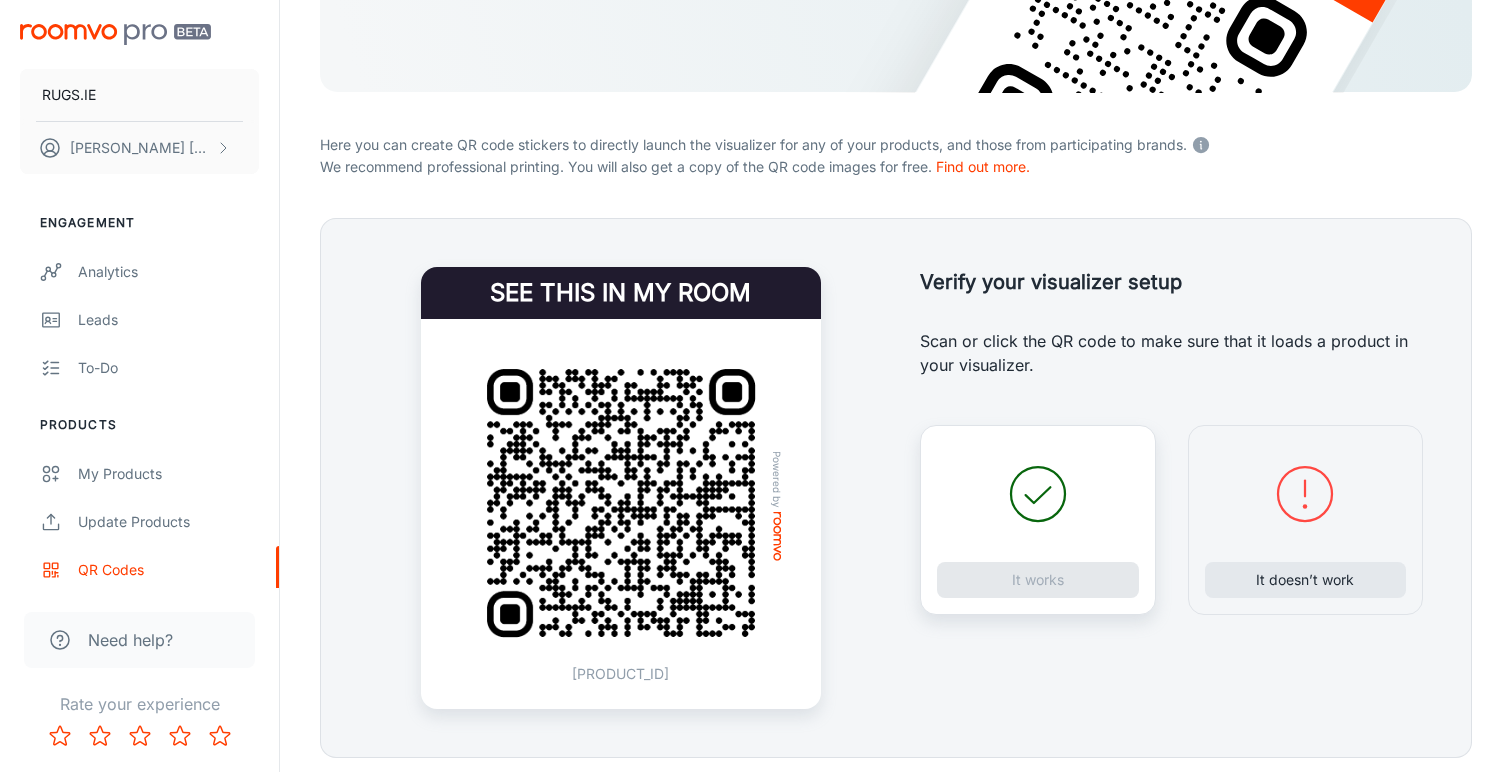 scroll, scrollTop: 298, scrollLeft: 0, axis: vertical 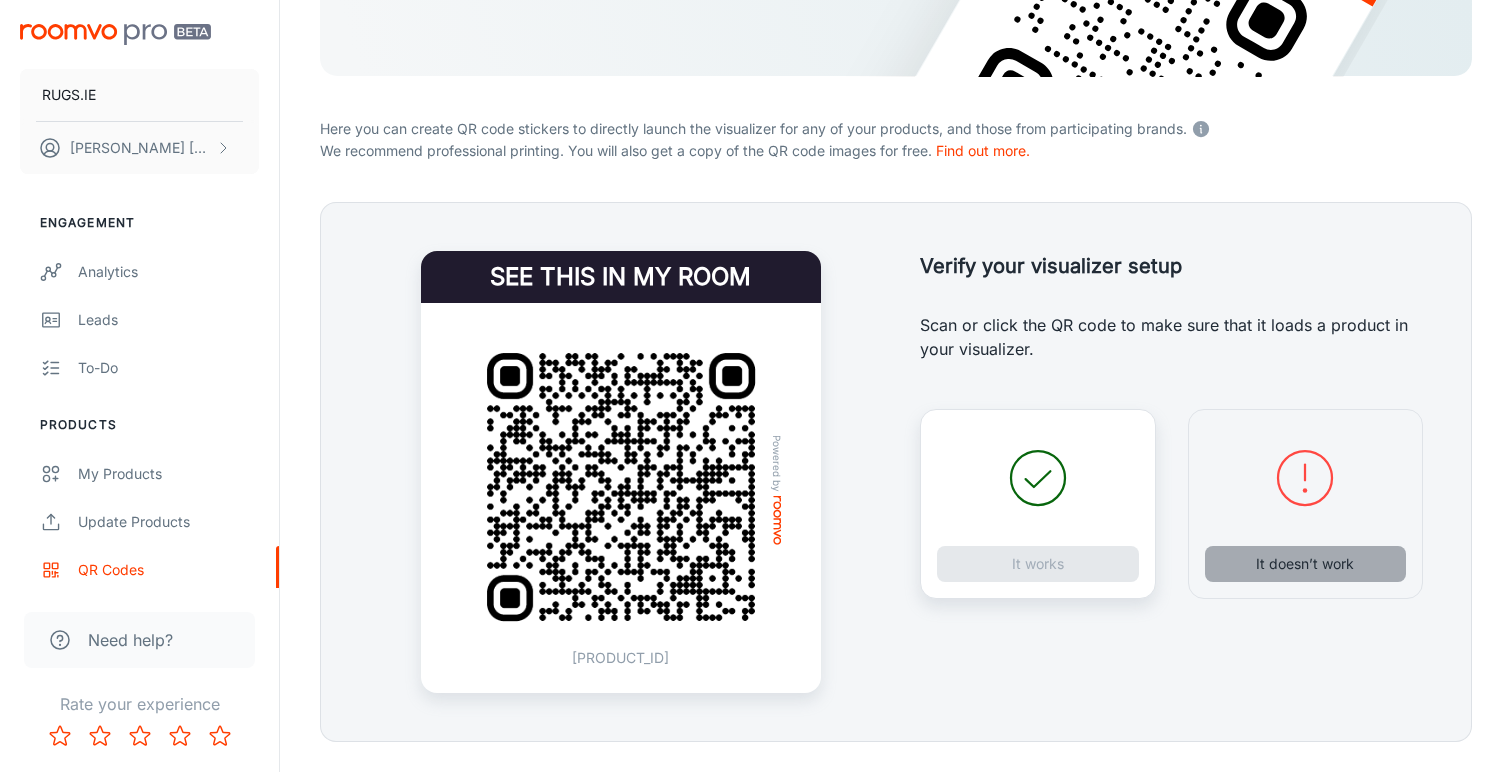 click on "It doesn’t work" at bounding box center (1306, 564) 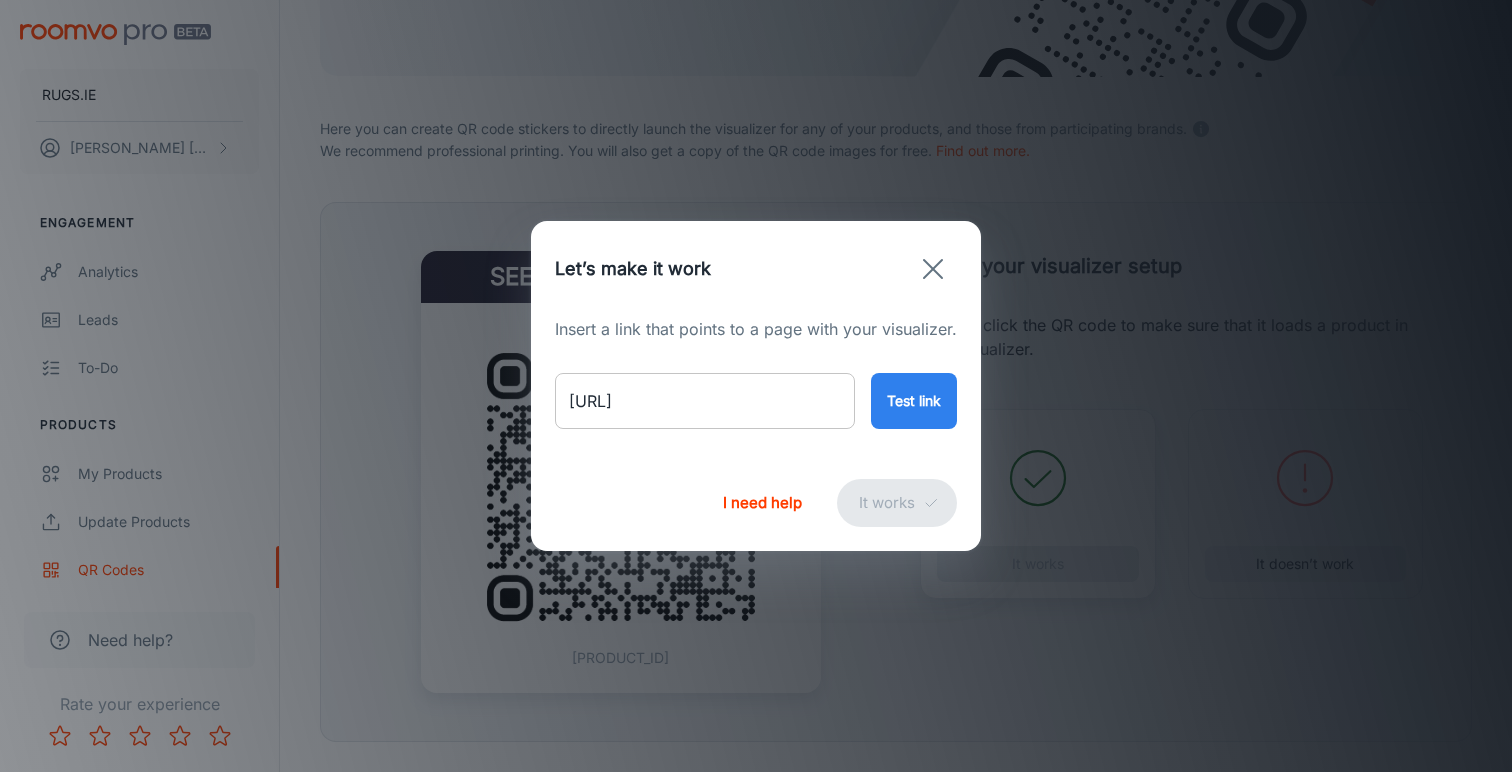 click on "[URL]" at bounding box center (705, 401) 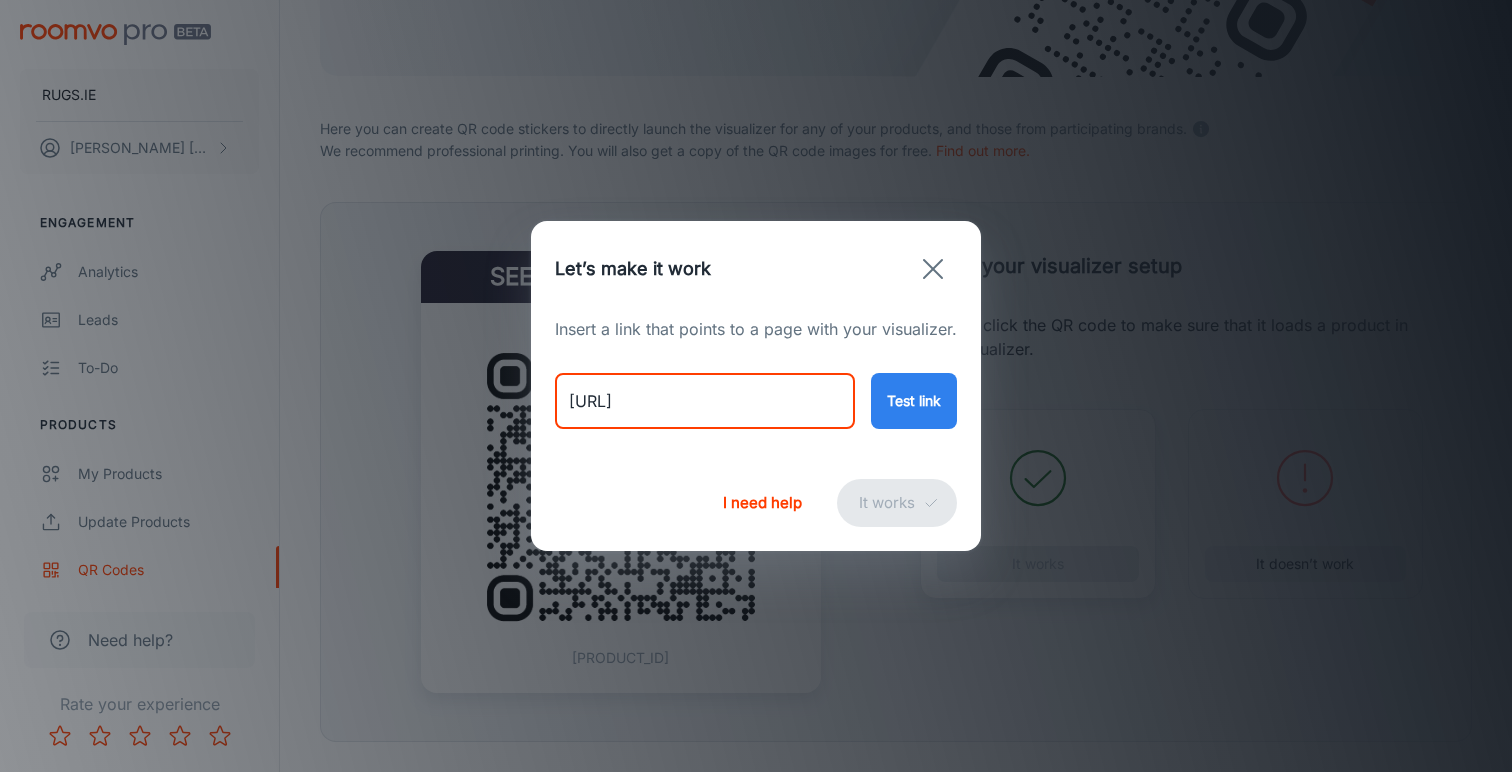 click on "[URL]" at bounding box center (705, 401) 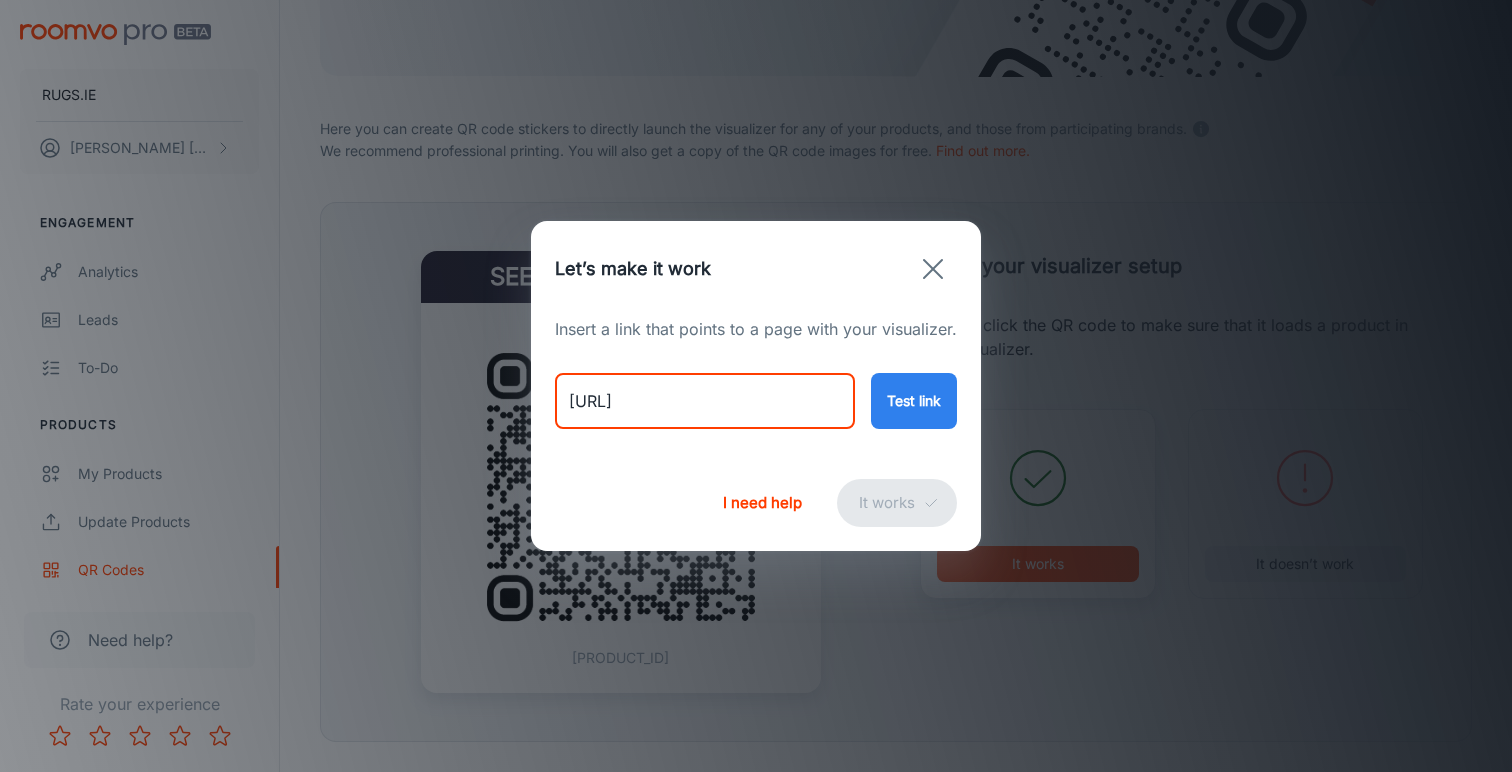 type on "[URL]" 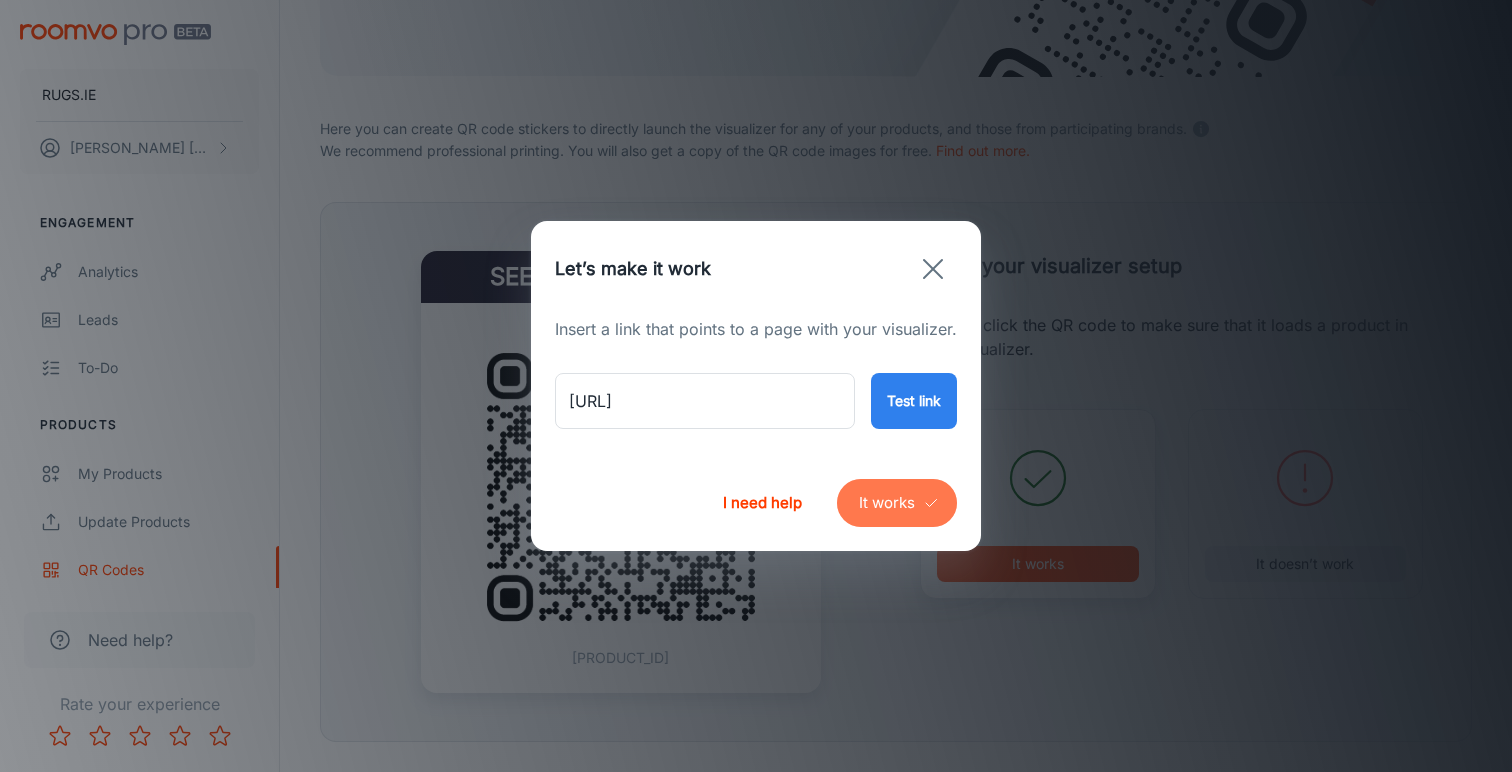 click on "It works" at bounding box center (897, 503) 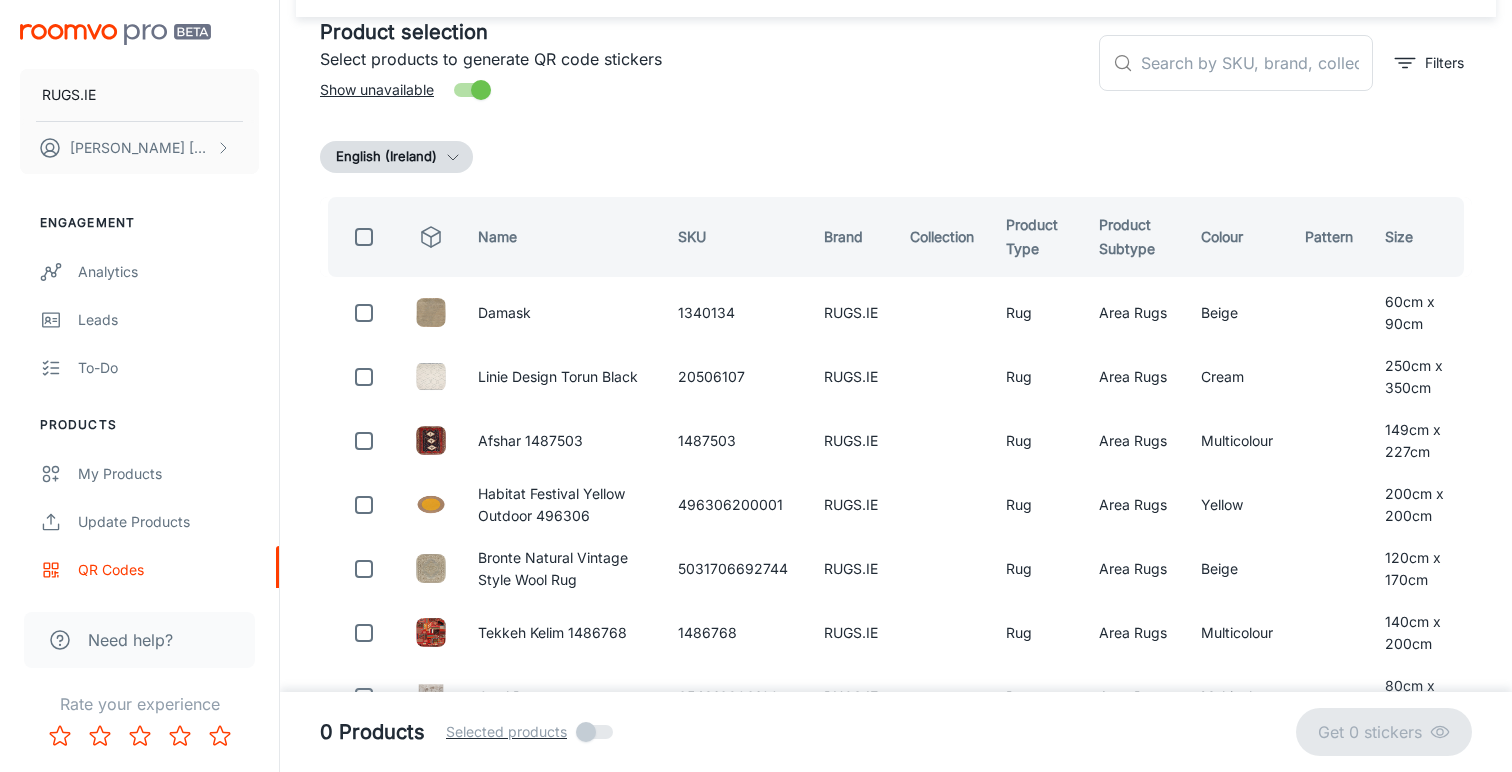click on "QR Code Stickers" at bounding box center [896, -41] 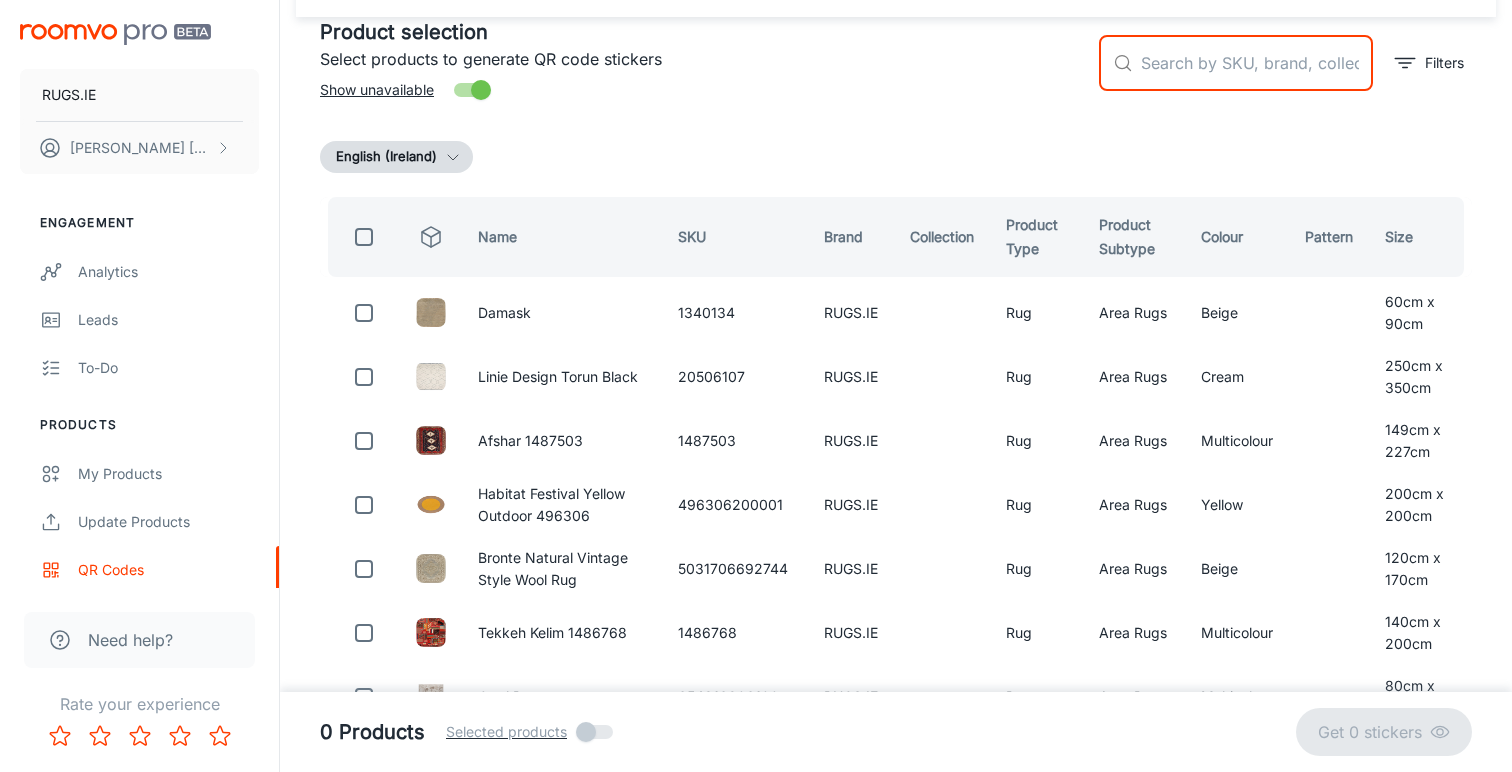 click at bounding box center [1257, 63] 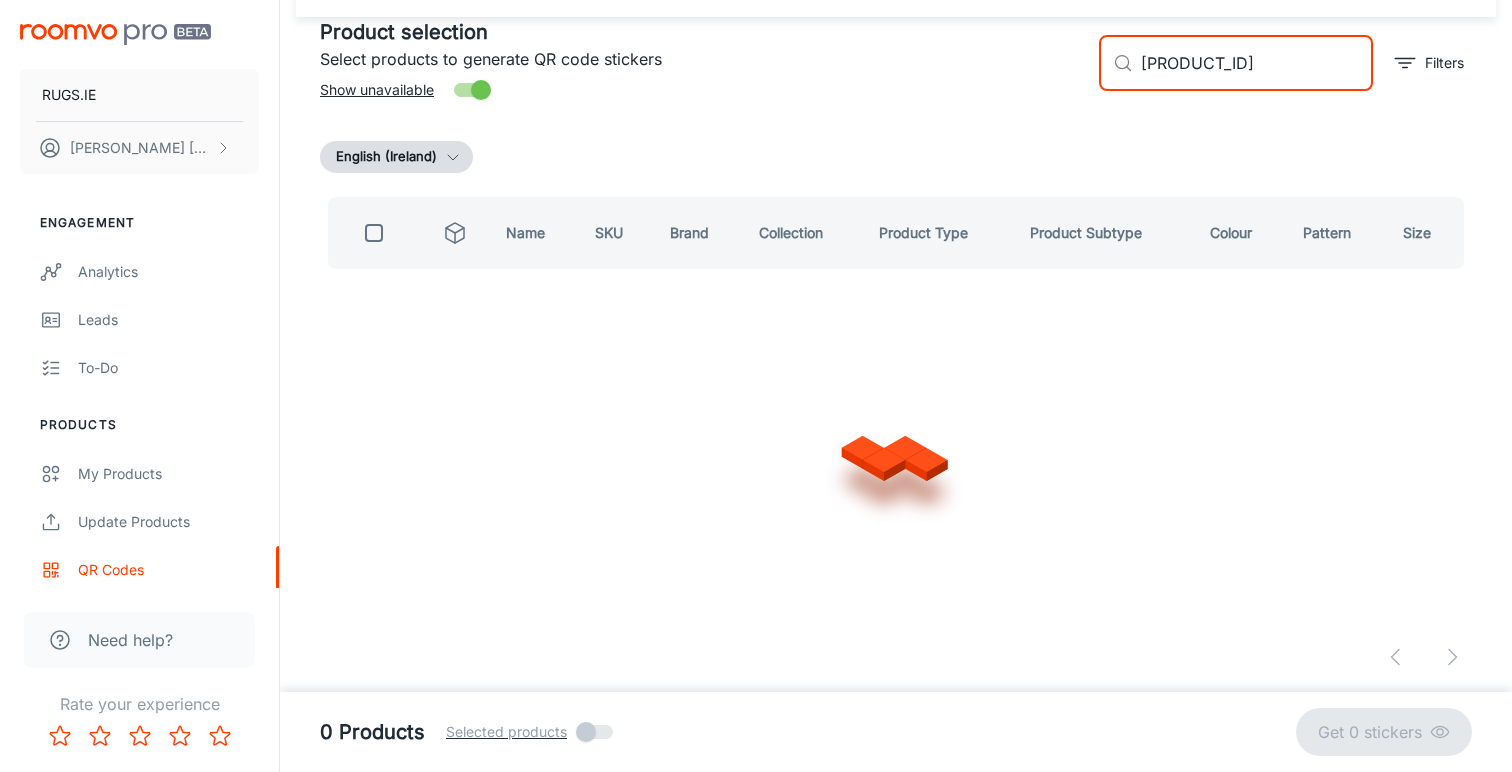 scroll, scrollTop: 0, scrollLeft: 0, axis: both 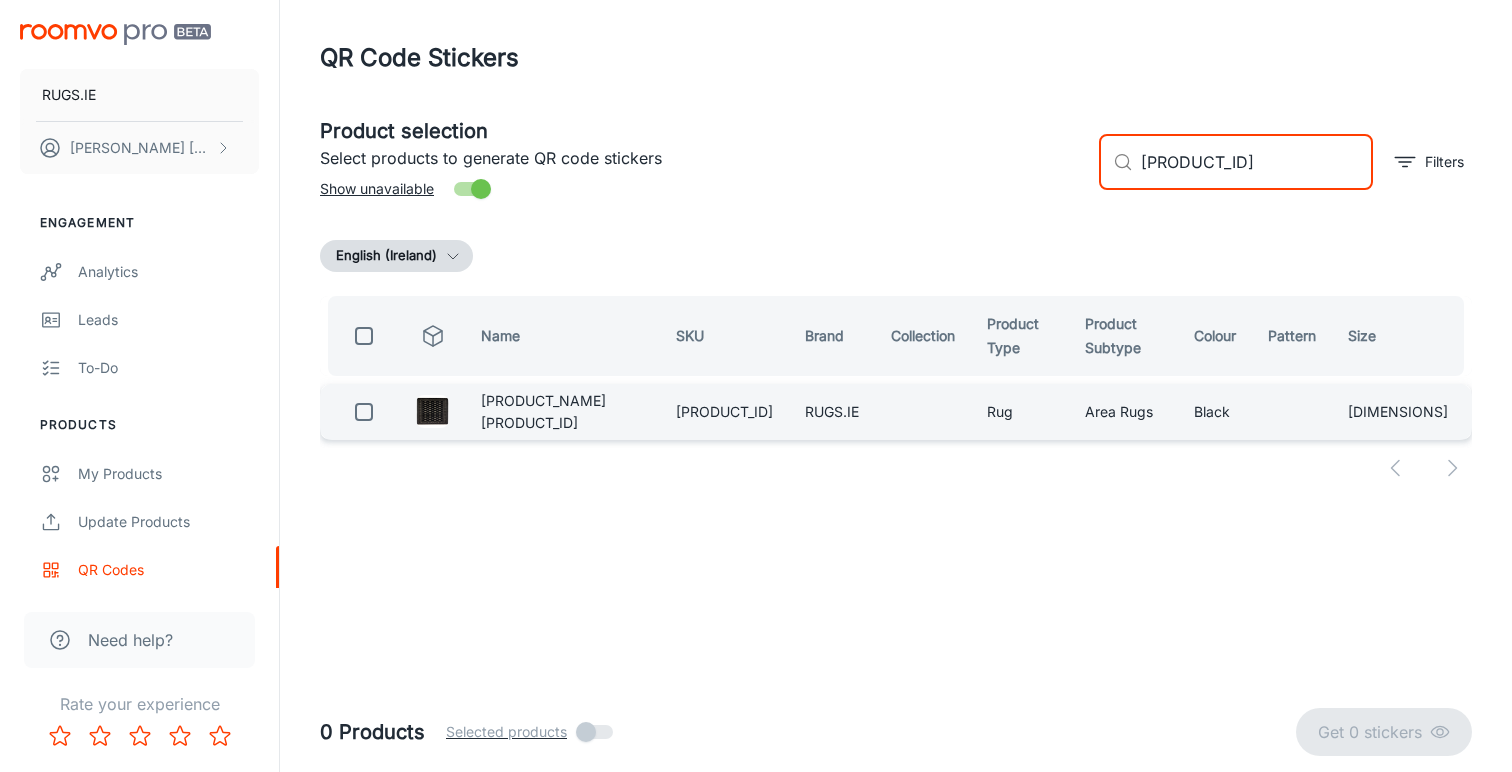 type on "[PRODUCT_ID]" 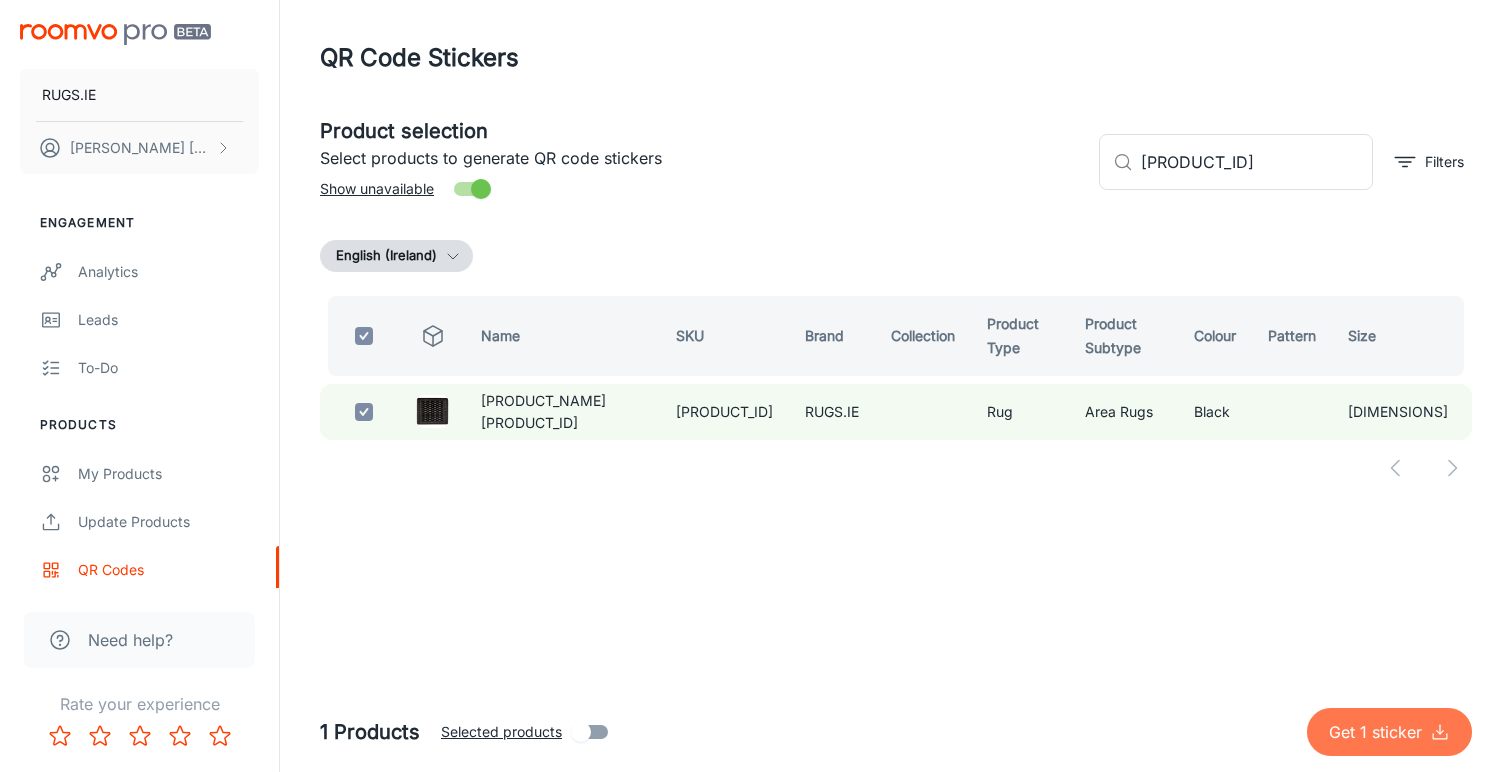 click on "Get 1 sticker" at bounding box center [1379, 732] 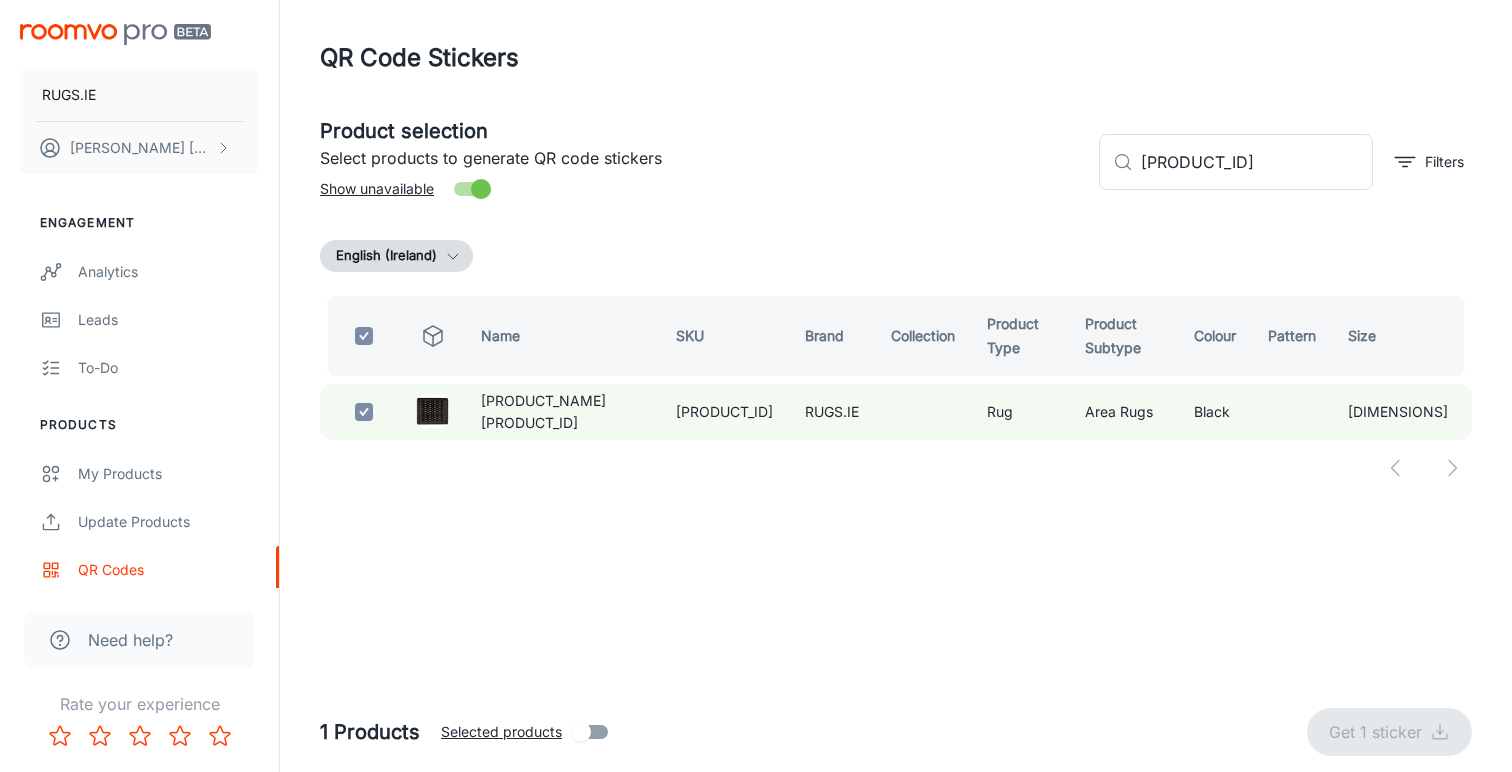 checkbox on "false" 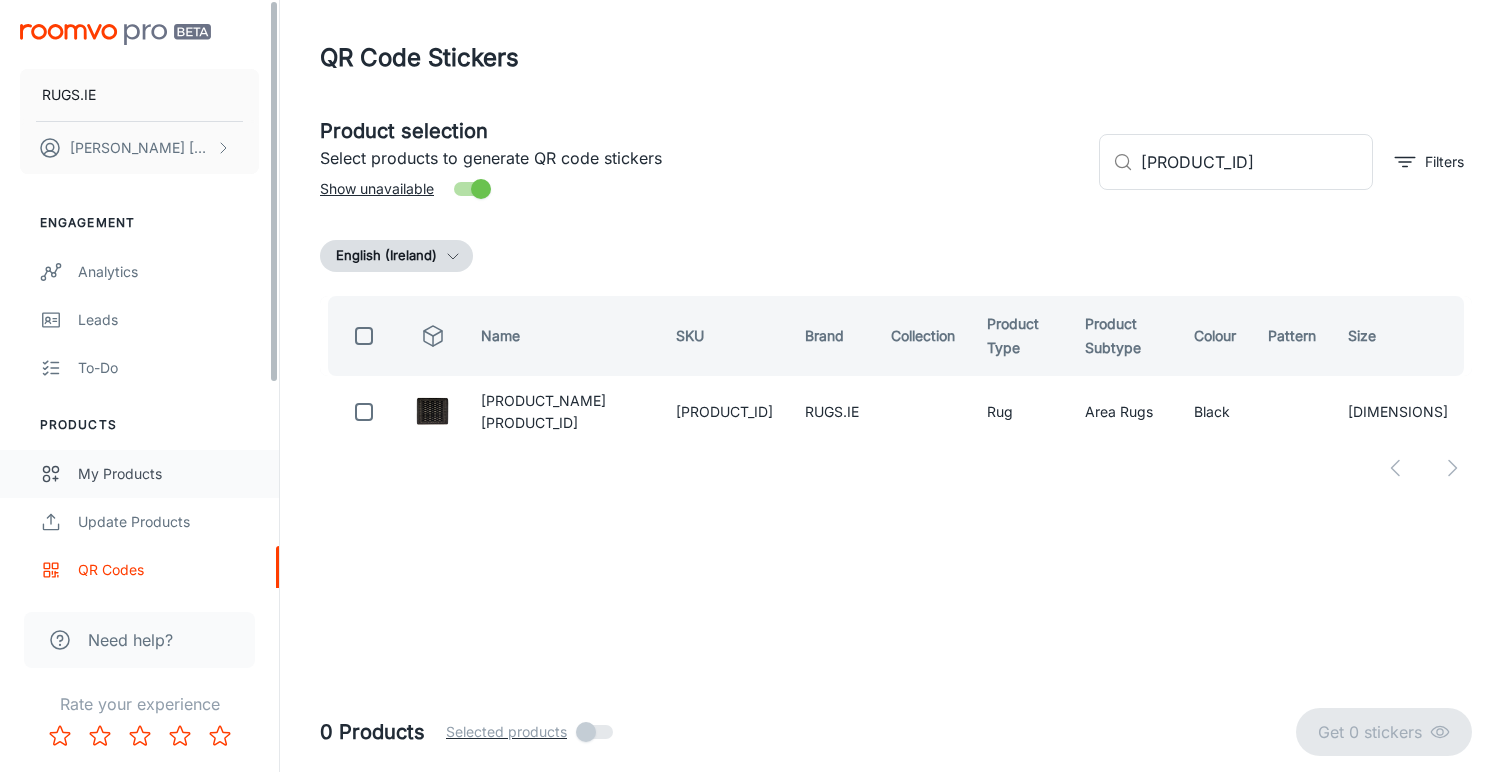 click on "My Products" at bounding box center [168, 474] 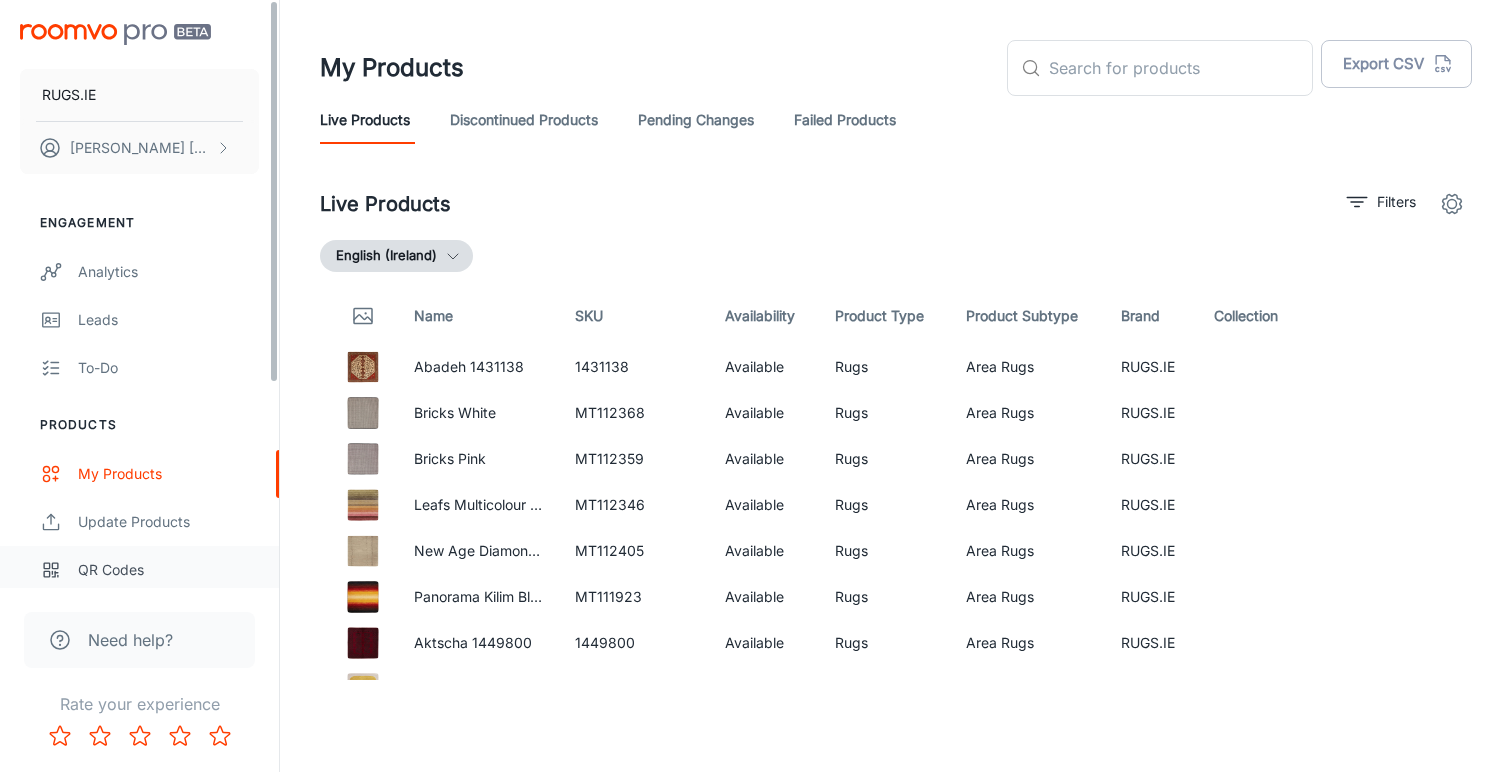 click on "QR Codes" at bounding box center [168, 570] 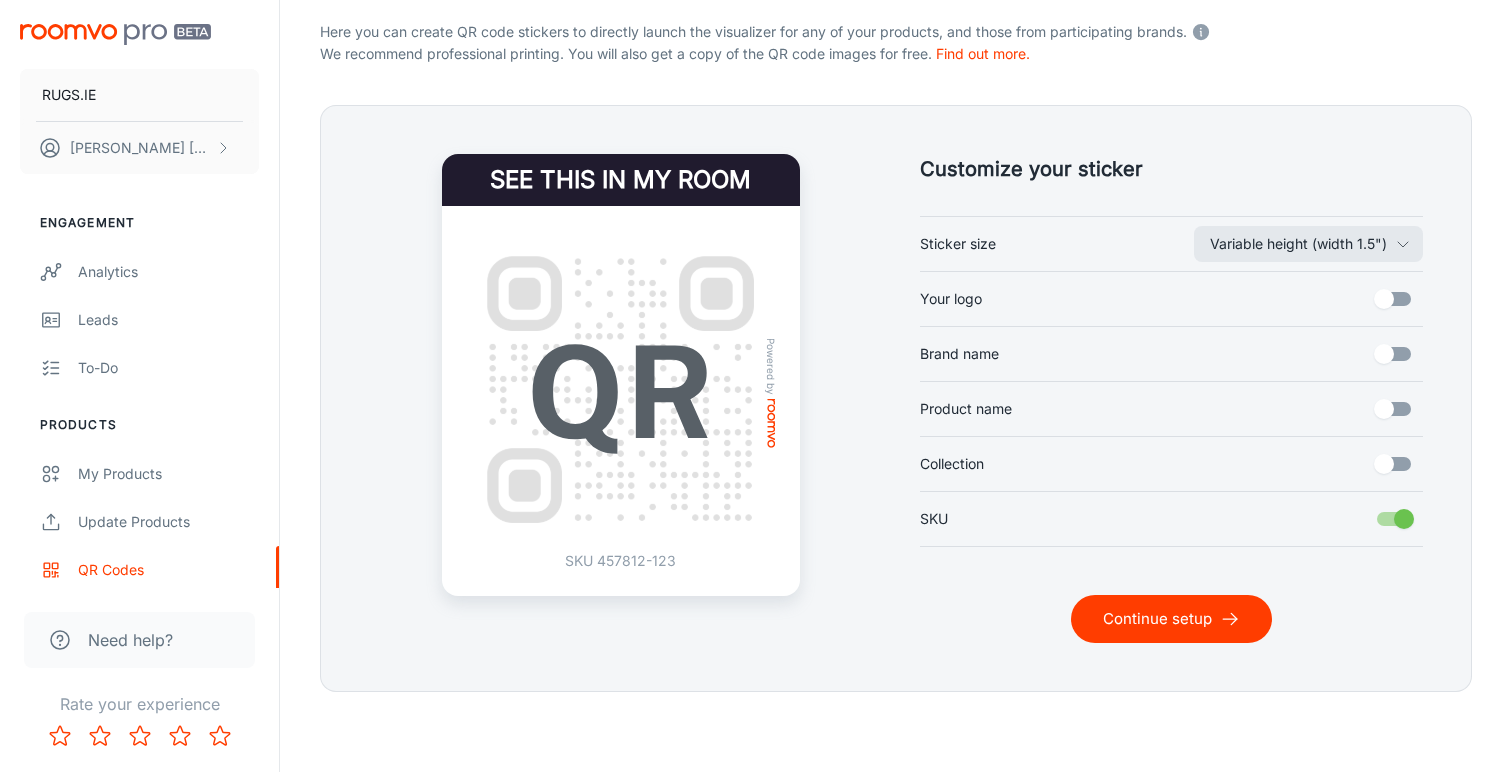 click on "Continue setup" at bounding box center [1171, 619] 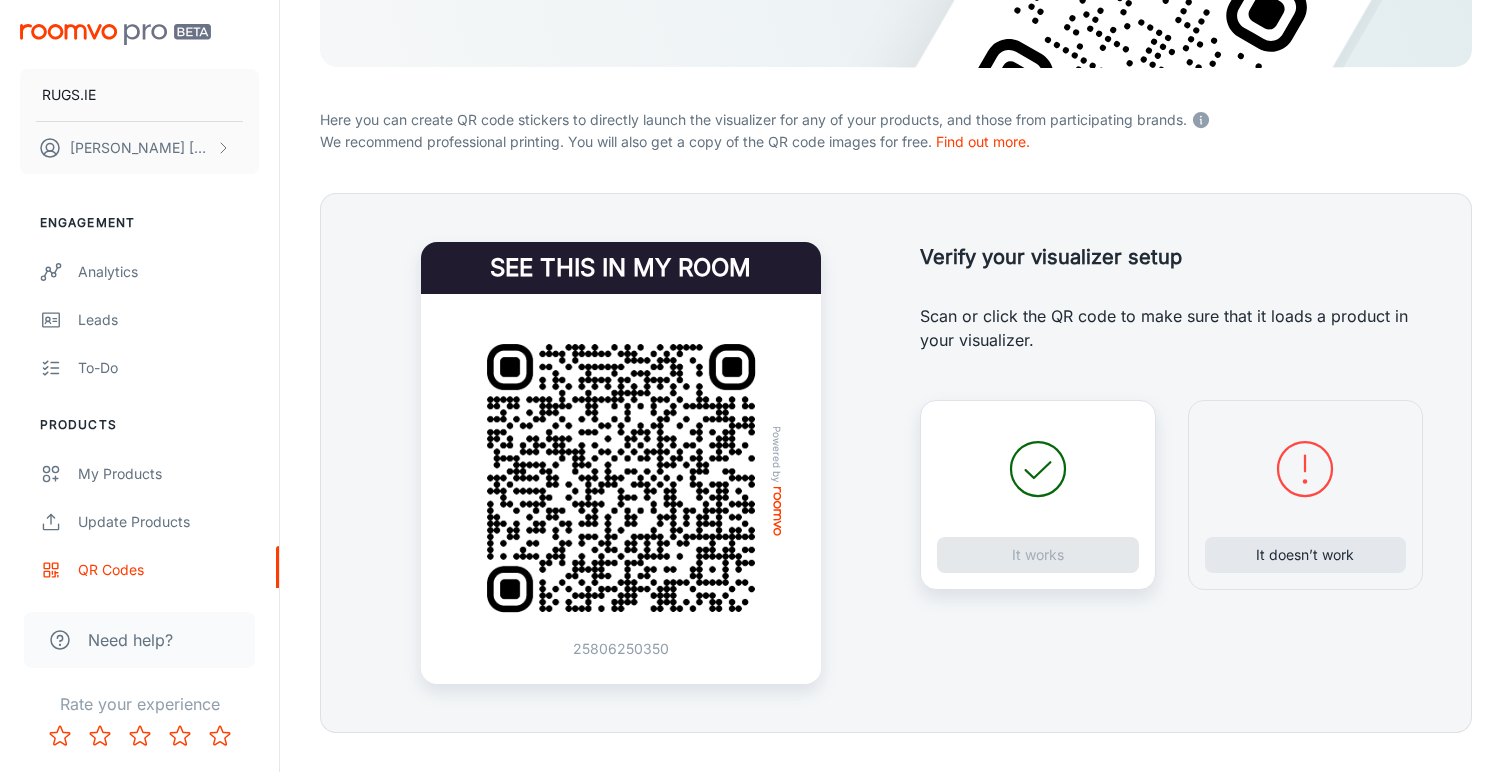 scroll, scrollTop: 319, scrollLeft: 0, axis: vertical 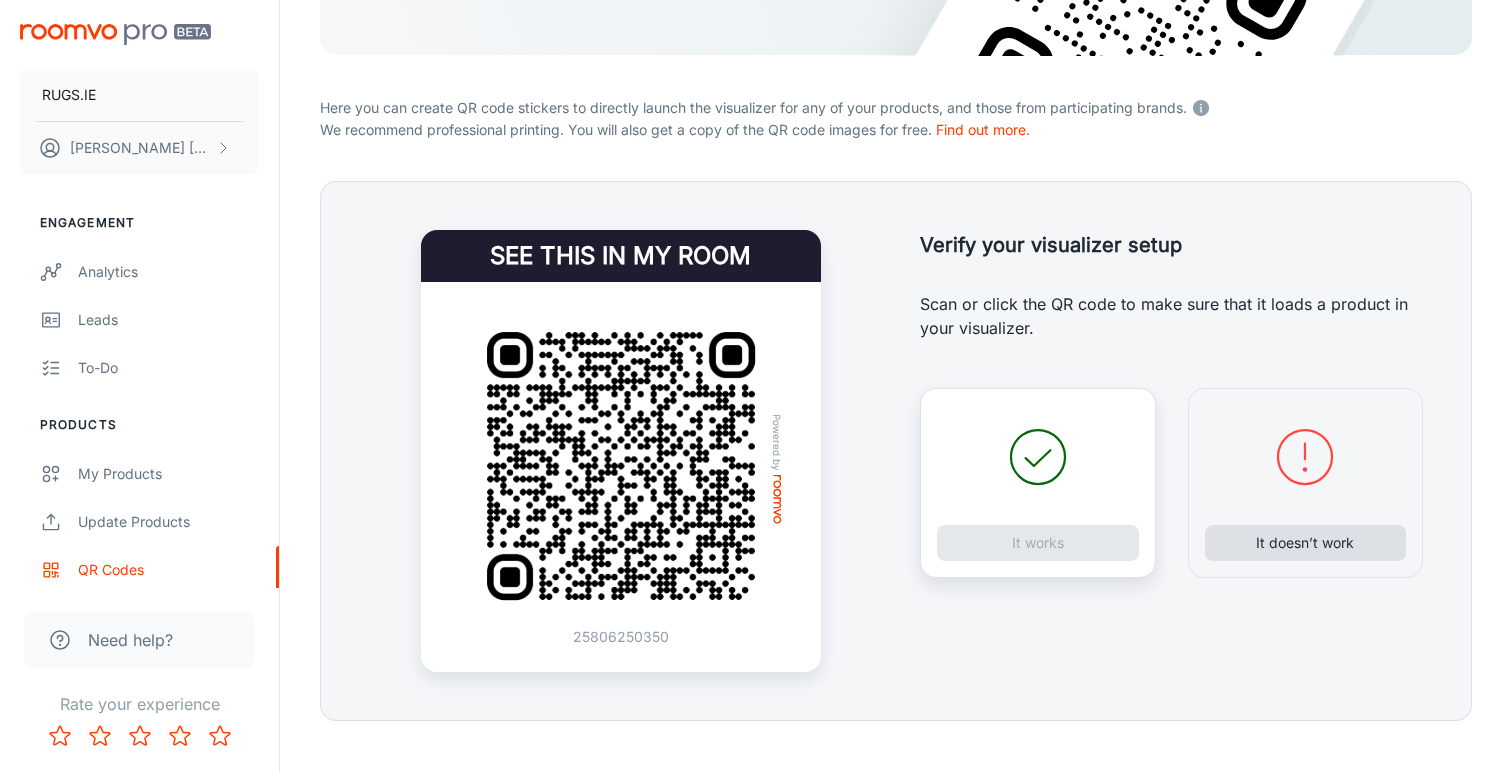 click on "It doesn’t work" at bounding box center (1306, 543) 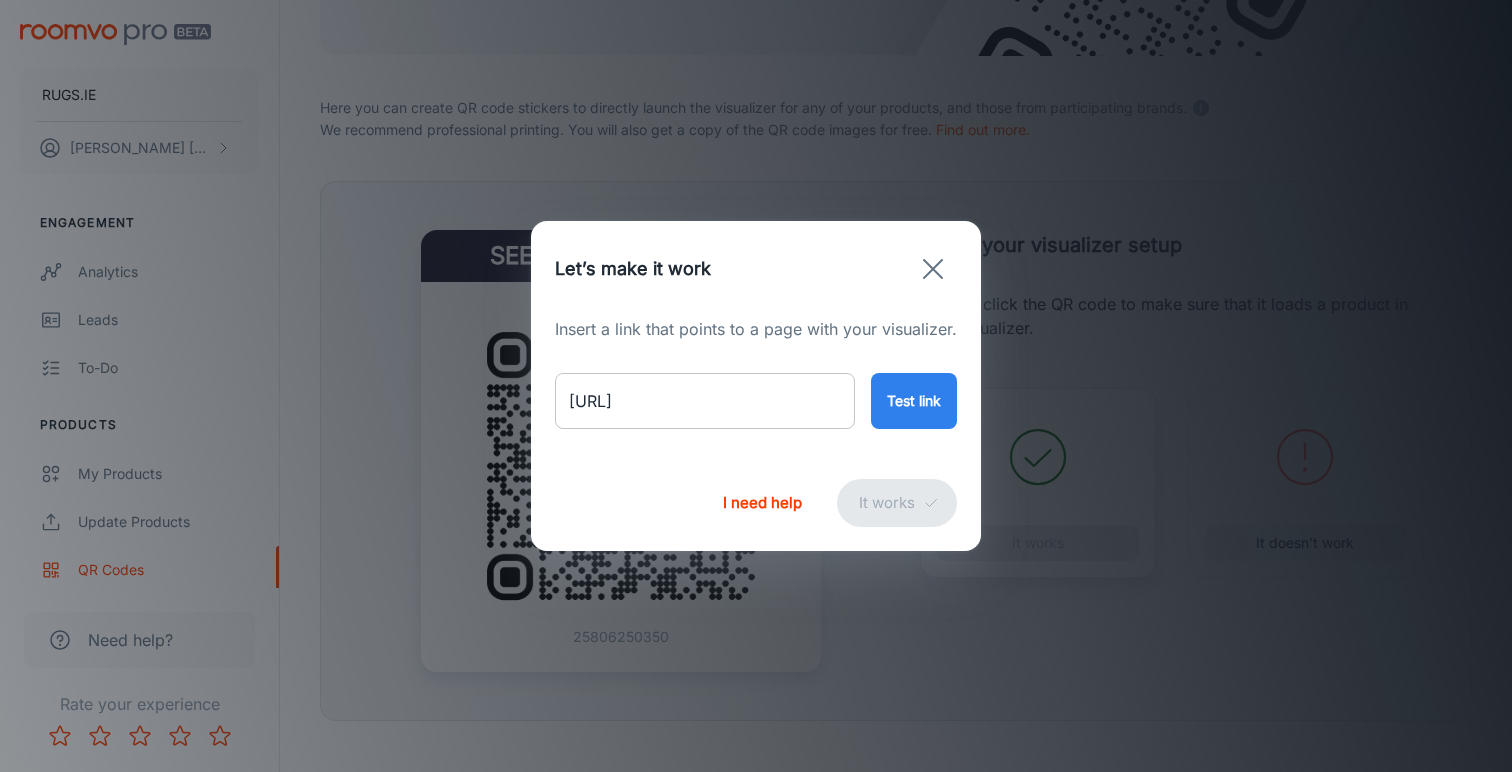 click on "[URL]" at bounding box center [705, 401] 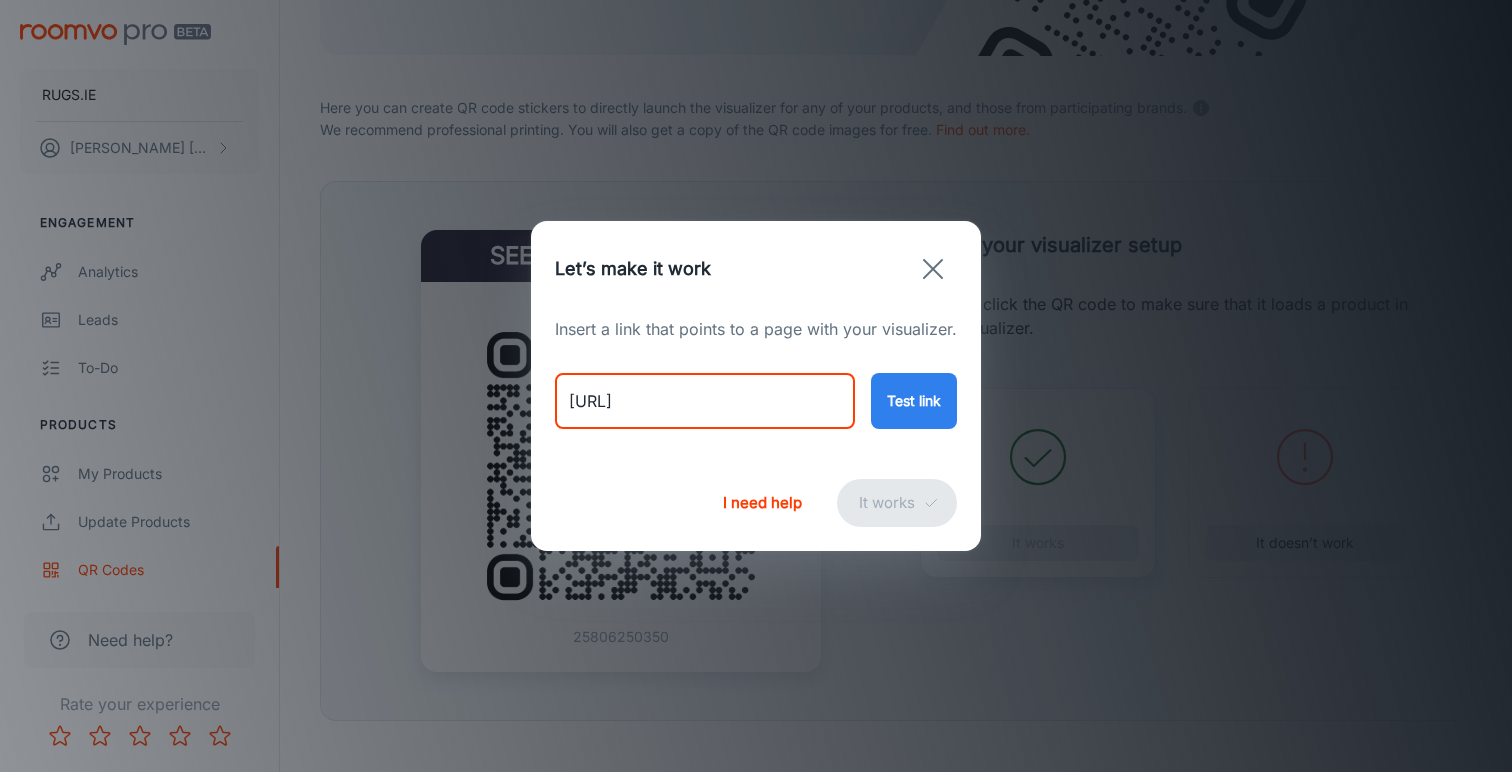 click on "[URL]" at bounding box center (705, 401) 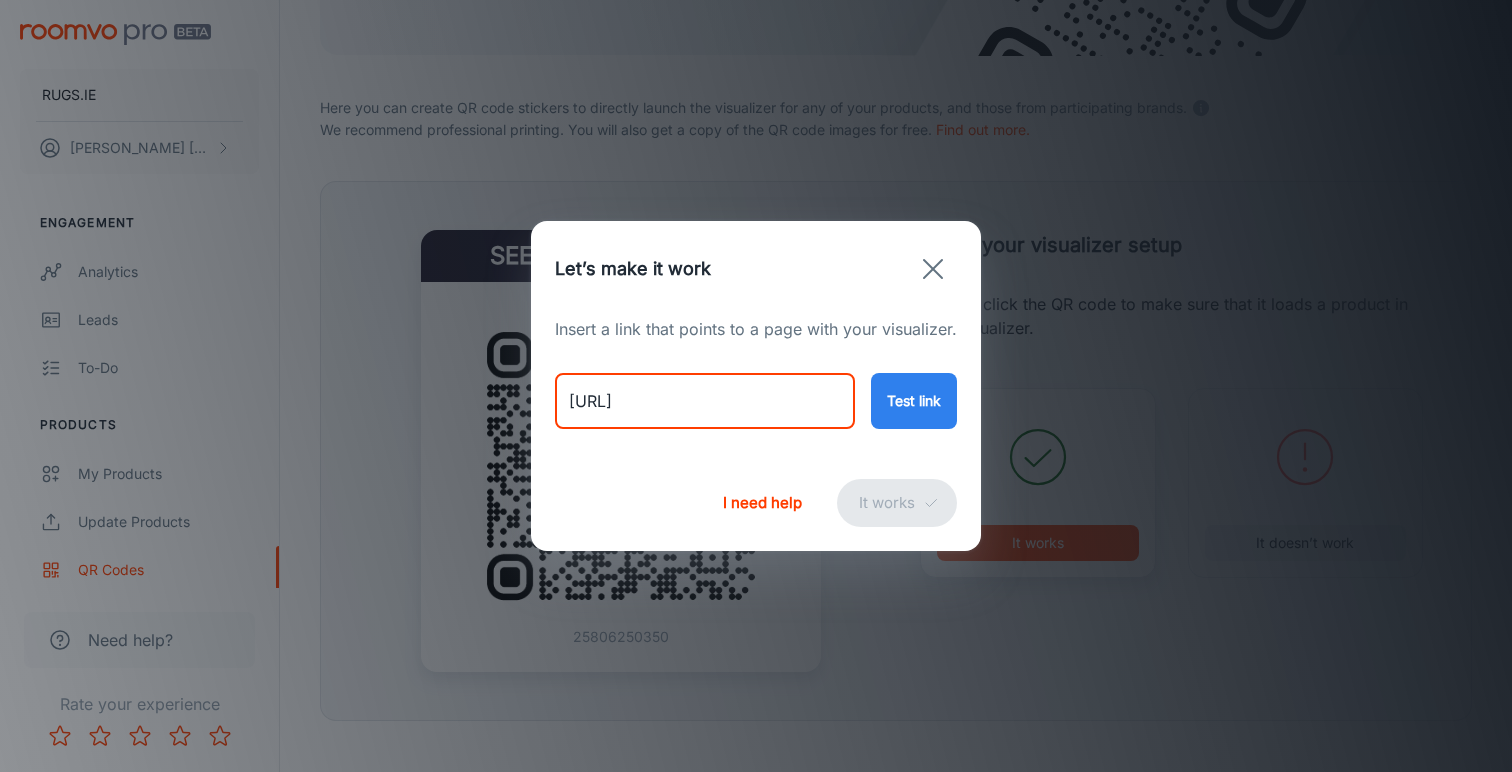 type on "[URL]" 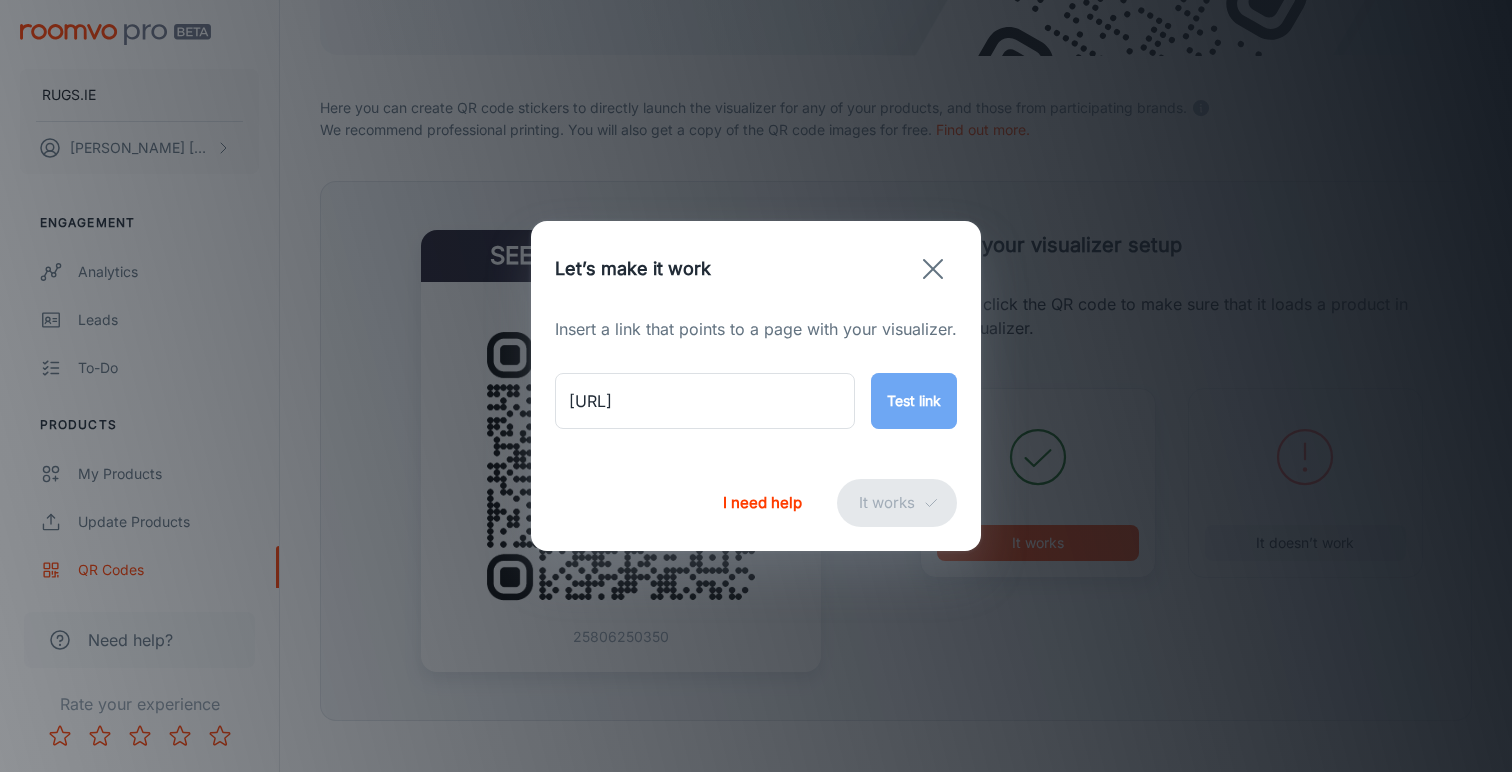 click on "Test link" at bounding box center (914, 401) 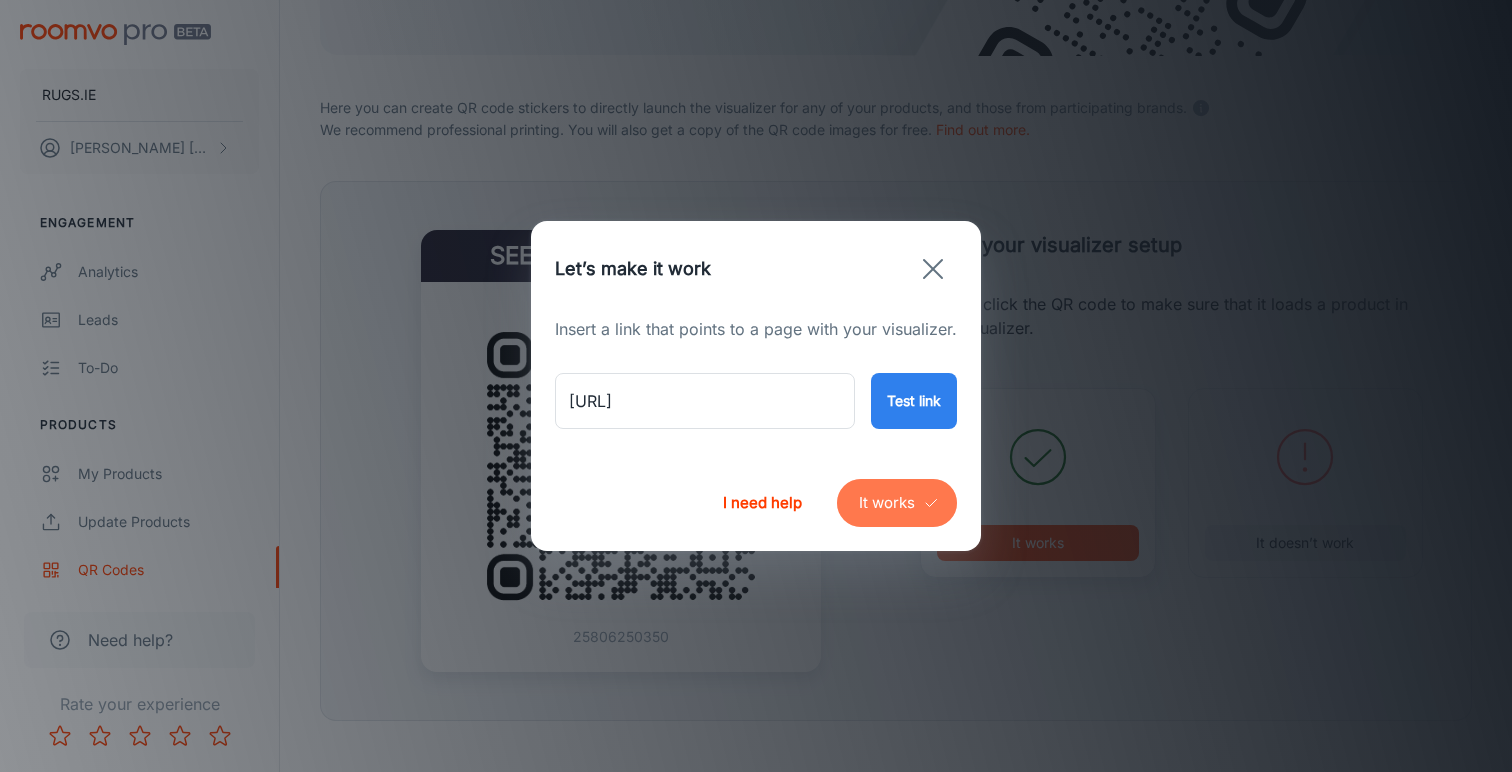 click on "It works" at bounding box center [897, 503] 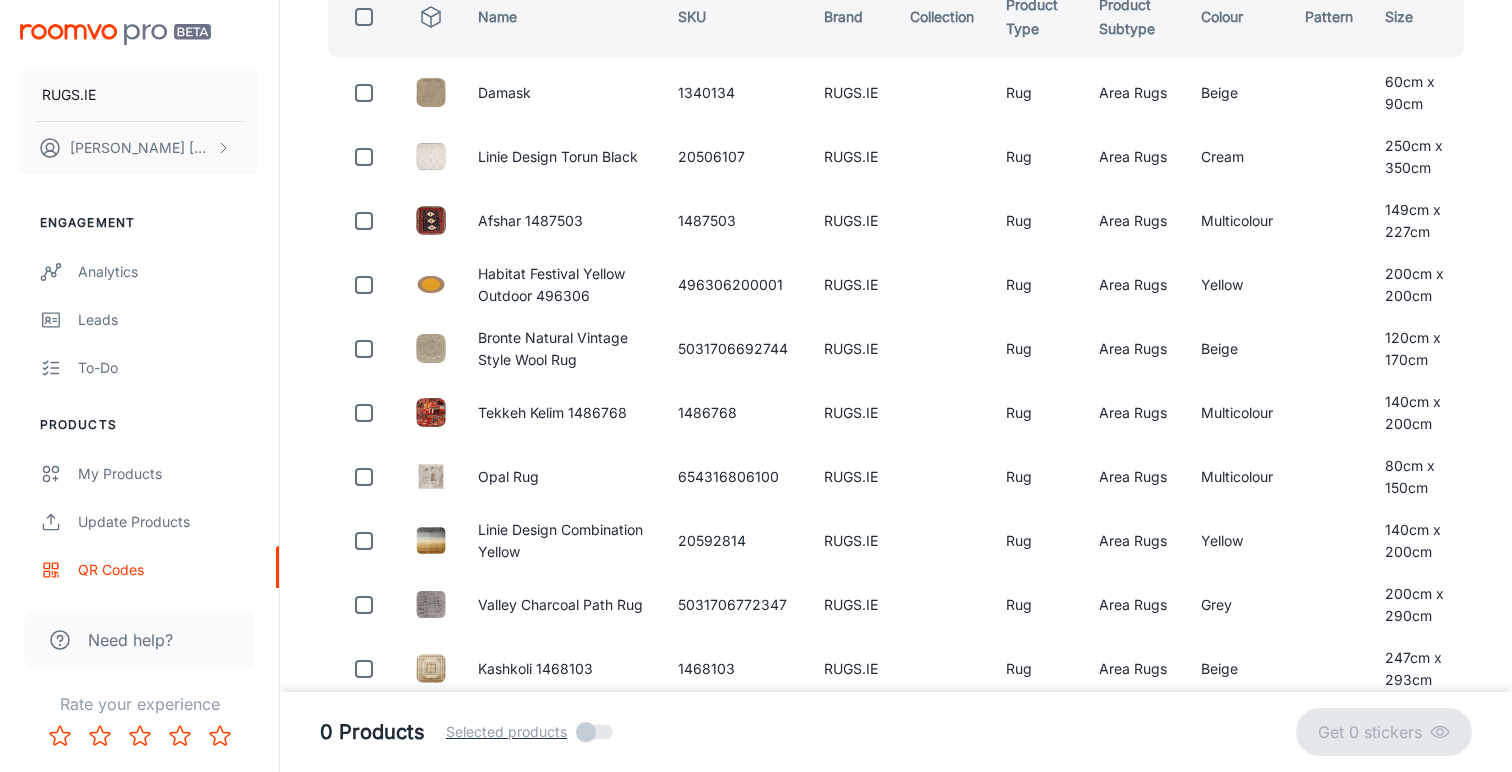scroll, scrollTop: 99, scrollLeft: 0, axis: vertical 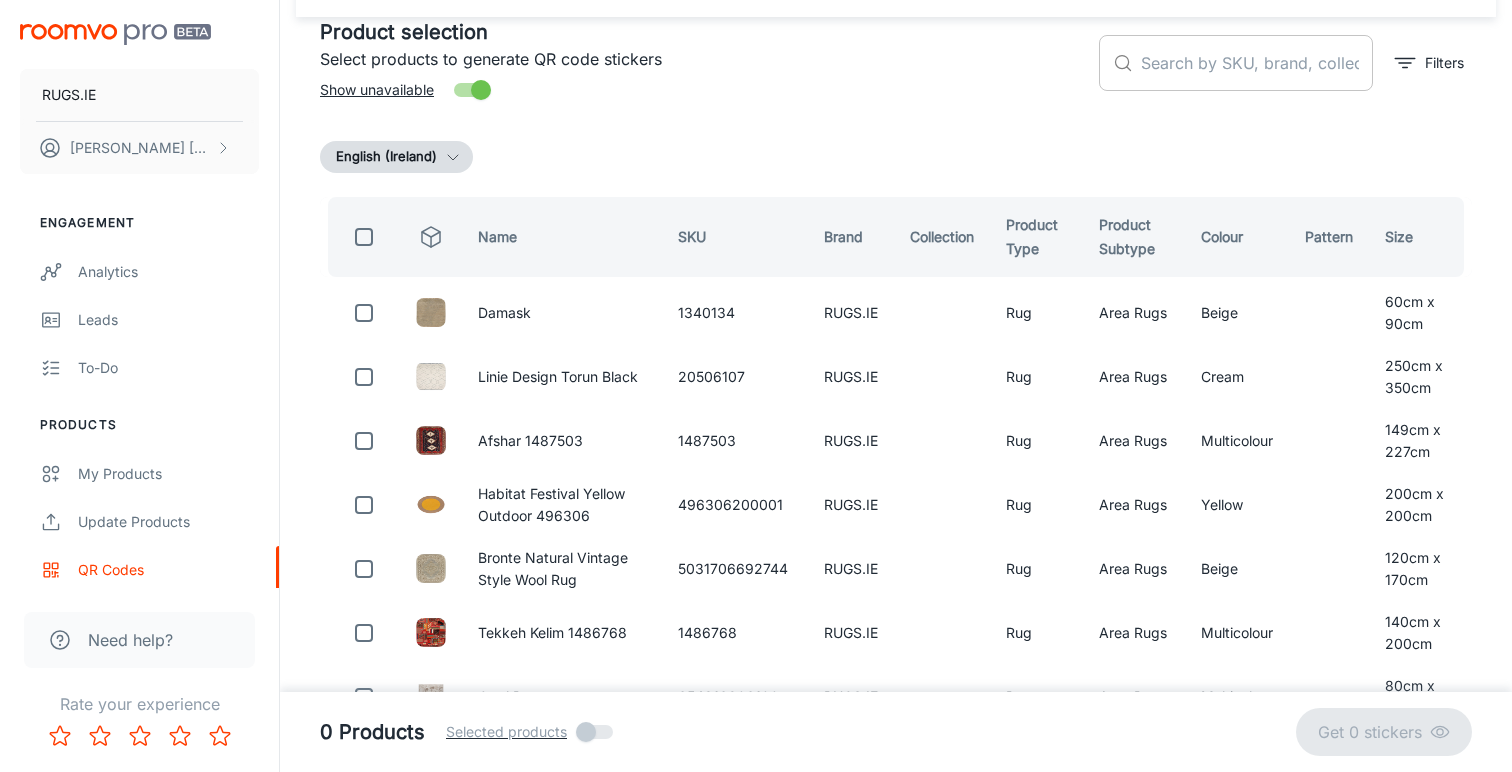 click at bounding box center [1257, 63] 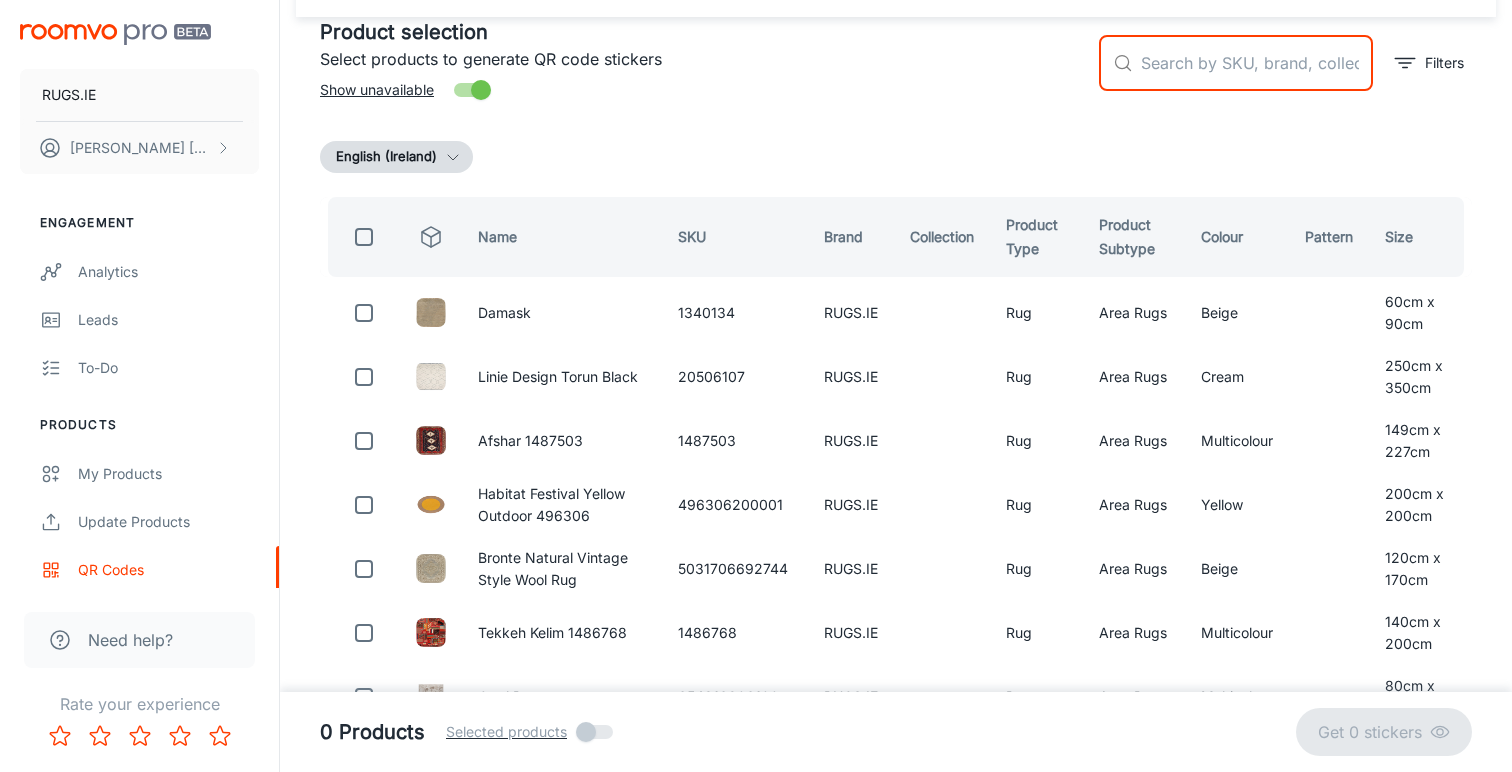 paste on "[PRODUCT_ID]" 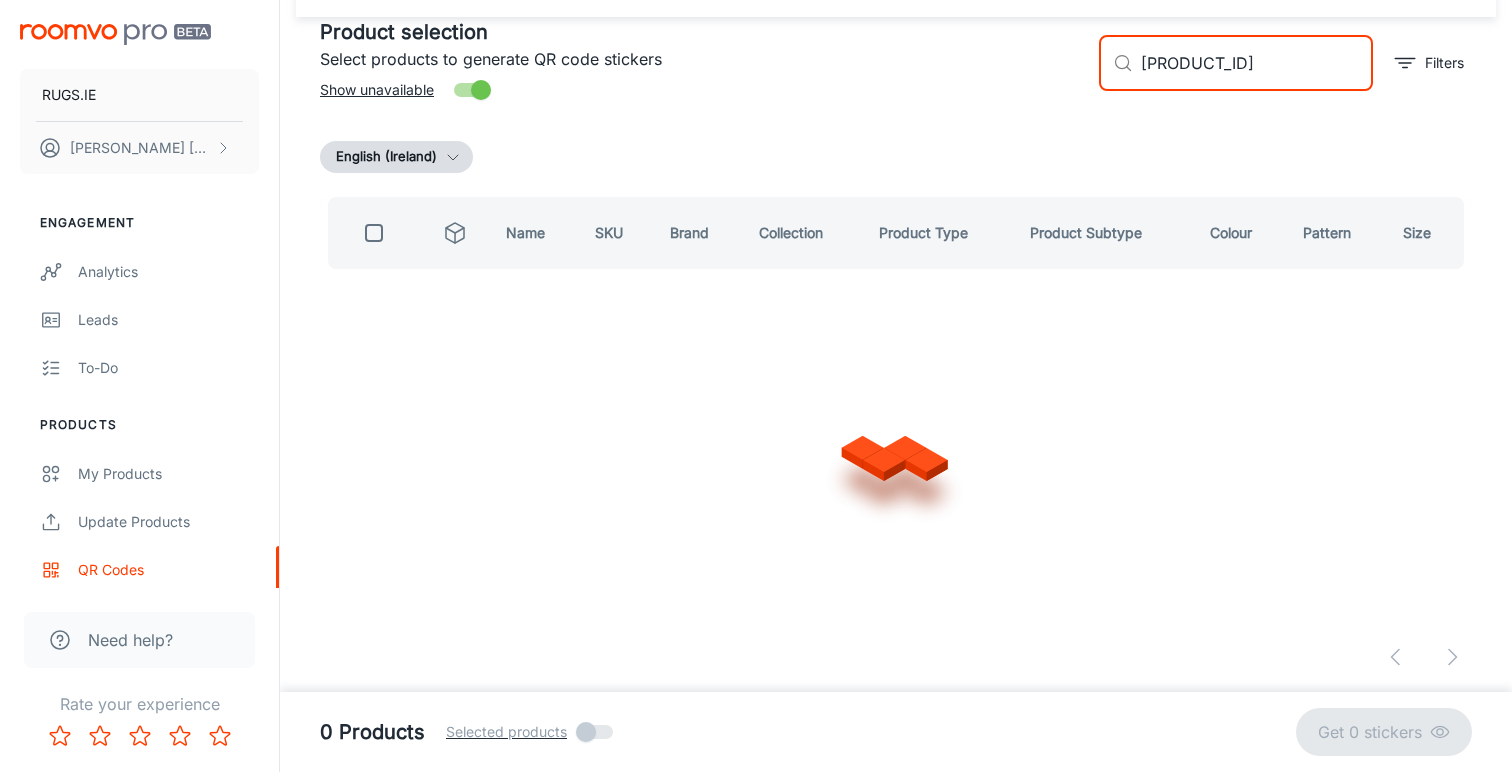 scroll, scrollTop: 0, scrollLeft: 0, axis: both 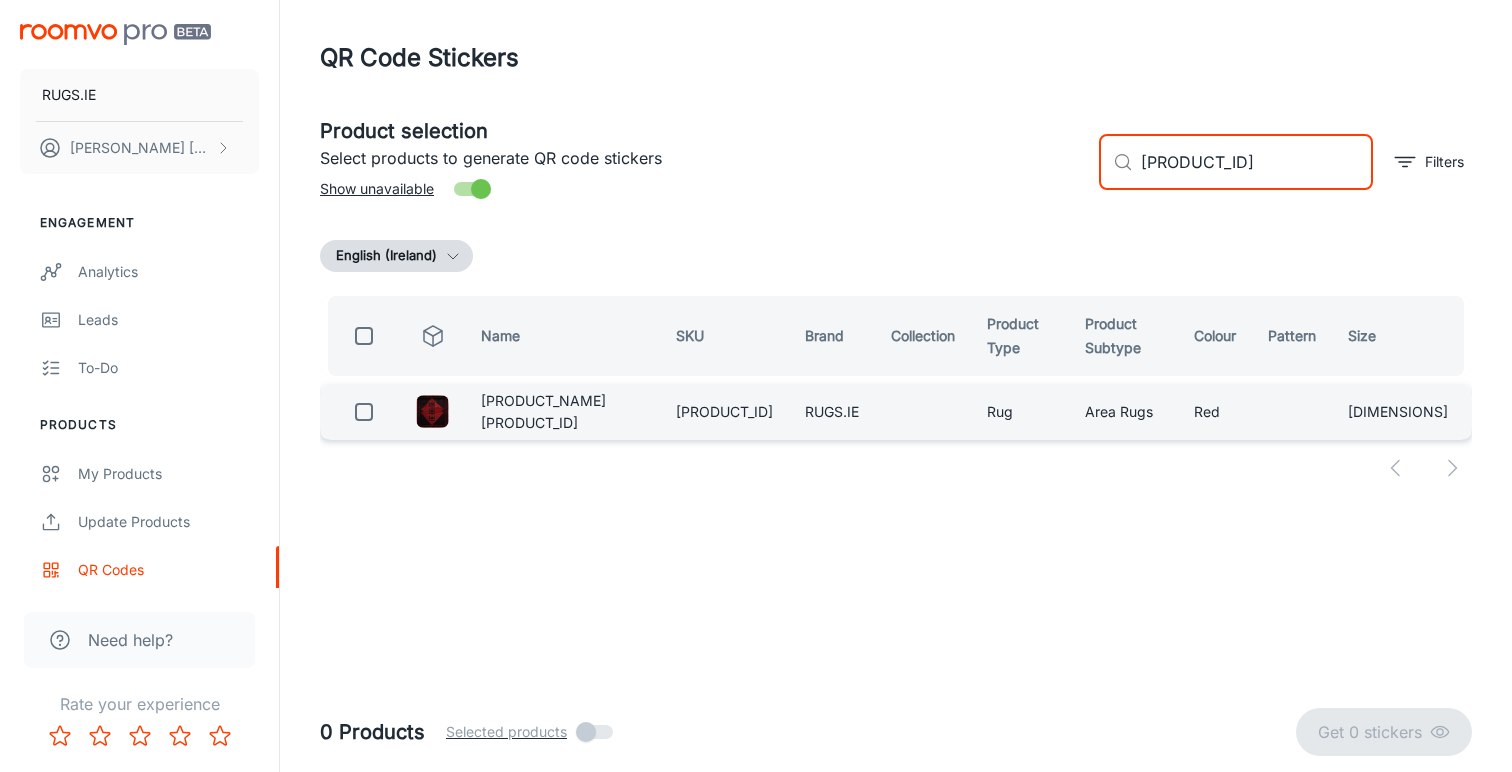 type on "[PRODUCT_ID]" 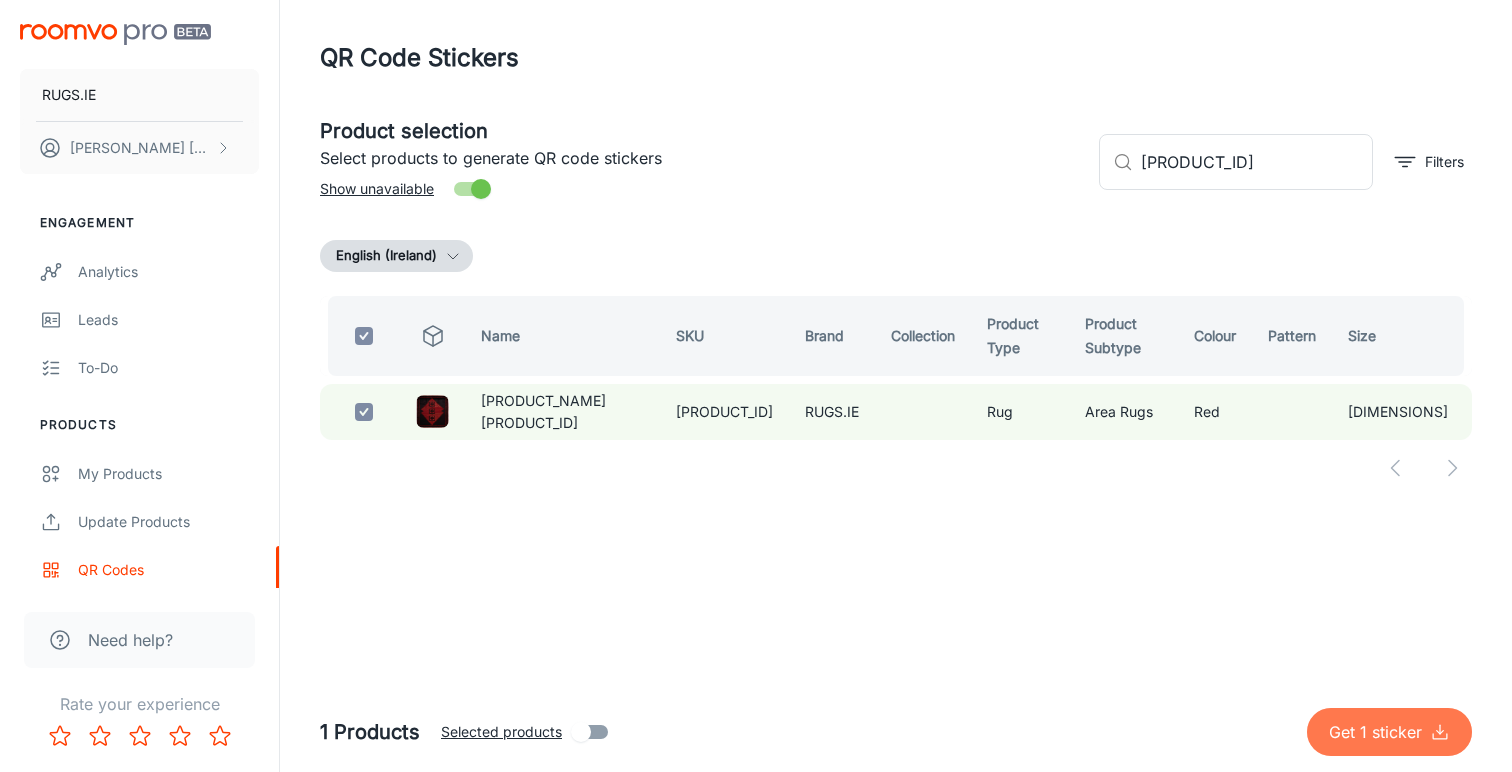 click on "Get 1 sticker" at bounding box center [1389, 732] 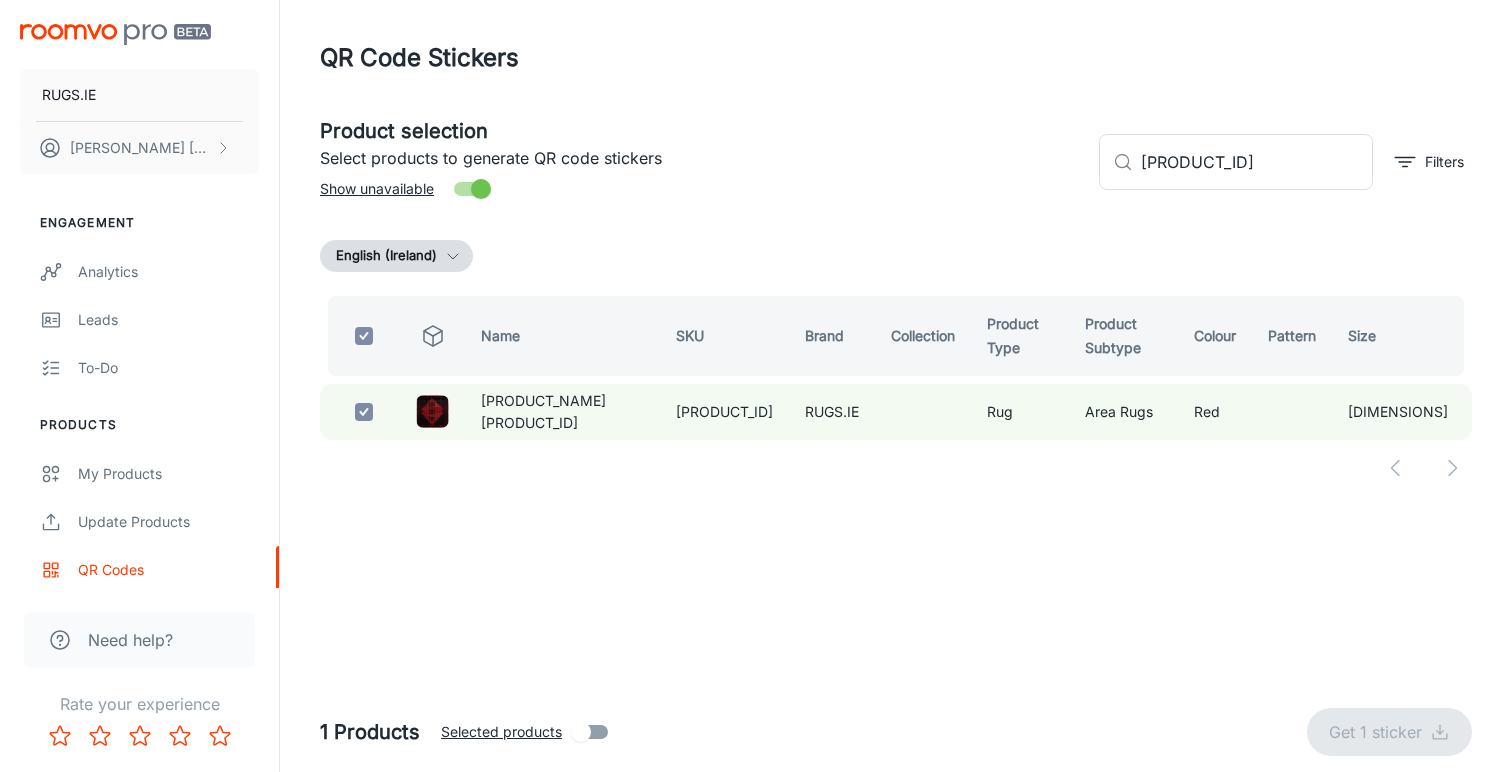 checkbox on "false" 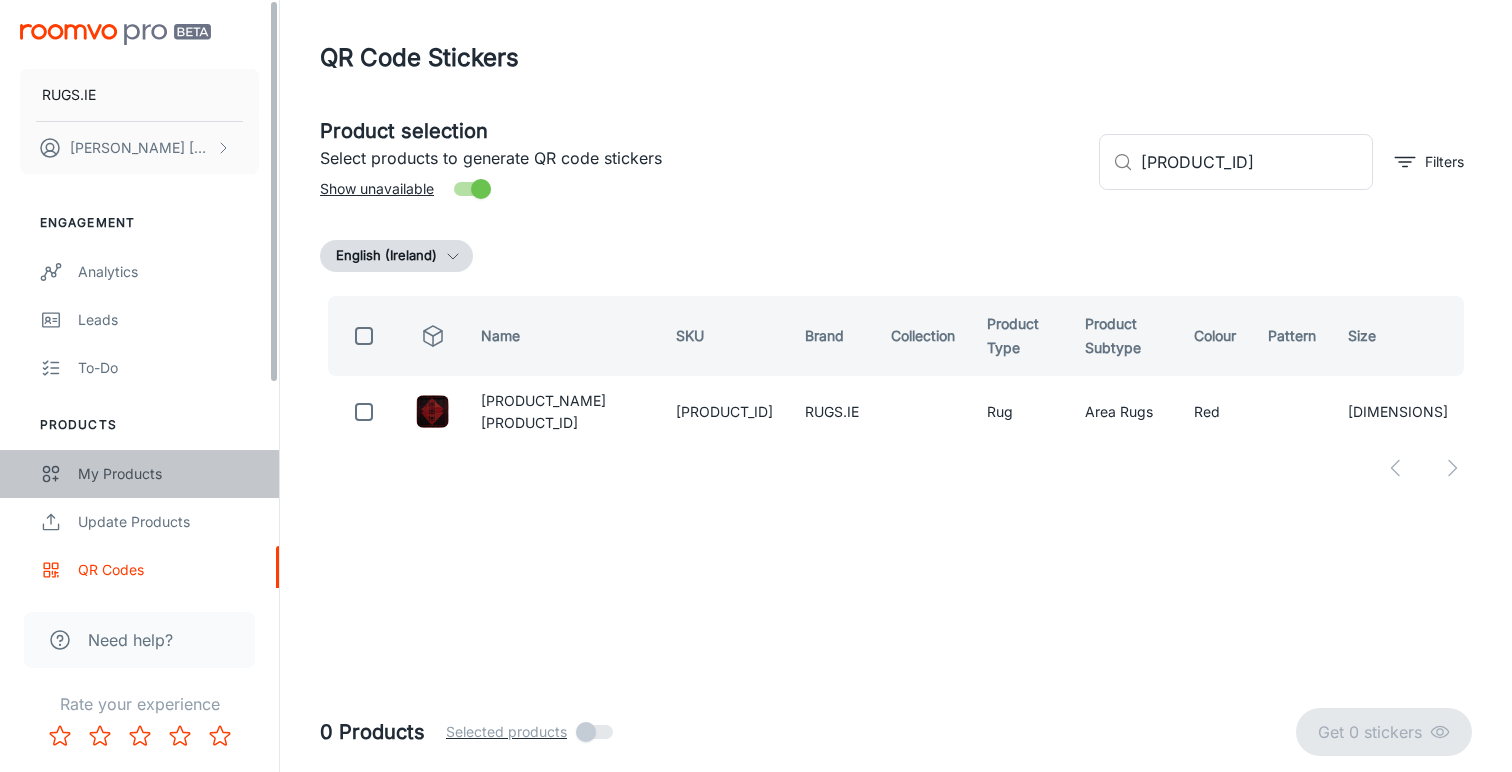 click on "My Products" at bounding box center (168, 474) 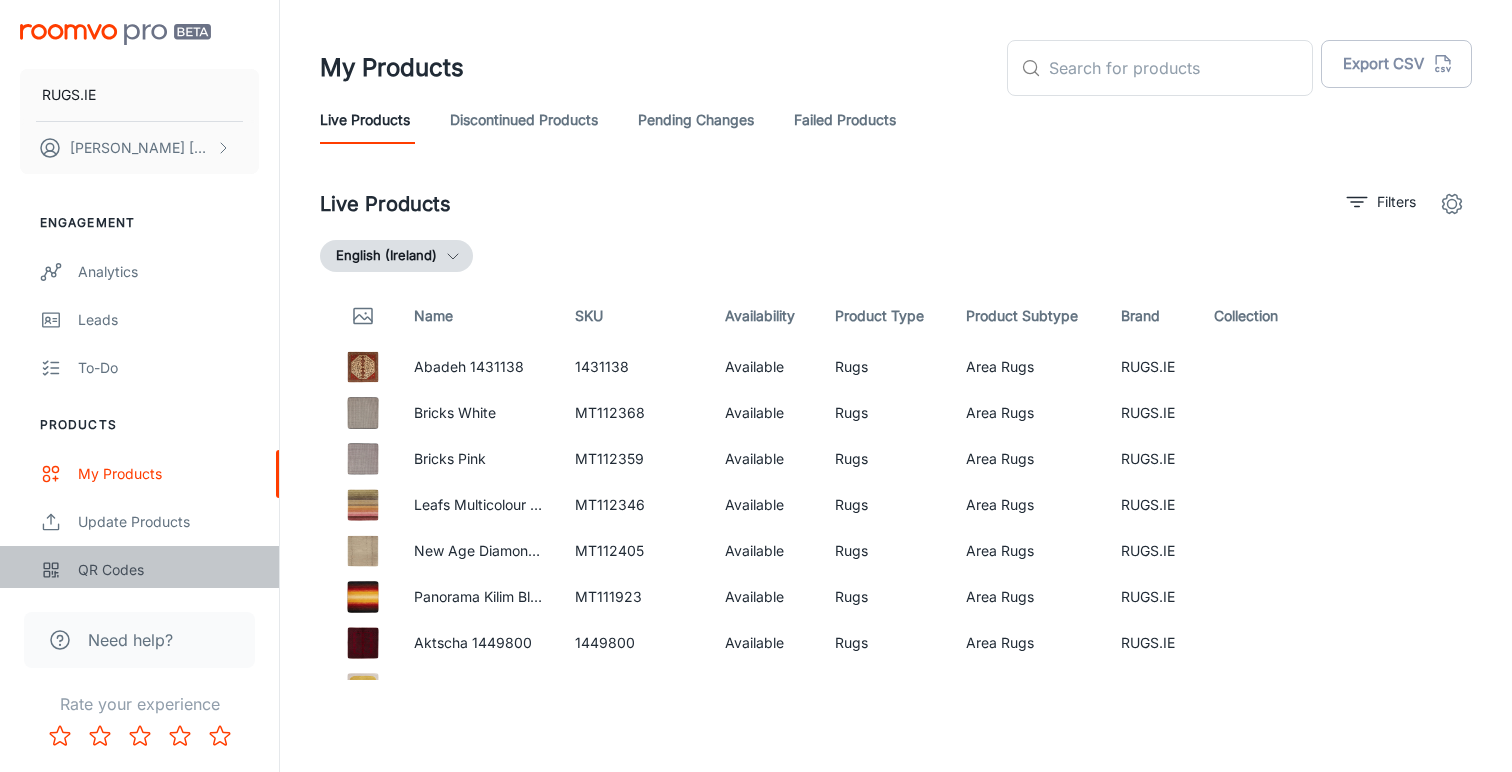 click on "QR Codes" at bounding box center [168, 570] 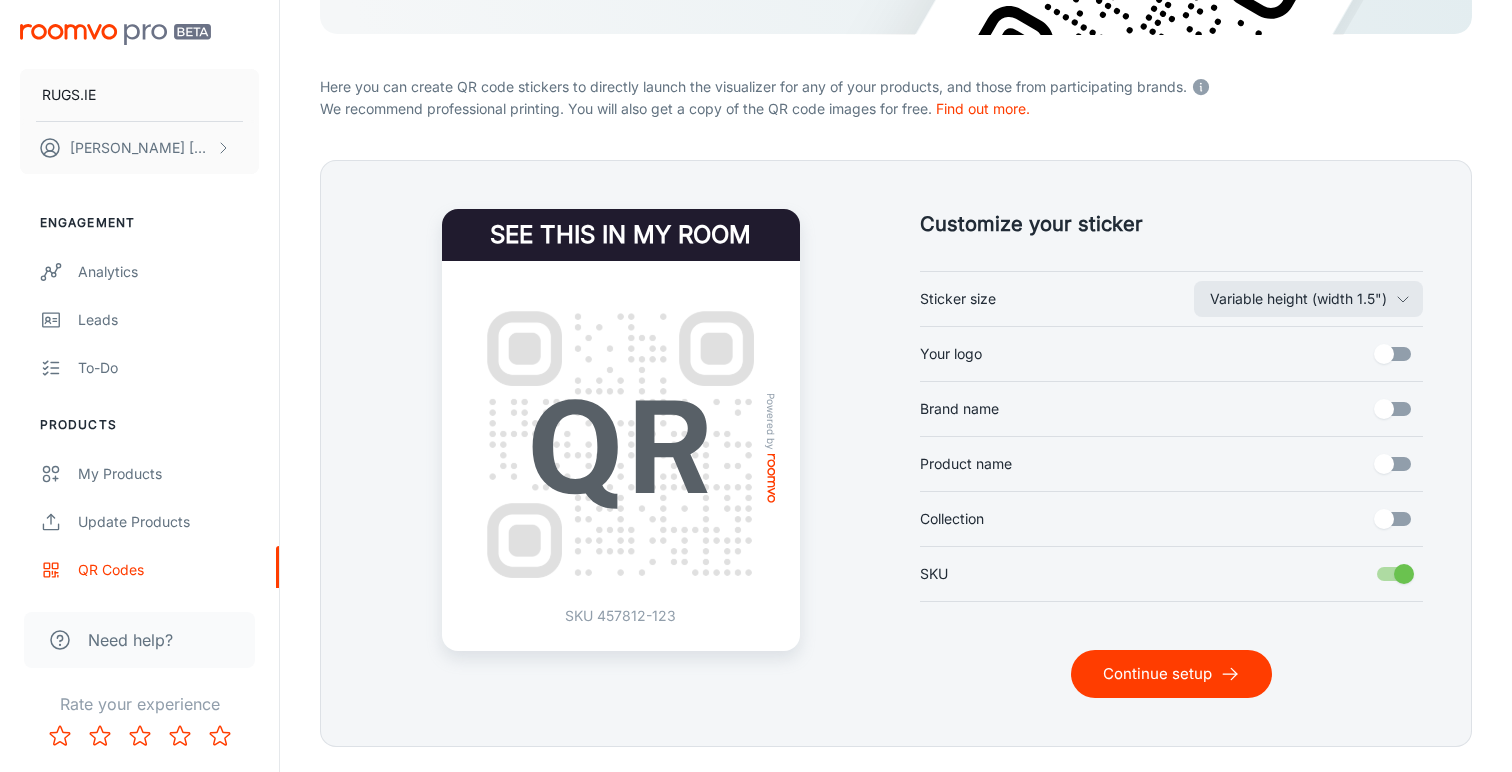 click on "Continue setup" at bounding box center (1171, 674) 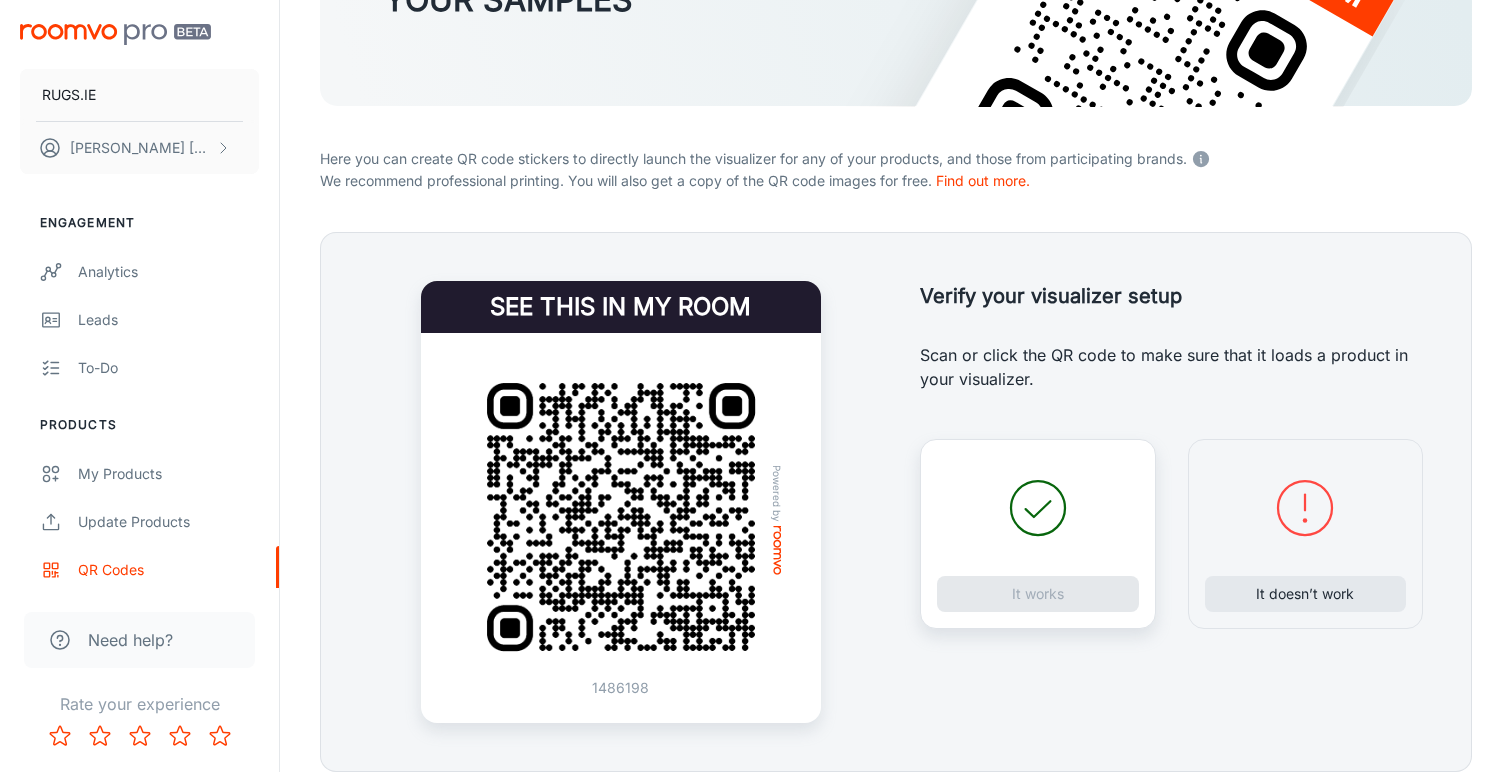 scroll, scrollTop: 270, scrollLeft: 0, axis: vertical 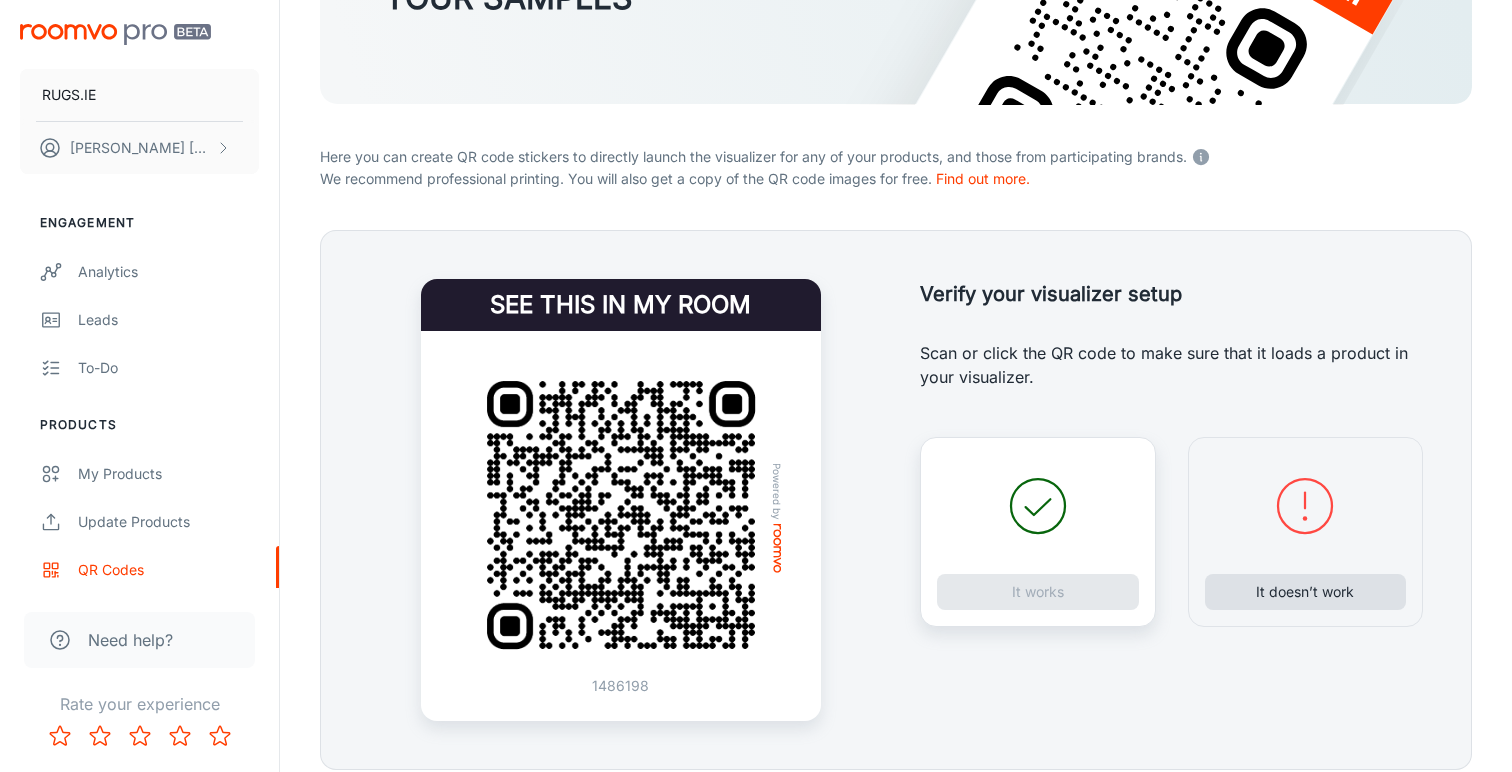 click on "It doesn’t work" at bounding box center [1306, 592] 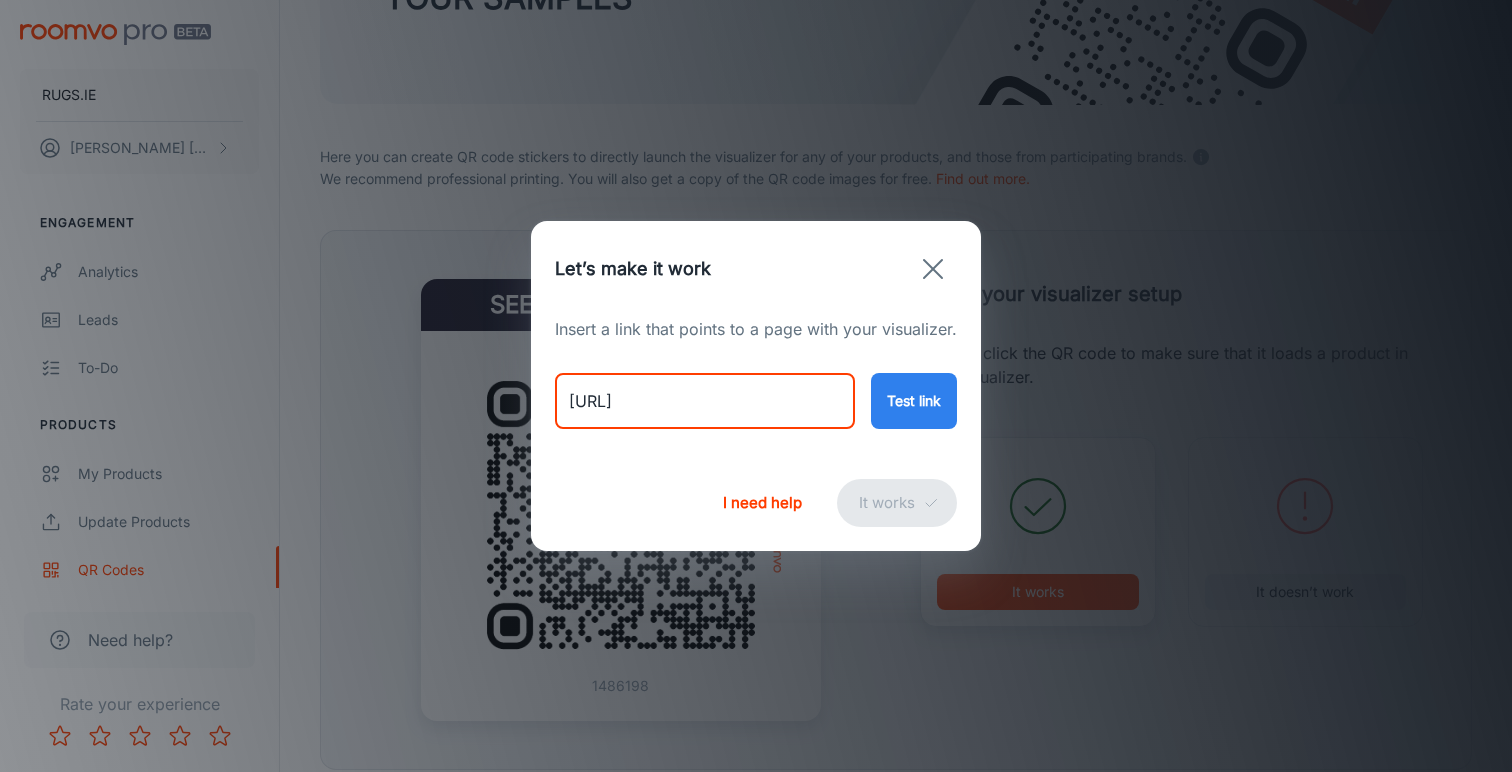 click on "[URL]" at bounding box center [705, 401] 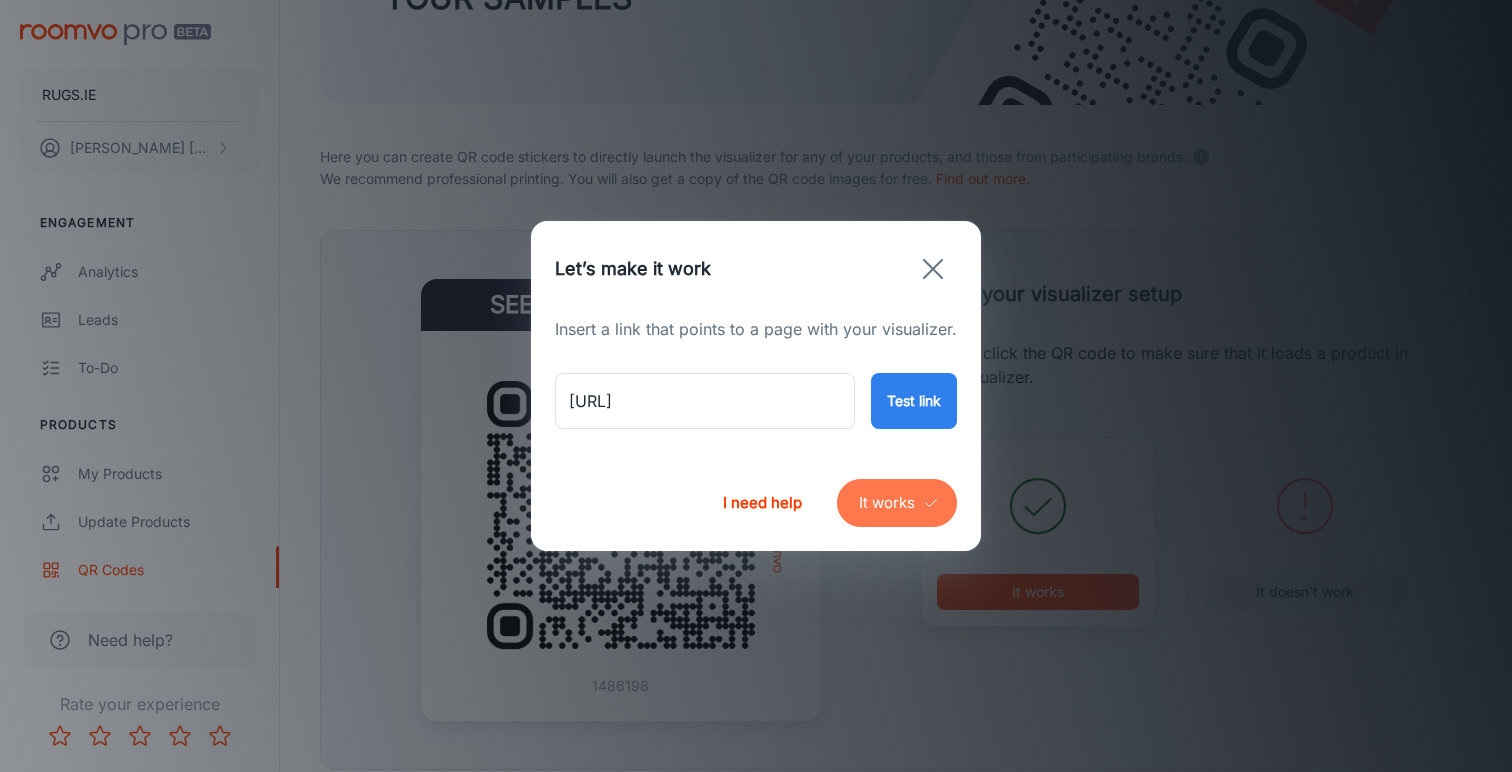 click on "It works" at bounding box center (897, 503) 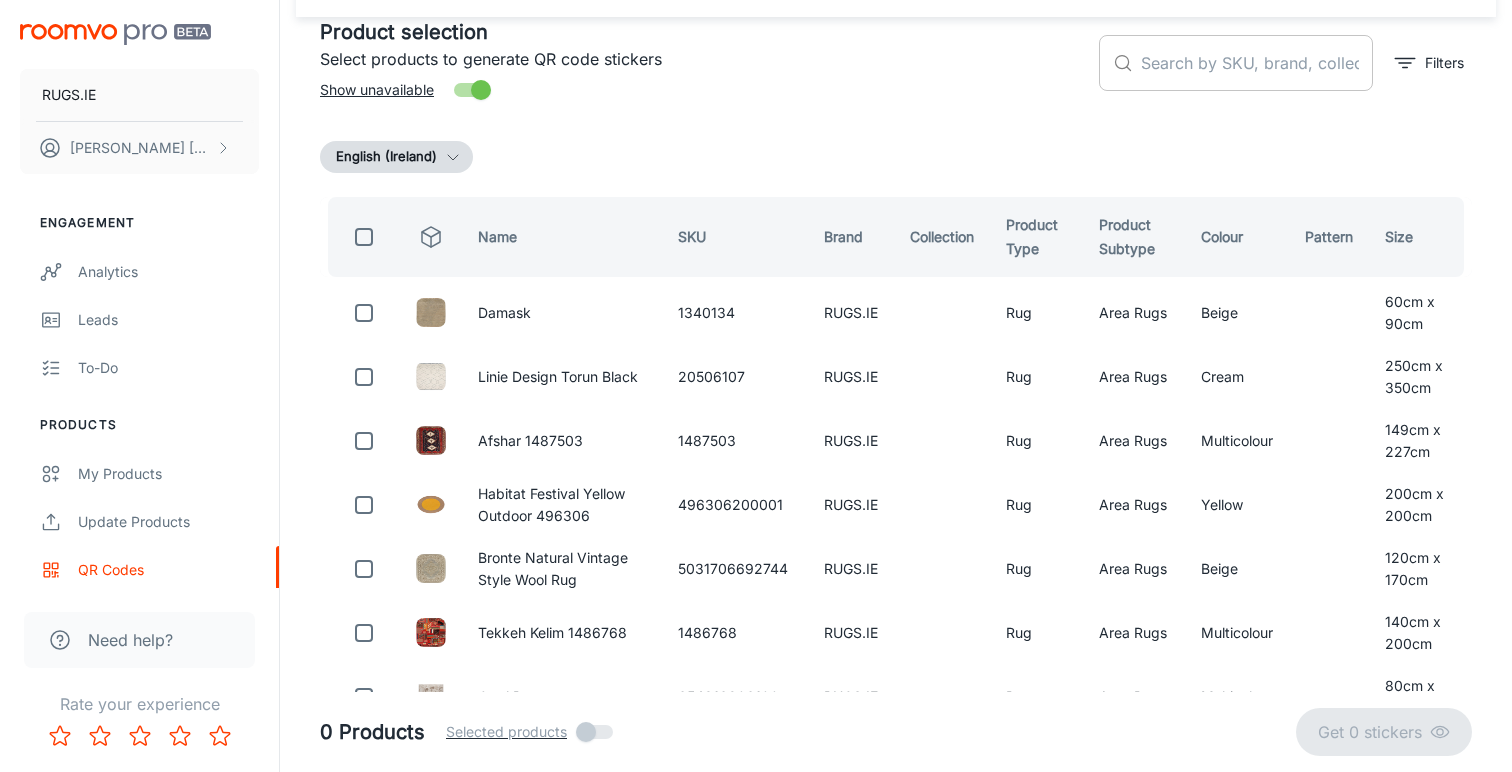 click at bounding box center [1257, 63] 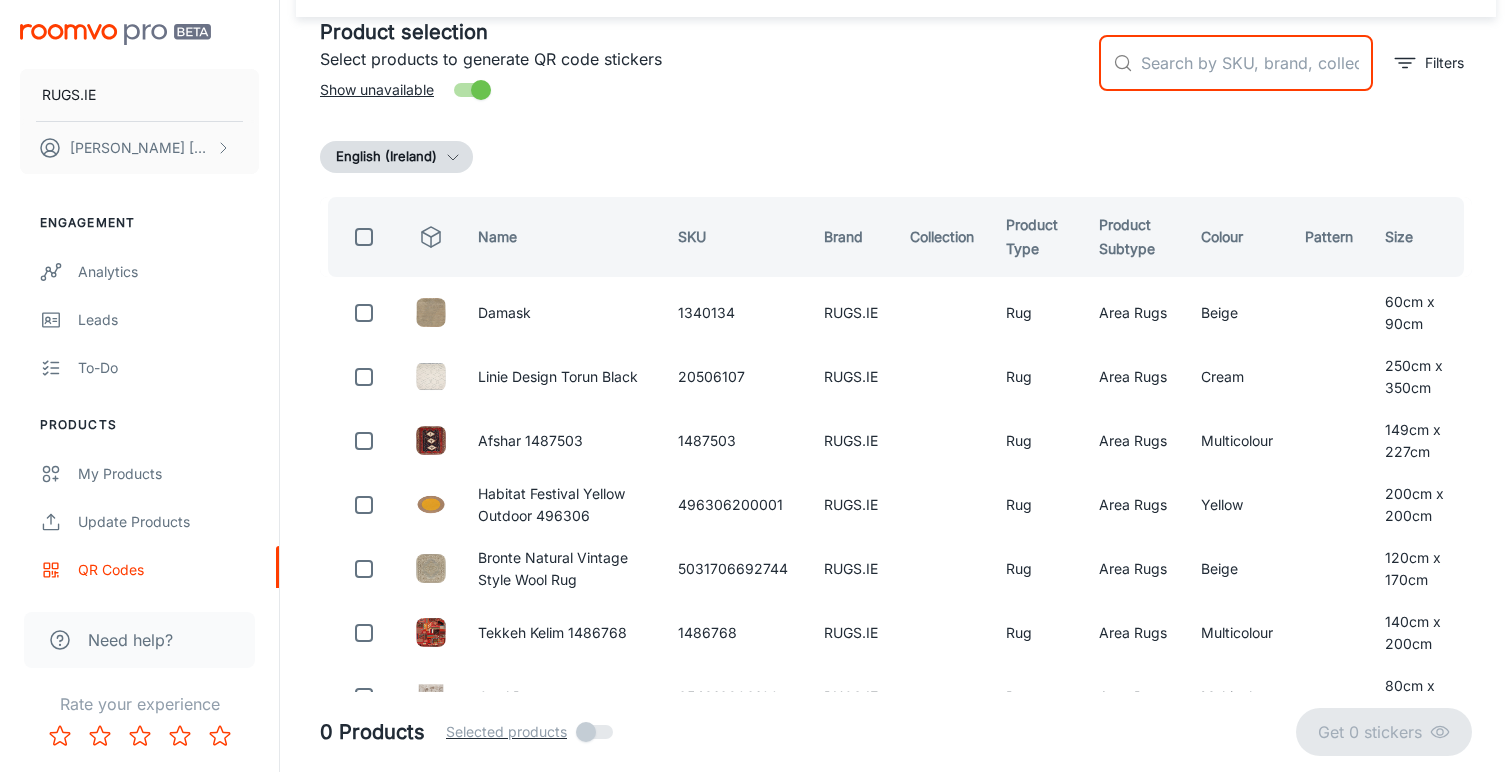 paste on "[PRODUCT_ID]" 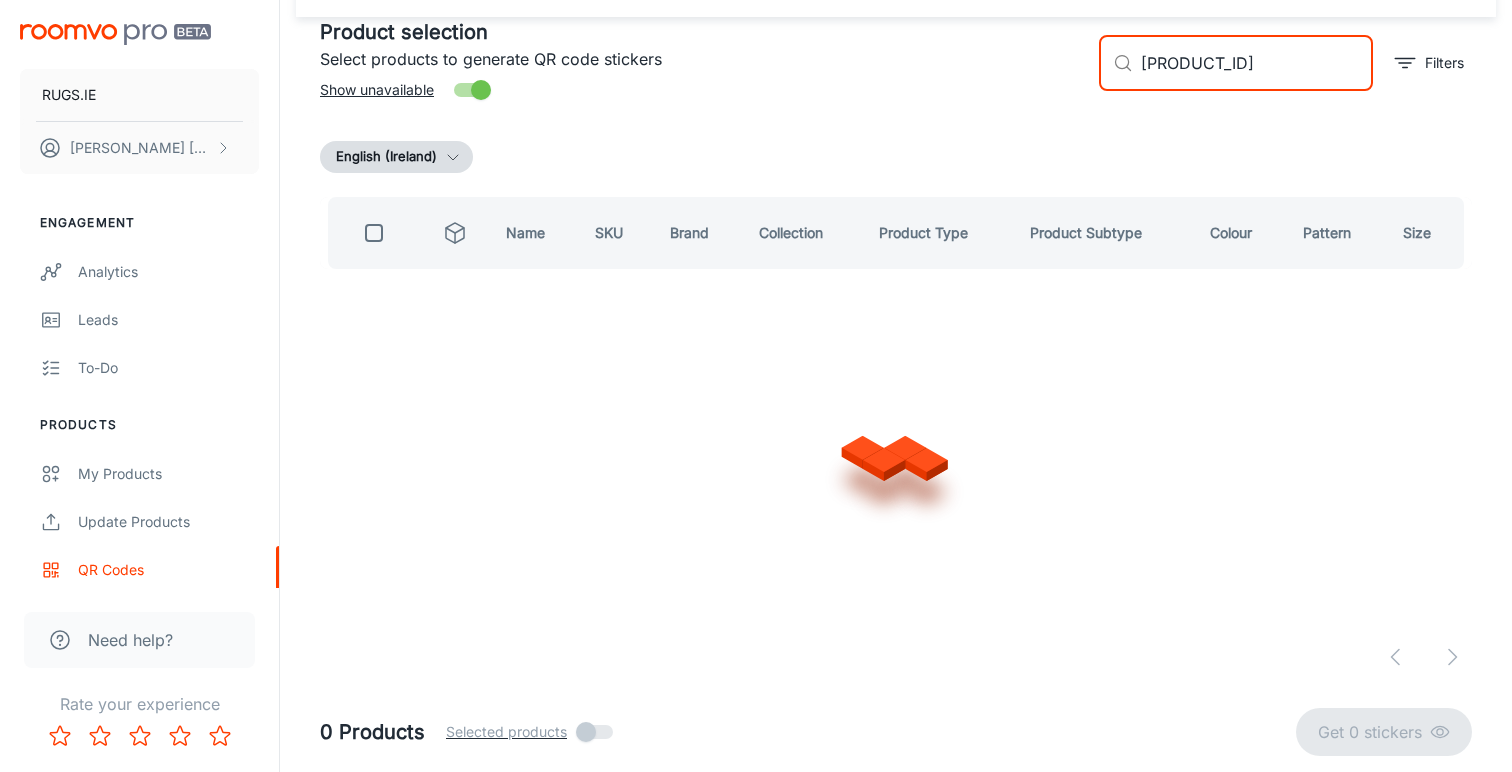scroll, scrollTop: 0, scrollLeft: 0, axis: both 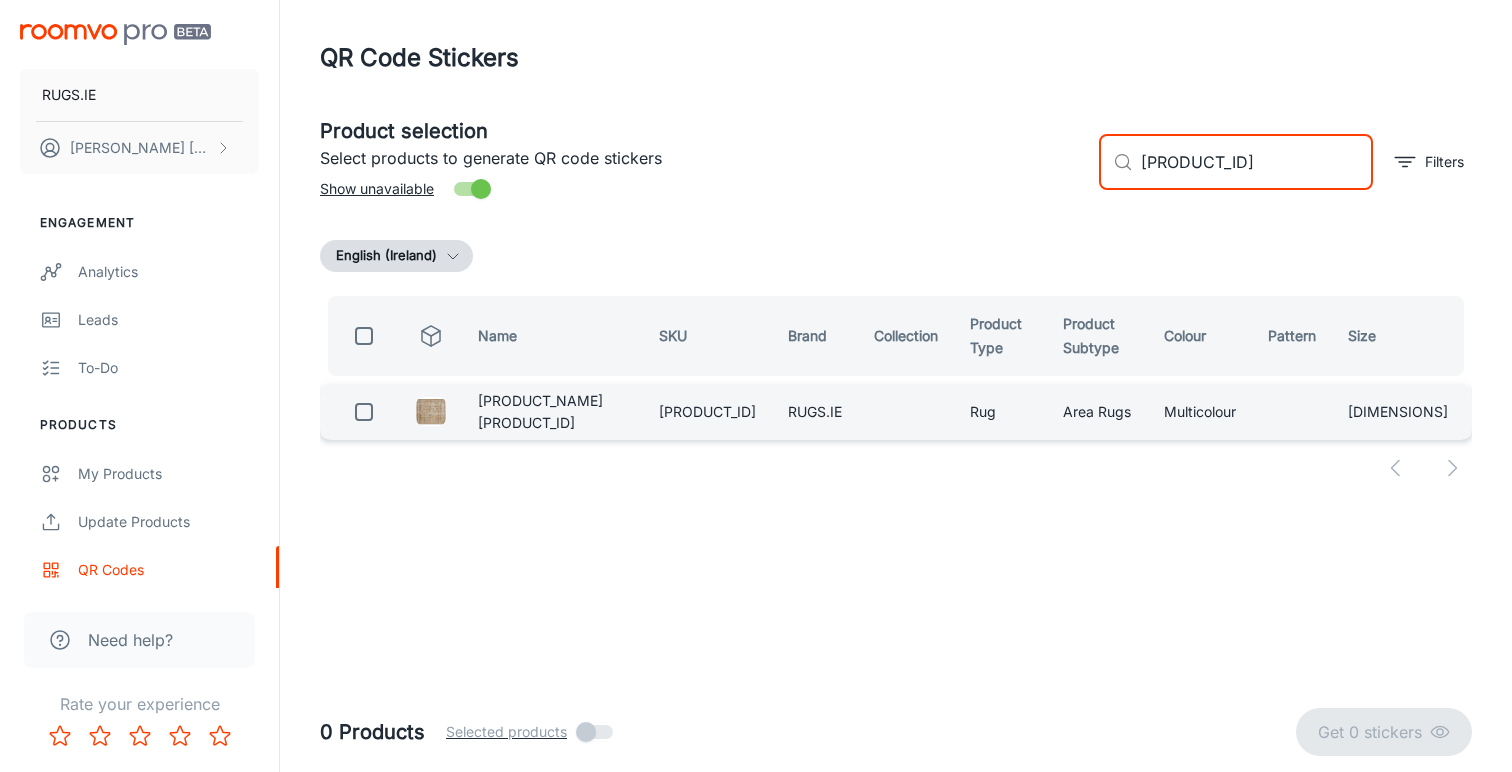 type on "[PRODUCT_ID]" 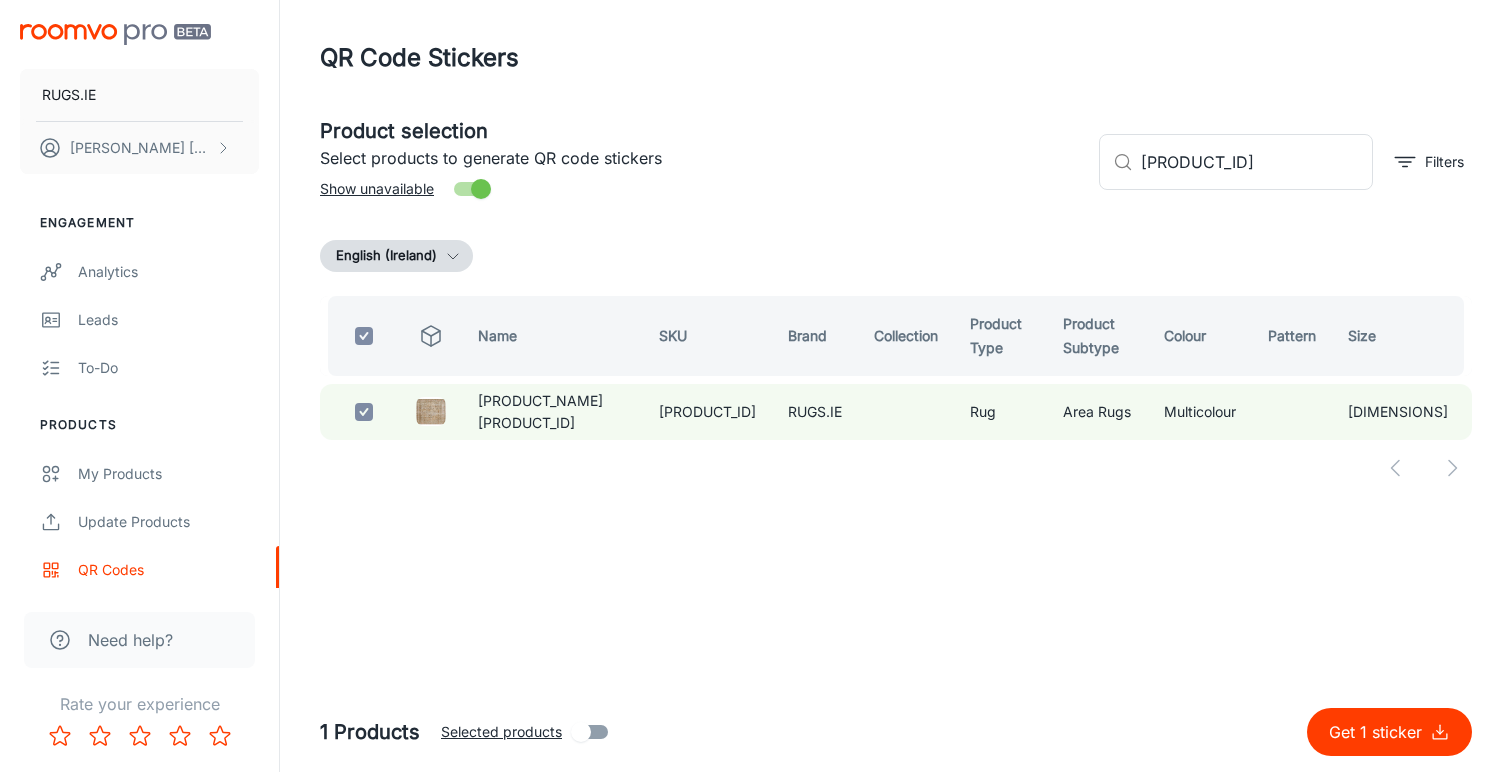 click on "Get 1 sticker" at bounding box center [1379, 732] 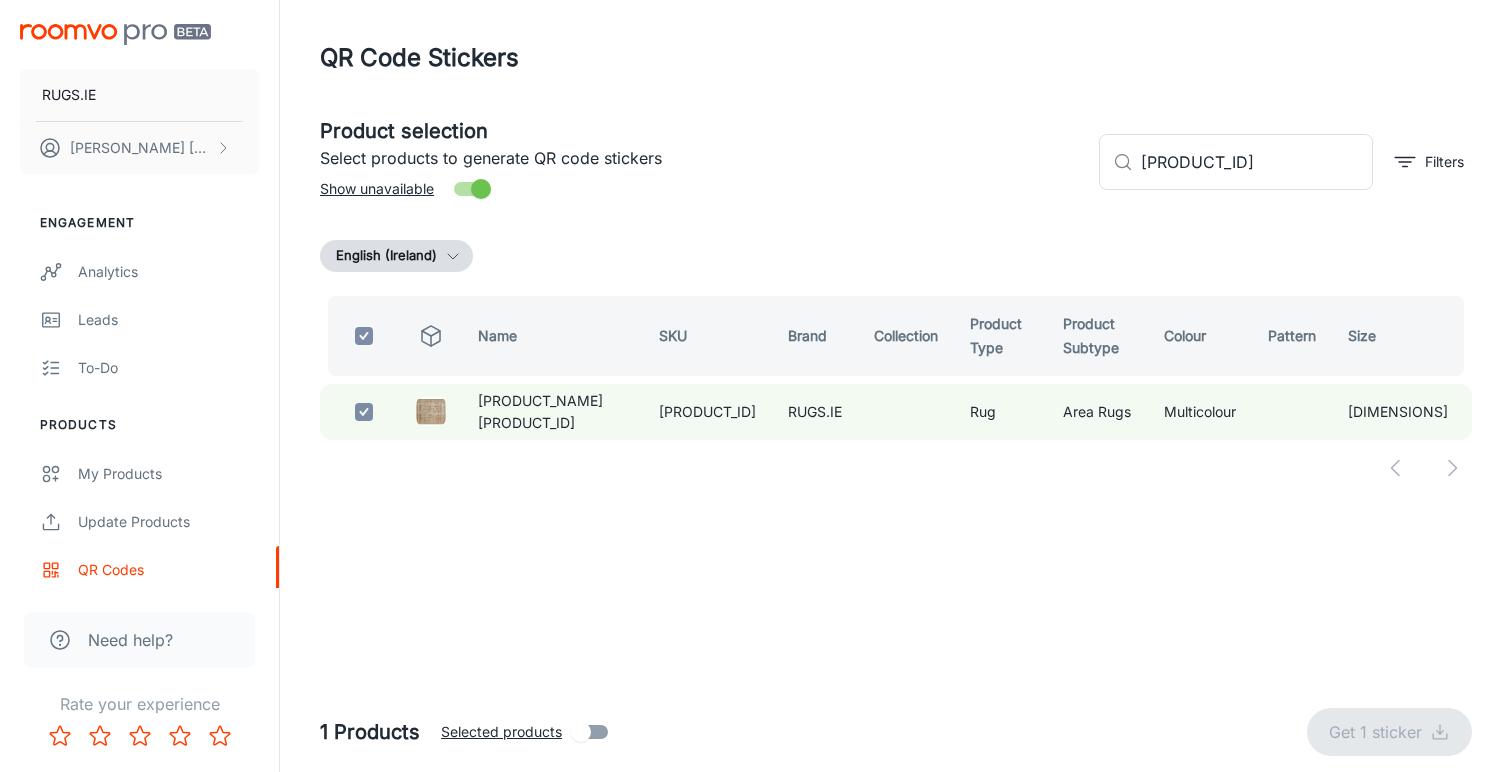 checkbox on "false" 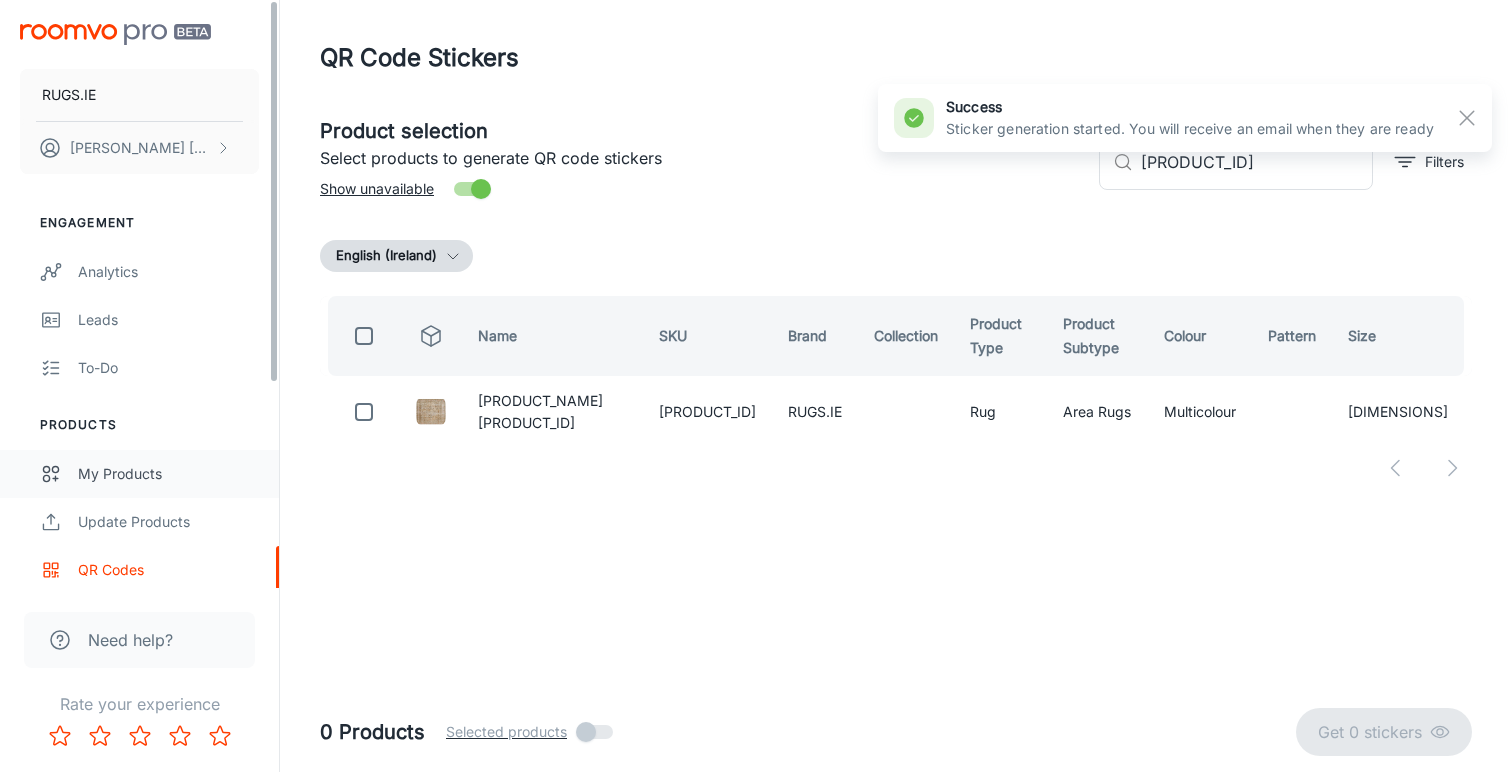 click on "My Products" at bounding box center [168, 474] 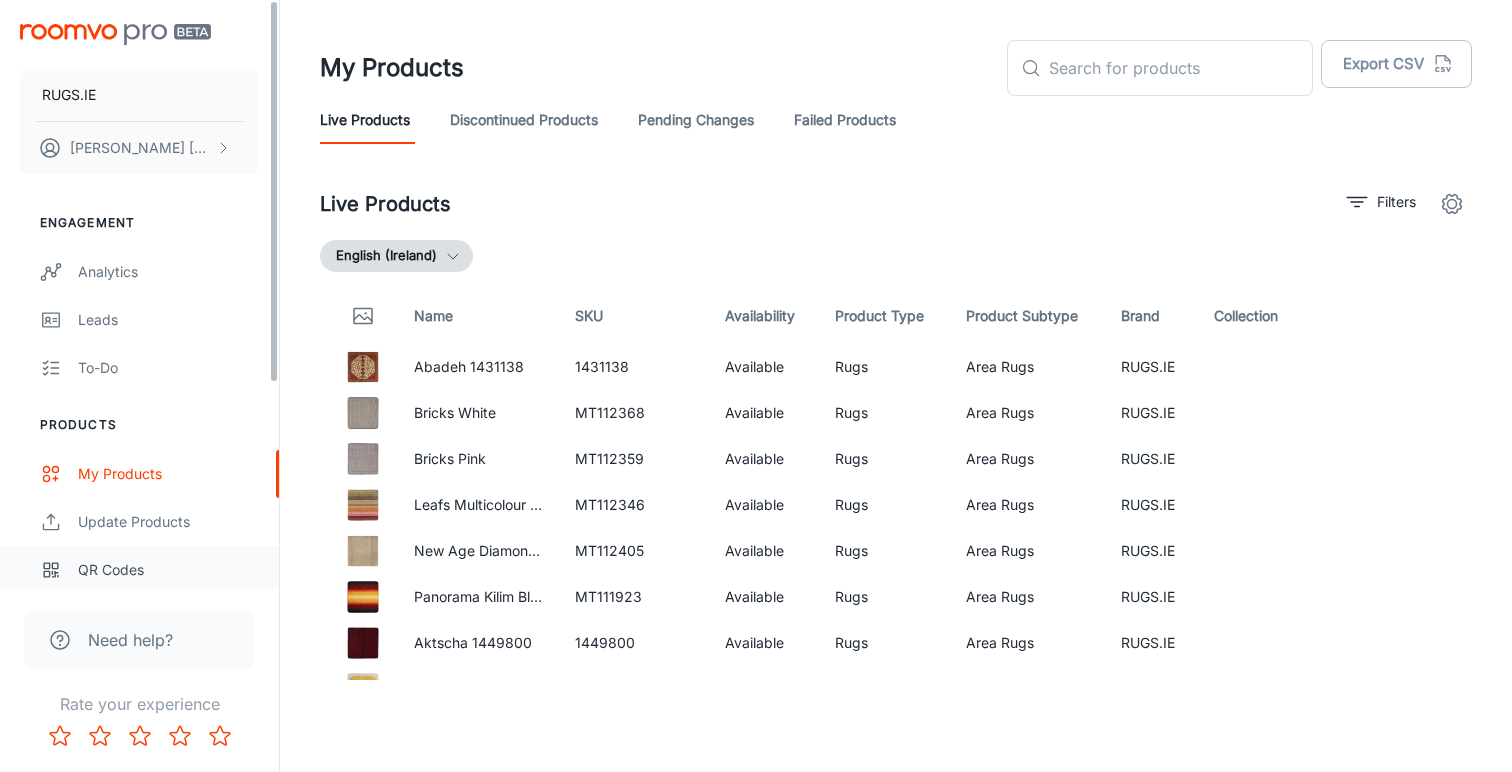 click on "QR Codes" at bounding box center (168, 570) 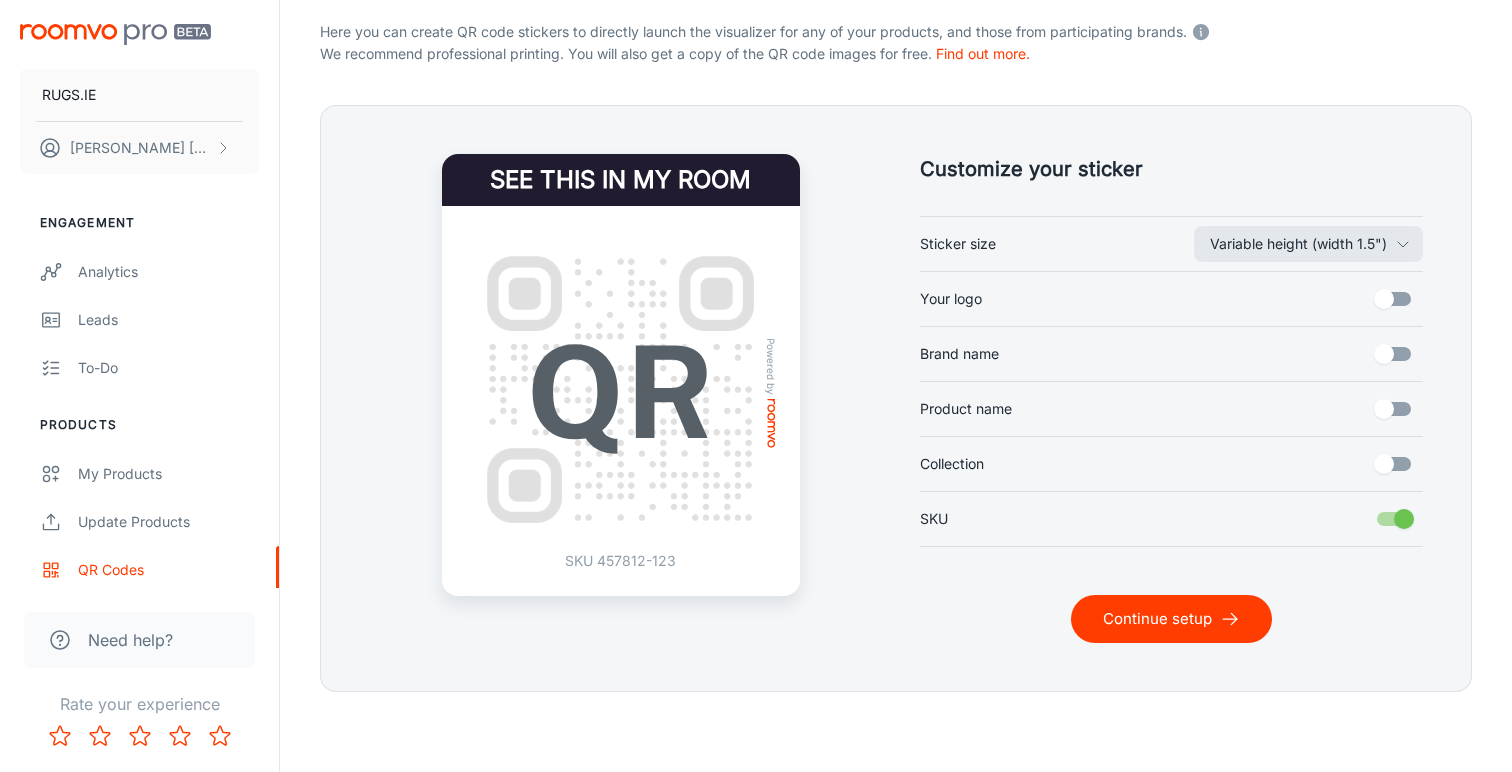 click on "Continue setup" at bounding box center (1171, 619) 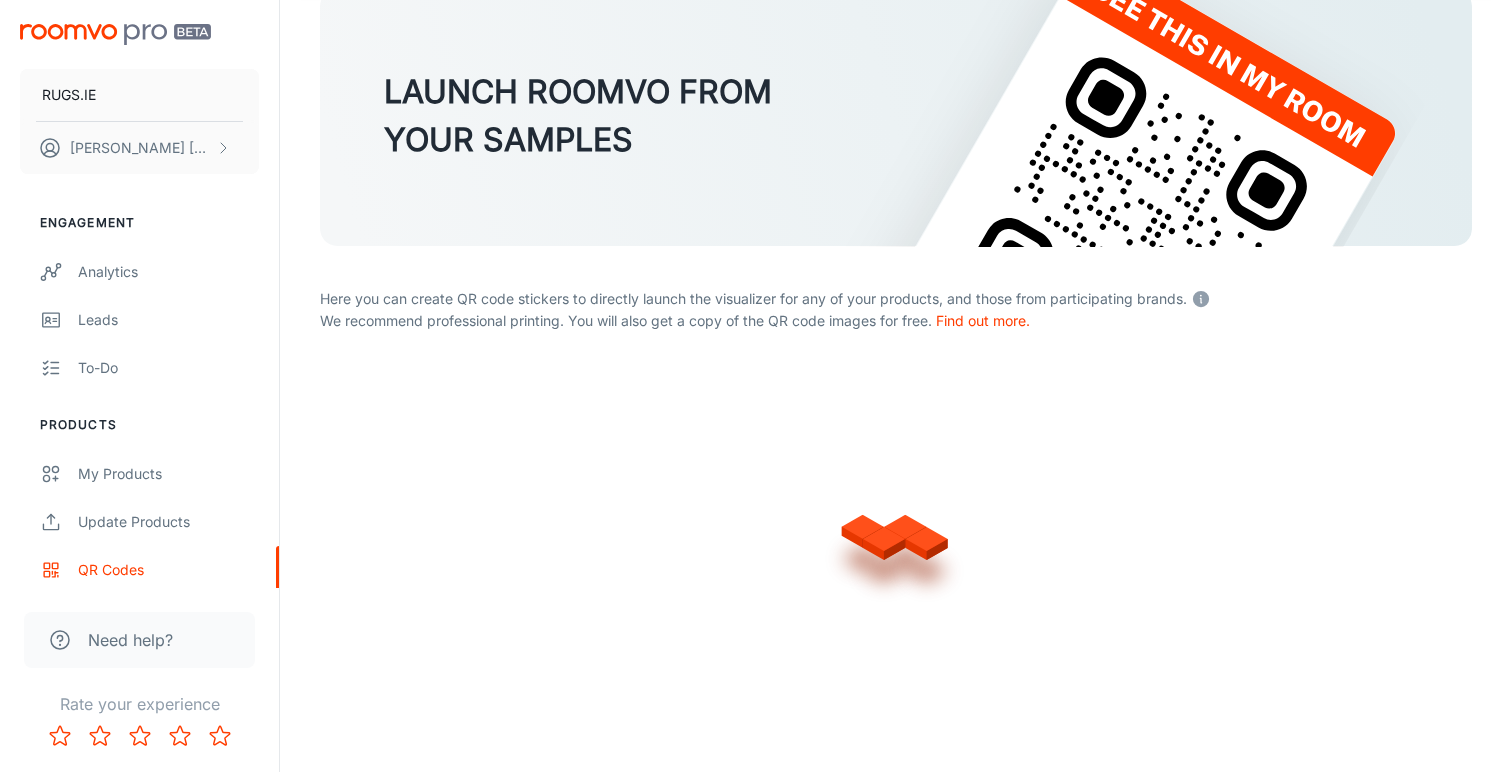 scroll, scrollTop: 128, scrollLeft: 0, axis: vertical 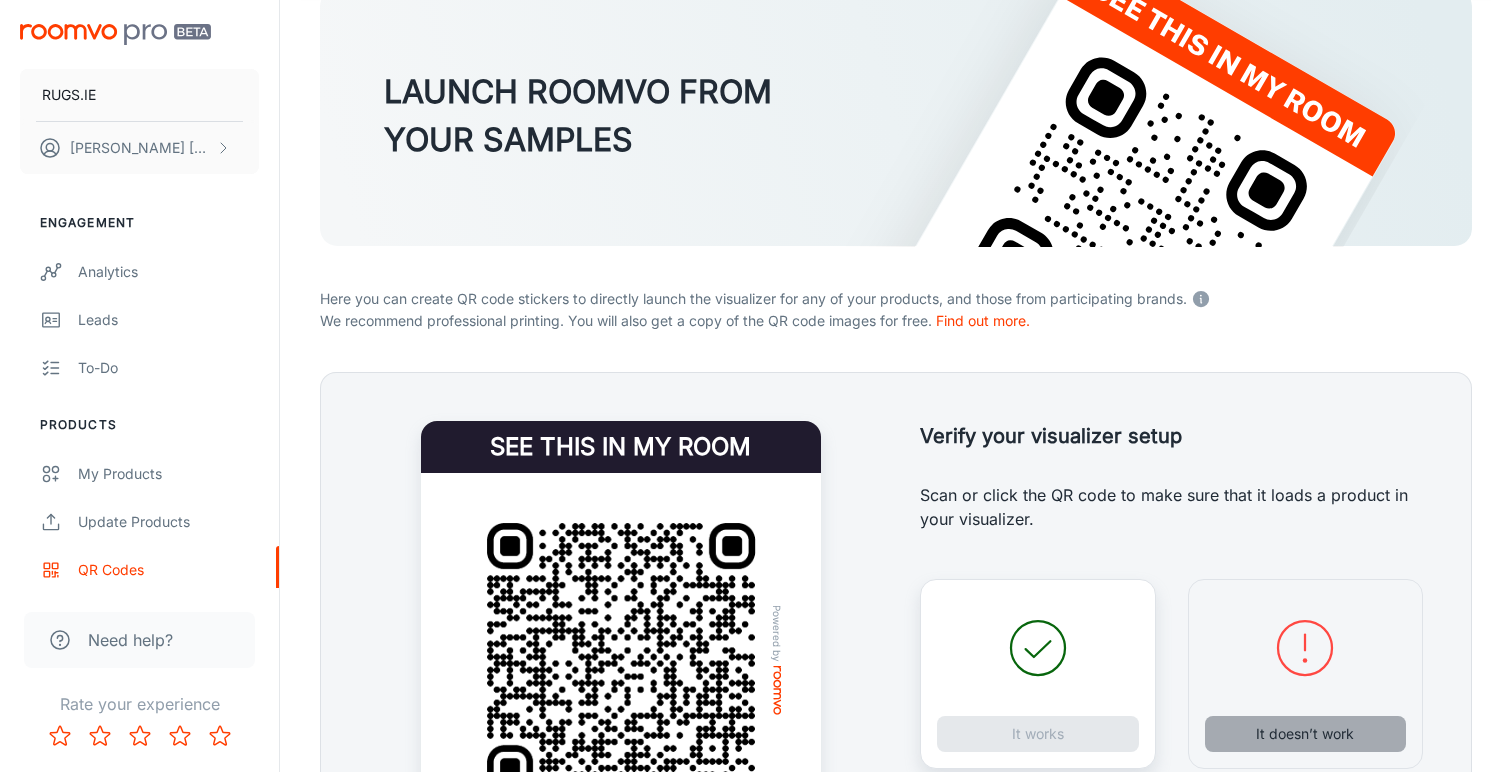 click on "It doesn’t work" at bounding box center [1306, 734] 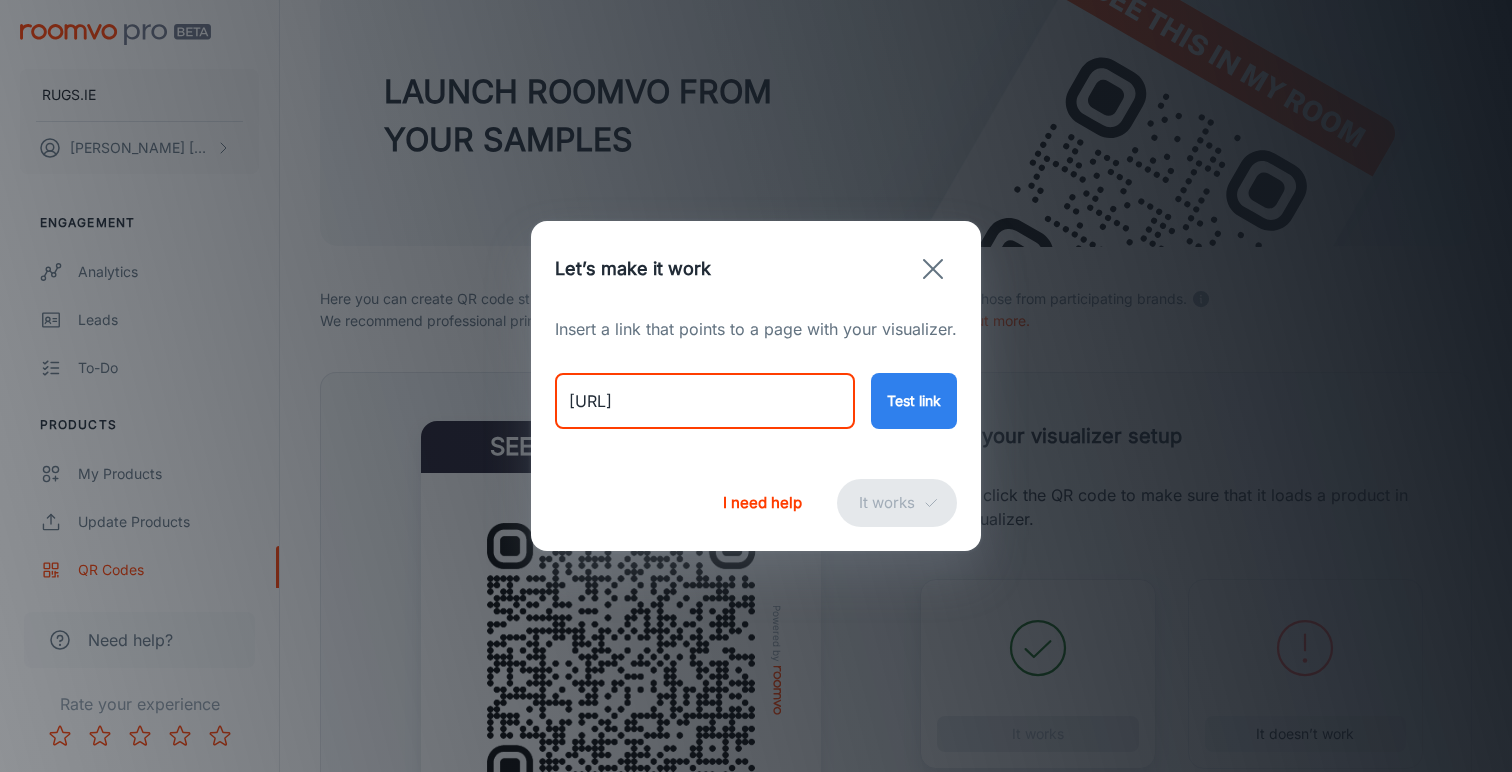 click on "[URL]" at bounding box center [705, 401] 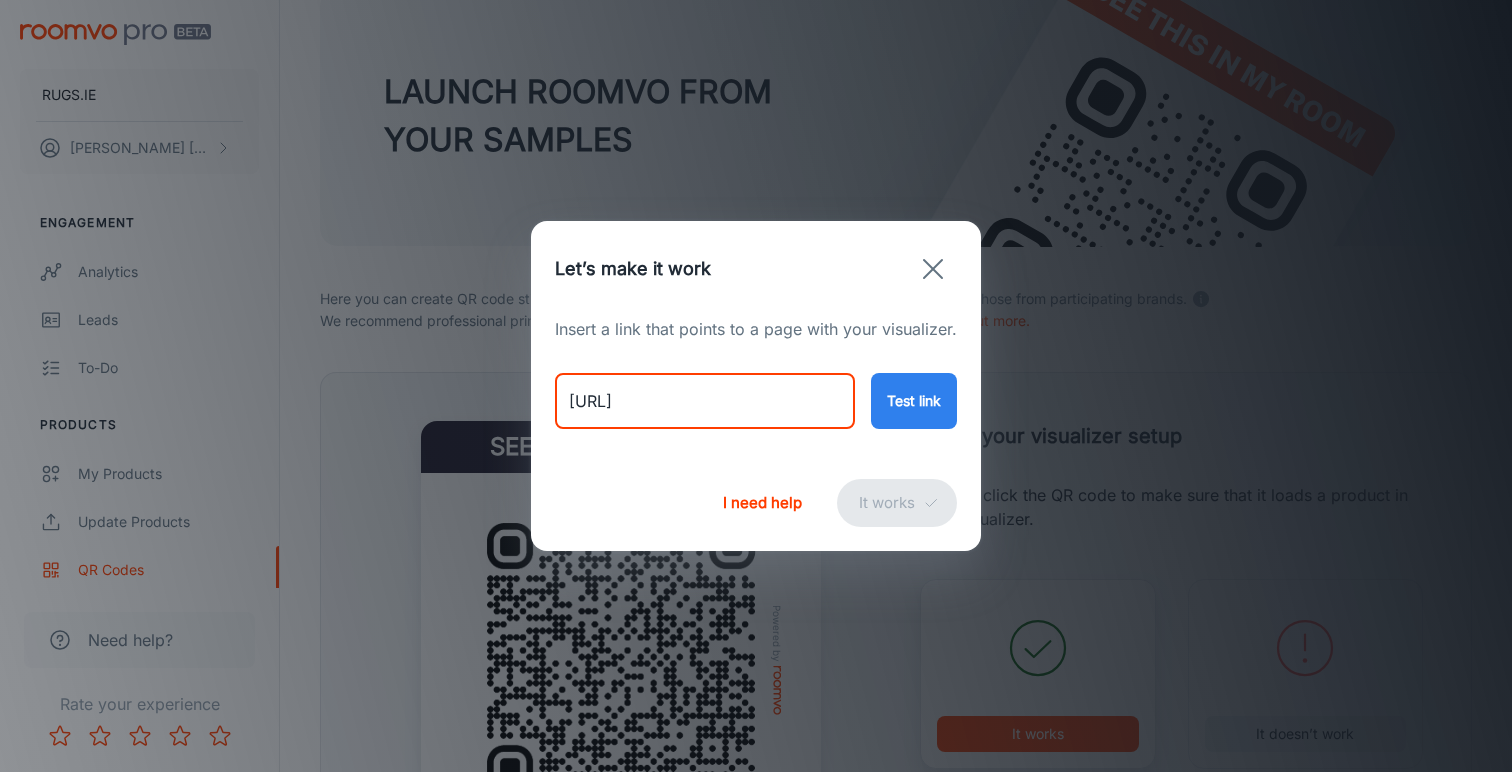 paste on "[PRODUCT_NAME] [PRODUCT_ID]" 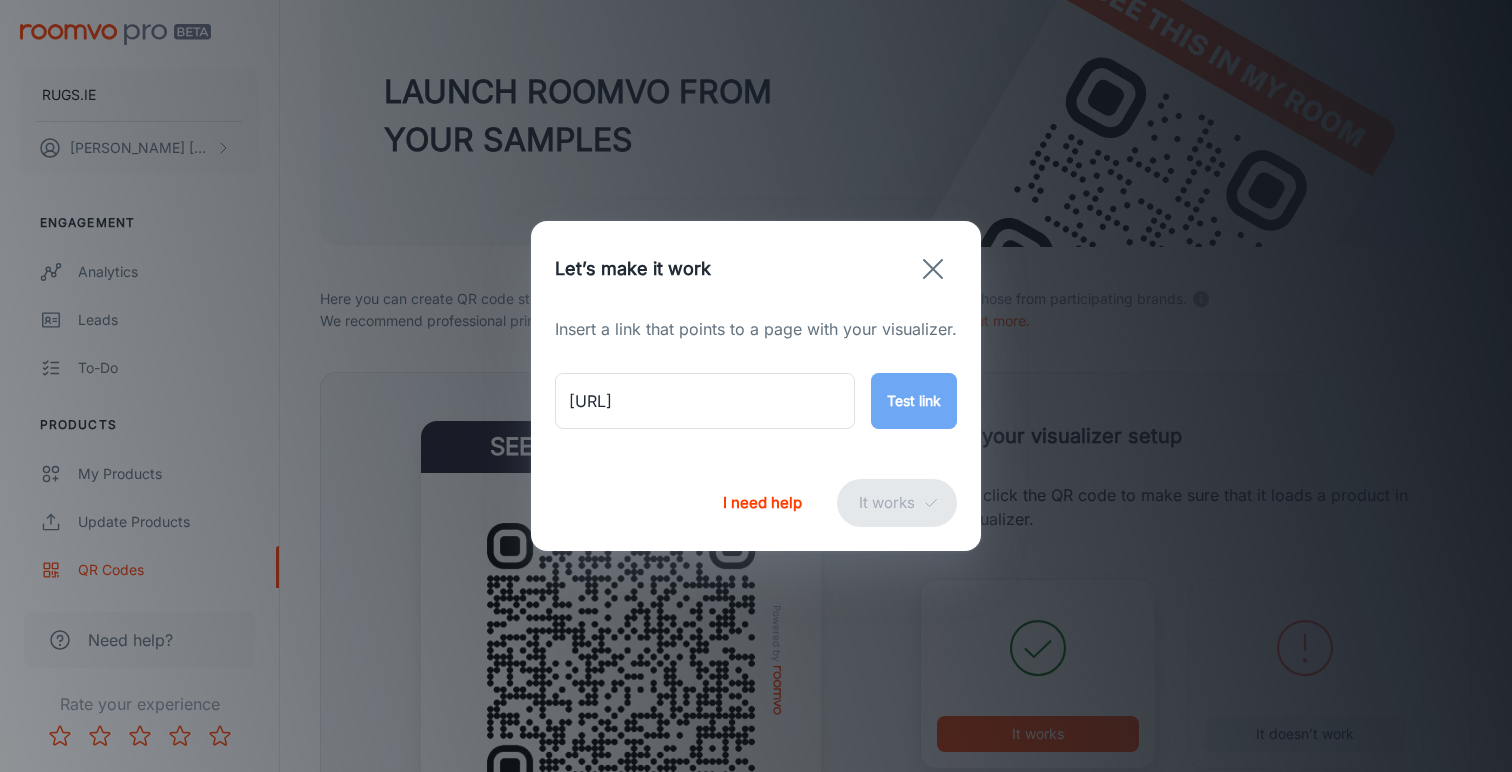 click on "Test link" at bounding box center (914, 401) 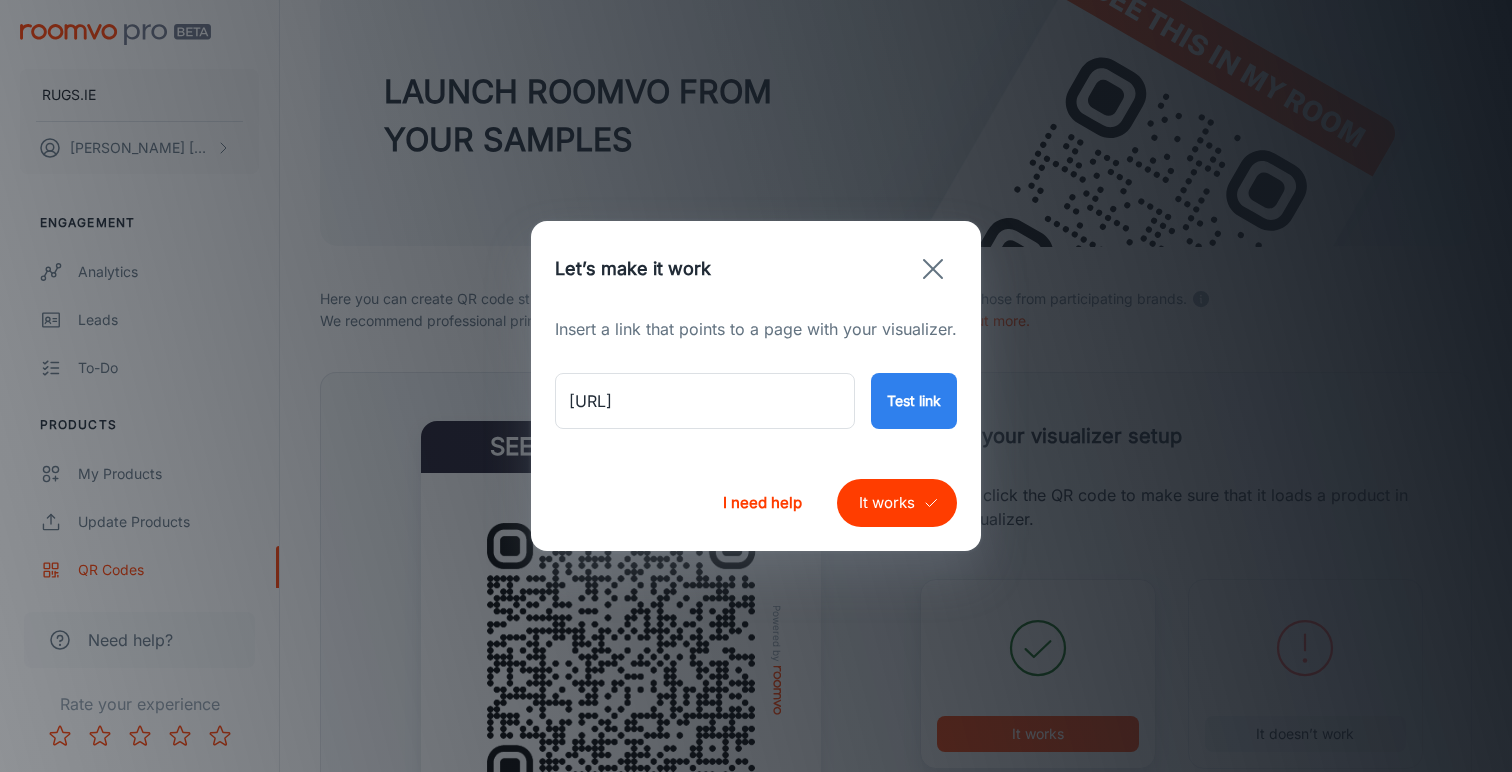 click on "It works" at bounding box center (897, 503) 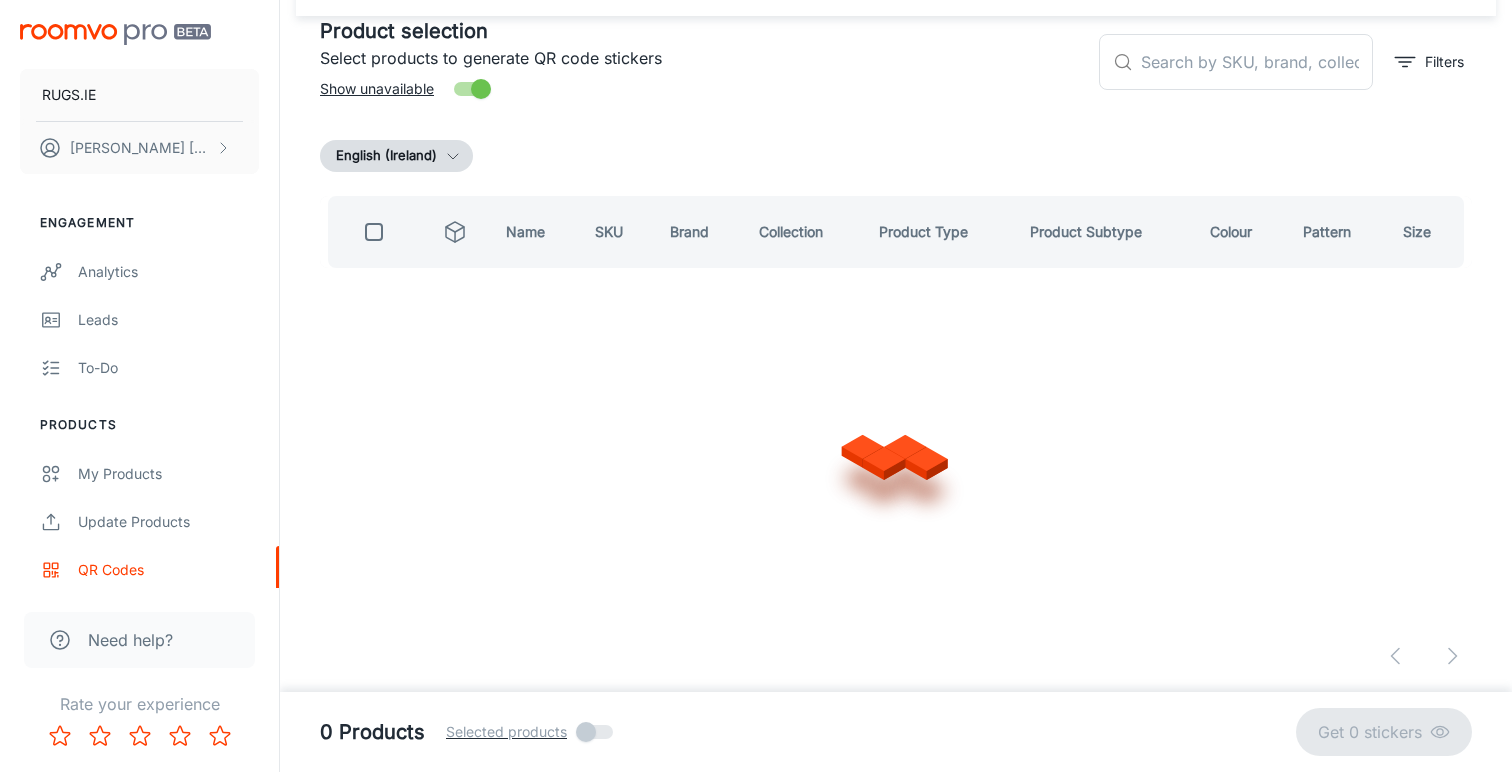scroll, scrollTop: 99, scrollLeft: 0, axis: vertical 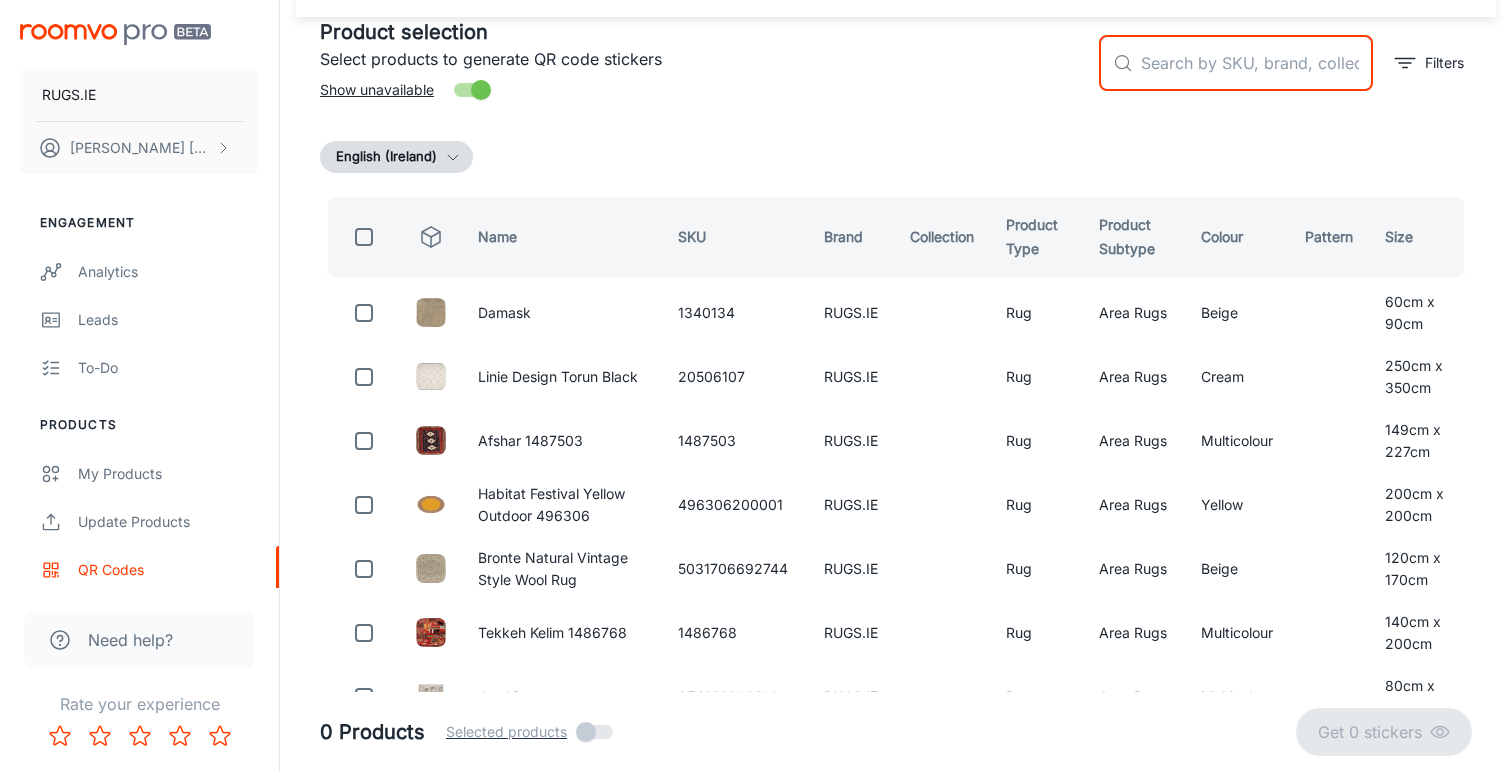 click at bounding box center [1257, 63] 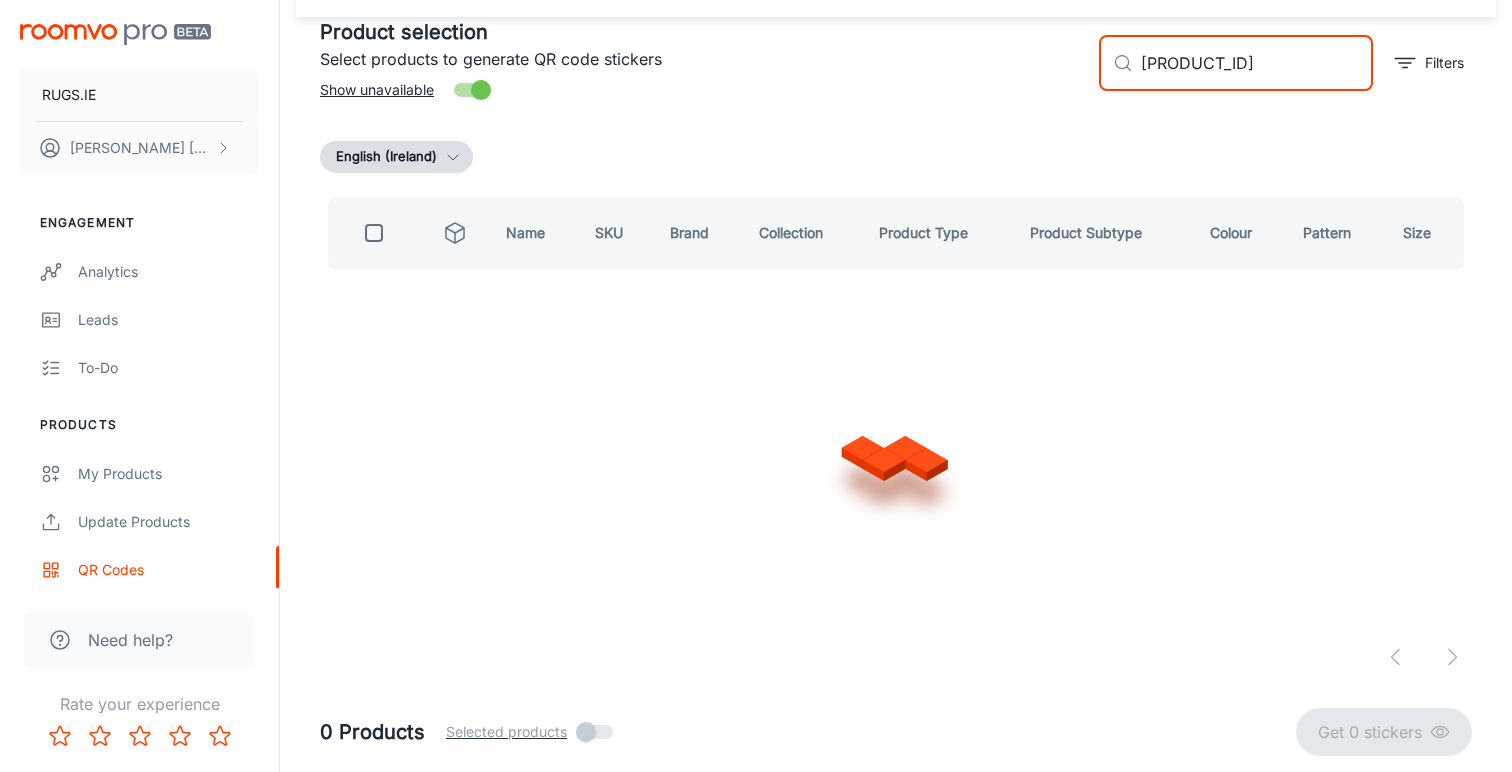 scroll, scrollTop: 0, scrollLeft: 0, axis: both 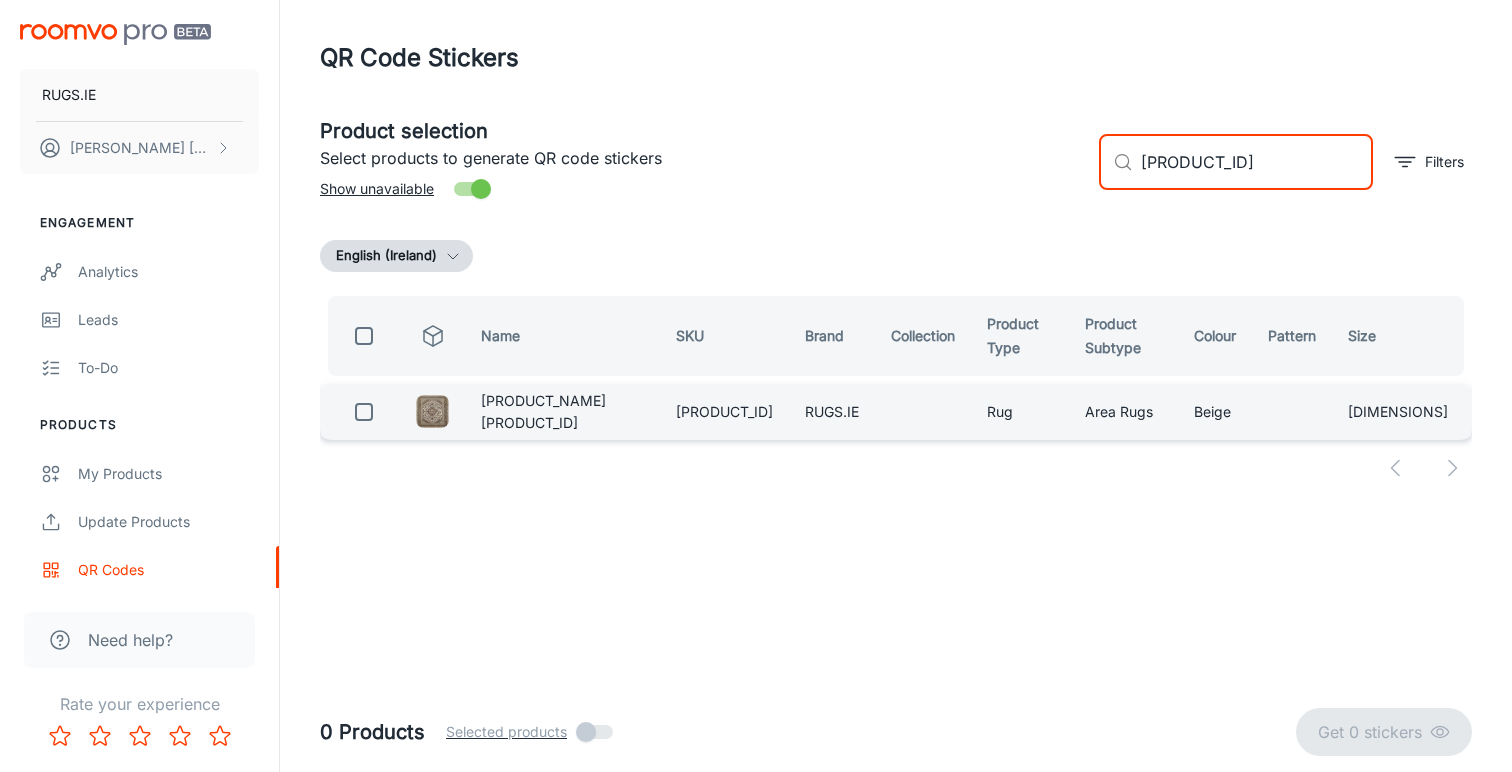 type on "[PRODUCT_ID]" 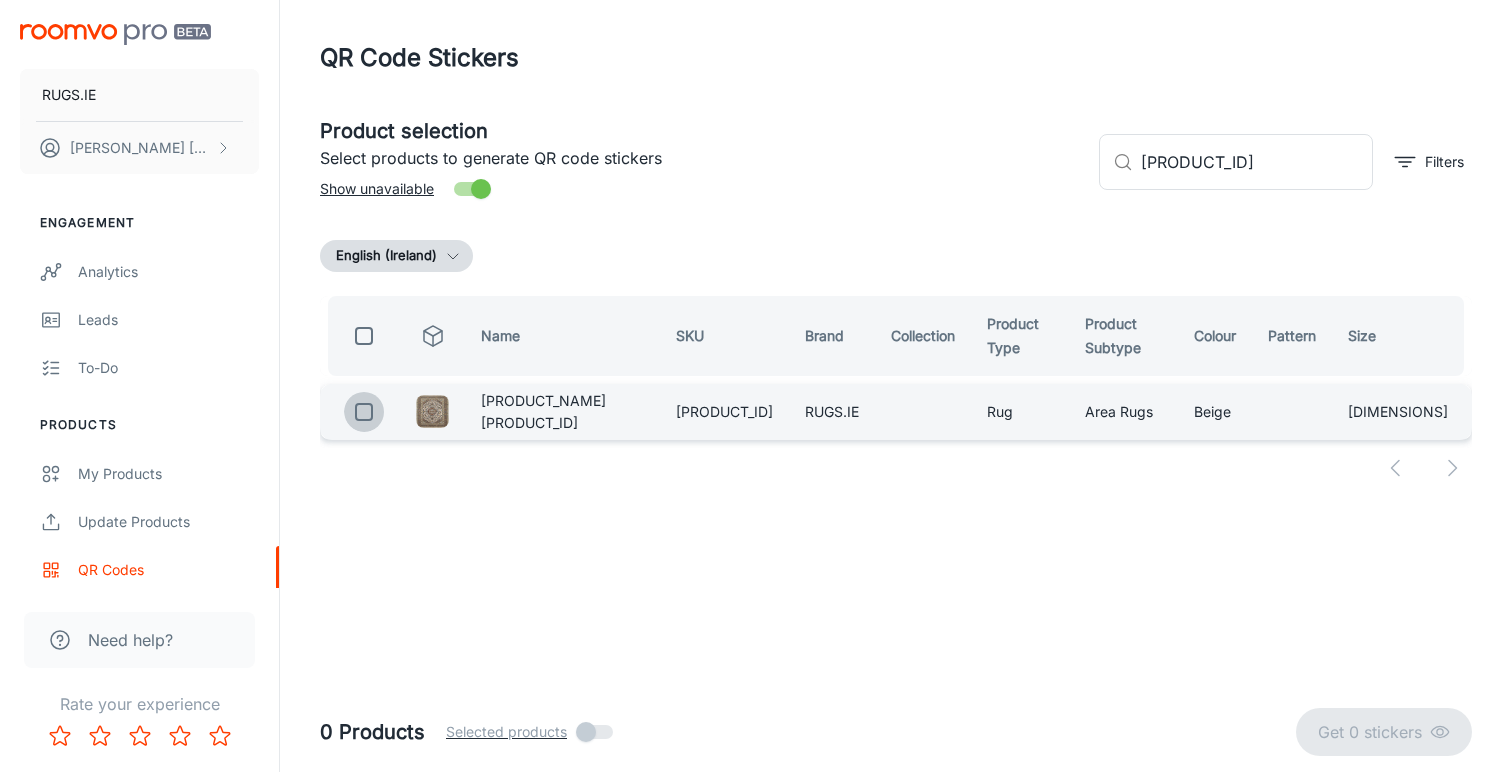 click at bounding box center (364, 412) 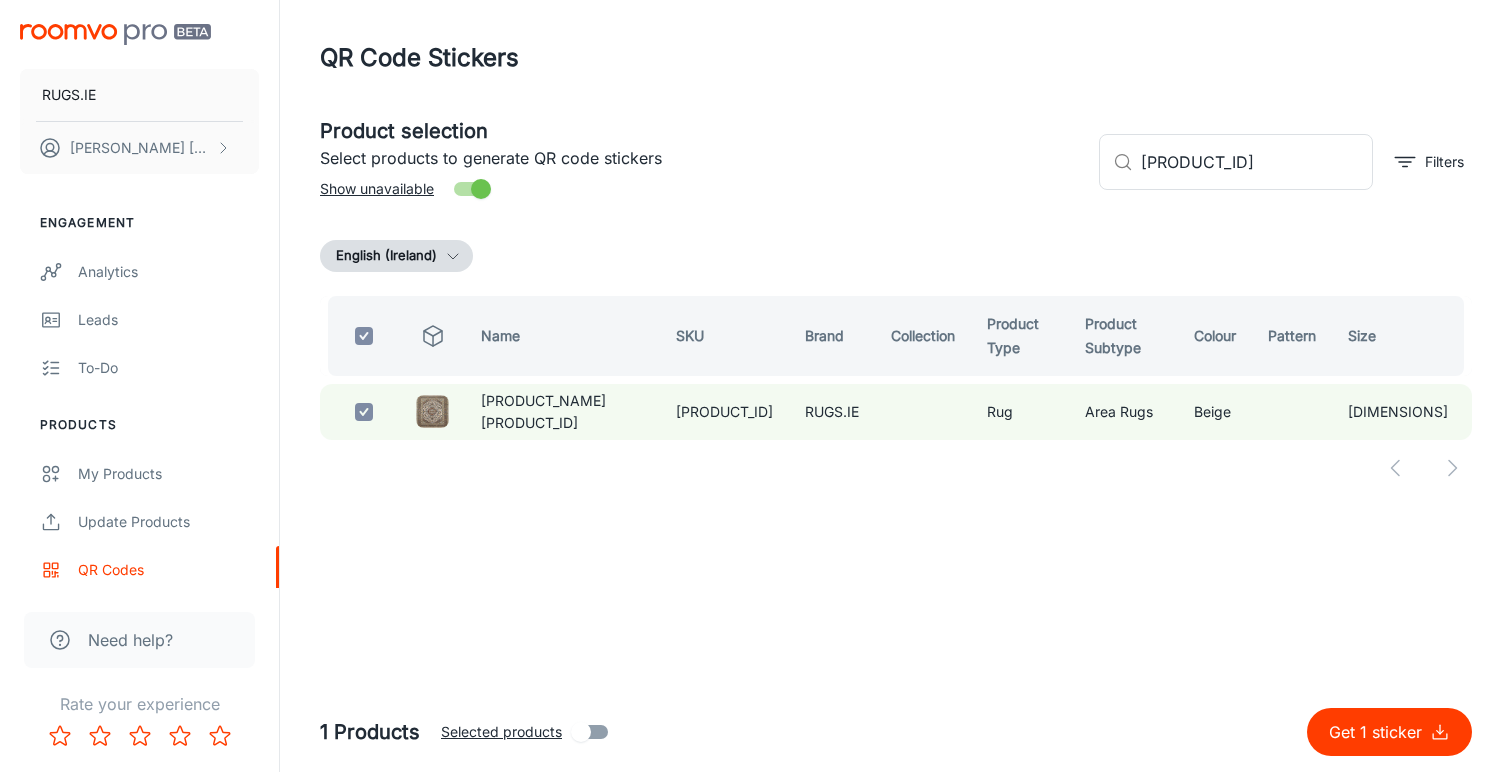 click on "Get 1 sticker" at bounding box center (1389, 732) 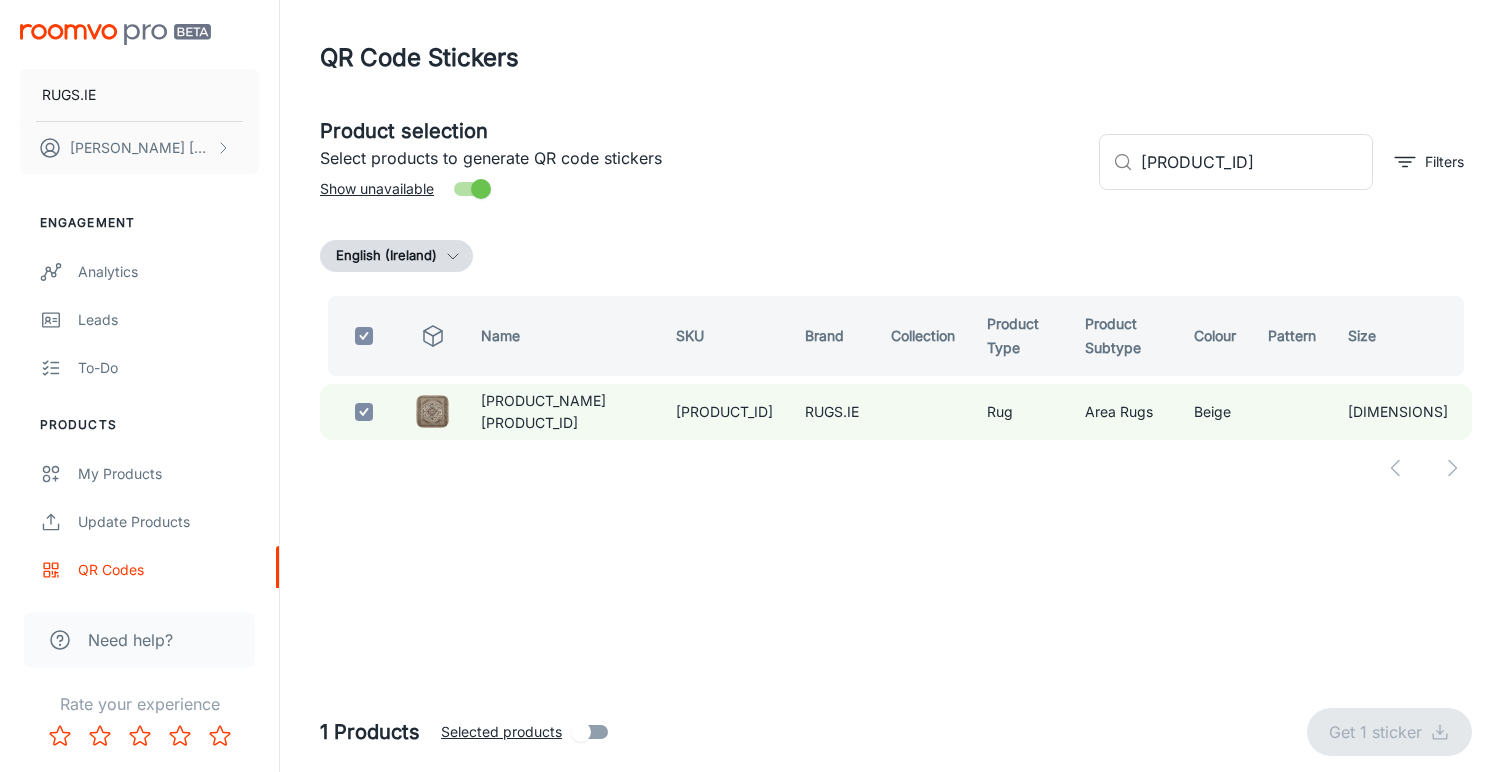 checkbox on "false" 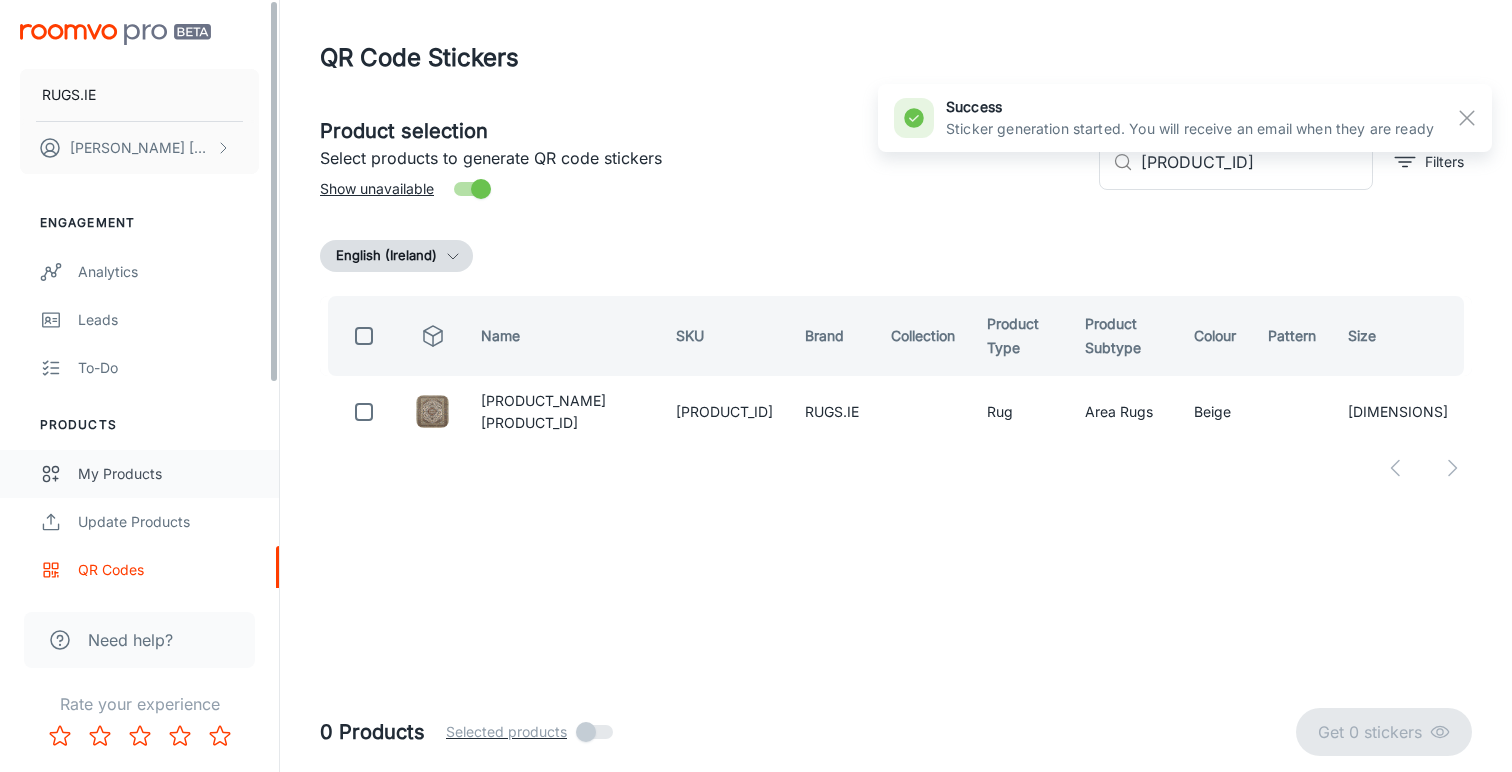 click on "My Products" at bounding box center [168, 474] 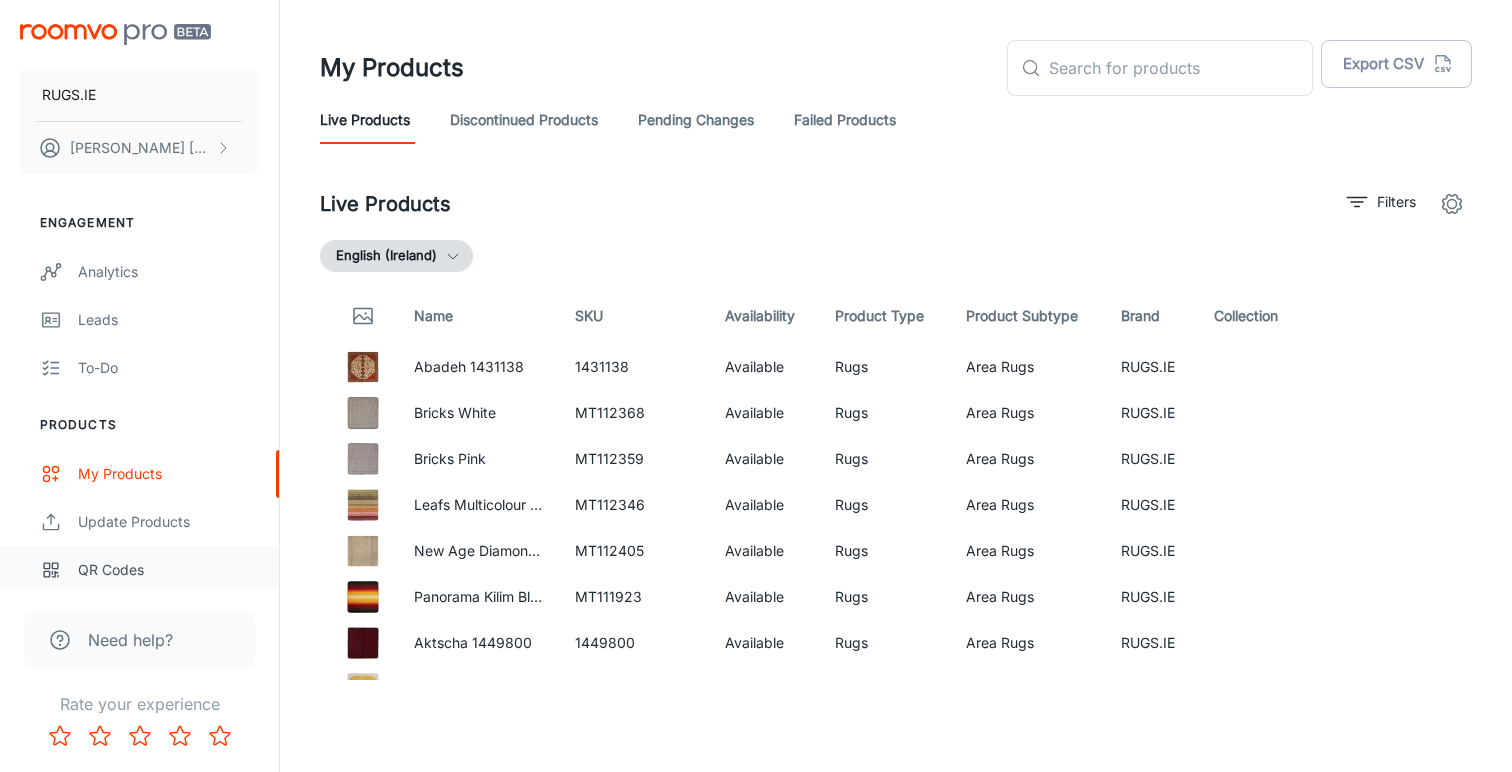 click on "QR Codes" at bounding box center (168, 570) 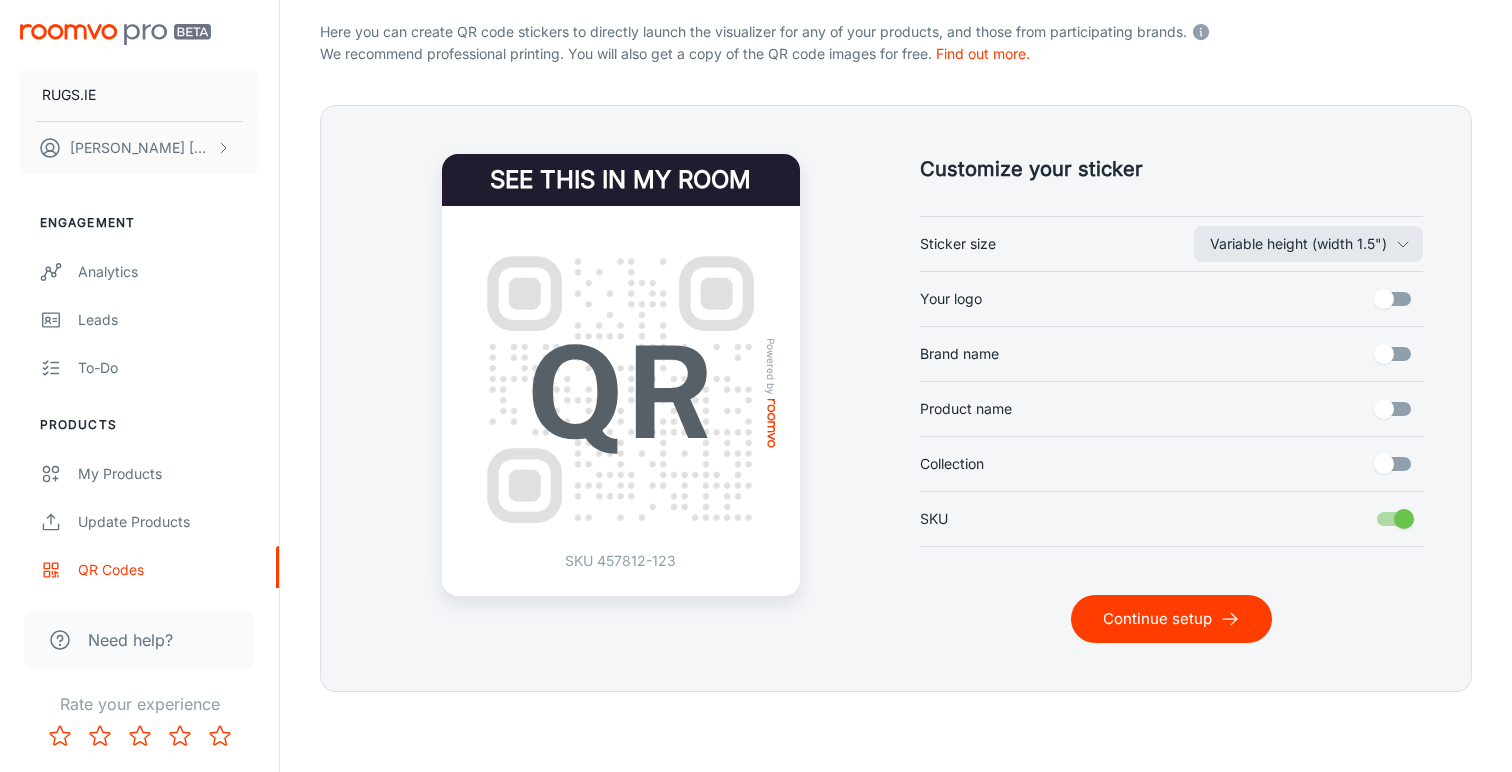 click on "Continue setup" at bounding box center [1171, 619] 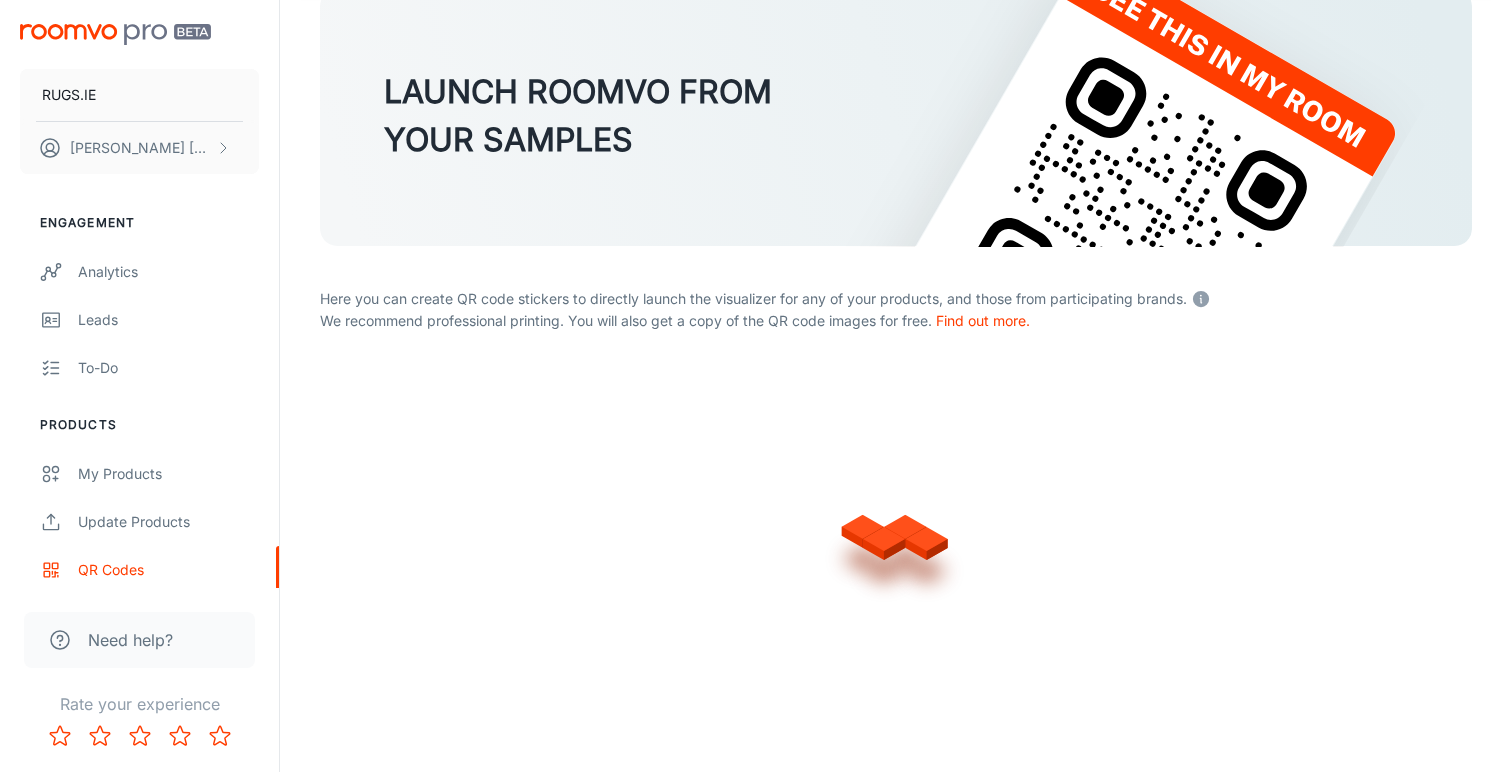 scroll, scrollTop: 128, scrollLeft: 0, axis: vertical 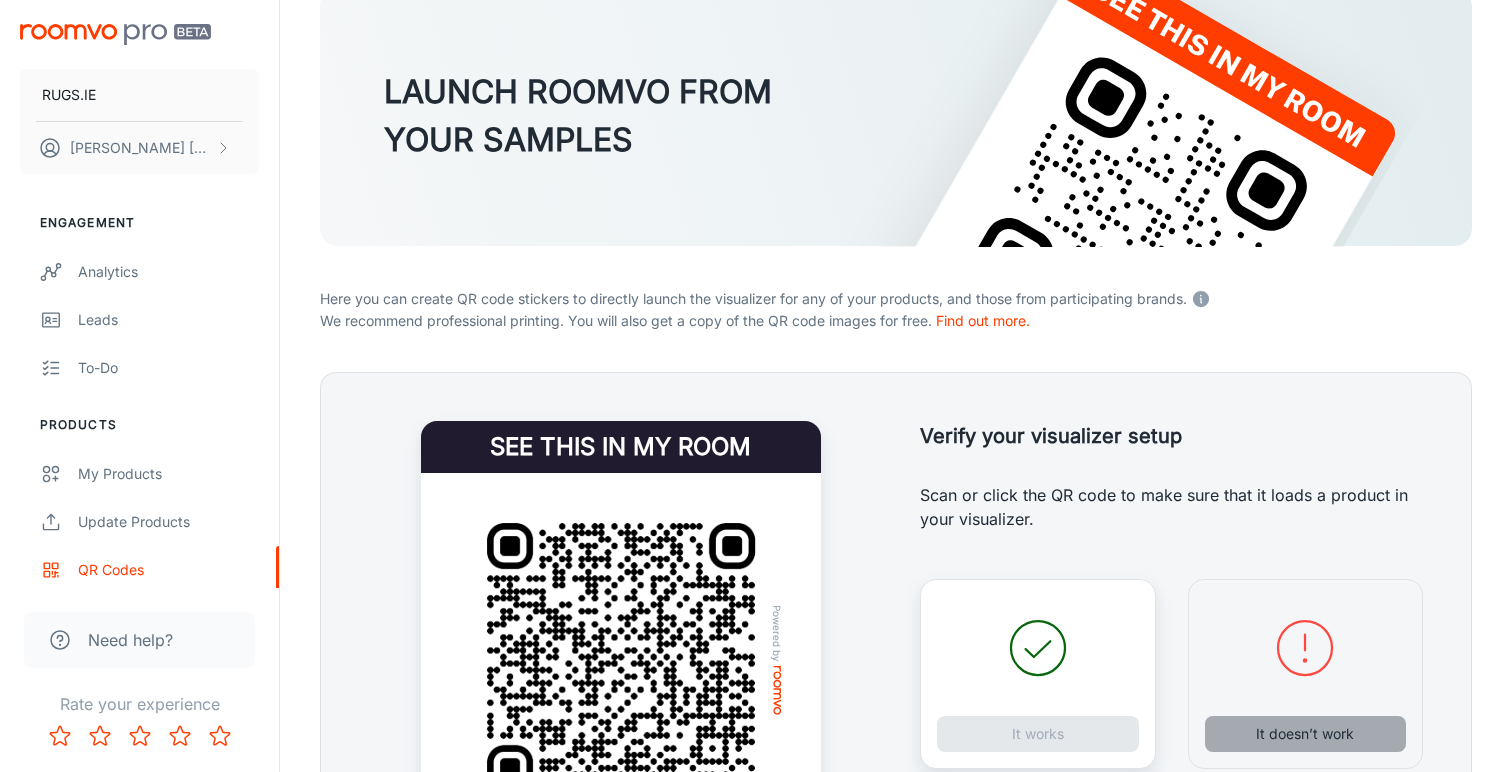 click on "It doesn’t work" at bounding box center (1306, 734) 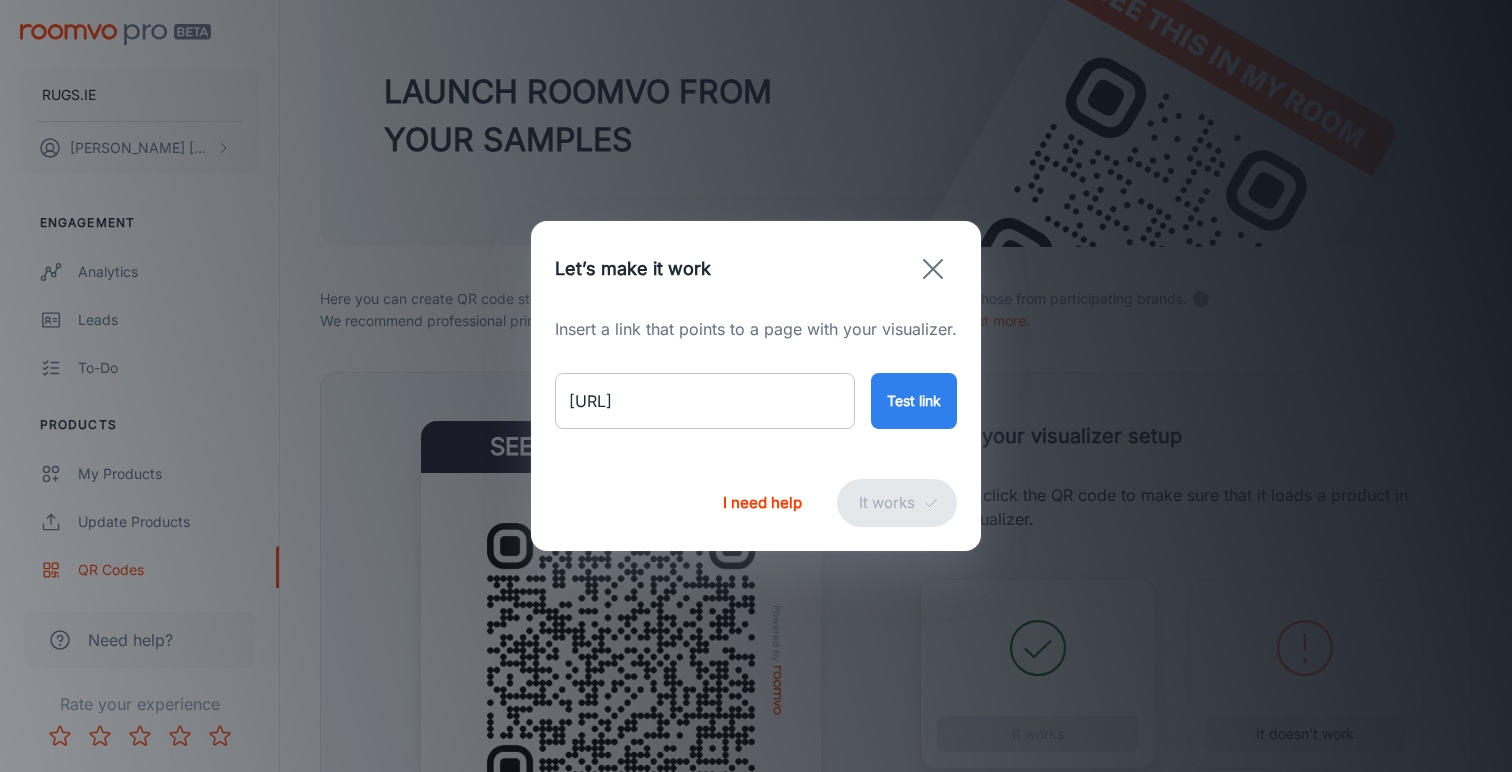 click on "[URL]" at bounding box center (705, 401) 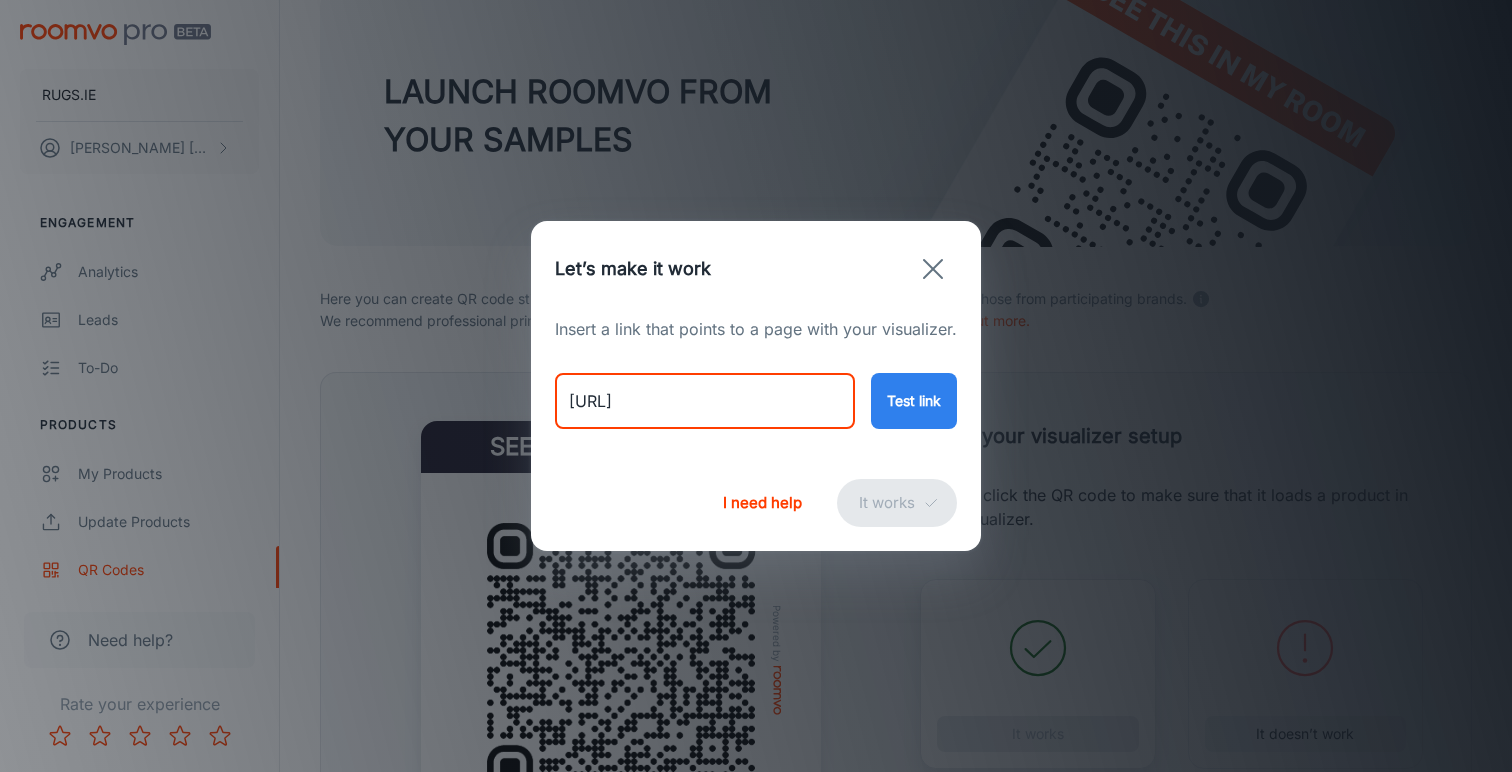 click on "[URL]" at bounding box center (705, 401) 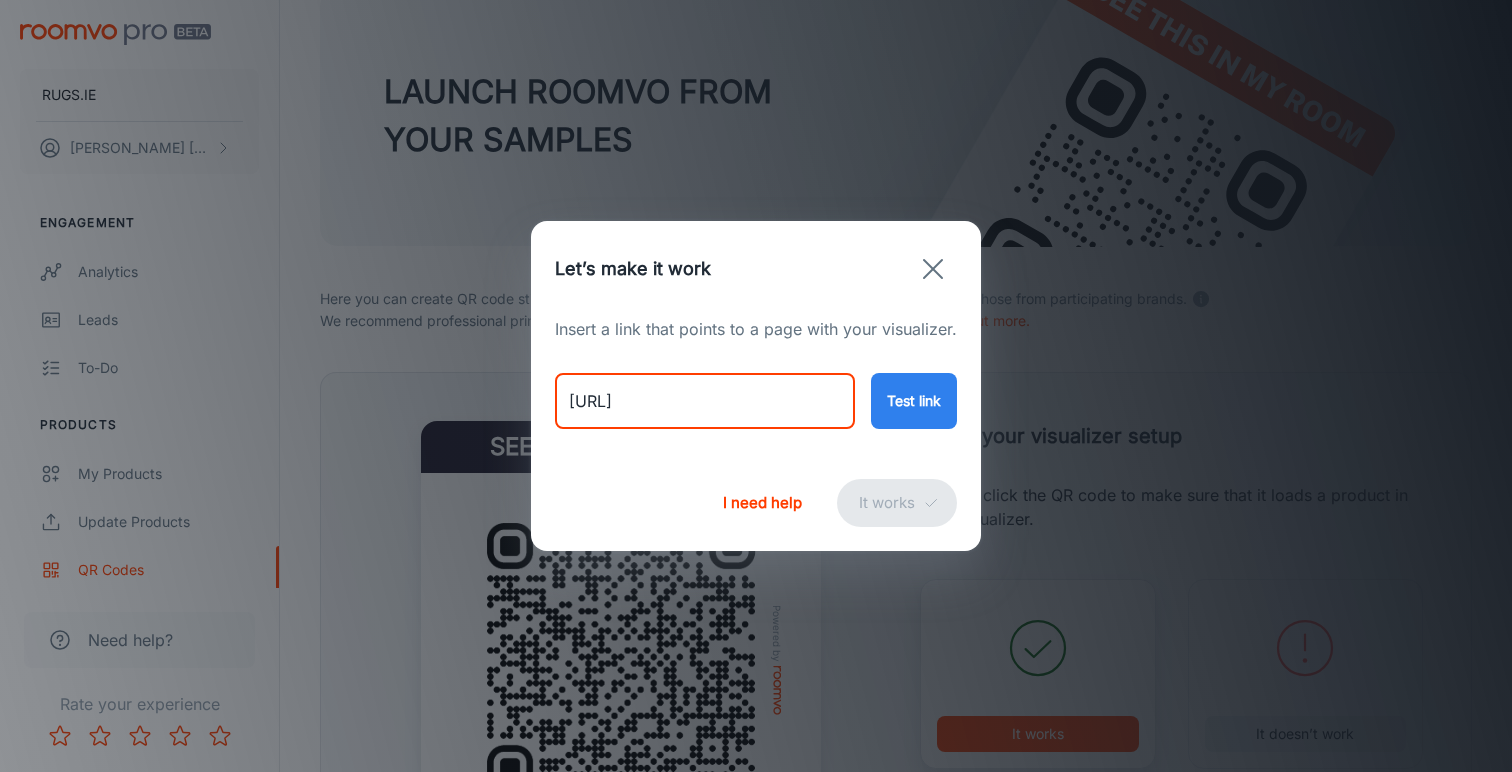 type on "[URL]" 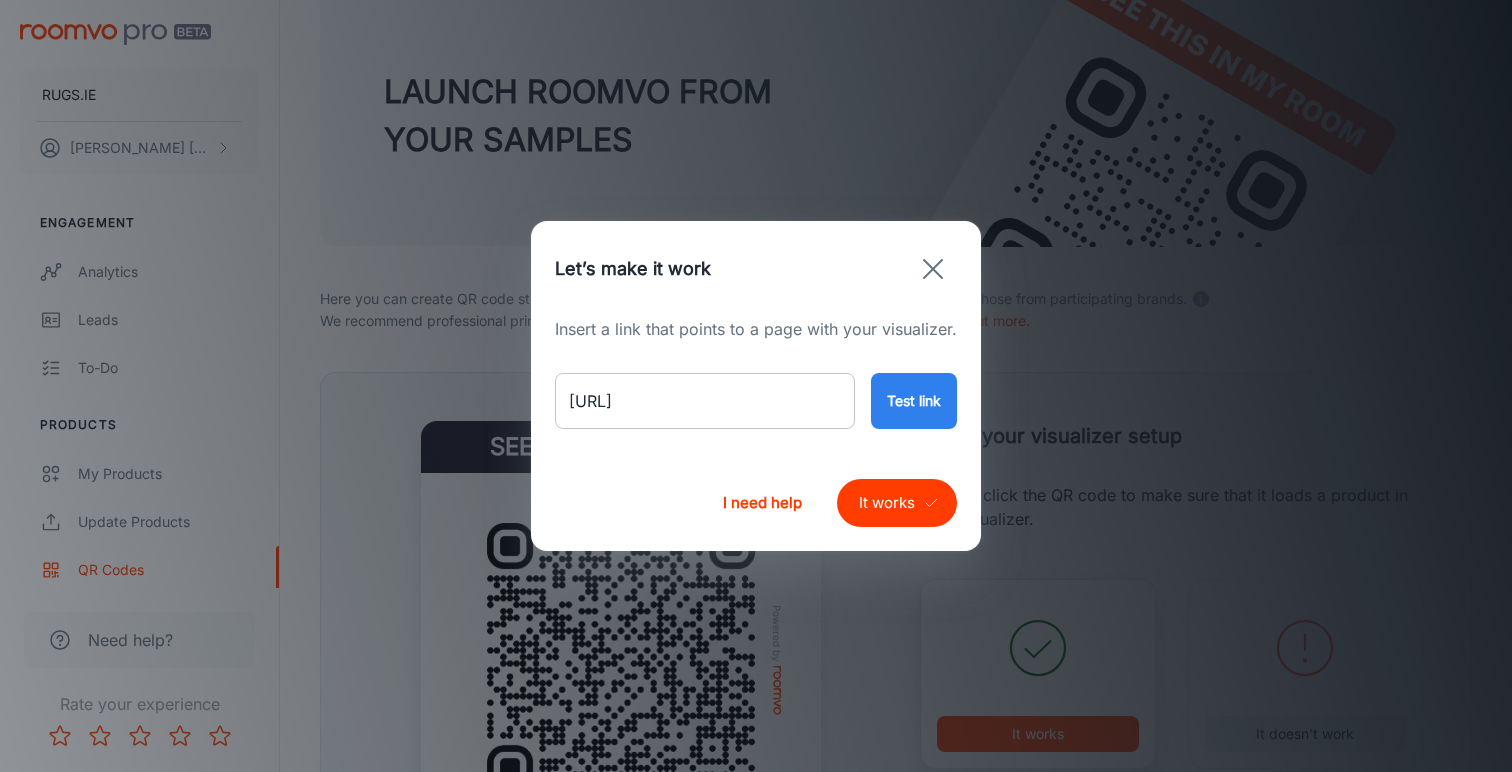 click on "[URL]" at bounding box center (705, 401) 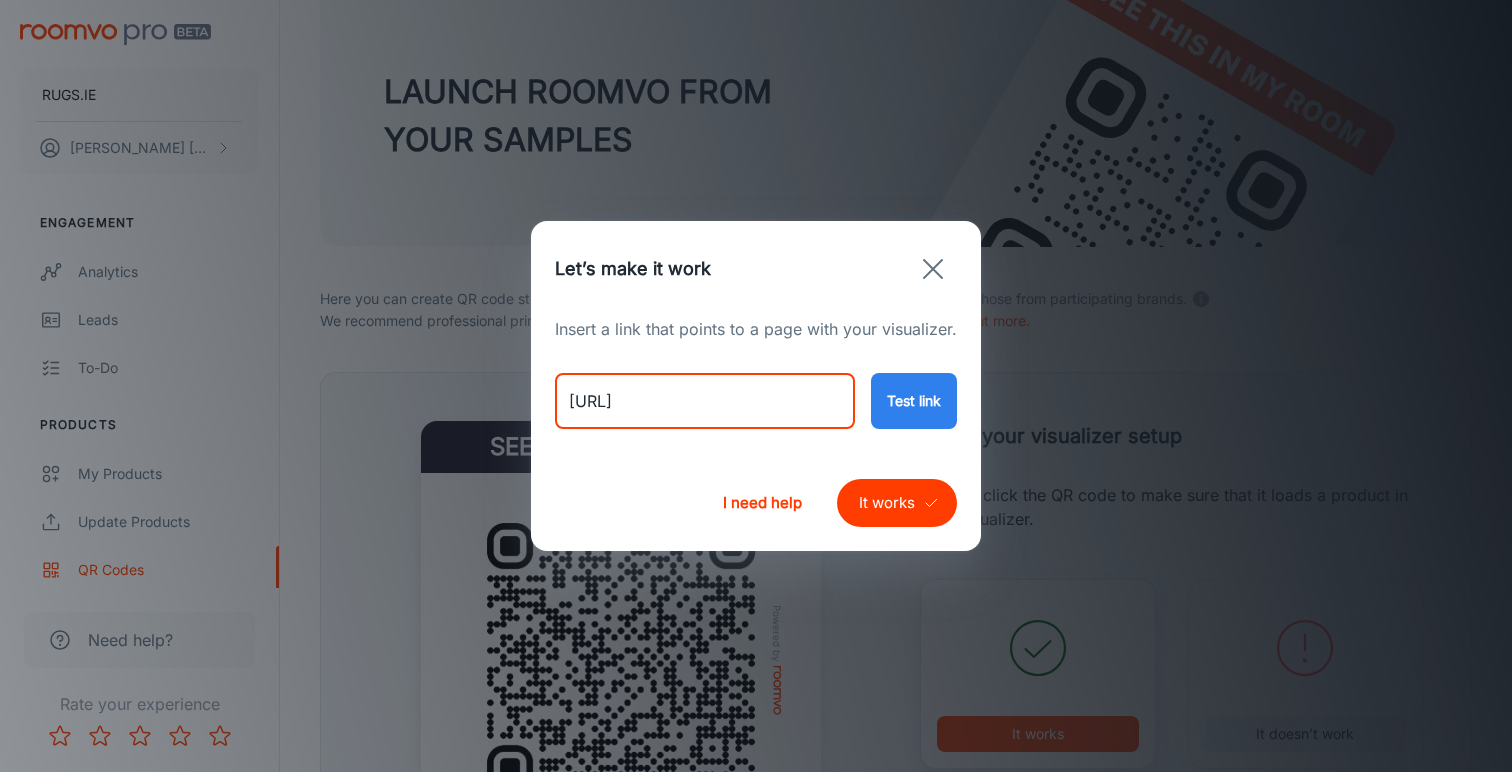 click on "[URL]" at bounding box center [705, 401] 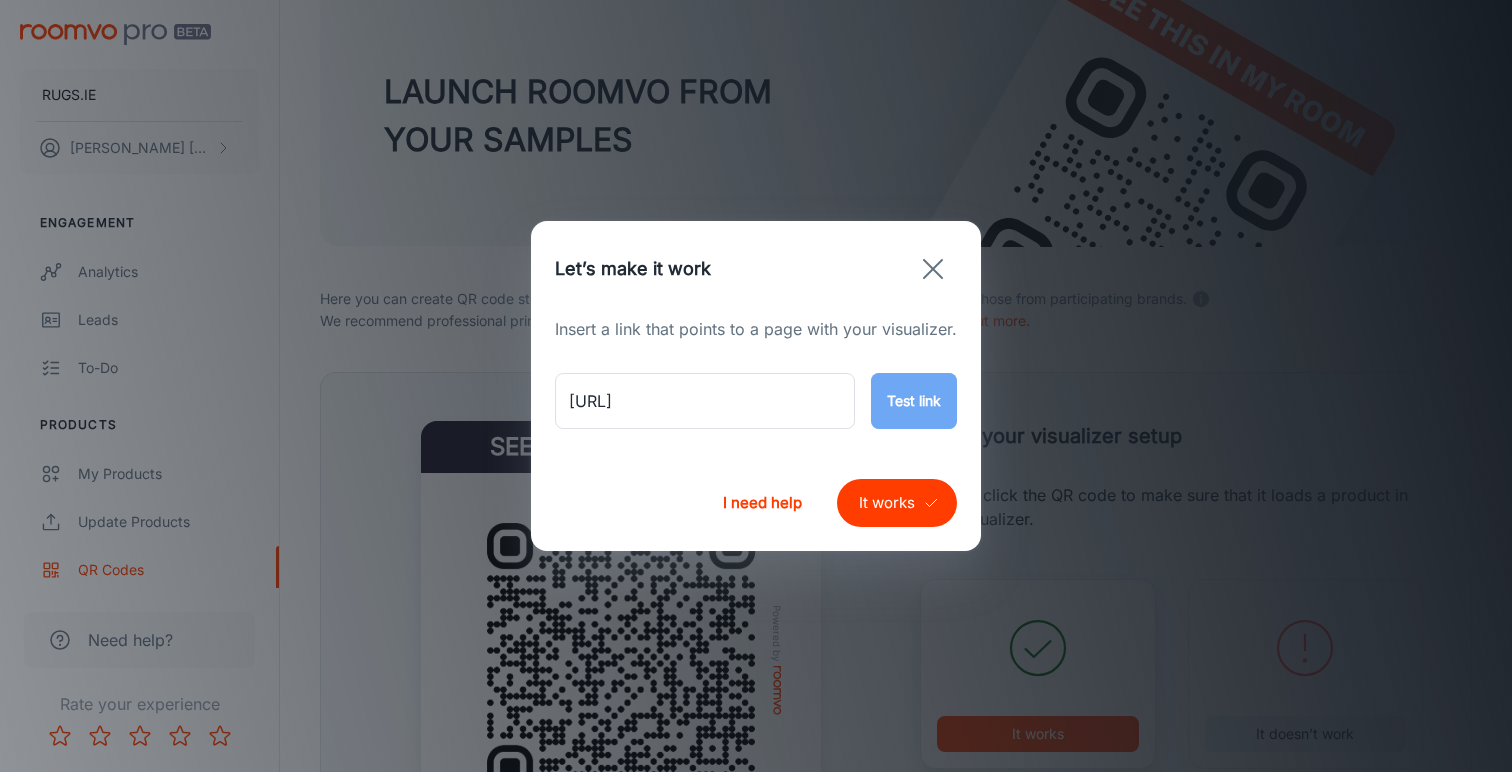 click on "Test link" at bounding box center (914, 401) 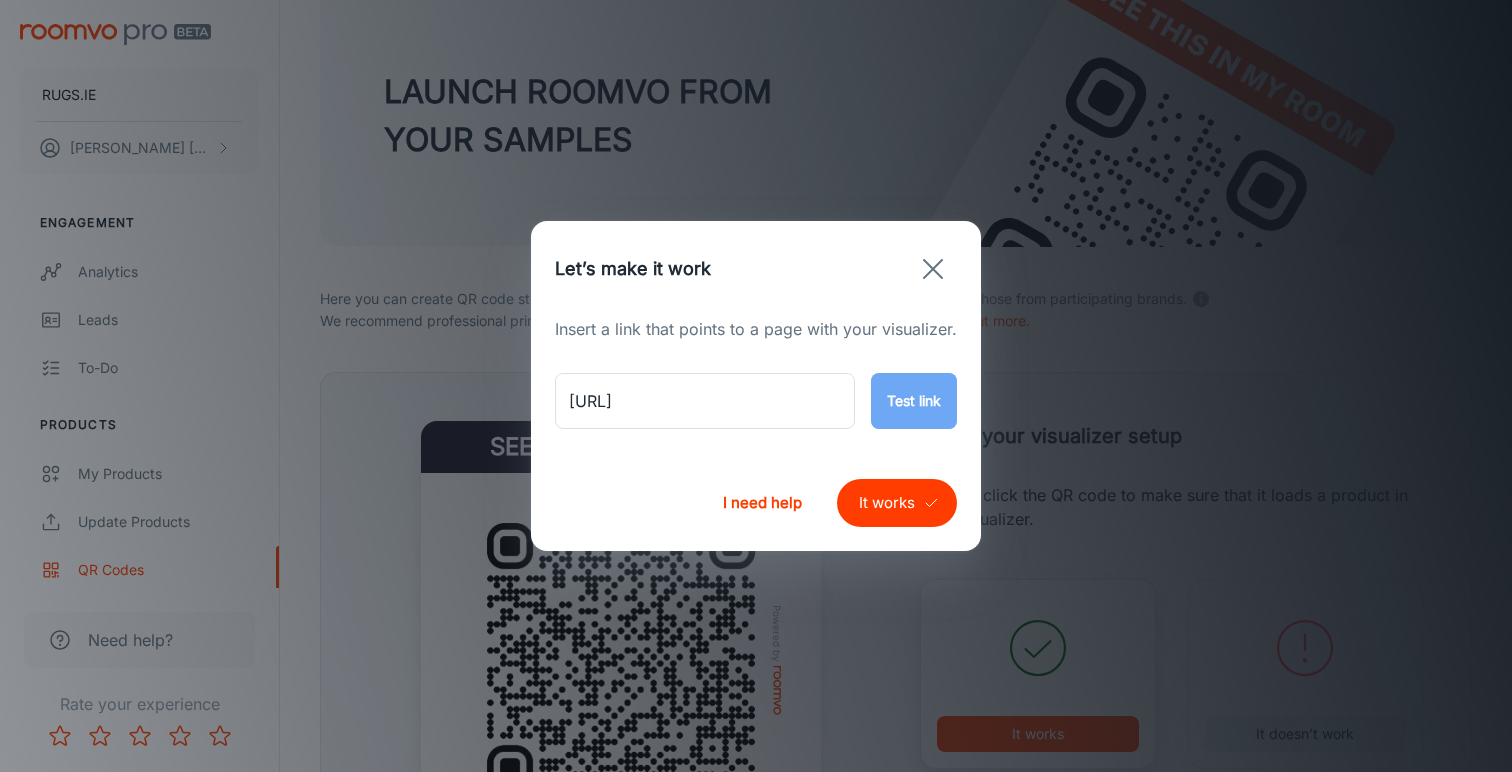 click on "Test link" at bounding box center (914, 401) 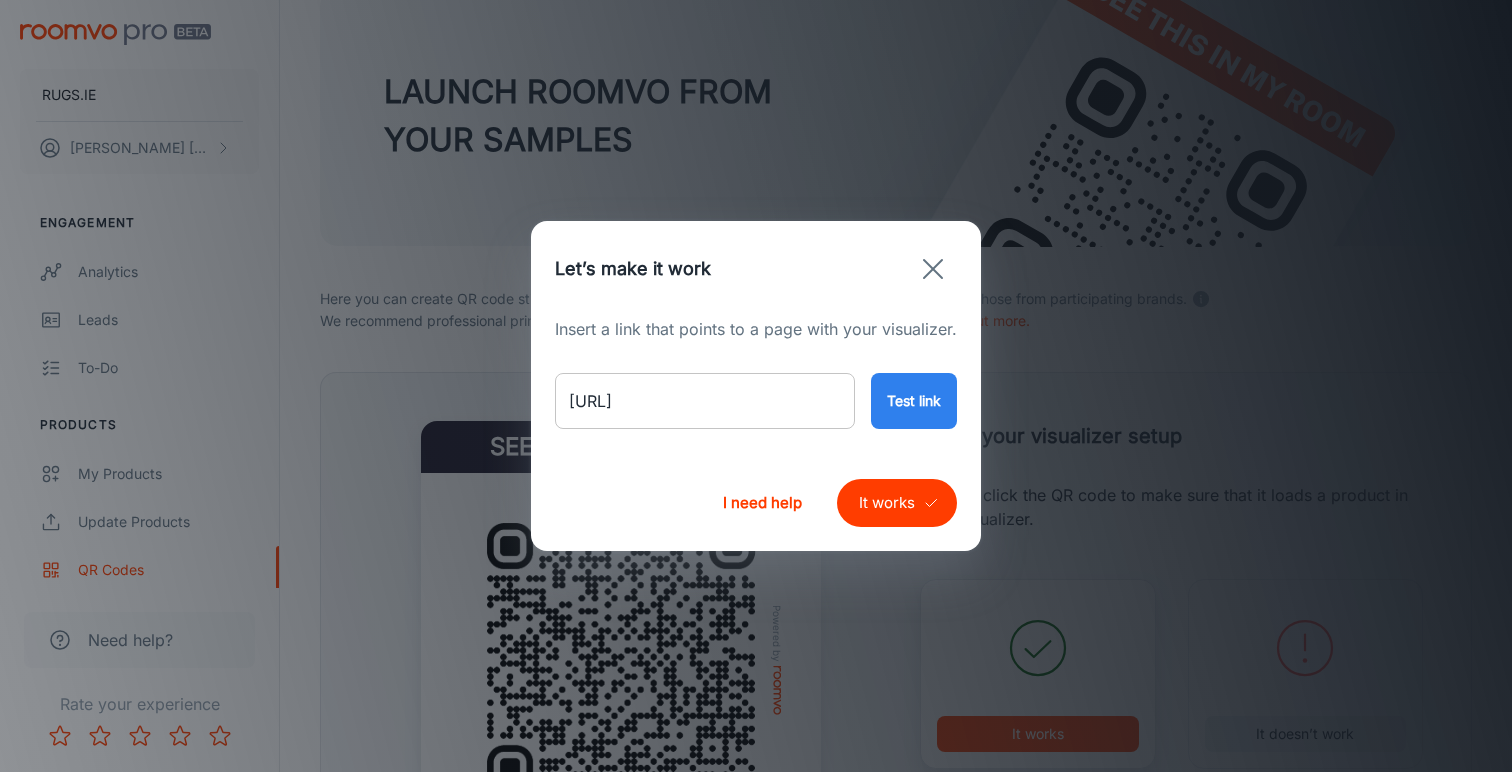 click on "[URL]" at bounding box center [705, 401] 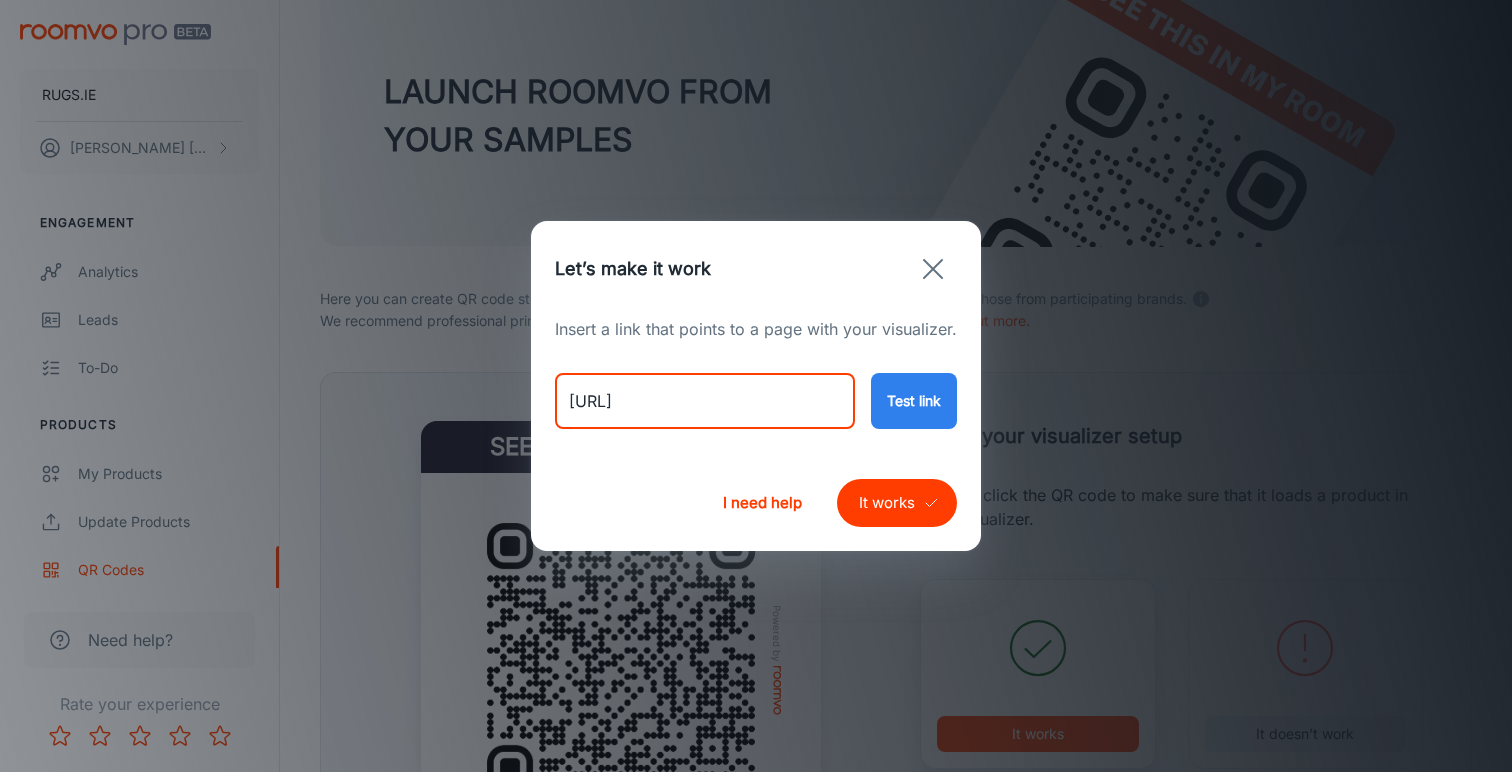 click on "[URL]" at bounding box center [705, 401] 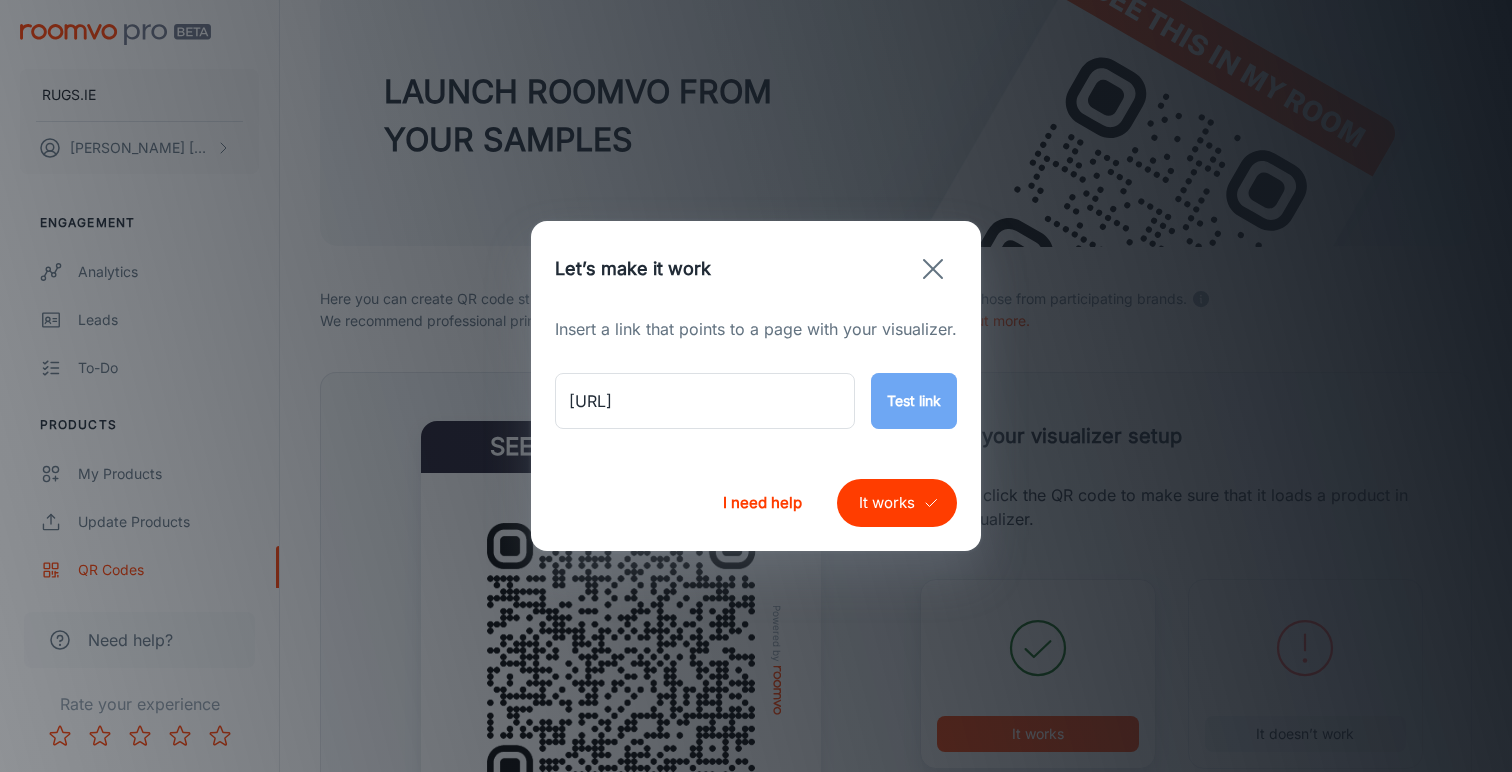 click on "Test link" at bounding box center (914, 401) 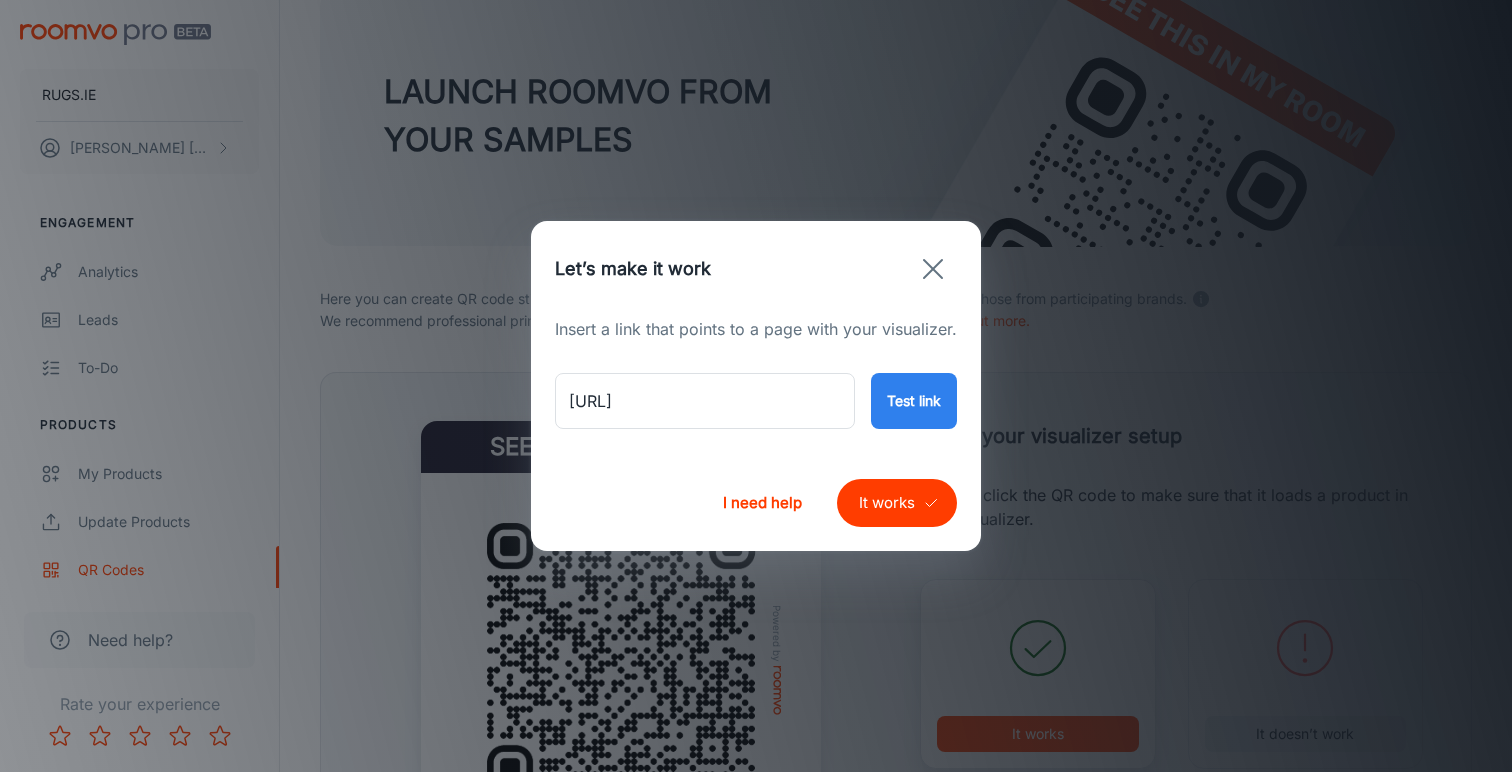 click on "It works" at bounding box center [897, 503] 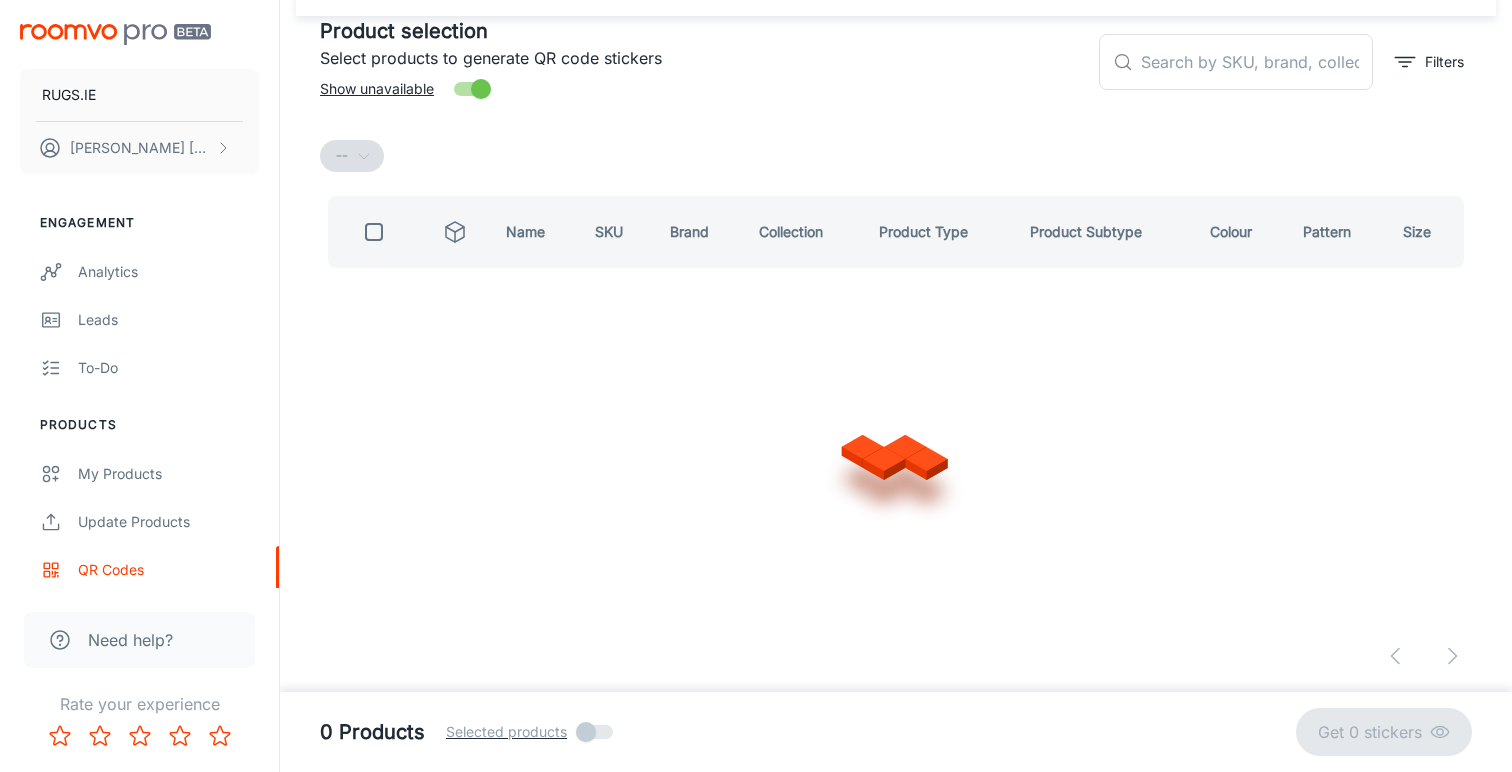 scroll, scrollTop: 99, scrollLeft: 0, axis: vertical 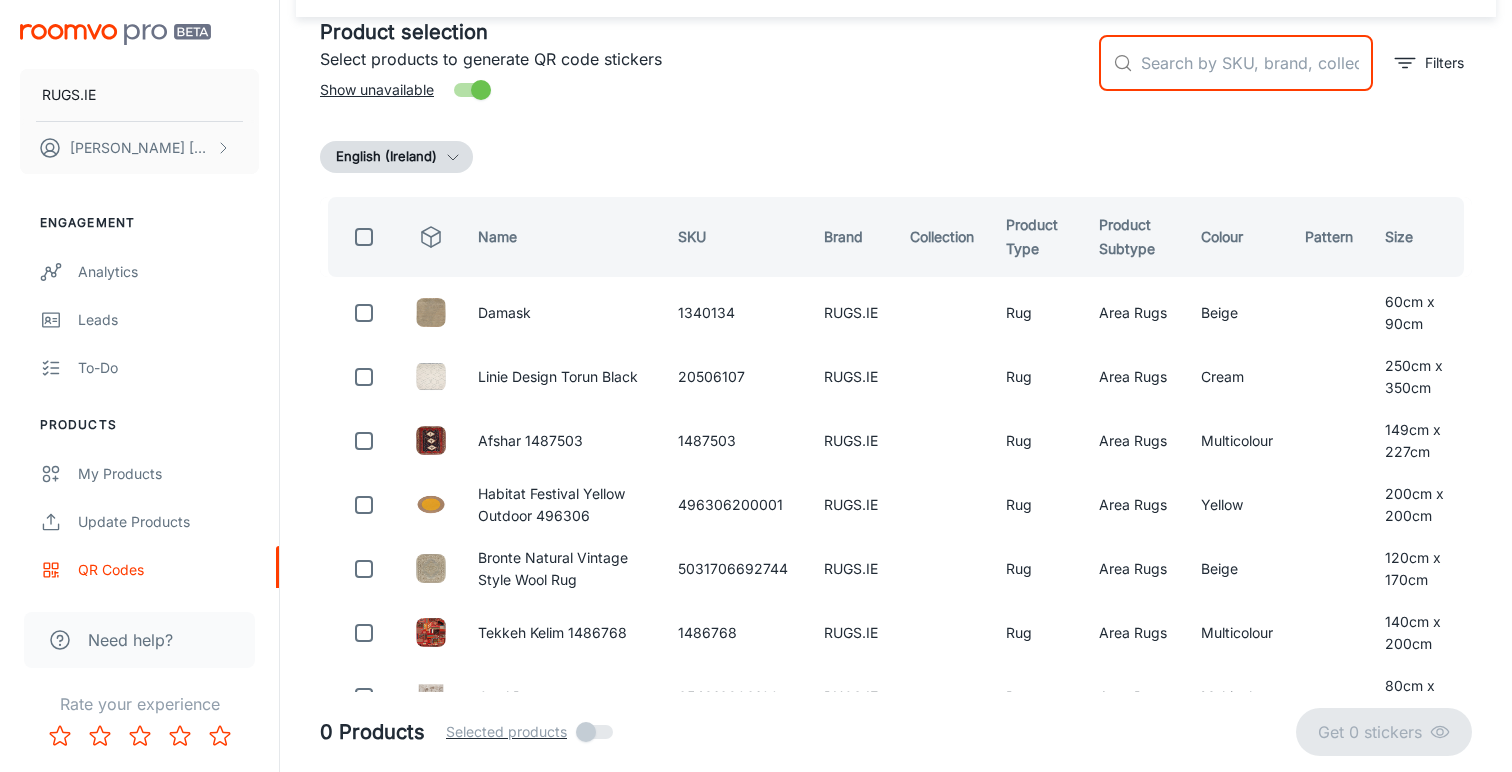 click at bounding box center (1257, 63) 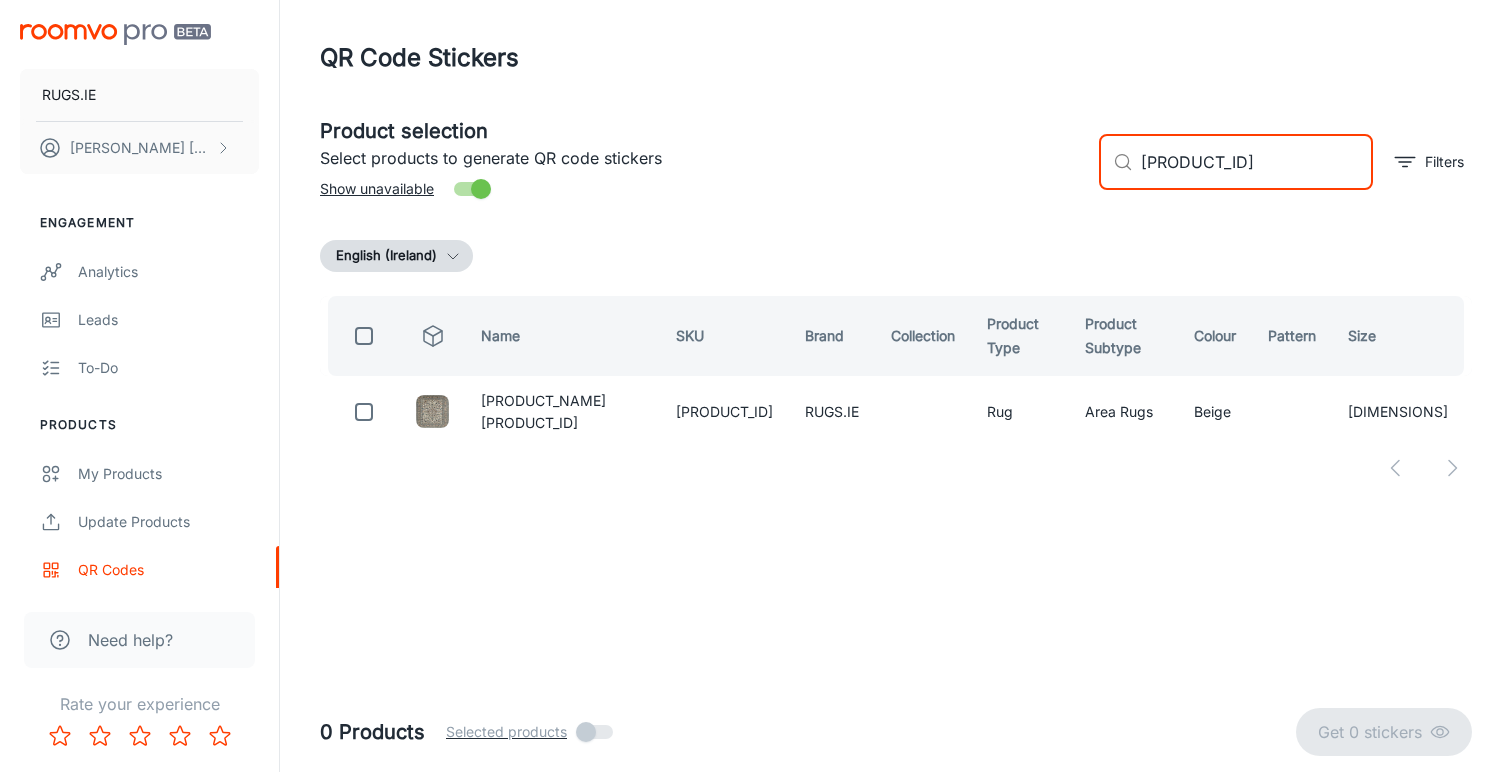 scroll, scrollTop: 0, scrollLeft: 0, axis: both 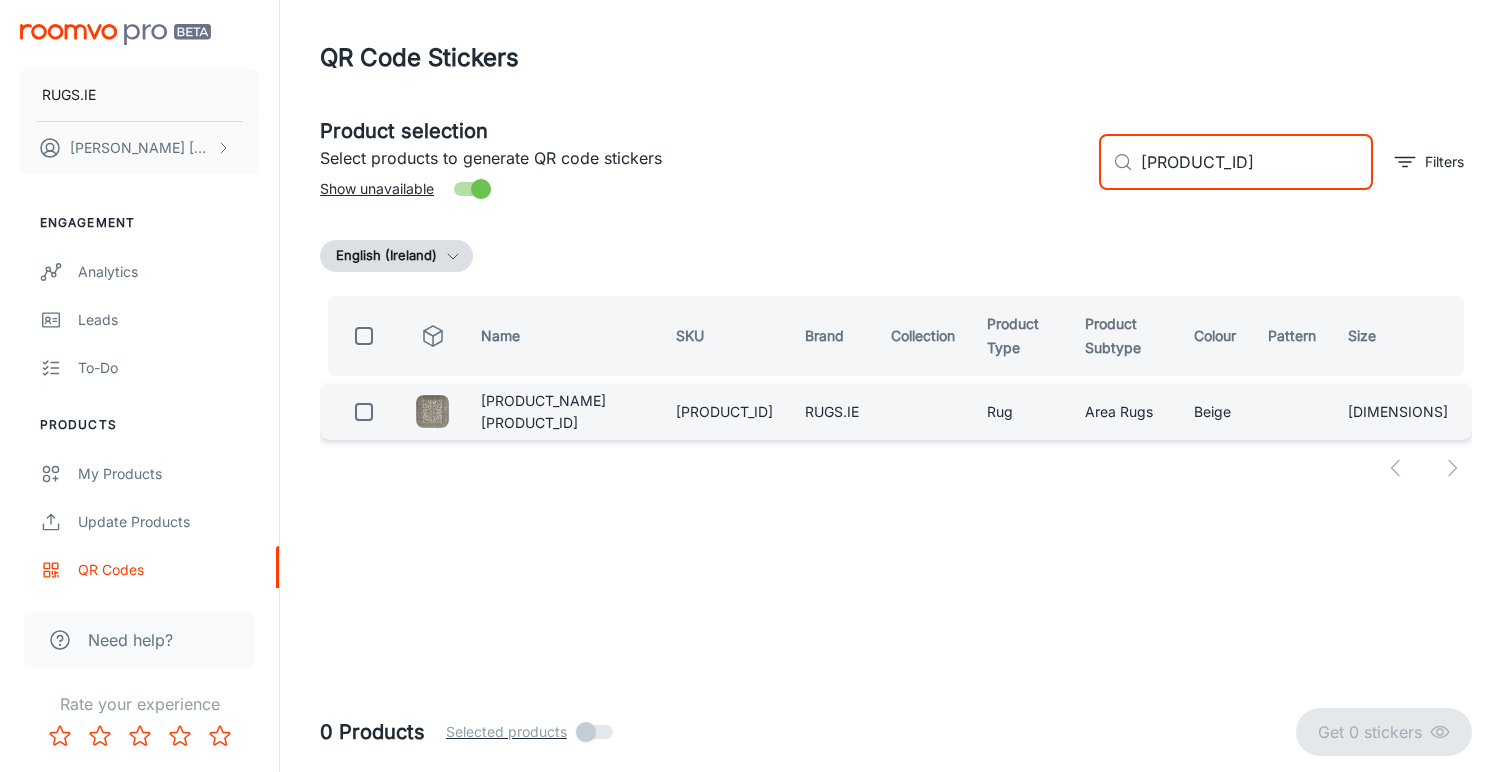 type on "[PRODUCT_ID]" 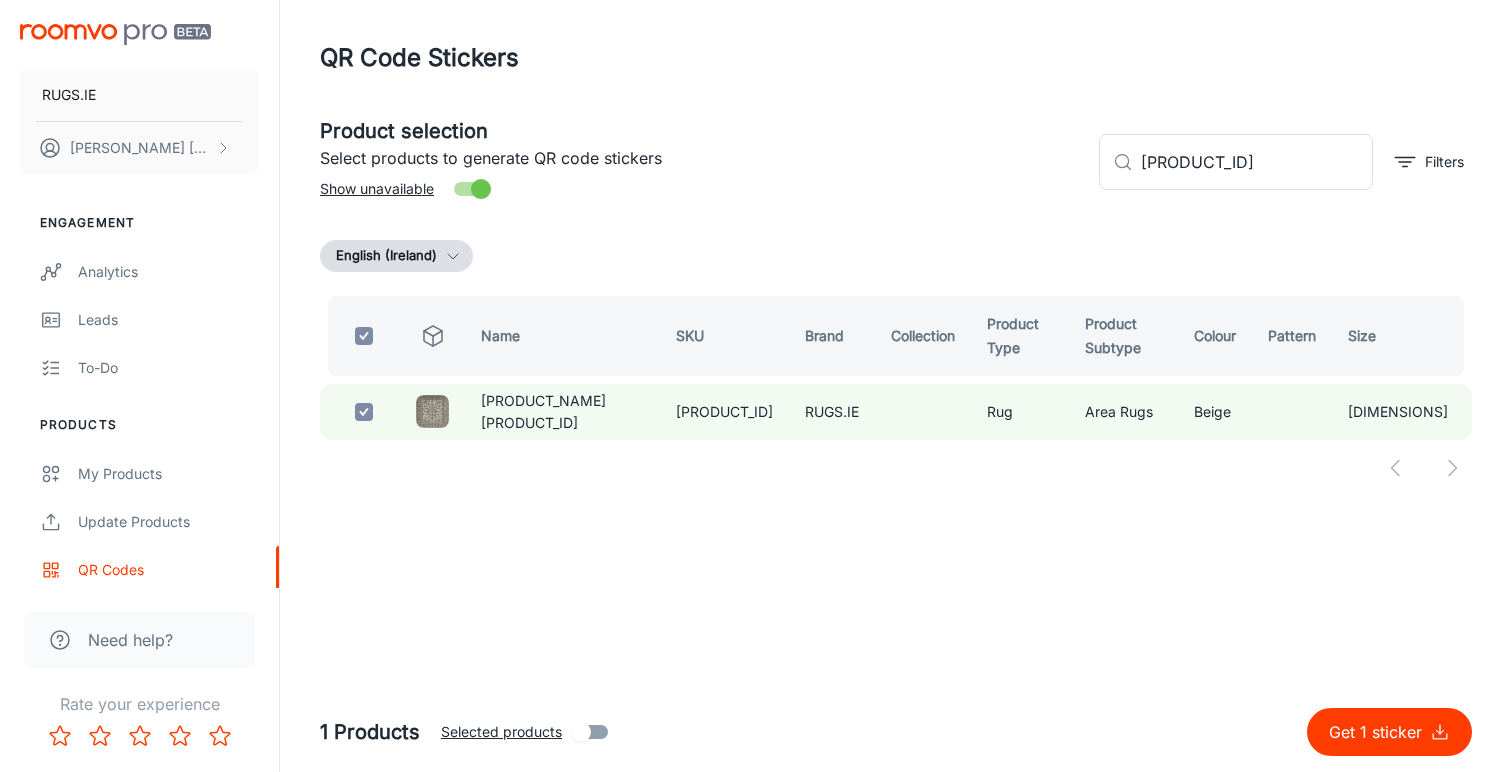 click on "Get 1 sticker" at bounding box center [1379, 732] 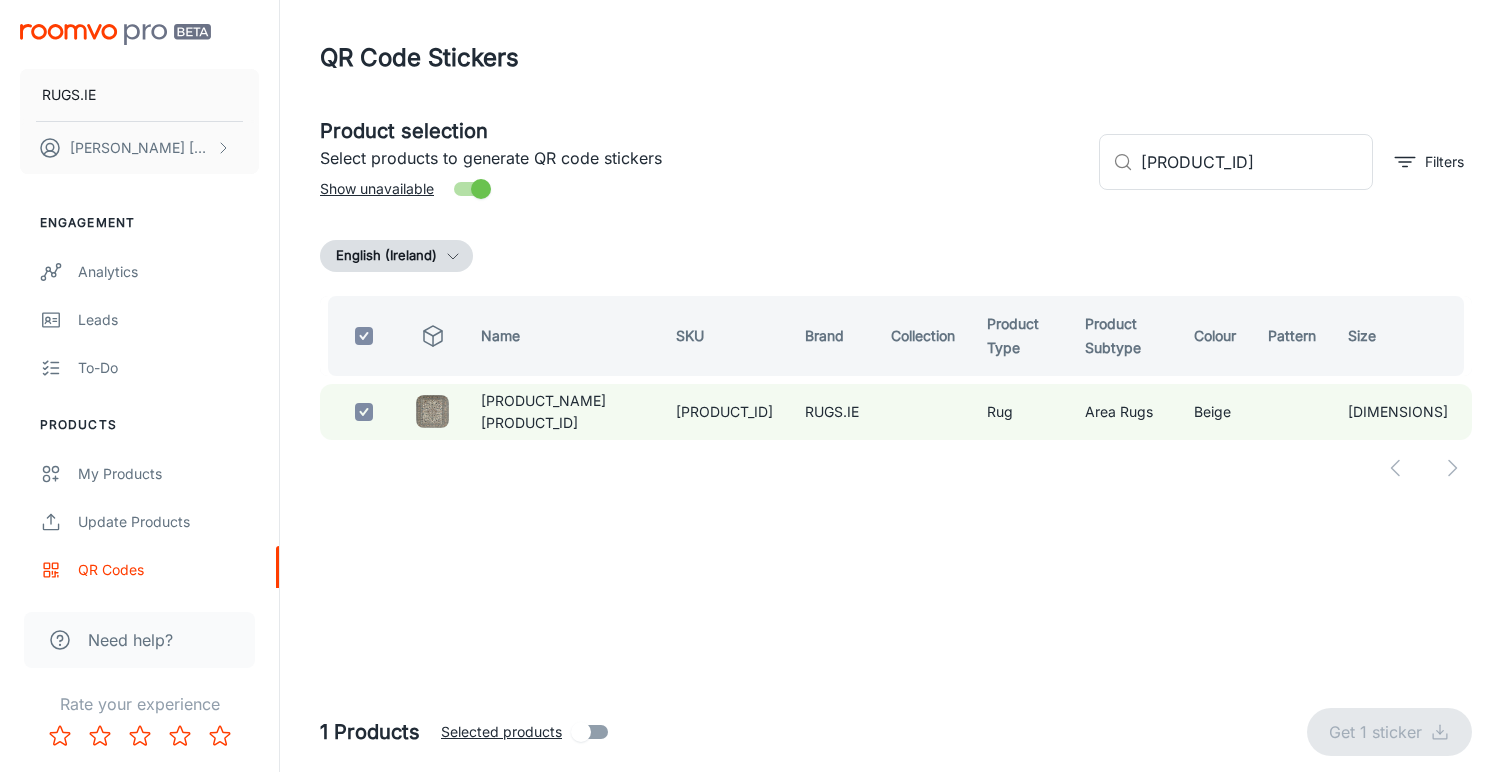 checkbox on "false" 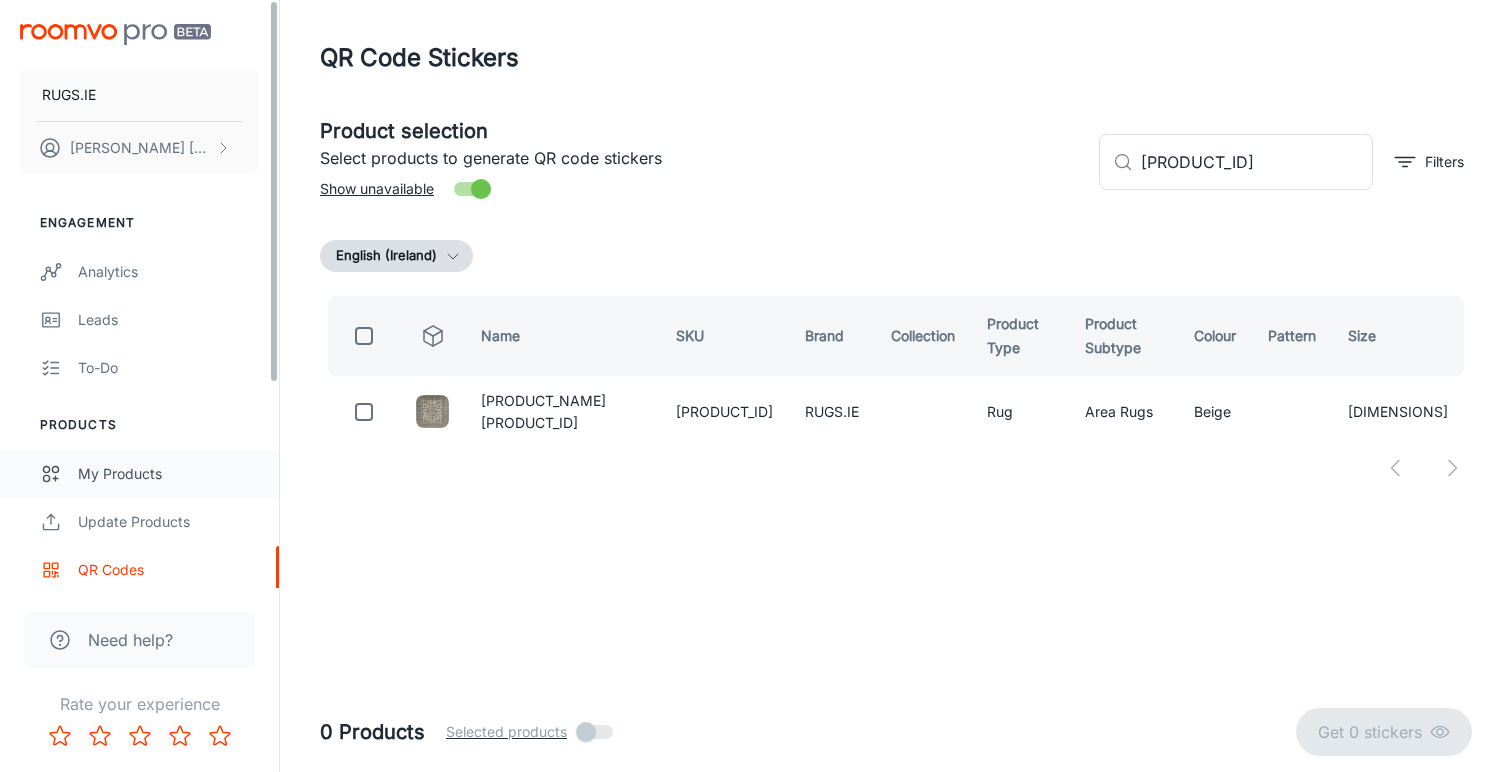 click on "My Products" at bounding box center [168, 474] 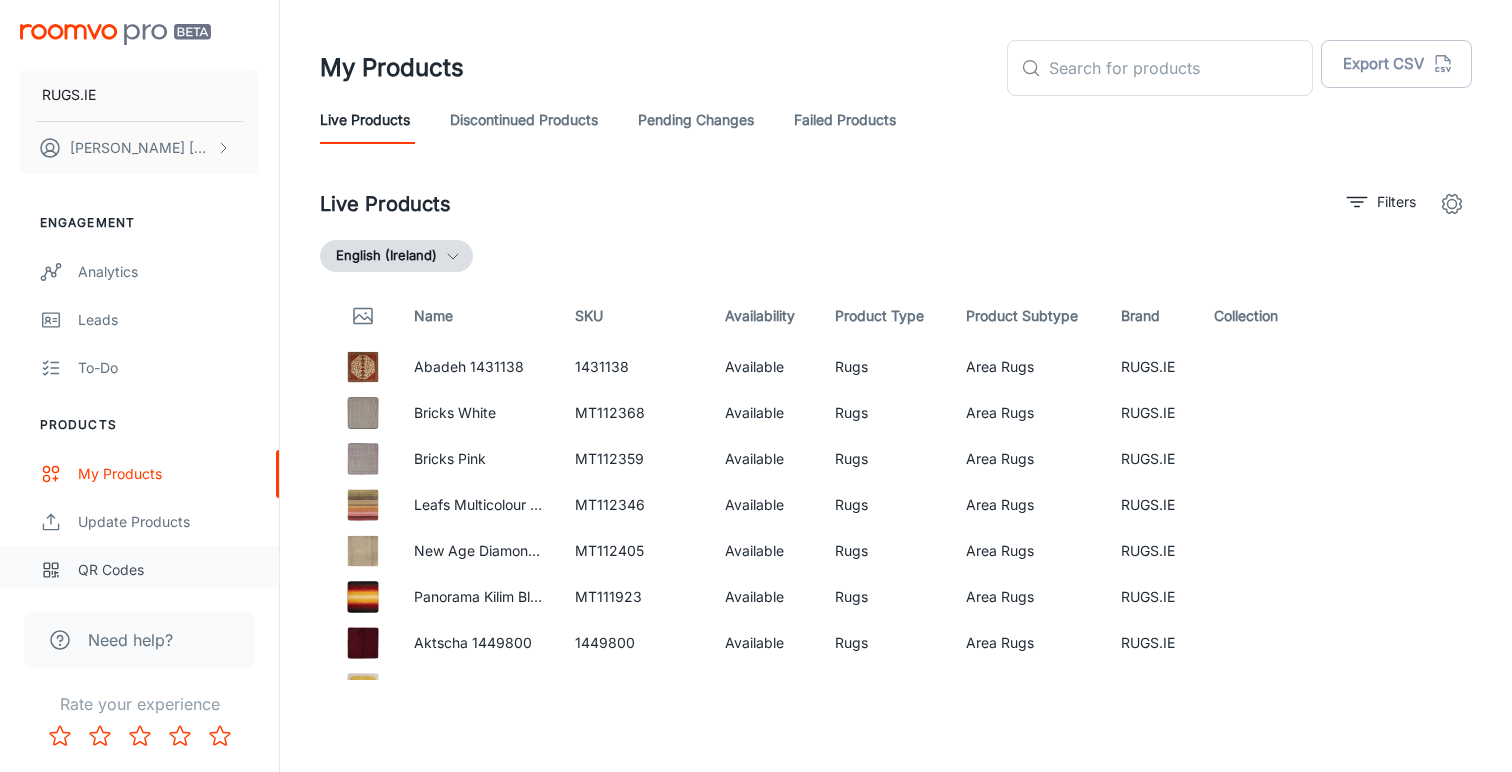 click on "QR Codes" at bounding box center [168, 570] 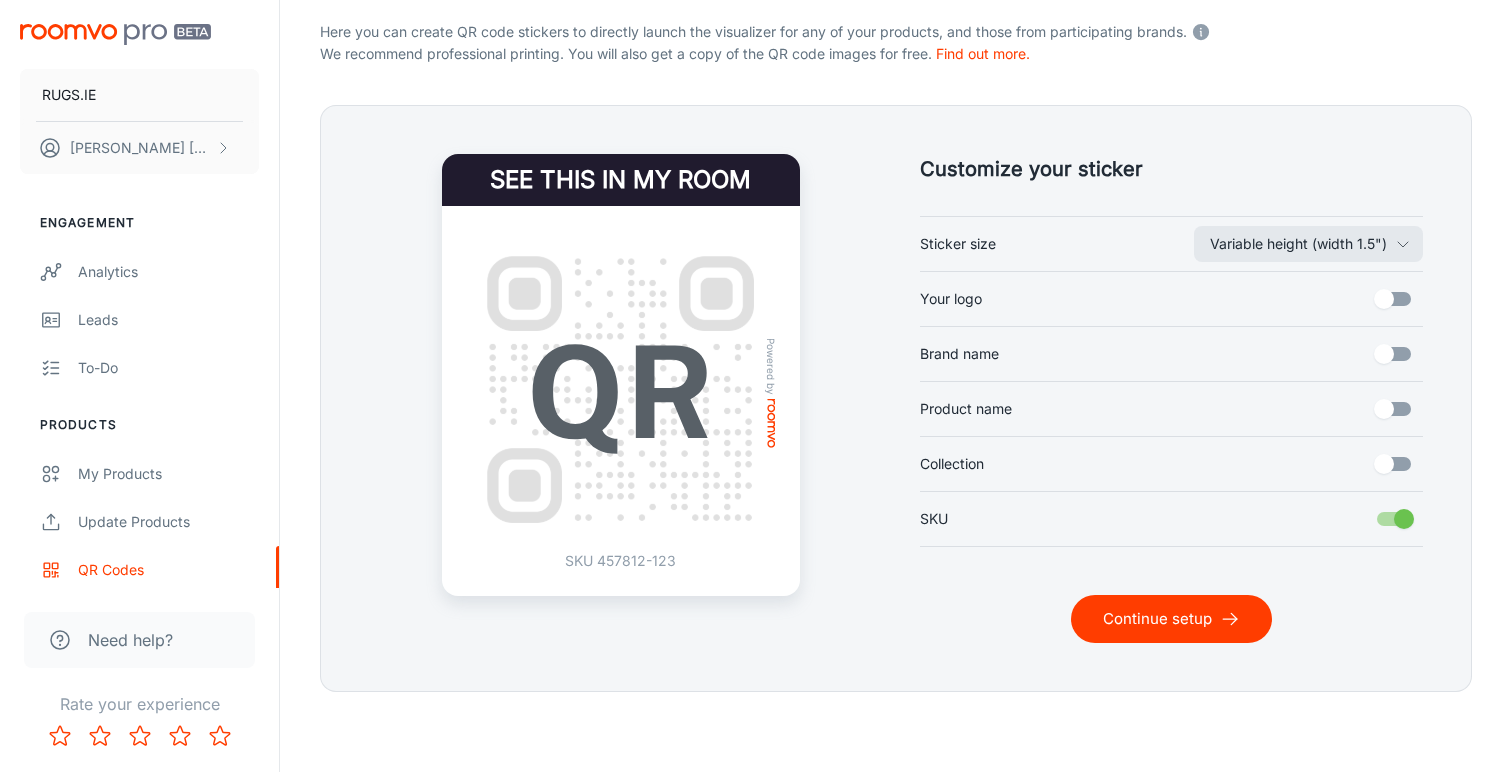 click on "Continue setup" at bounding box center [1171, 619] 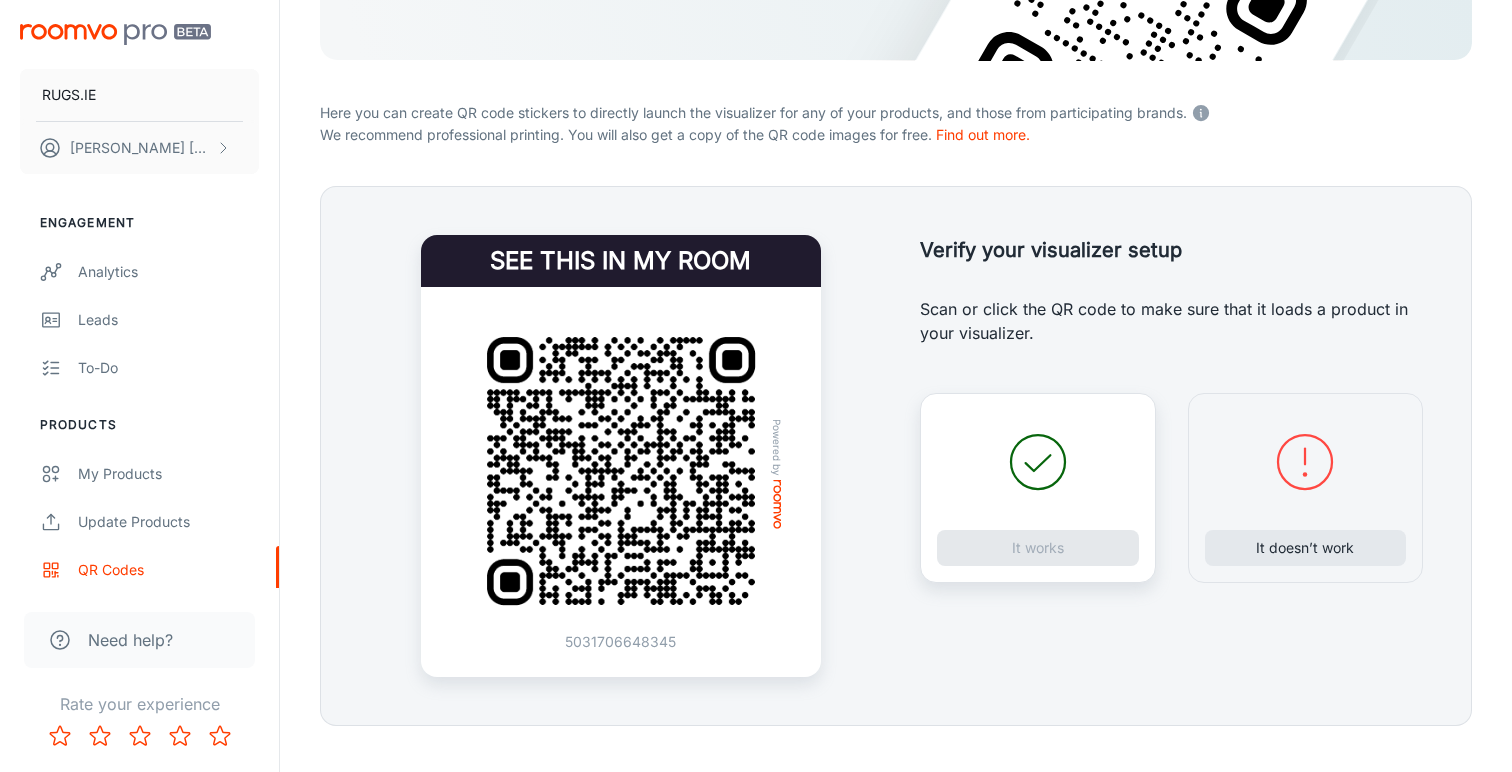 scroll, scrollTop: 321, scrollLeft: 0, axis: vertical 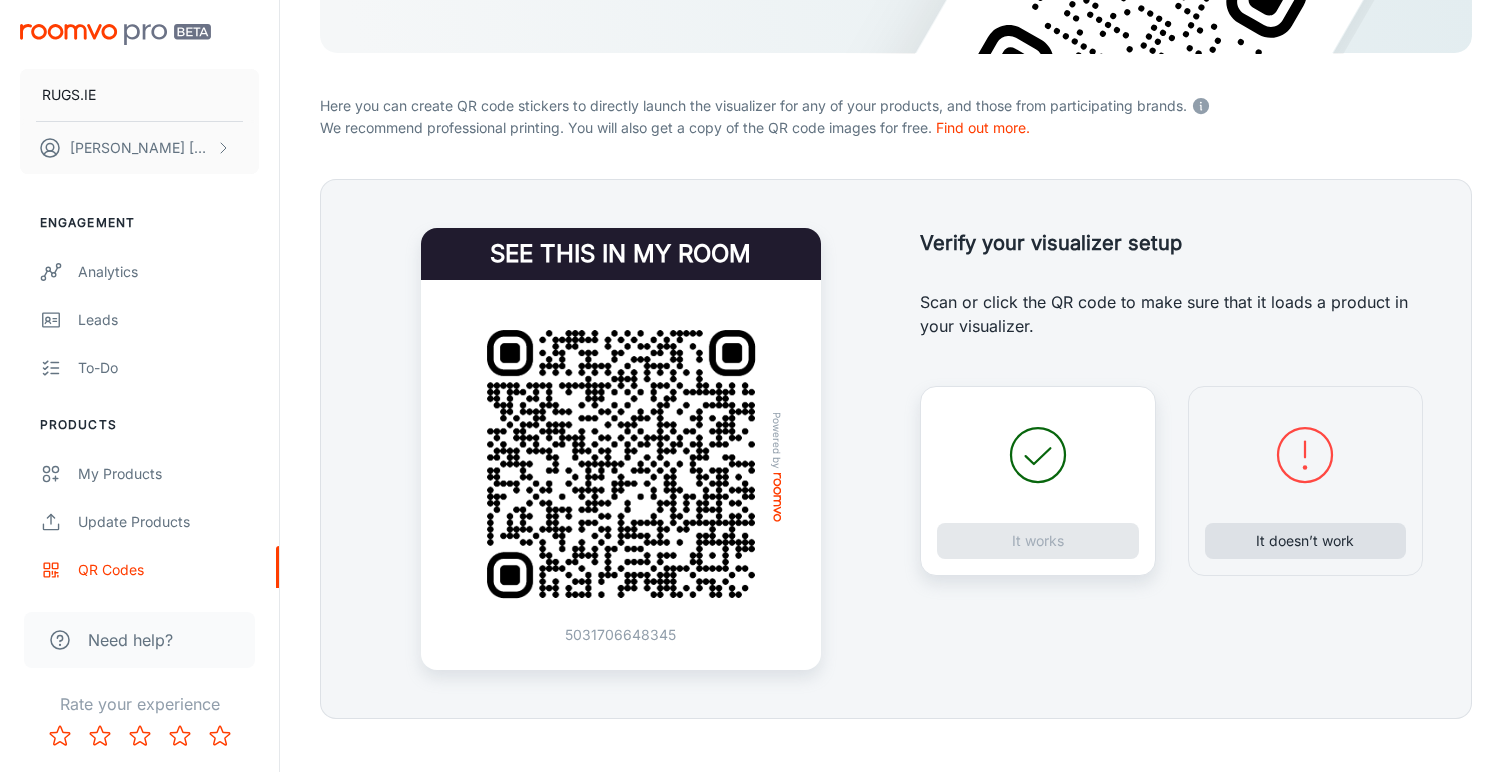click on "It doesn’t work" at bounding box center [1306, 541] 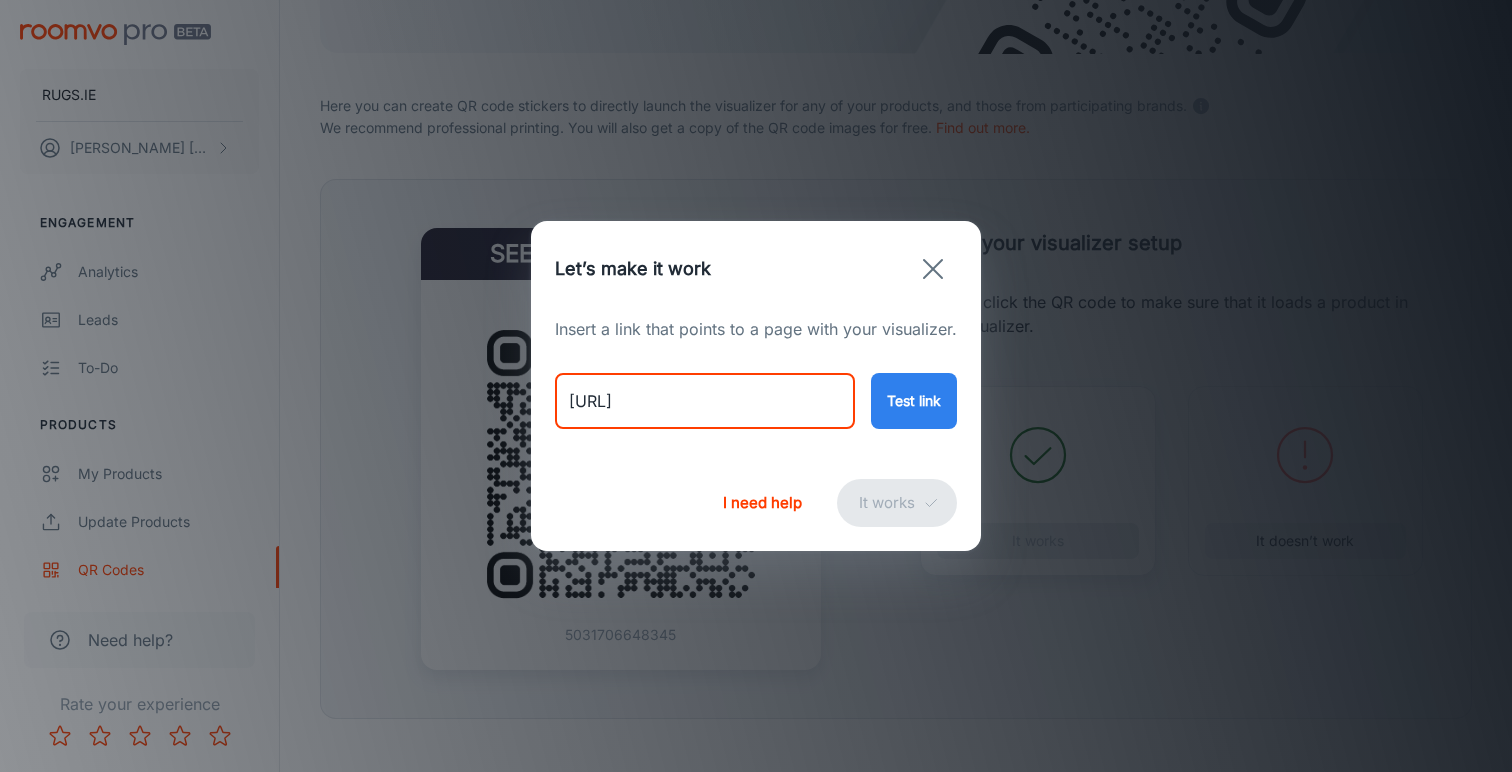 click on "[URL]" at bounding box center [705, 401] 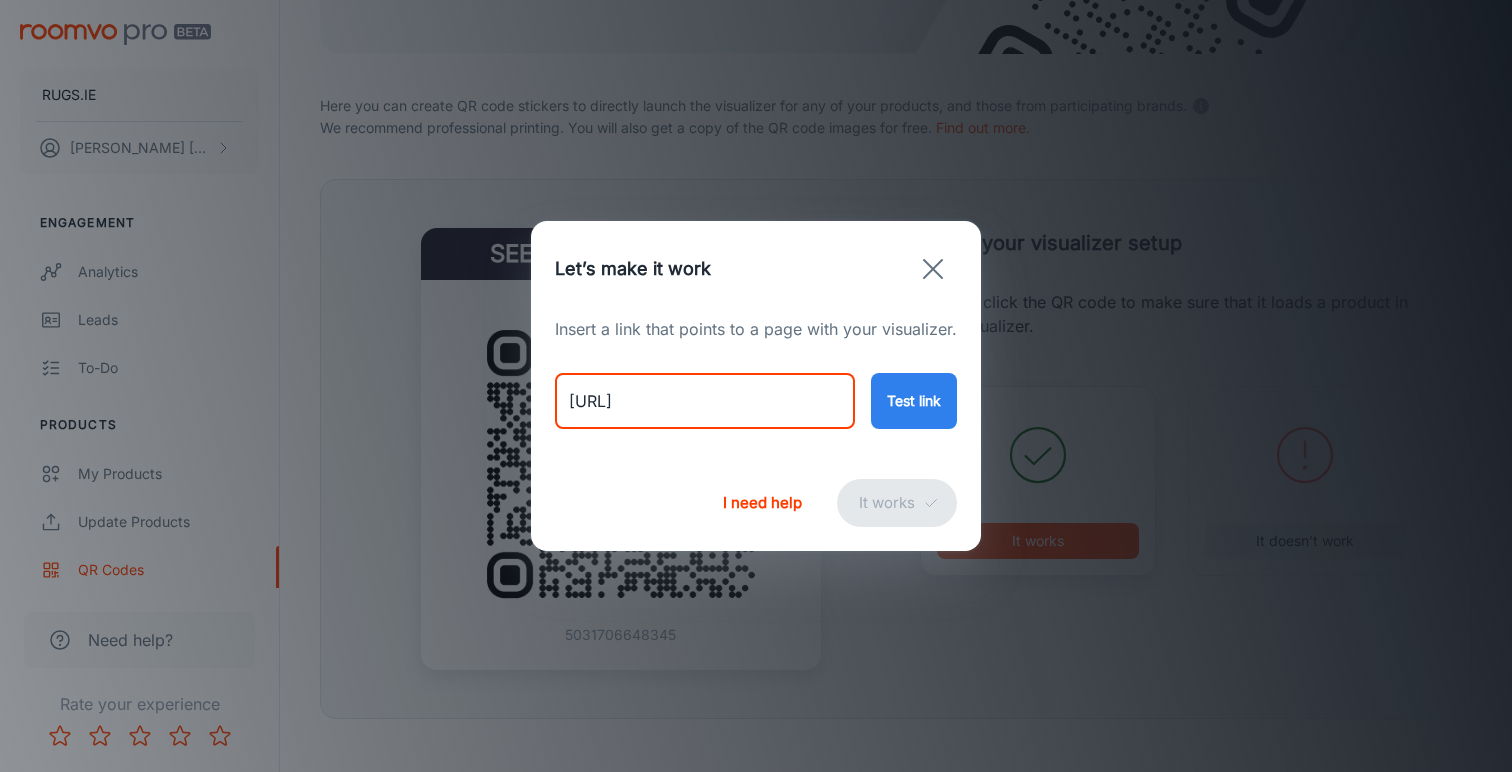 type on "[URL]" 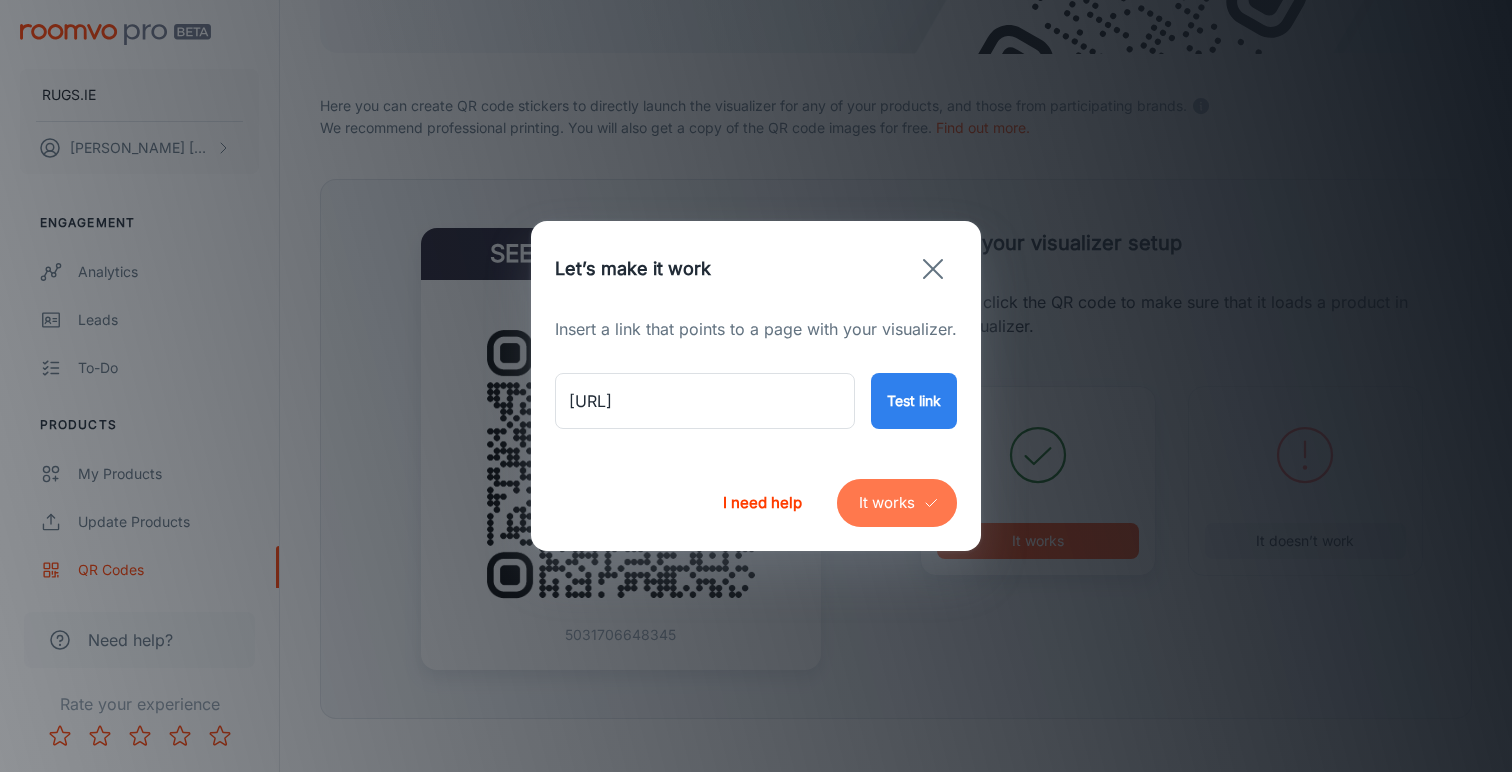 click on "It works" at bounding box center [897, 503] 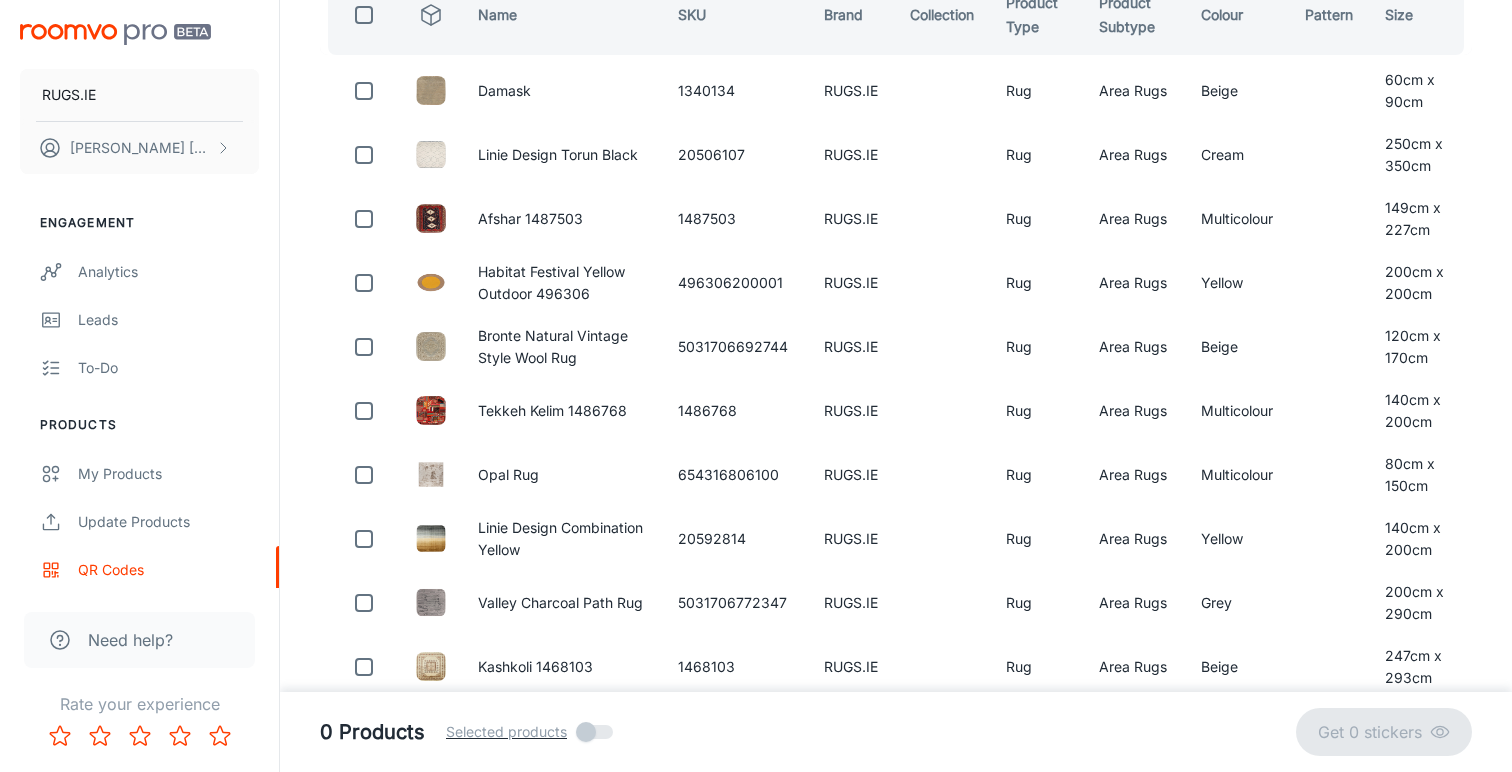scroll, scrollTop: 99, scrollLeft: 0, axis: vertical 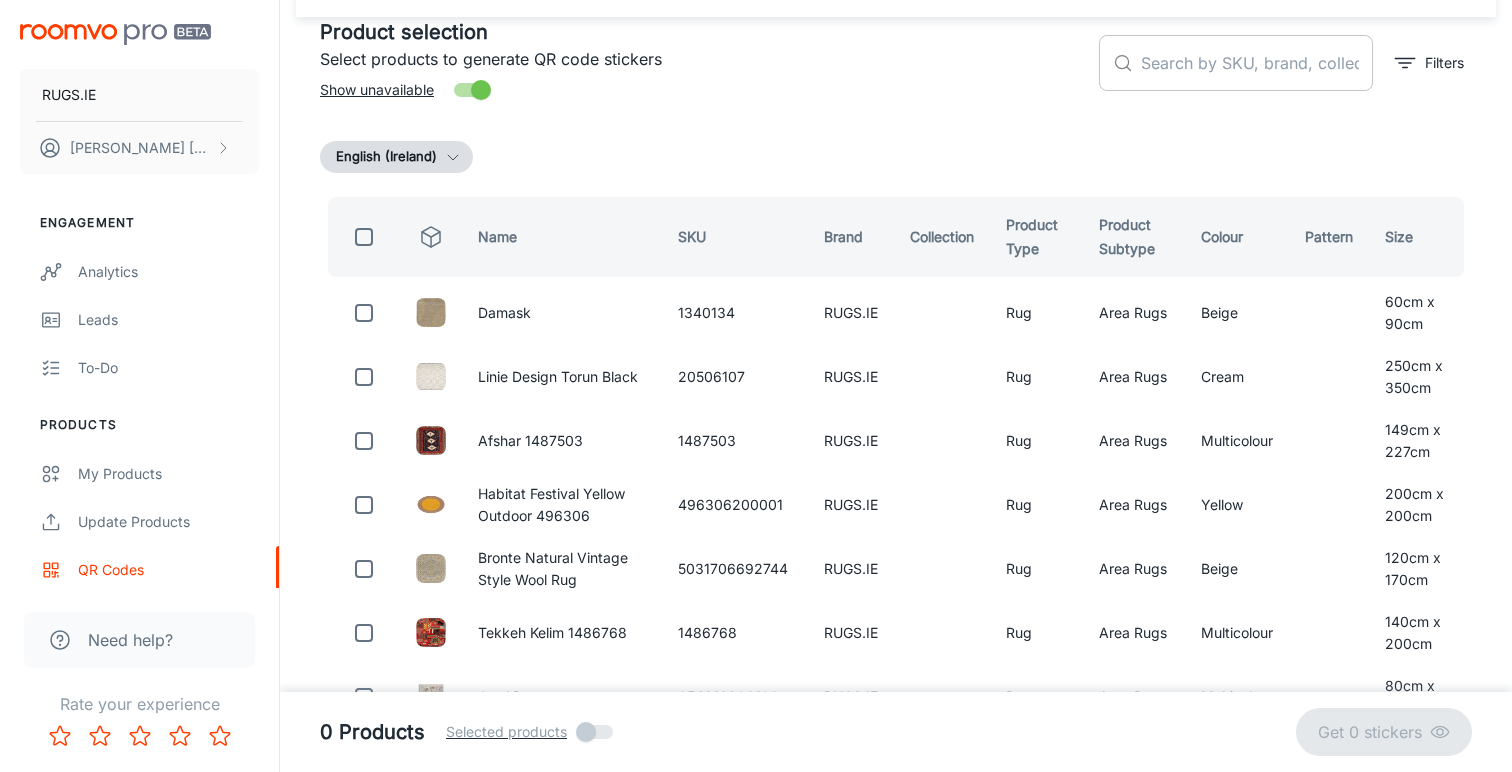 click at bounding box center (1257, 63) 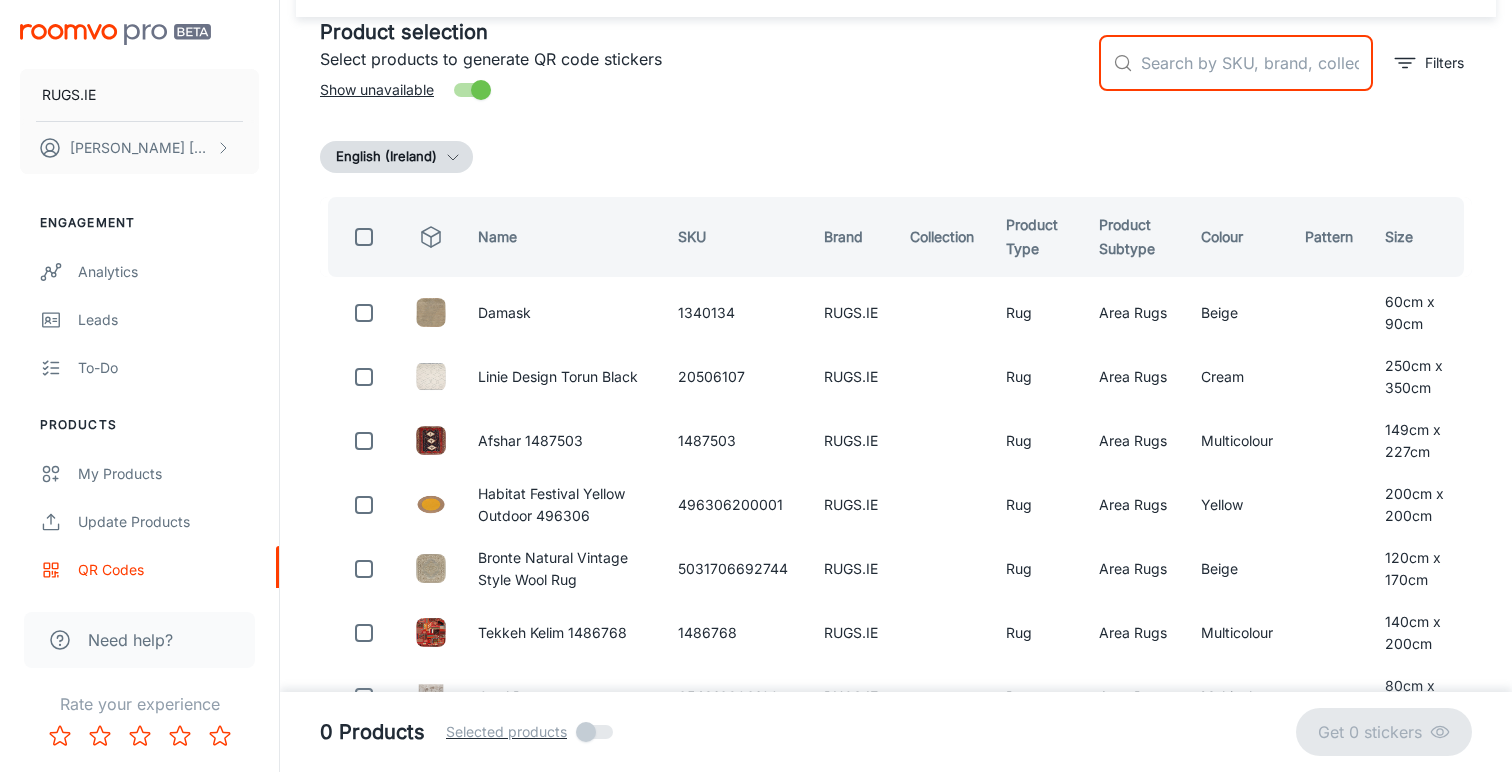 paste on "[PRODUCT_ID]" 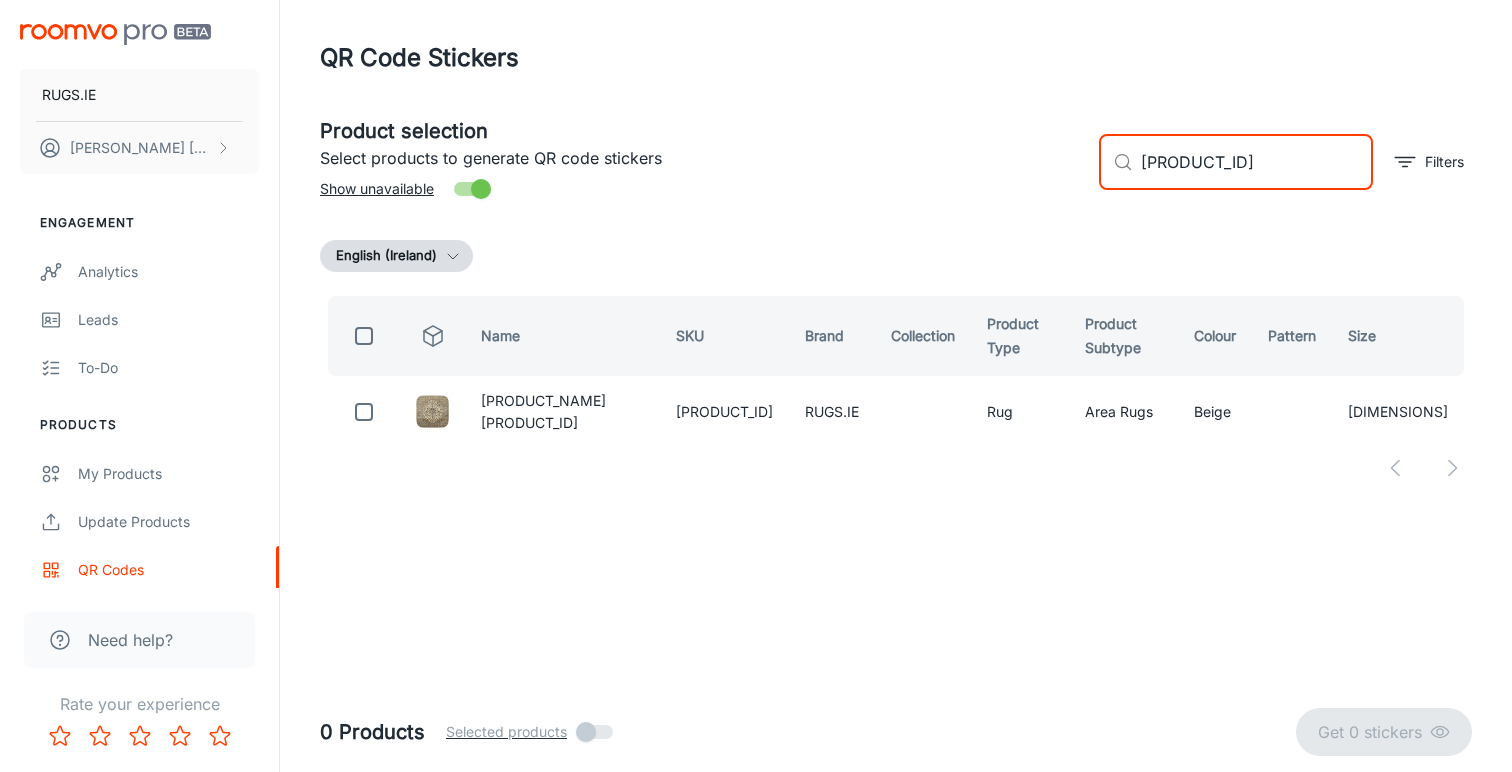 scroll, scrollTop: 0, scrollLeft: 0, axis: both 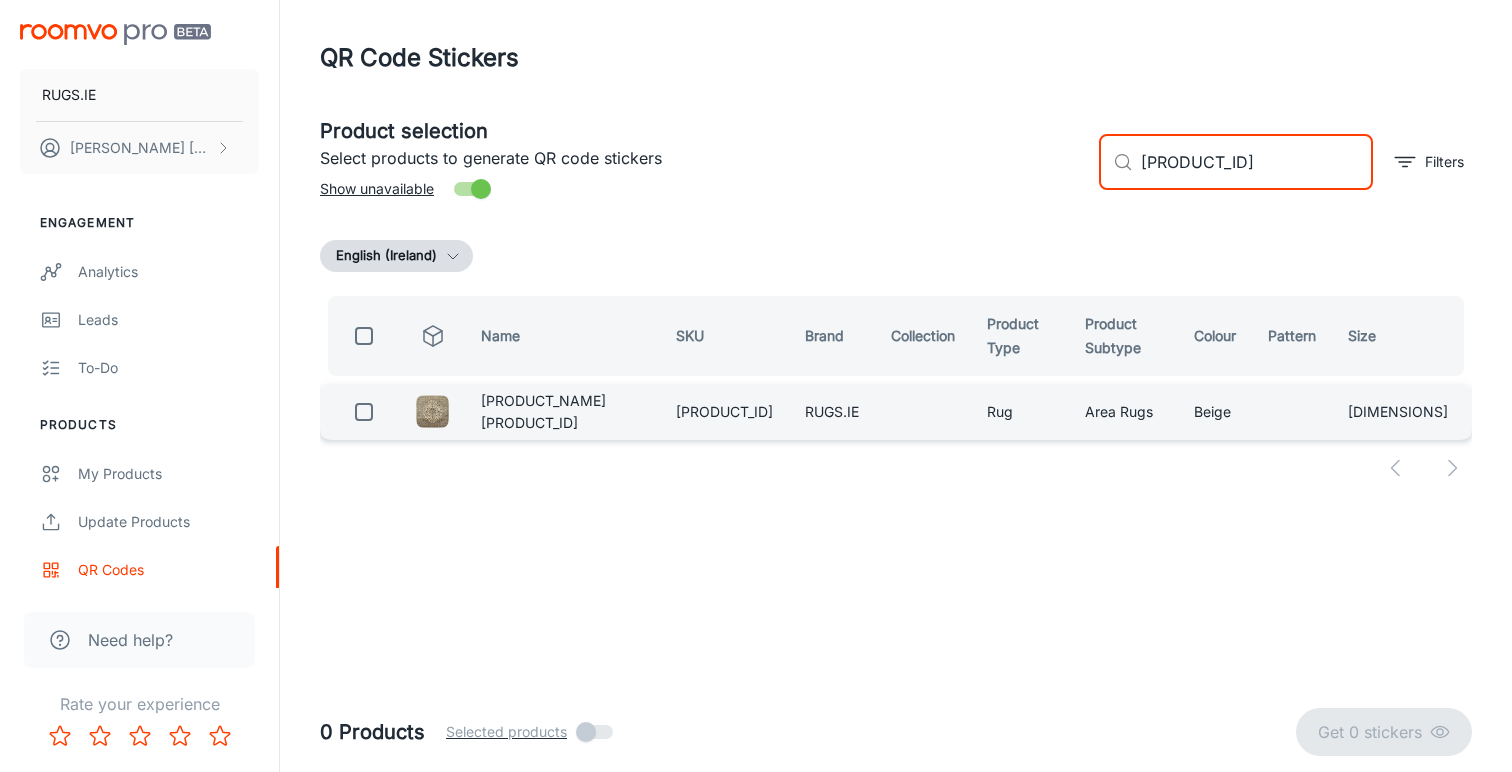 type on "[PRODUCT_ID]" 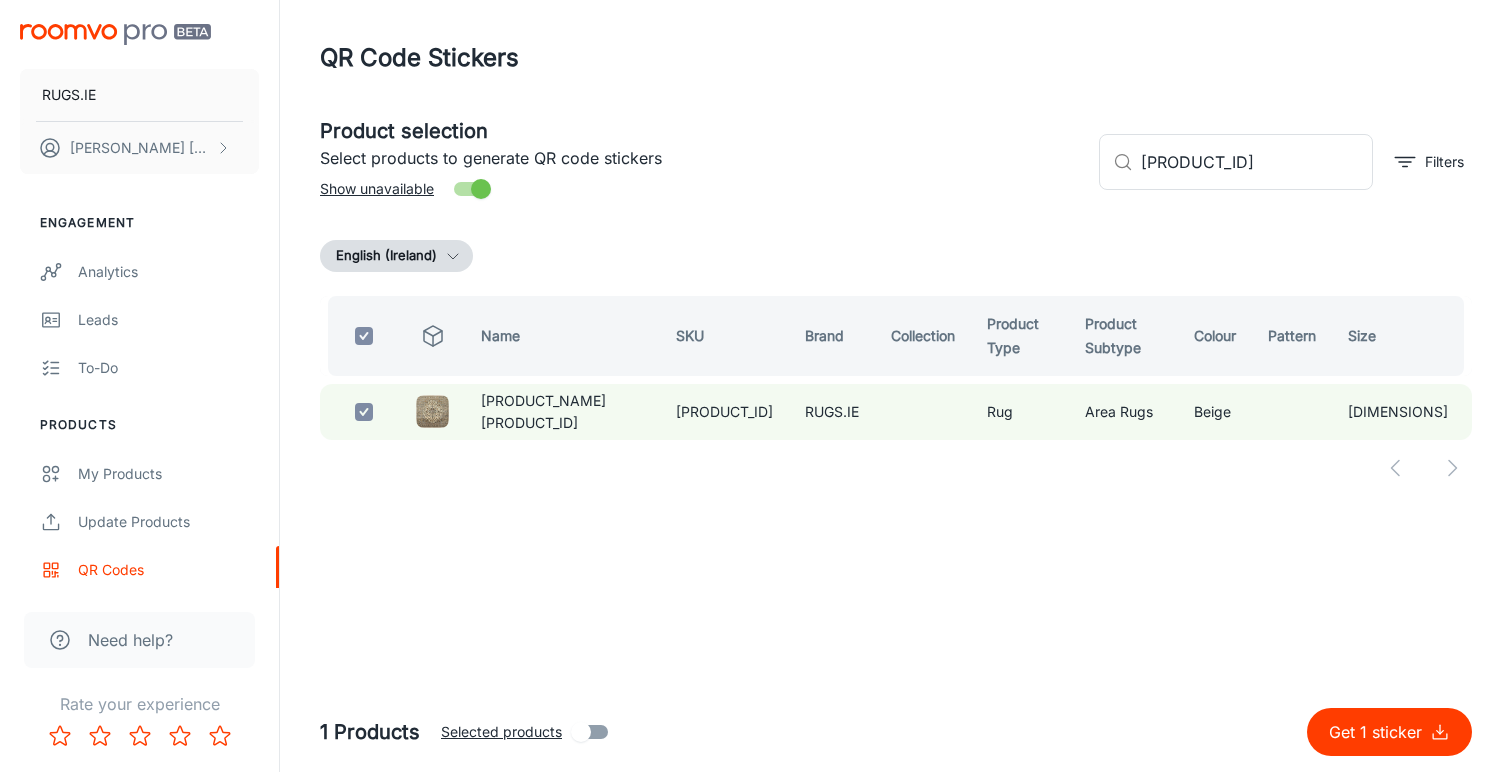 click on "Get 1 sticker" at bounding box center [1379, 732] 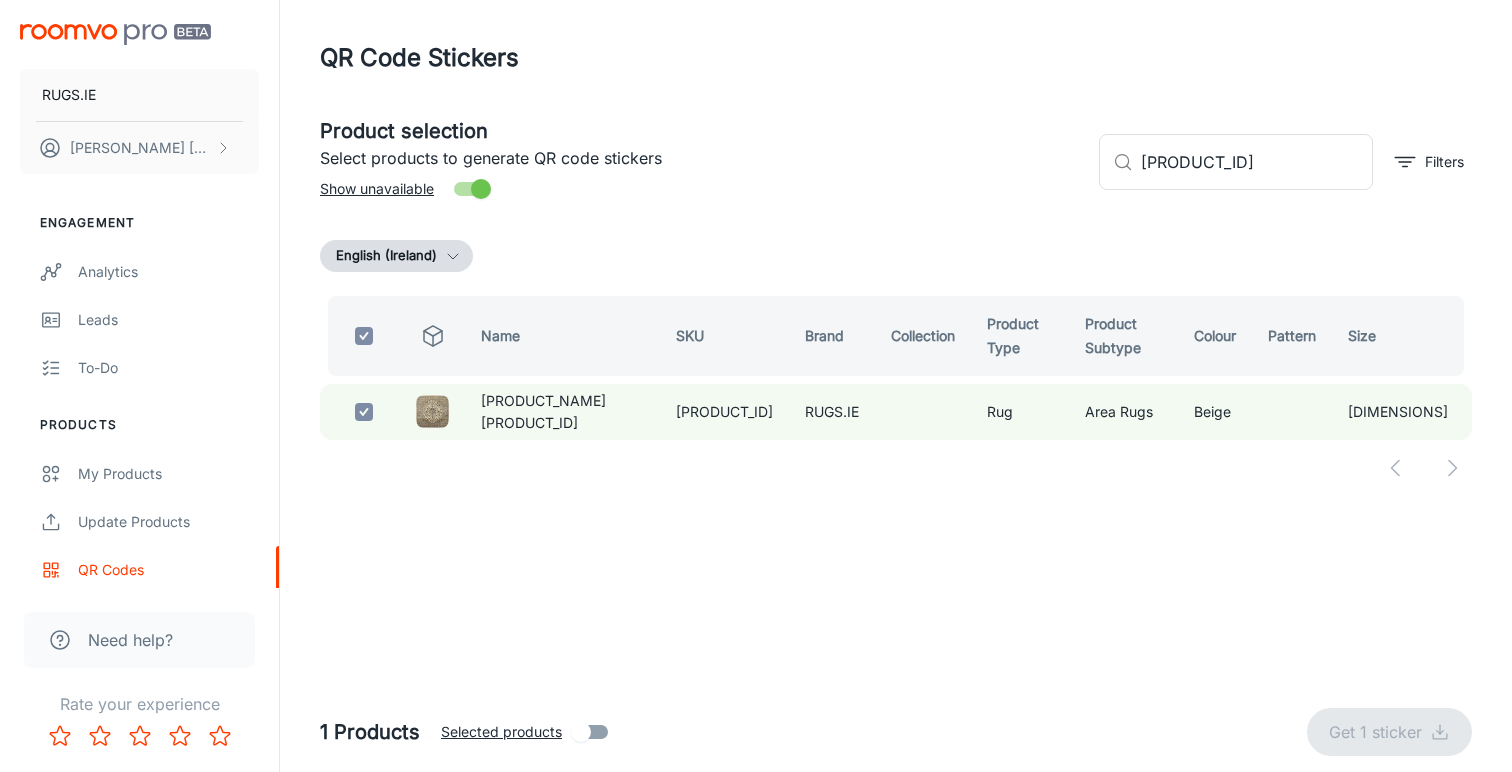 checkbox on "false" 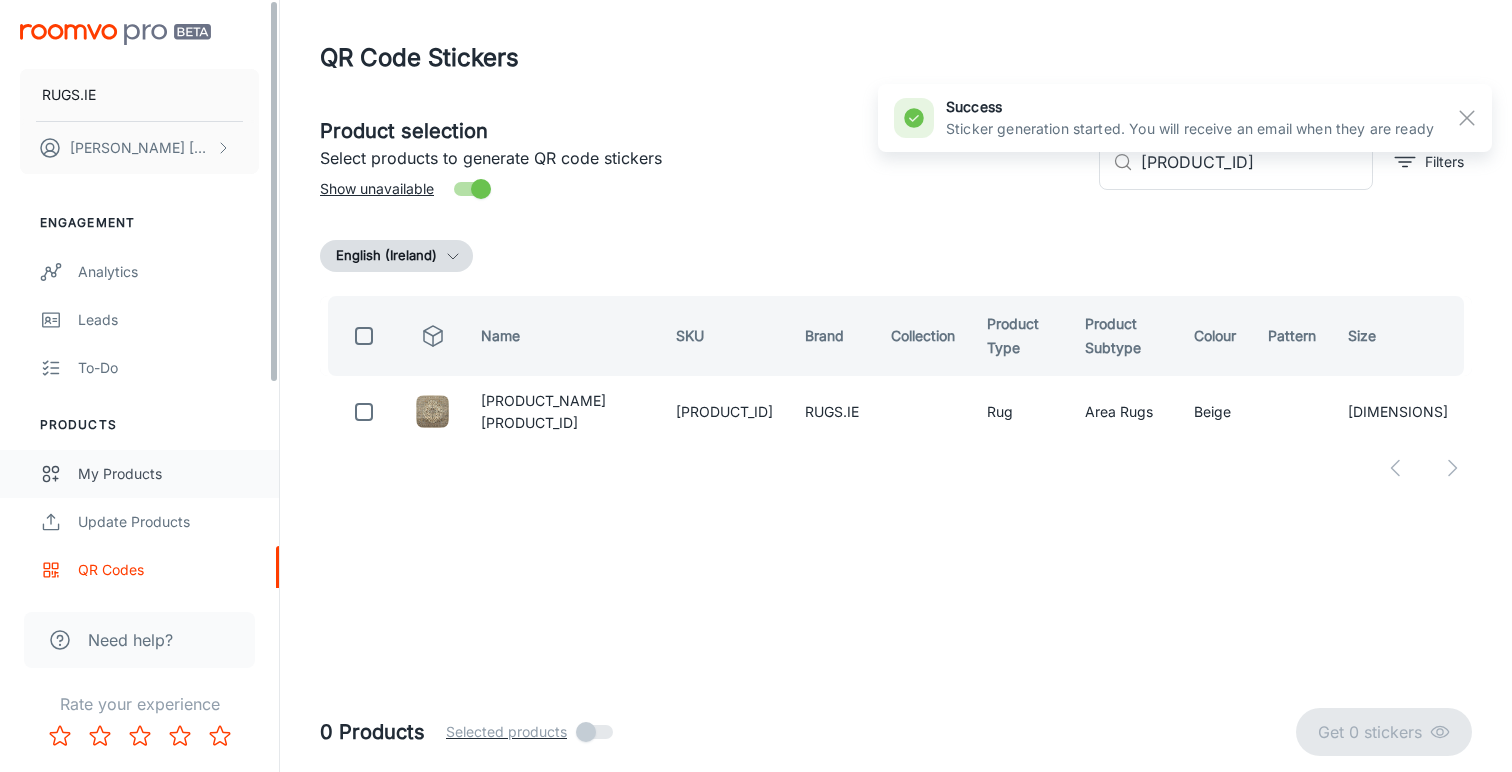 click on "My Products" at bounding box center [168, 474] 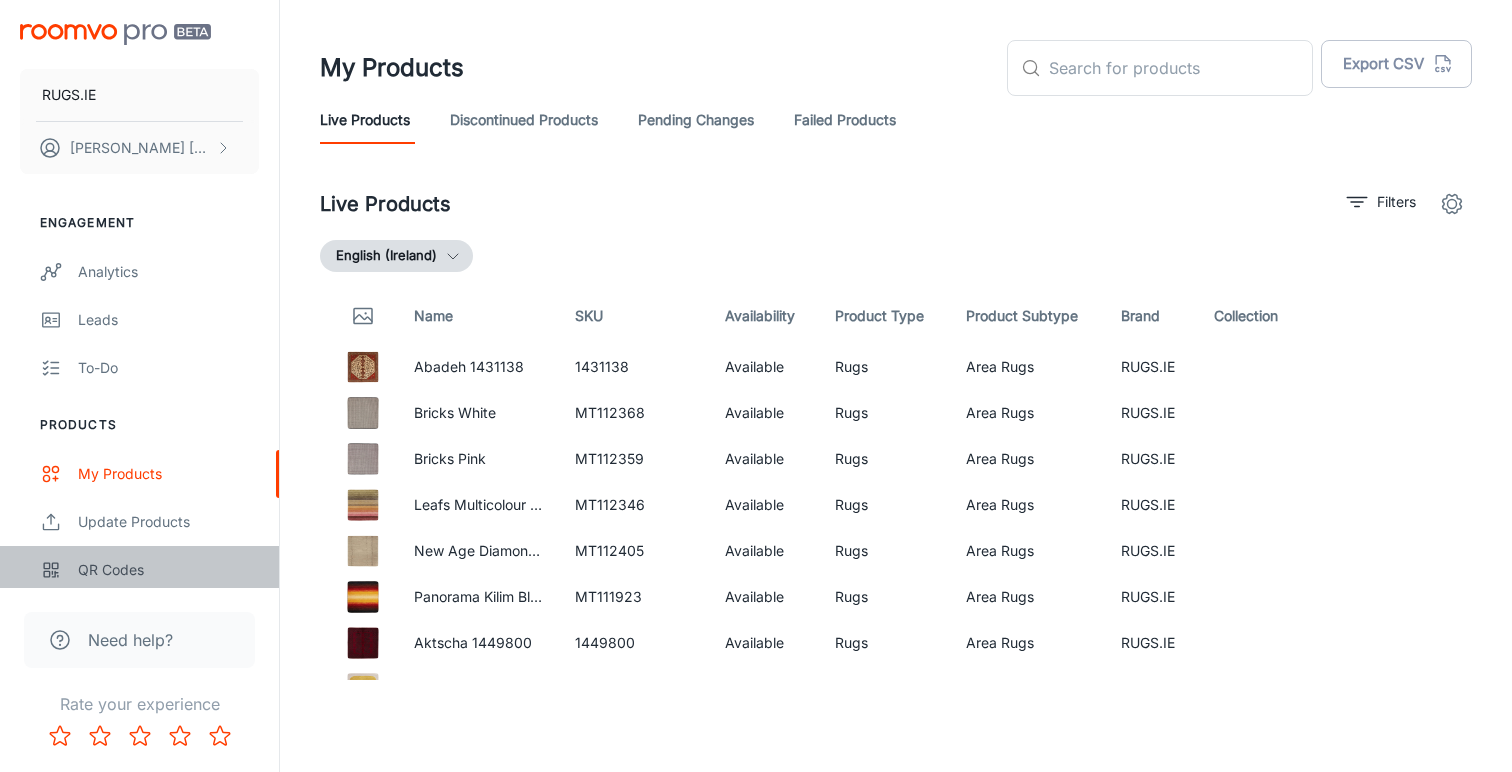 click on "QR Codes" at bounding box center (168, 570) 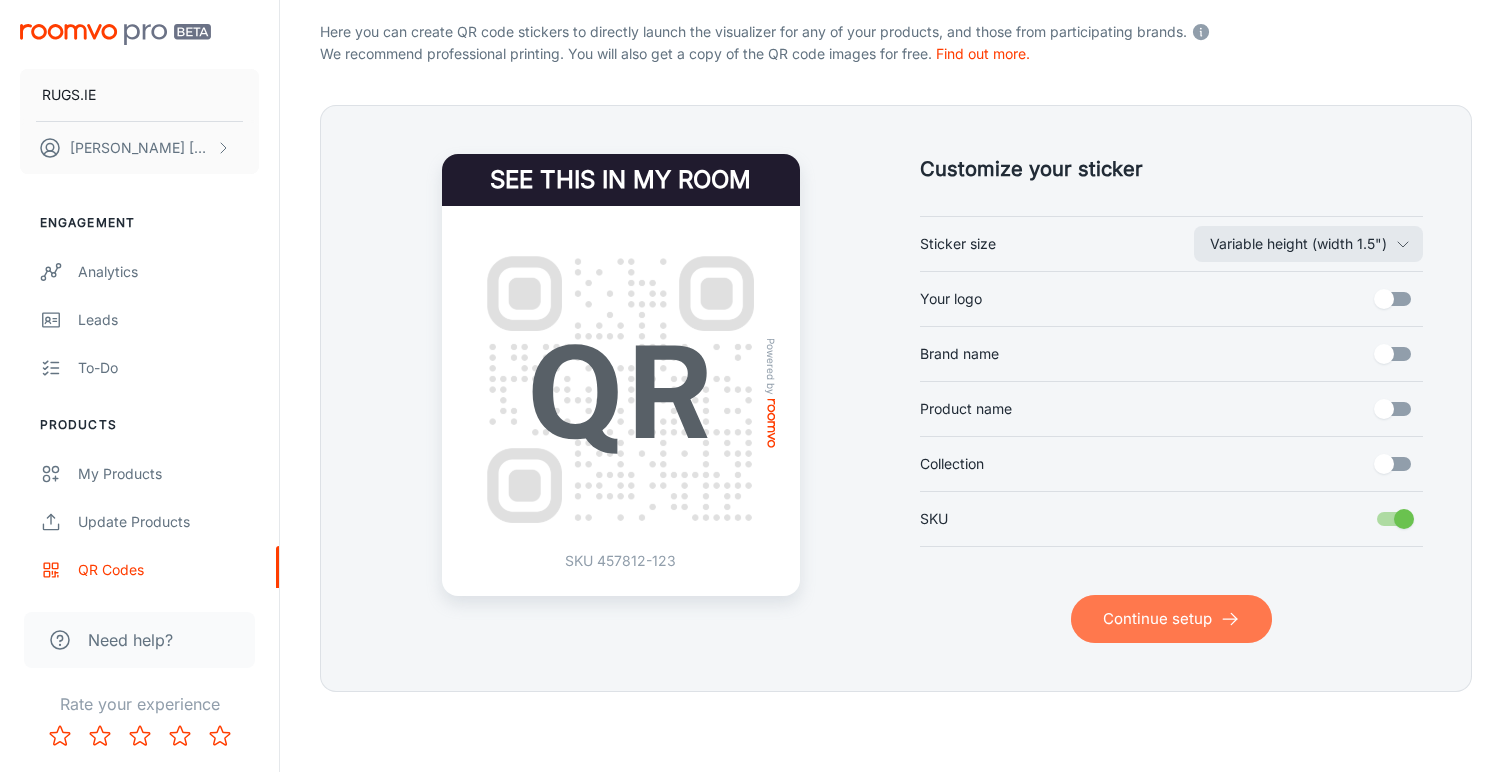 click on "Continue setup" at bounding box center (1171, 619) 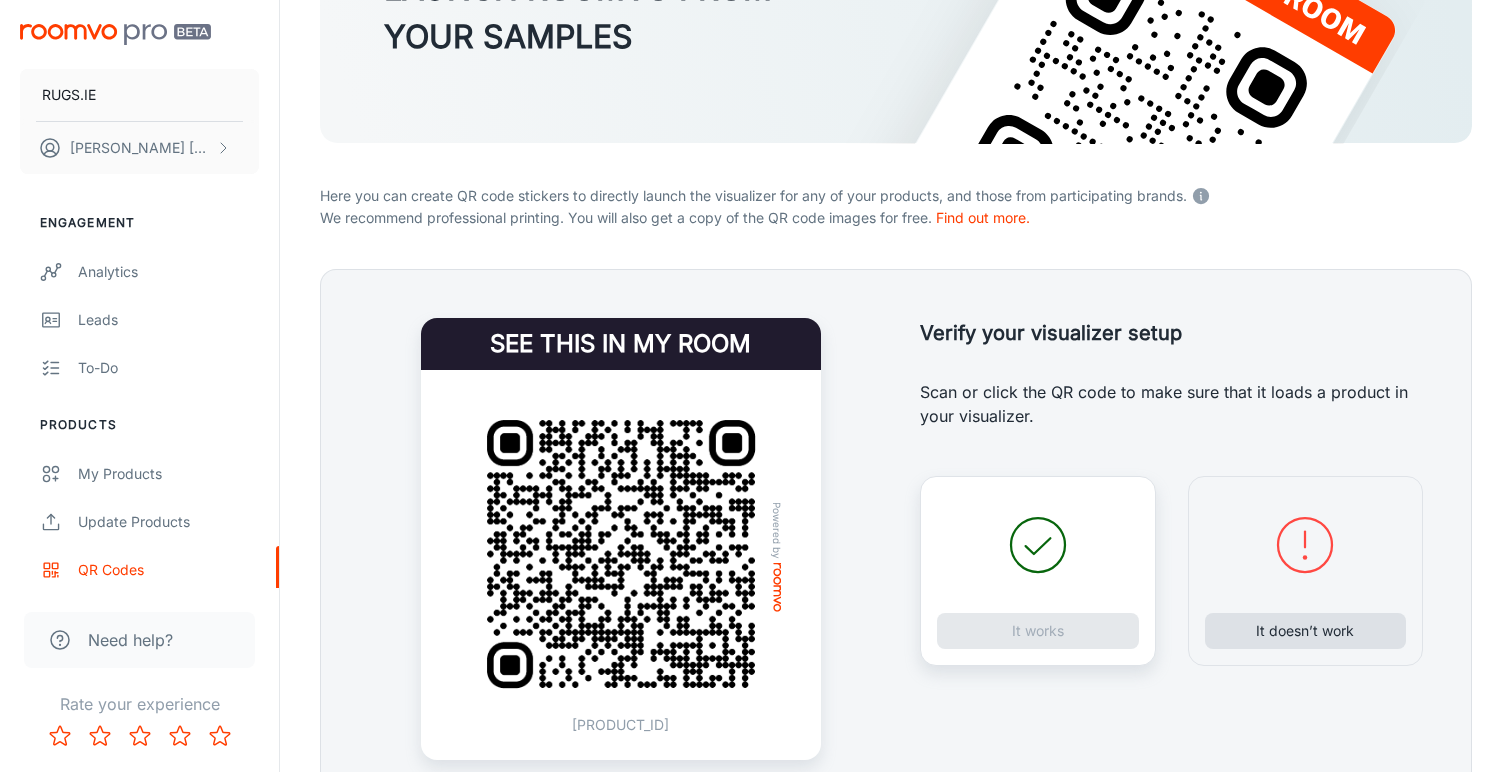 scroll, scrollTop: 308, scrollLeft: 0, axis: vertical 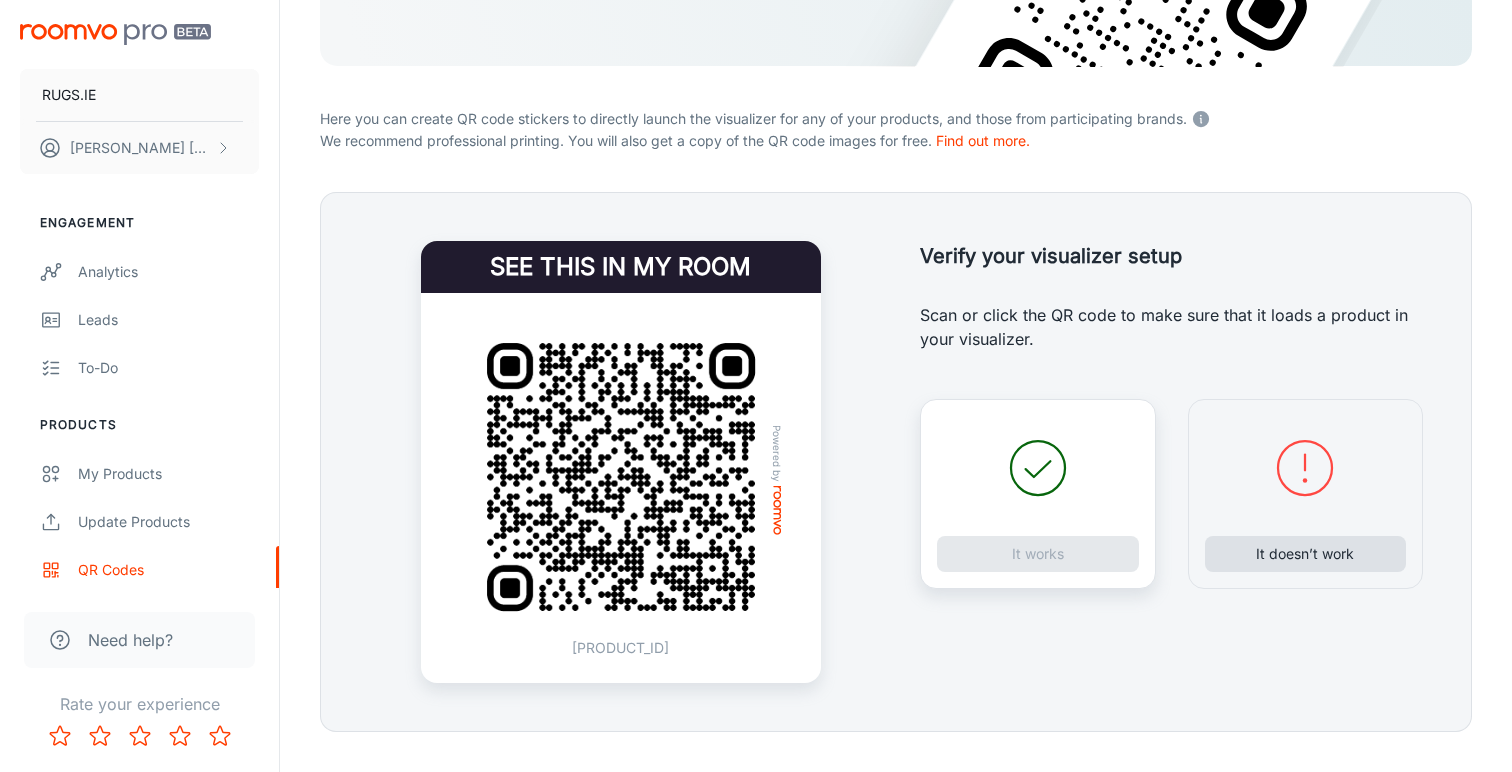 click on "It doesn’t work" at bounding box center (1306, 554) 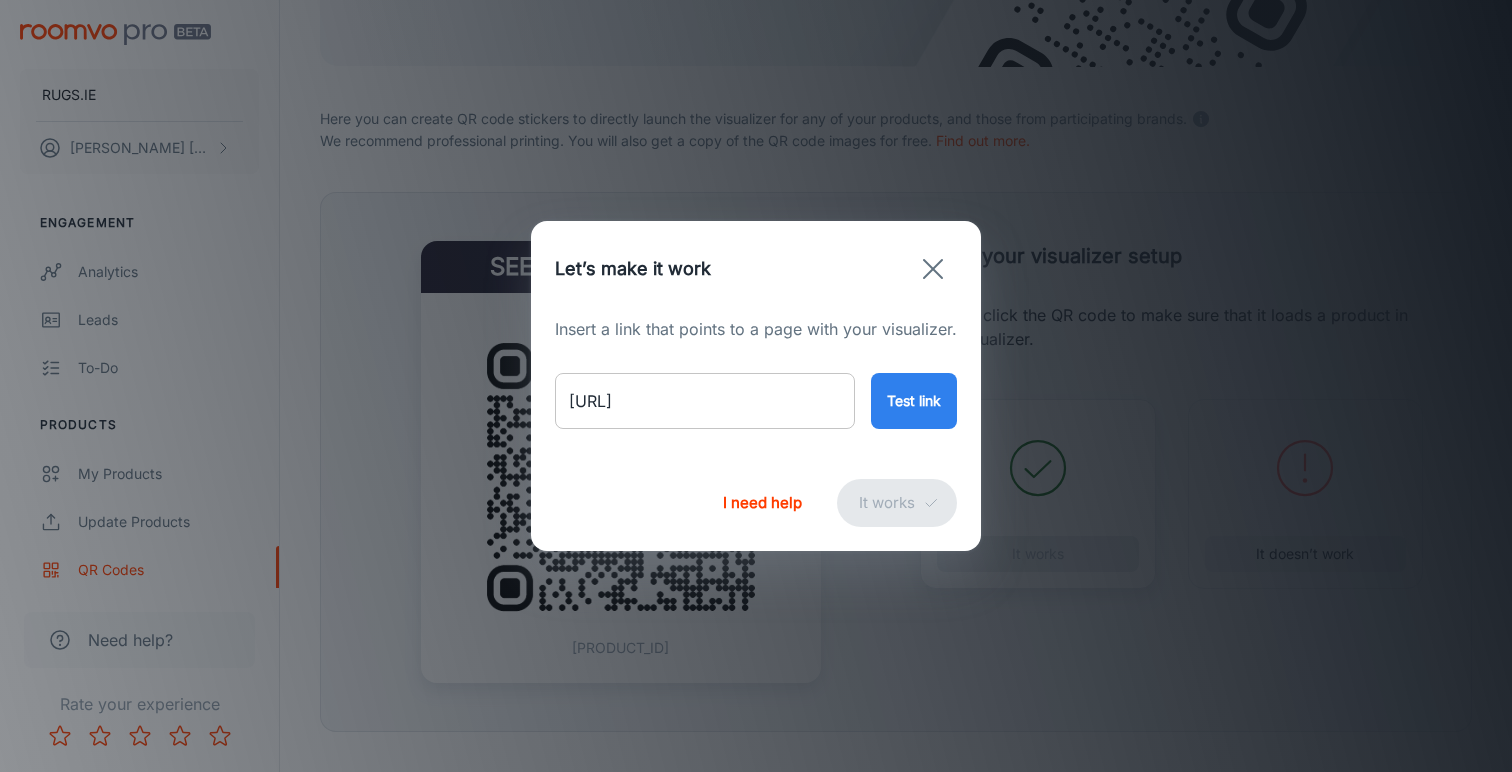 click on "[URL]" at bounding box center (705, 401) 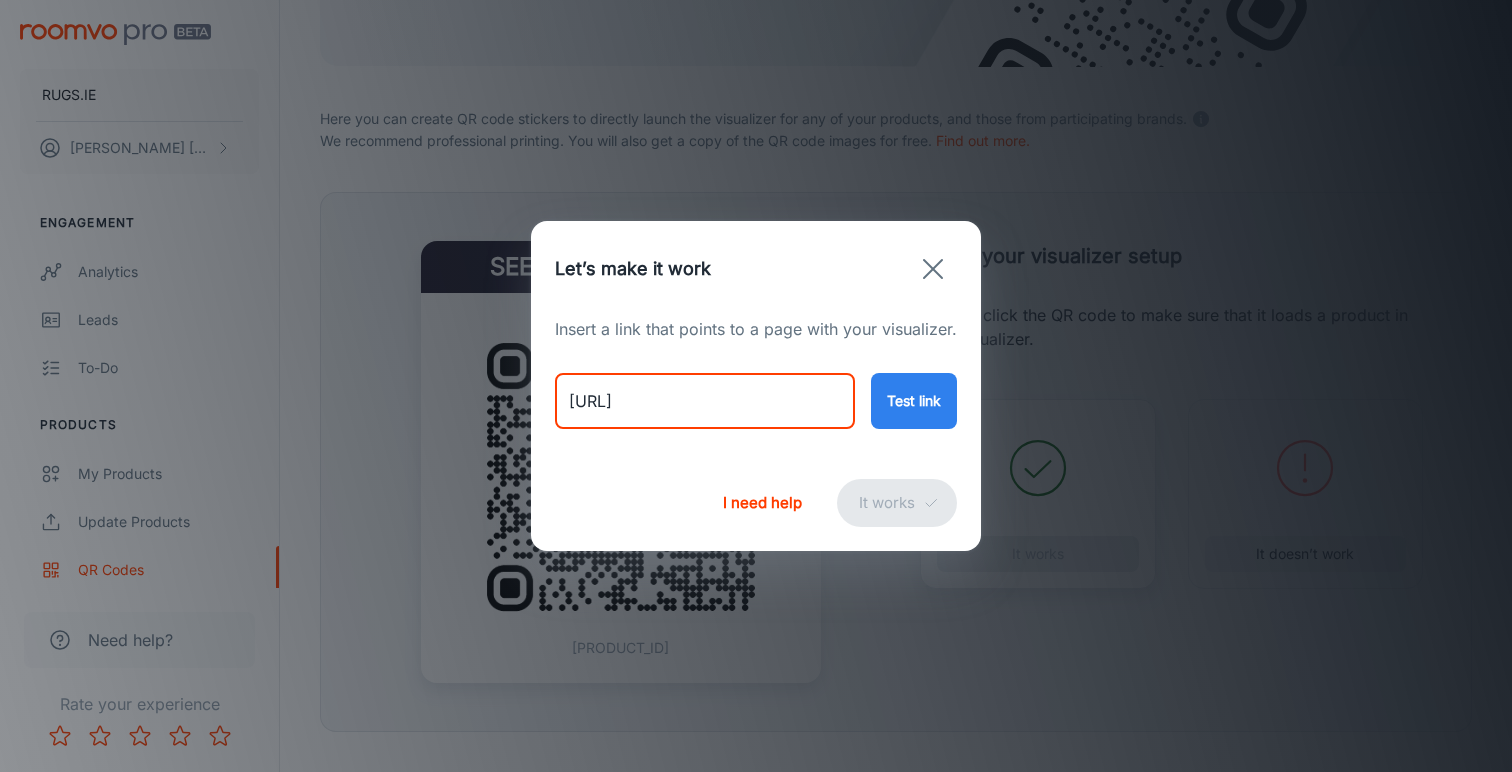 click on "[URL]" at bounding box center (705, 401) 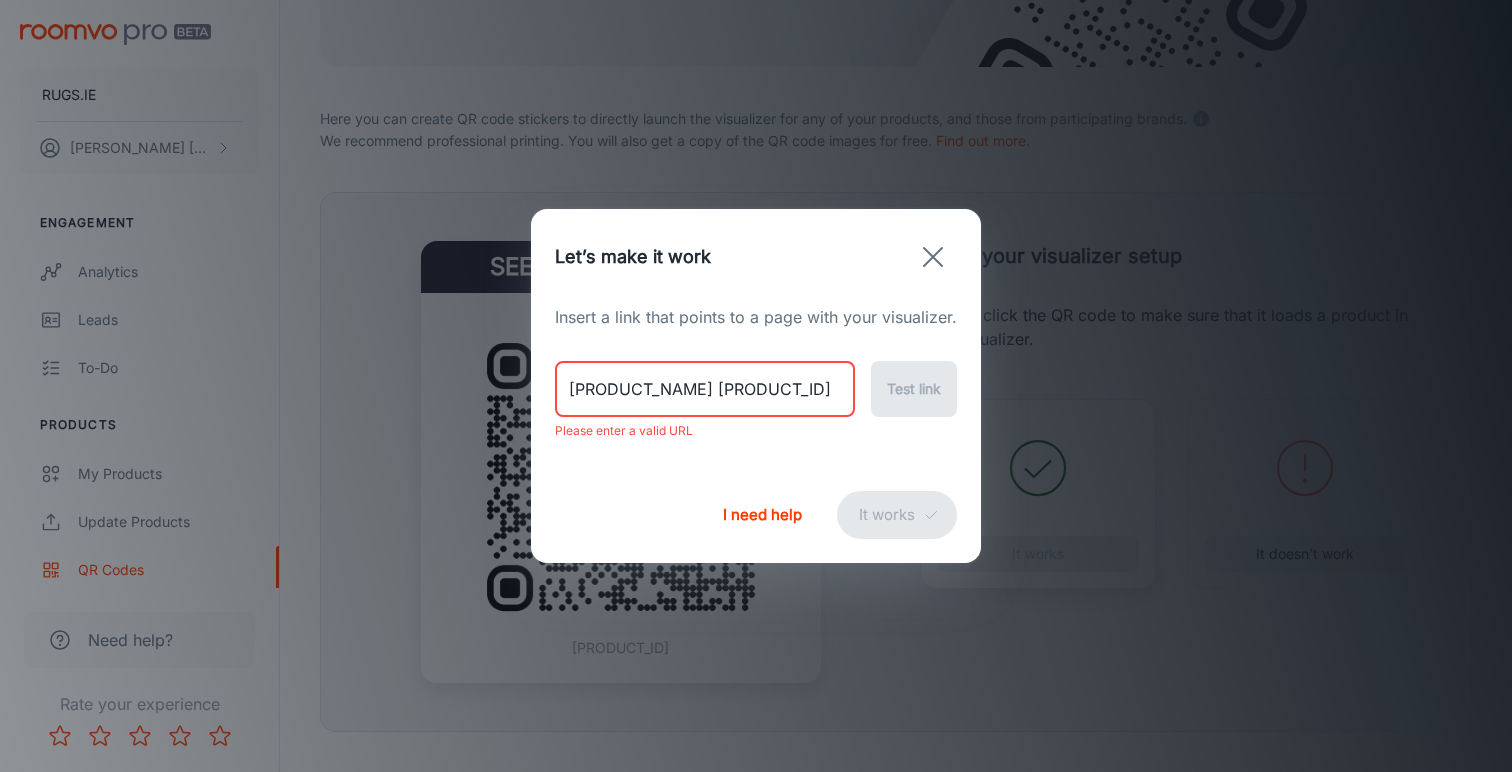 drag, startPoint x: 783, startPoint y: 391, endPoint x: 558, endPoint y: 389, distance: 225.0089 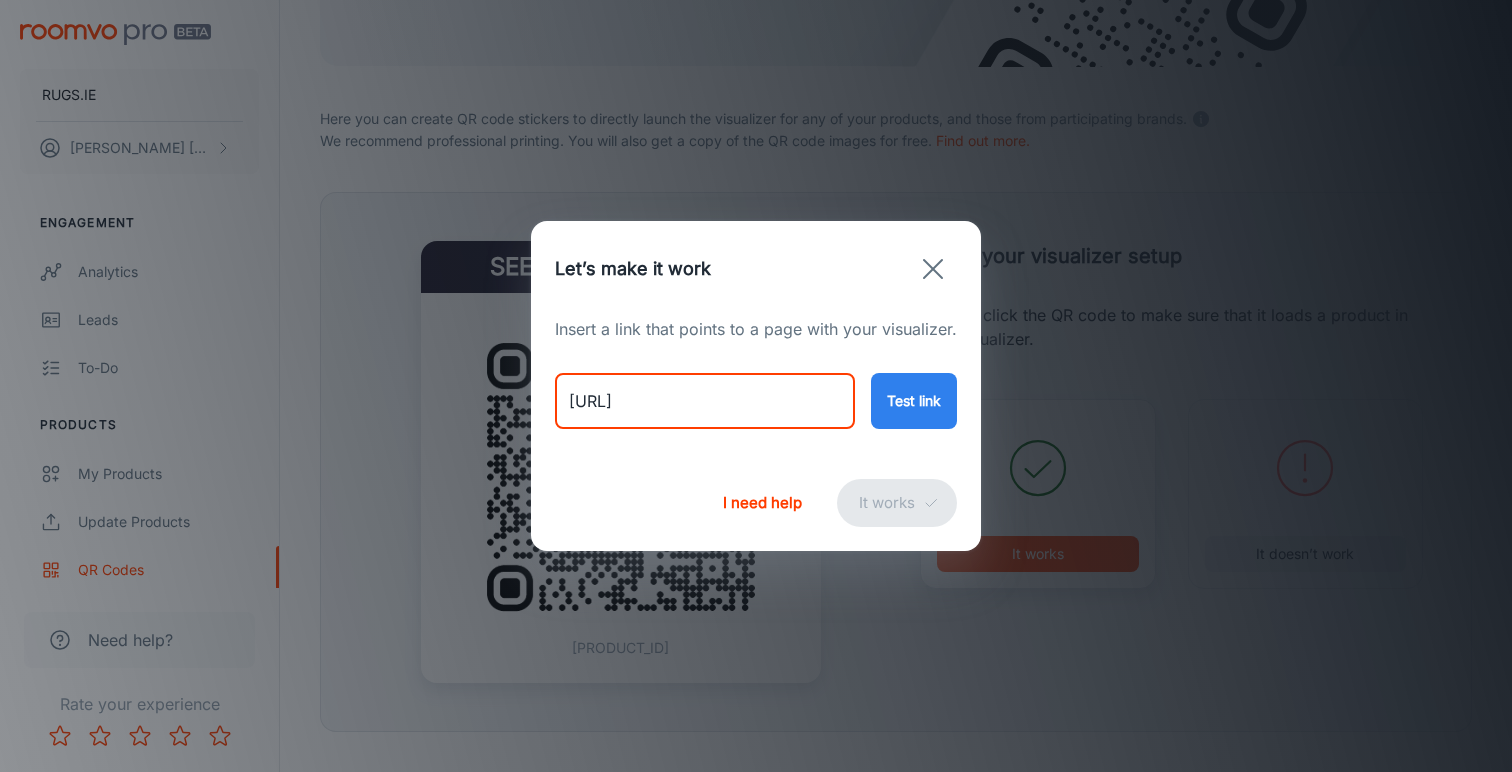 type on "[URL]" 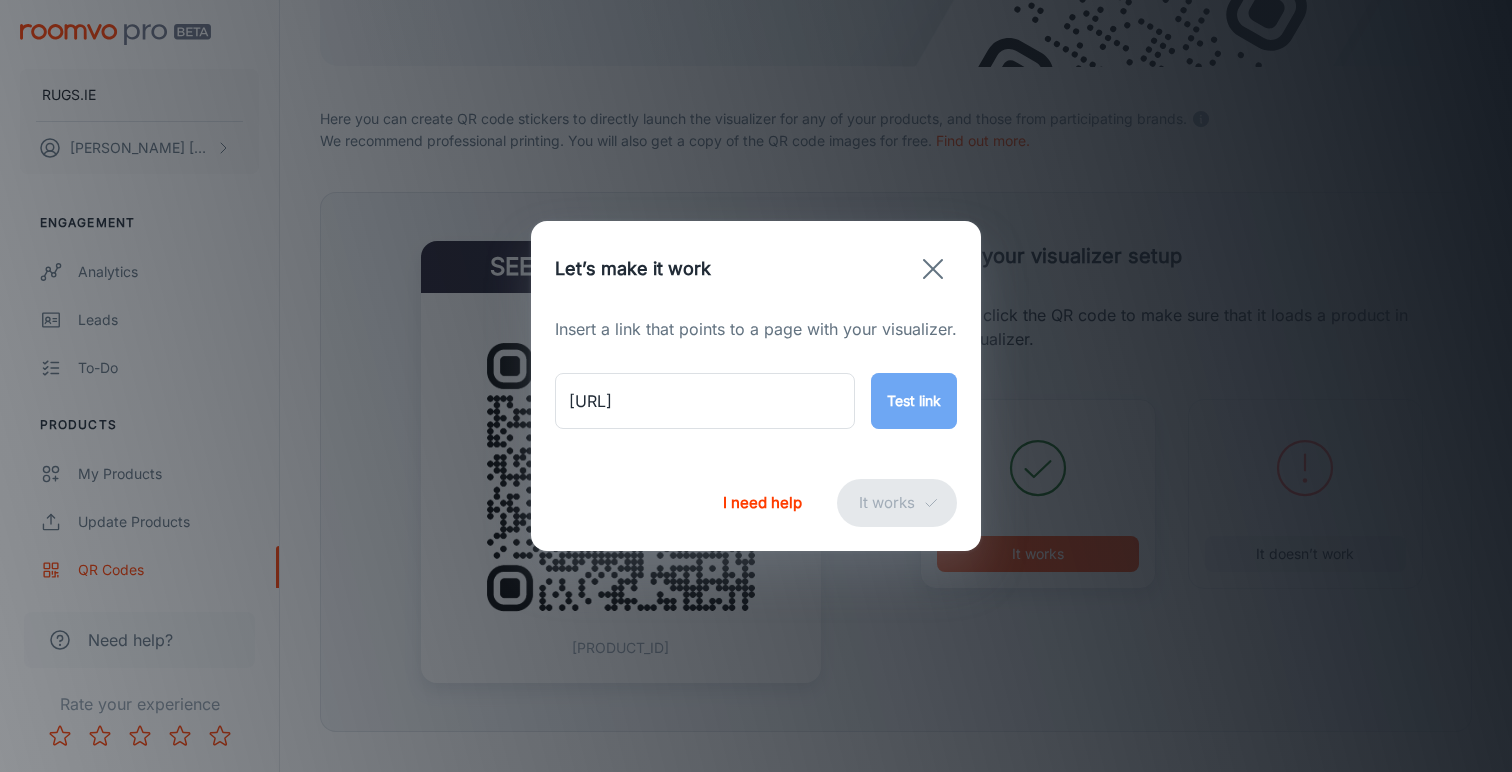 click on "Test link" at bounding box center (914, 401) 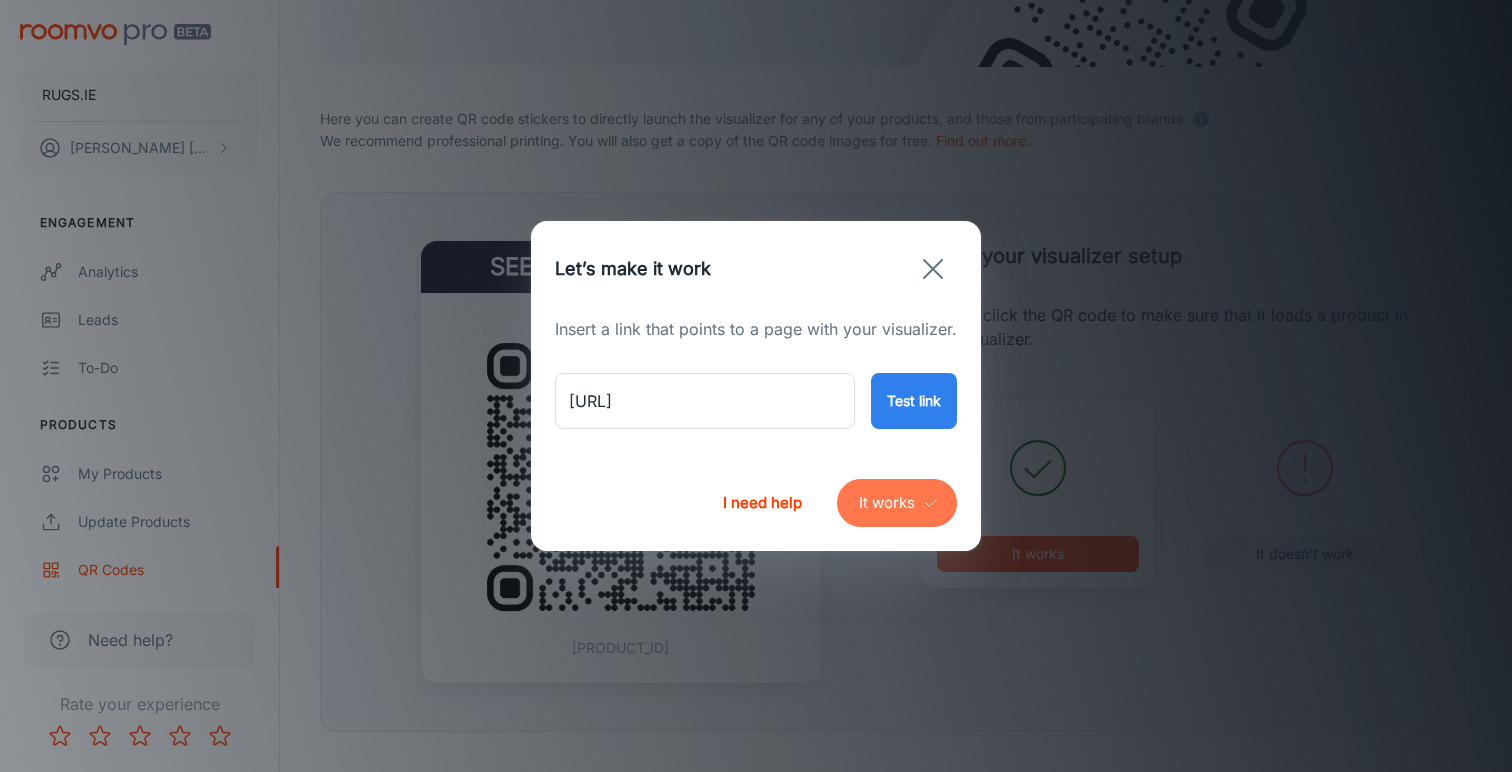 click on "It works" at bounding box center (897, 503) 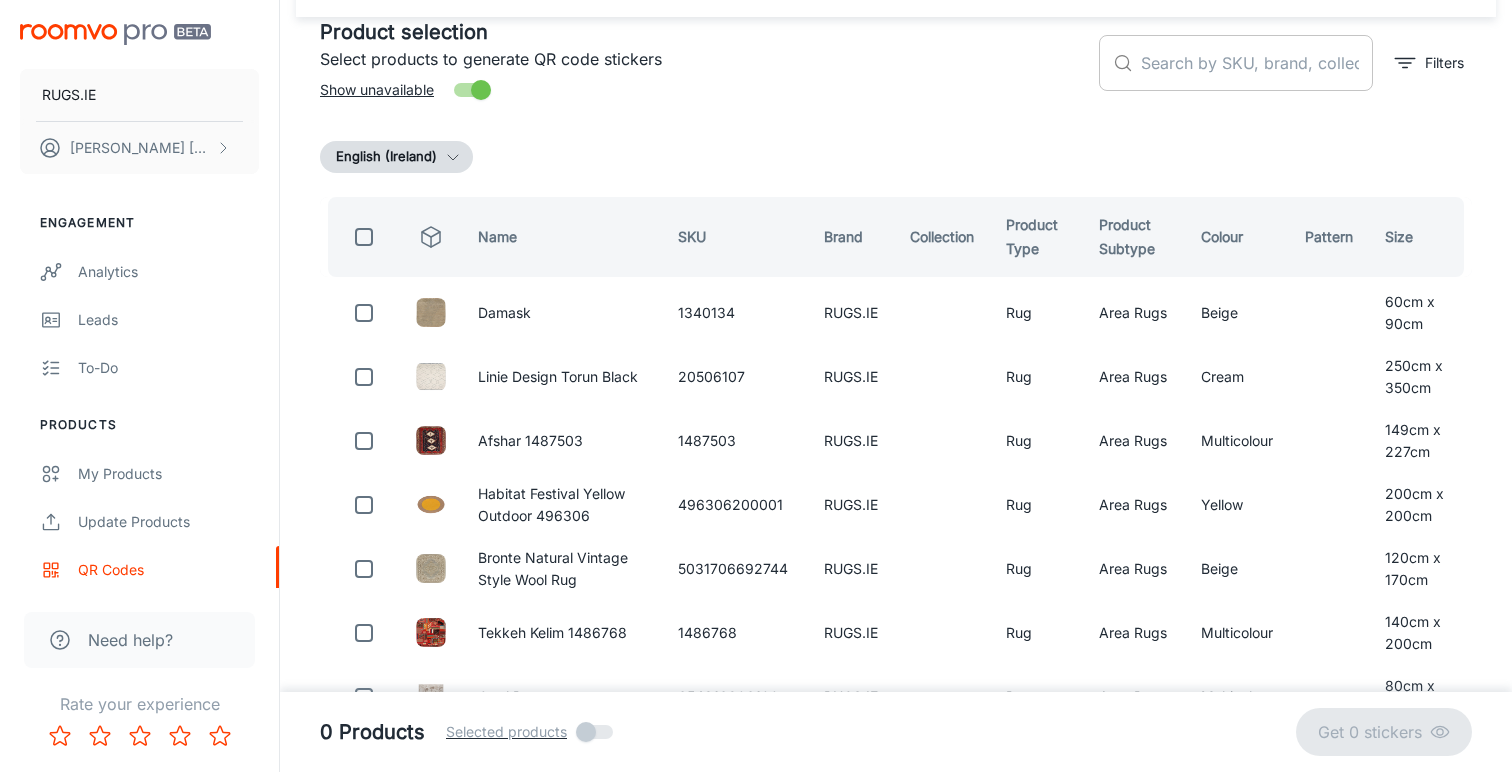 click at bounding box center [1257, 63] 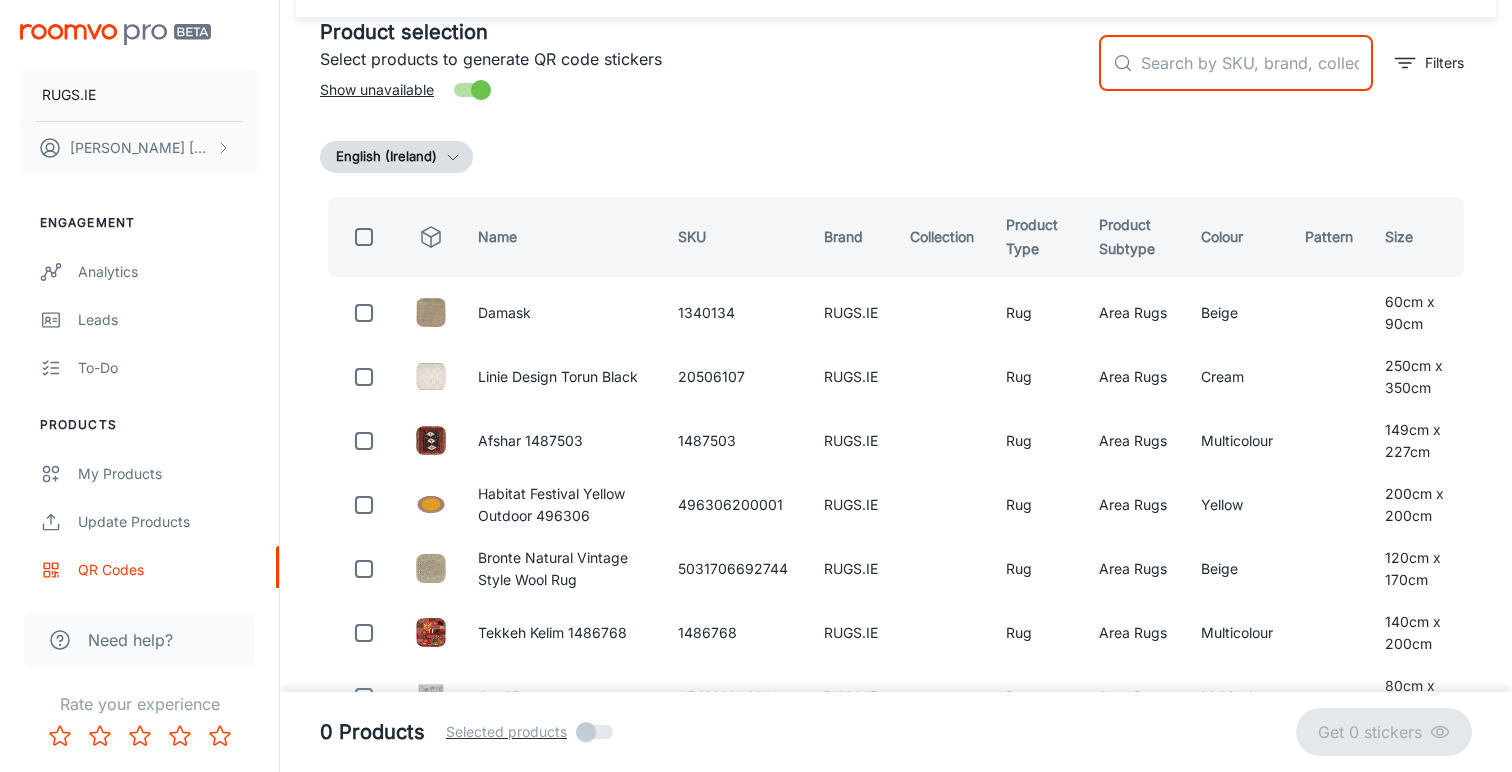 paste on "[PRODUCT_ID]" 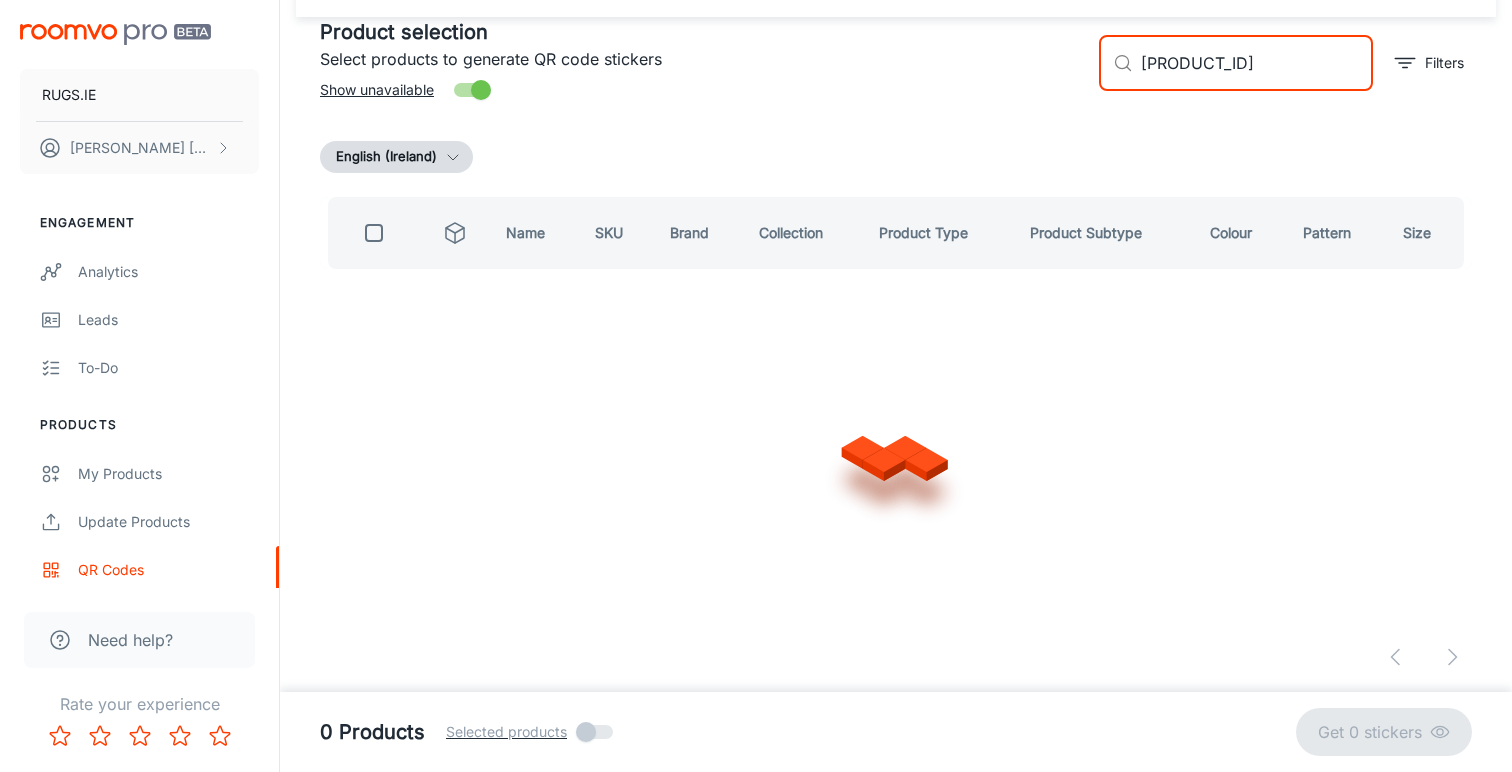 scroll, scrollTop: 0, scrollLeft: 0, axis: both 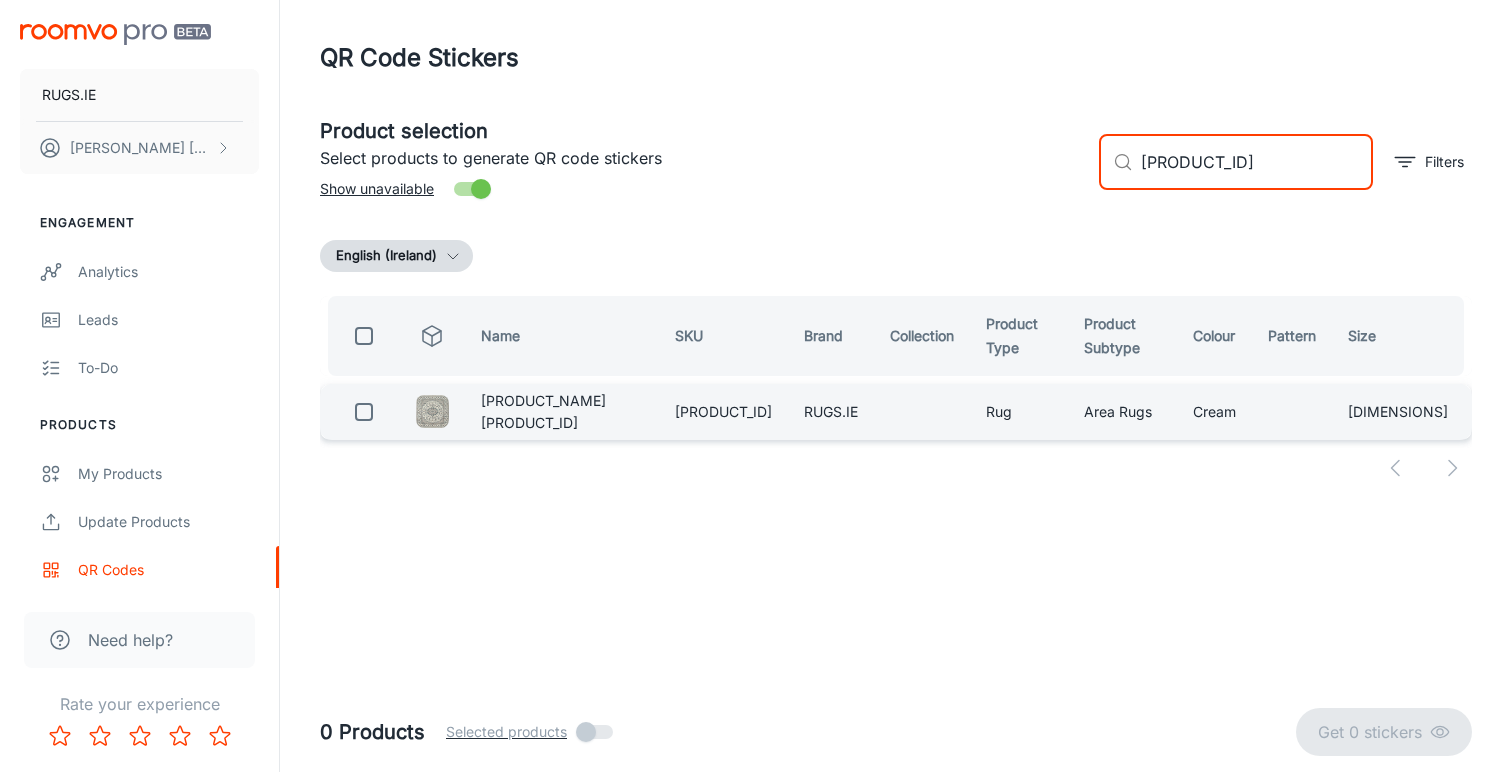 type on "[PRODUCT_ID]" 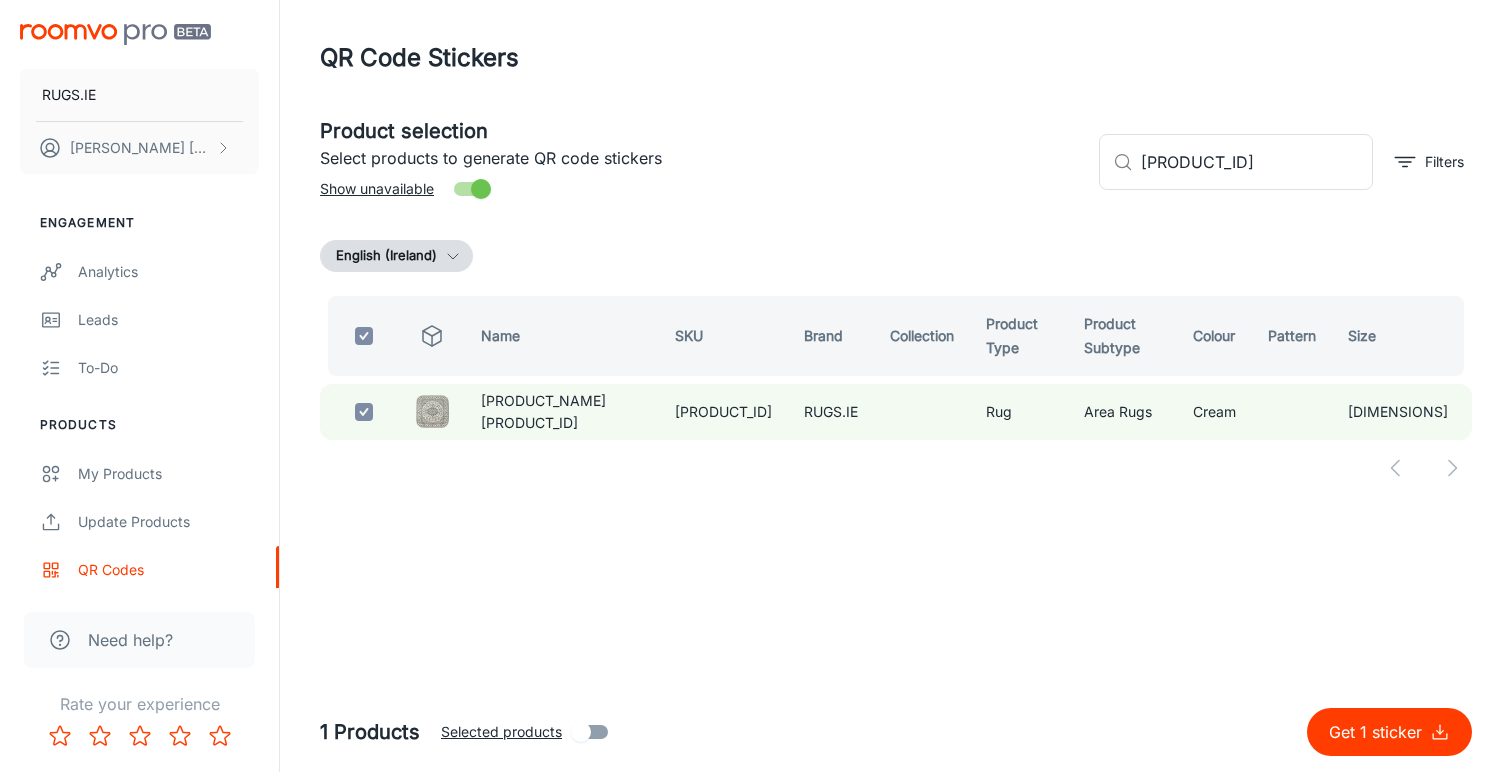 click on "Get 1 sticker" at bounding box center [1379, 732] 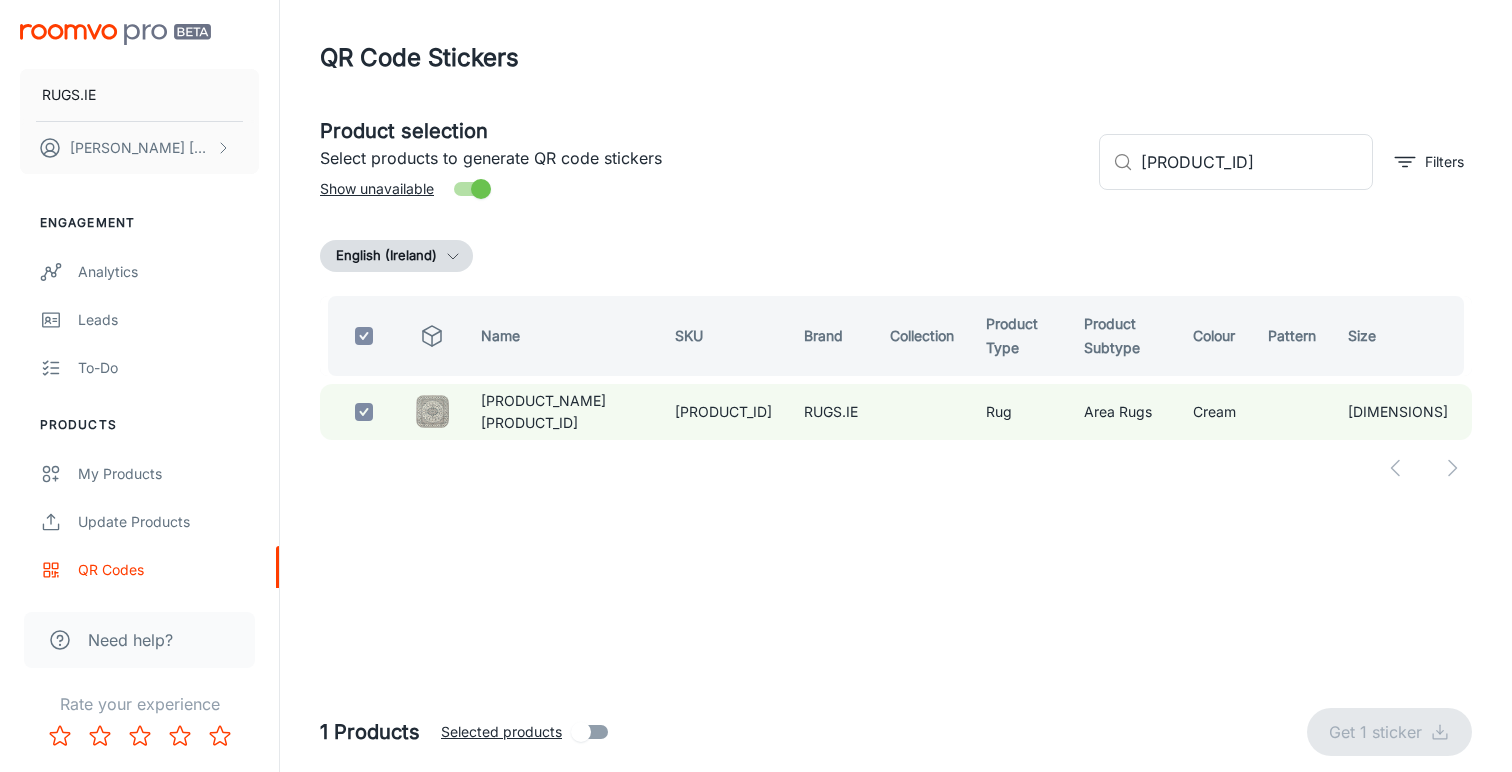 checkbox on "false" 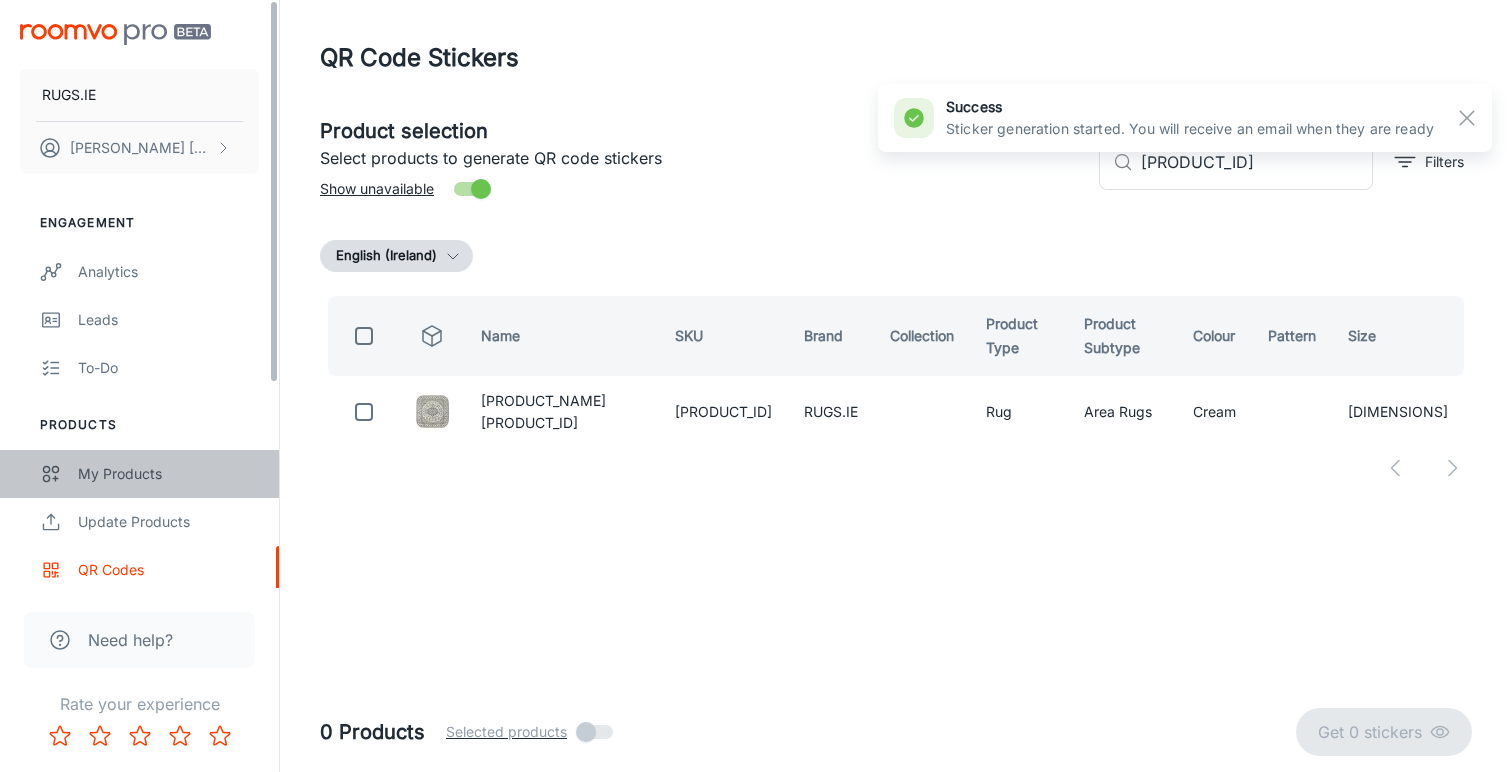 click on "My Products" at bounding box center (168, 474) 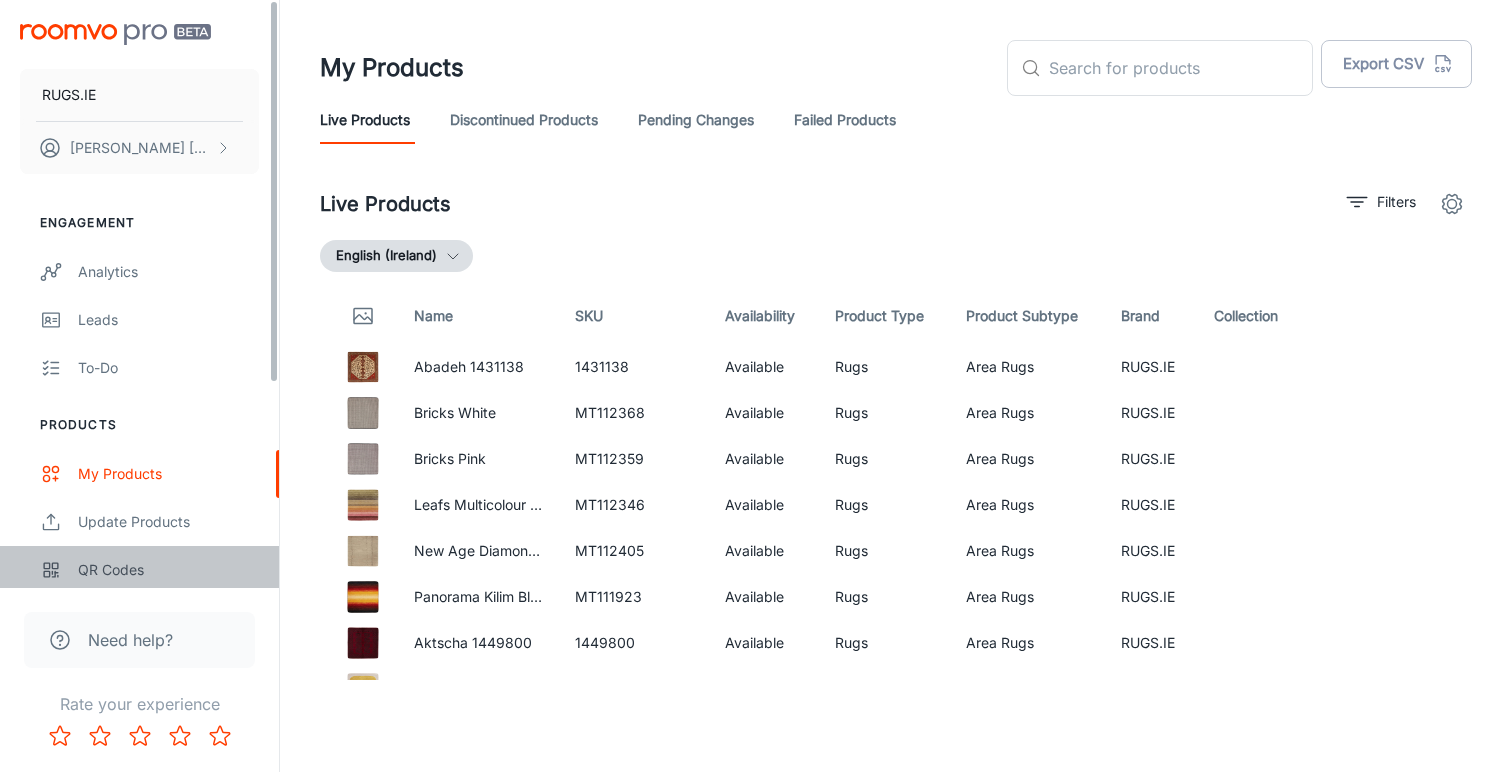 click on "QR Codes" at bounding box center [168, 570] 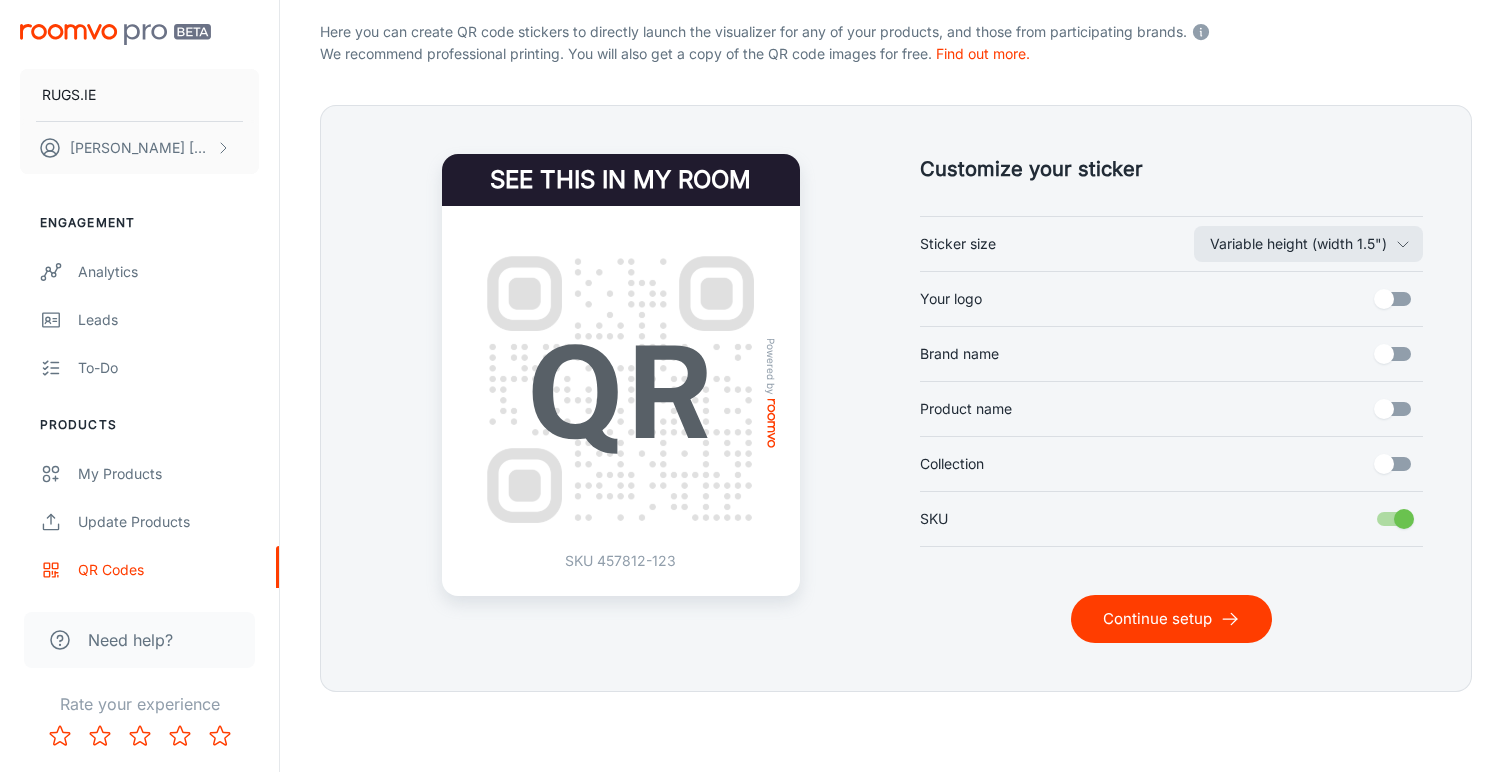 click on "Continue setup" at bounding box center [1171, 619] 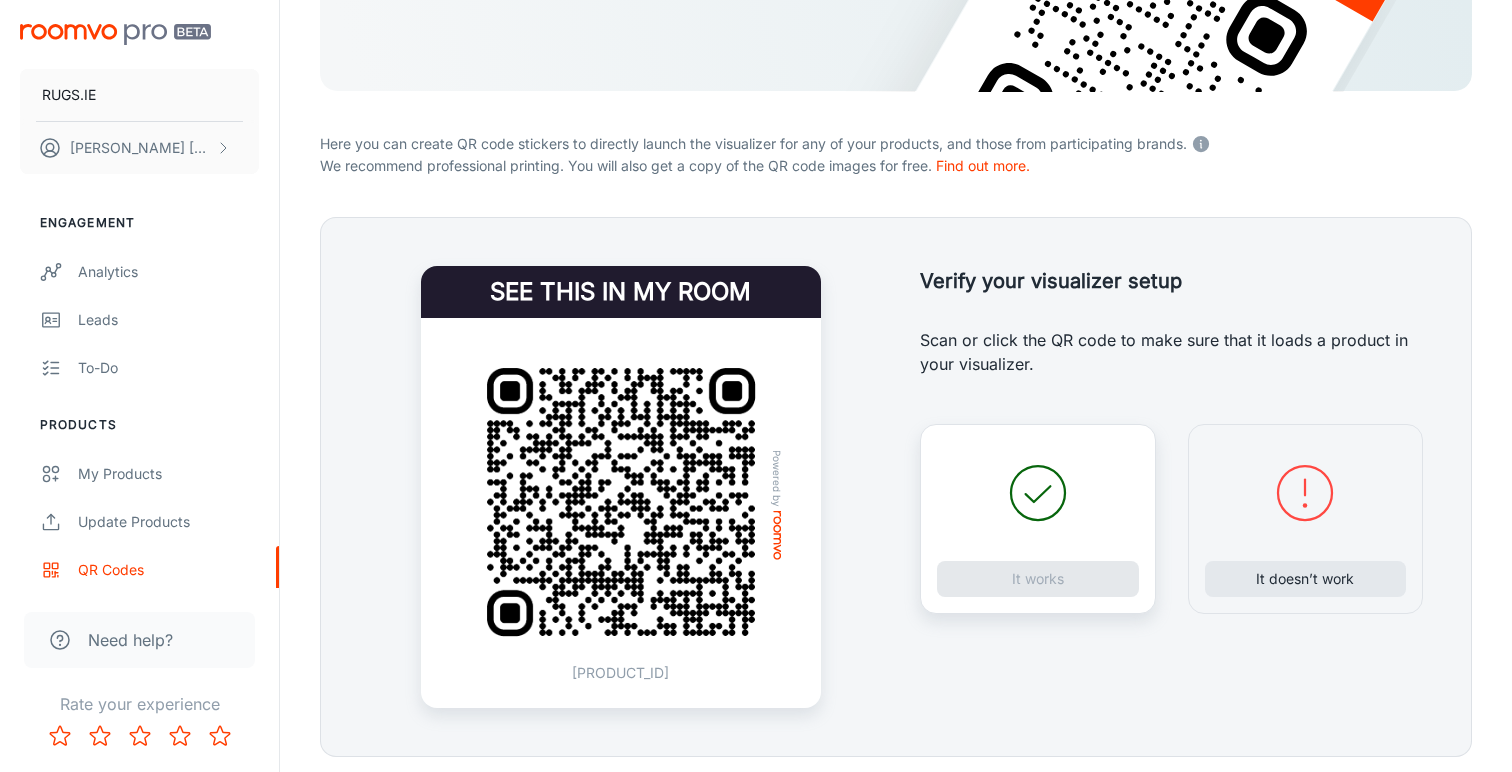 scroll, scrollTop: 295, scrollLeft: 0, axis: vertical 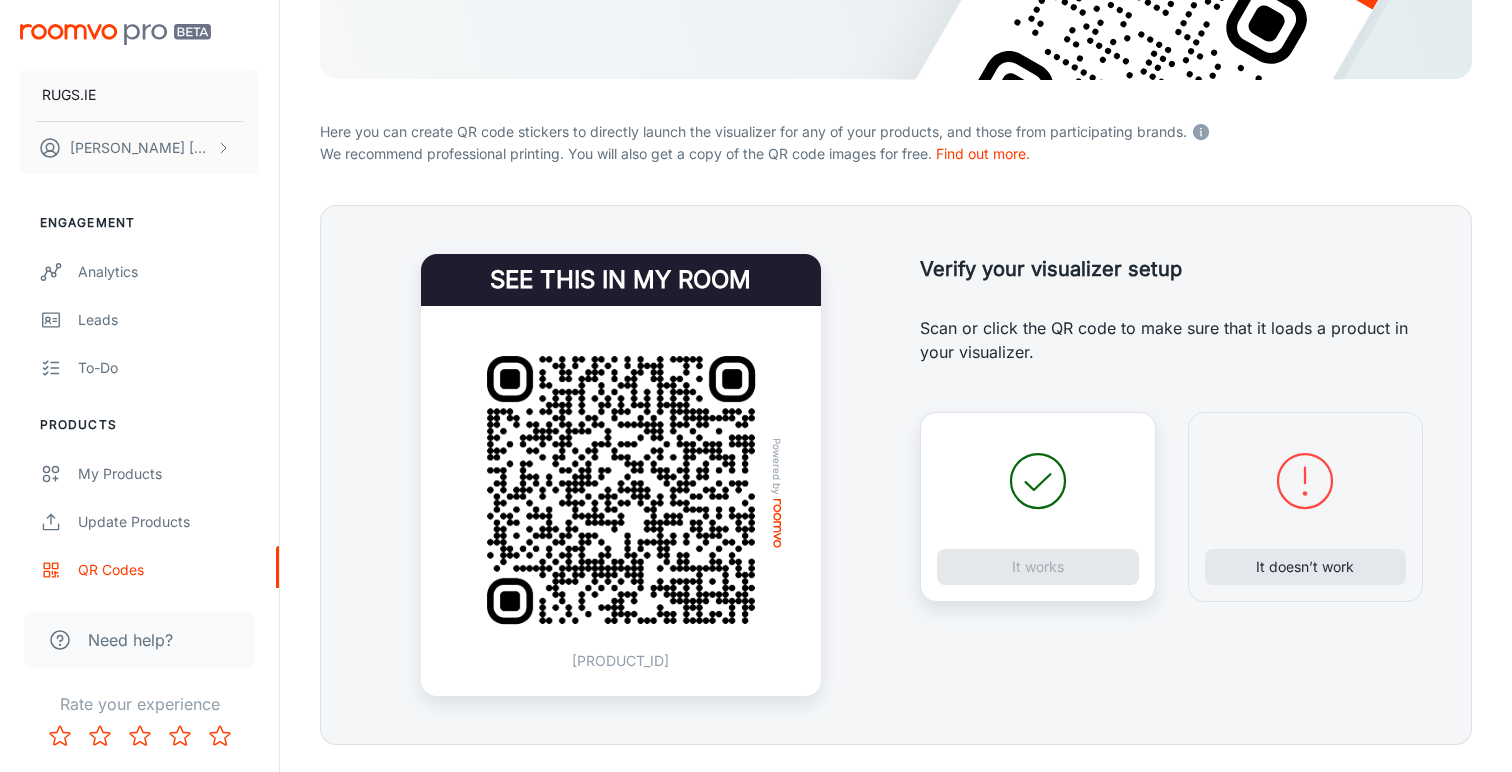 click on "It doesn’t work" at bounding box center [1306, 507] 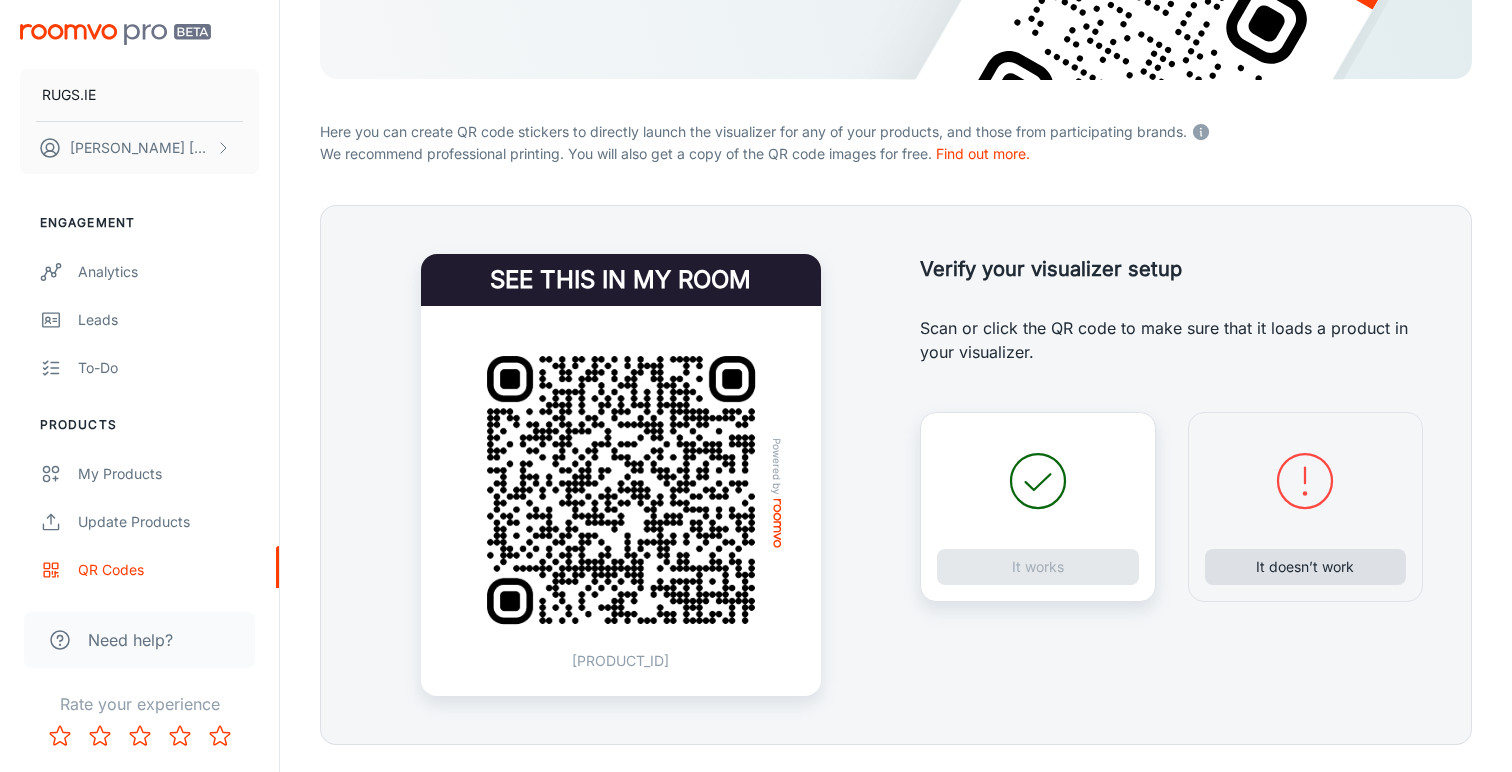 click on "It doesn’t work" at bounding box center [1306, 567] 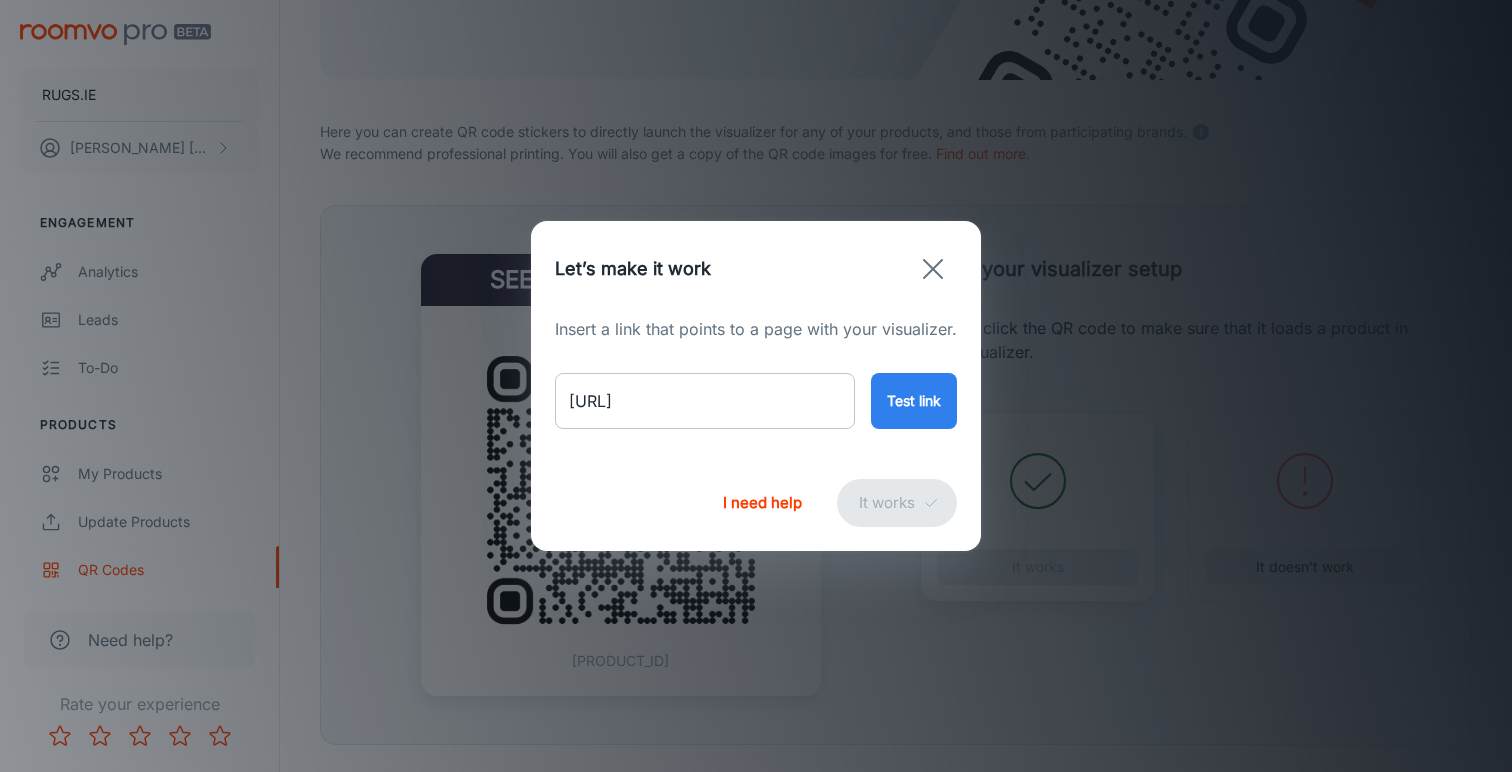 click on "[URL]" at bounding box center (705, 401) 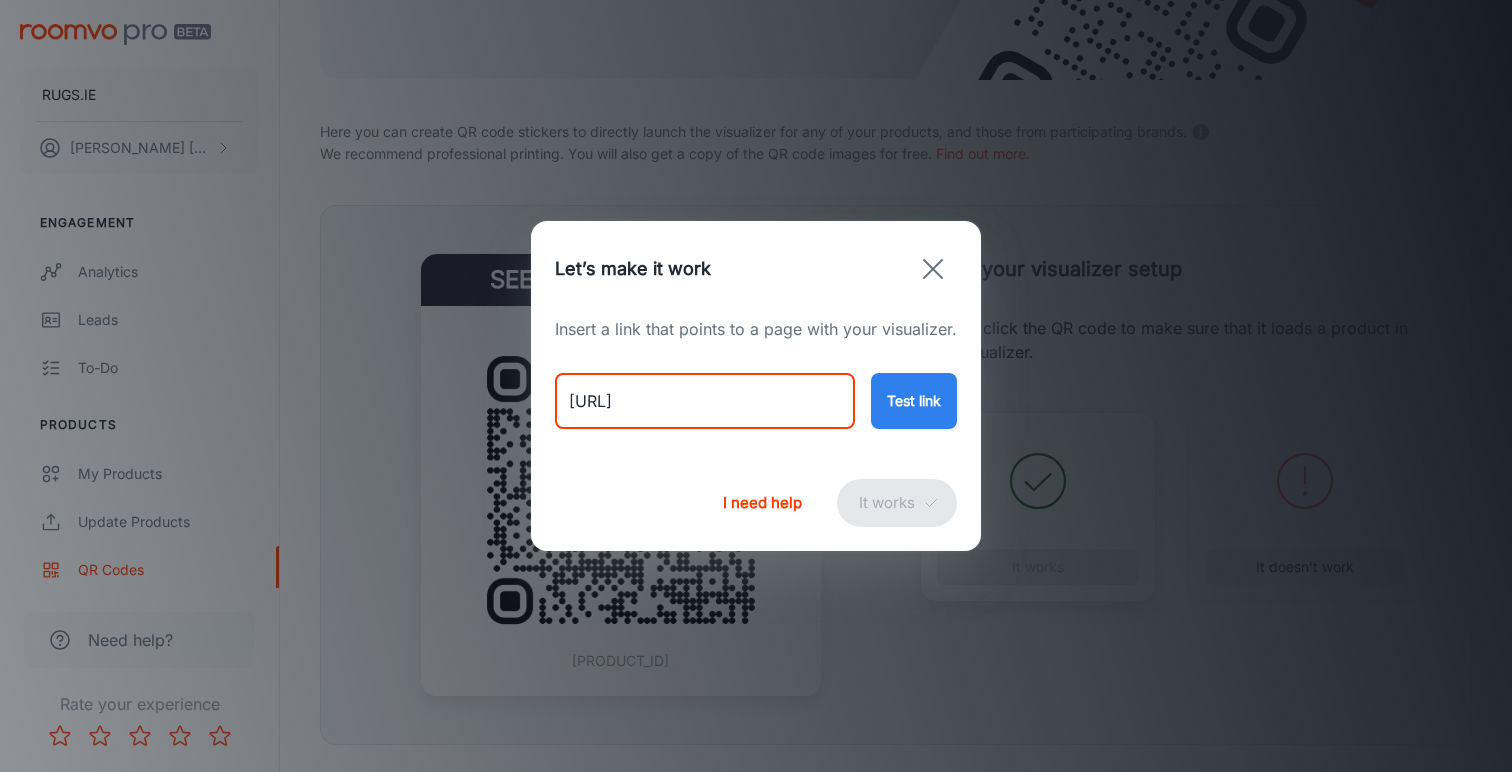 click on "[URL]" at bounding box center [705, 401] 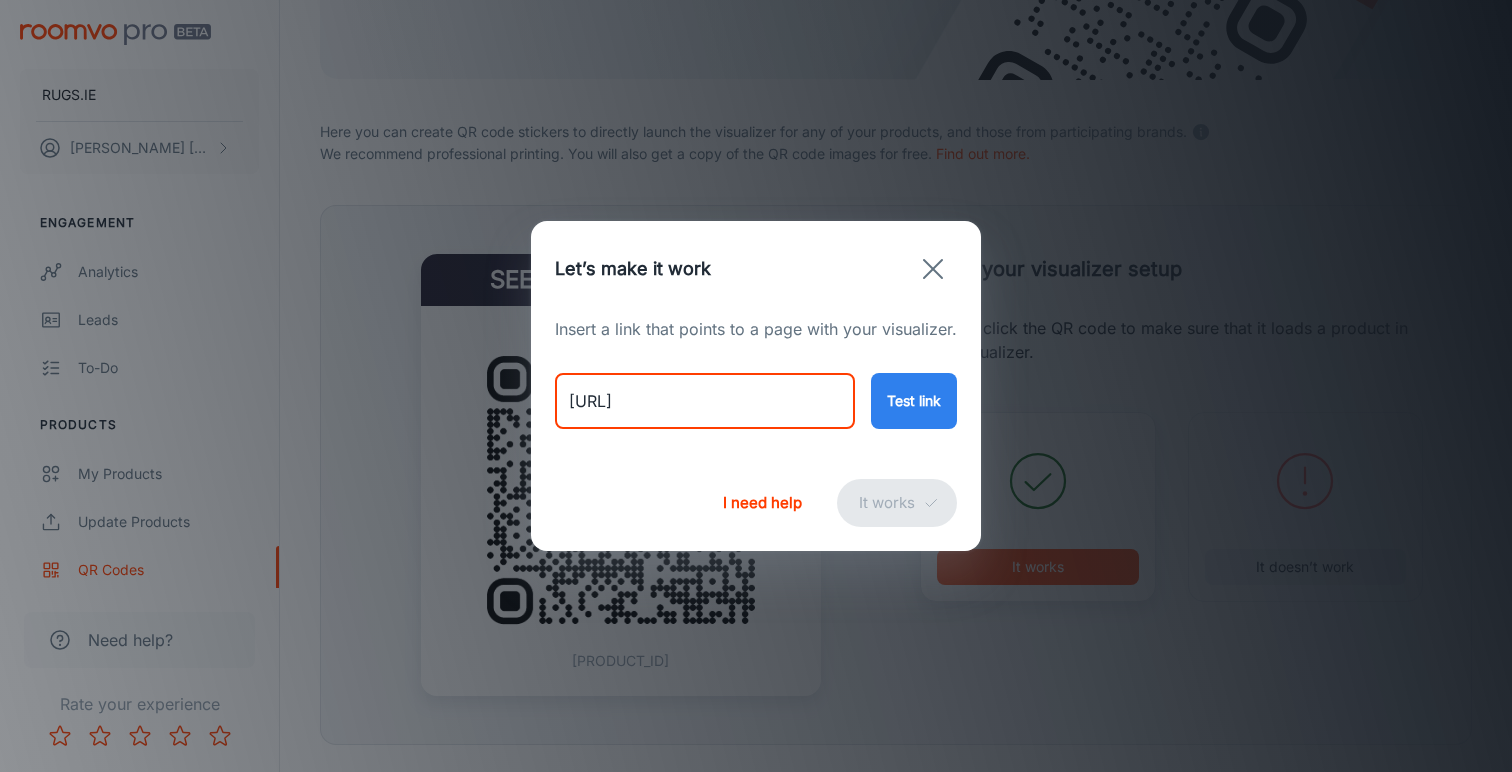 type on "[URL]" 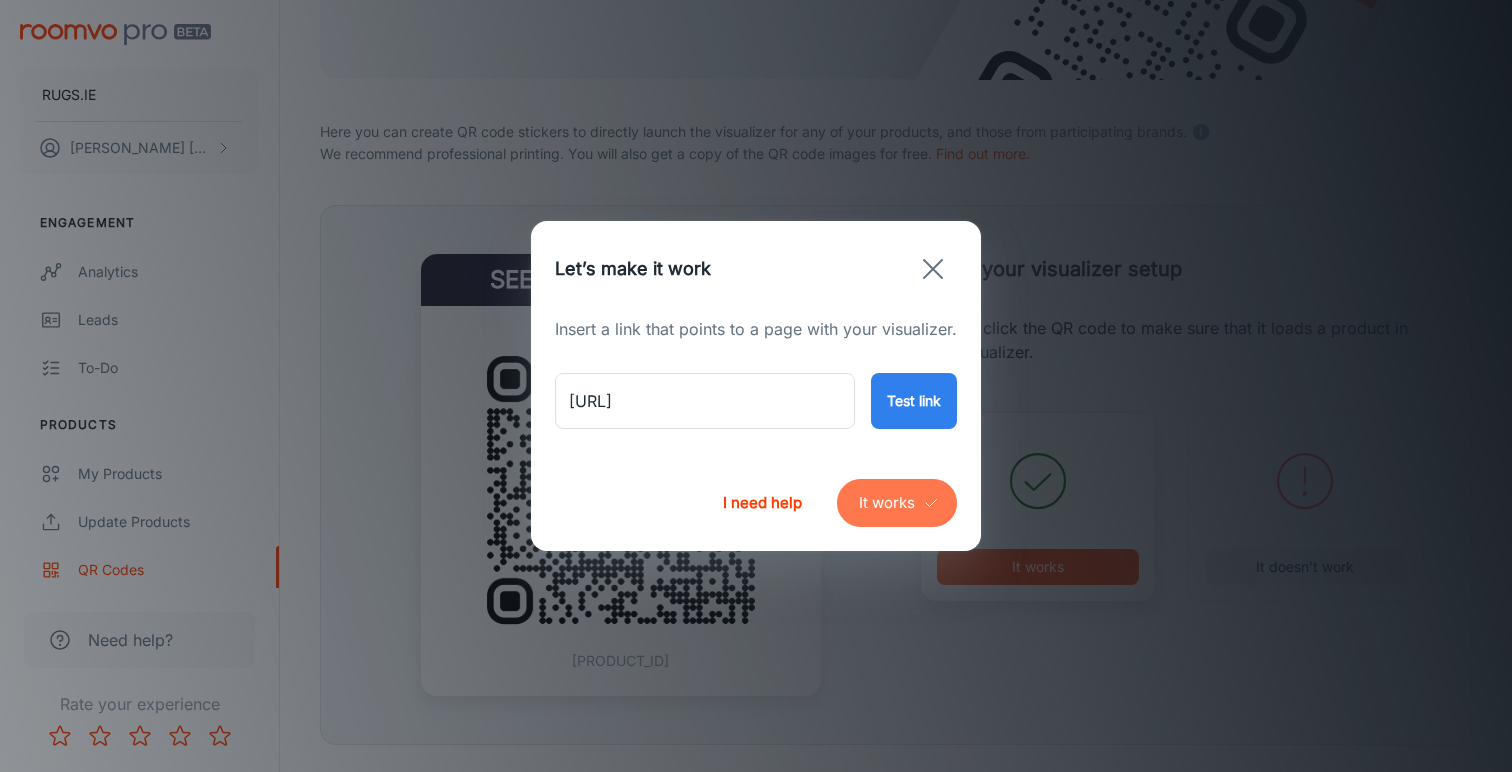 click on "It works" at bounding box center (897, 503) 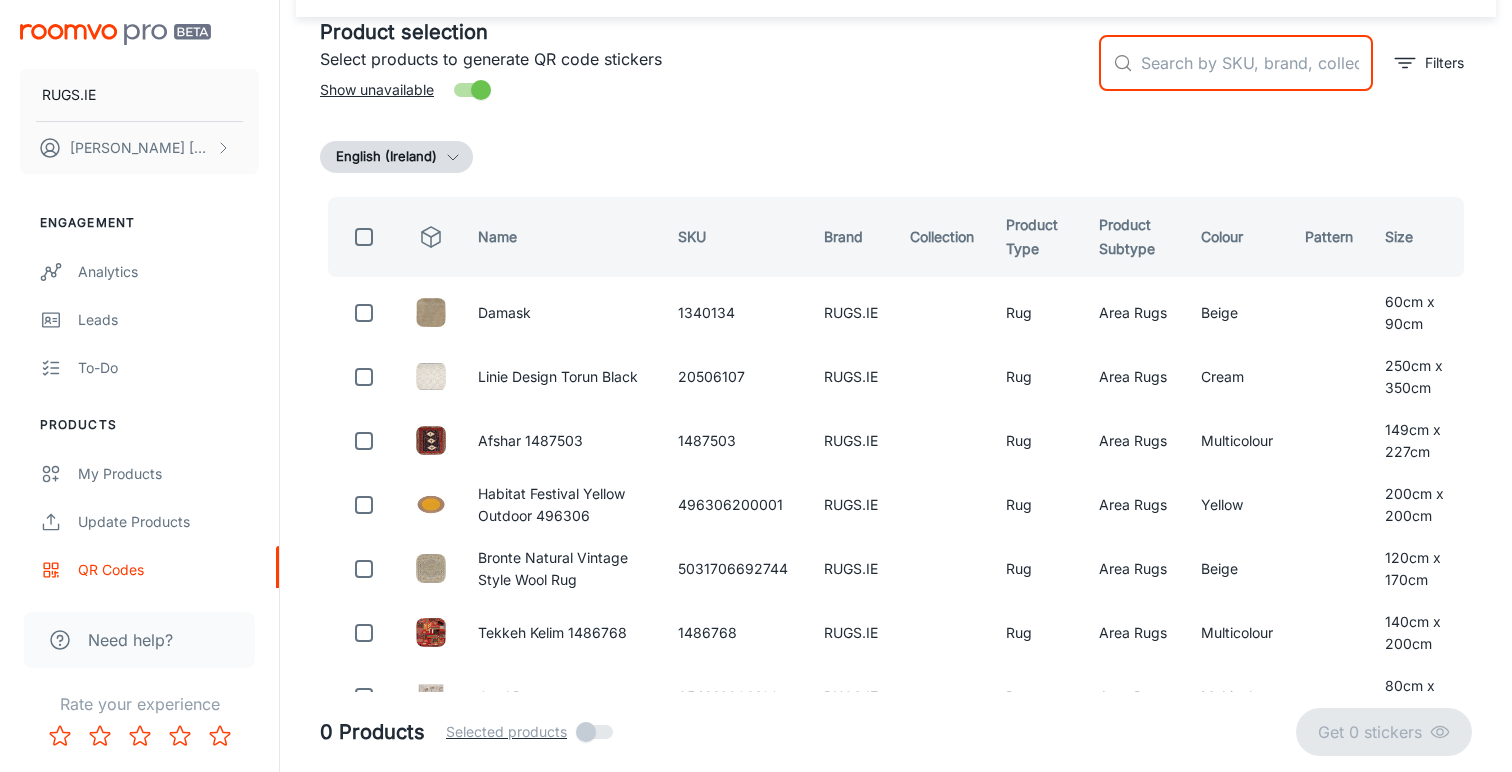 click at bounding box center (1257, 63) 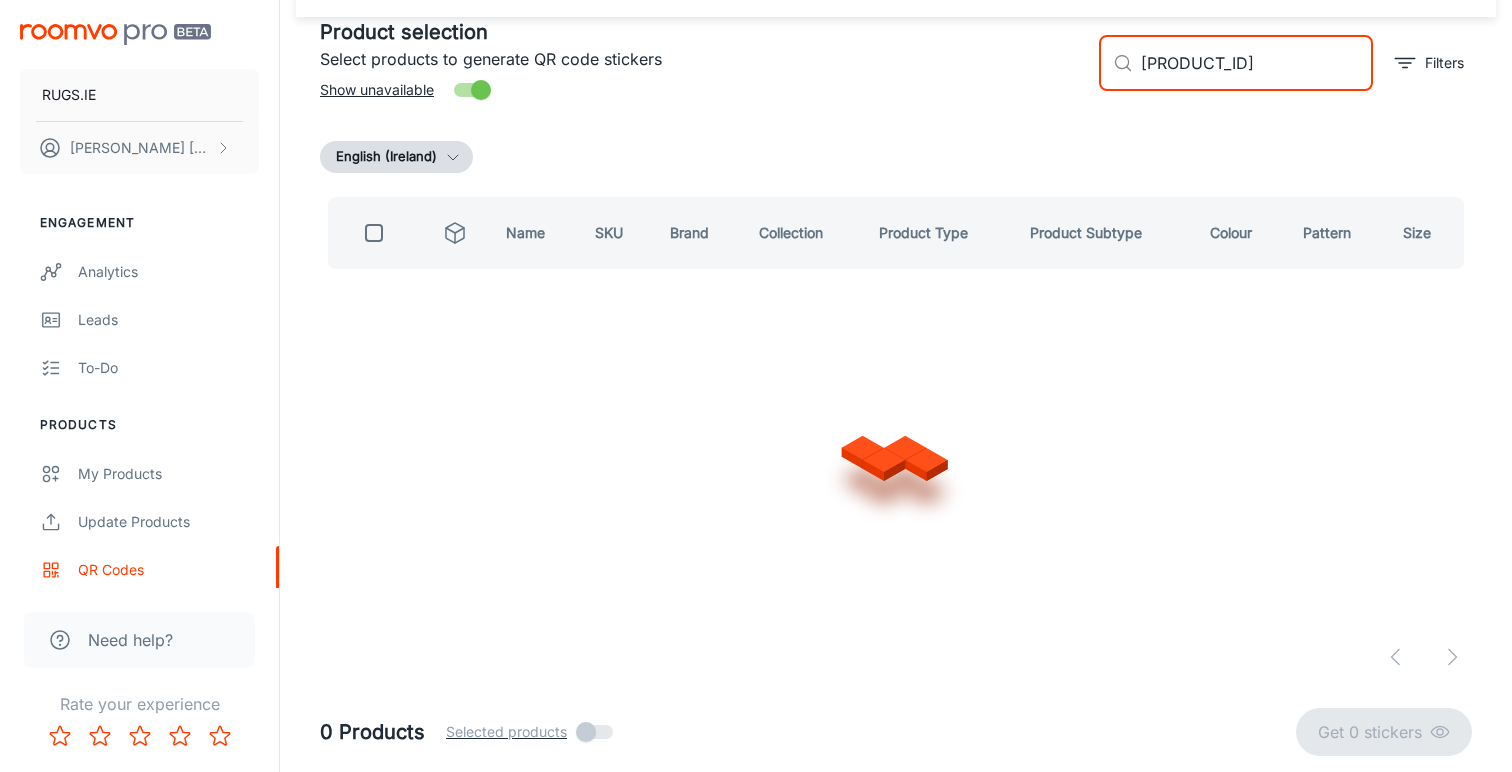 scroll, scrollTop: 0, scrollLeft: 0, axis: both 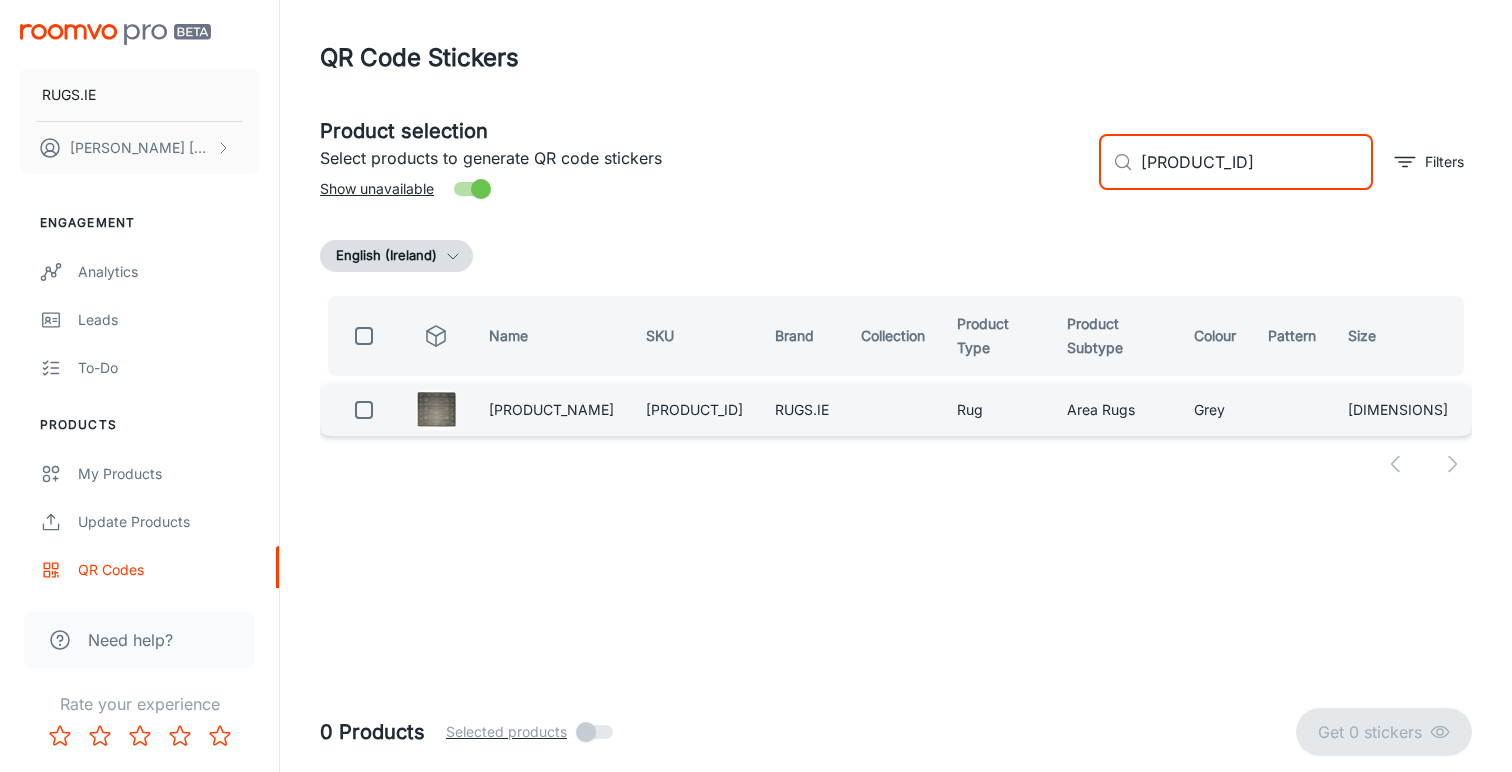 type on "[PRODUCT_ID]" 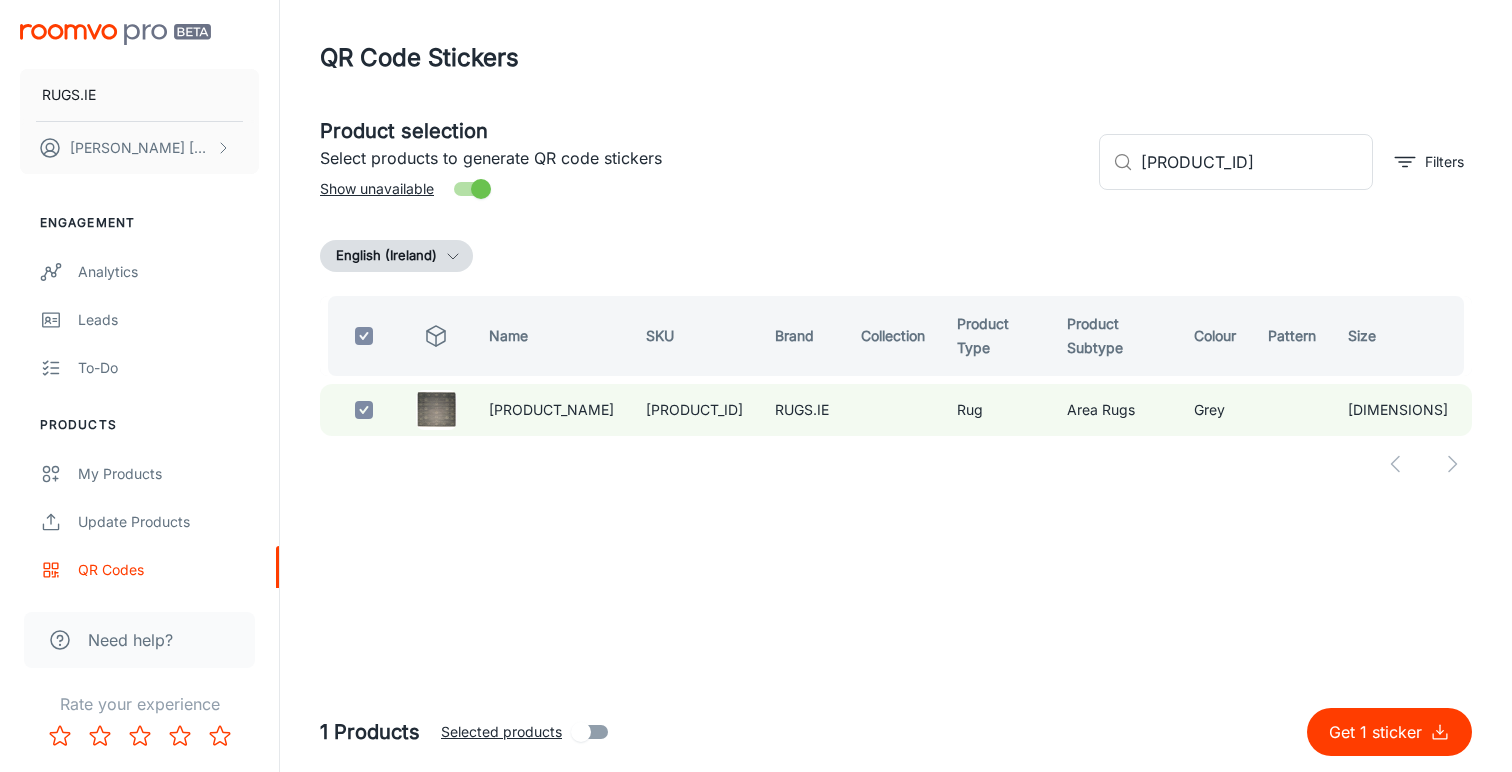 click on "Get 1 sticker" at bounding box center (1379, 732) 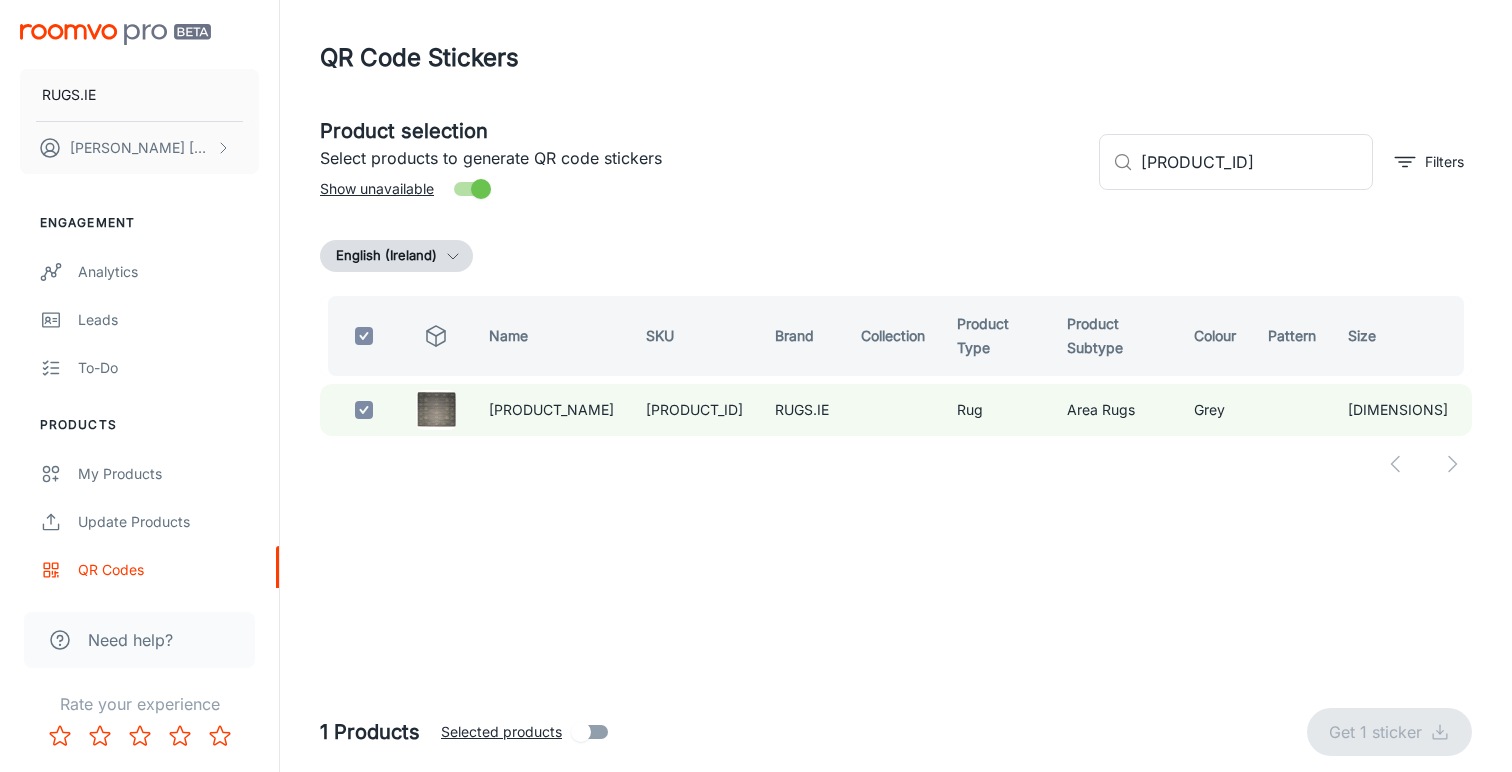 checkbox on "false" 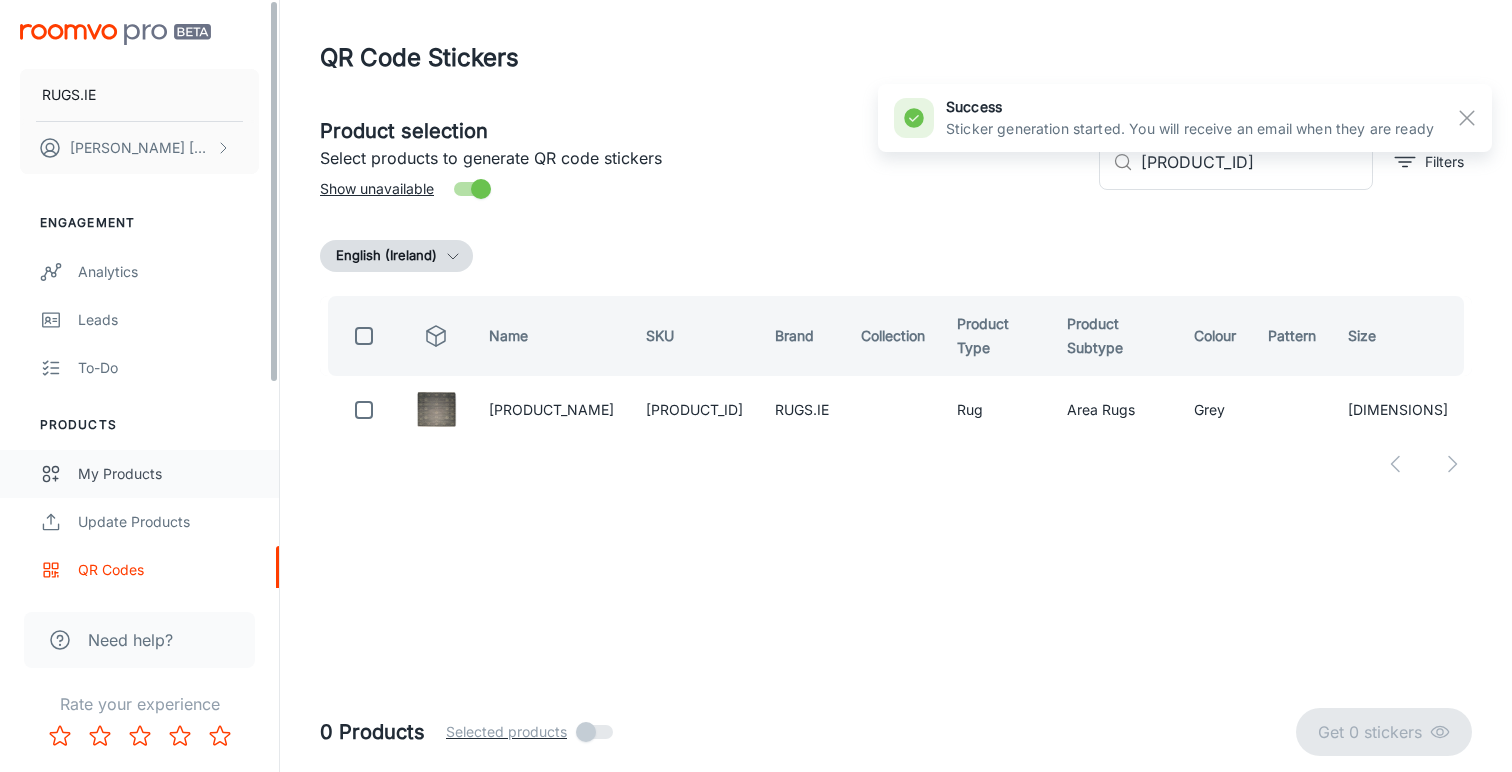 click on "My Products" at bounding box center [168, 474] 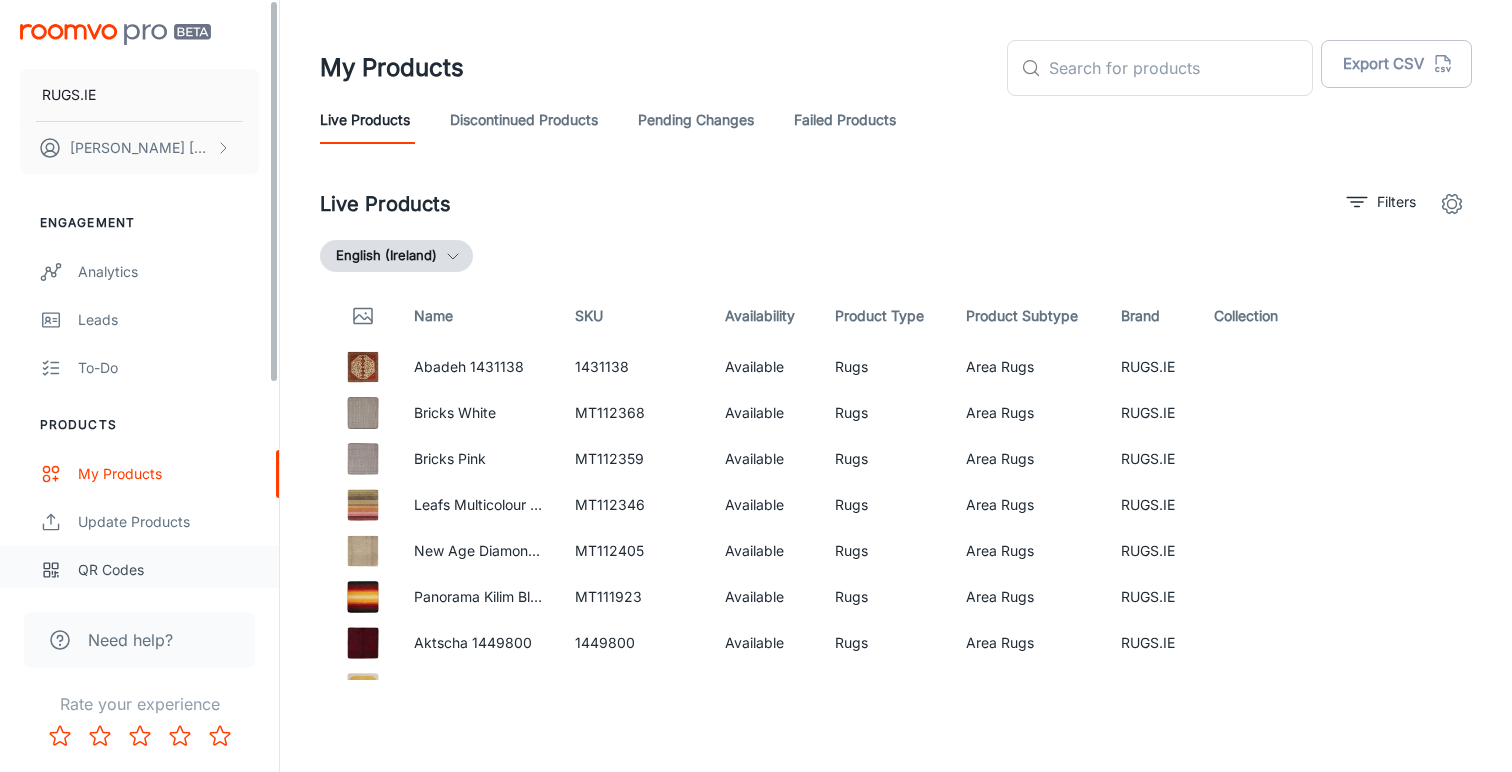 click on "QR Codes" at bounding box center [168, 570] 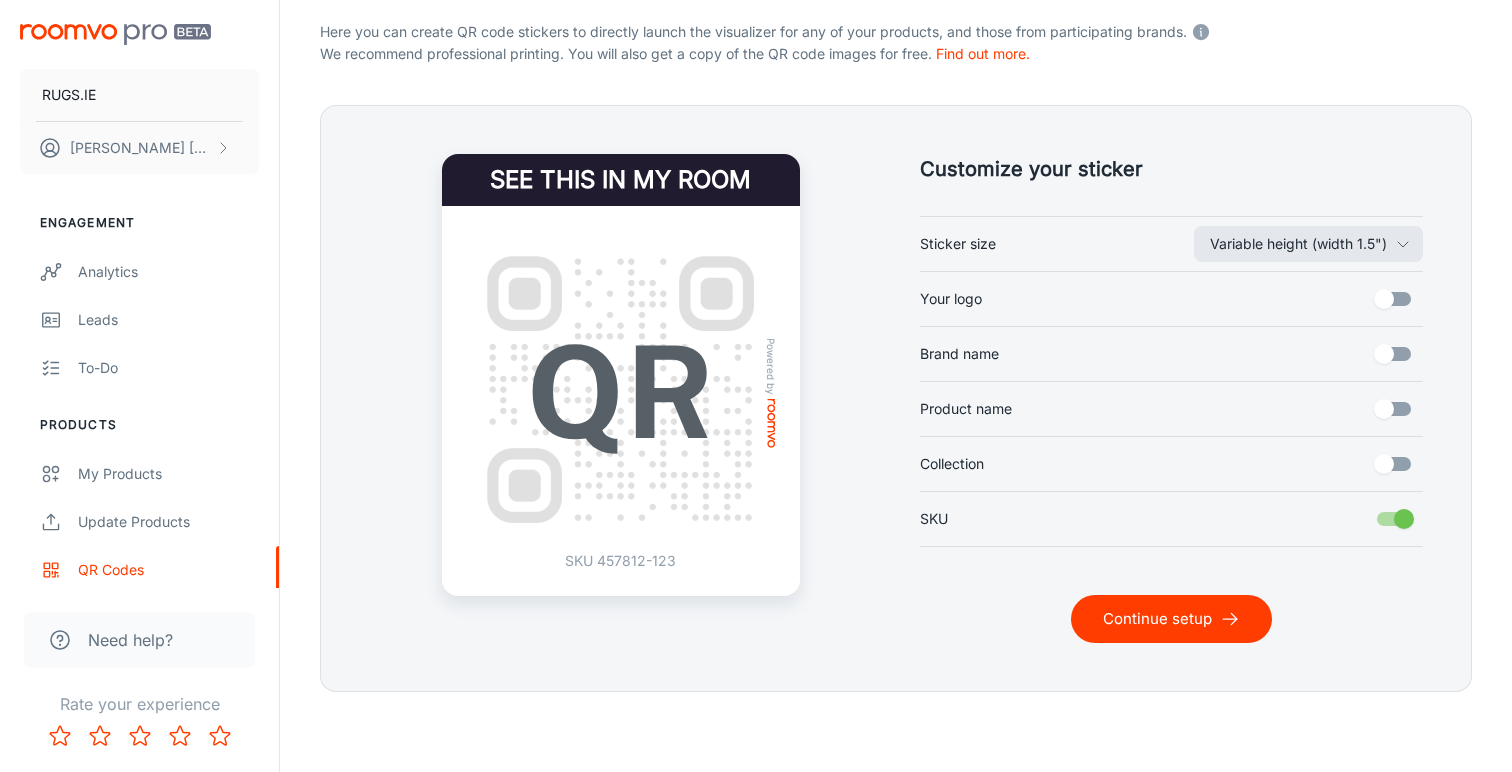 click on "Continue setup" at bounding box center [1171, 619] 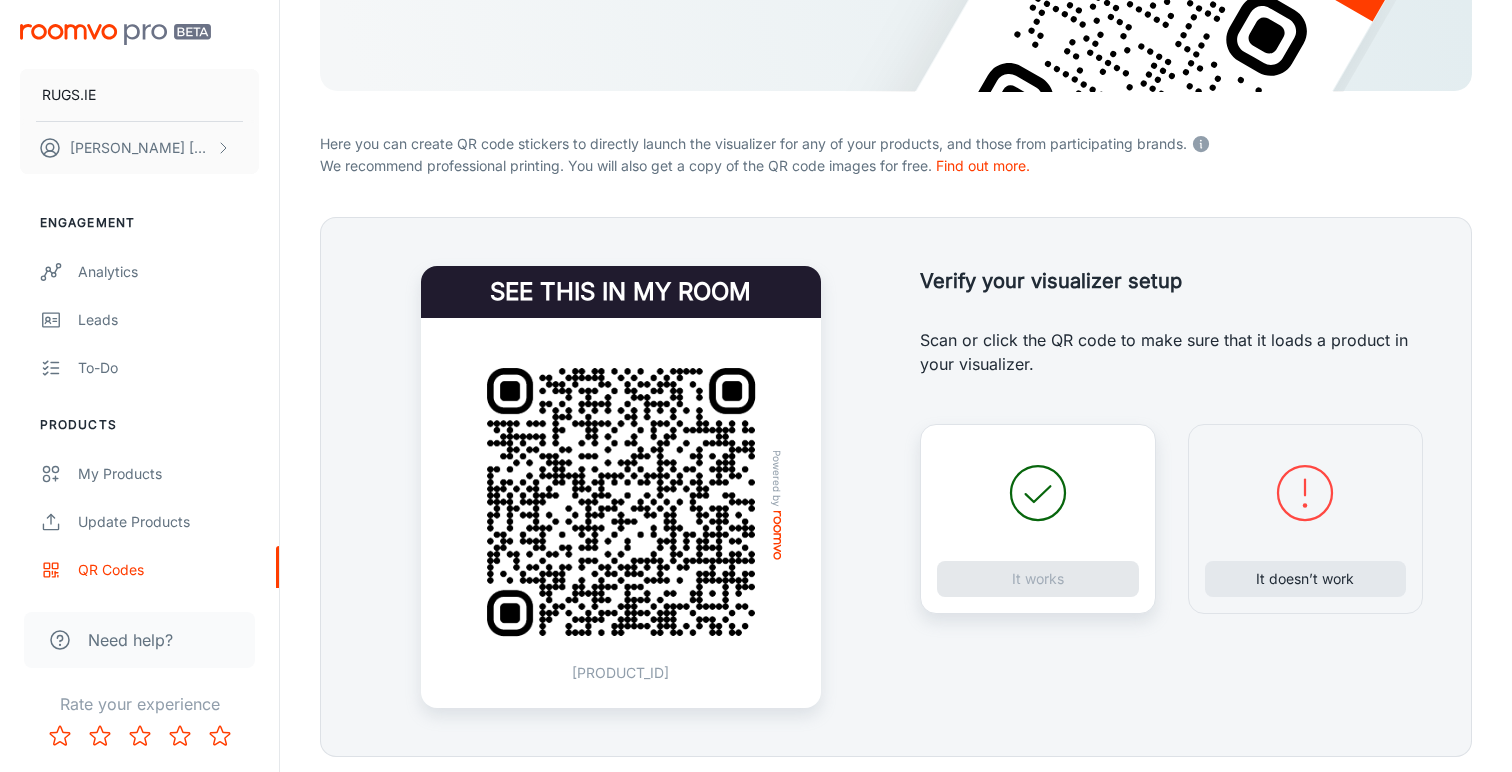 scroll, scrollTop: 314, scrollLeft: 0, axis: vertical 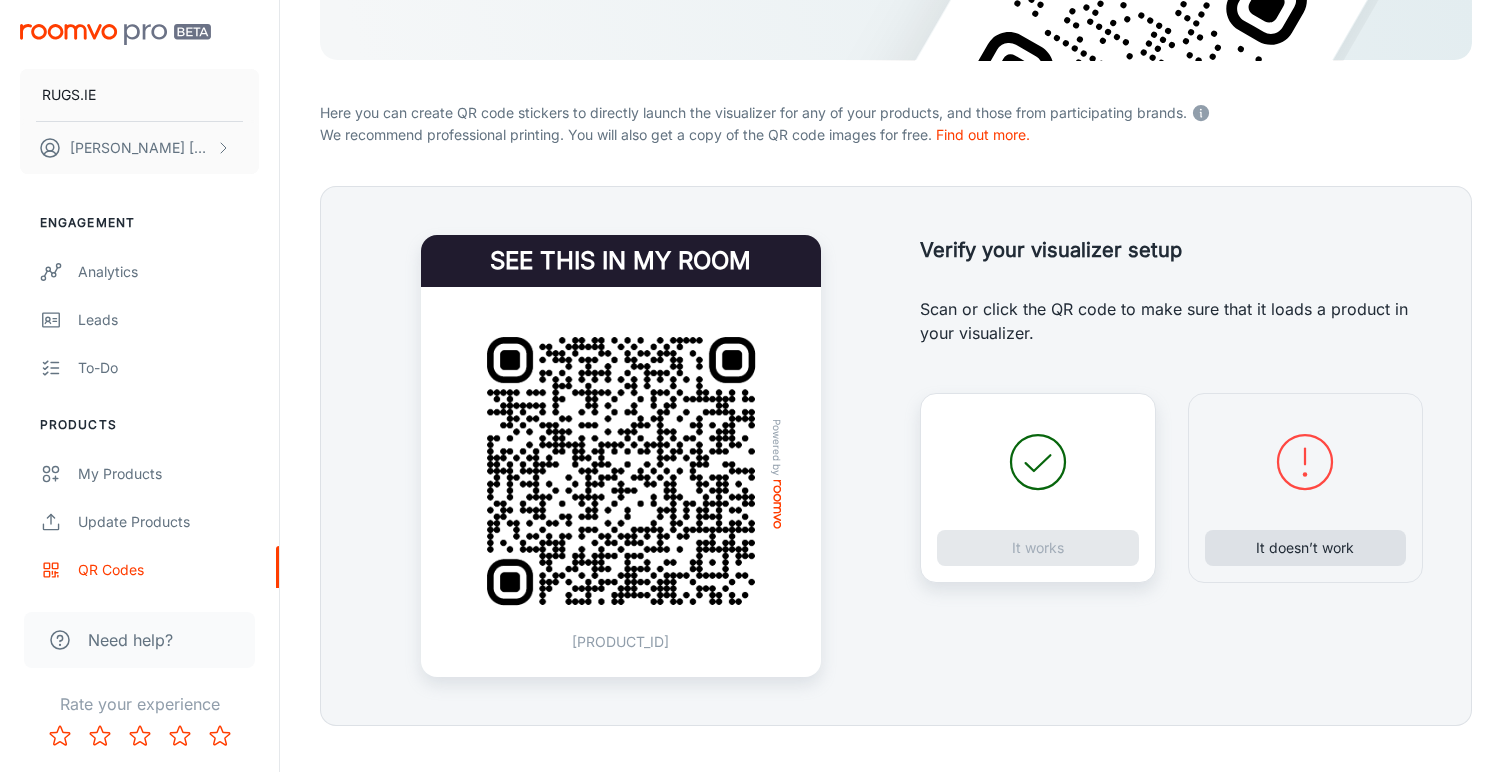 click on "It doesn’t work" at bounding box center (1306, 548) 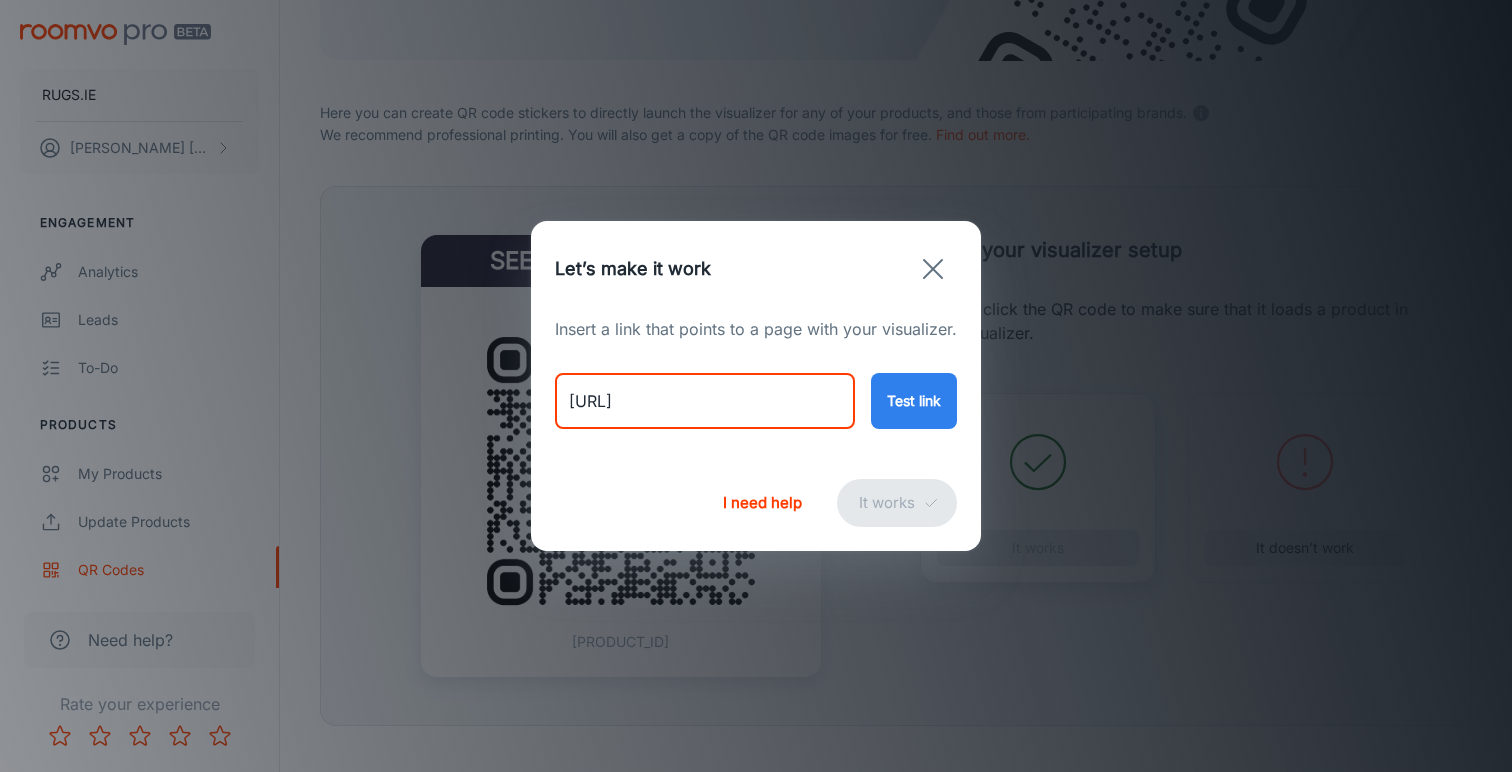 click on "[URL]" at bounding box center (705, 401) 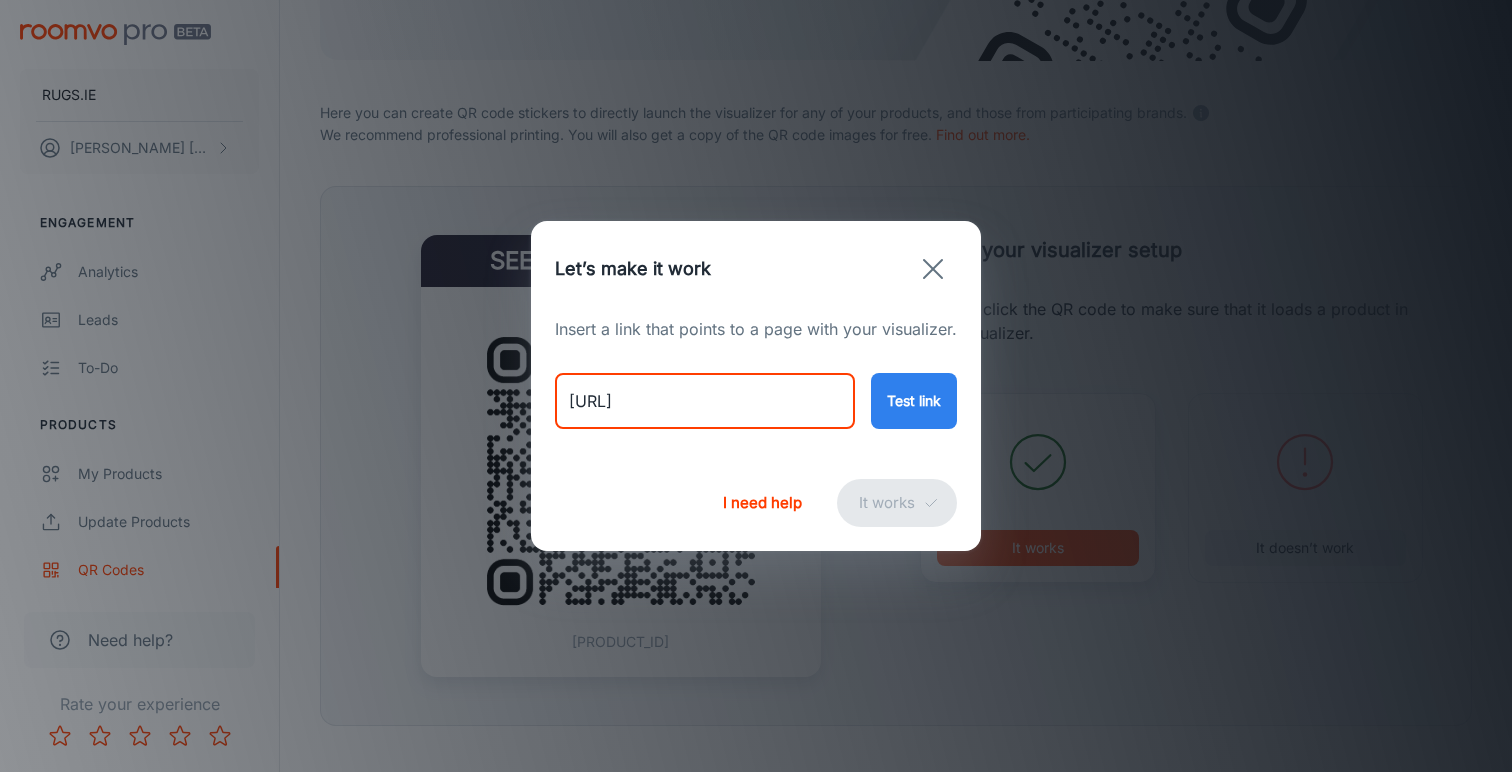 type on "[URL]" 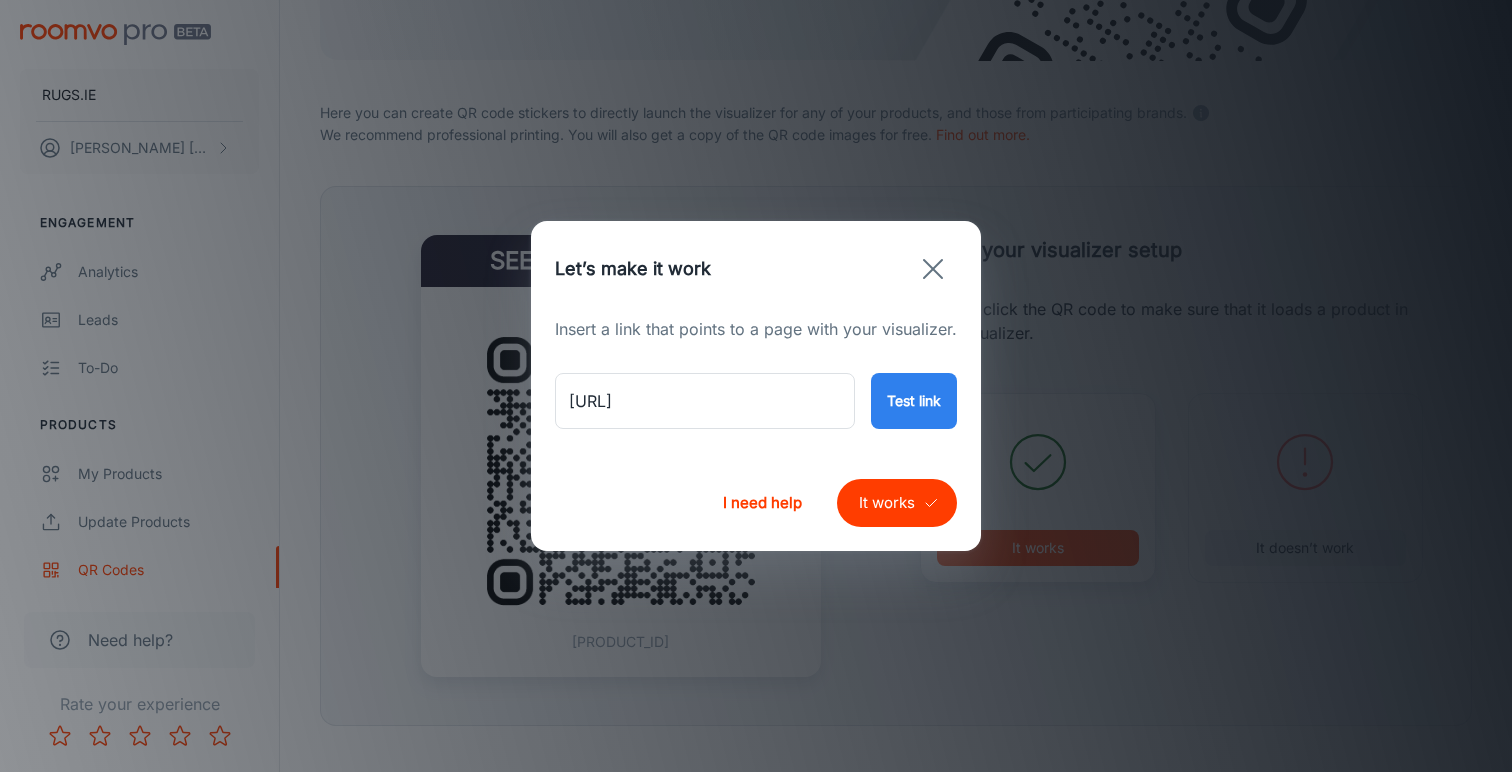 click on "It works" at bounding box center [897, 503] 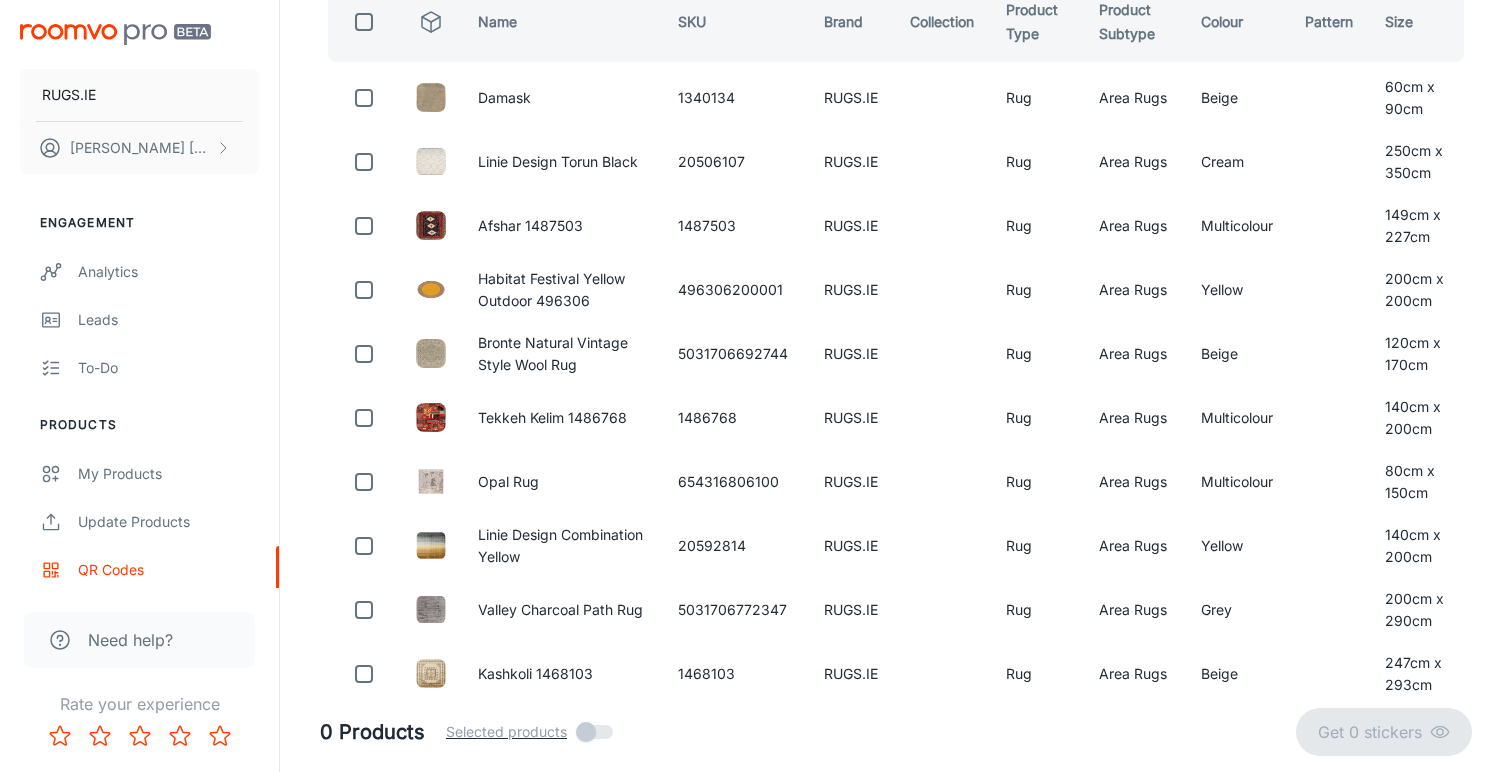 scroll, scrollTop: 99, scrollLeft: 0, axis: vertical 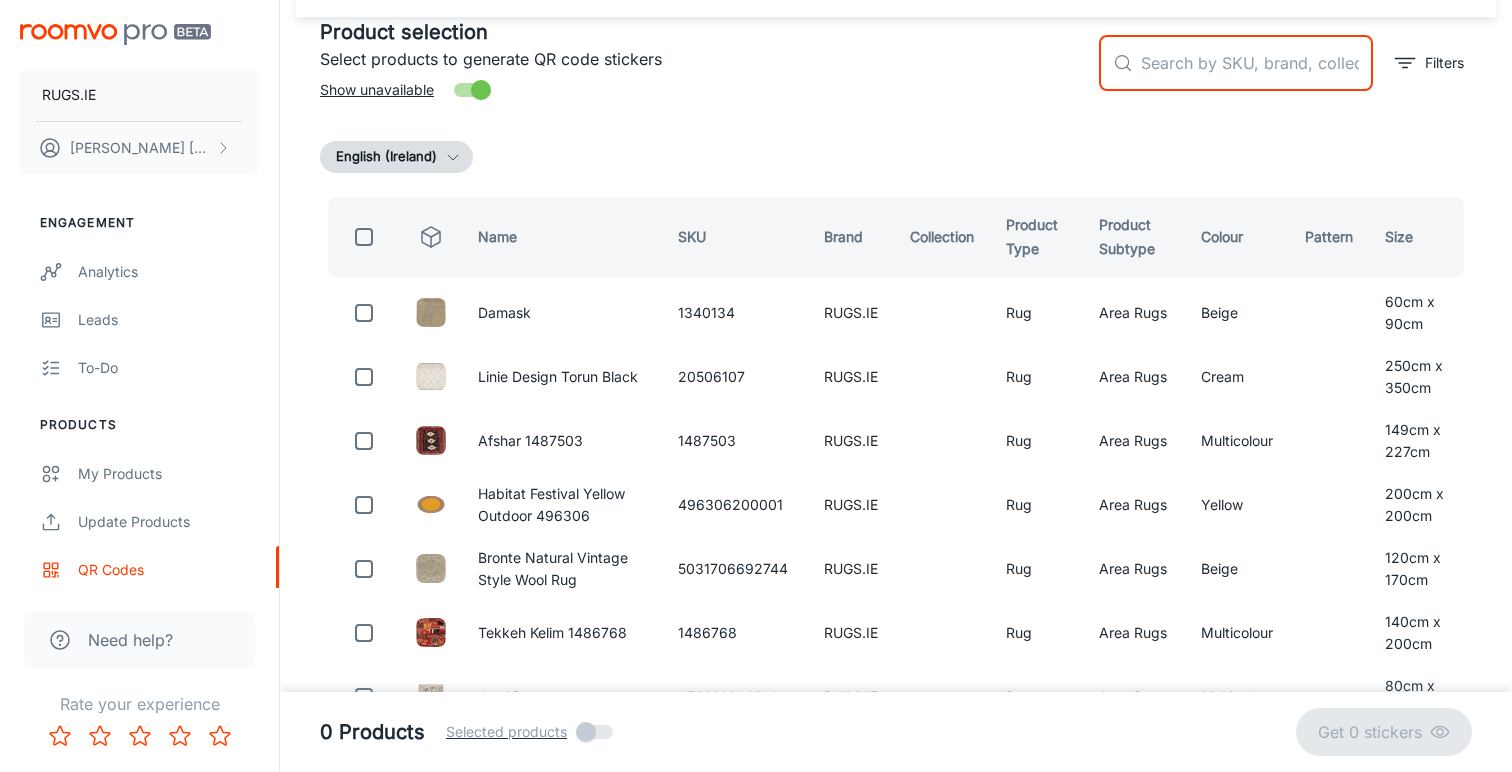 click at bounding box center (1257, 63) 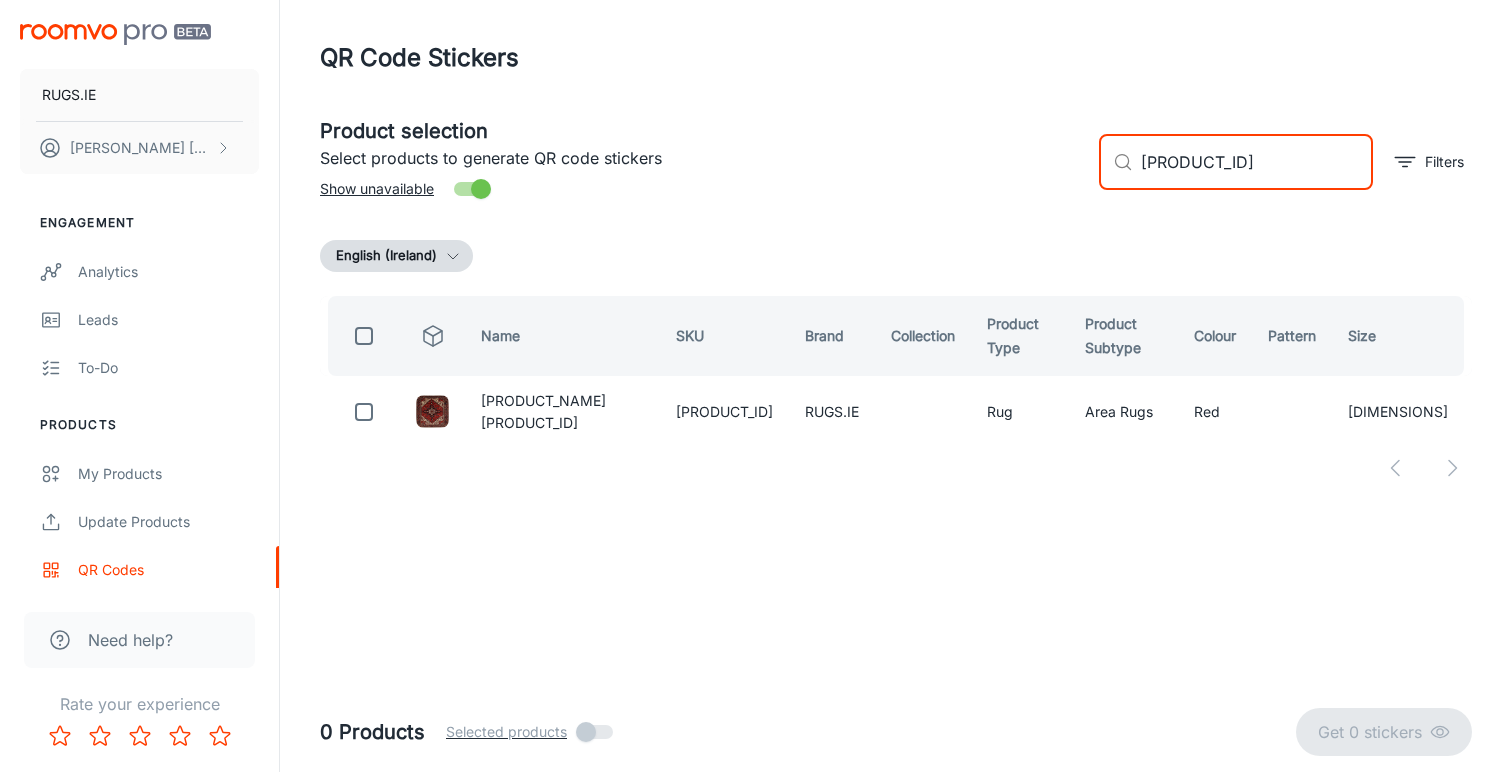 scroll, scrollTop: 0, scrollLeft: 0, axis: both 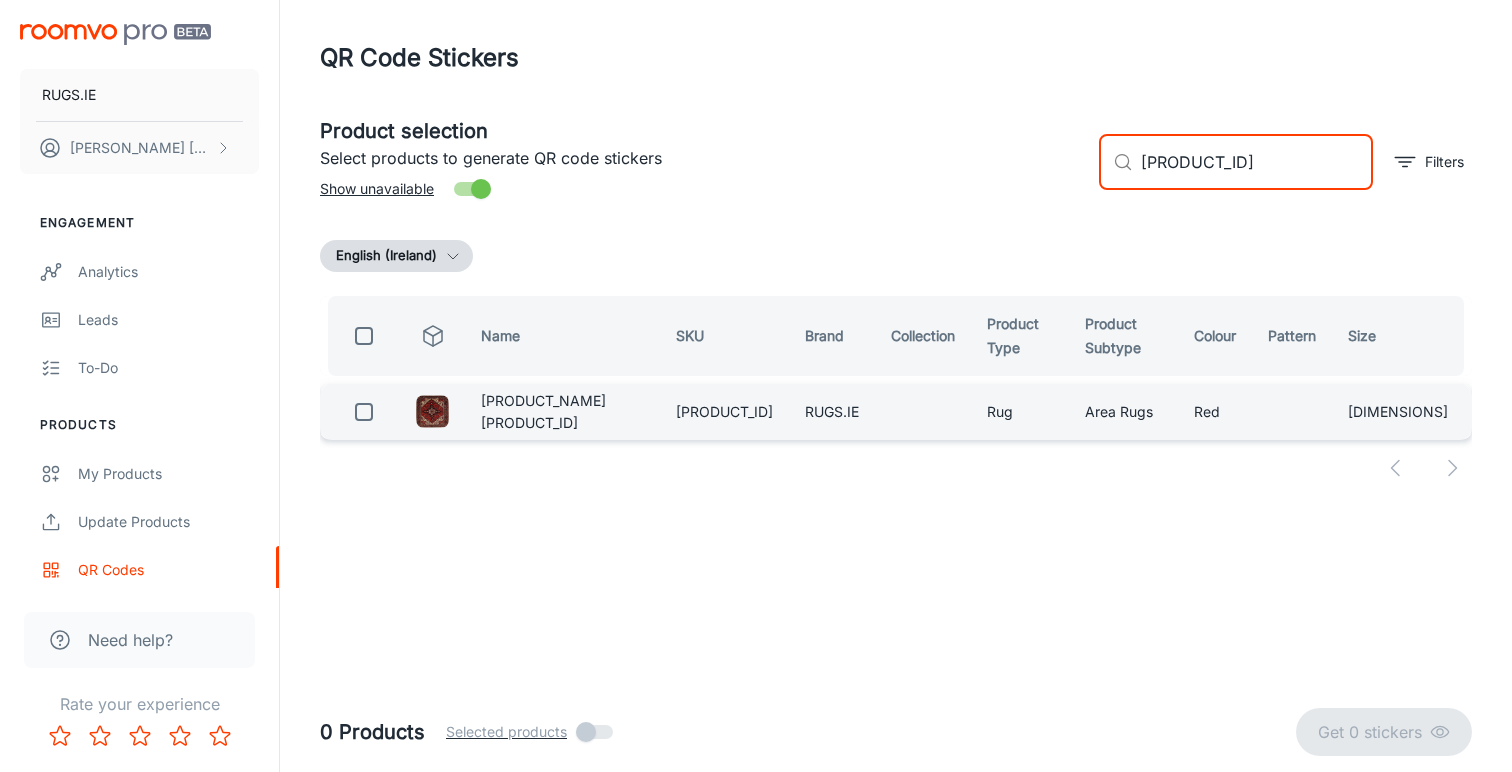 type on "[PRODUCT_ID]" 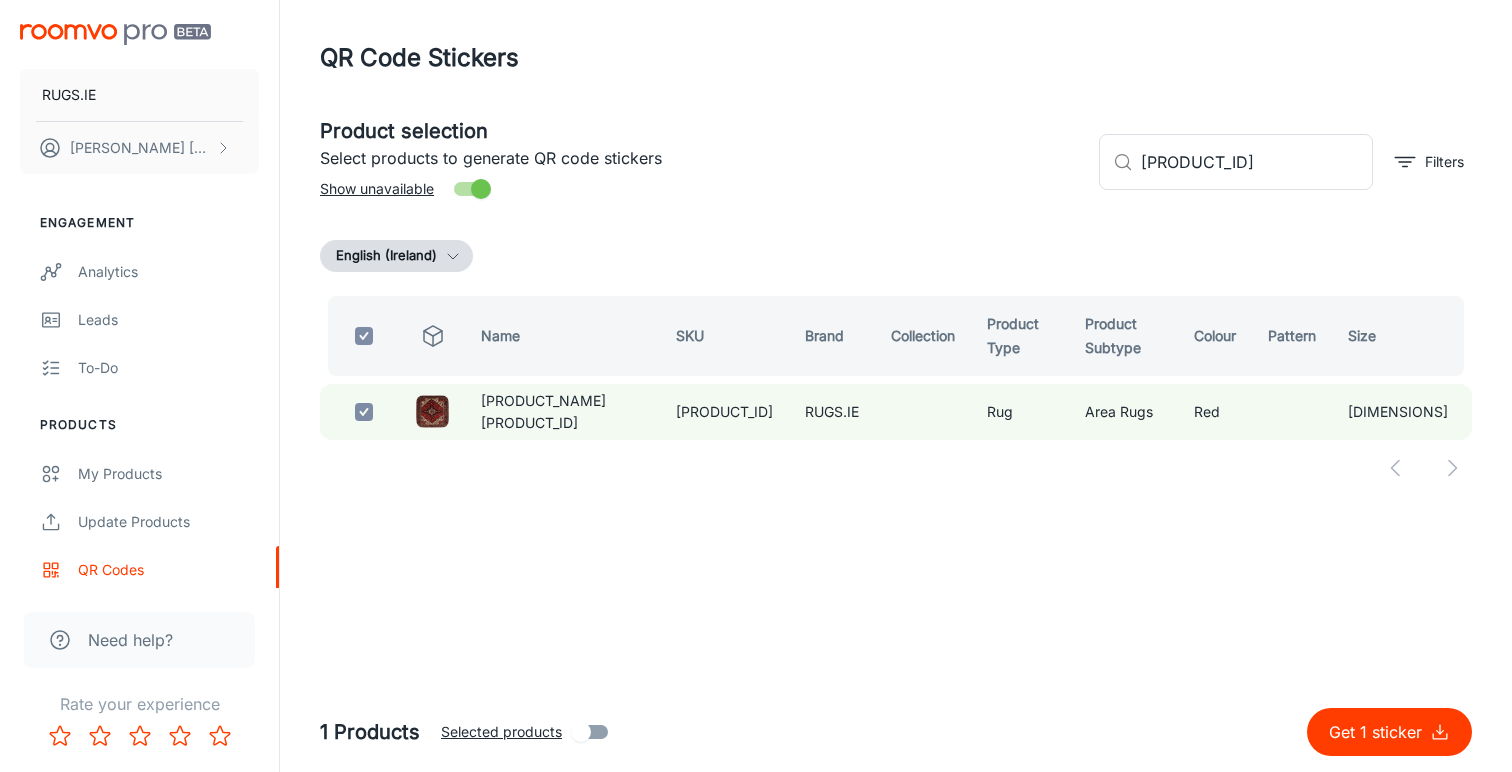 click on "Get 1 sticker" at bounding box center (1379, 732) 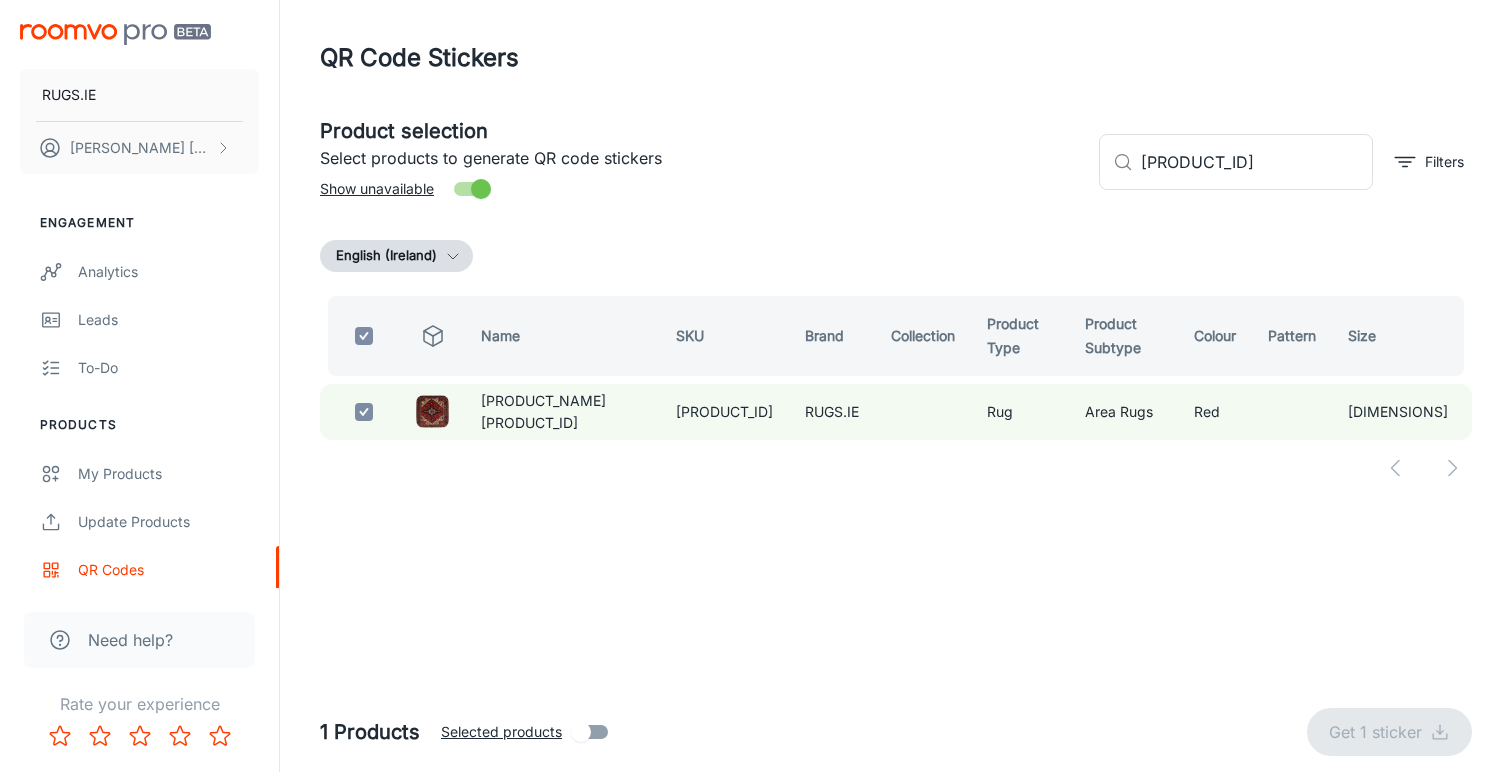 checkbox on "false" 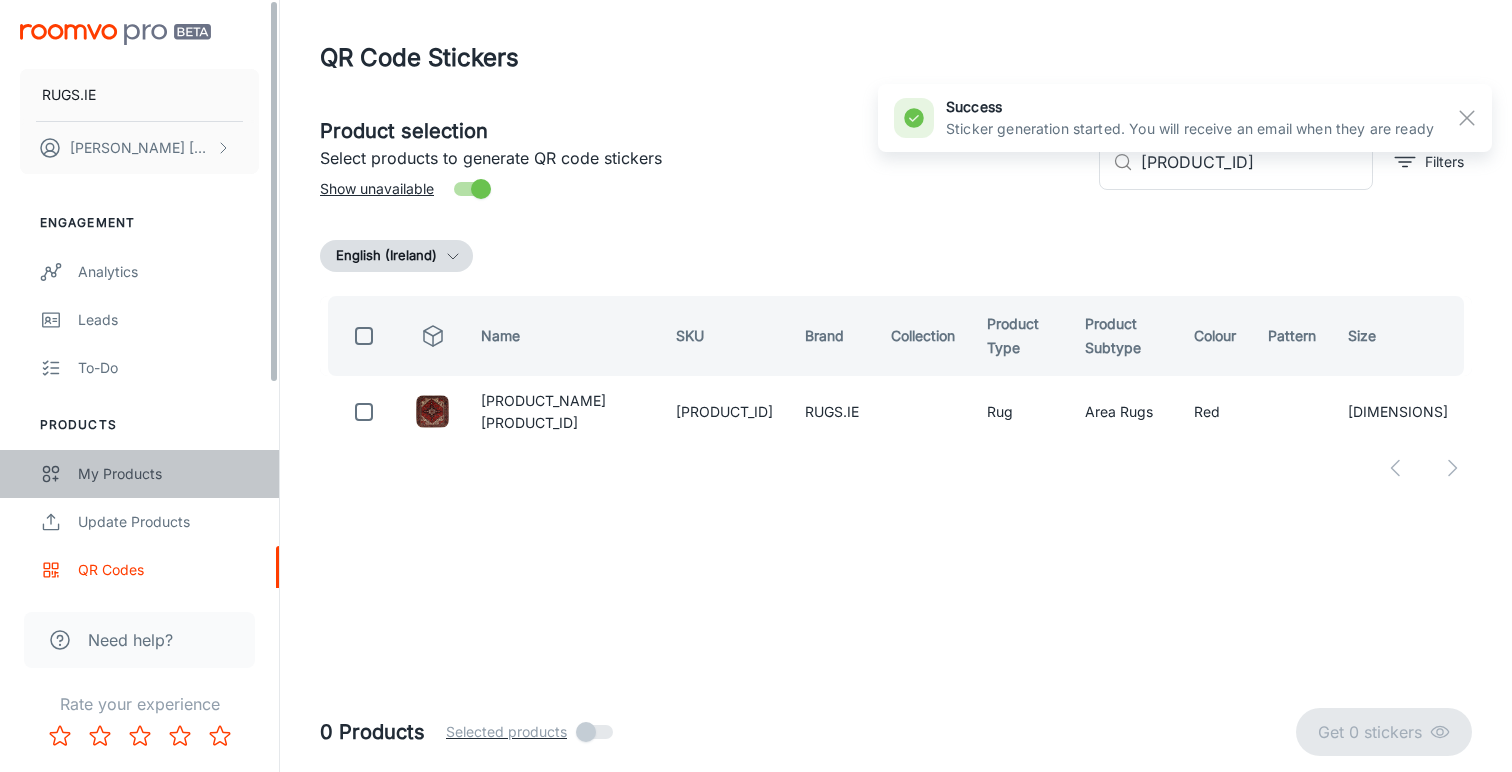 click on "My Products" at bounding box center (139, 474) 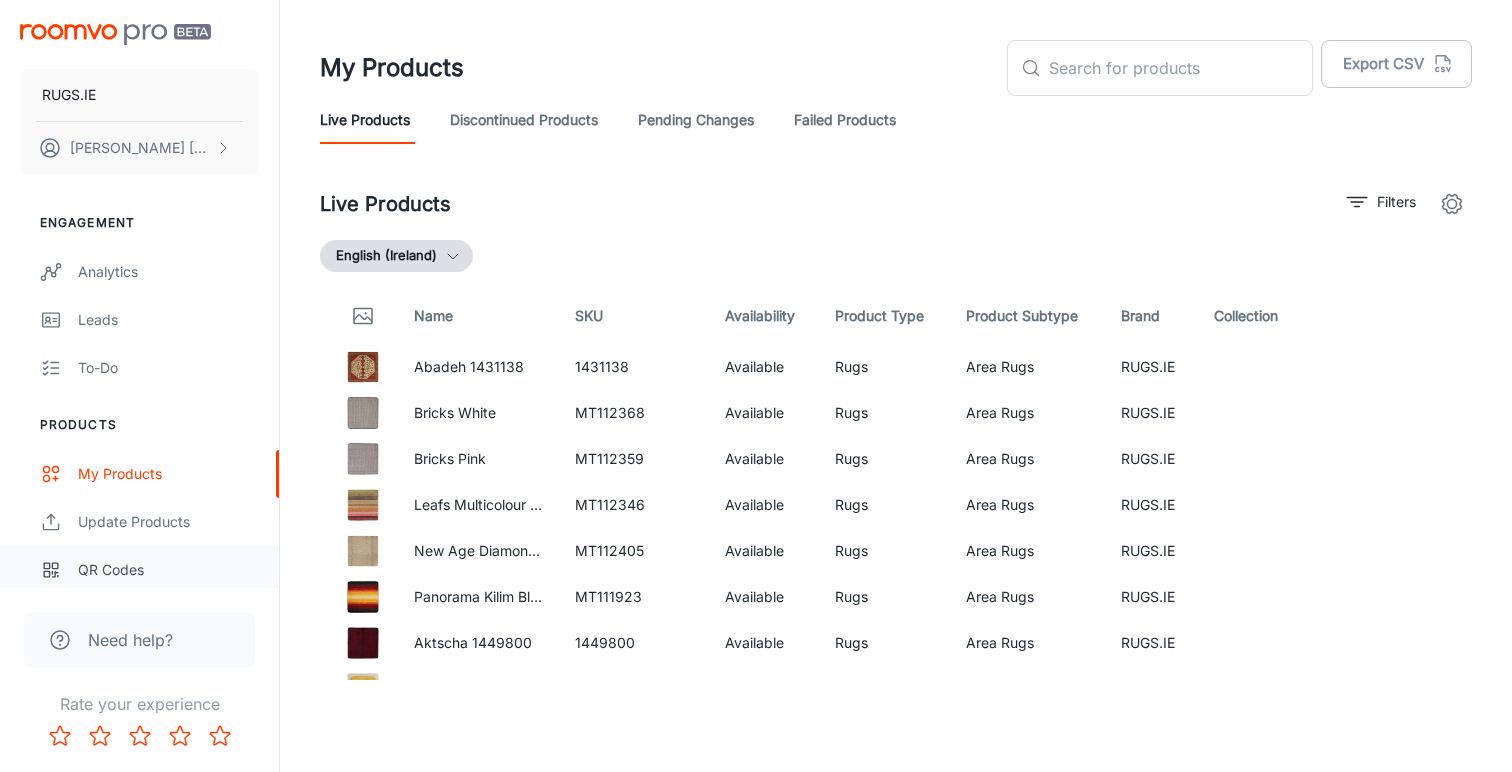 click on "QR Codes" at bounding box center [168, 570] 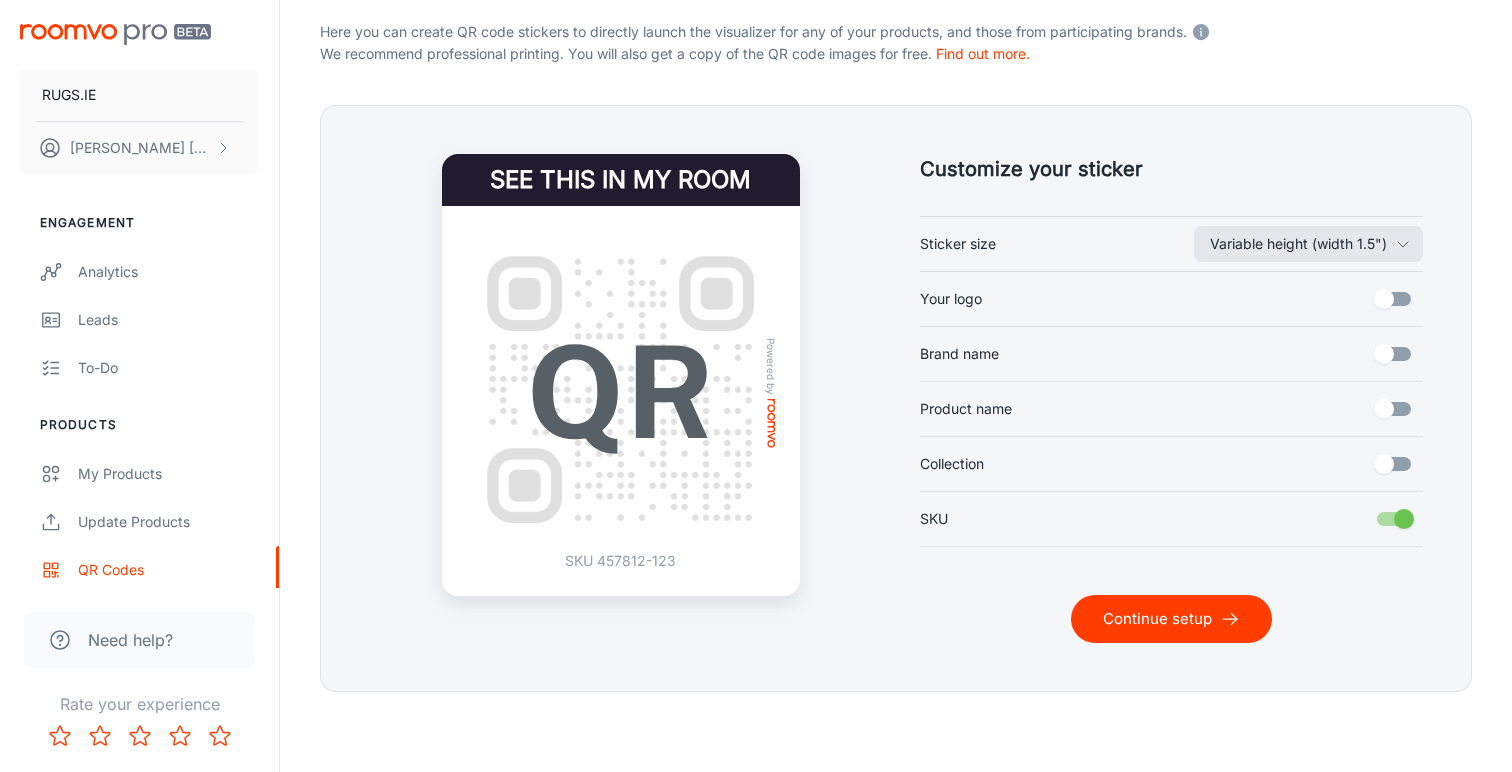 click on "Continue setup" at bounding box center (1171, 619) 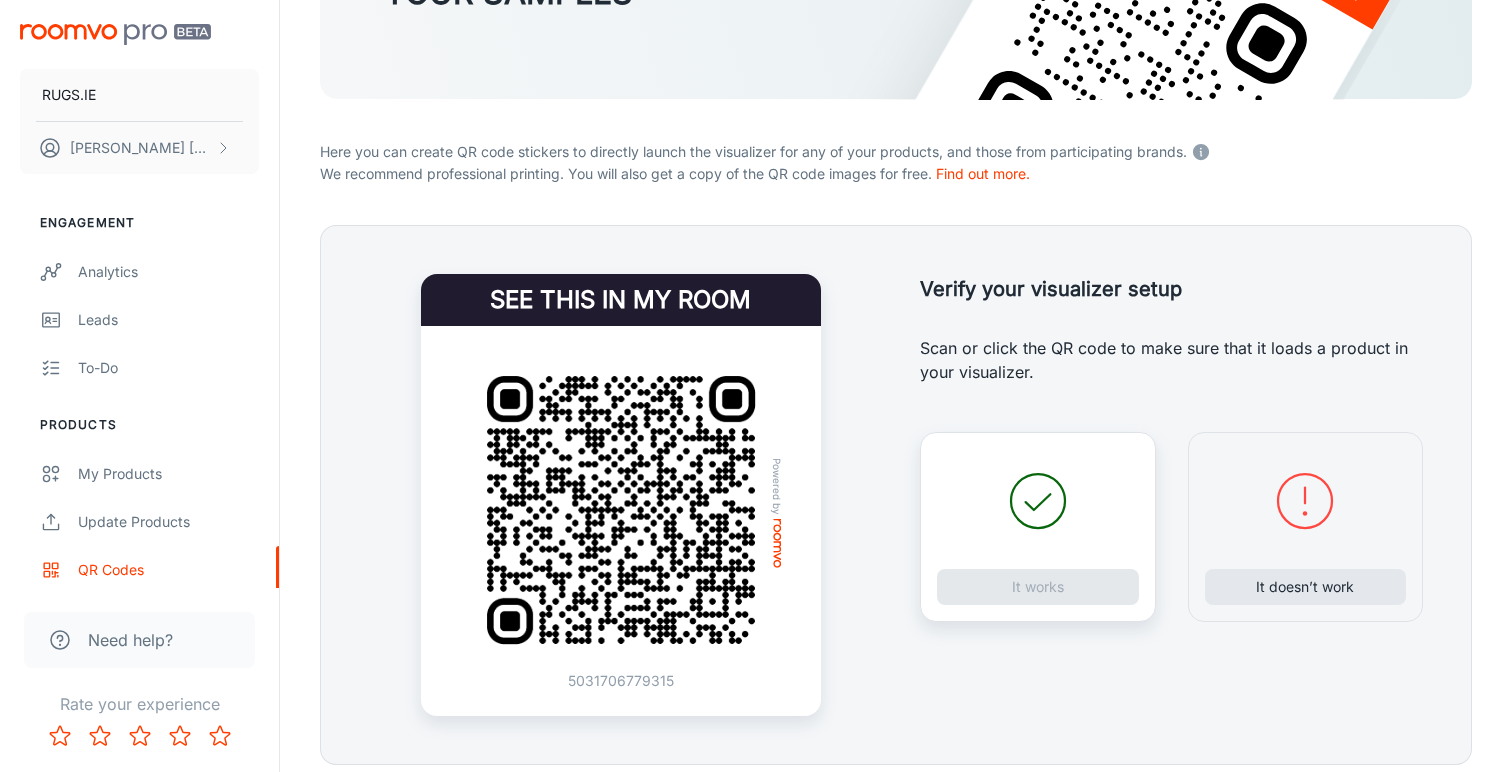 scroll, scrollTop: 286, scrollLeft: 0, axis: vertical 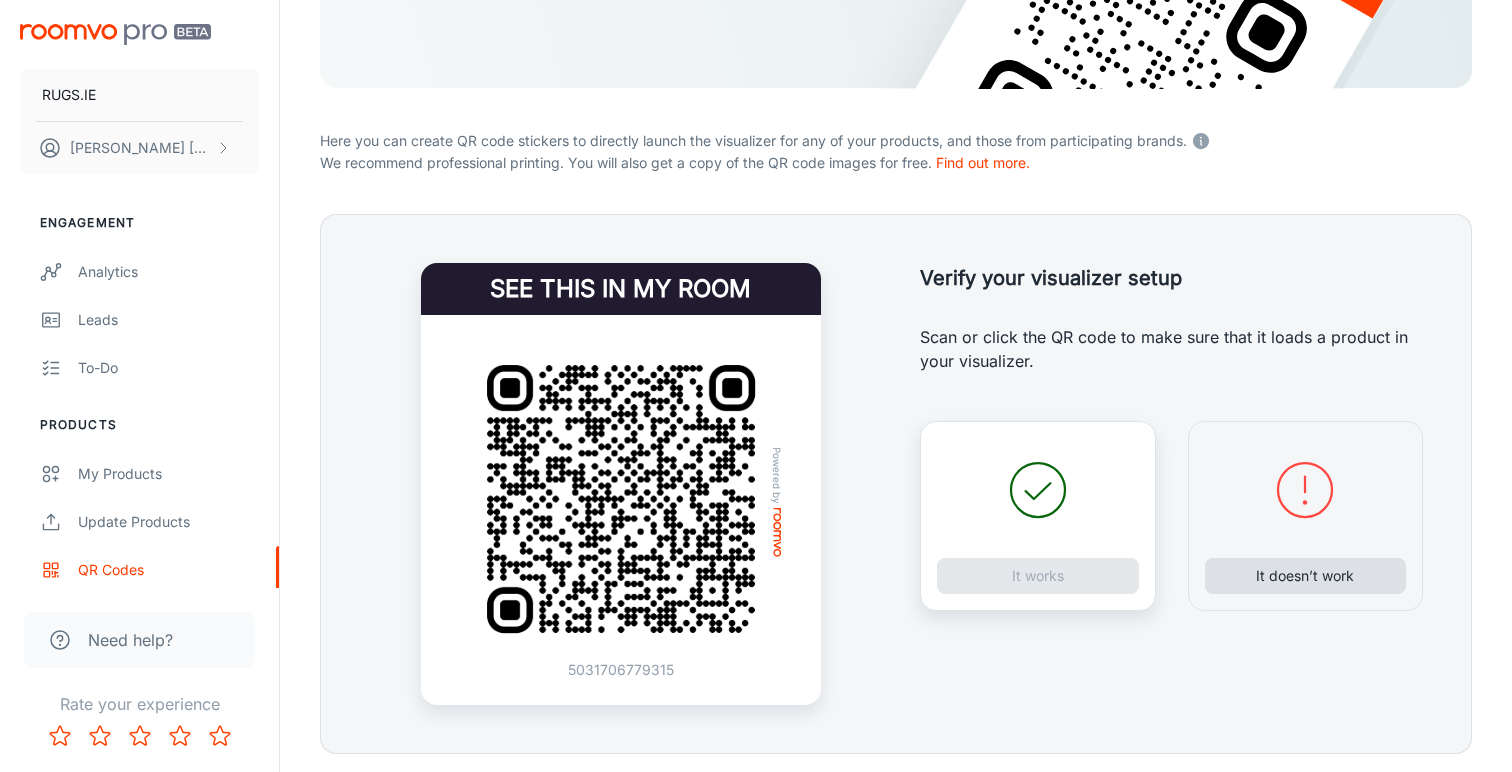 click on "It doesn’t work" at bounding box center (1306, 576) 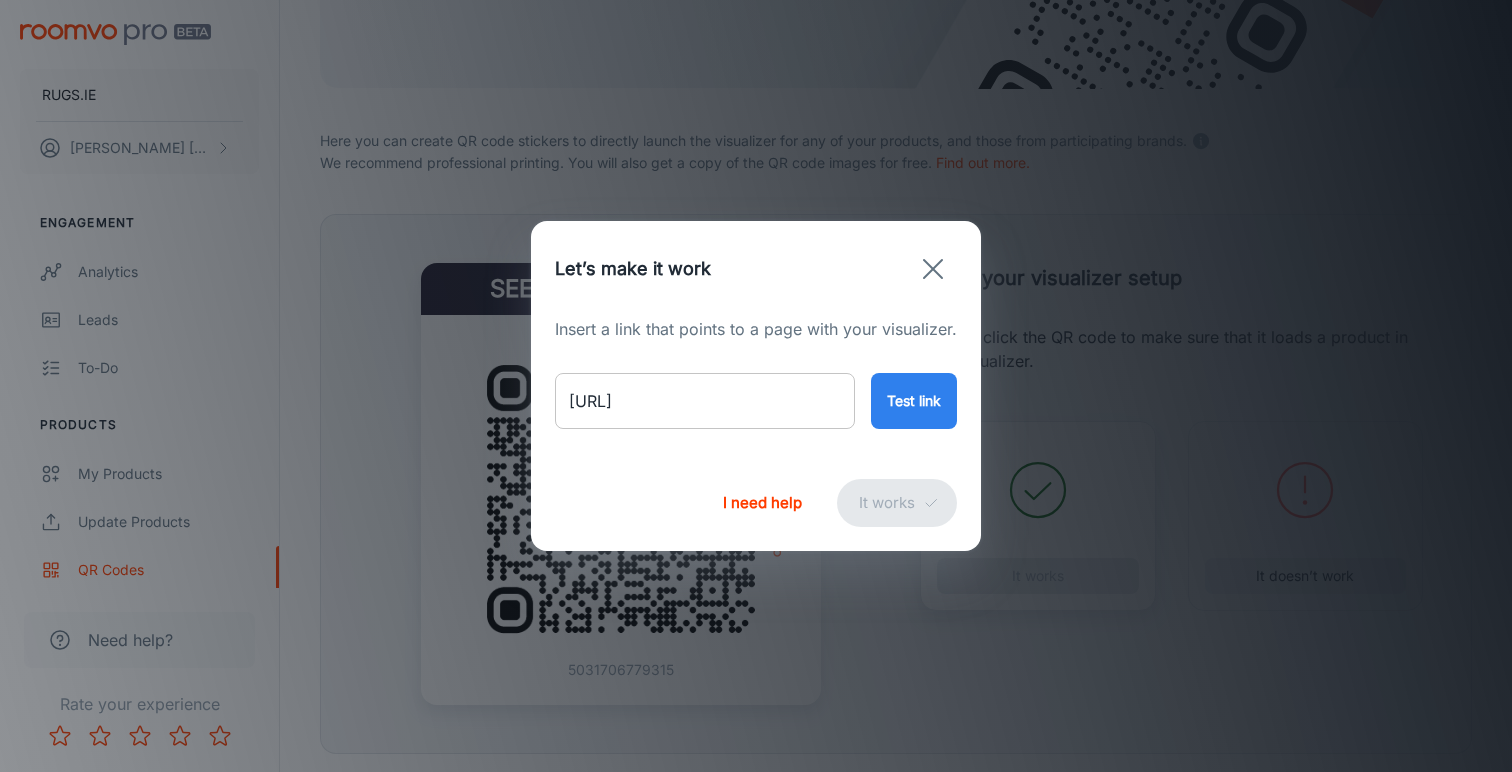 click on "[URL]" at bounding box center [705, 401] 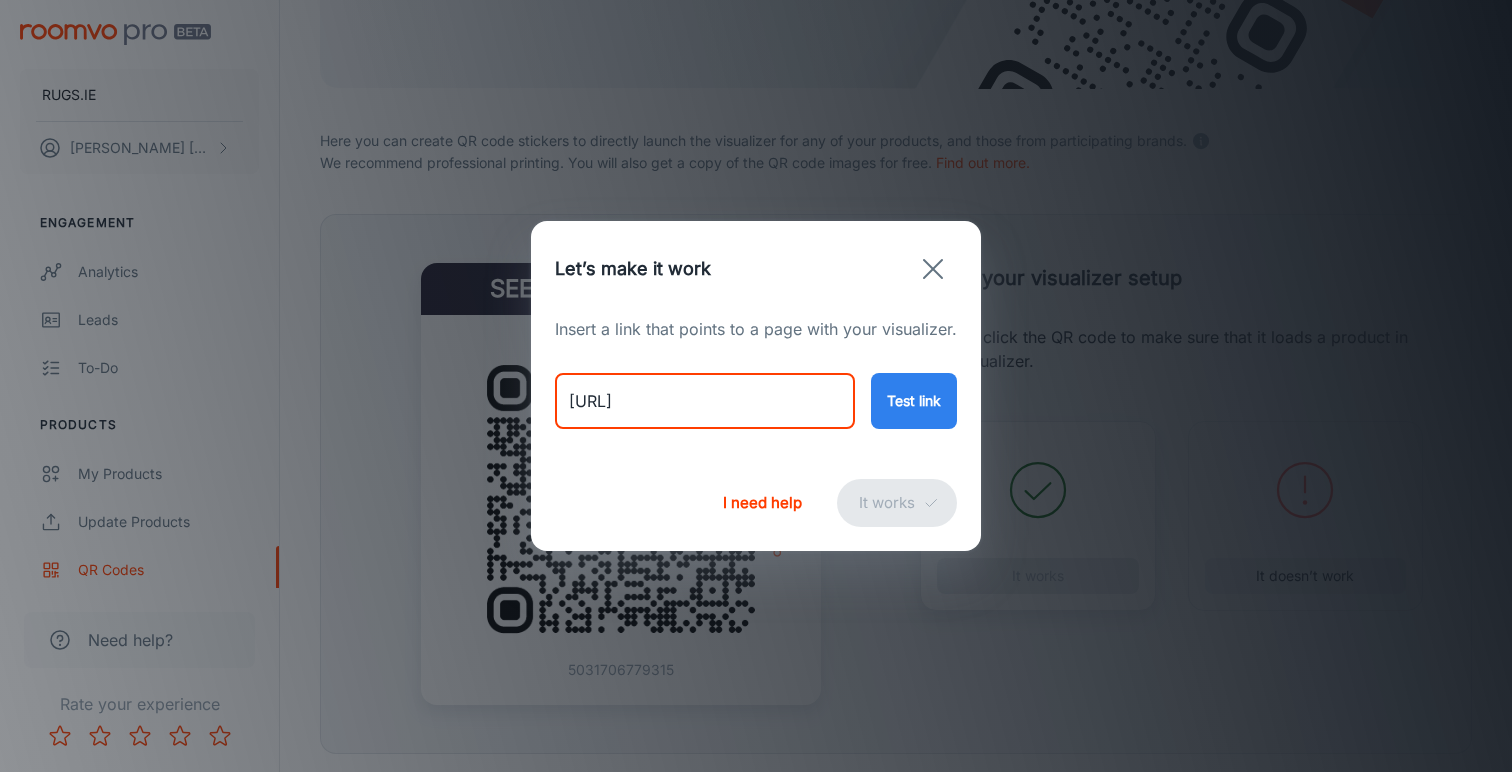 click on "[URL]" at bounding box center [705, 401] 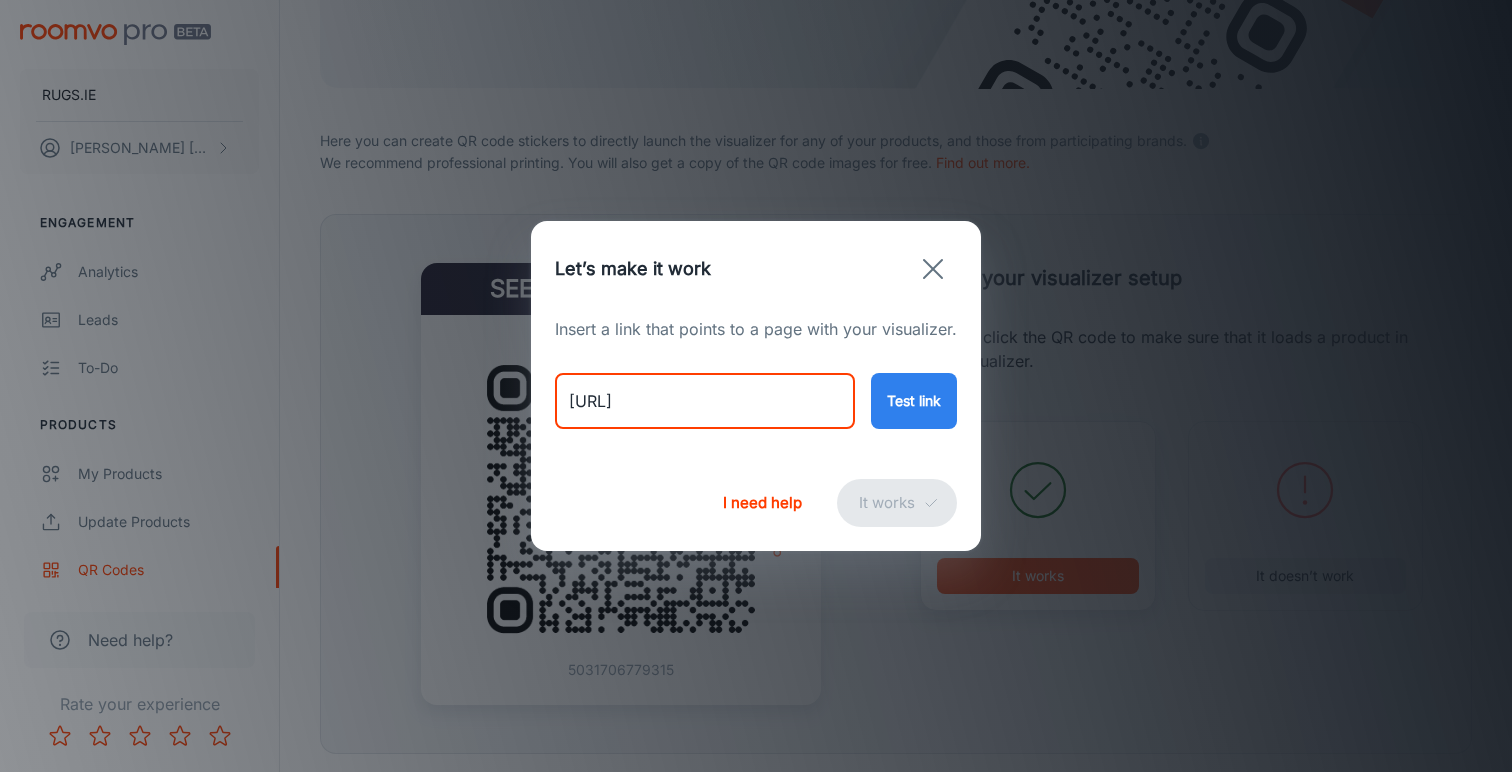 type on "[URL]" 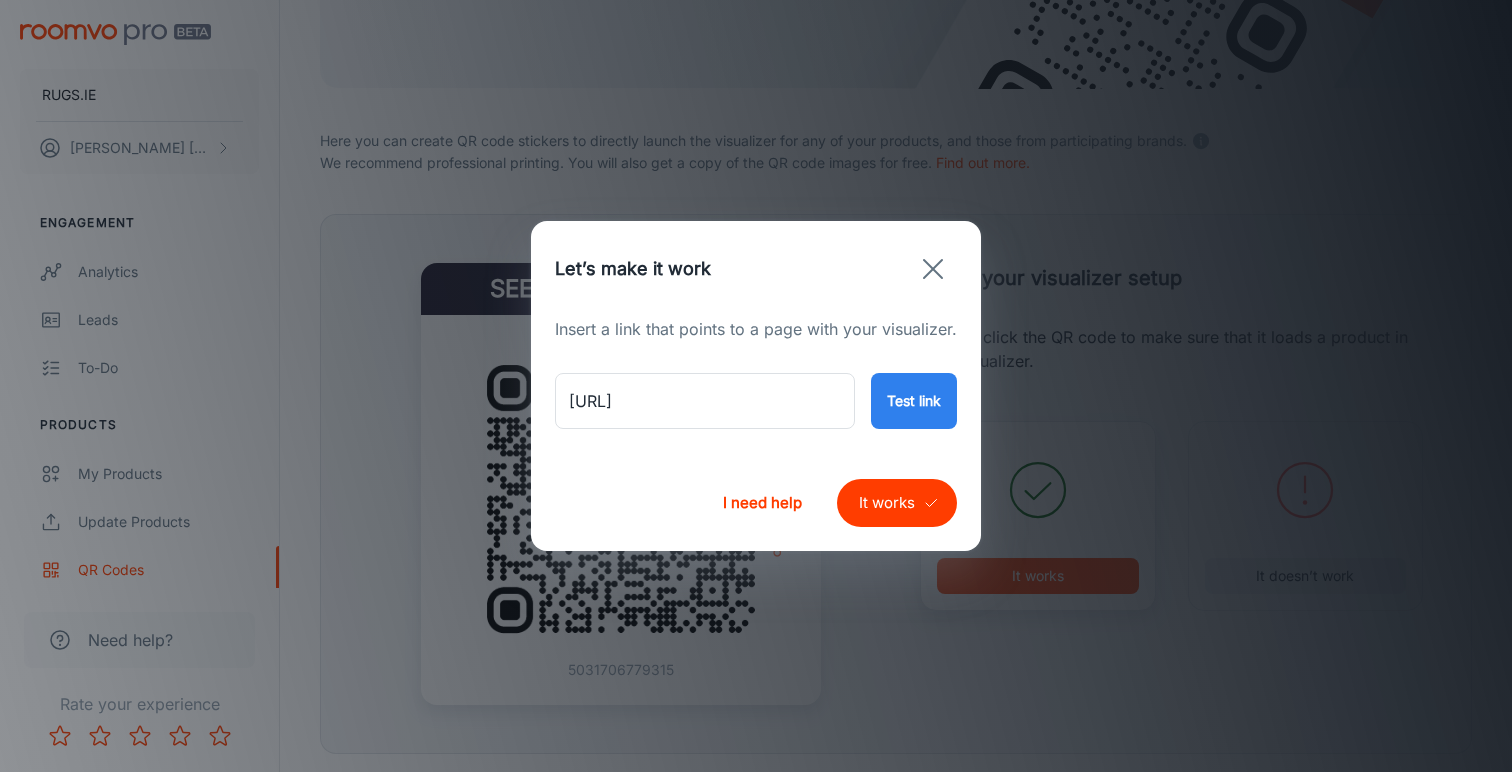 click on "It works" at bounding box center [897, 503] 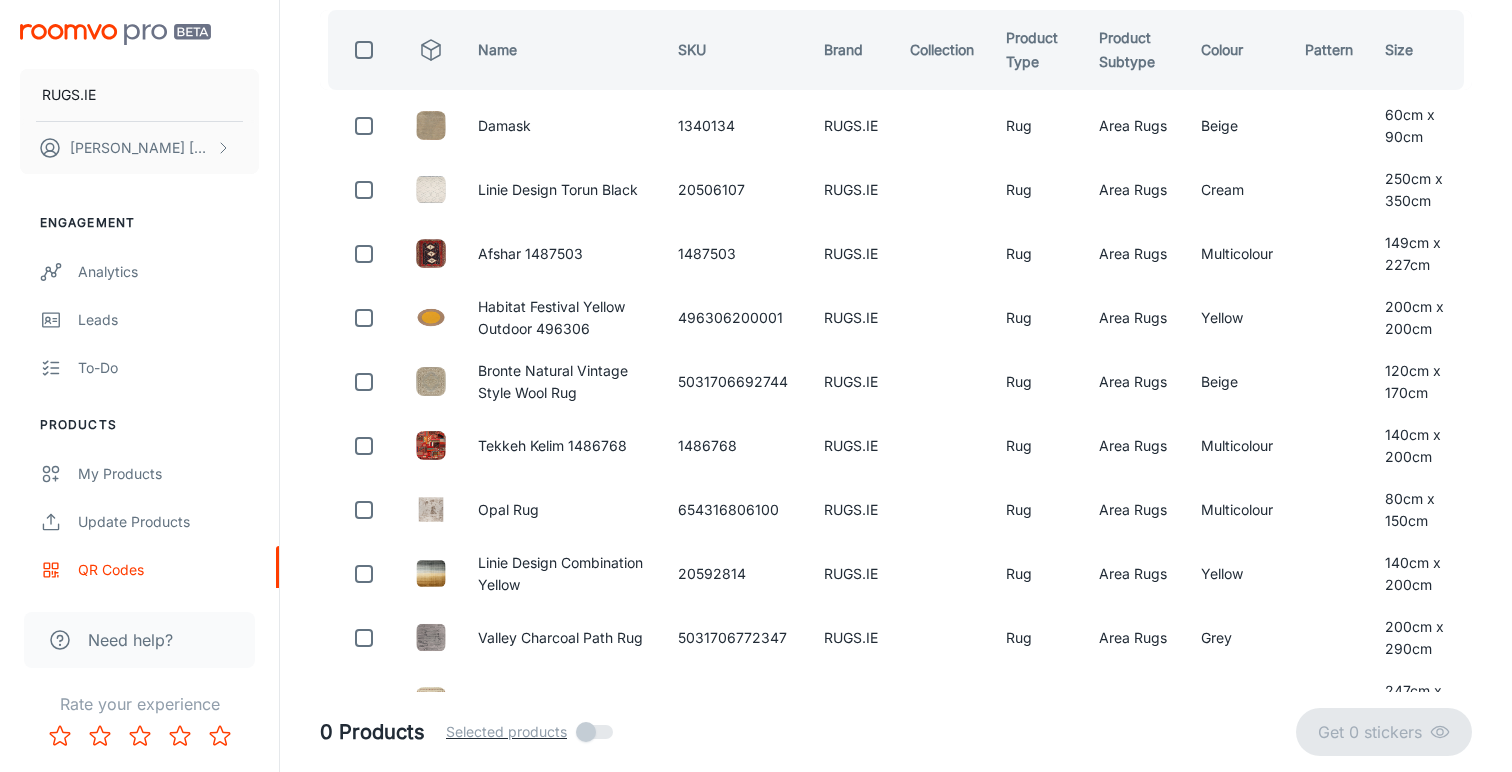 scroll, scrollTop: 99, scrollLeft: 0, axis: vertical 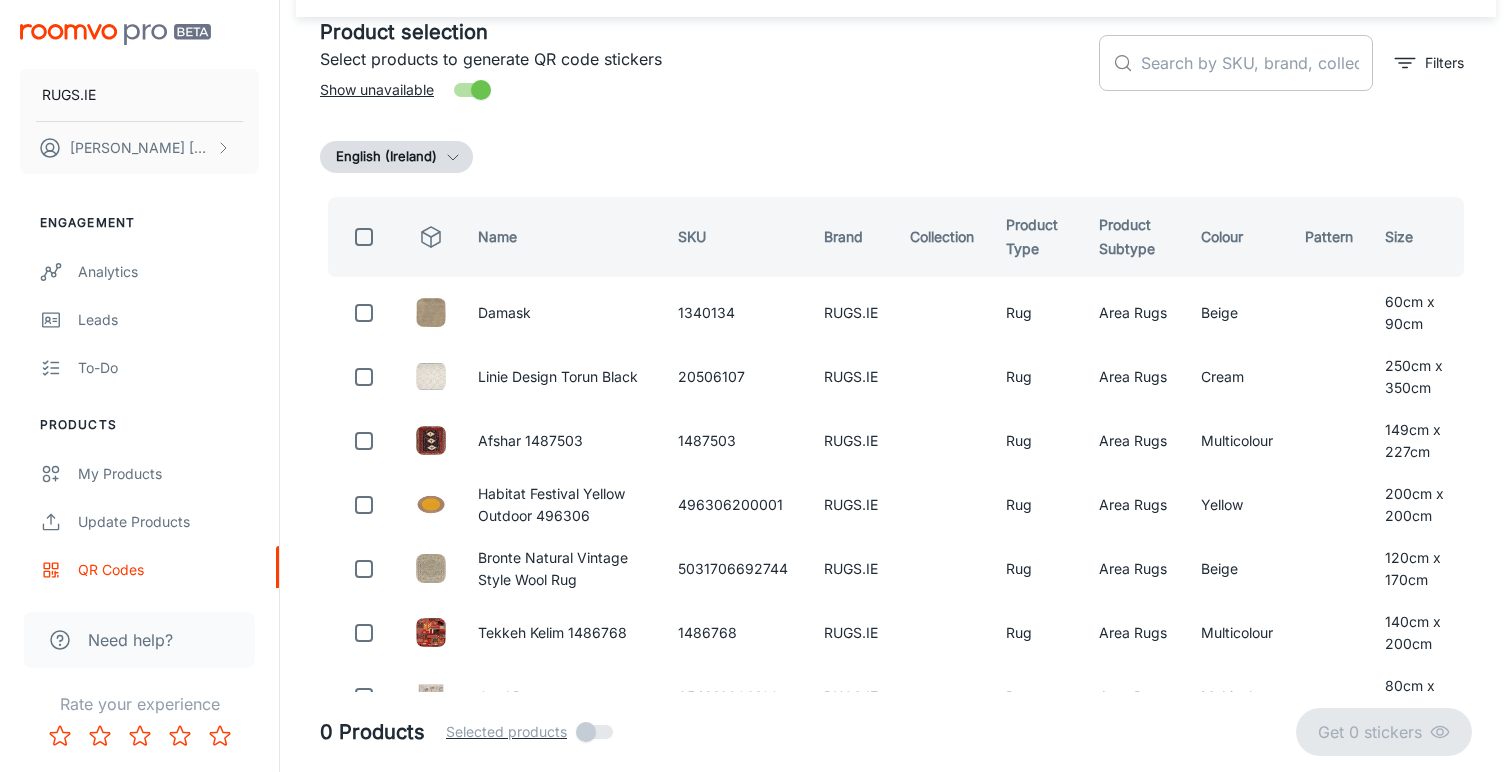 click at bounding box center (1257, 63) 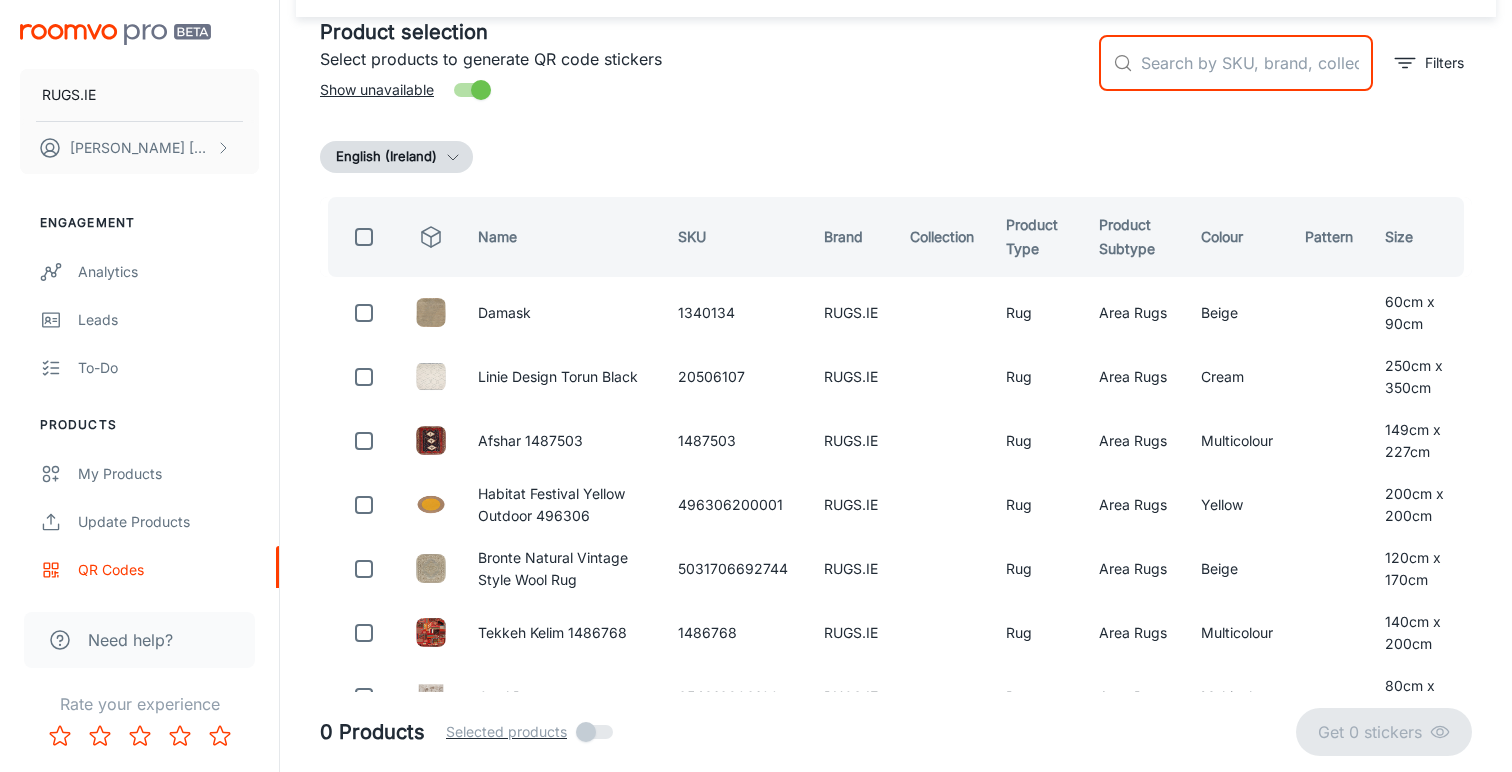 paste on "[PRODUCT_ID]" 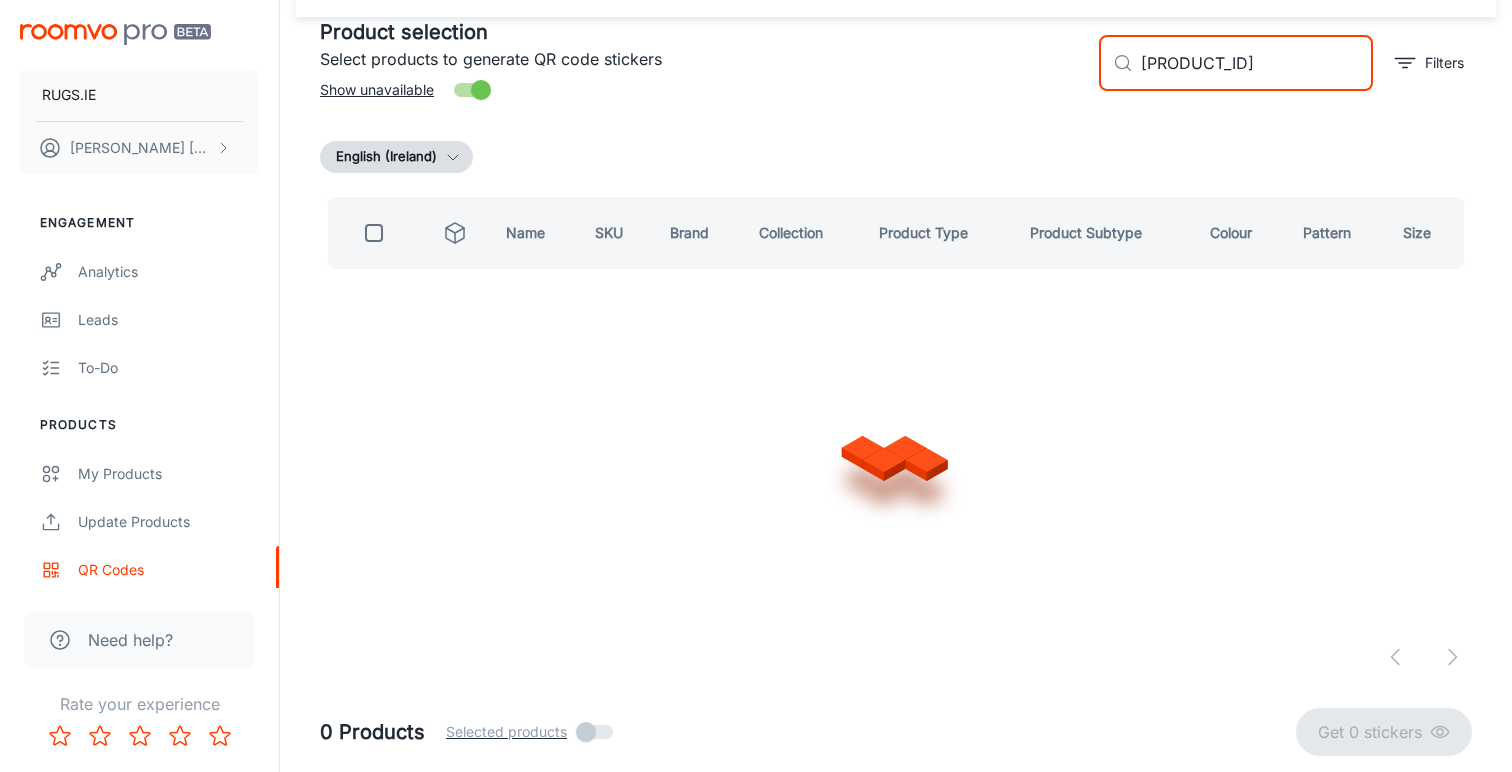 scroll, scrollTop: 0, scrollLeft: 0, axis: both 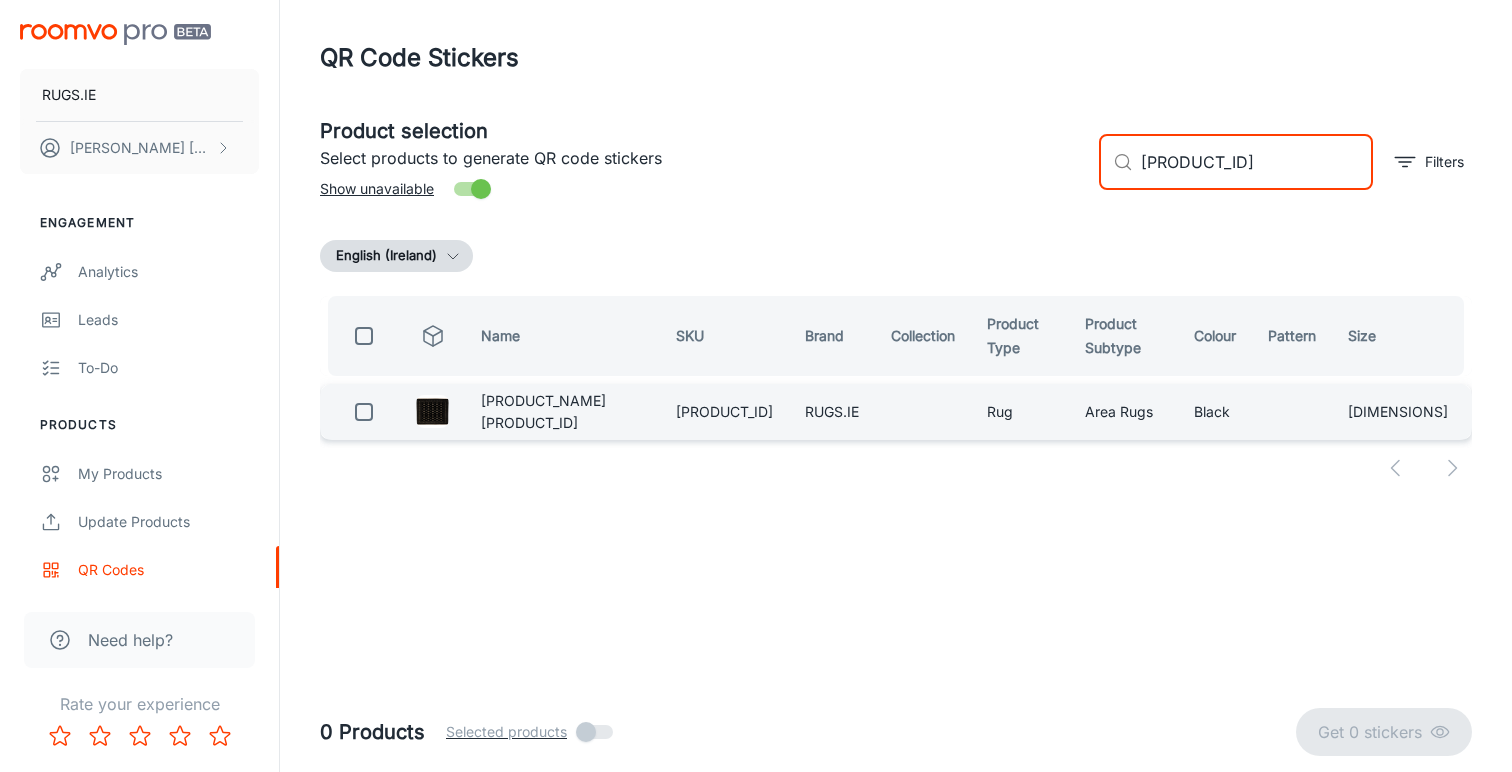 type on "[PRODUCT_ID]" 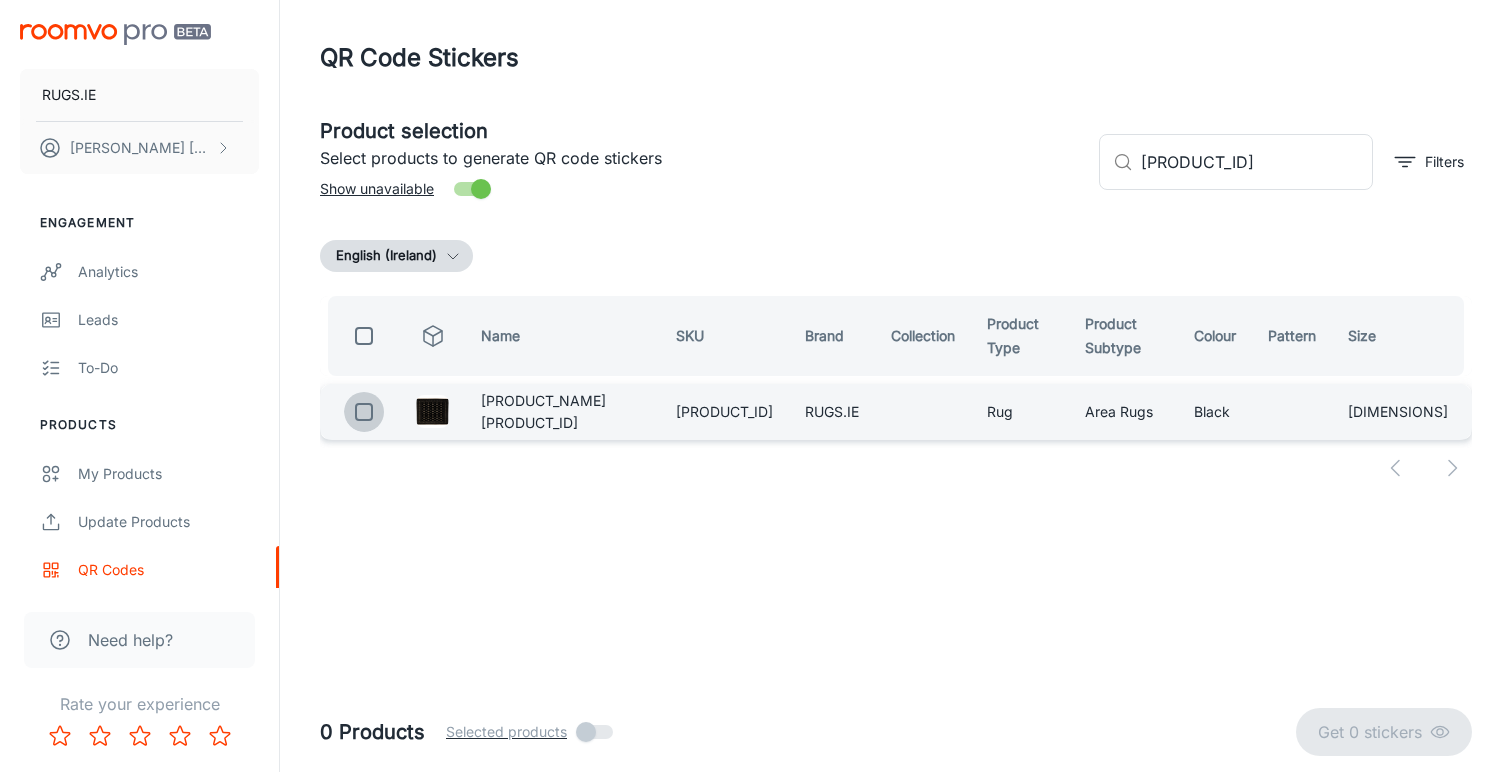 click at bounding box center [364, 412] 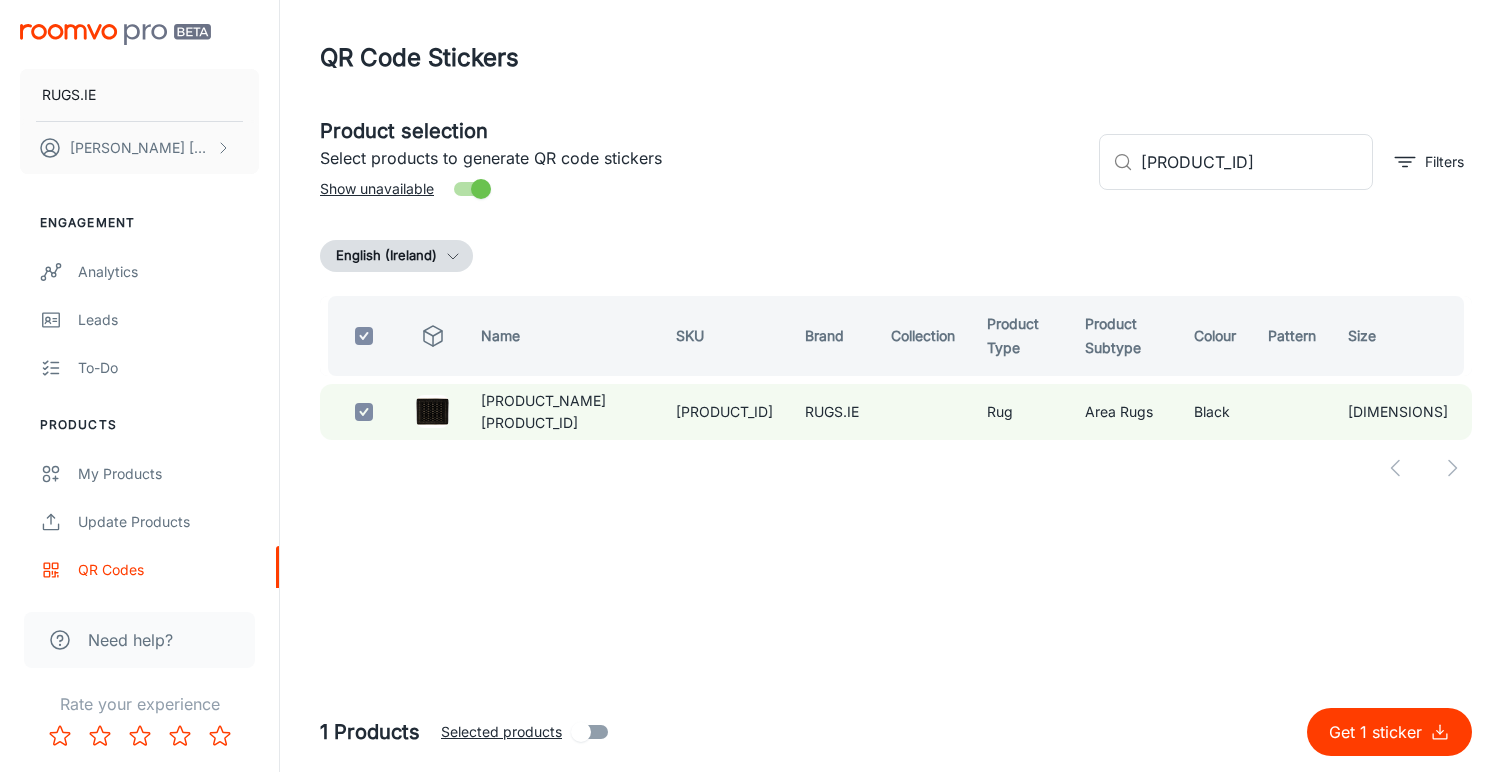 click on "Get 1 sticker" at bounding box center (1379, 732) 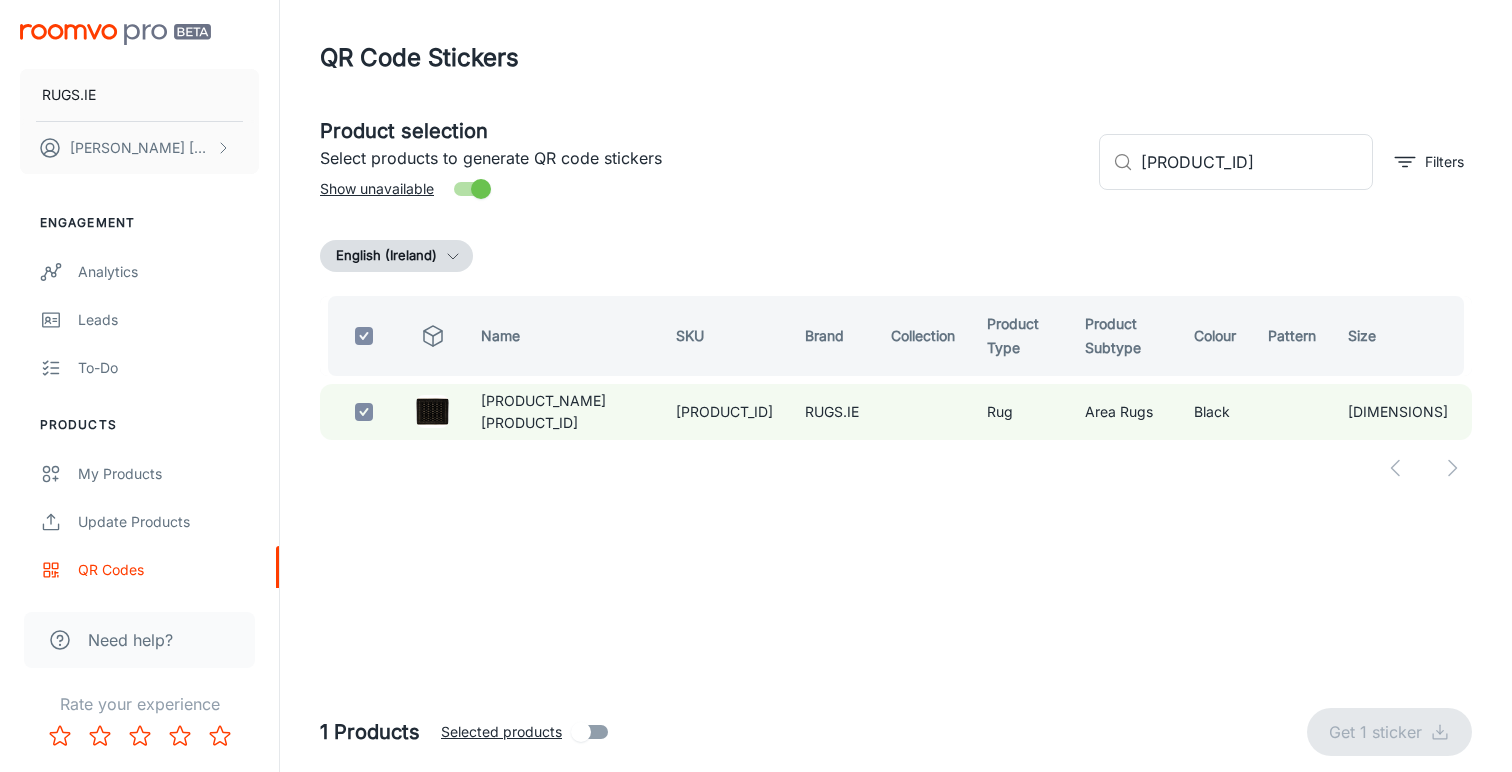 checkbox on "false" 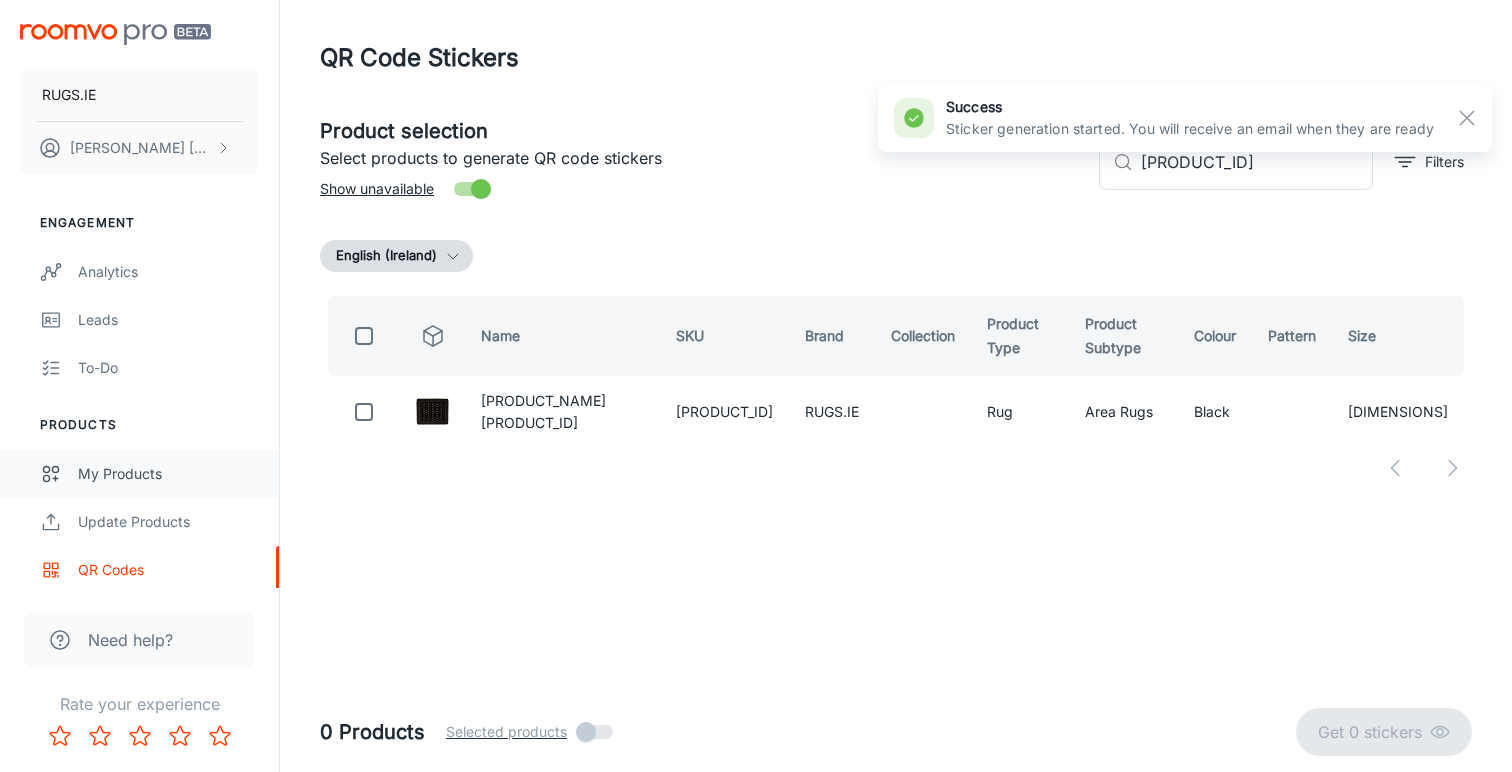 click on "My Products" at bounding box center [168, 474] 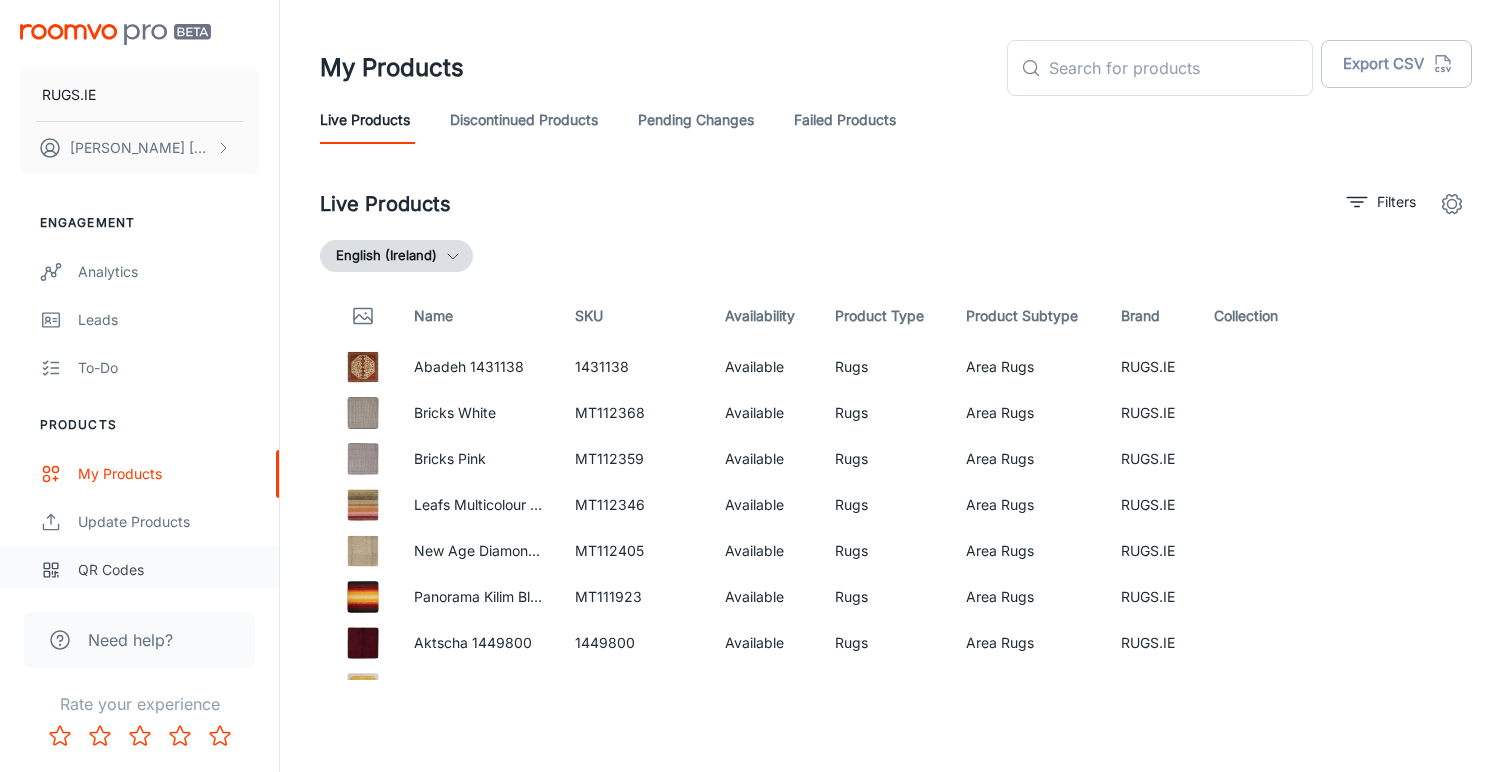click on "QR Codes" at bounding box center (168, 570) 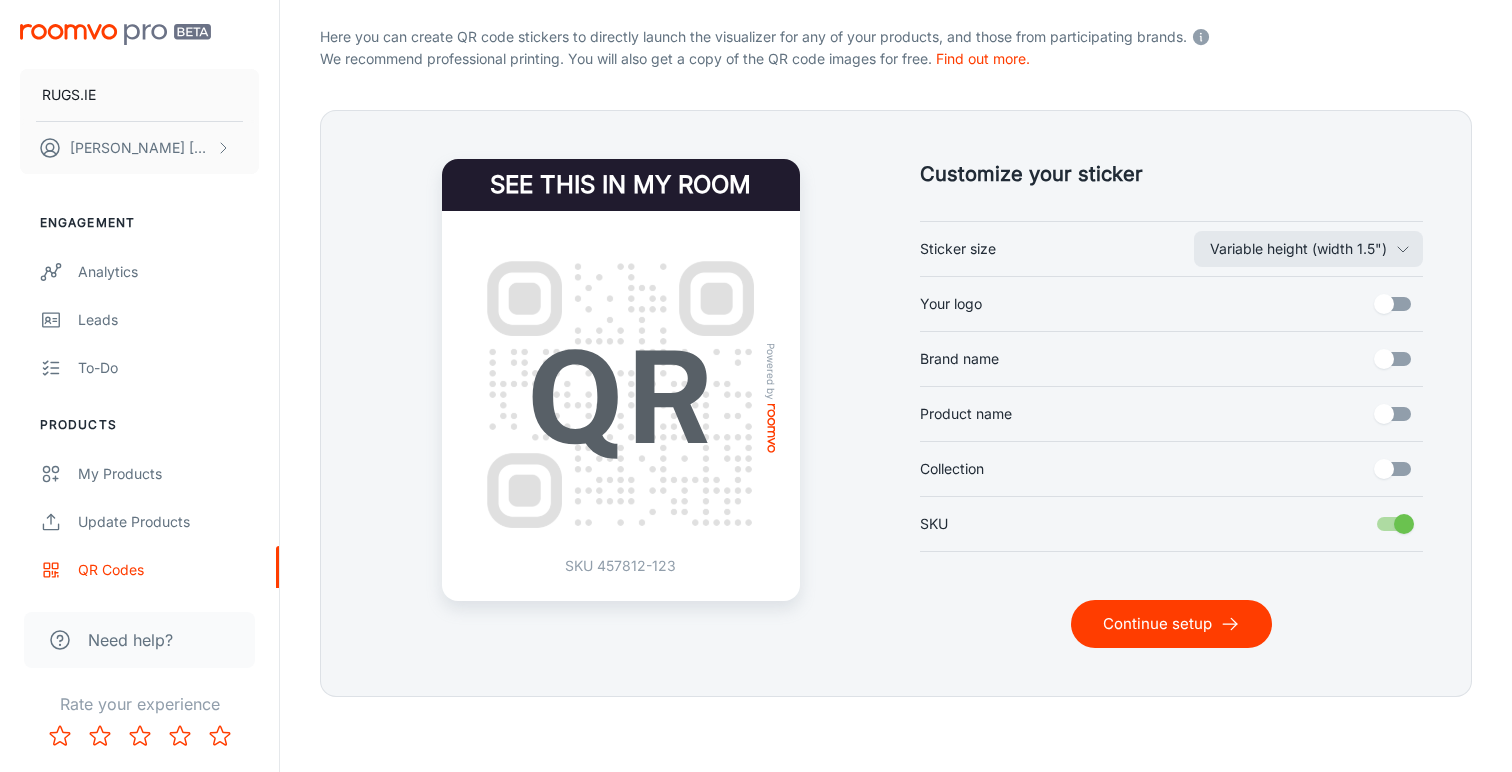 click on "Continue setup" at bounding box center [1171, 624] 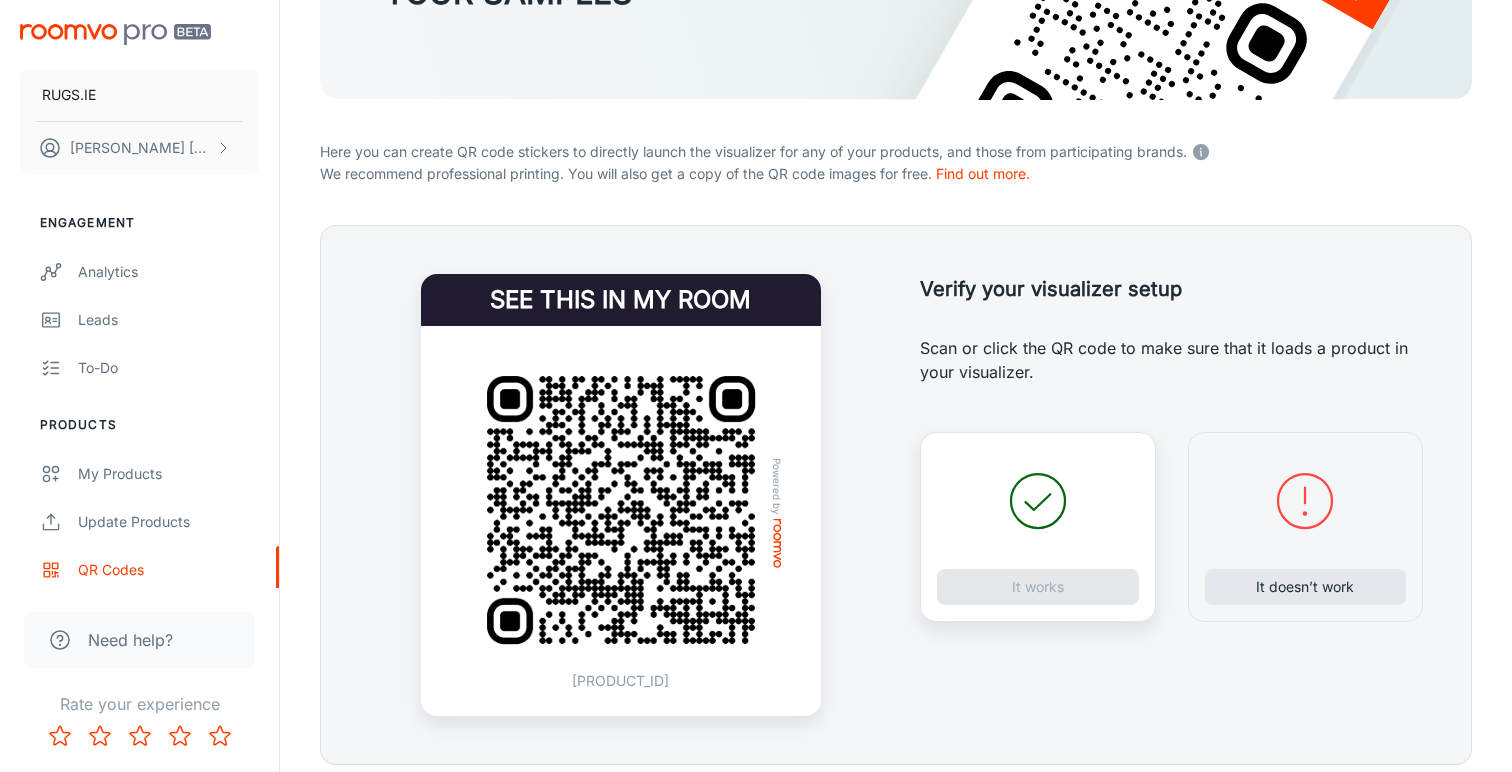 scroll, scrollTop: 284, scrollLeft: 0, axis: vertical 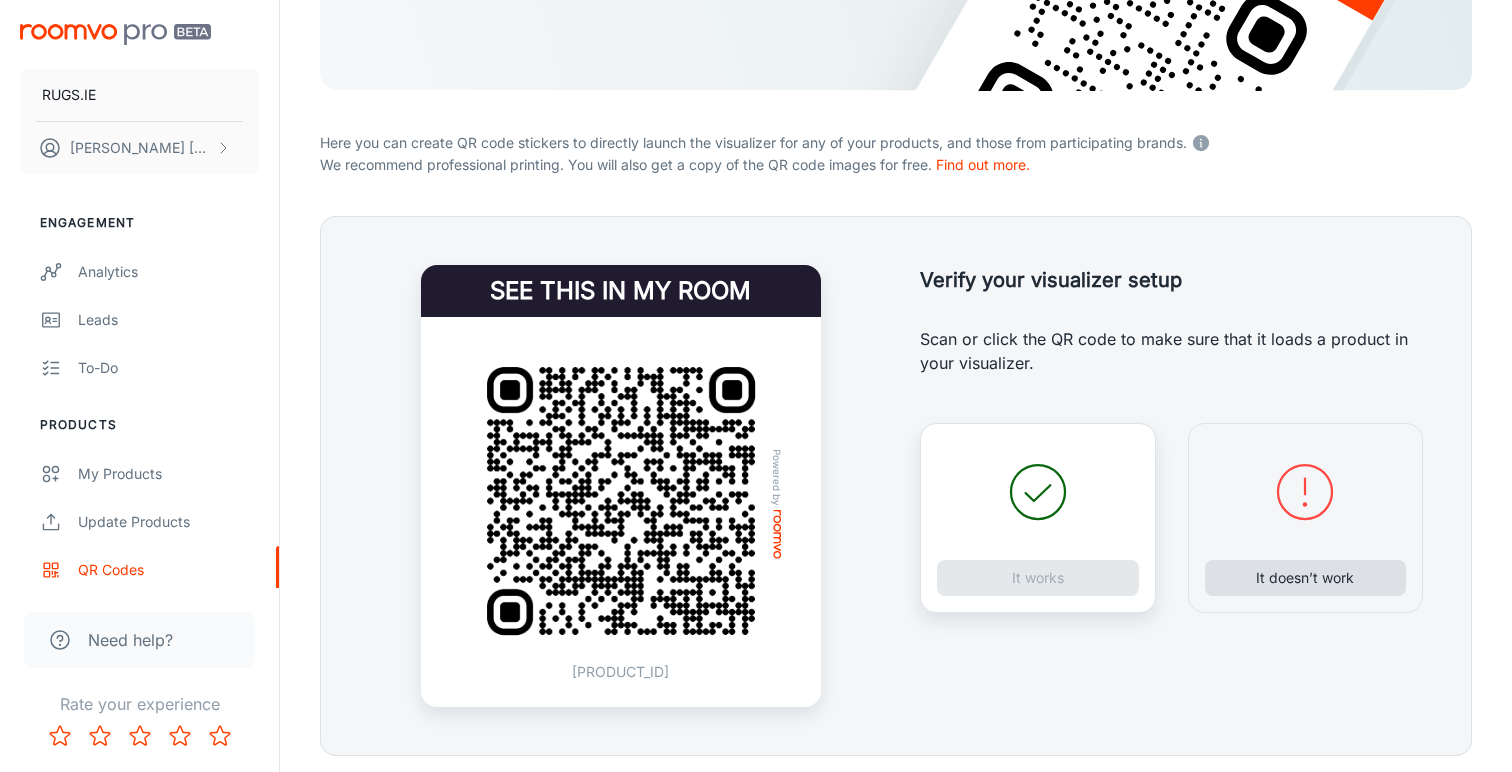 click on "It doesn’t work" at bounding box center (1306, 578) 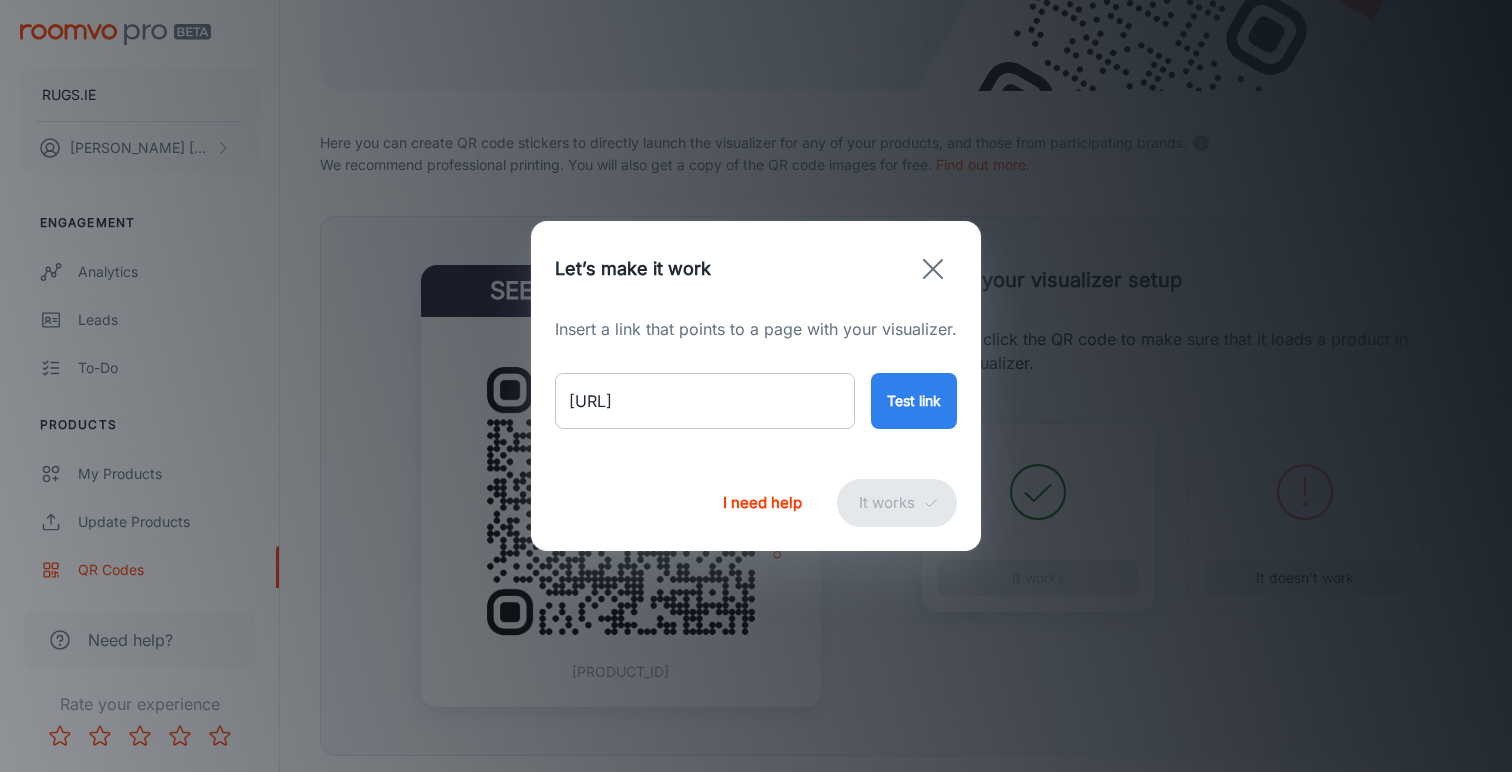 click on "[URL]" at bounding box center [705, 401] 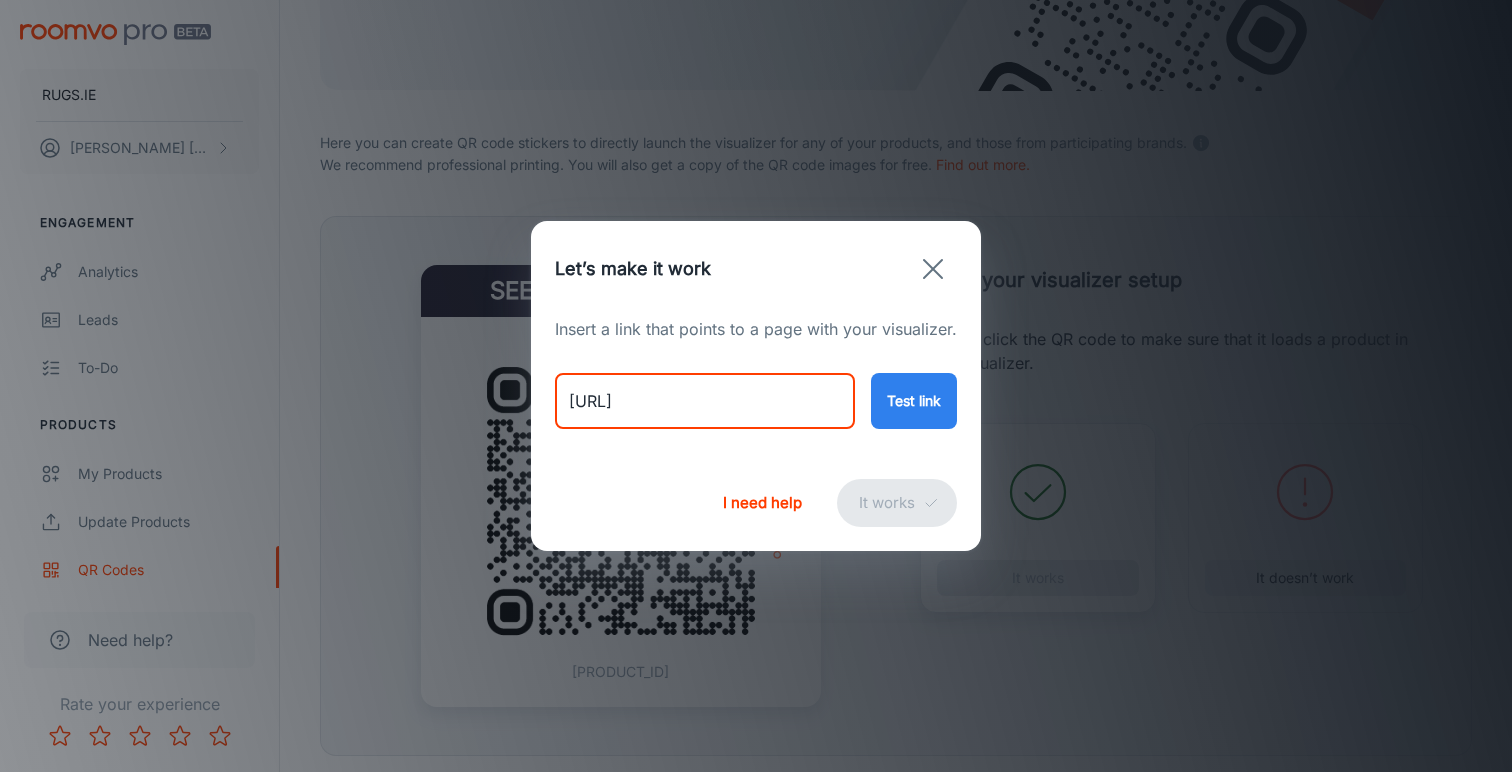 click on "[URL]" at bounding box center (705, 401) 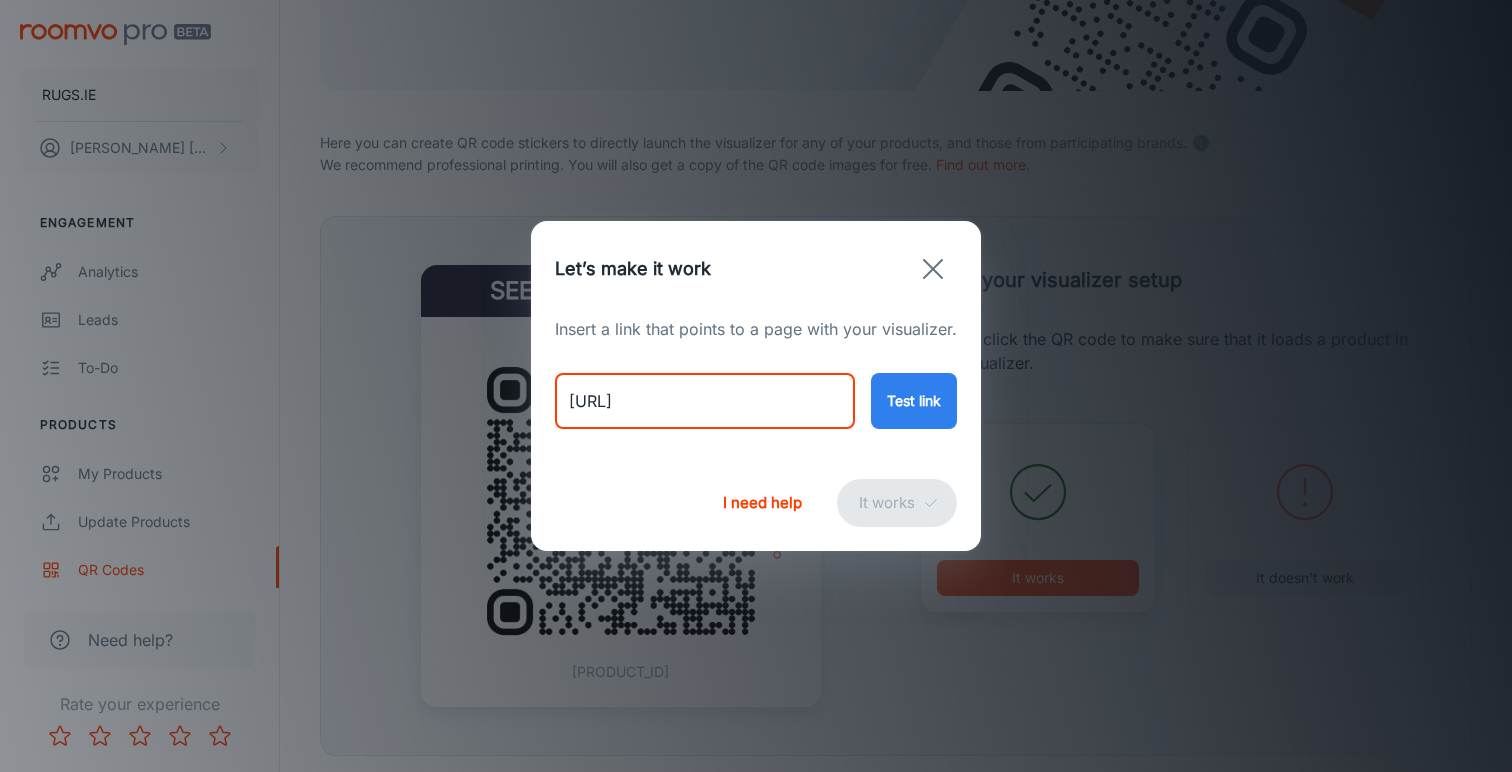 type on "[URL]" 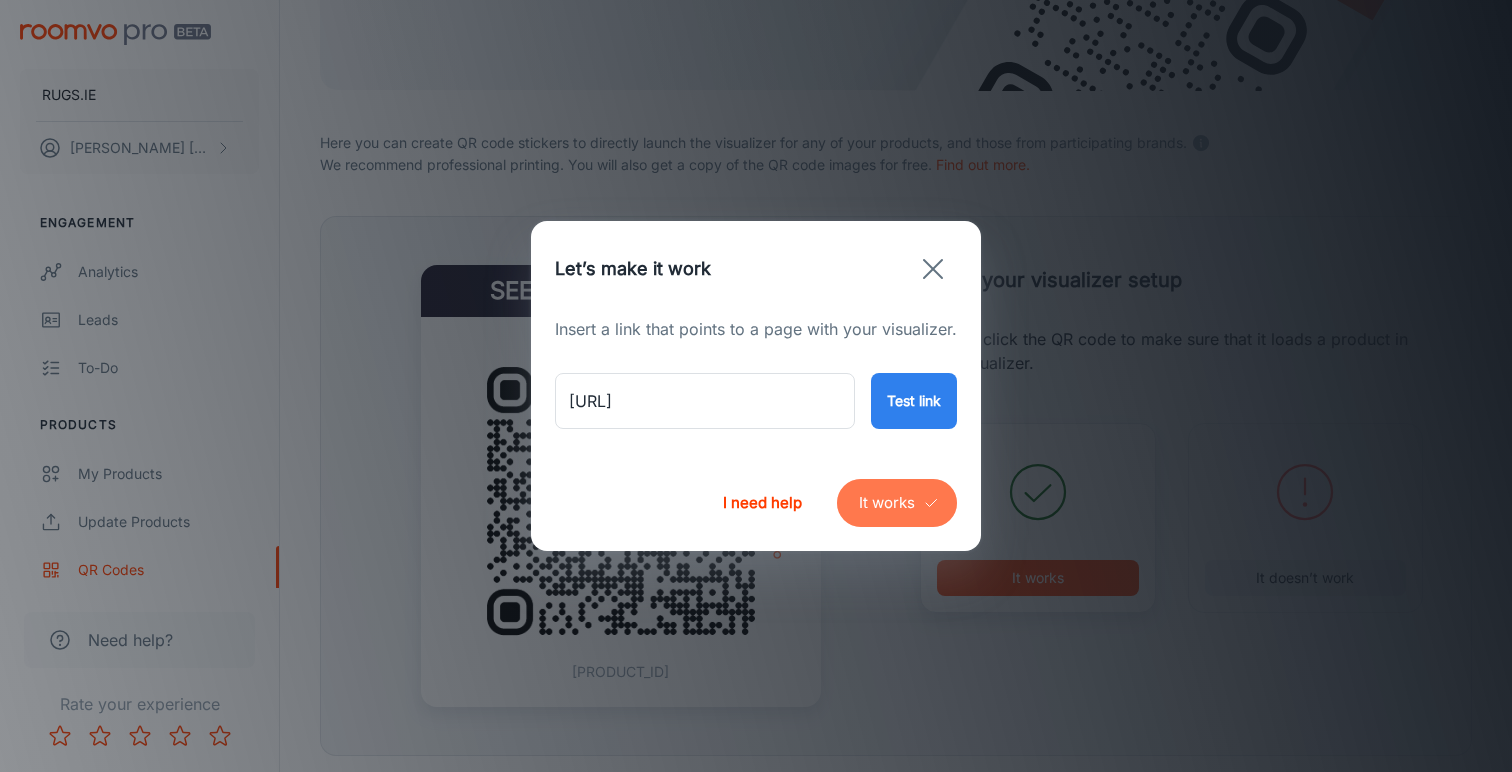 click on "It works" at bounding box center (897, 503) 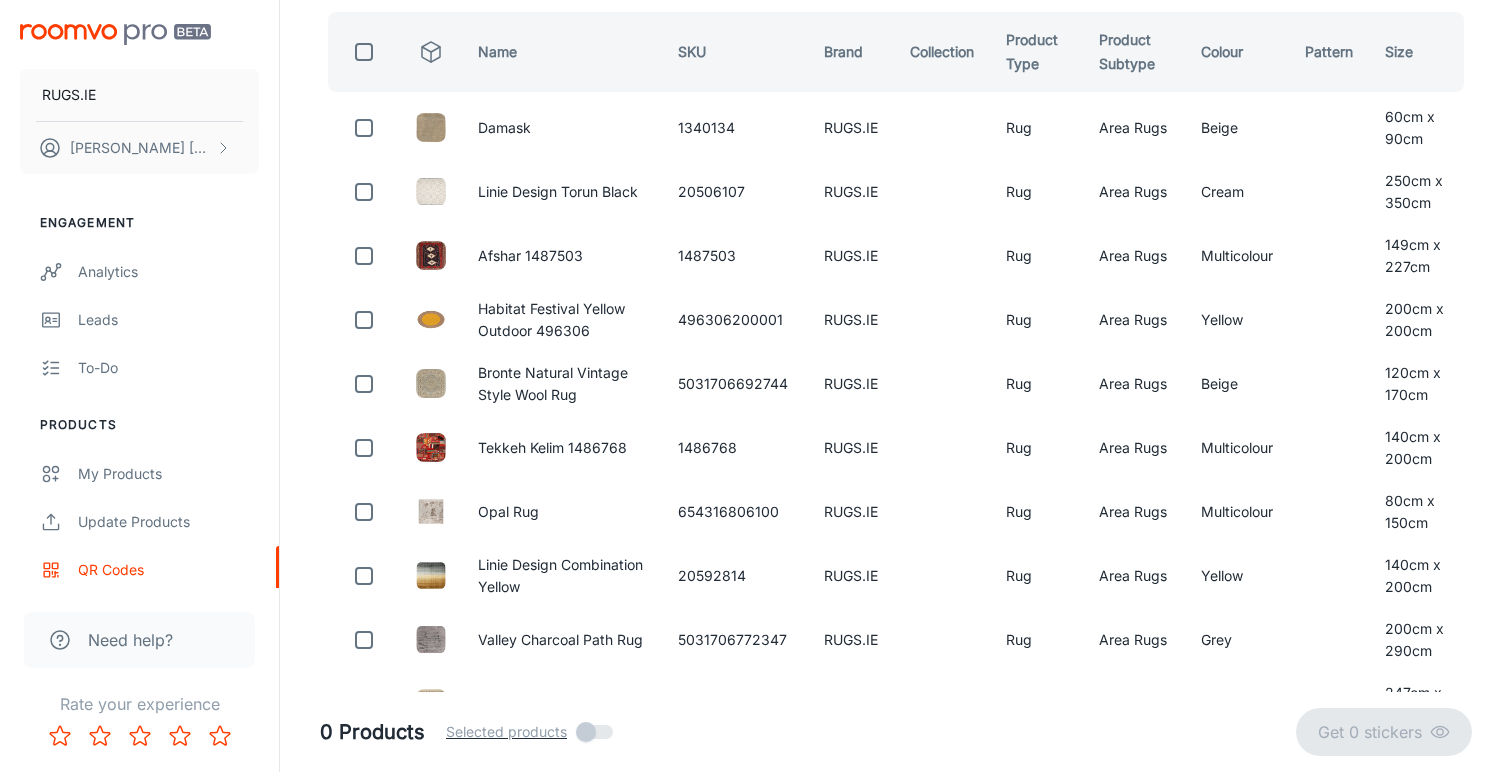 scroll, scrollTop: 99, scrollLeft: 0, axis: vertical 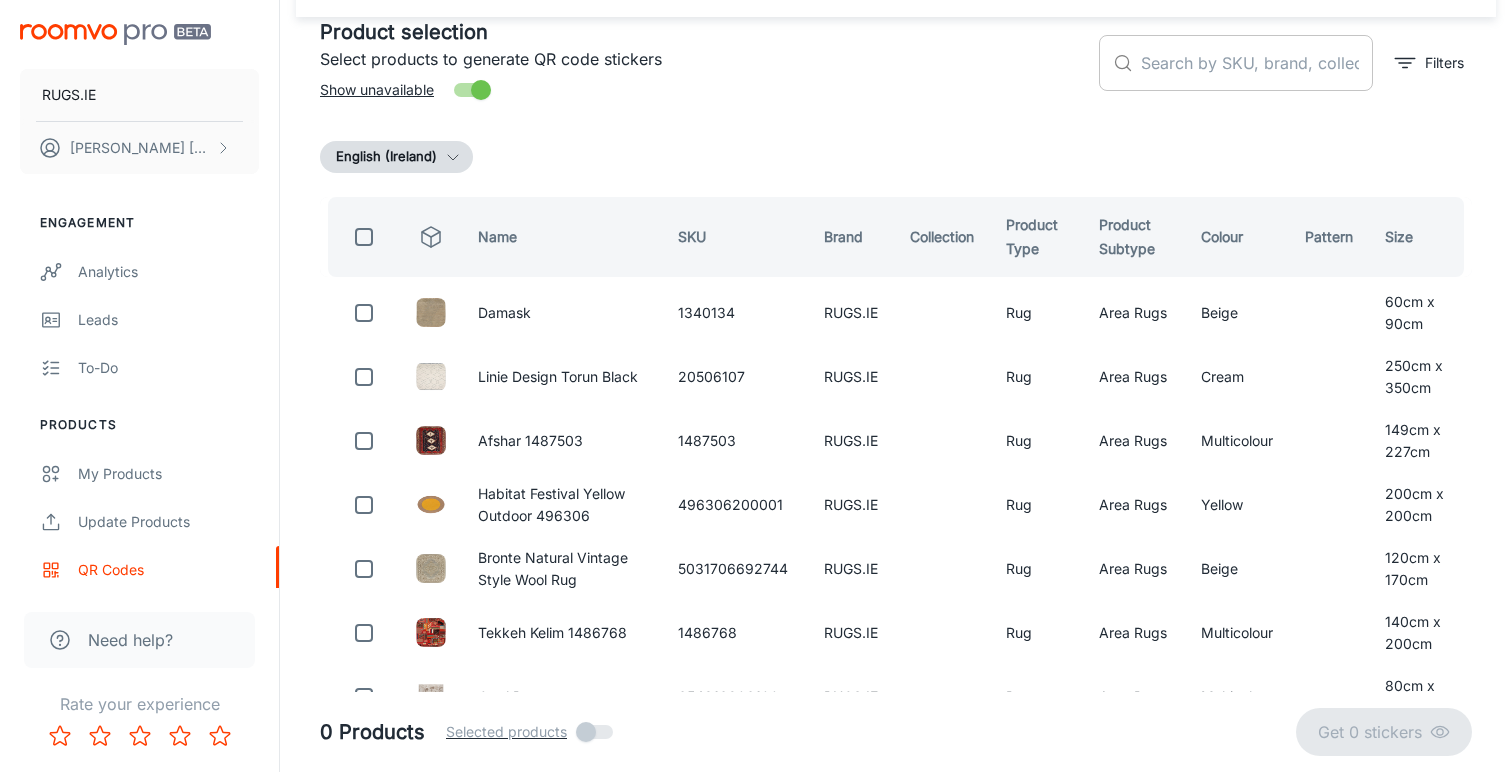 click at bounding box center (1257, 63) 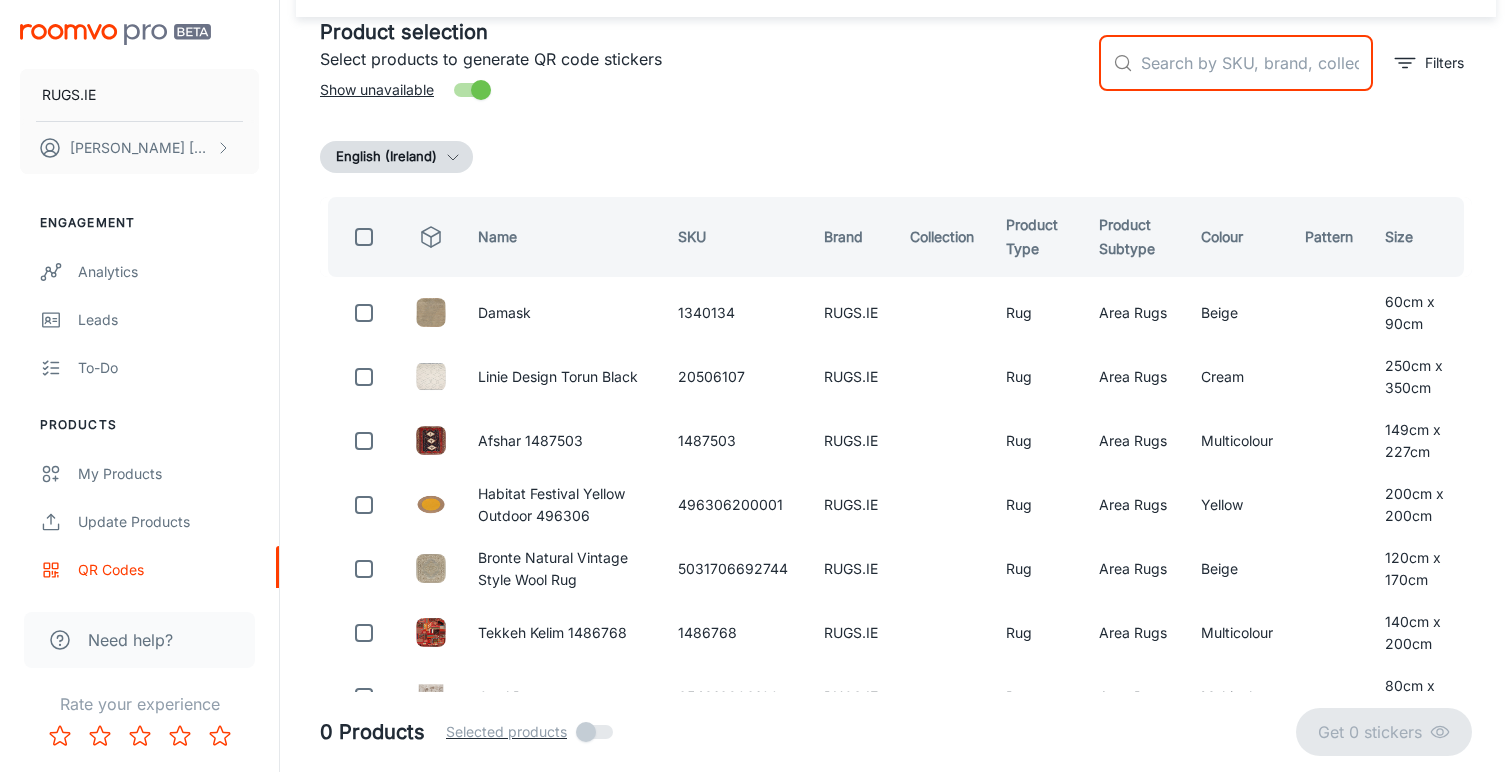 paste on "[PRODUCT_ID]" 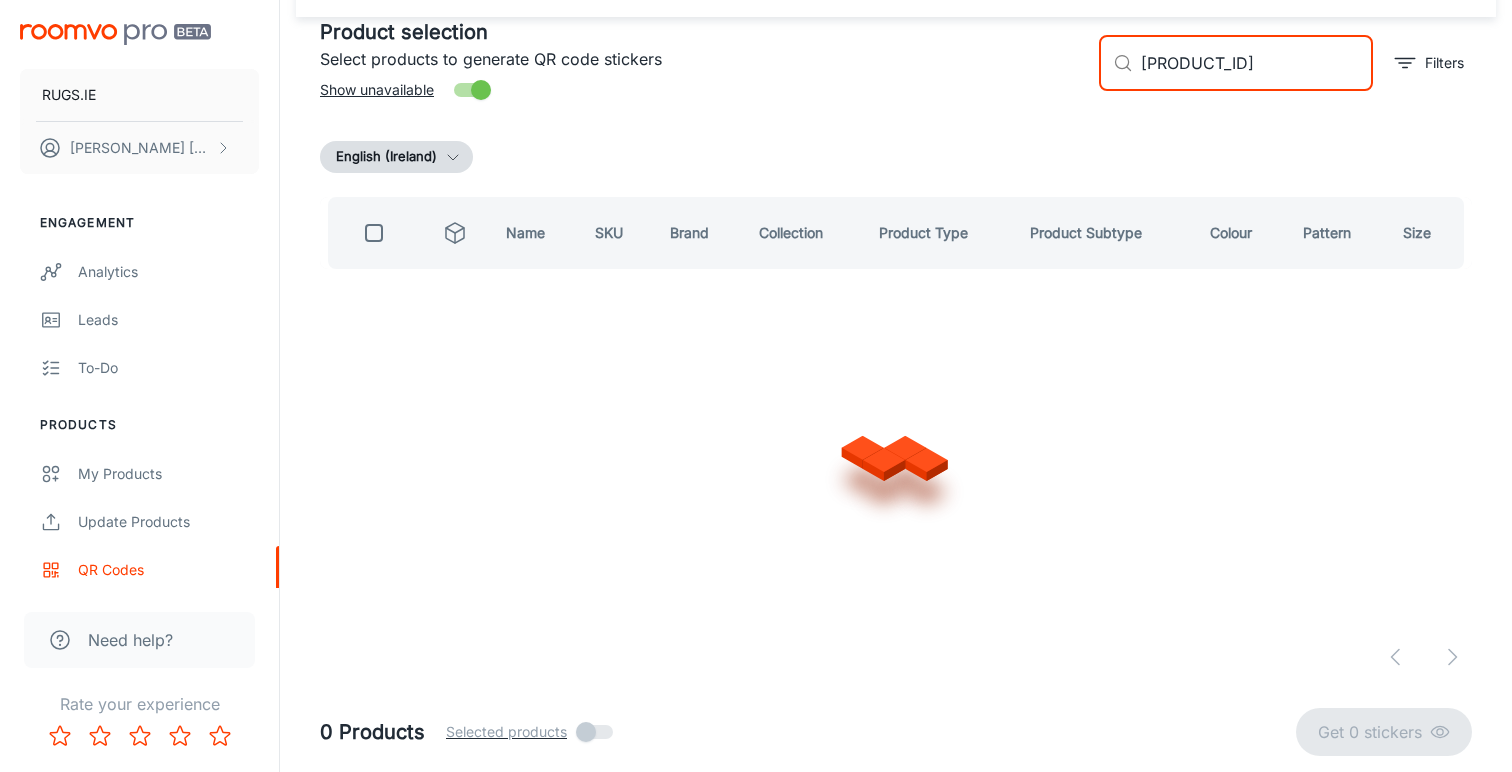 scroll, scrollTop: 0, scrollLeft: 0, axis: both 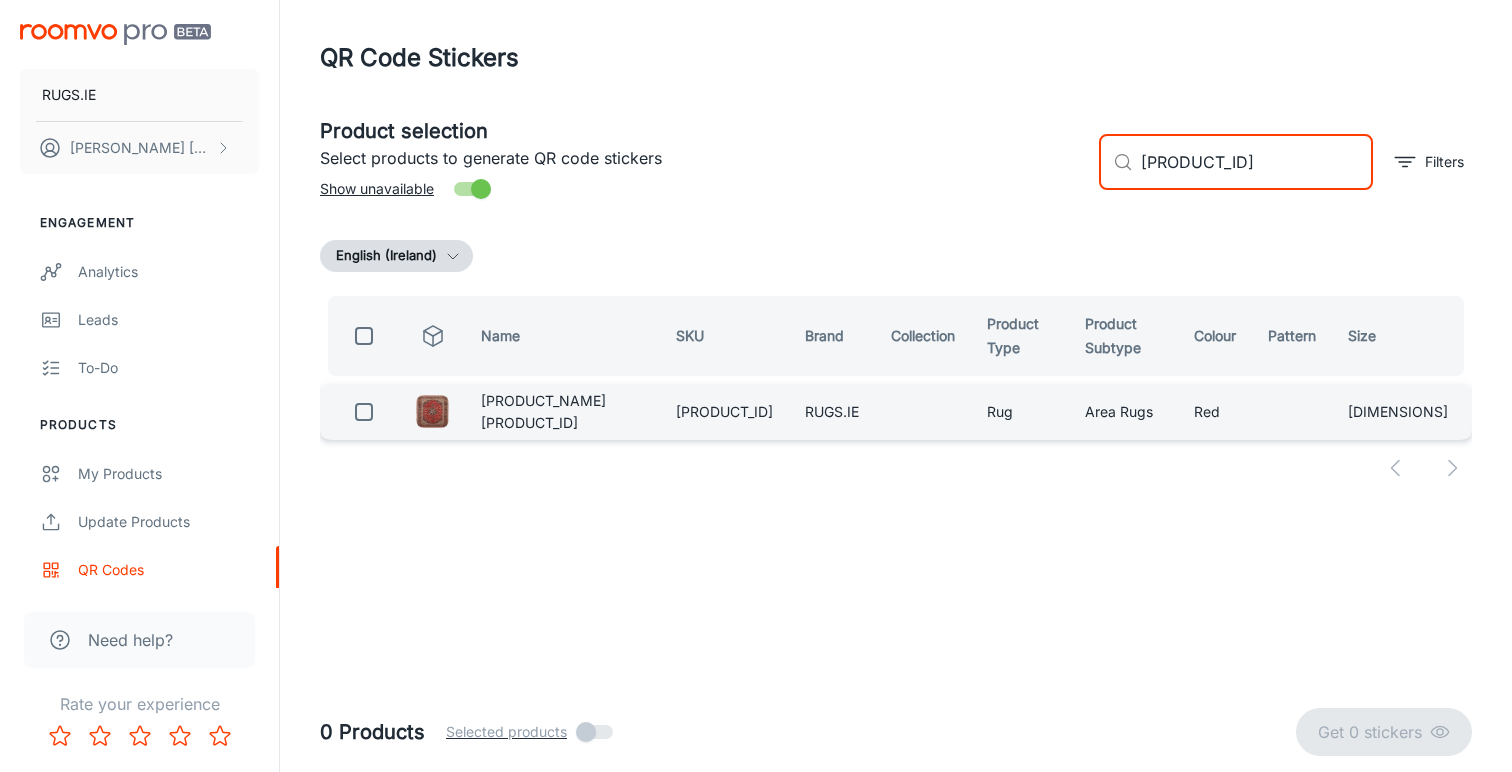 type on "[PRODUCT_ID]" 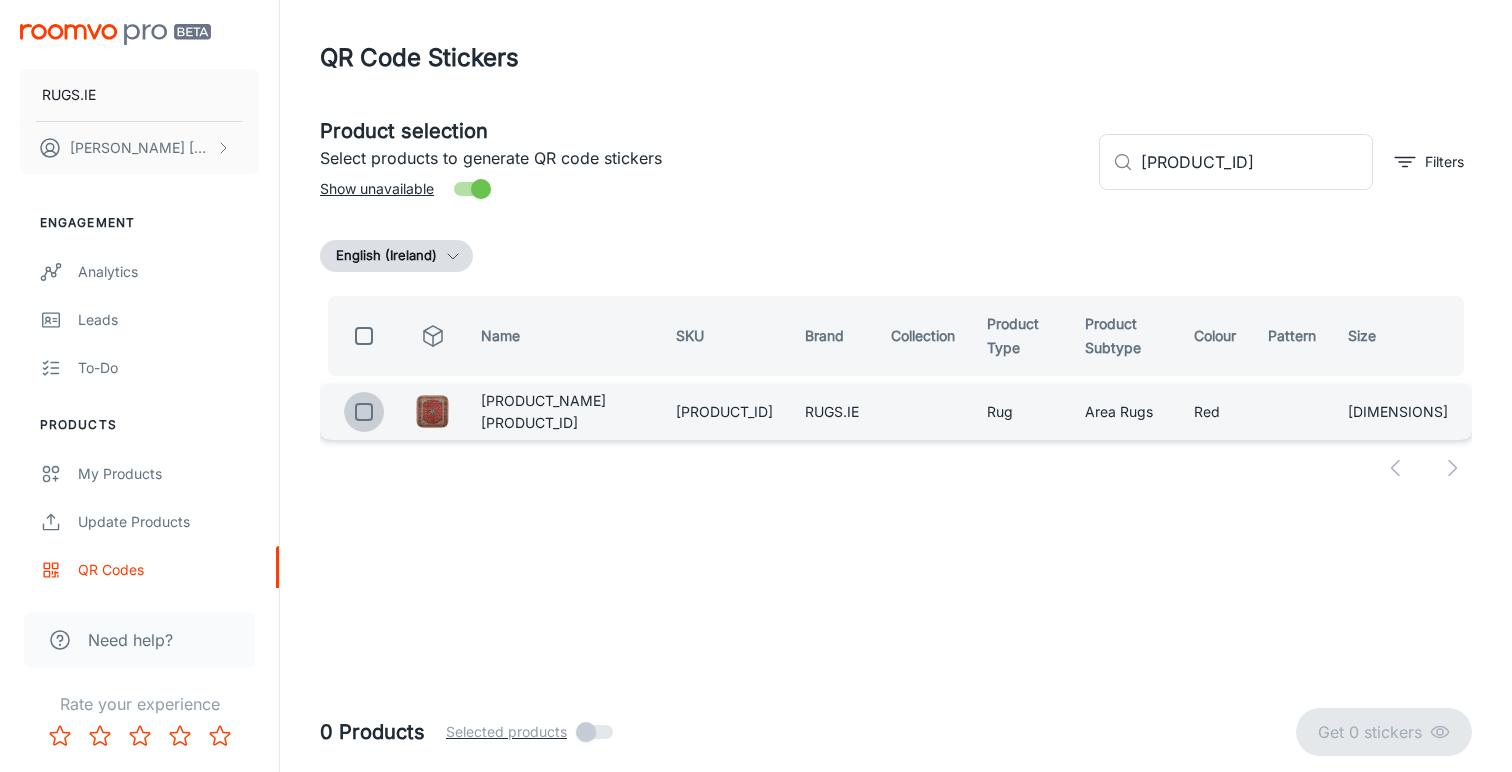 click at bounding box center [364, 412] 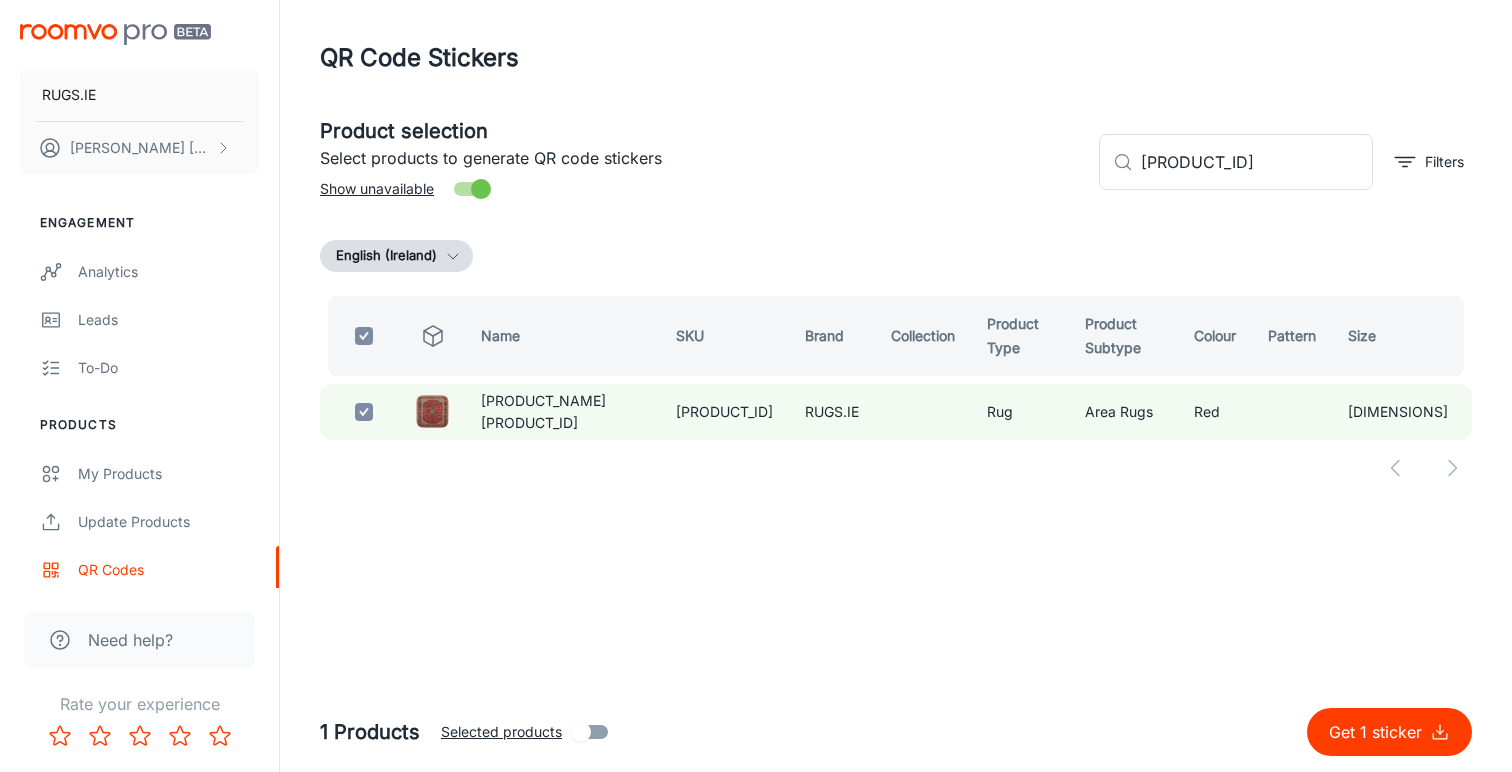 click on "Get 1 sticker" at bounding box center [1379, 732] 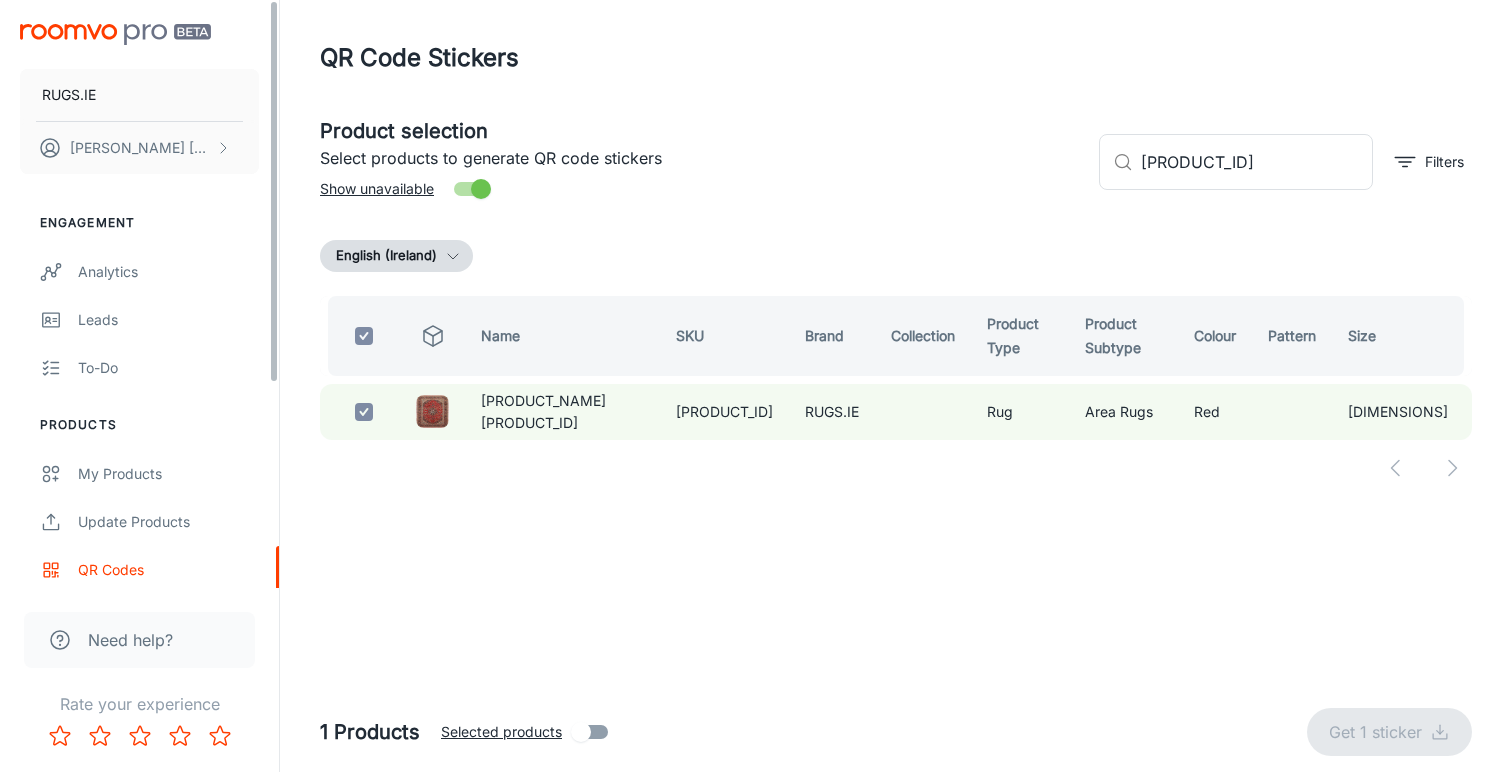 checkbox on "false" 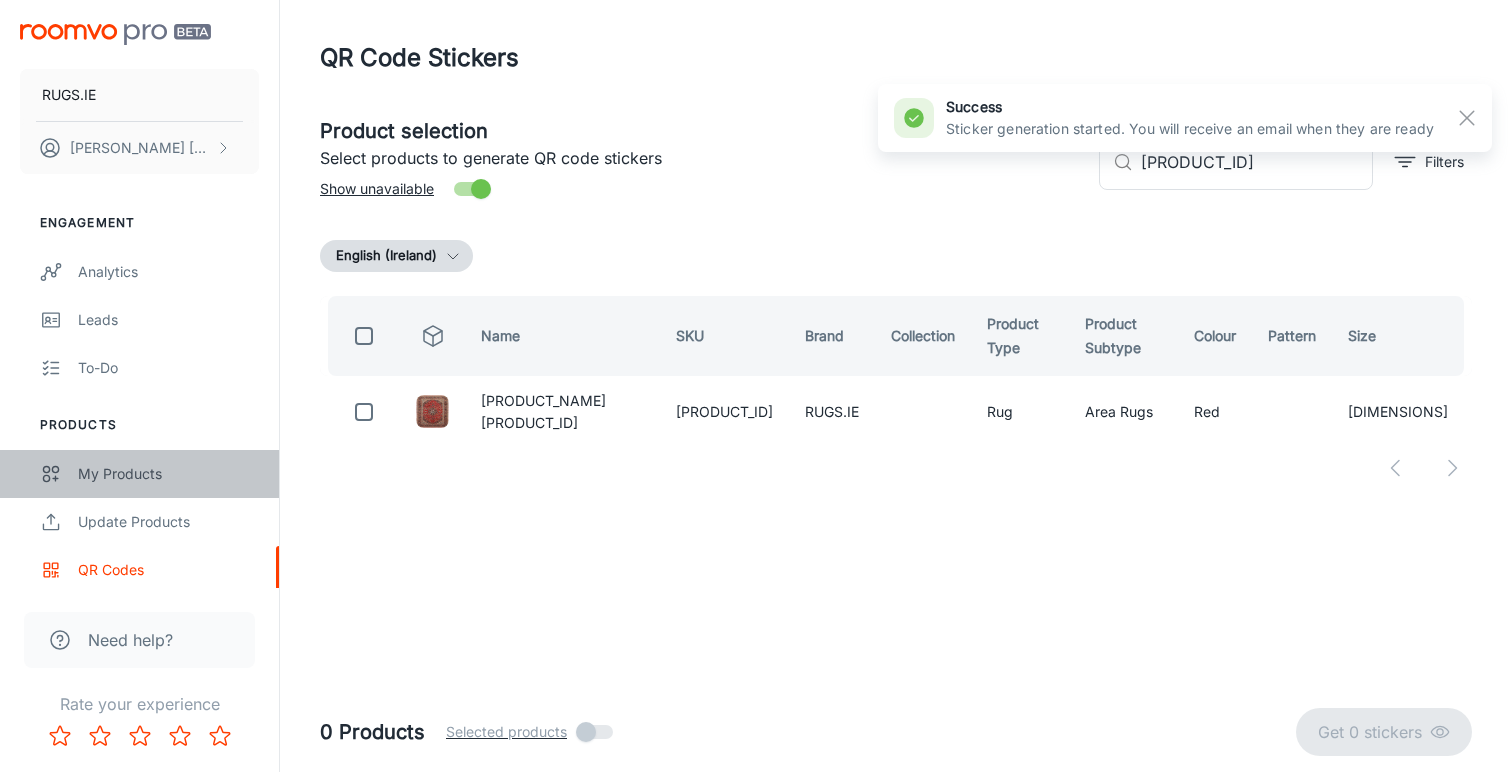 click on "My Products" at bounding box center [168, 474] 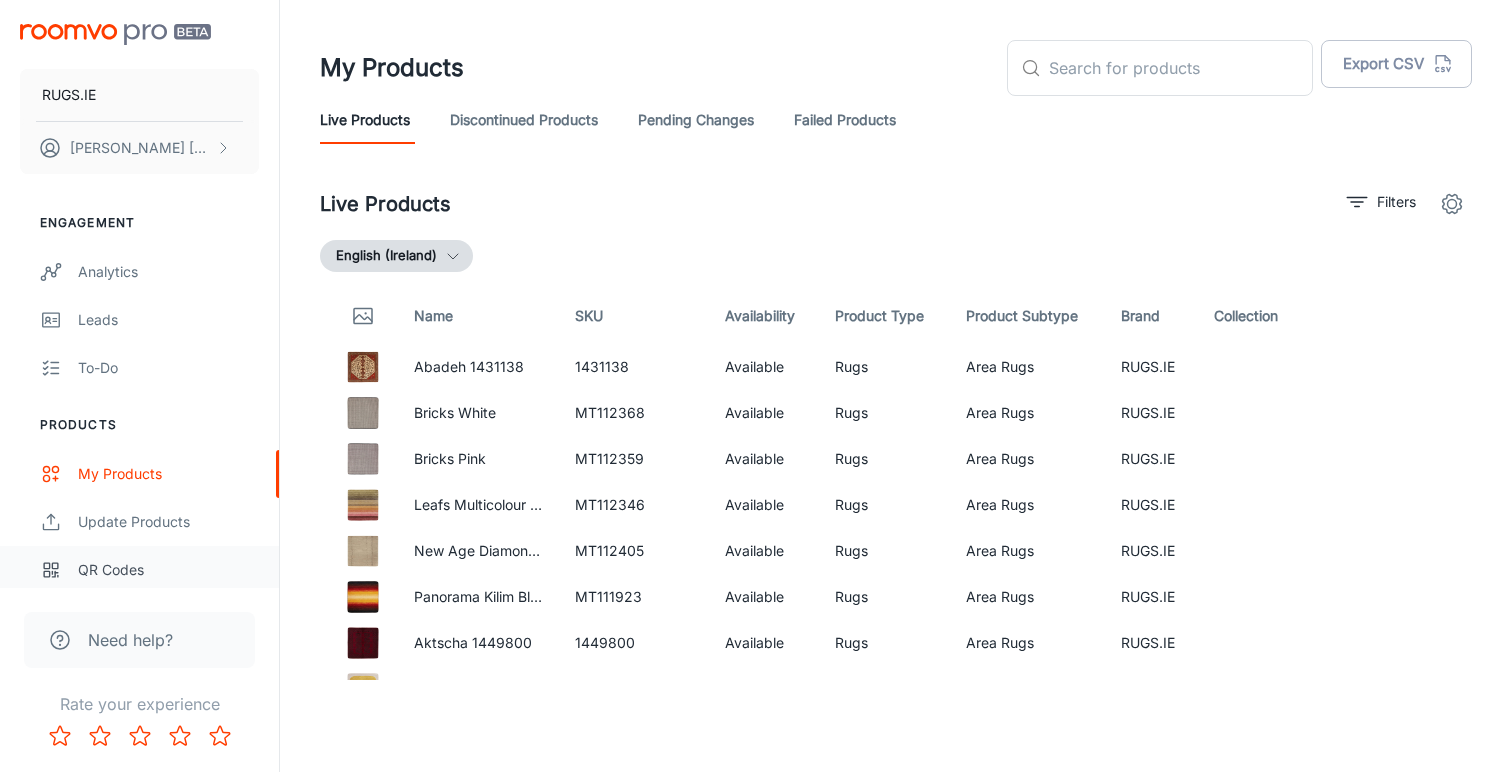 click on "QR Codes" at bounding box center [168, 570] 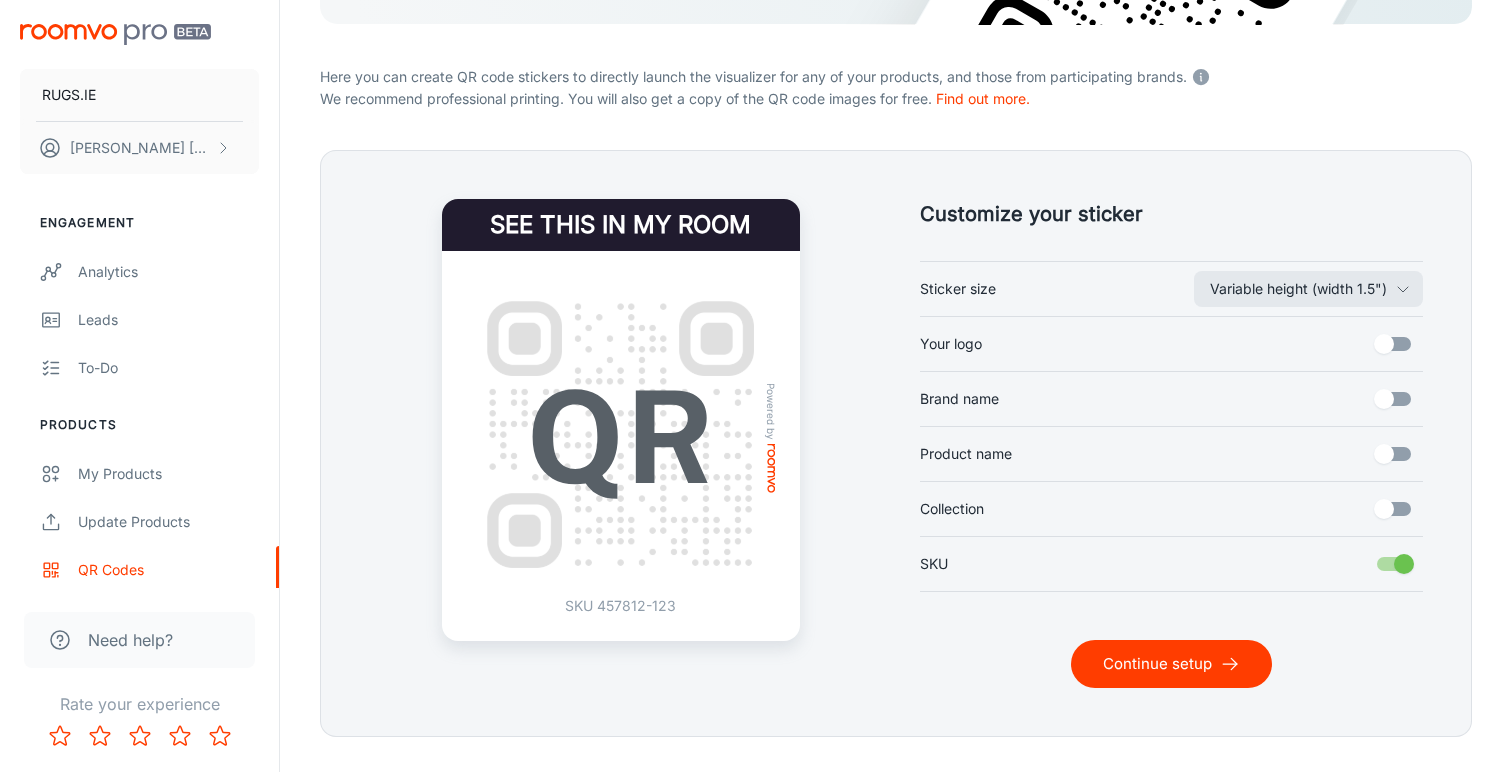 scroll, scrollTop: 353, scrollLeft: 0, axis: vertical 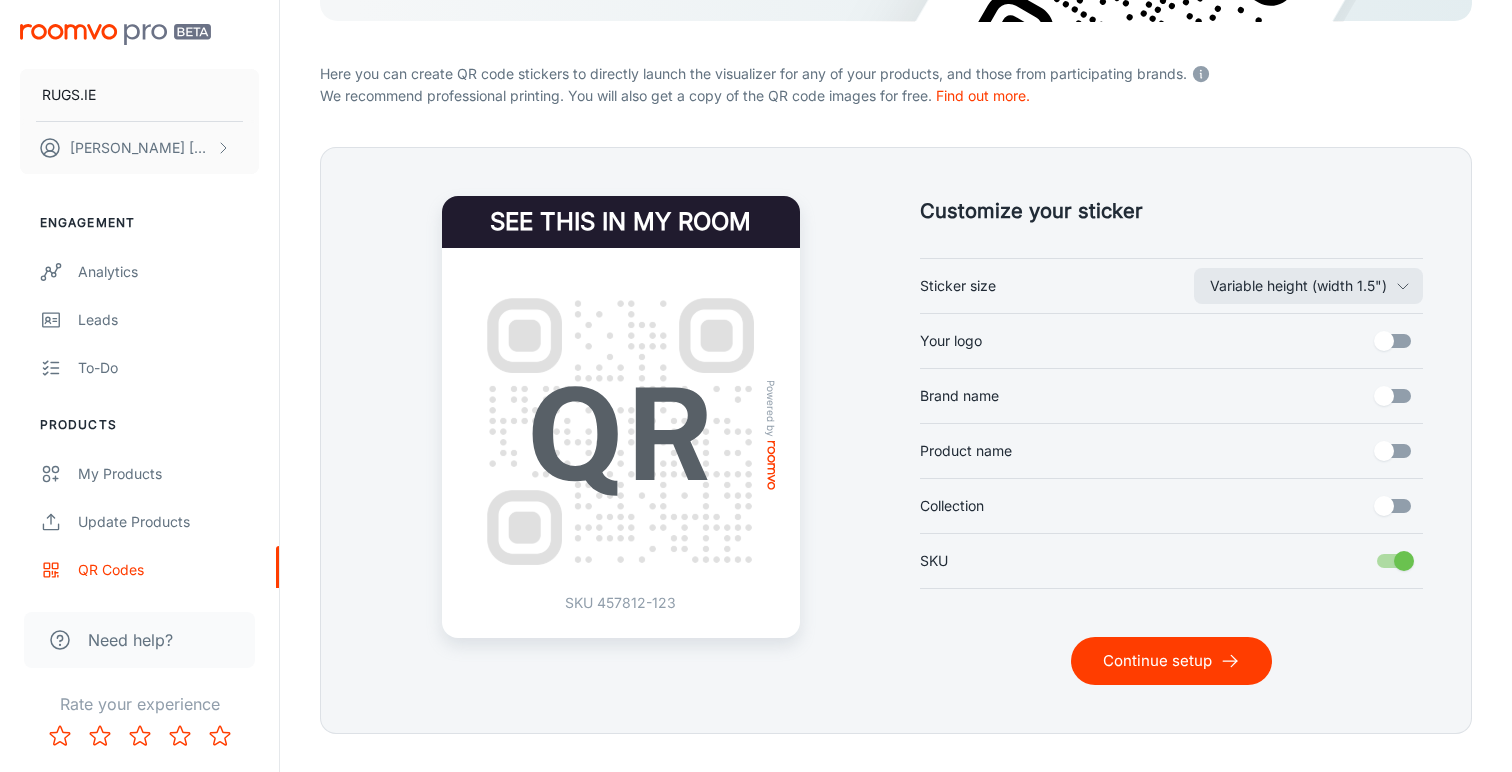 click on "Continue setup" at bounding box center [1171, 661] 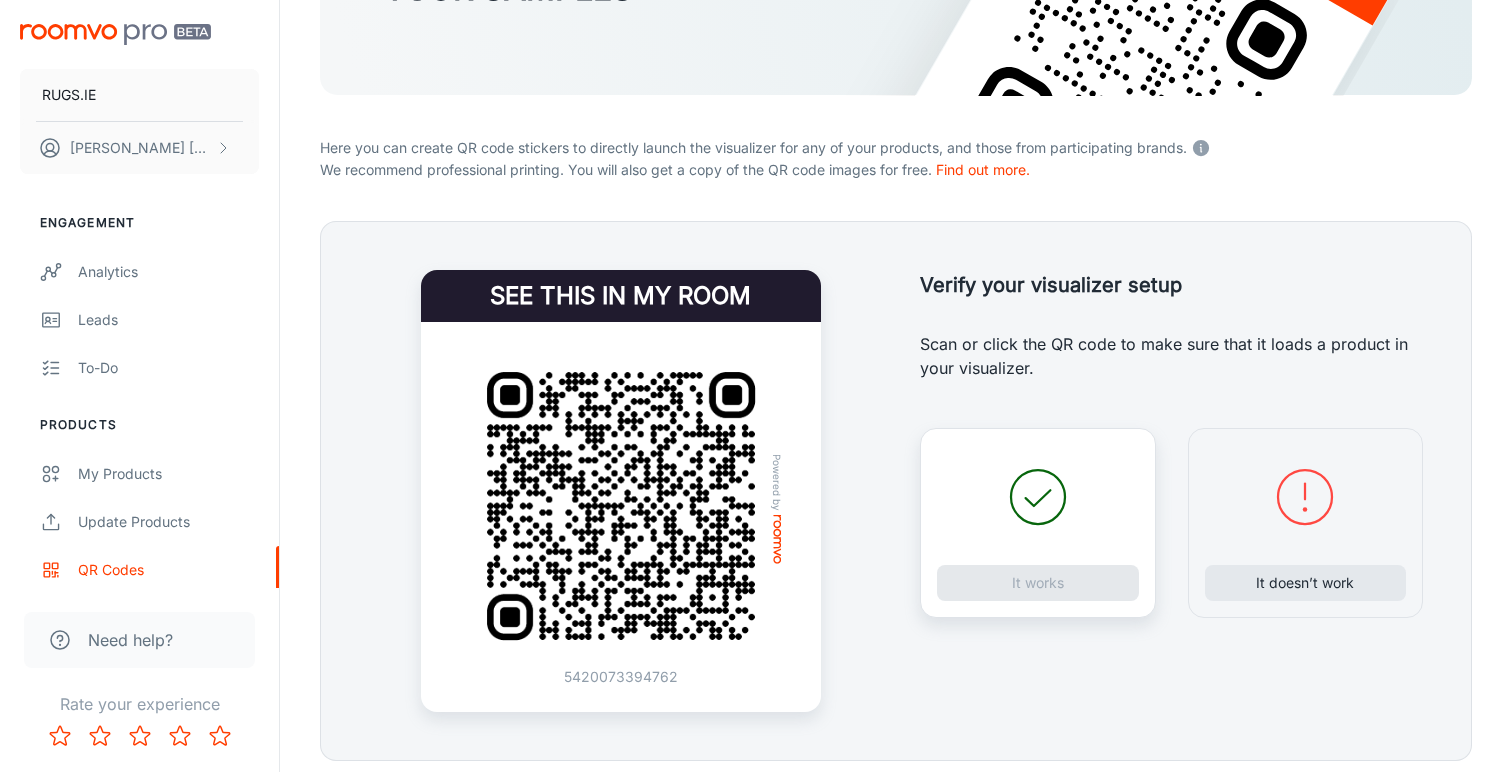 scroll, scrollTop: 329, scrollLeft: 0, axis: vertical 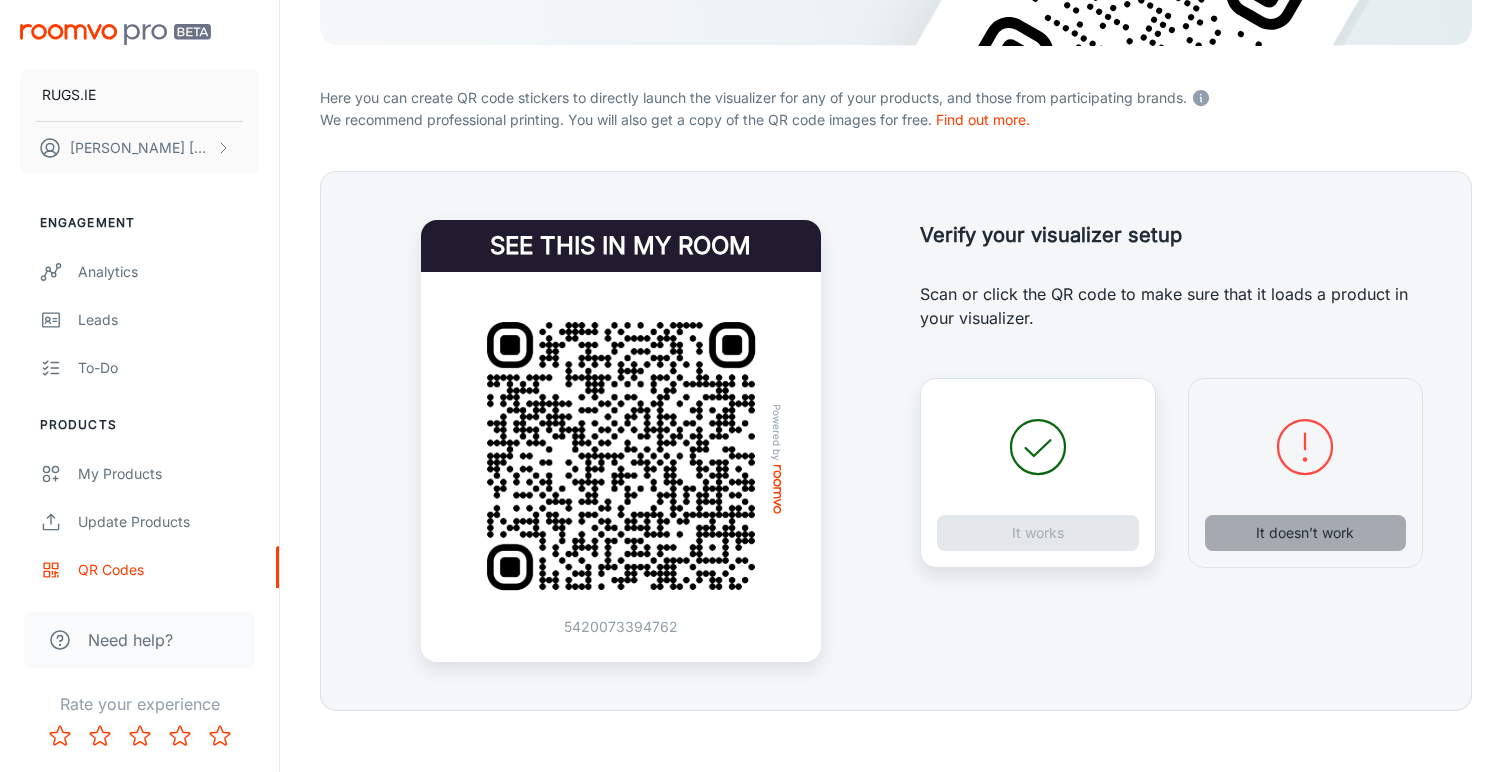 click on "It doesn’t work" at bounding box center (1306, 533) 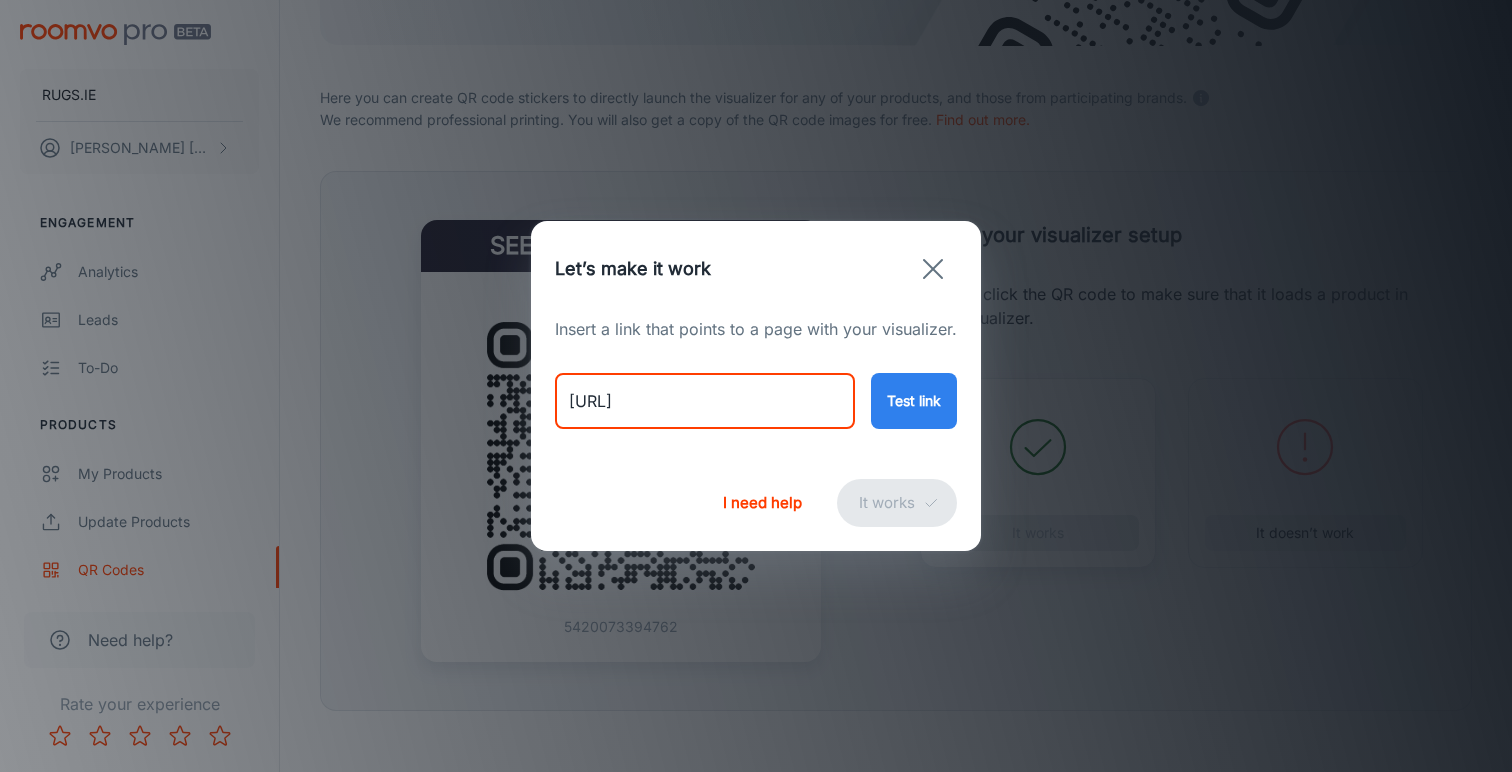 click on "[URL]" at bounding box center (705, 401) 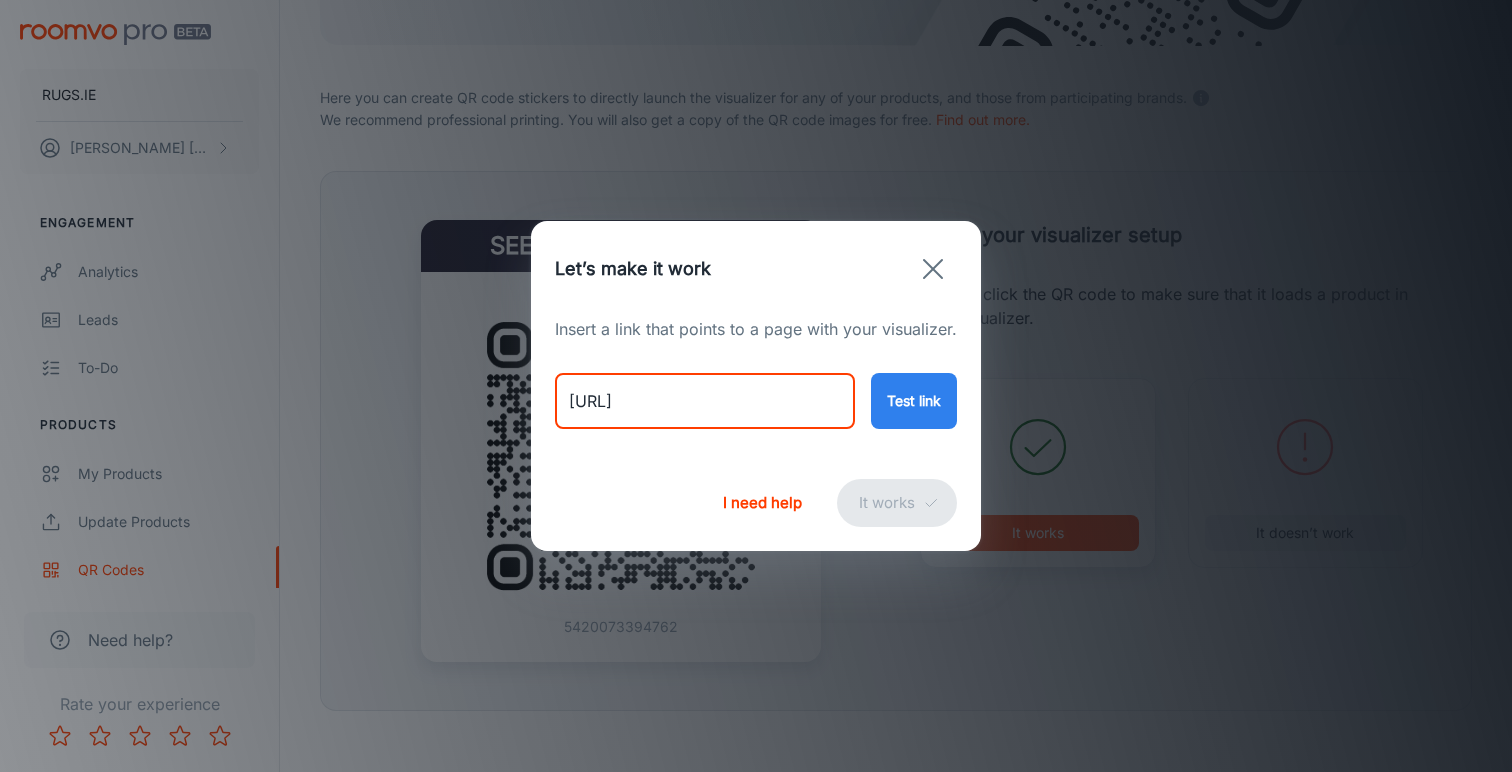 type on "[URL]" 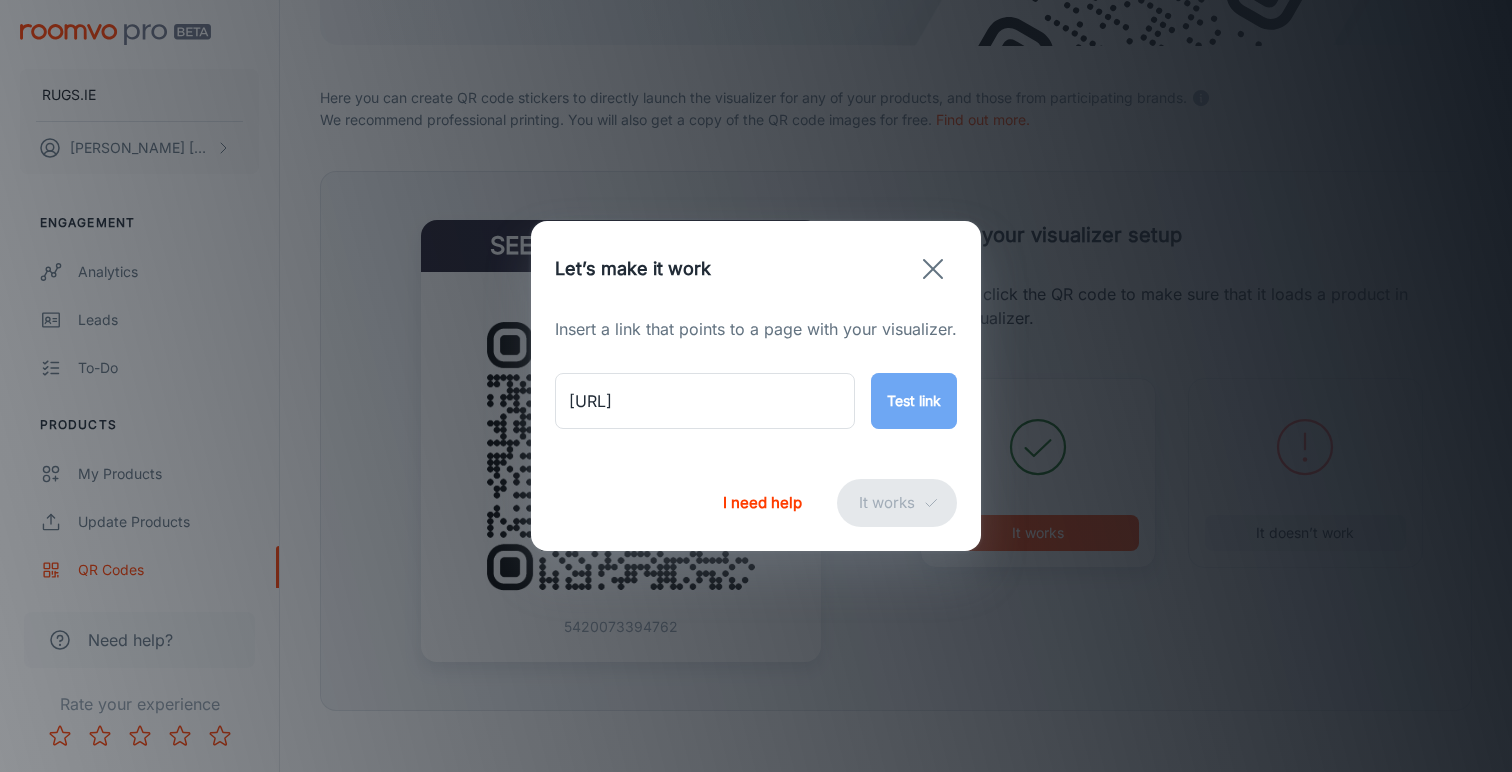 click on "Test link" at bounding box center [914, 401] 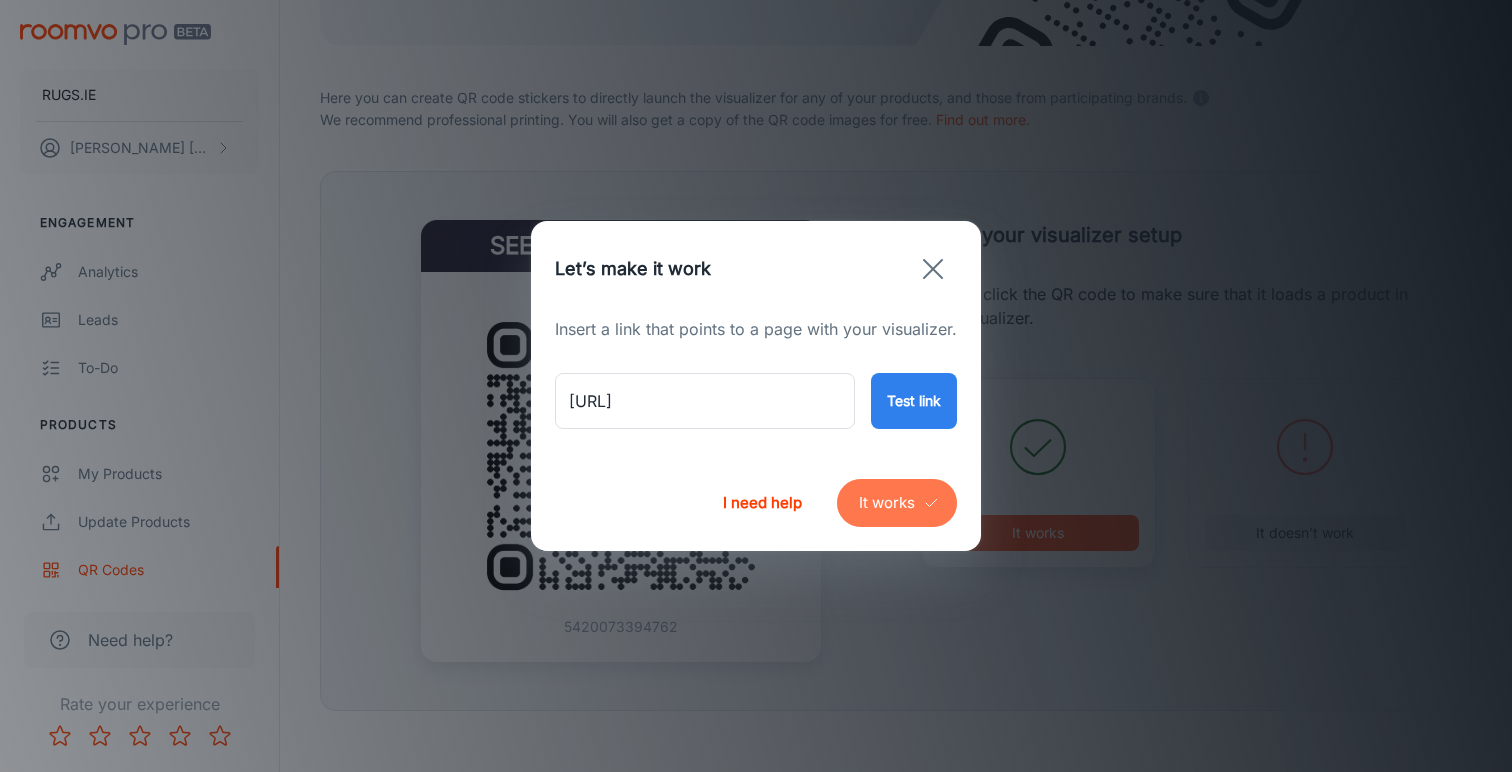 click on "It works" at bounding box center [897, 503] 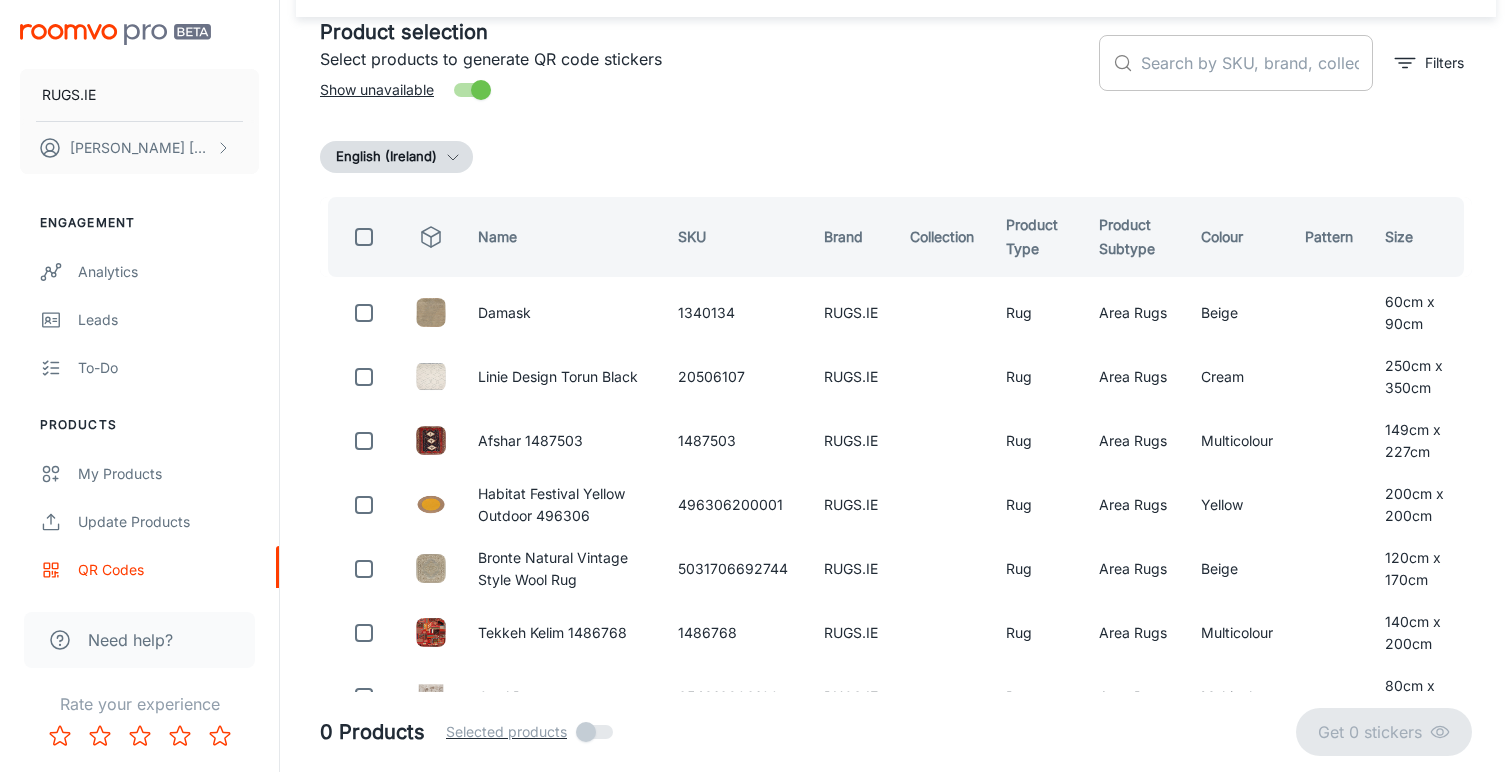 click at bounding box center [1257, 63] 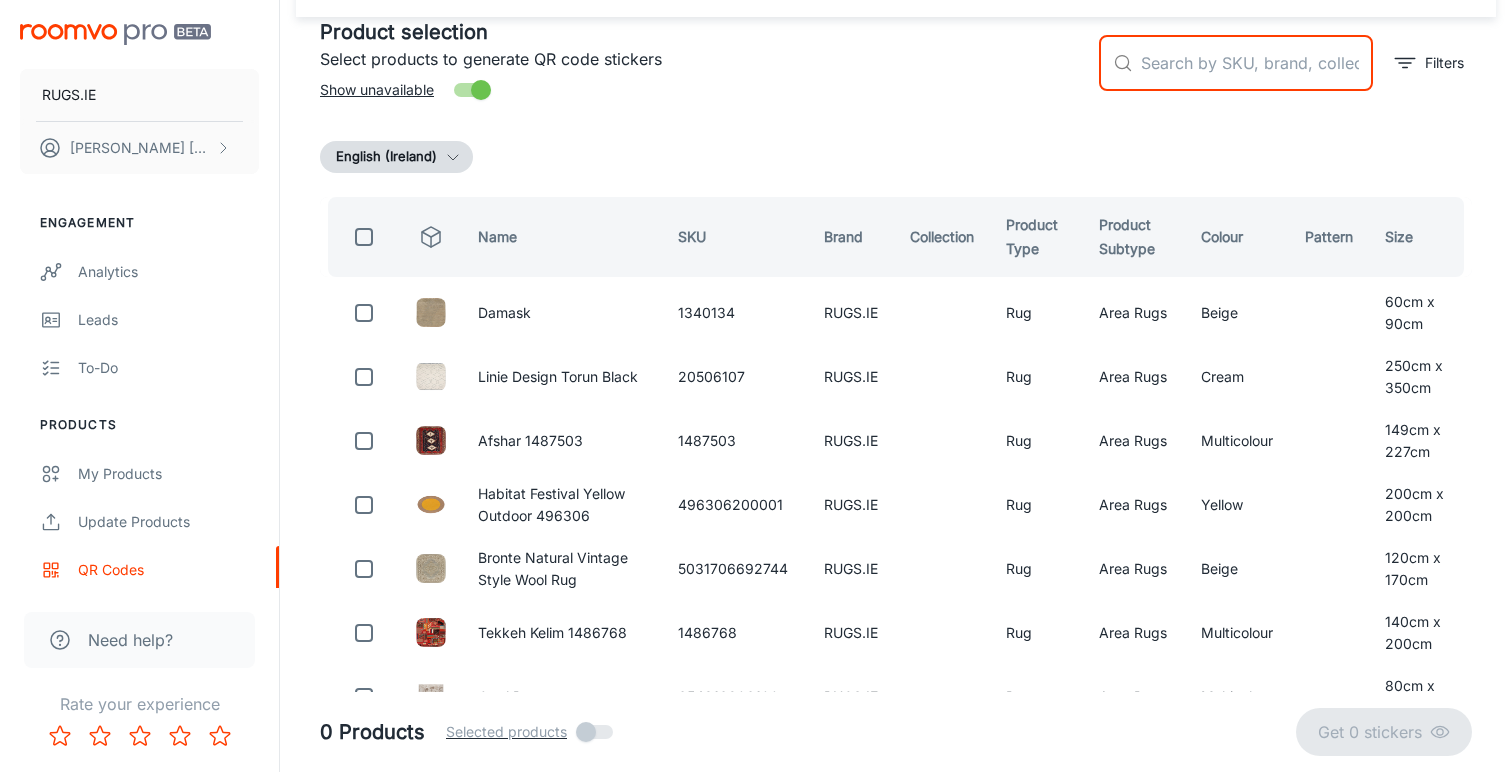 paste on "[PRODUCT_ID]" 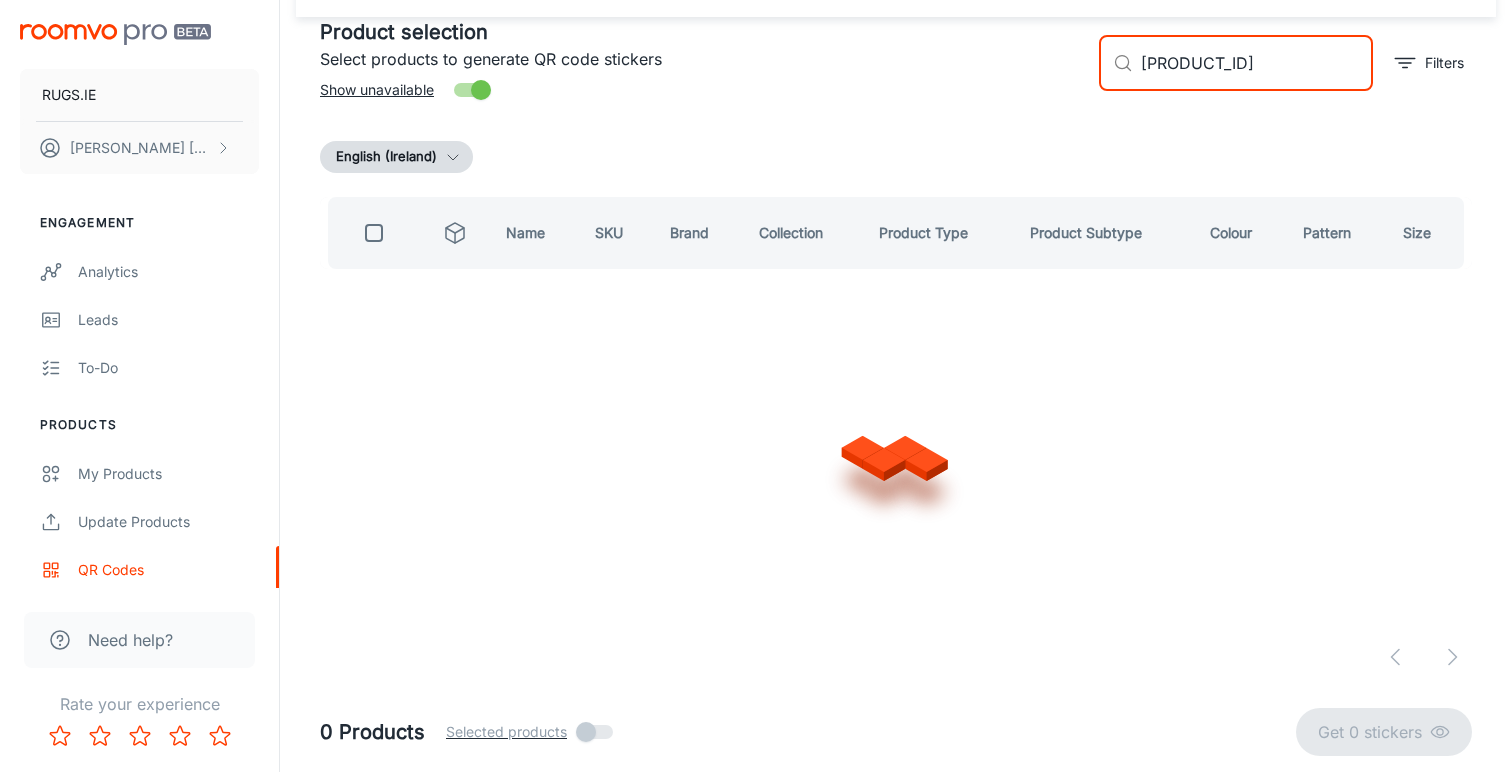 scroll, scrollTop: 0, scrollLeft: 0, axis: both 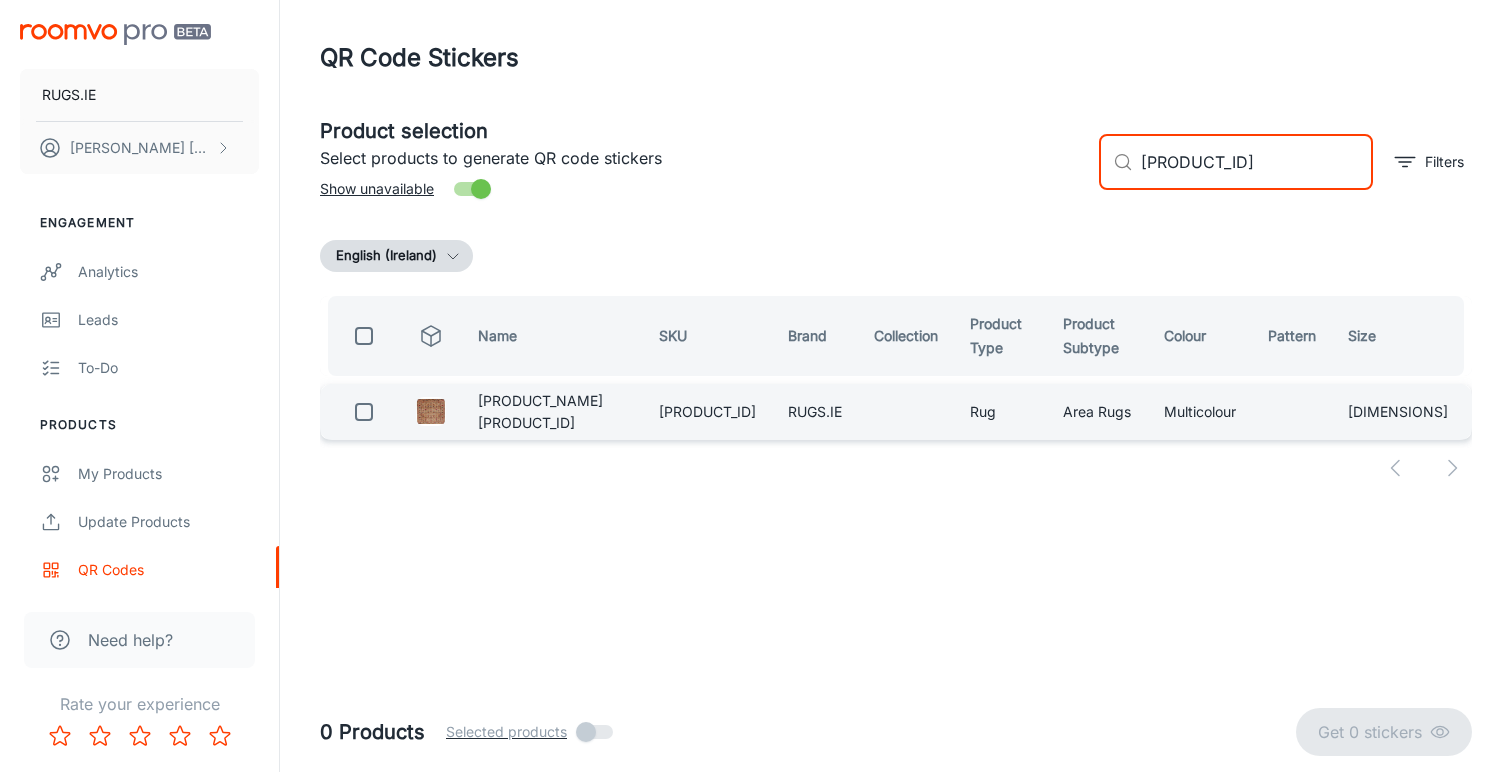 type on "[PRODUCT_ID]" 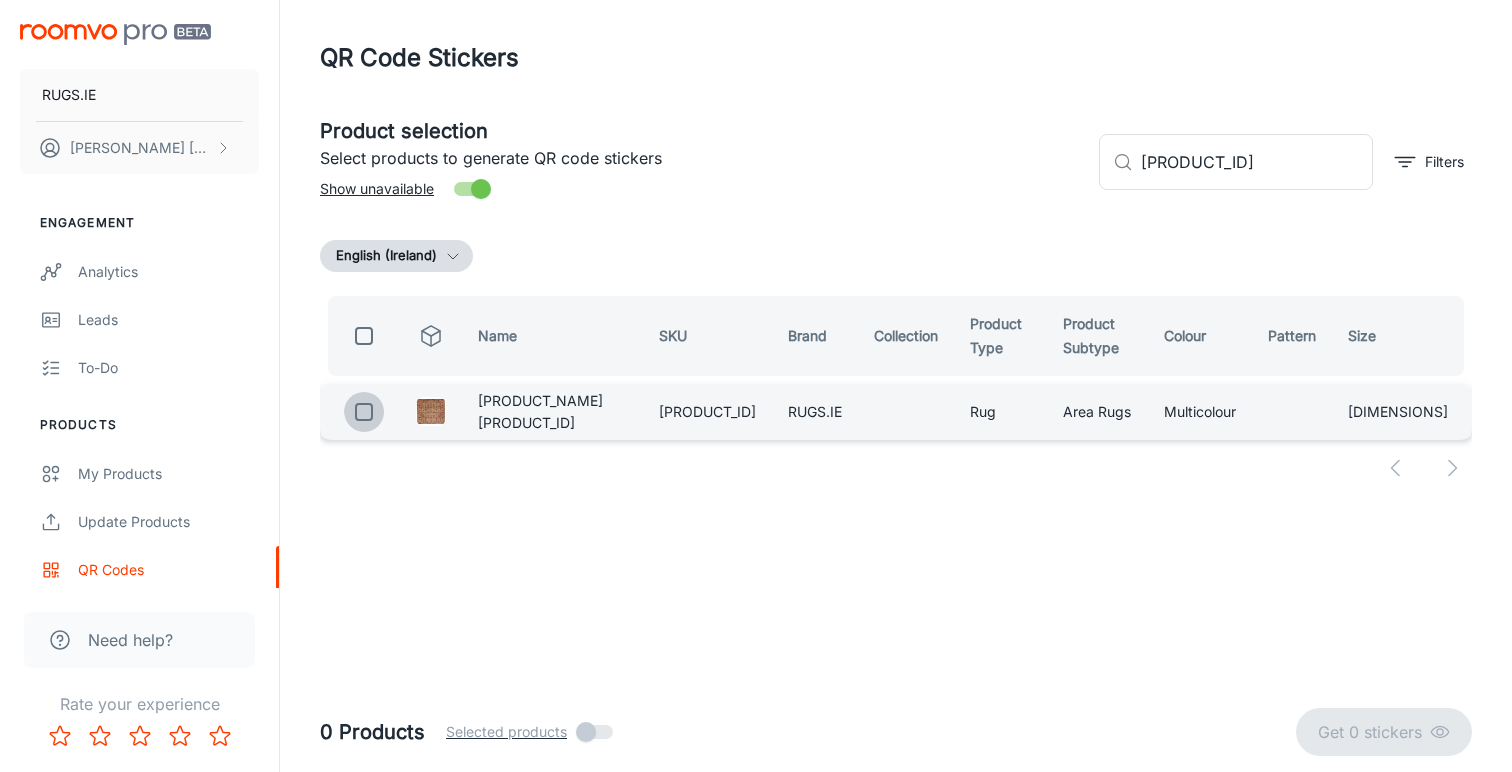 click at bounding box center (364, 412) 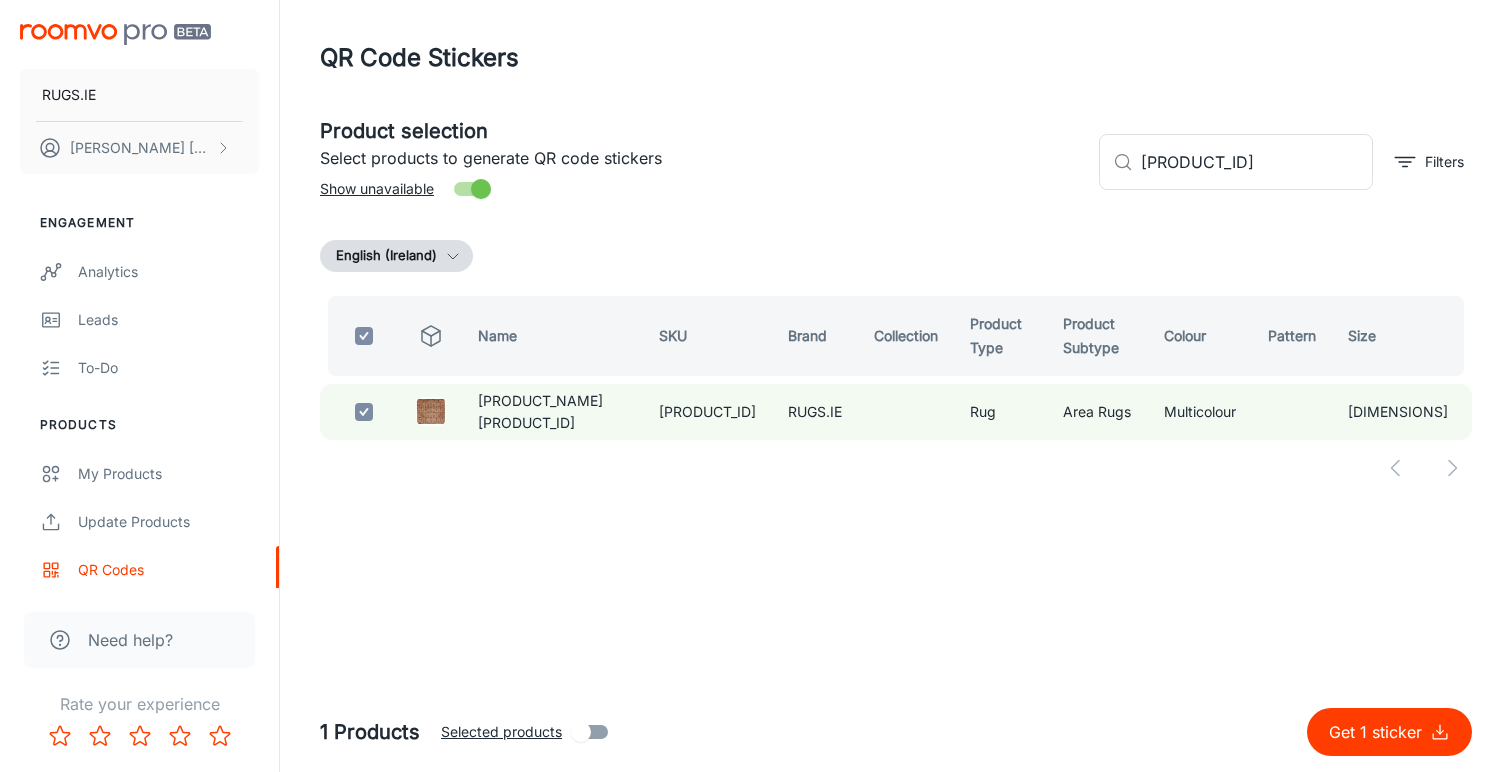 click on "Get 1 sticker" at bounding box center (1379, 732) 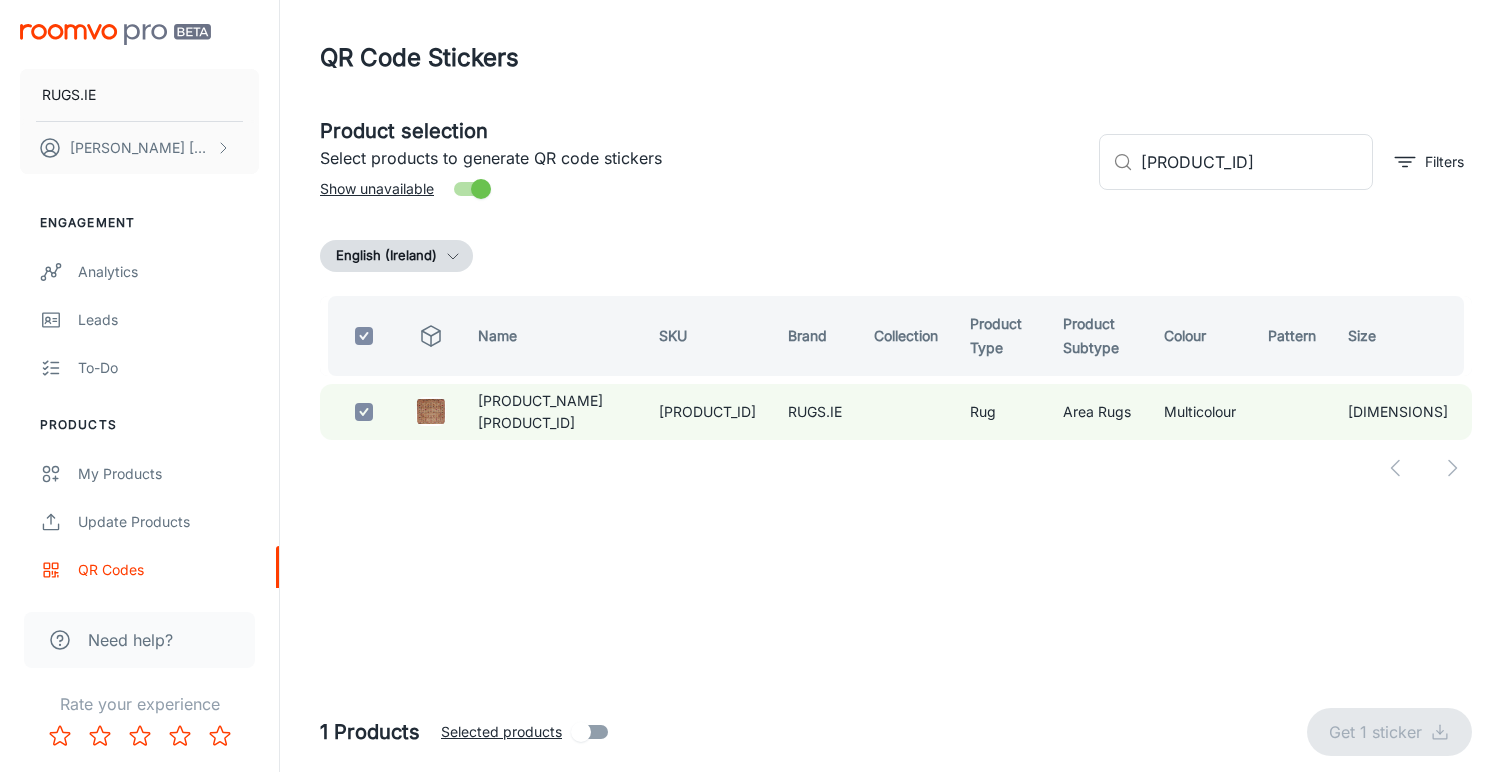 checkbox on "false" 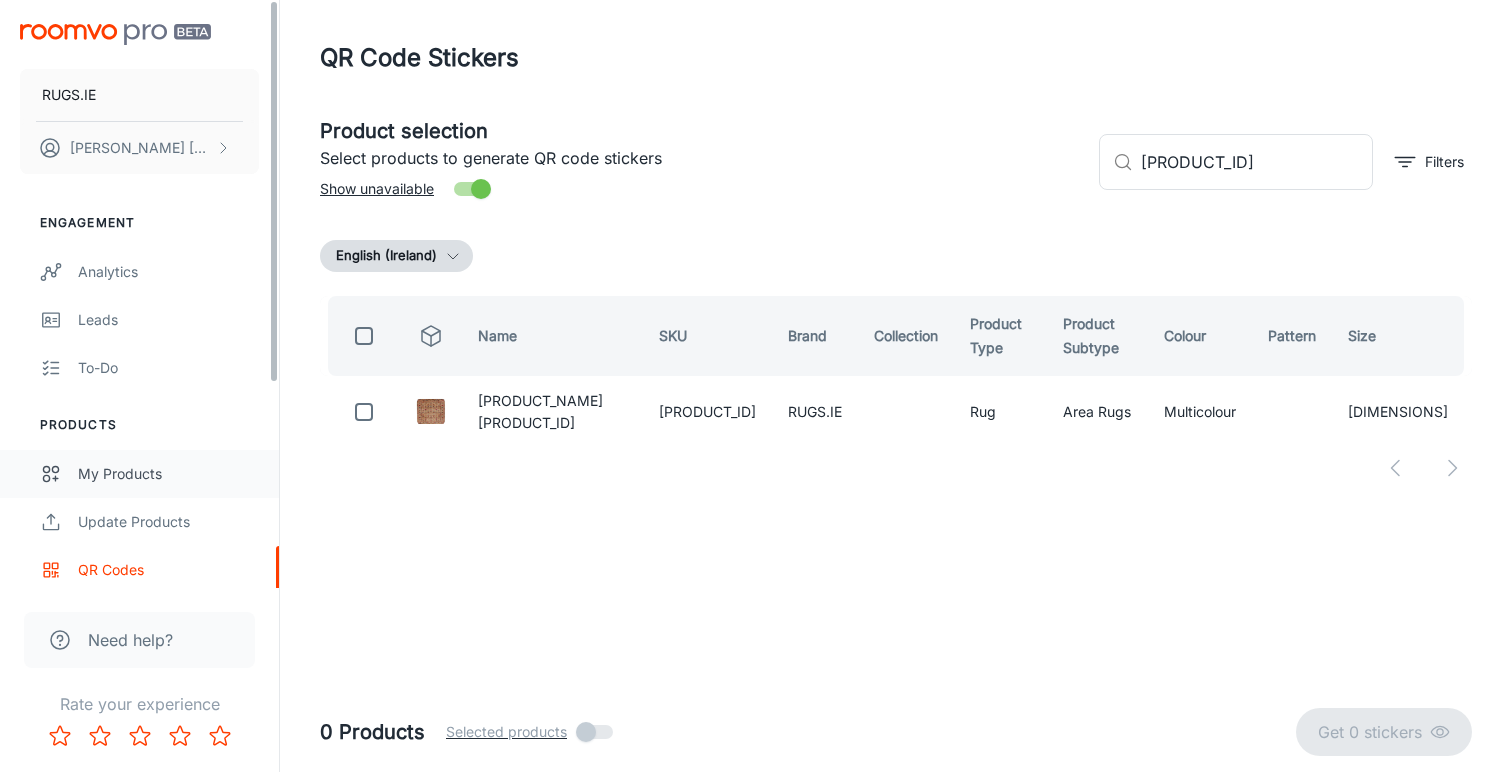 click on "My Products" at bounding box center [168, 474] 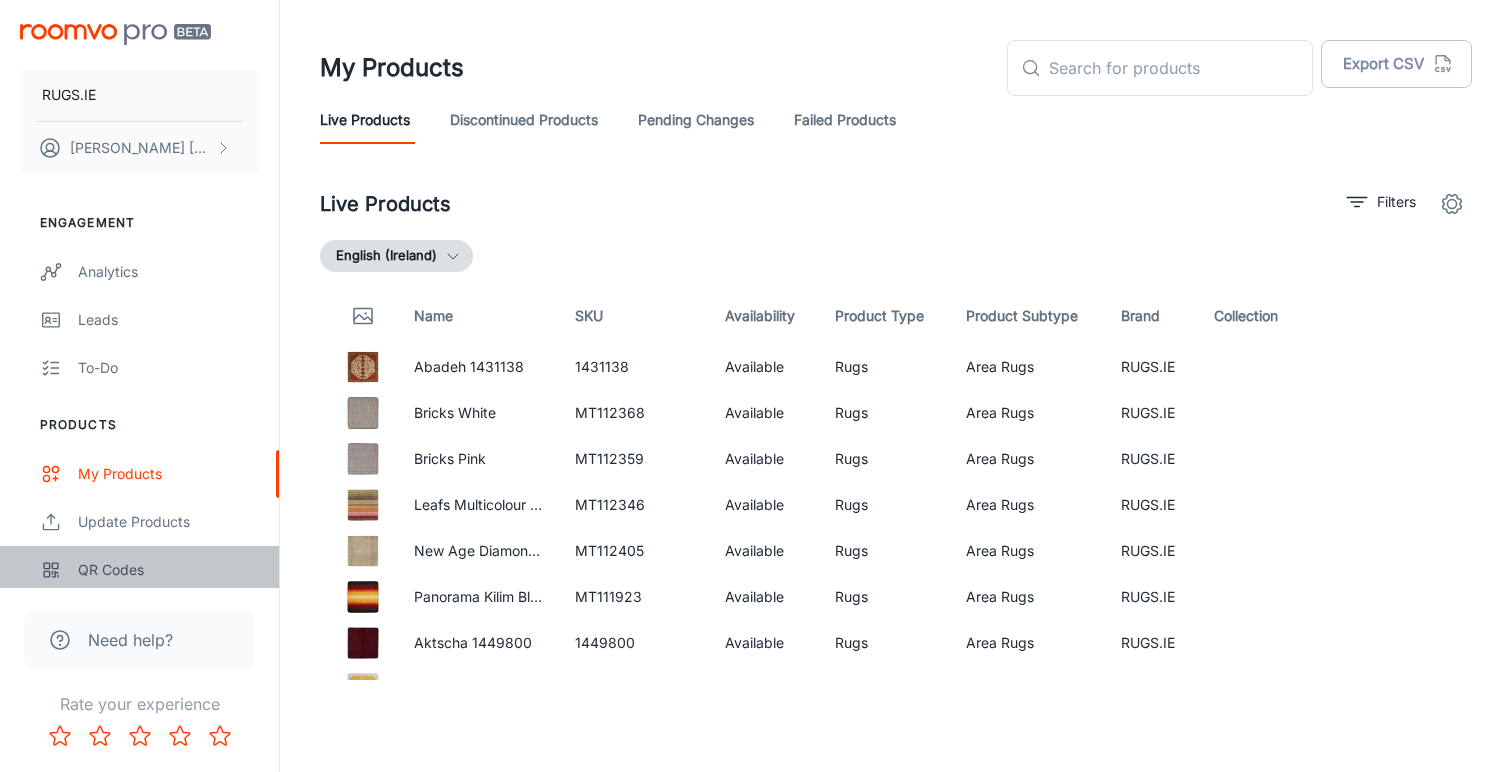 click on "QR Codes" at bounding box center (168, 570) 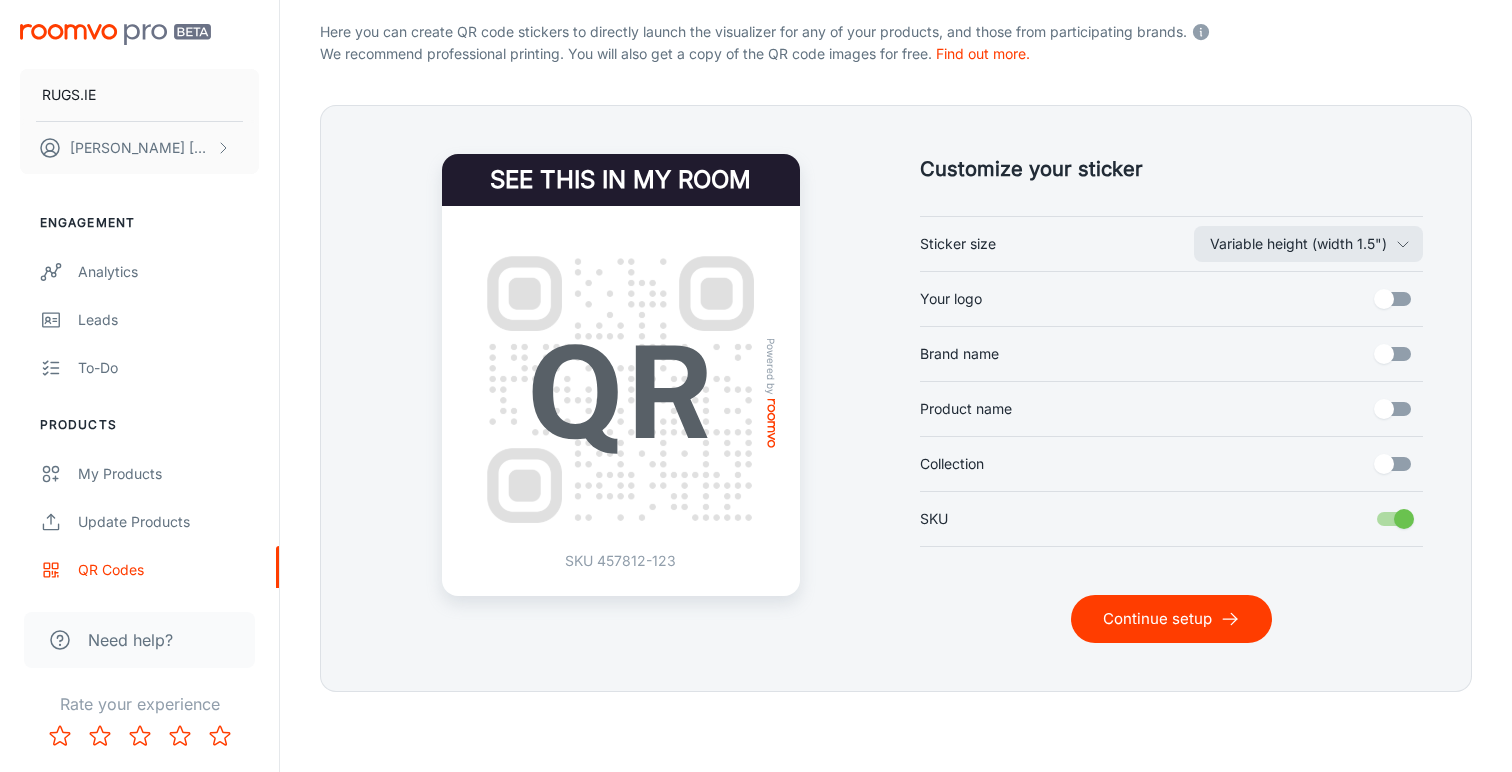click on "Continue setup" at bounding box center (1171, 619) 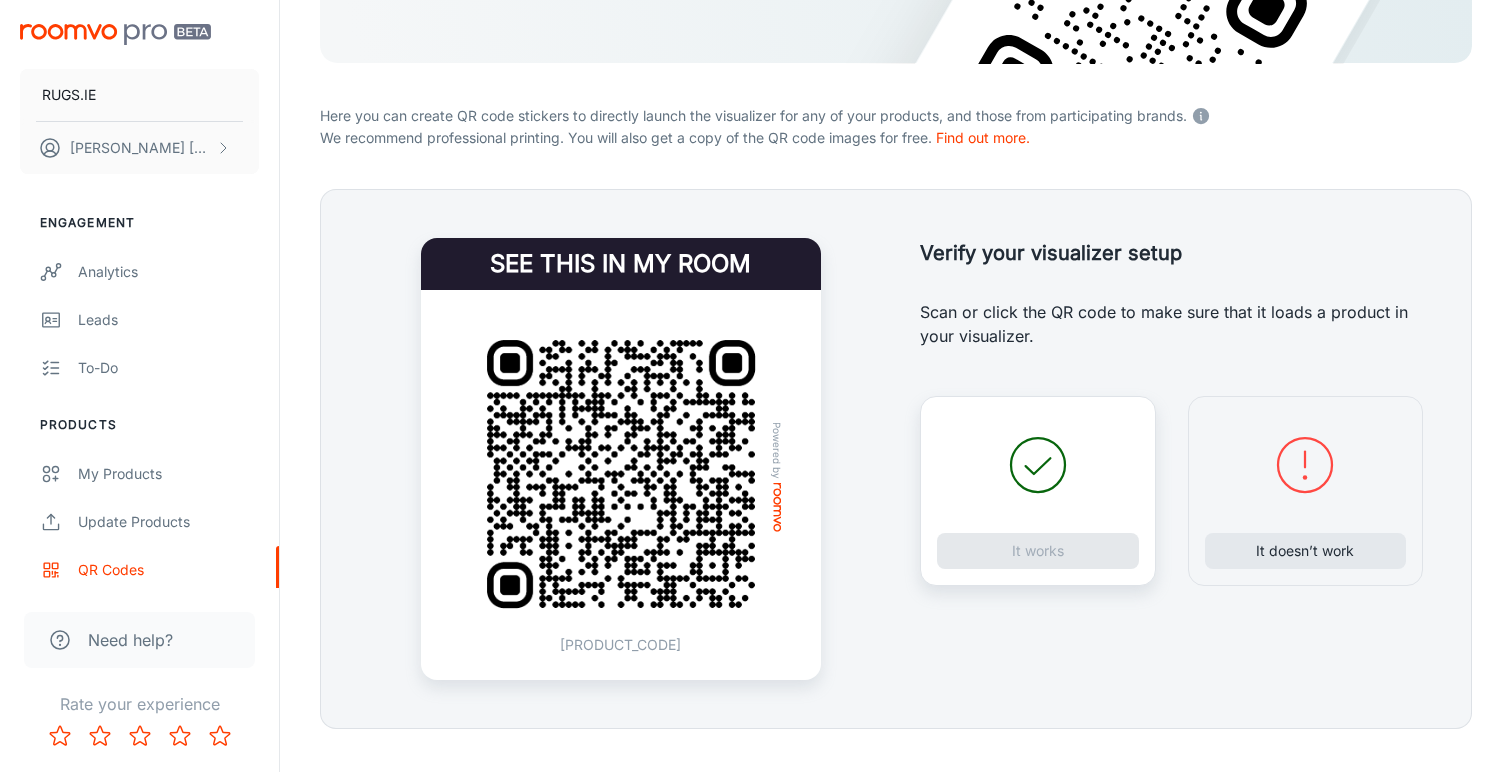 scroll, scrollTop: 331, scrollLeft: 0, axis: vertical 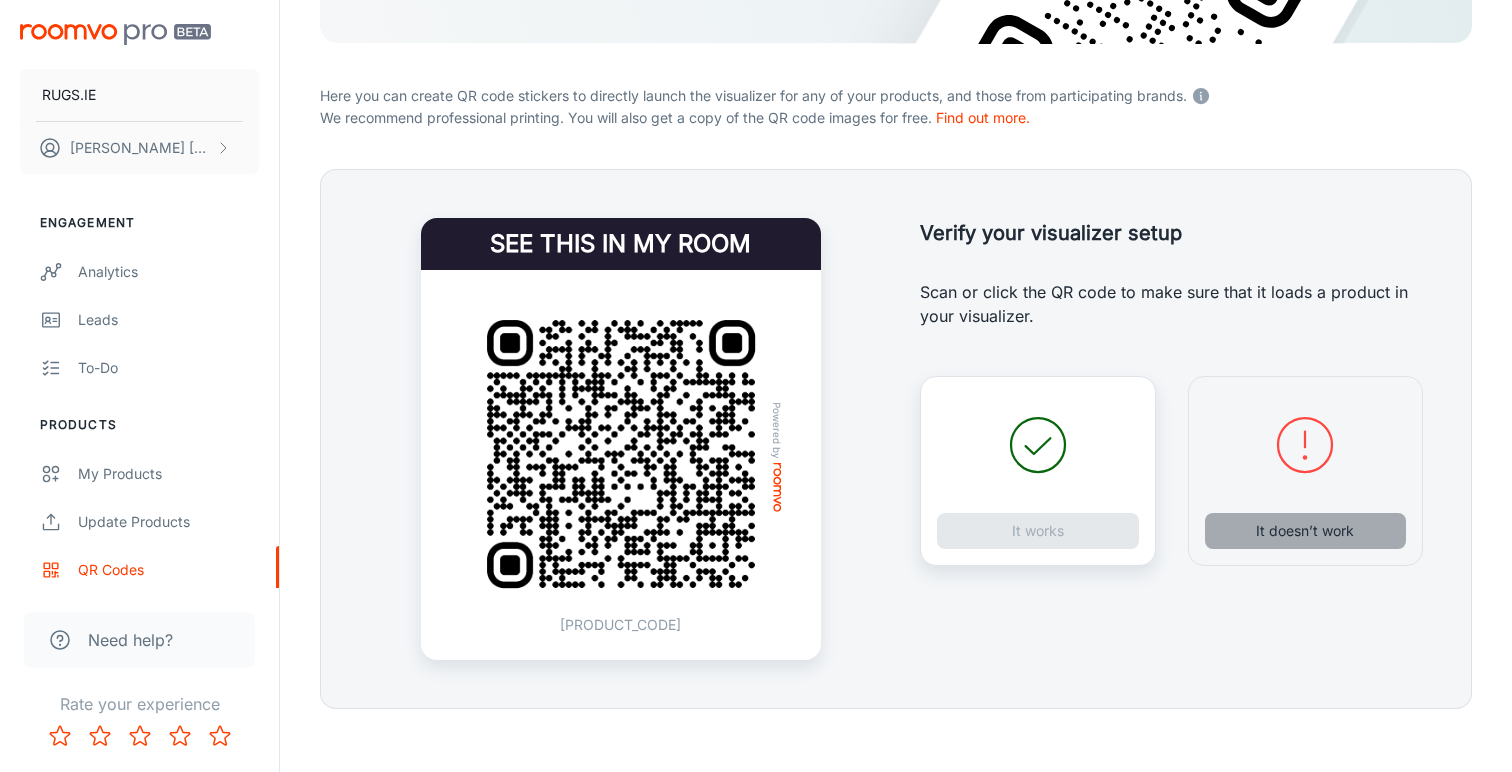 click on "It doesn’t work" at bounding box center (1306, 531) 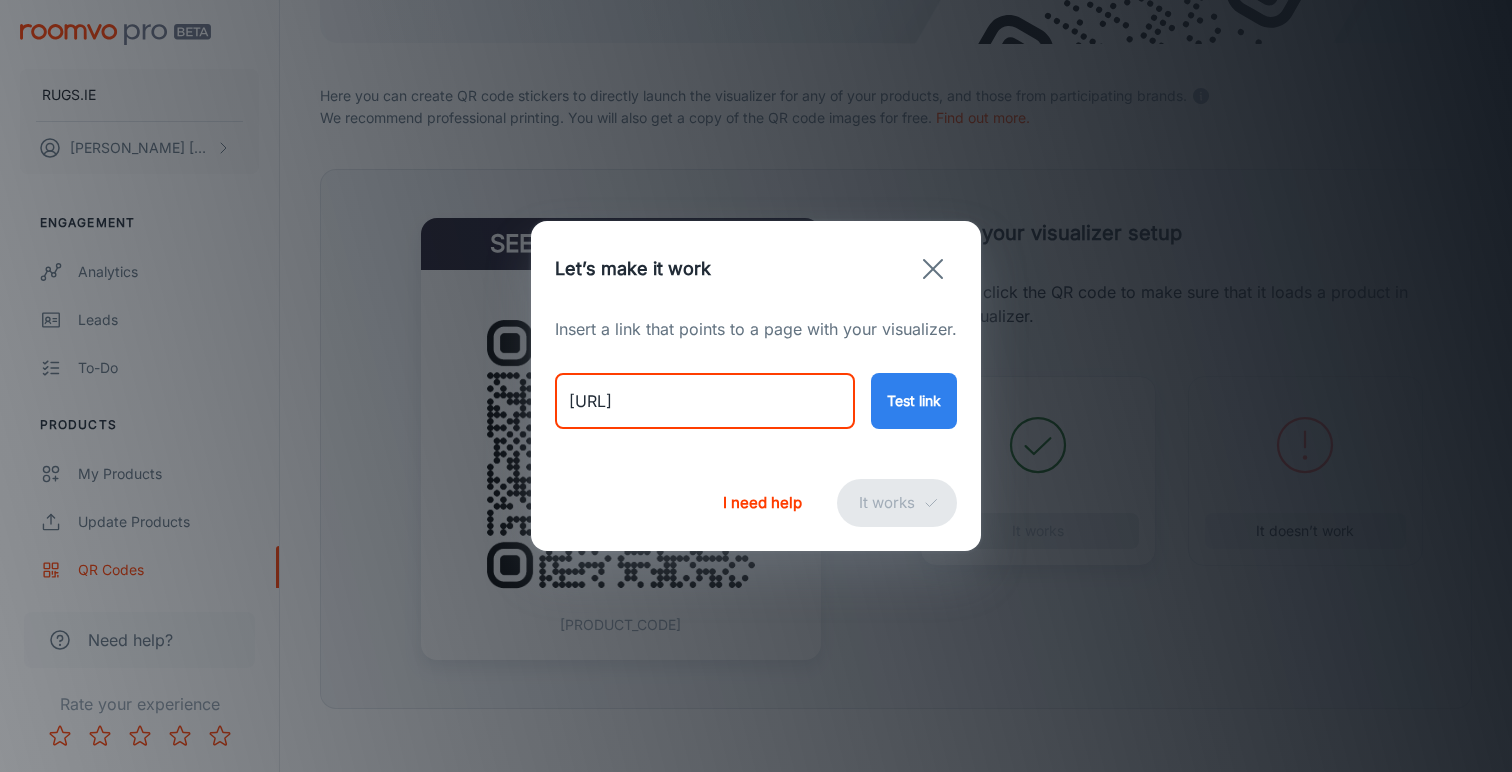 click on "[URL]" at bounding box center [705, 401] 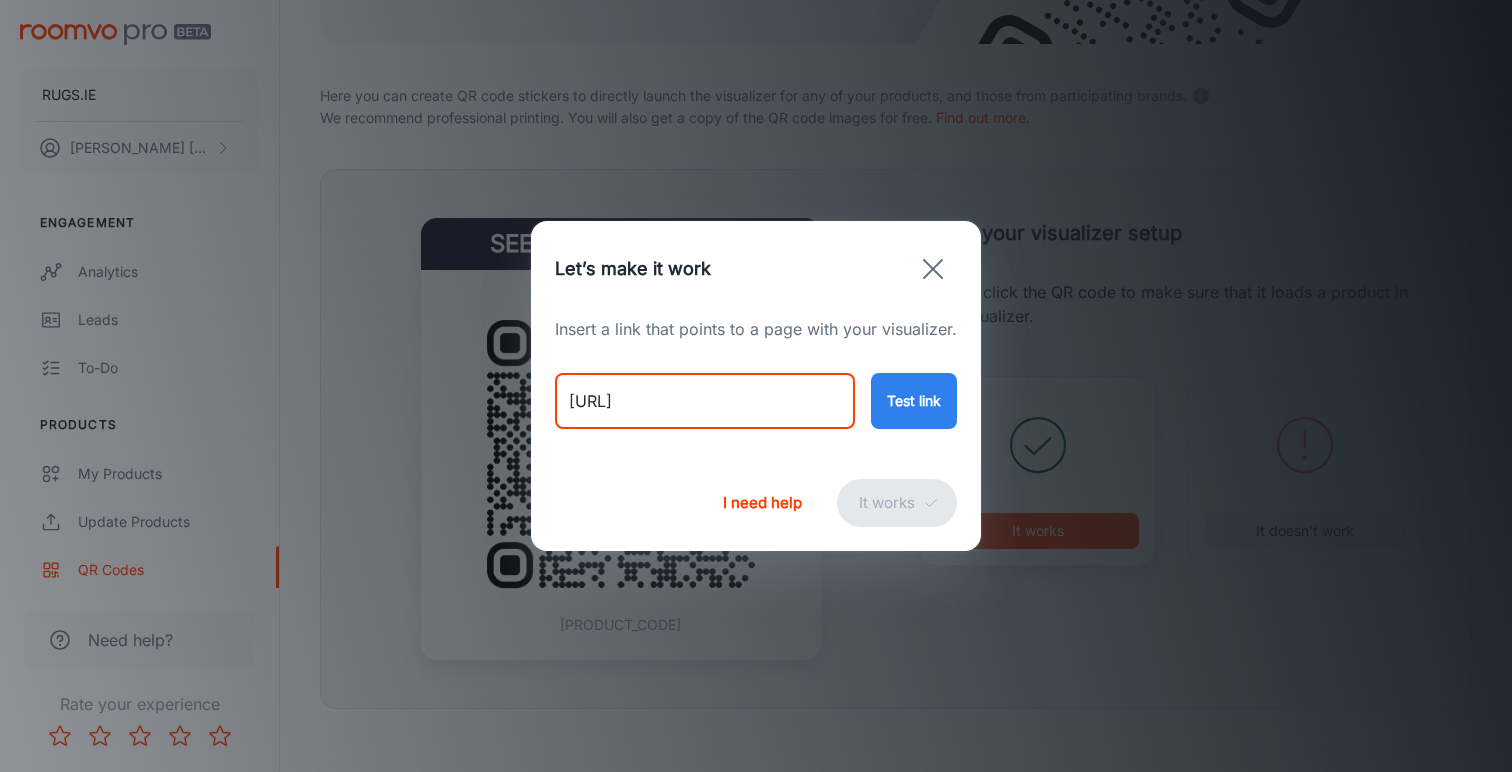 paste on "[PRODUCT_NAME] [PRODUCT_ID]" 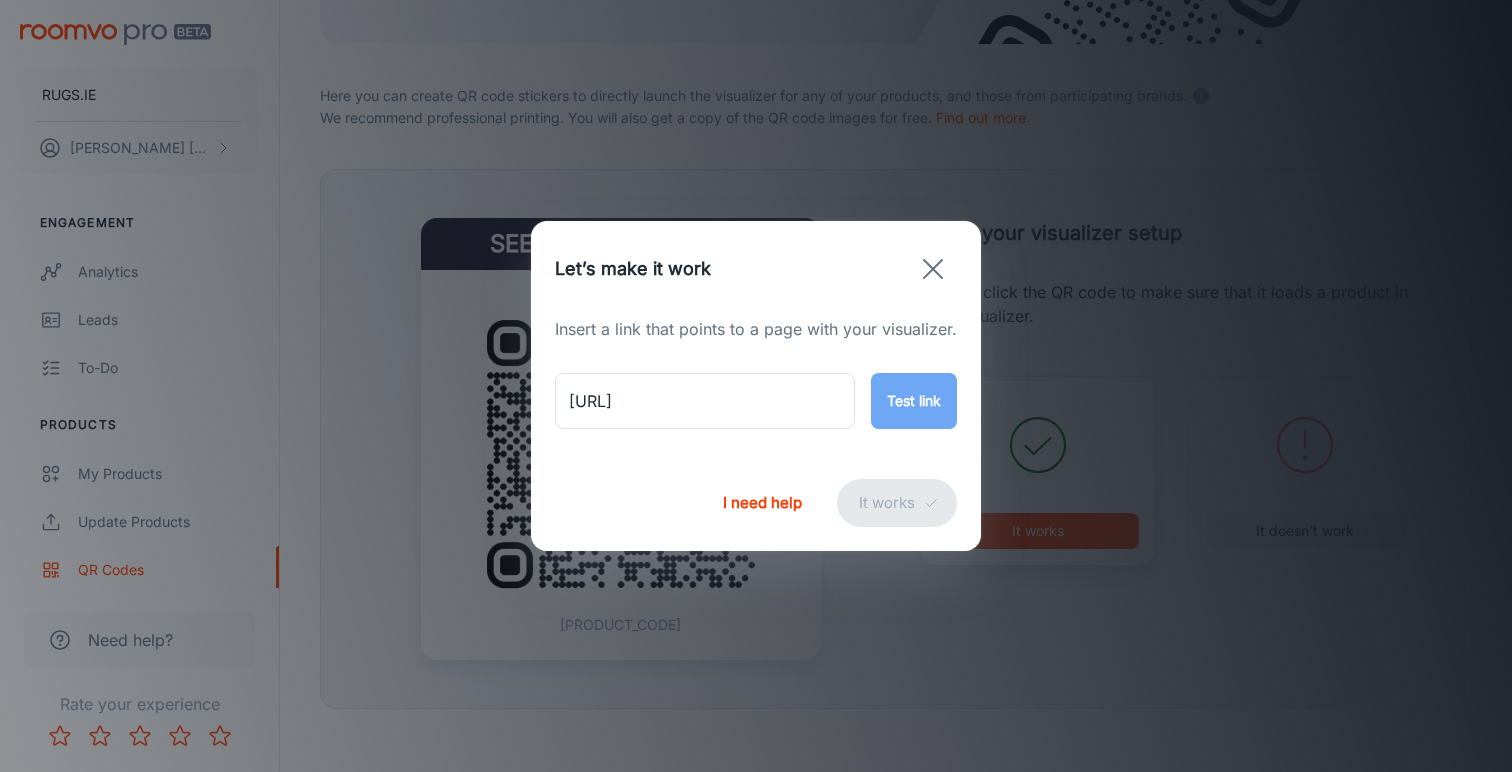 click on "Test link" at bounding box center (914, 401) 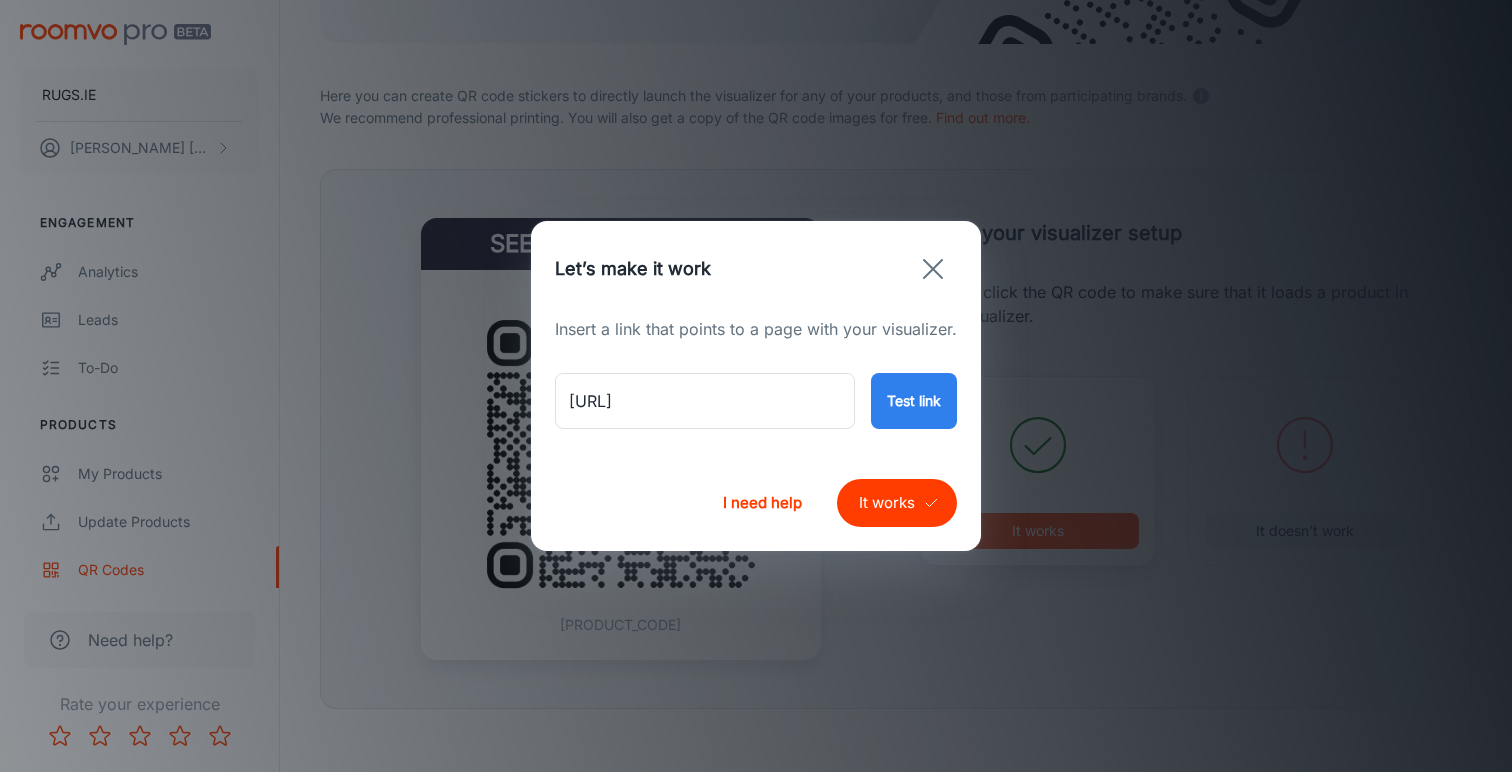 click on "It works" at bounding box center [897, 503] 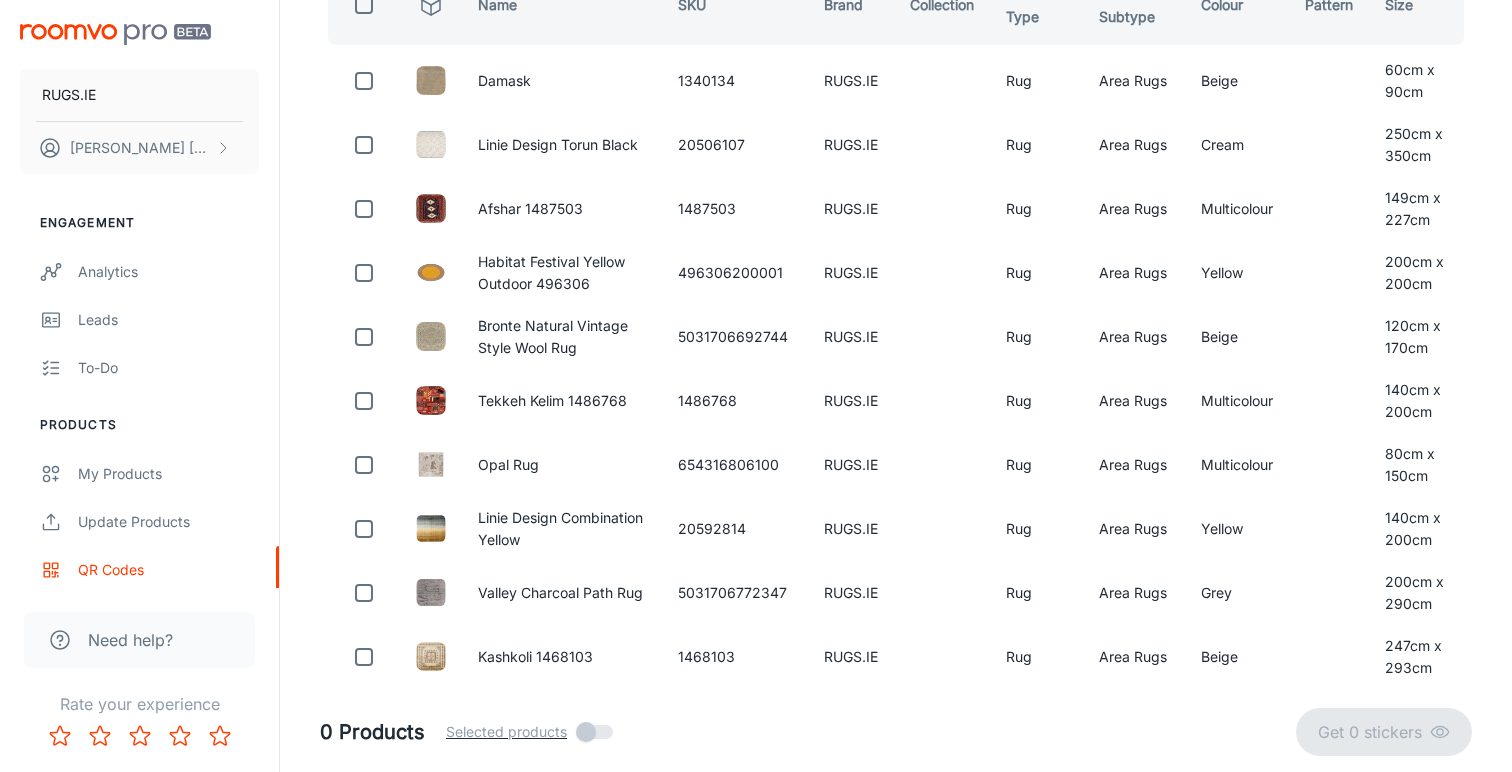 scroll, scrollTop: 99, scrollLeft: 0, axis: vertical 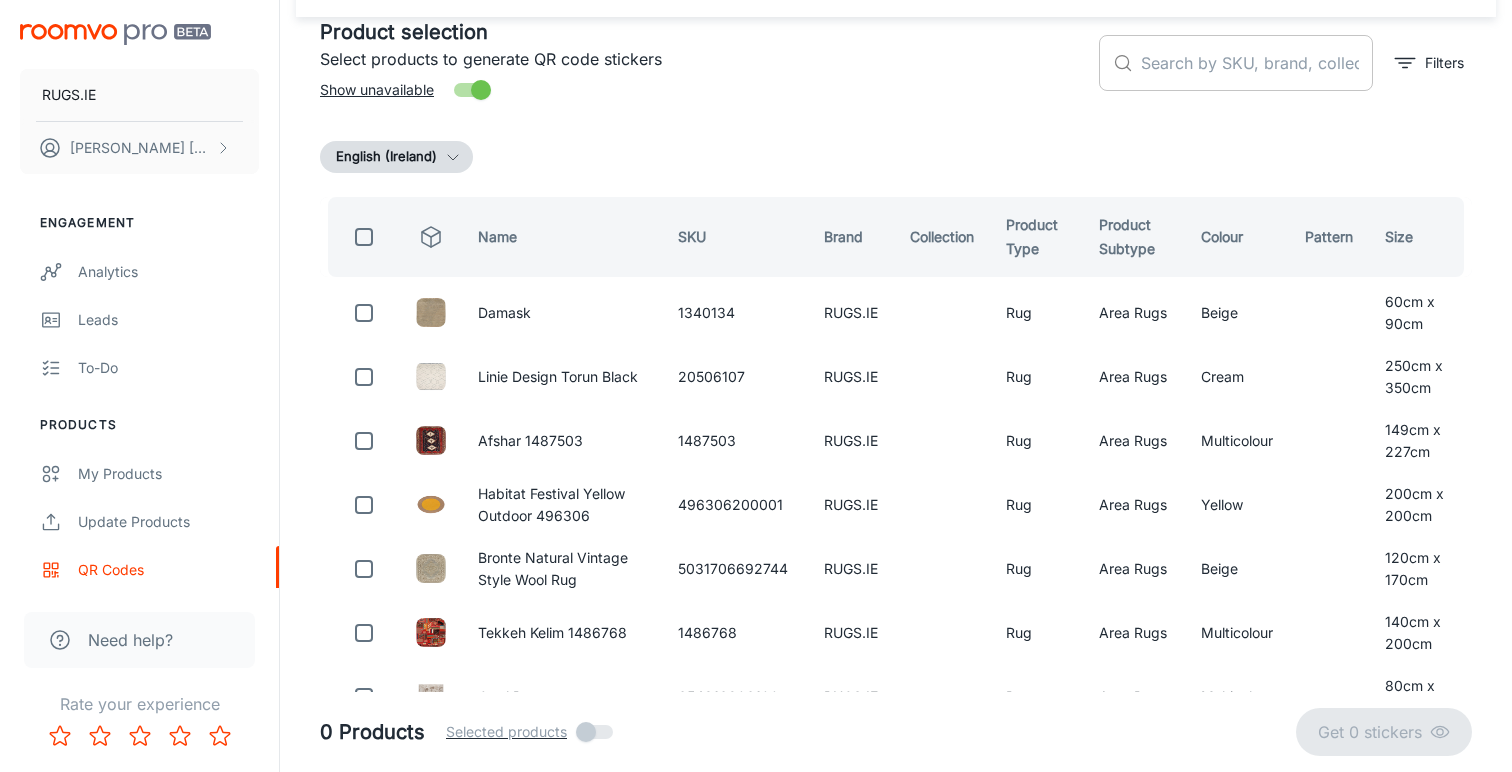 click at bounding box center (1257, 63) 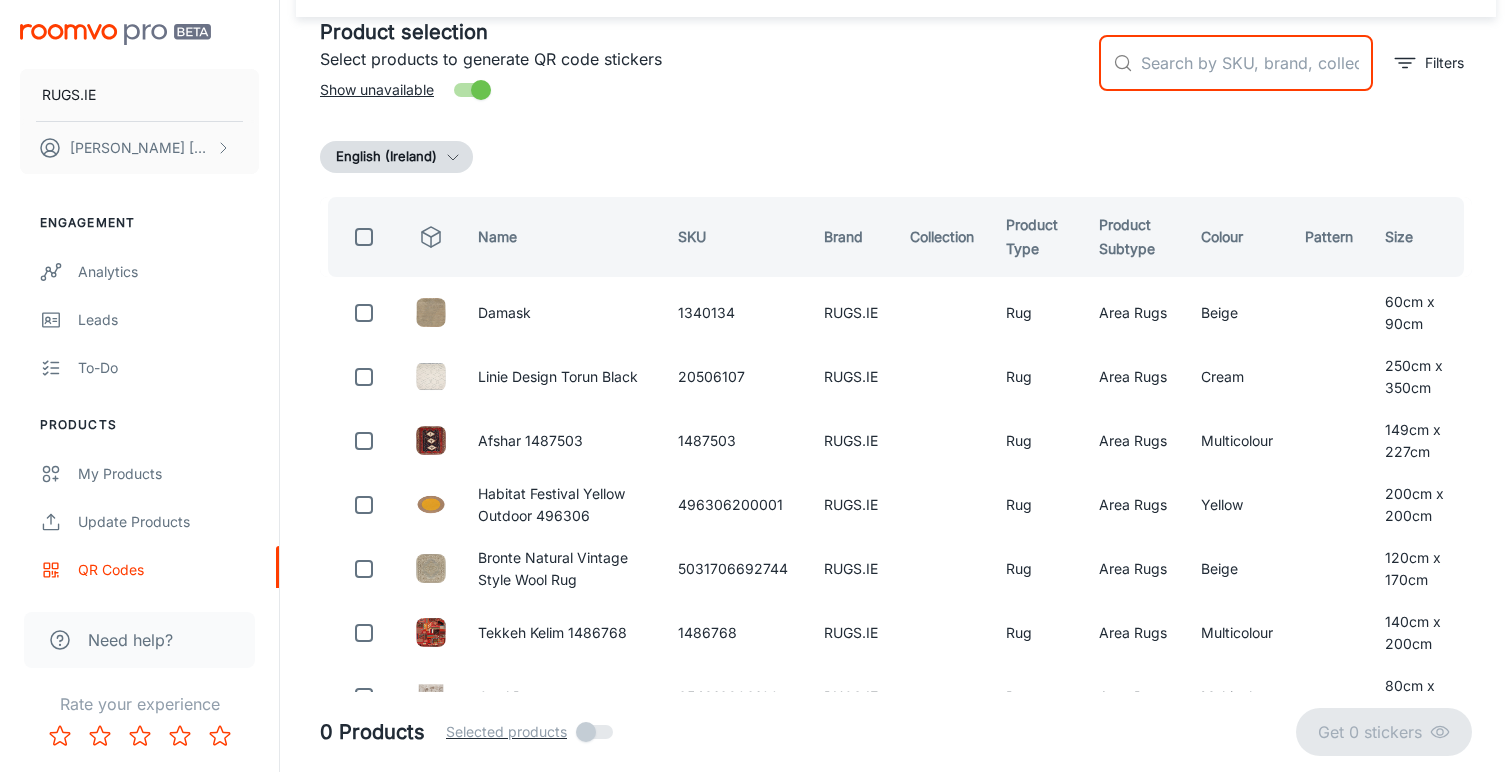 paste on "[PRODUCT_ID]" 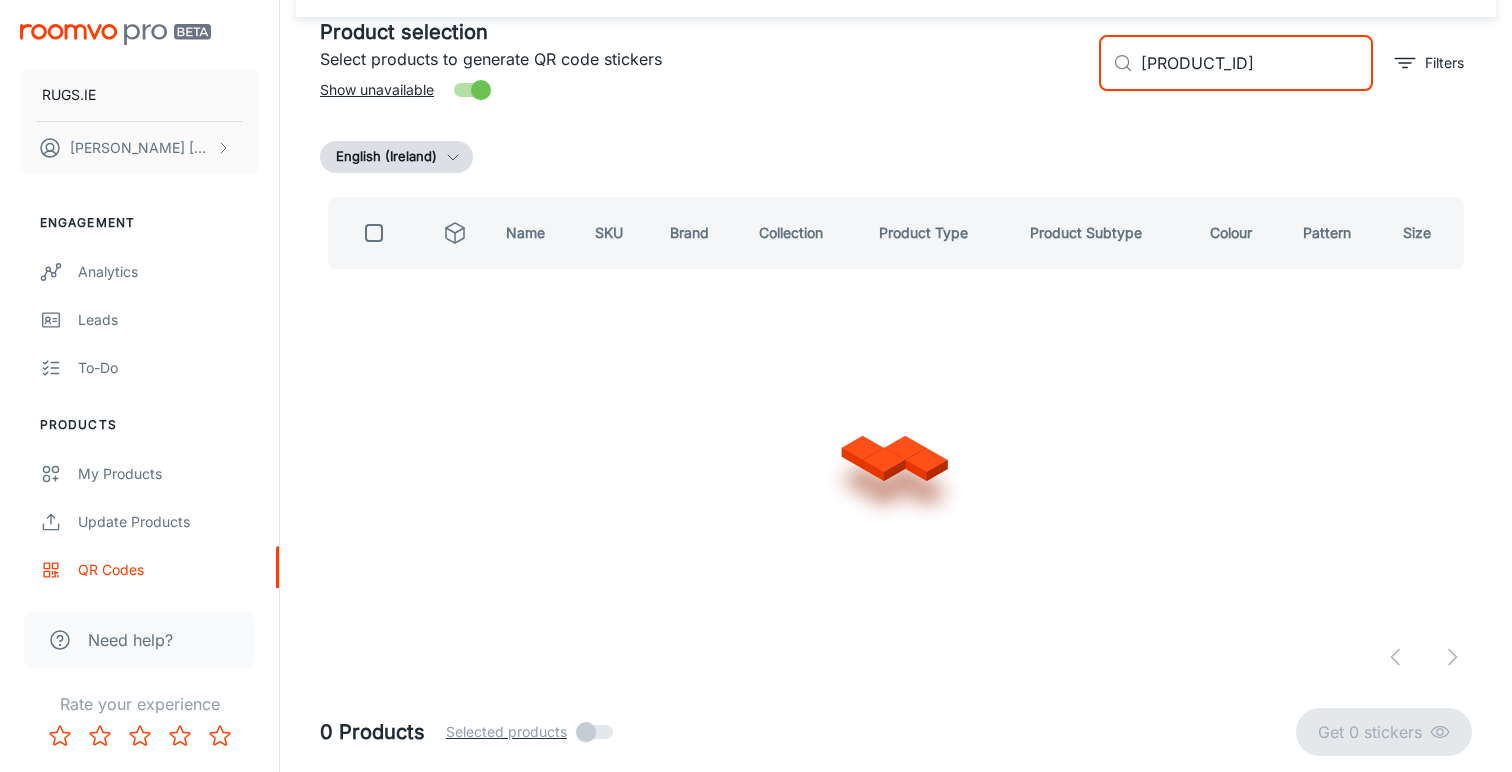 scroll, scrollTop: 0, scrollLeft: 0, axis: both 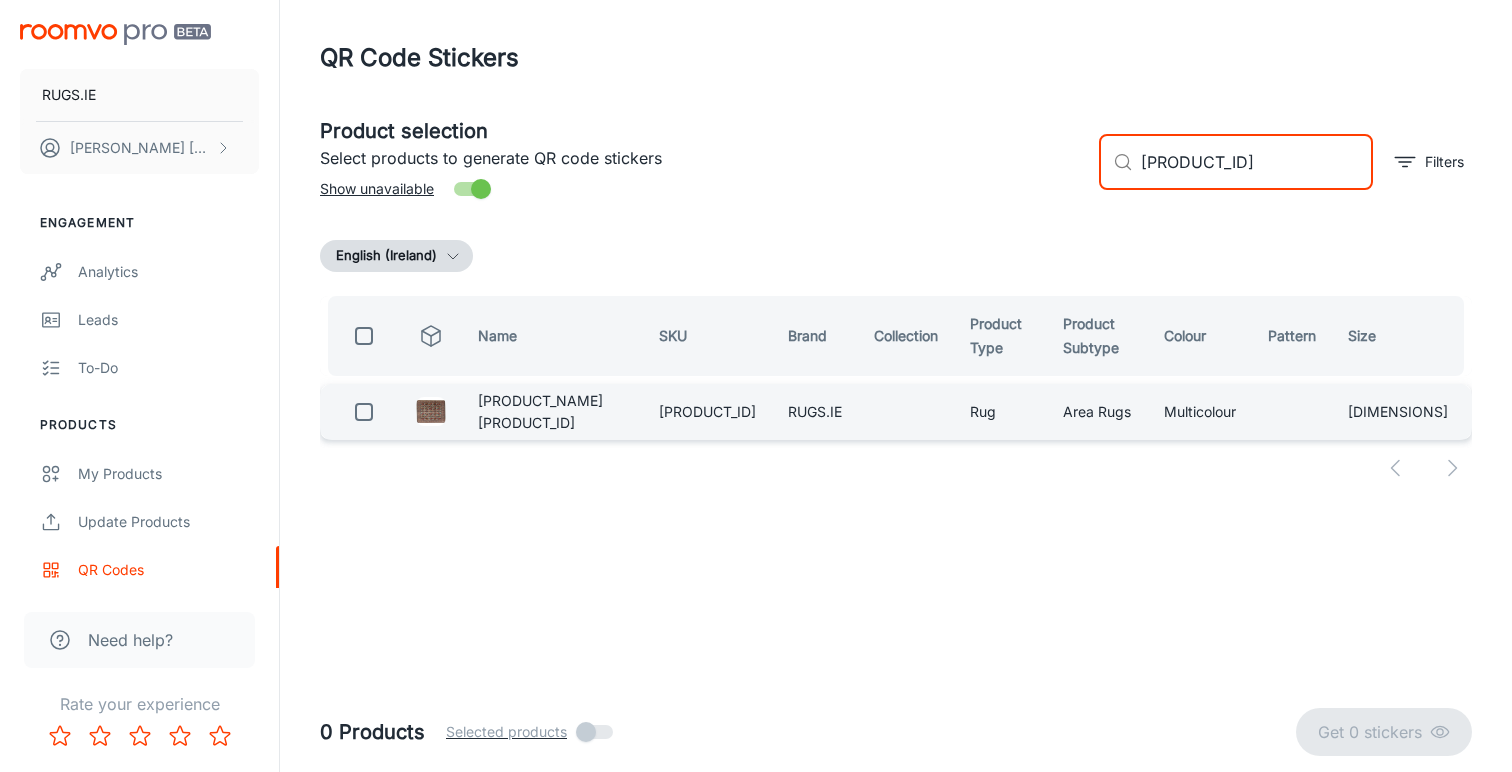 type on "[PRODUCT_ID]" 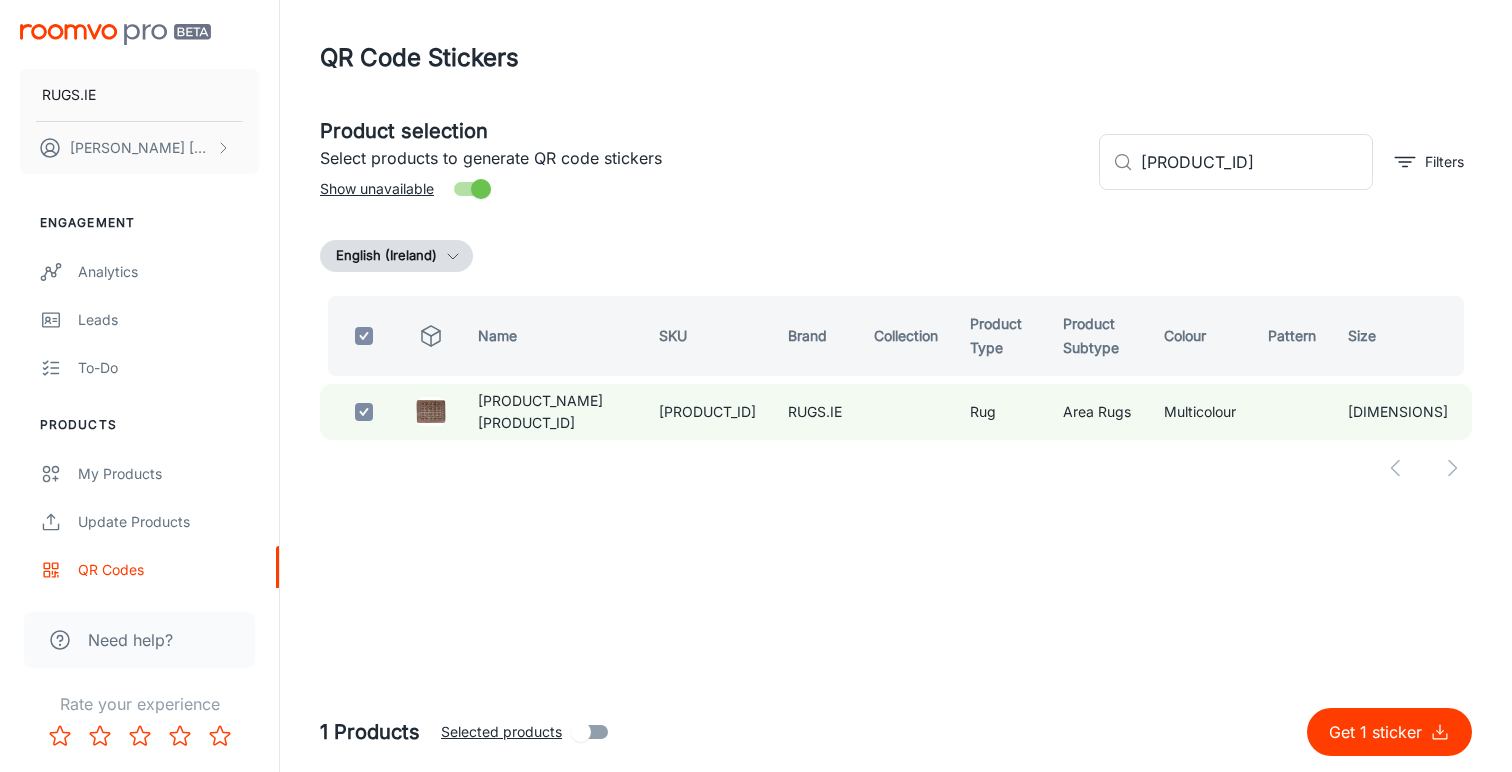 click on "Get 1 sticker" at bounding box center (1379, 732) 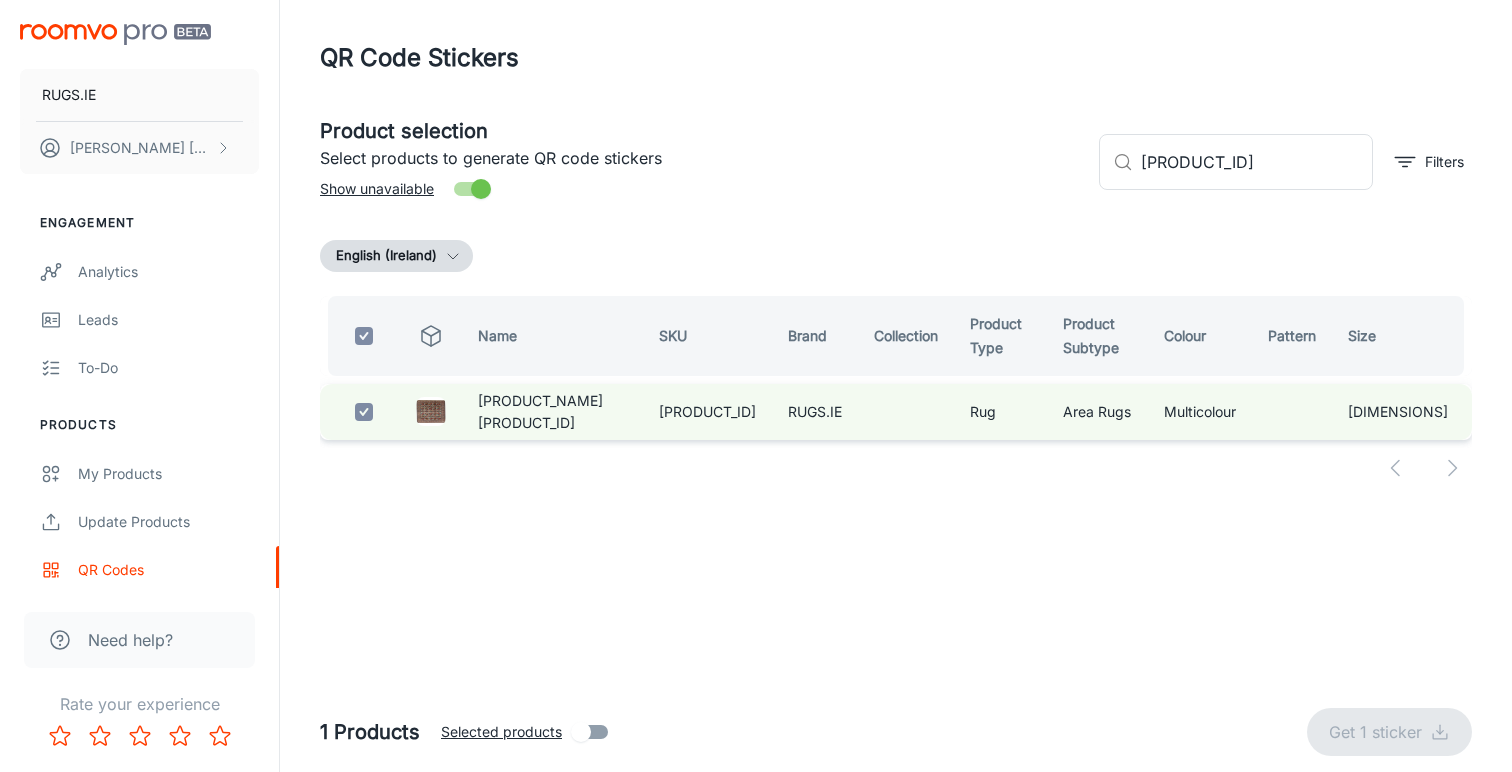checkbox on "false" 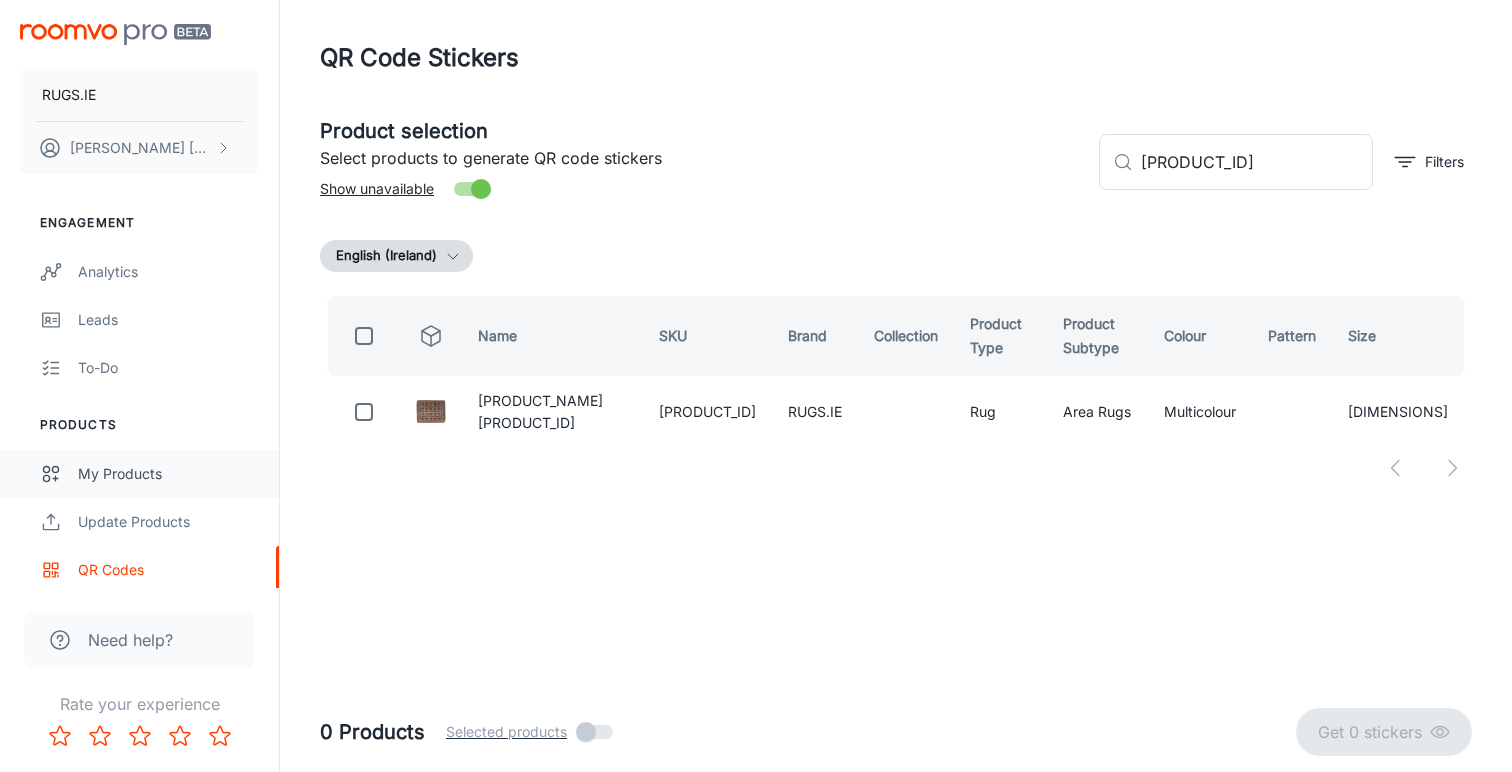 click on "My Products" at bounding box center [168, 474] 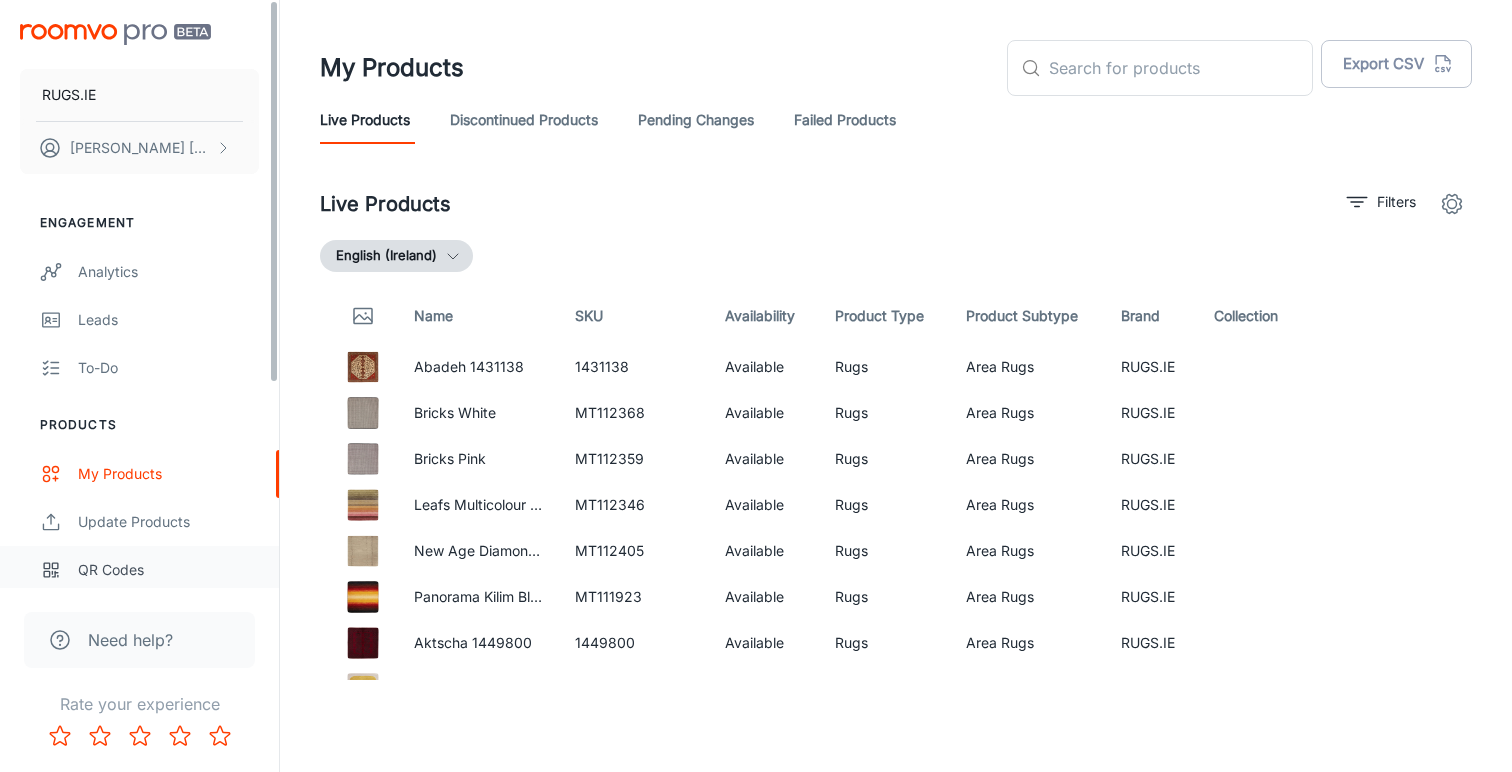 click on "QR Codes" at bounding box center [168, 570] 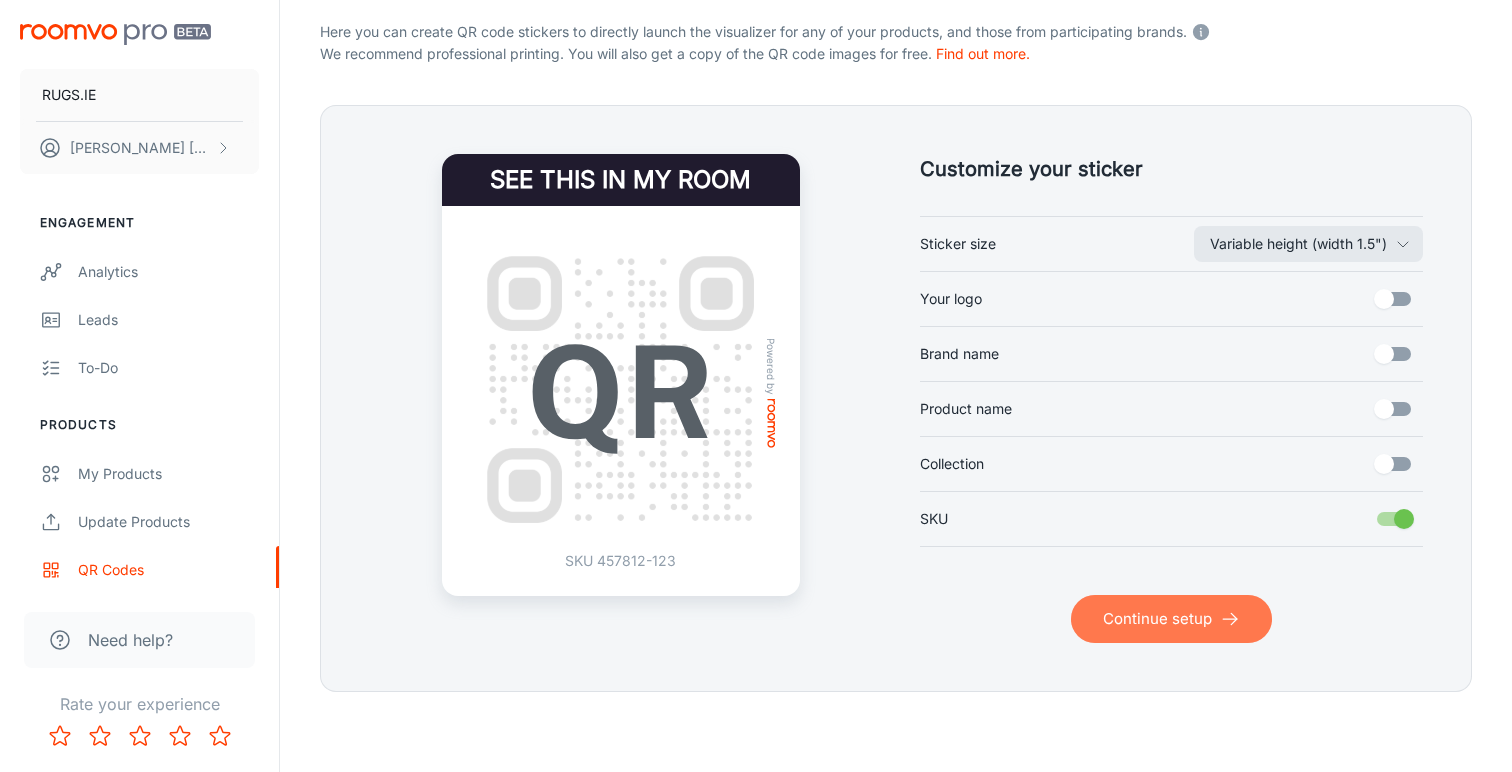 click on "Continue setup" at bounding box center (1171, 619) 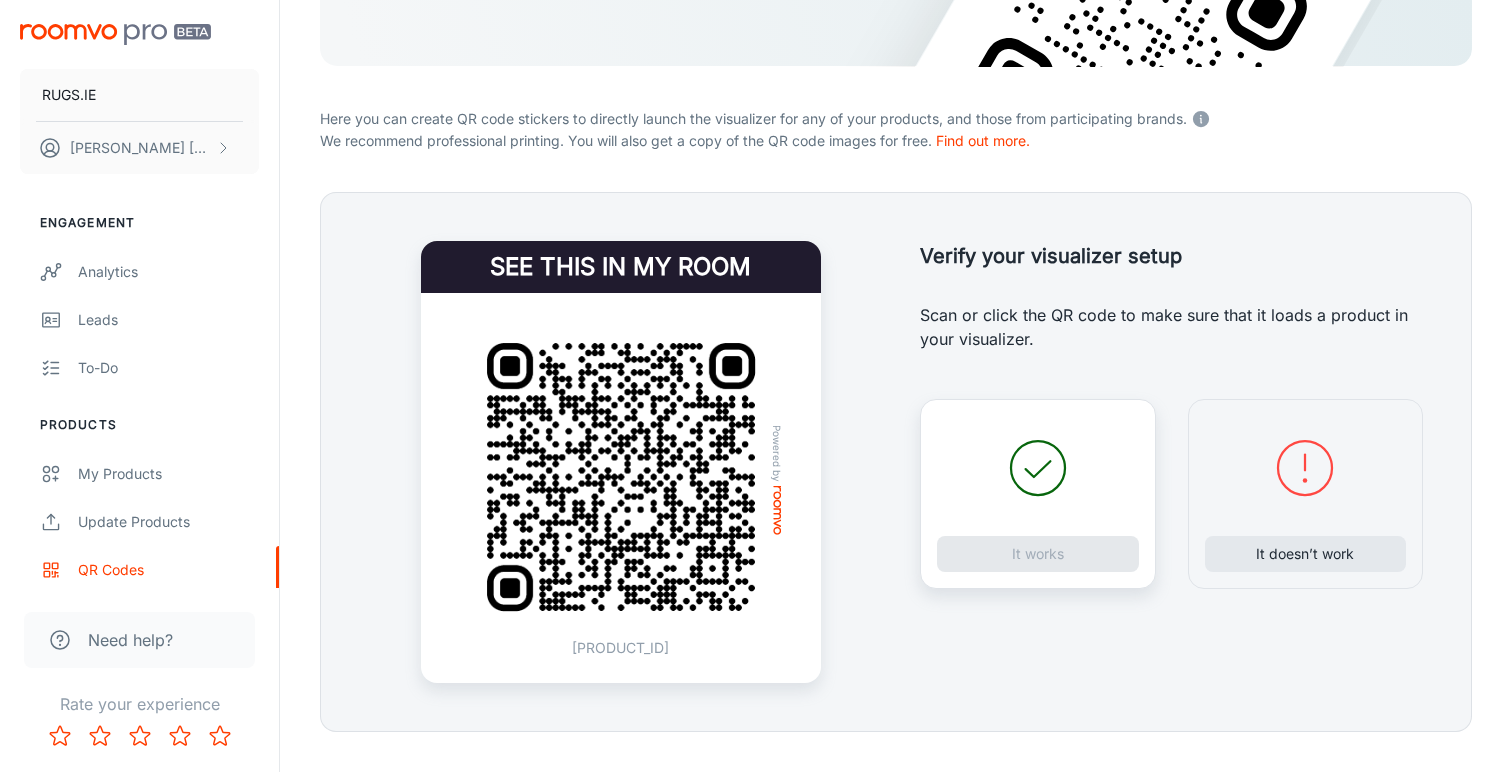 scroll, scrollTop: 328, scrollLeft: 0, axis: vertical 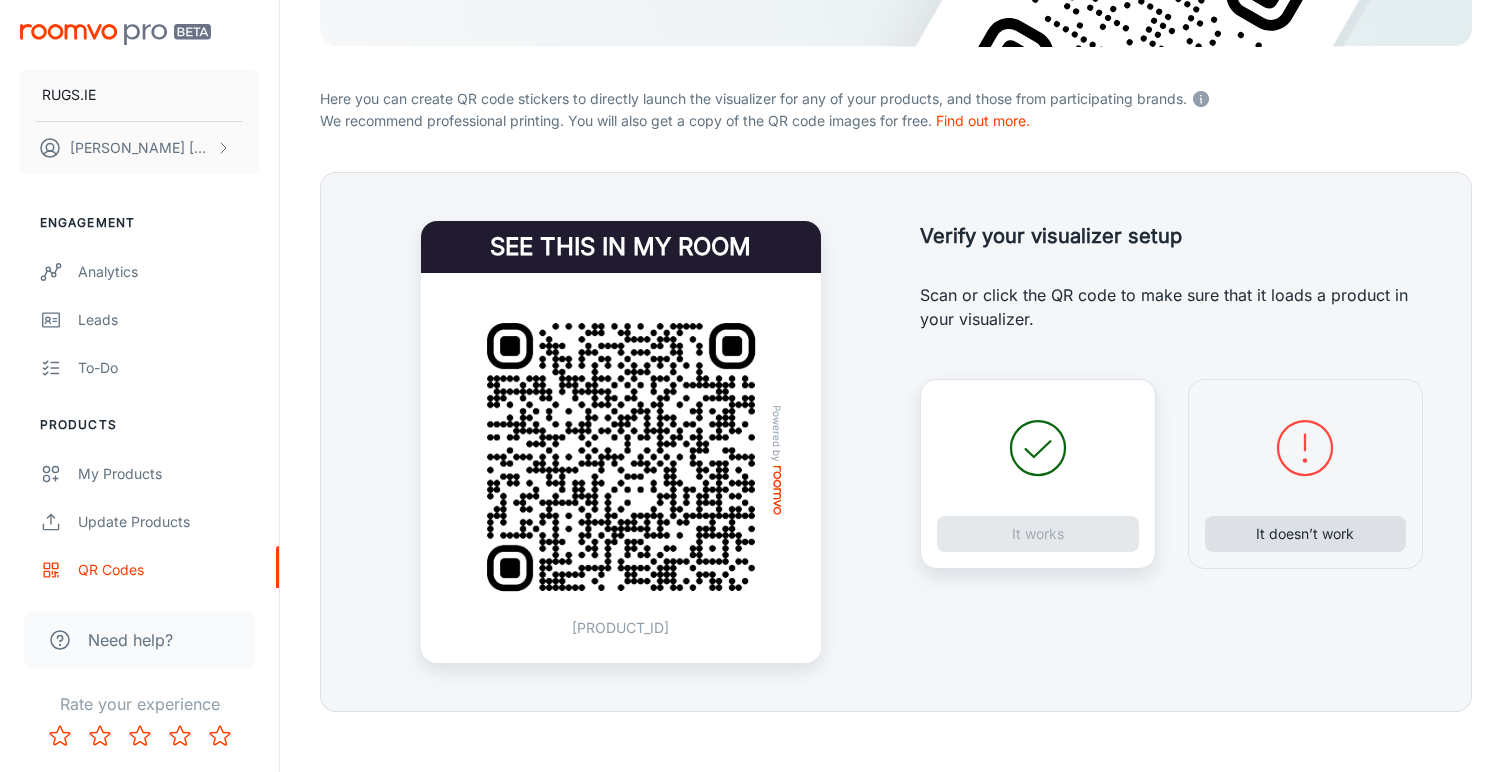 click on "It doesn’t work" at bounding box center [1306, 534] 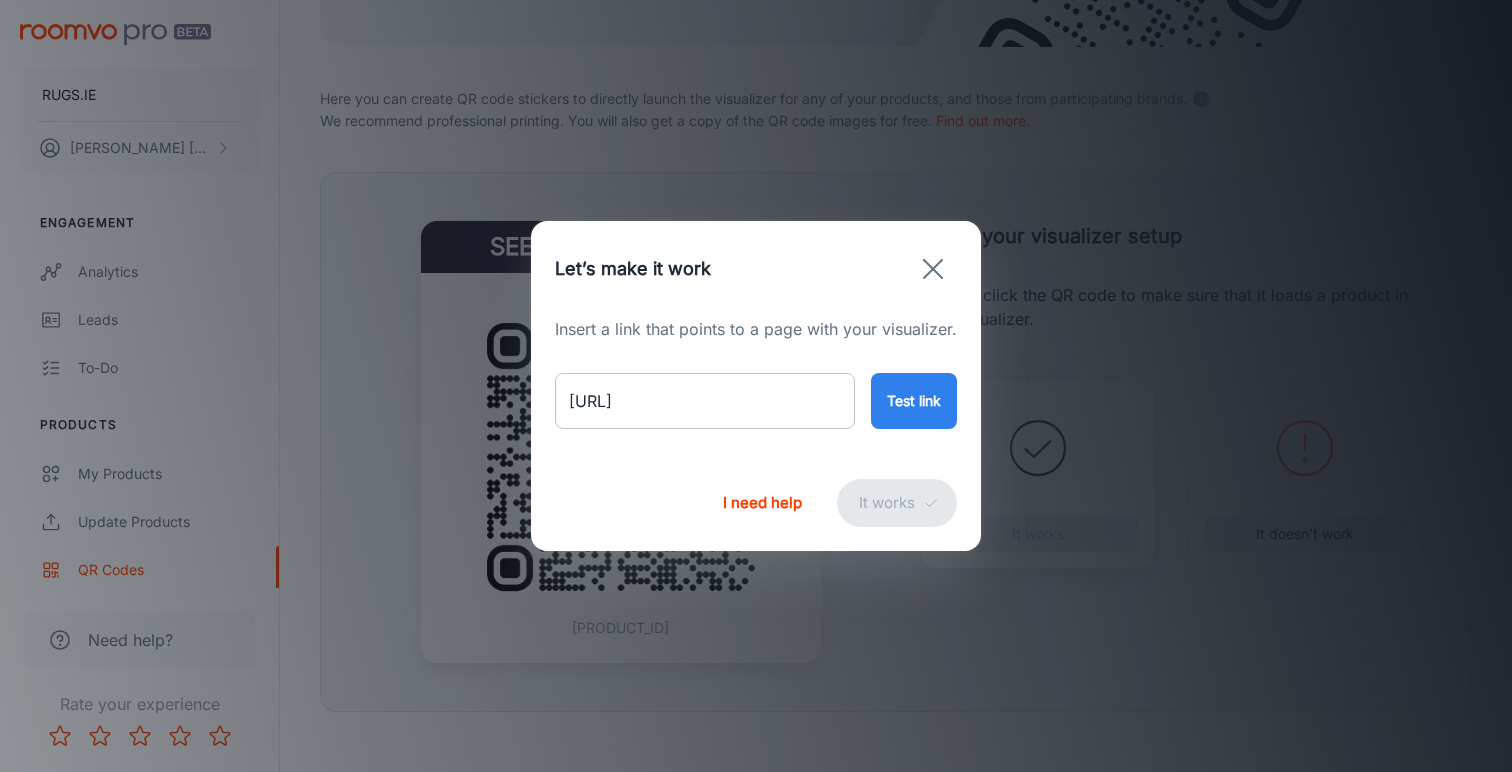 click on "[URL]" at bounding box center [705, 401] 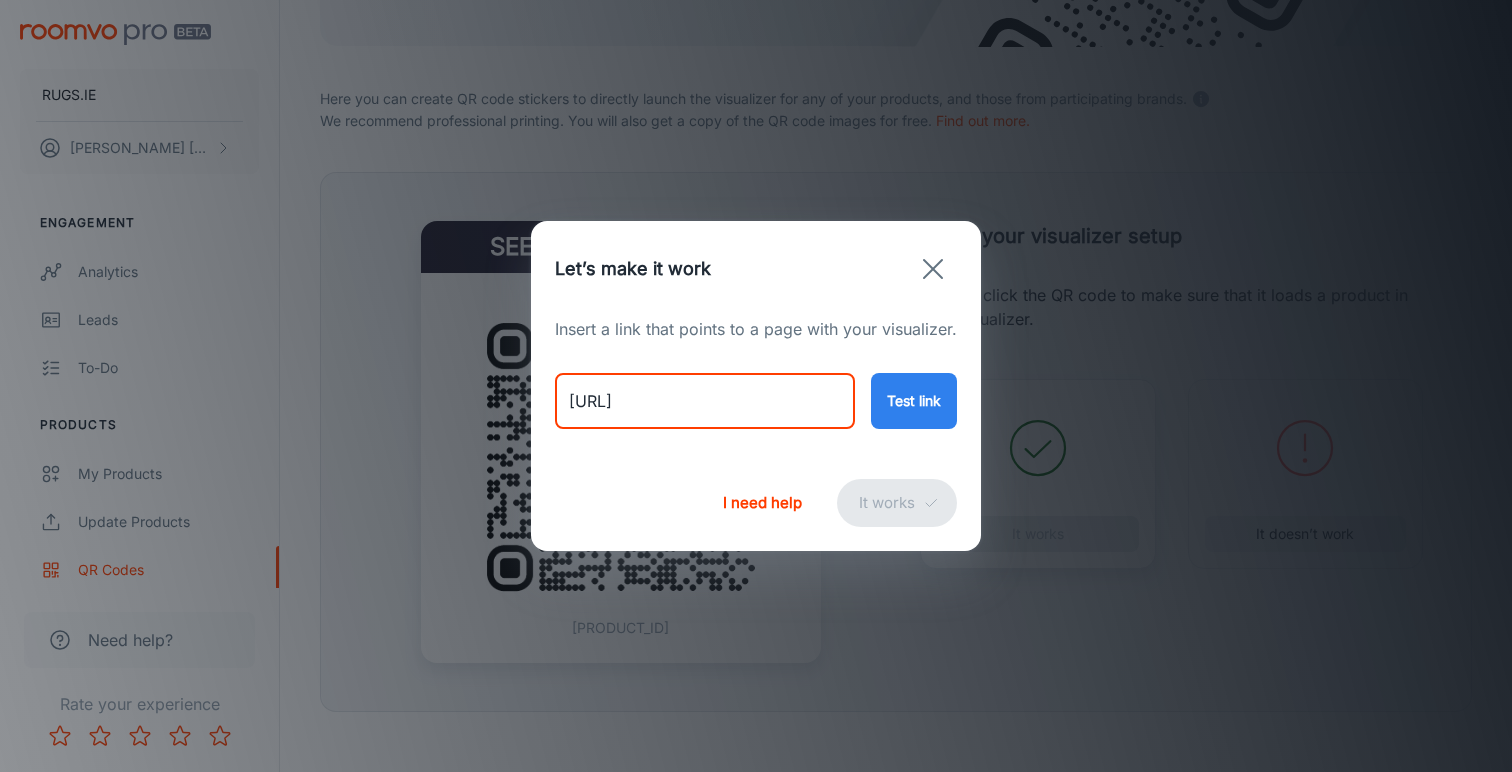 click on "[URL]" at bounding box center (705, 401) 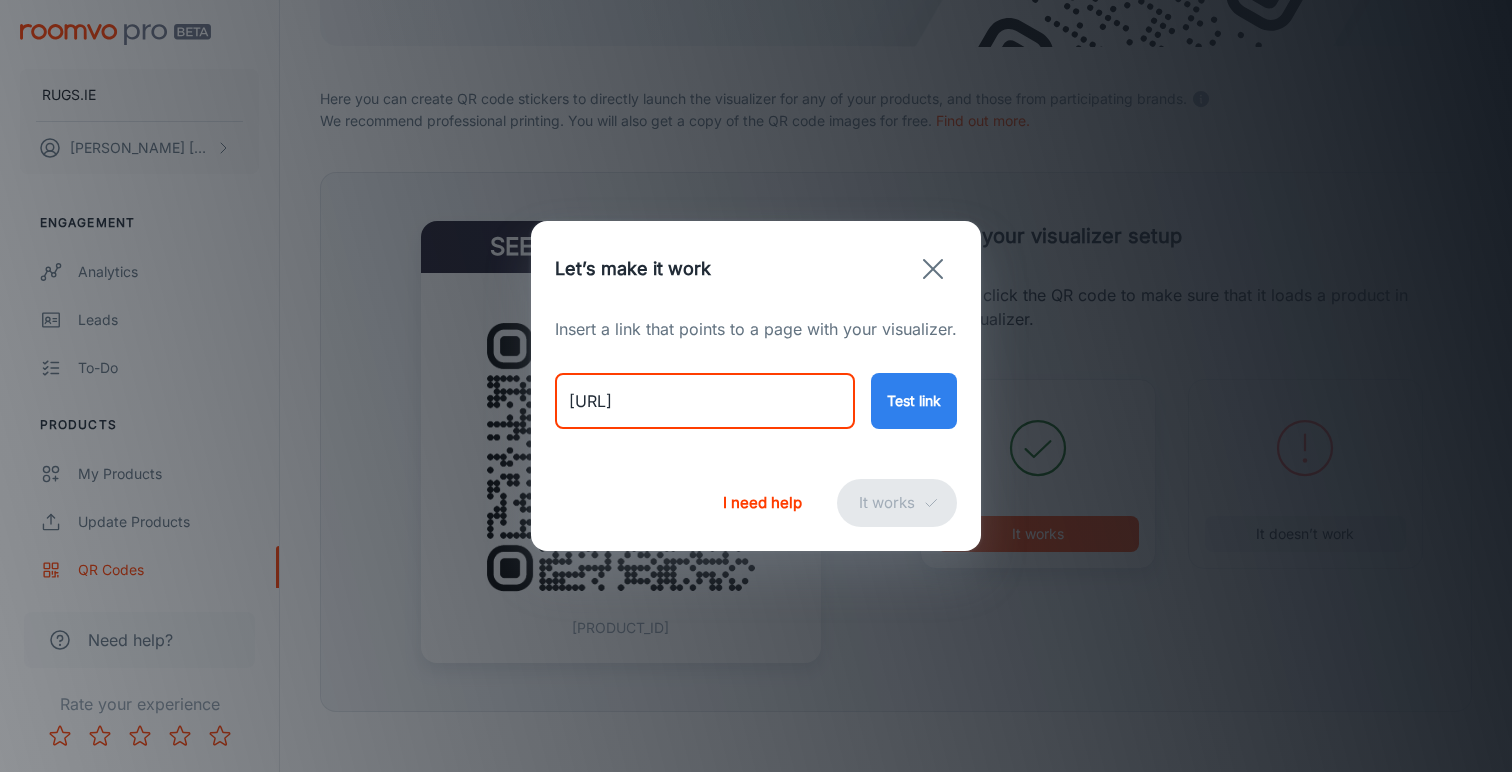 type on "[URL]" 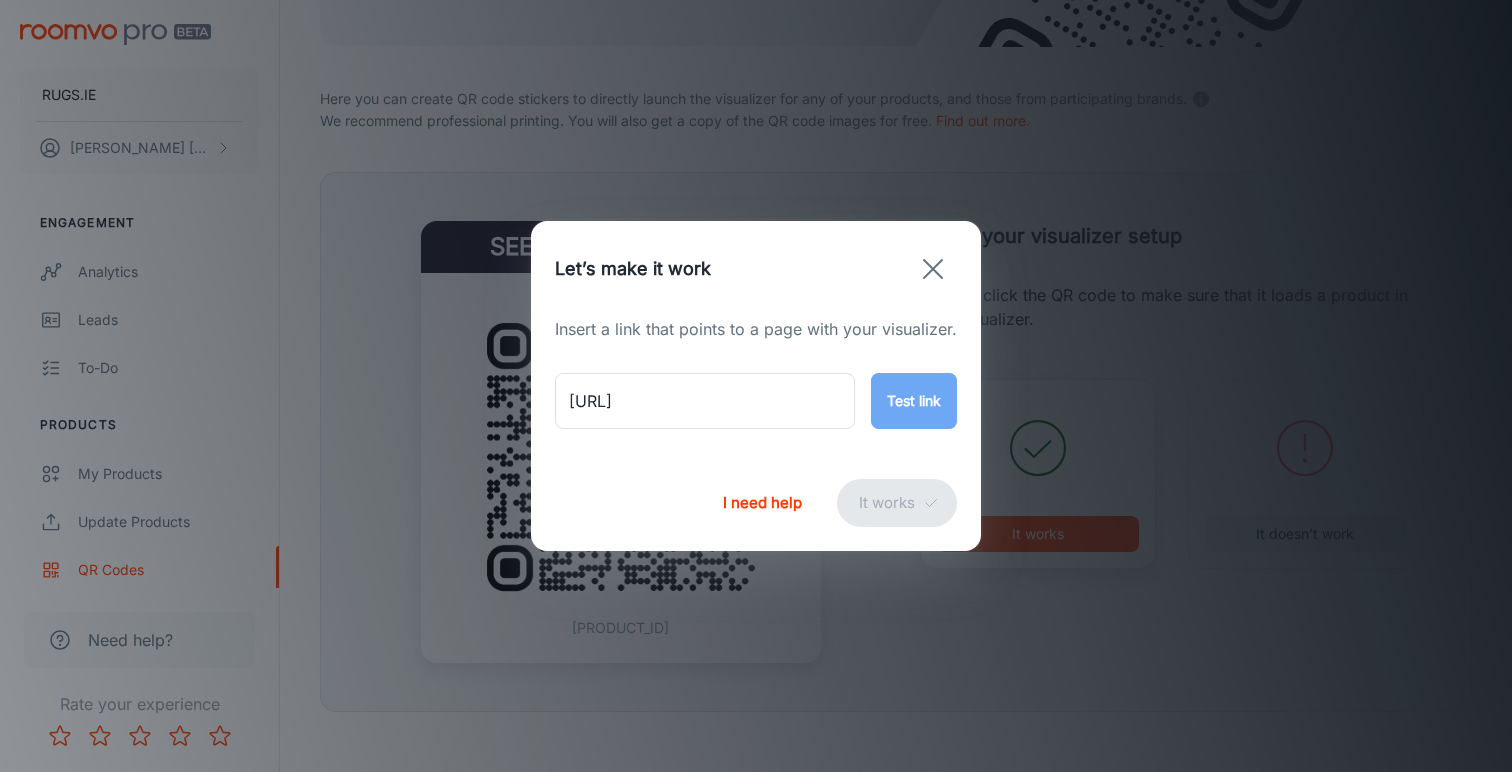 click on "Test link" at bounding box center [914, 401] 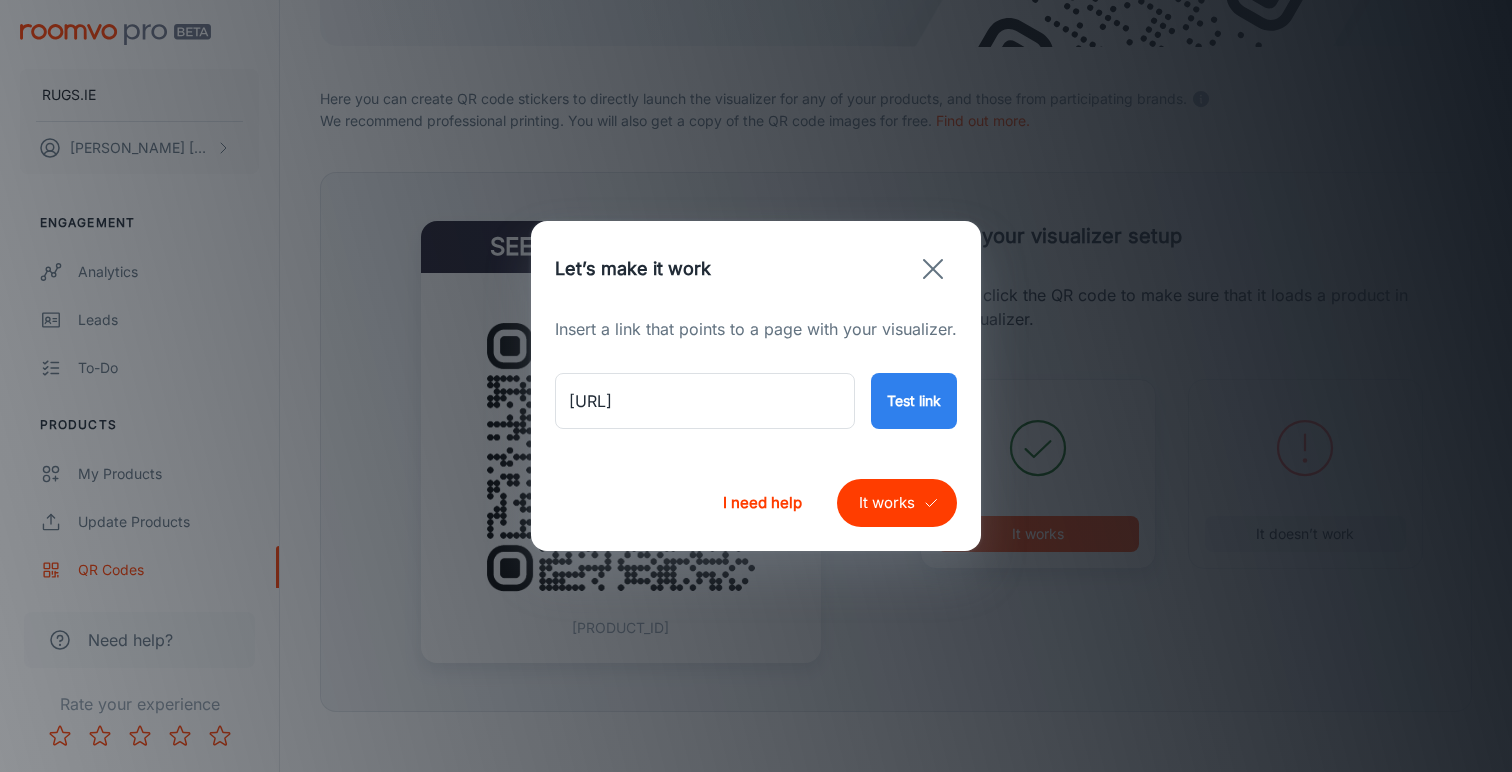 click on "It works" at bounding box center (897, 503) 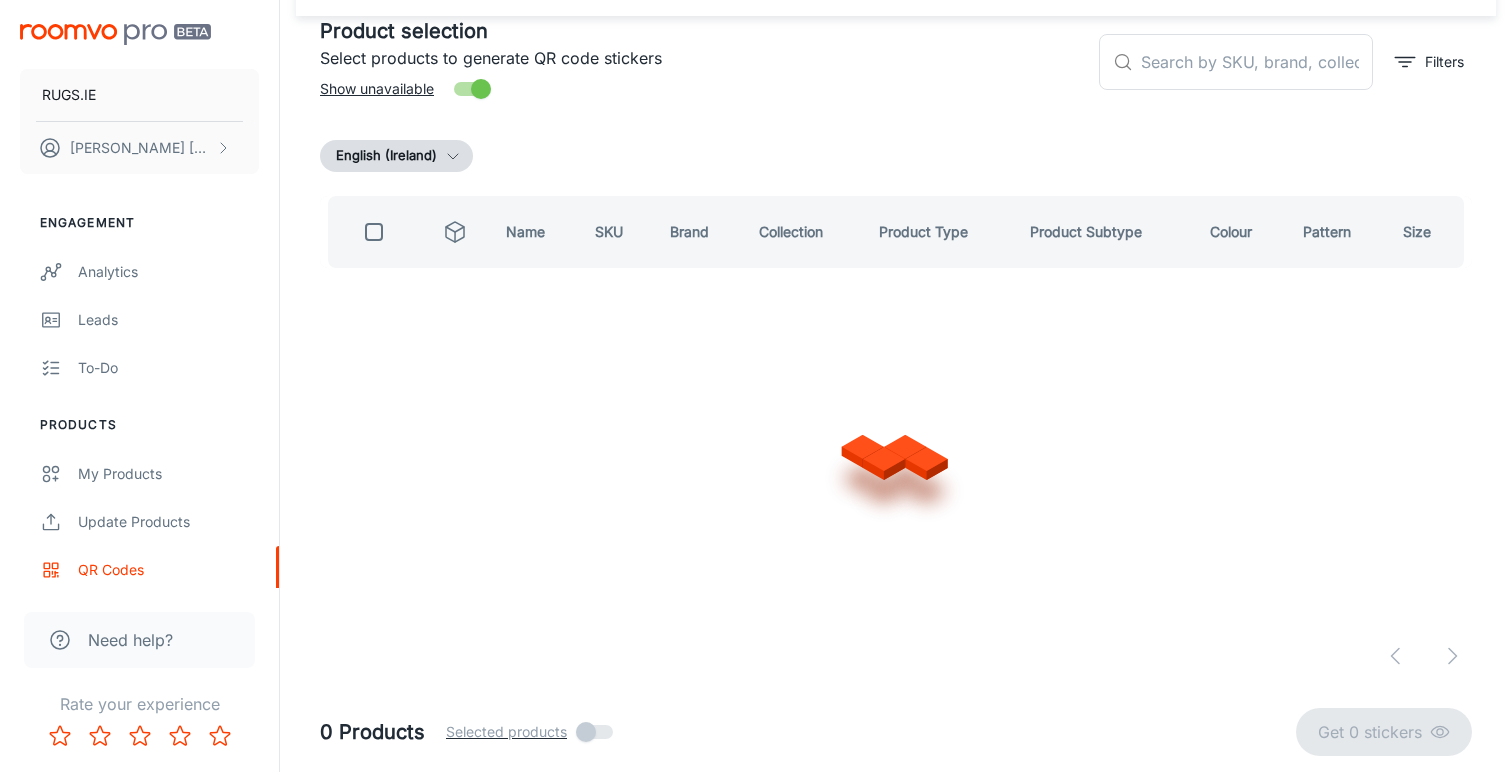 scroll, scrollTop: 99, scrollLeft: 0, axis: vertical 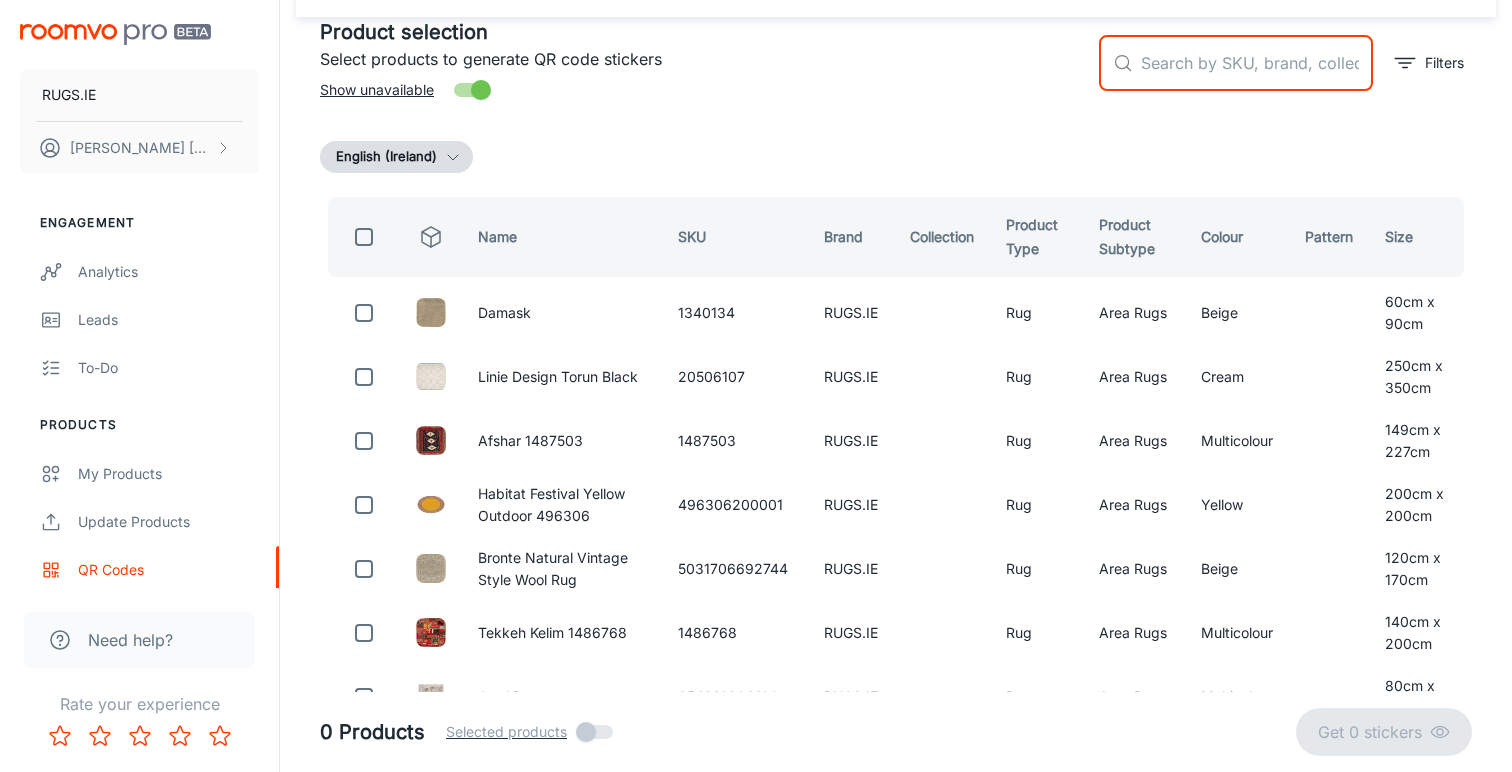 click at bounding box center [1257, 63] 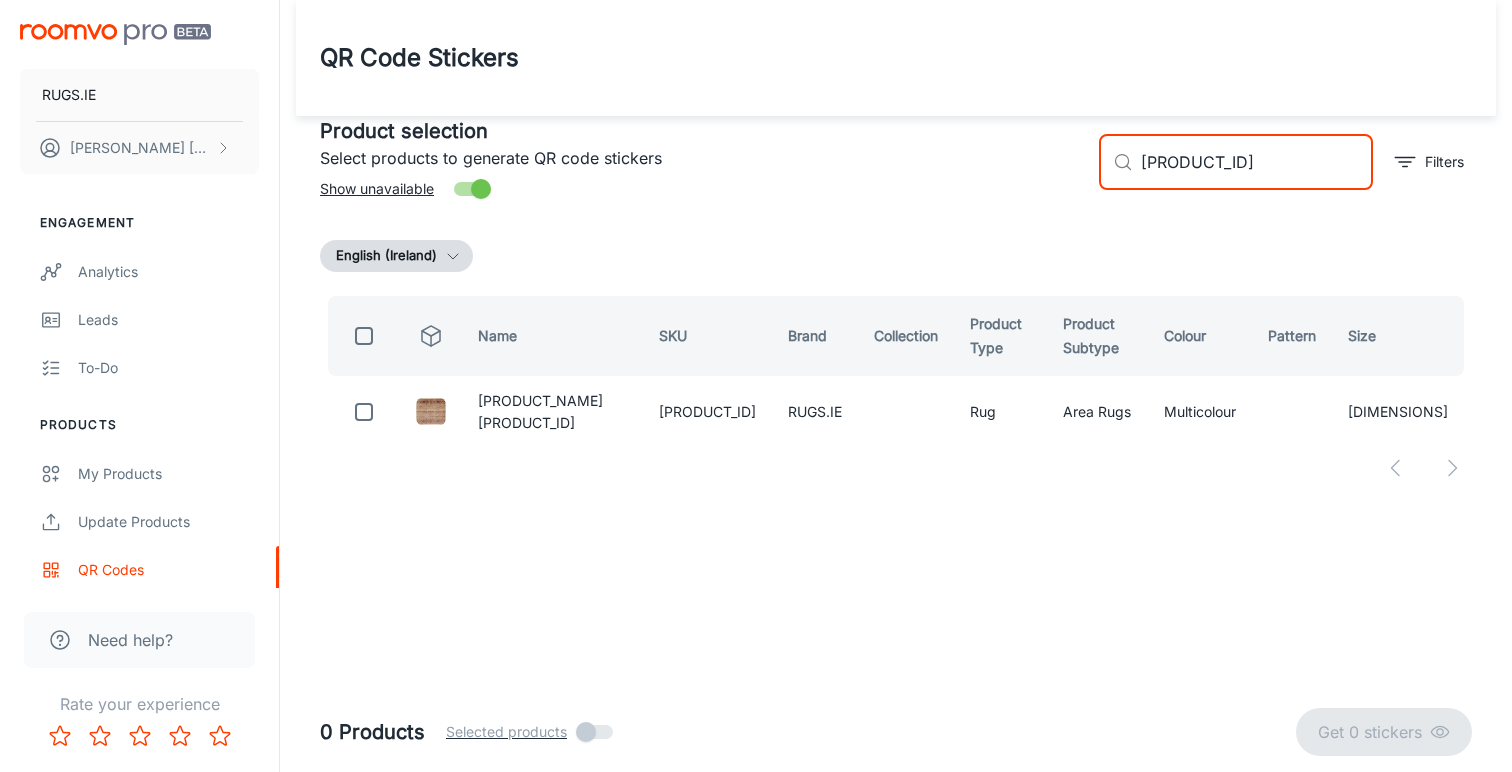 scroll, scrollTop: 0, scrollLeft: 0, axis: both 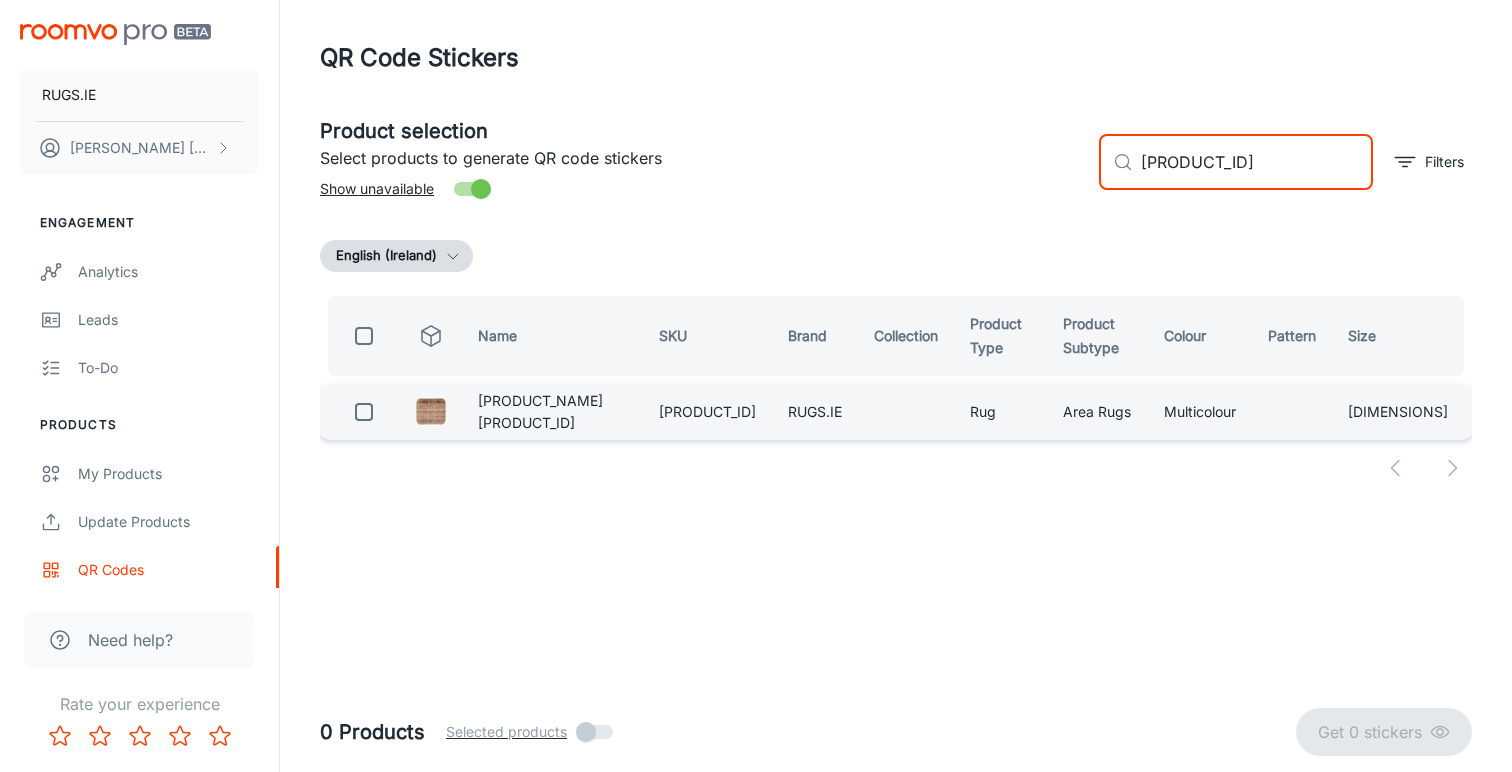 type on "[PRODUCT_ID]" 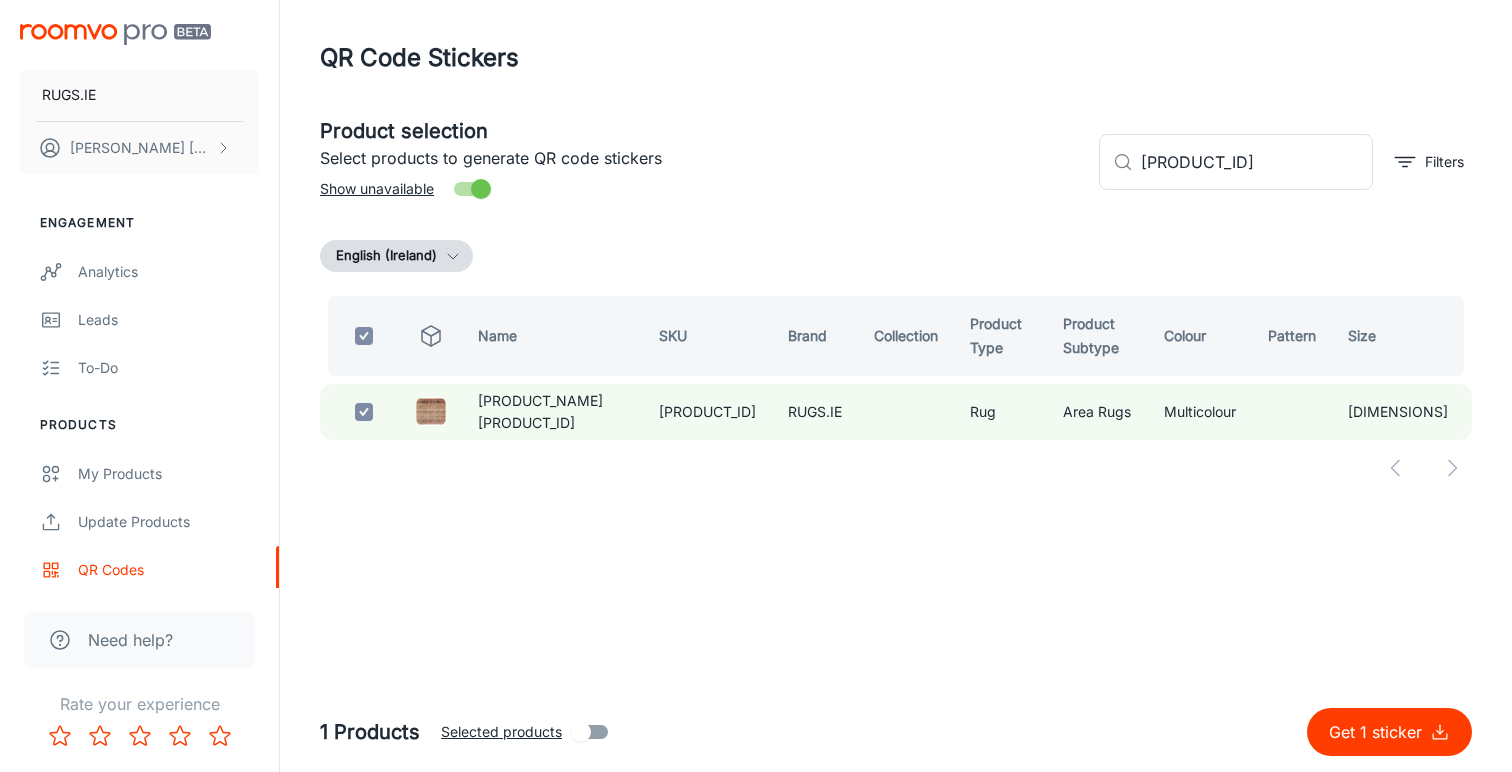 click on "Get 1 sticker" at bounding box center [1379, 732] 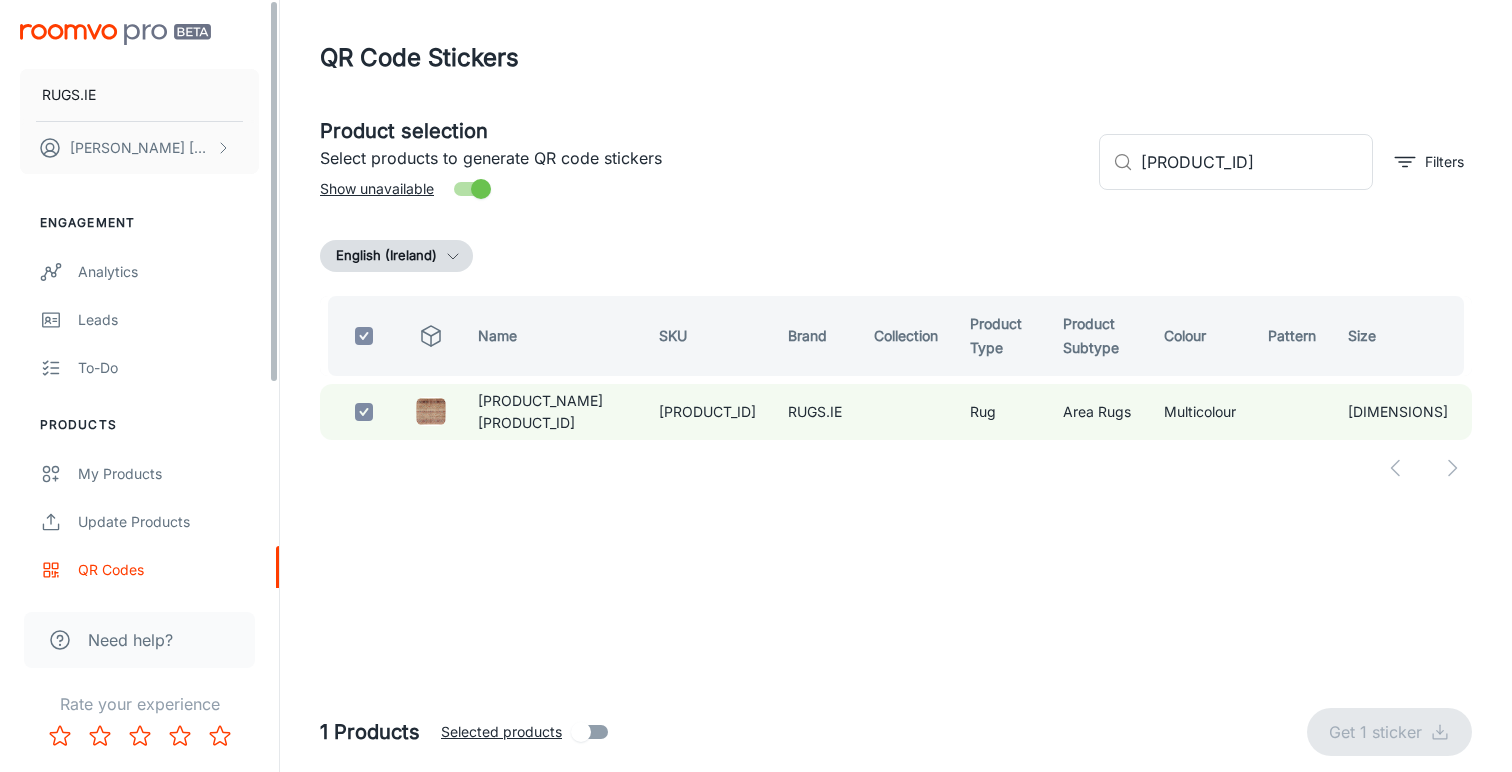 checkbox on "false" 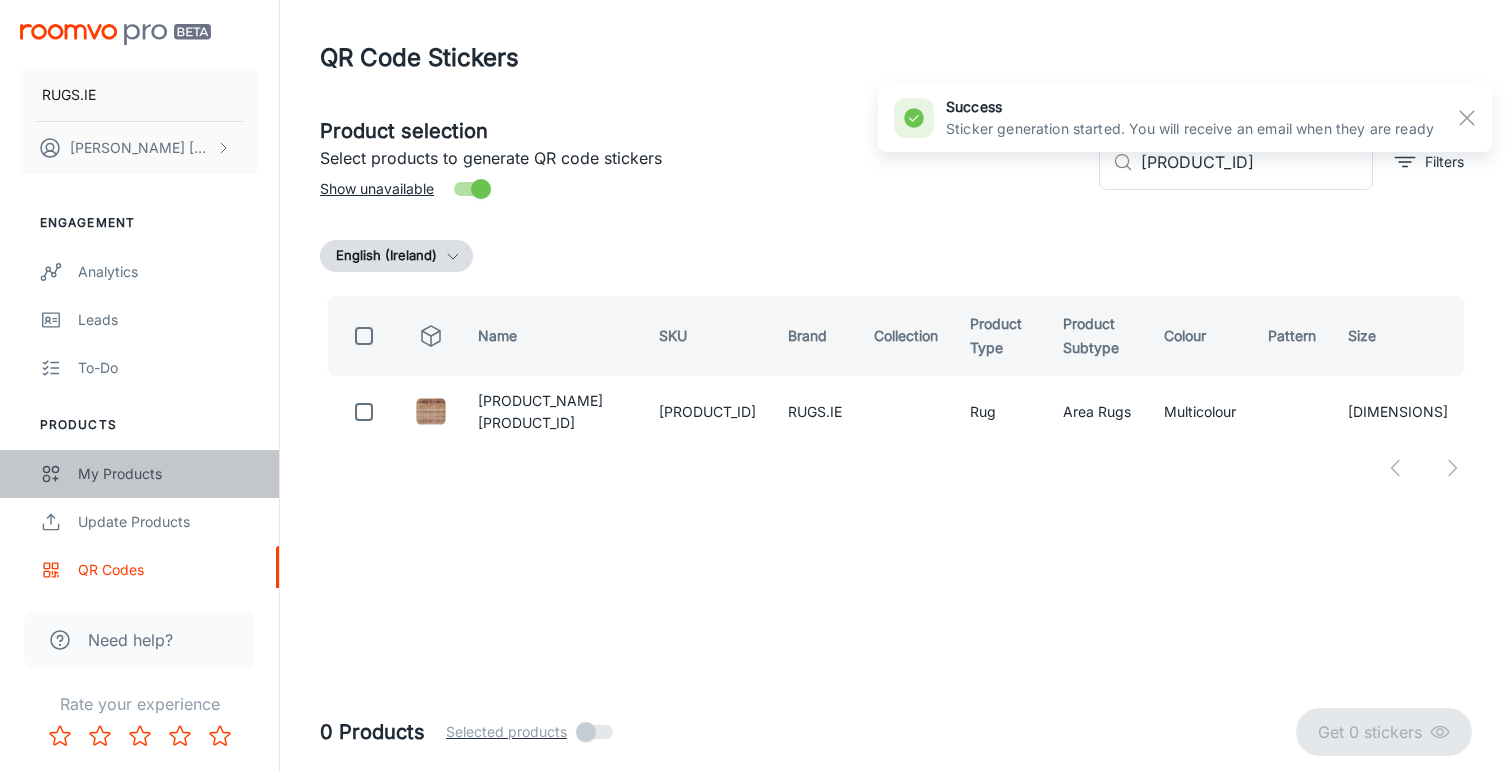 click on "My Products" at bounding box center (168, 474) 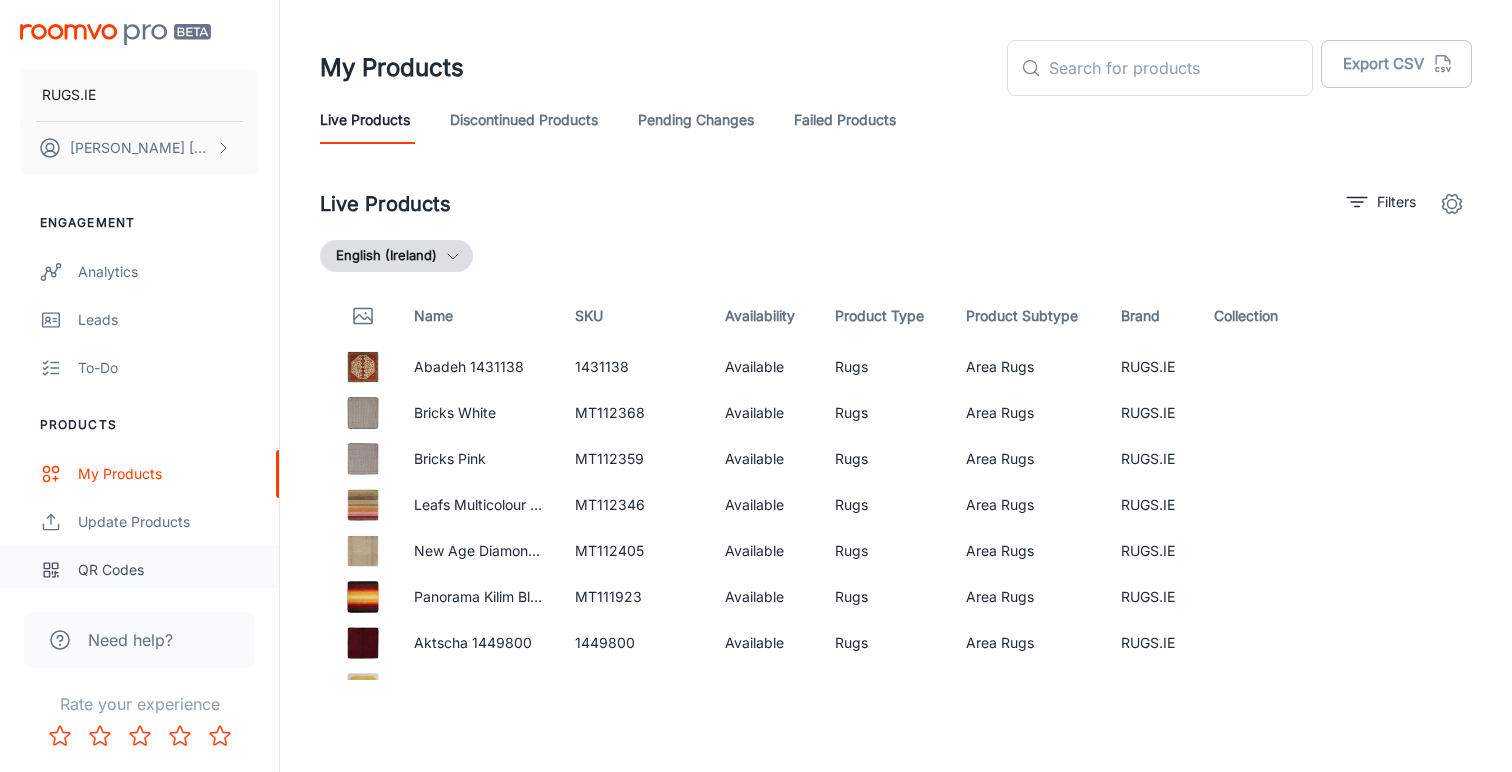click on "QR Codes" at bounding box center (168, 570) 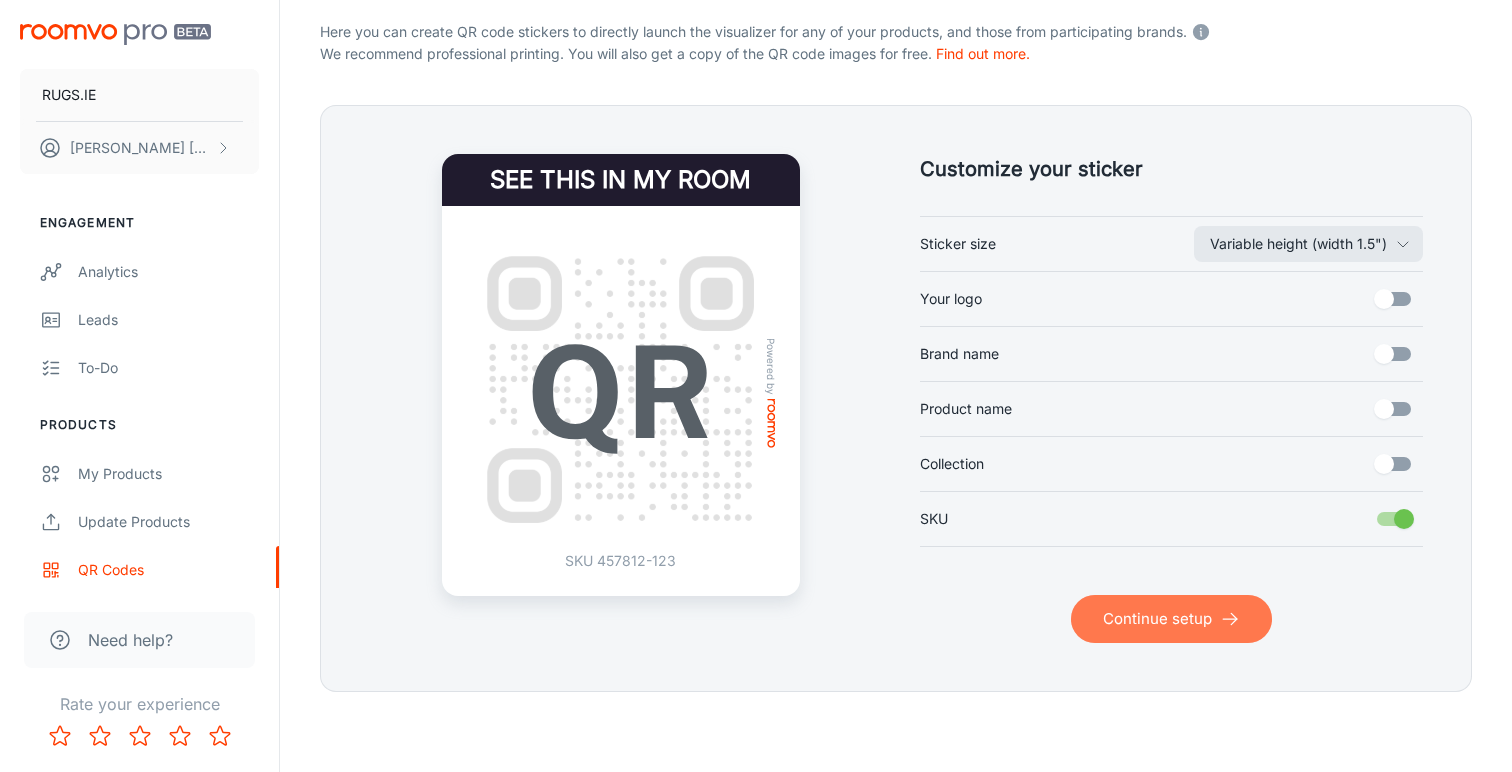 click on "Continue setup" at bounding box center [1171, 619] 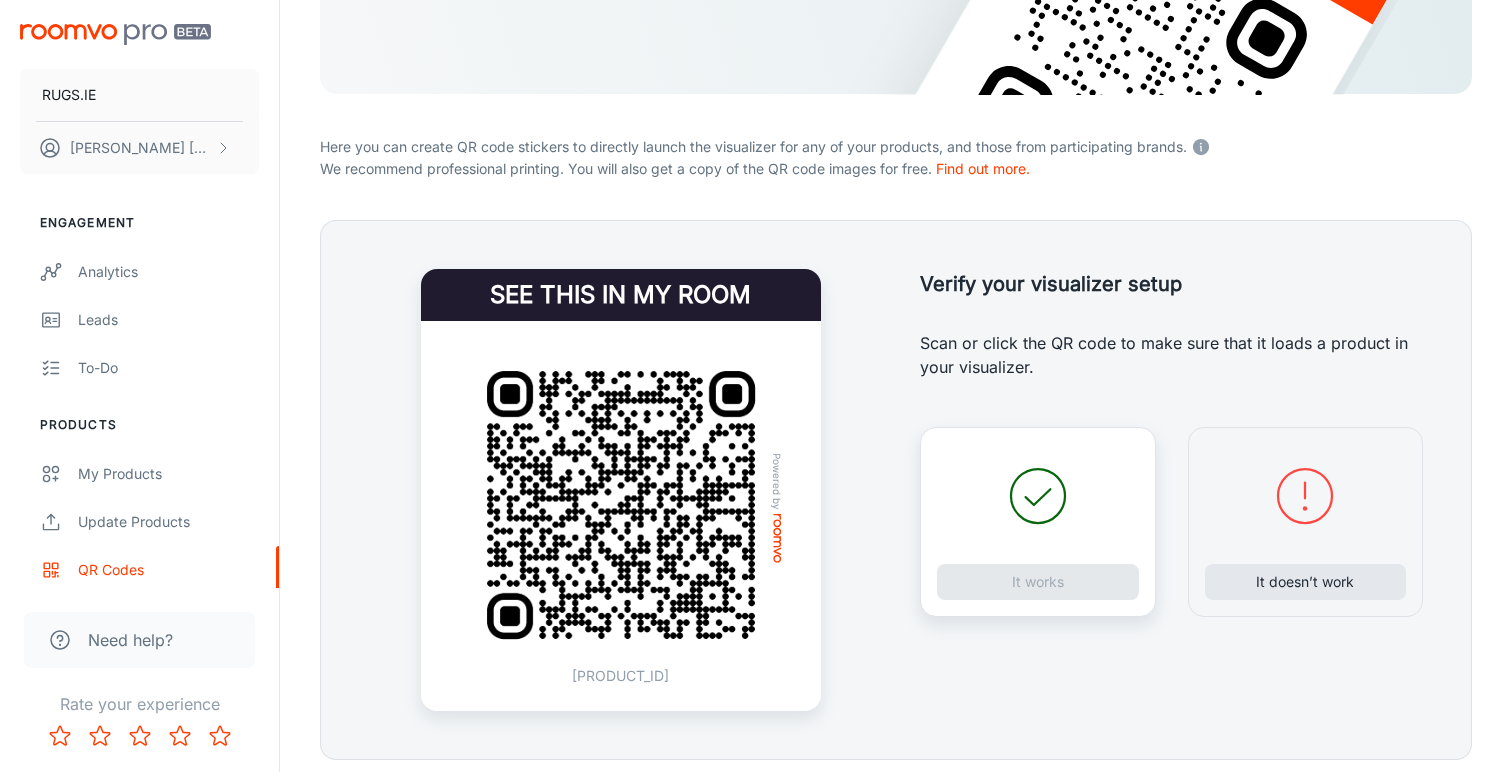scroll, scrollTop: 321, scrollLeft: 0, axis: vertical 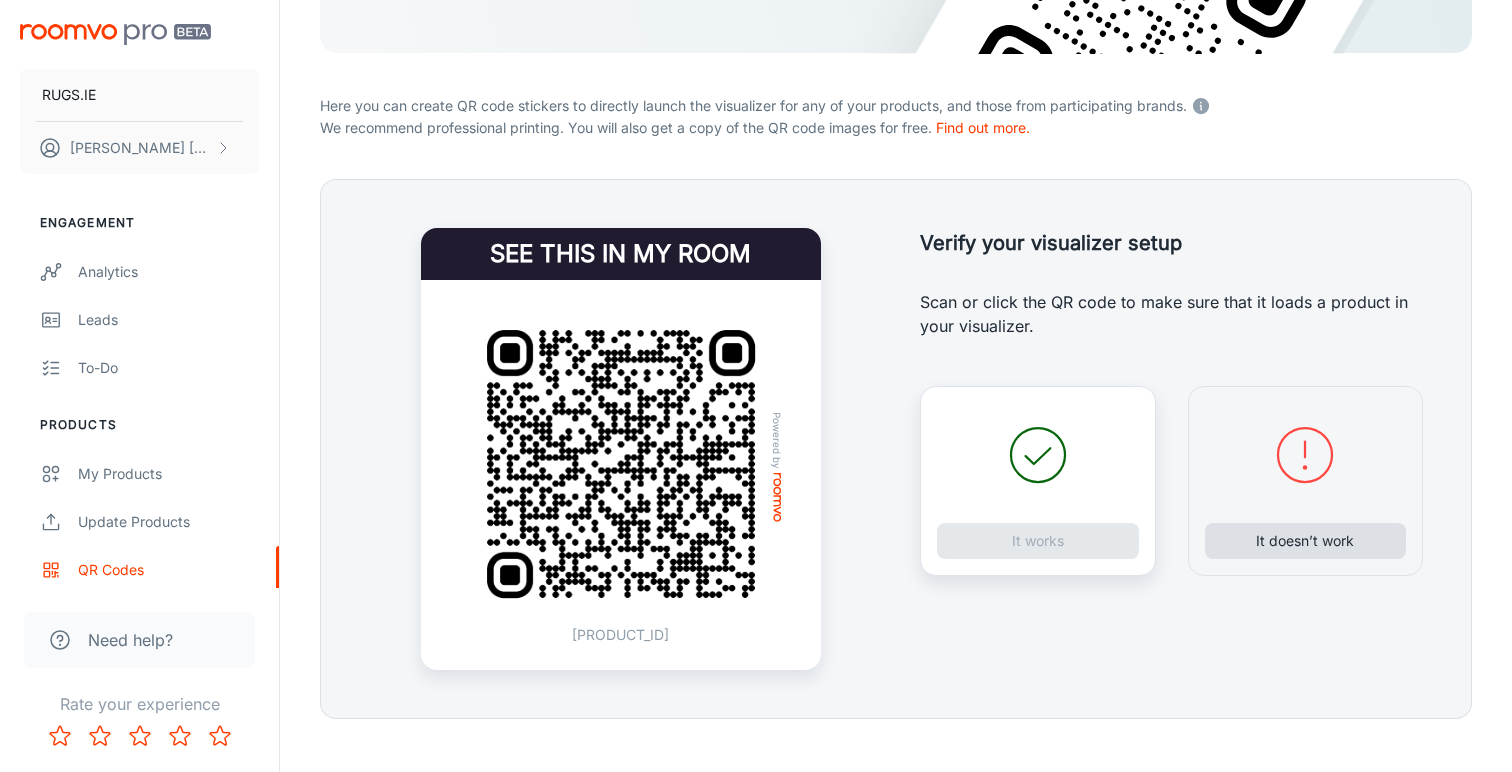 click on "It doesn’t work" at bounding box center [1306, 541] 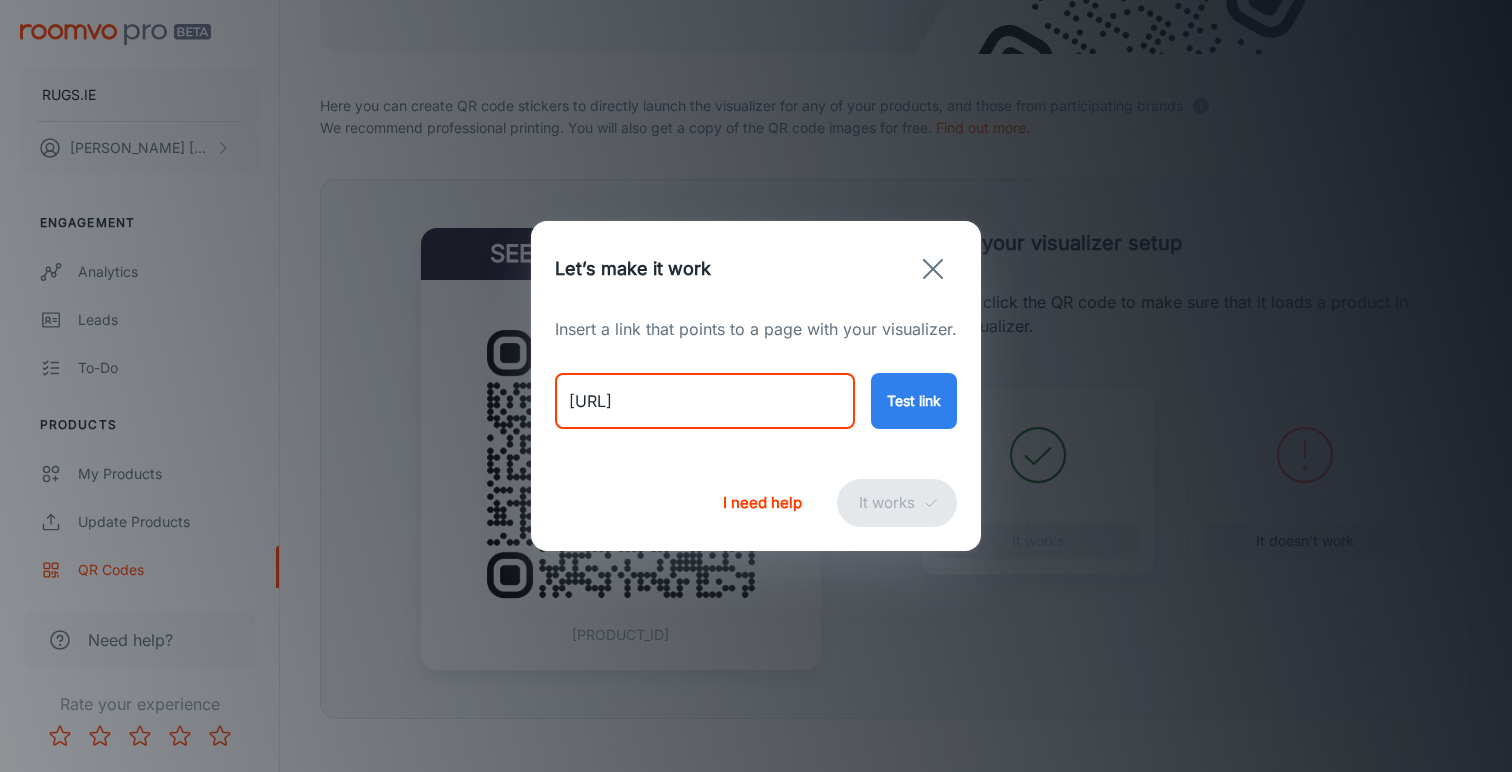 click on "[URL]" at bounding box center (705, 401) 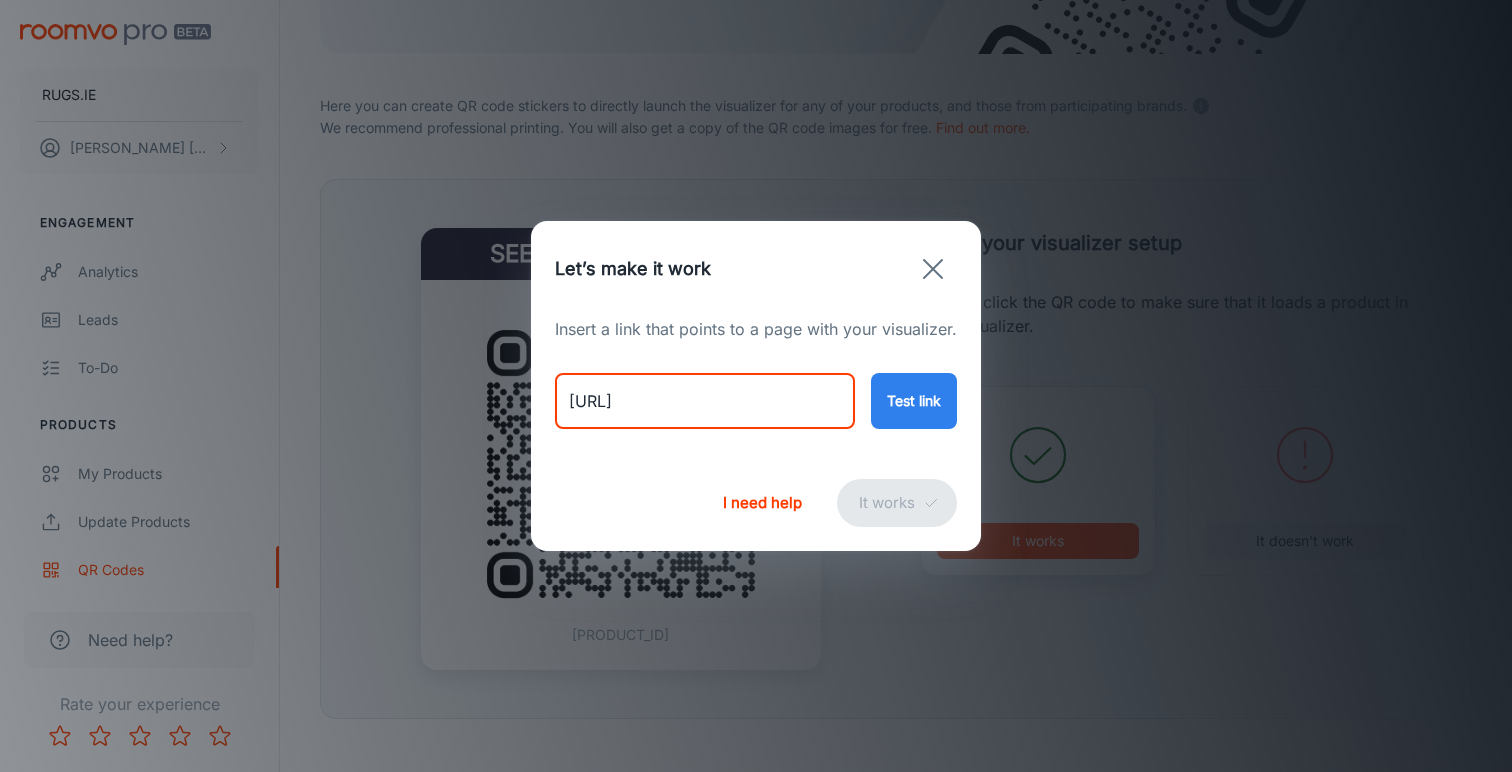 type on "[URL]" 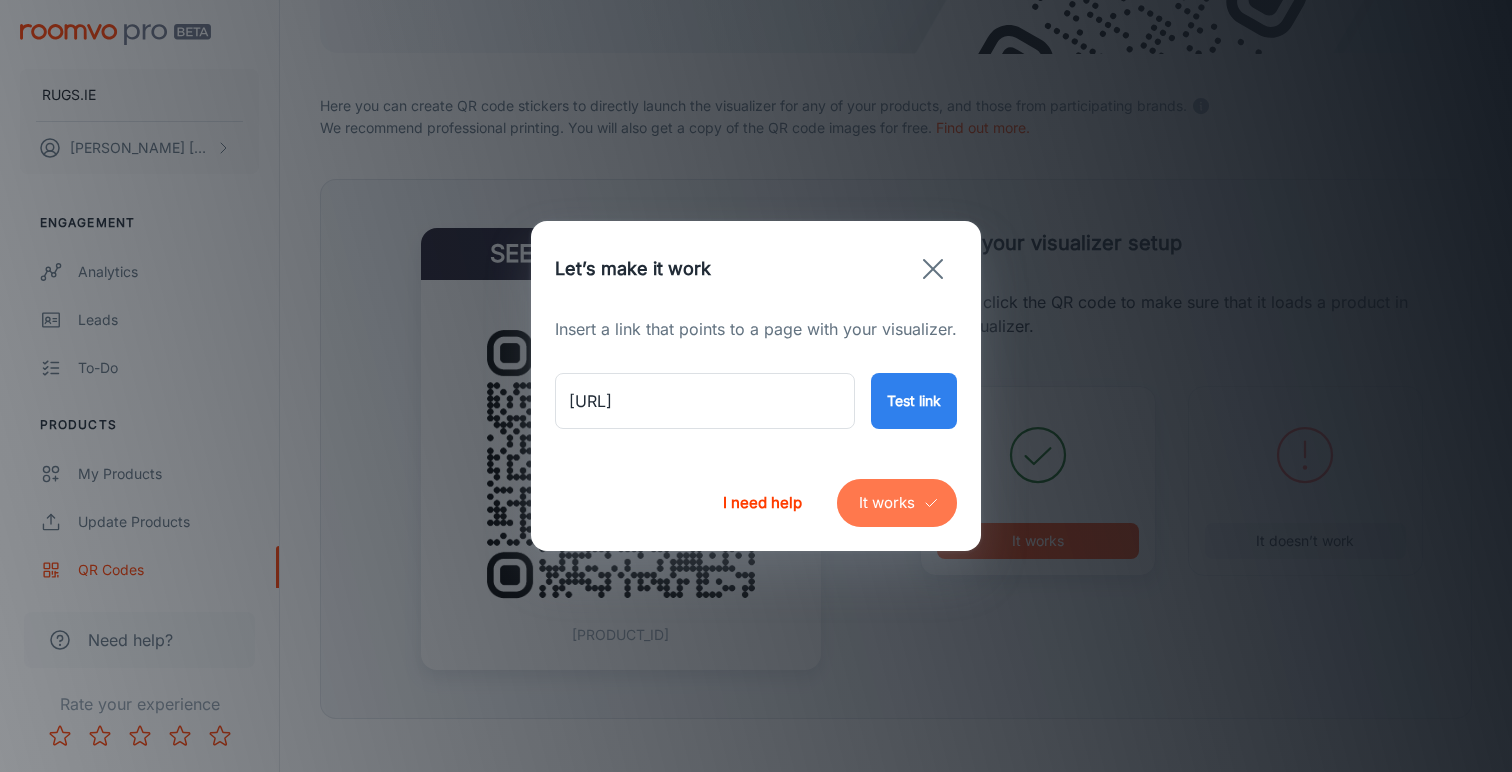 click on "It works" at bounding box center [897, 503] 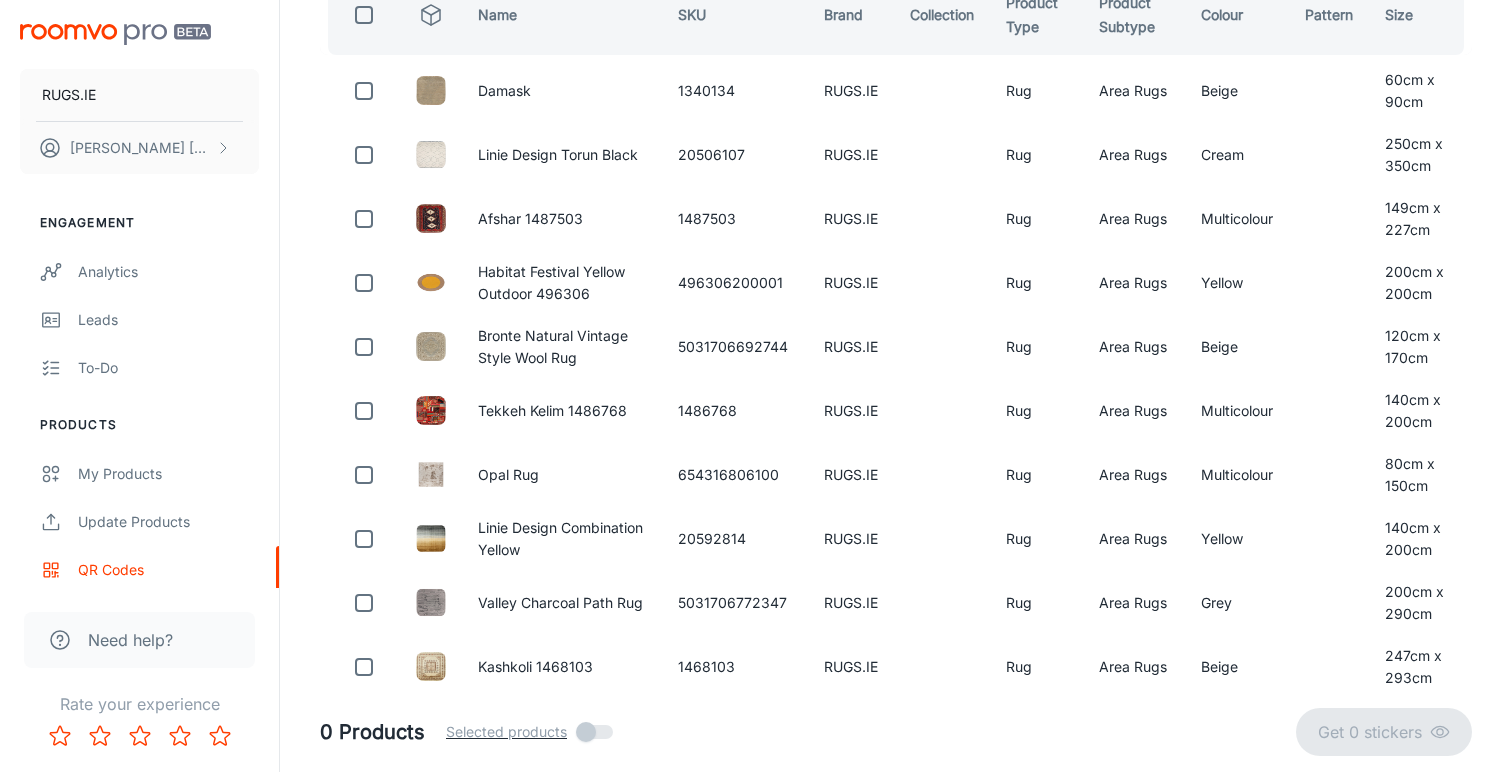 scroll, scrollTop: 99, scrollLeft: 0, axis: vertical 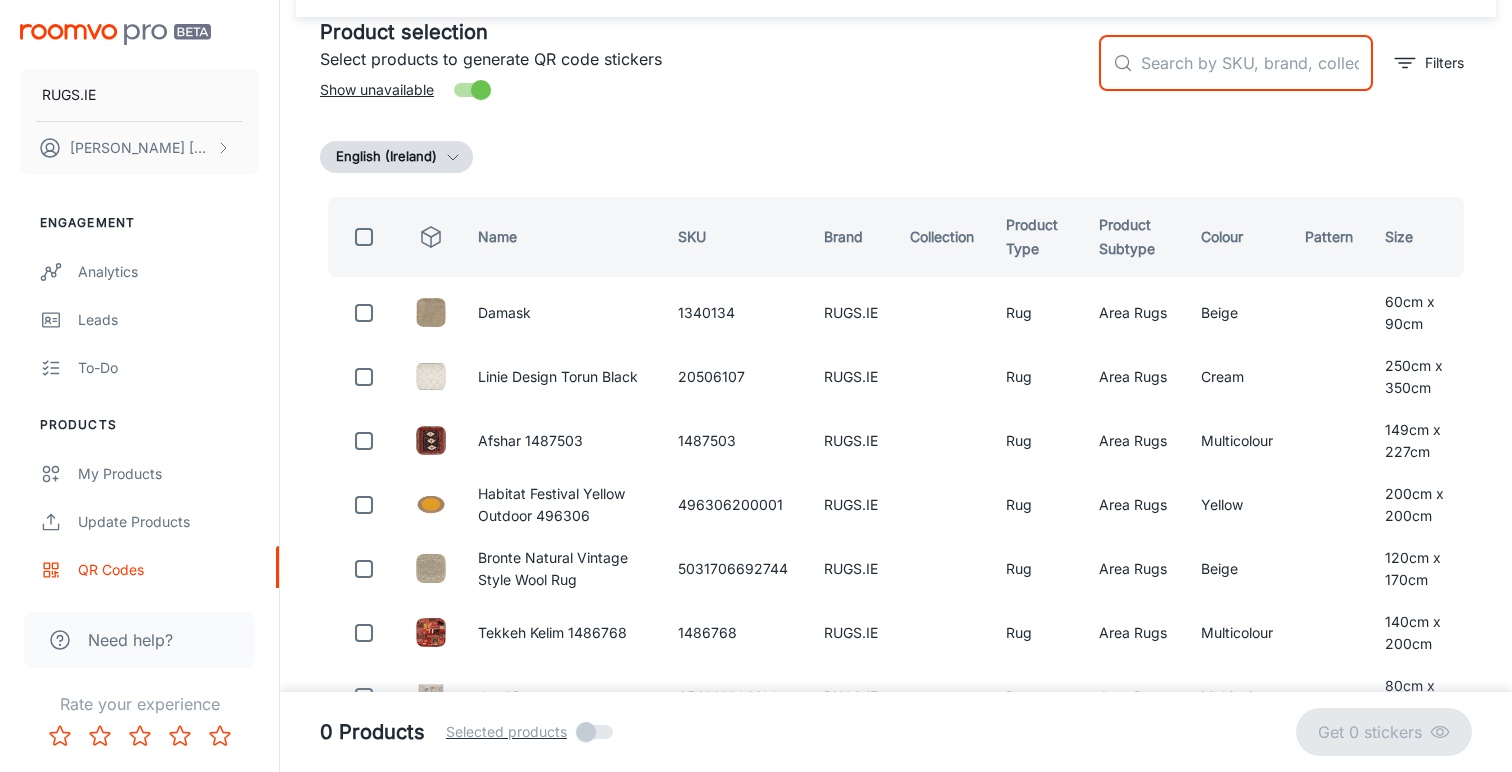 click at bounding box center [1257, 63] 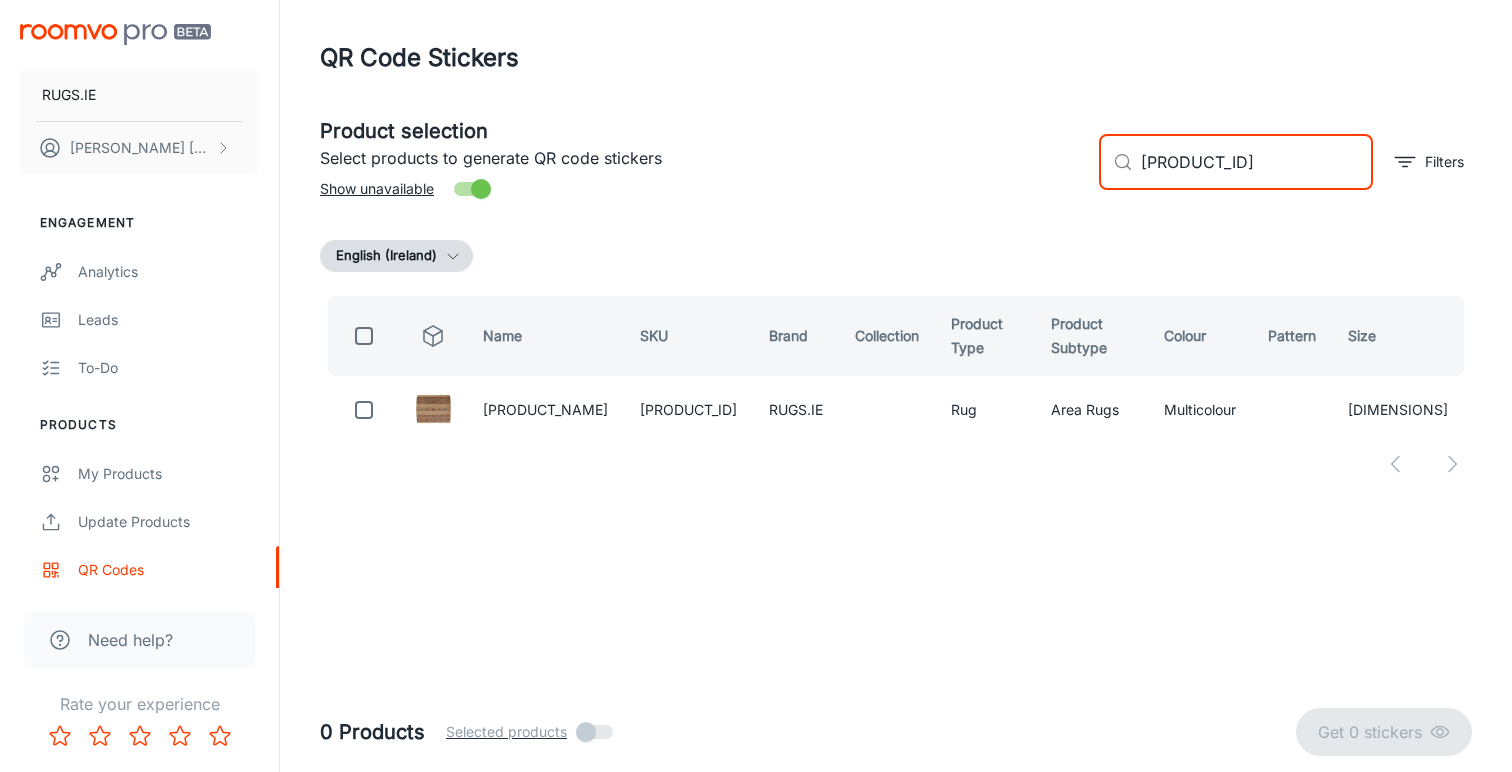 scroll, scrollTop: 0, scrollLeft: 0, axis: both 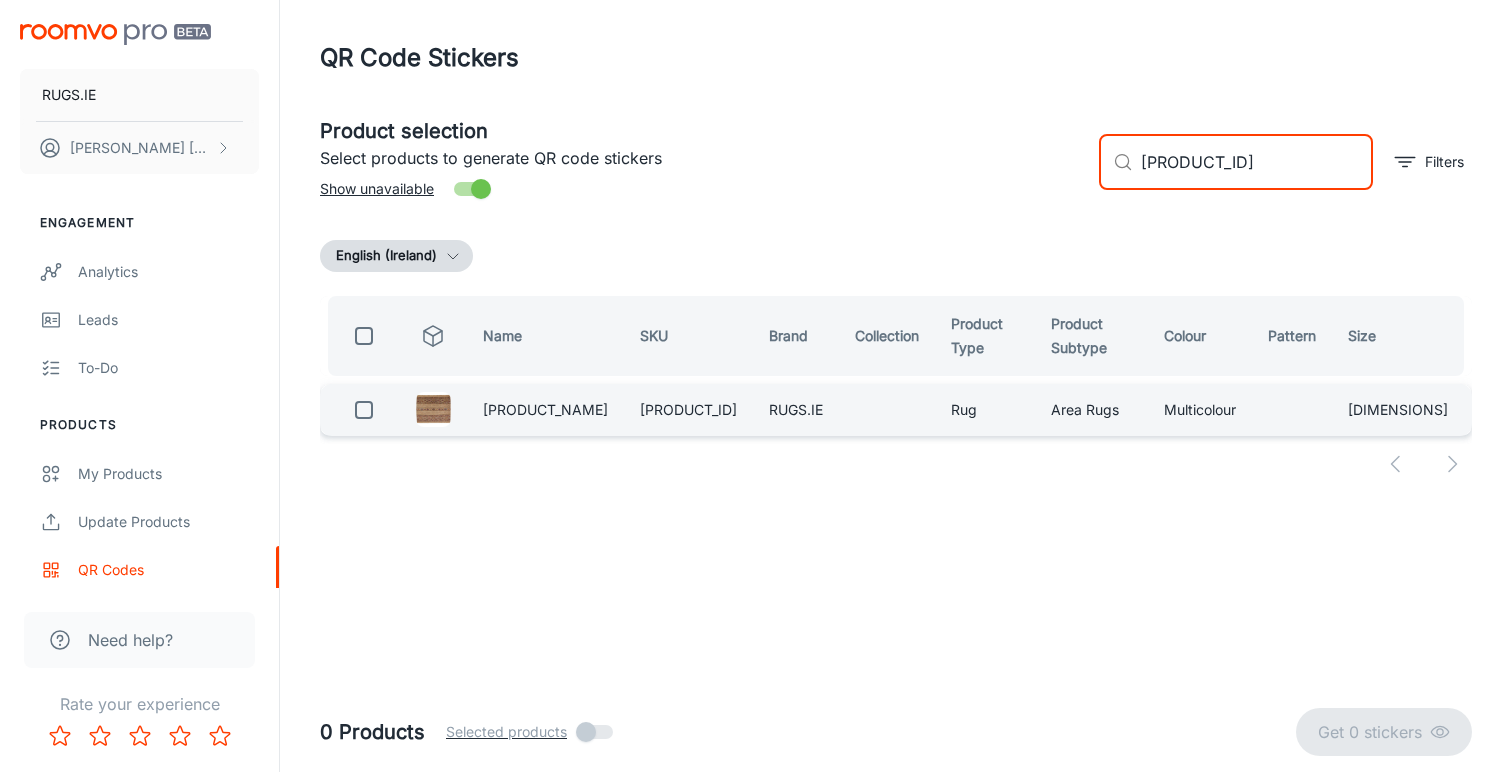 type on "[PRODUCT_ID]" 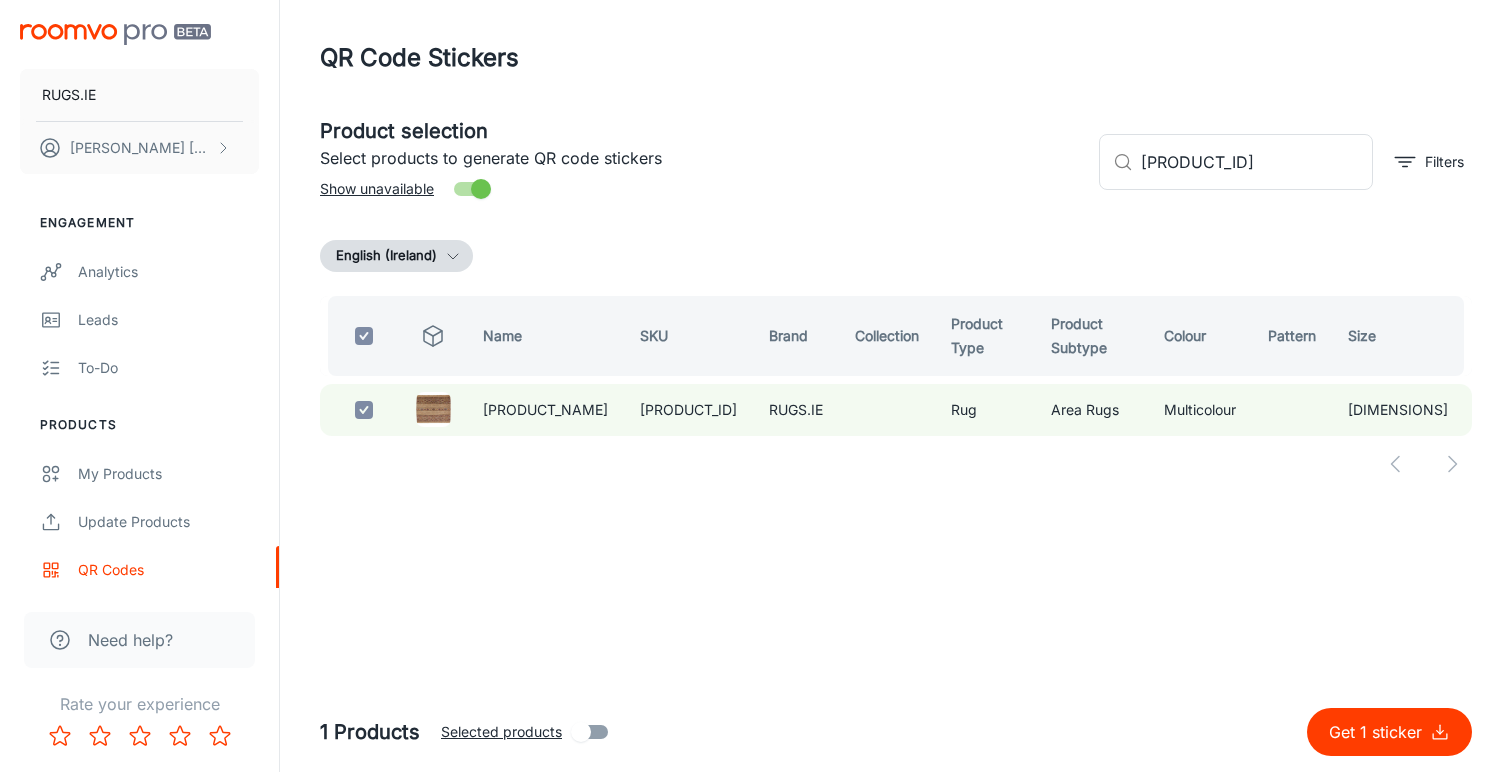 click on "Get 1 sticker" at bounding box center (1379, 732) 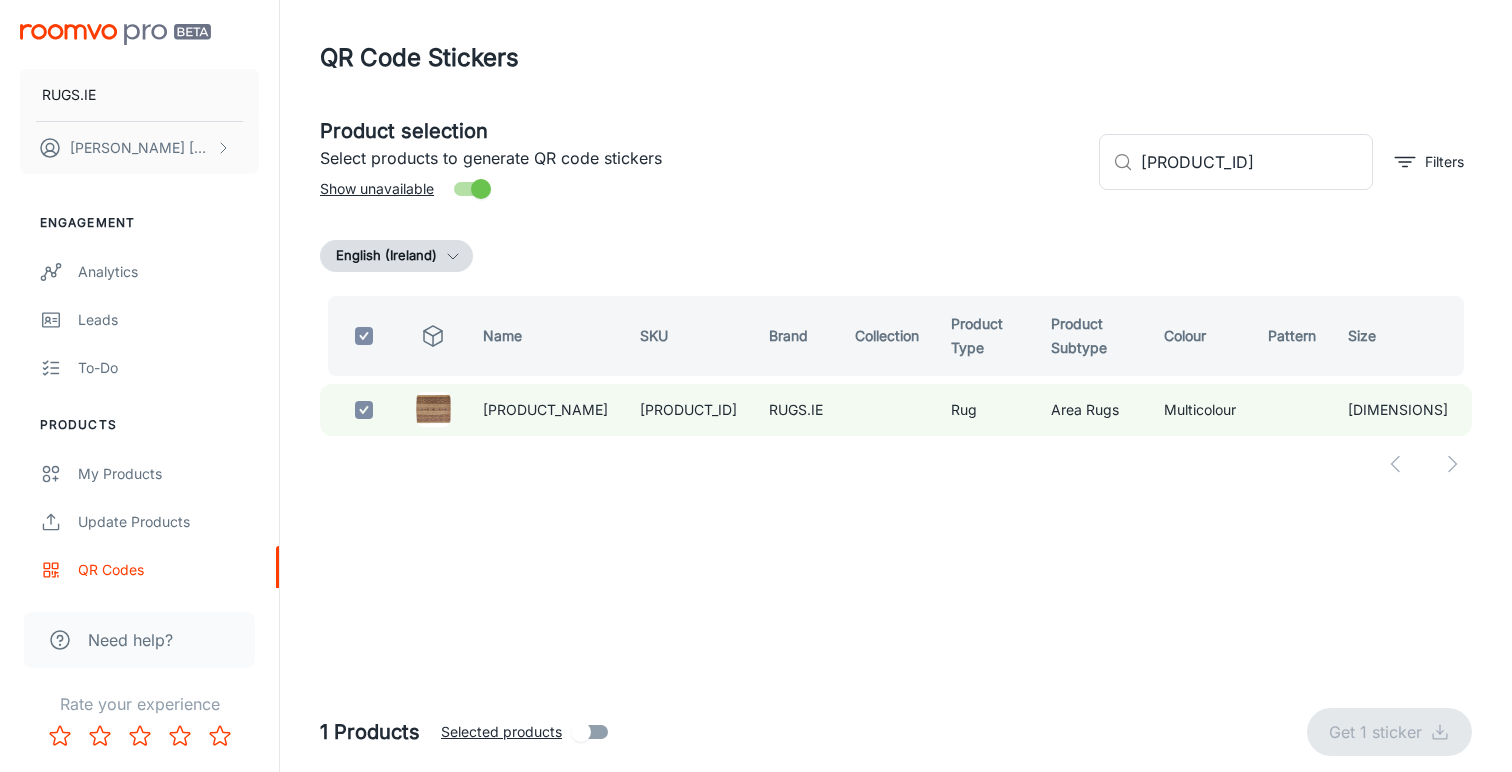 checkbox on "false" 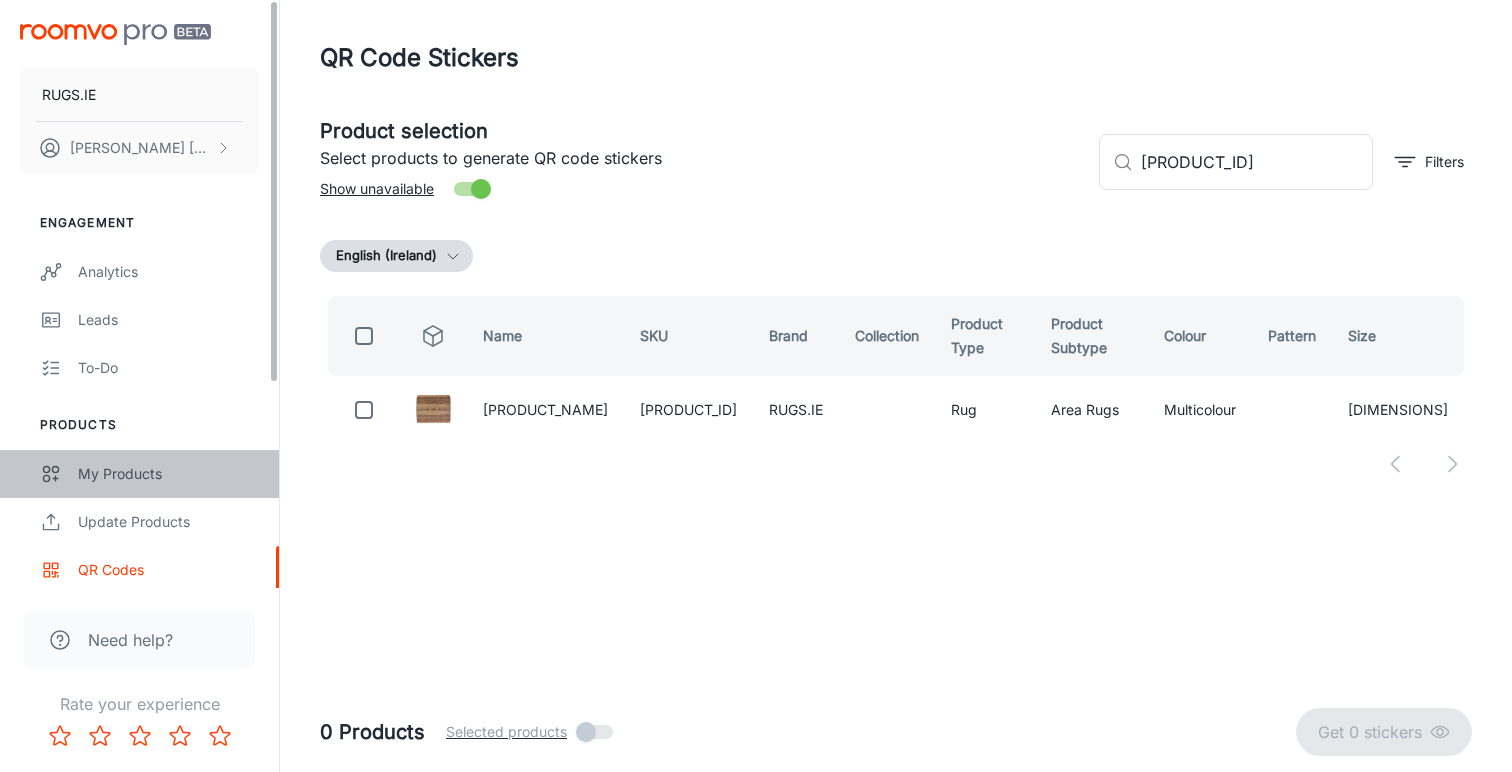 click on "My Products" at bounding box center [168, 474] 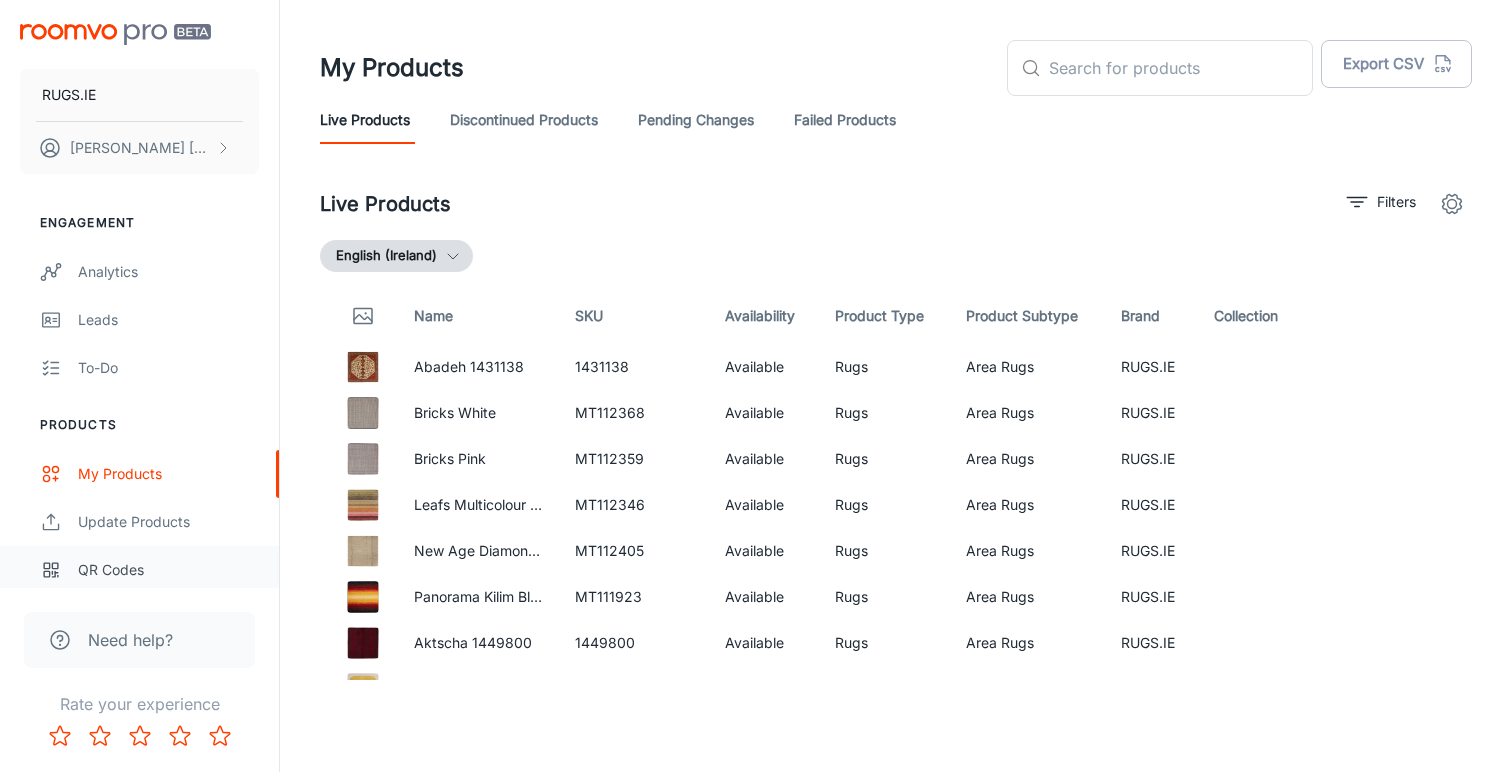 click on "QR Codes" at bounding box center [168, 570] 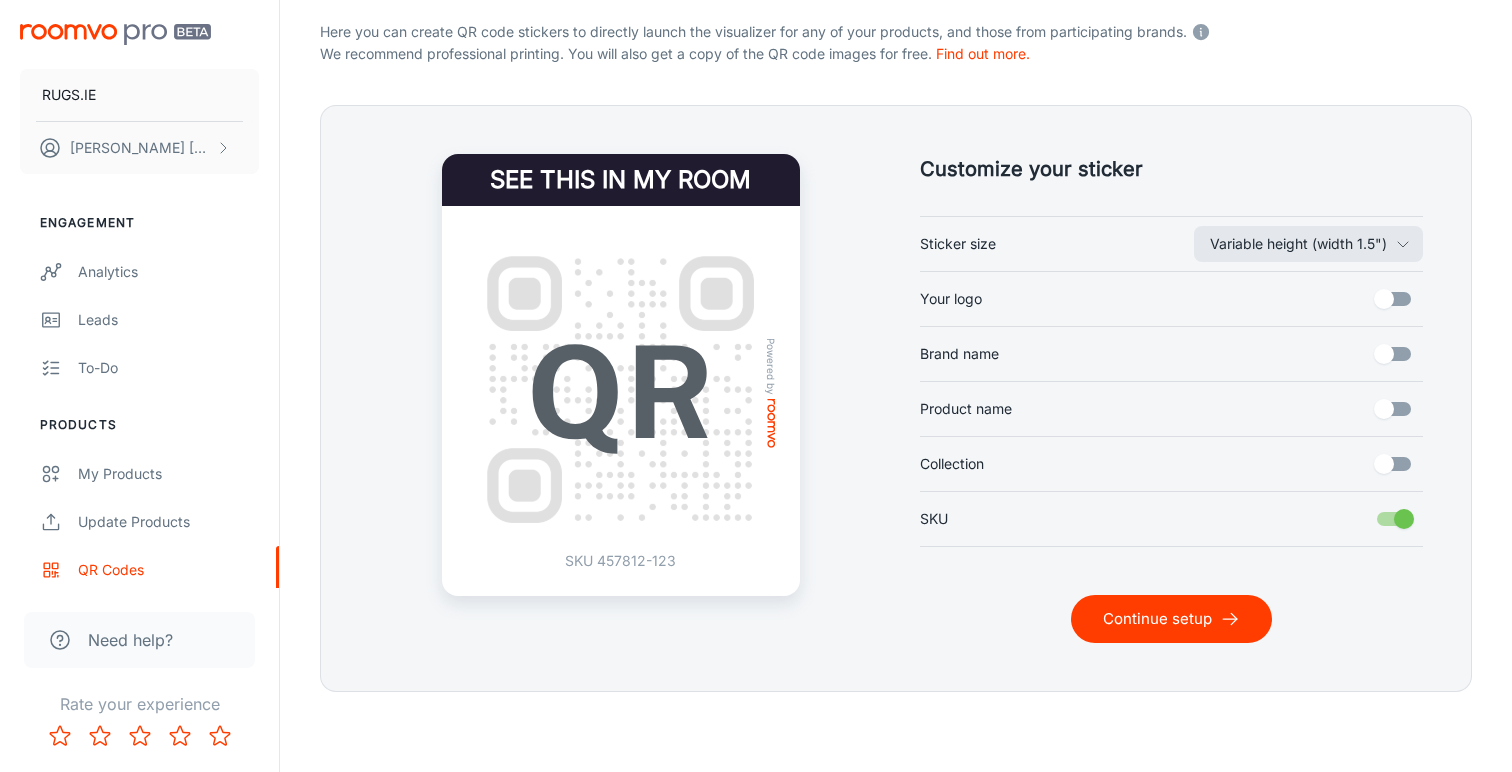 click on "Continue setup" at bounding box center [1171, 619] 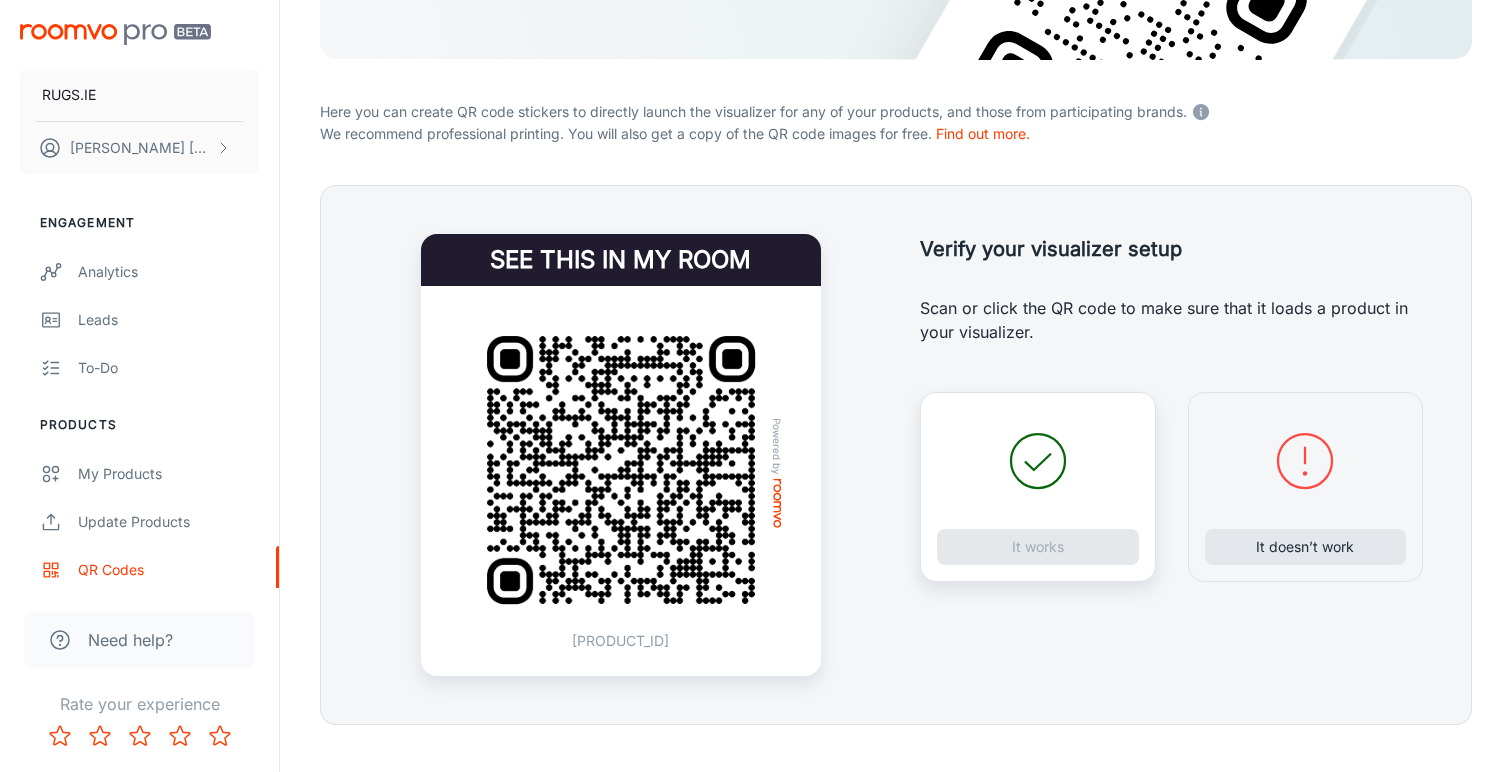 scroll, scrollTop: 337, scrollLeft: 0, axis: vertical 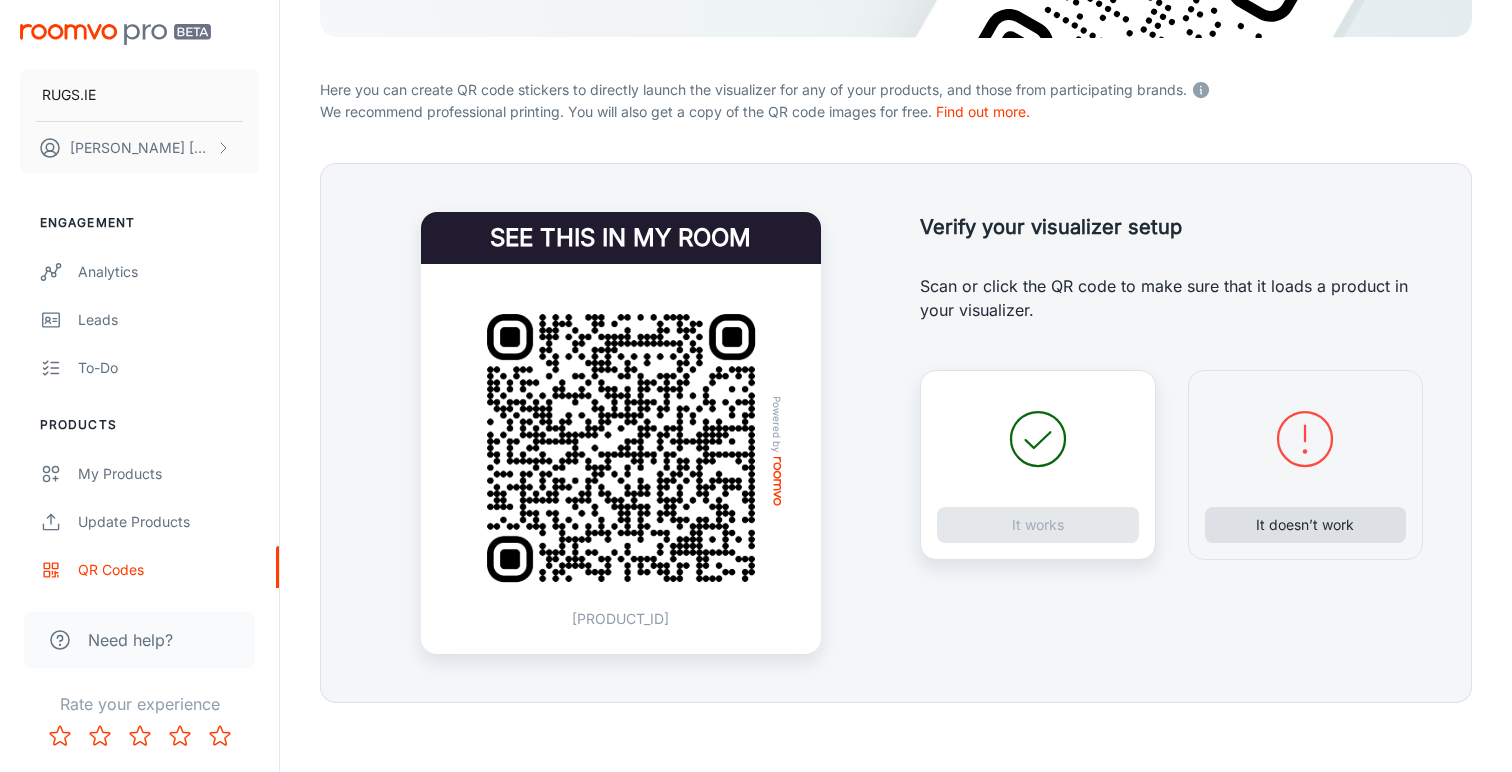 click on "It doesn’t work" at bounding box center (1306, 525) 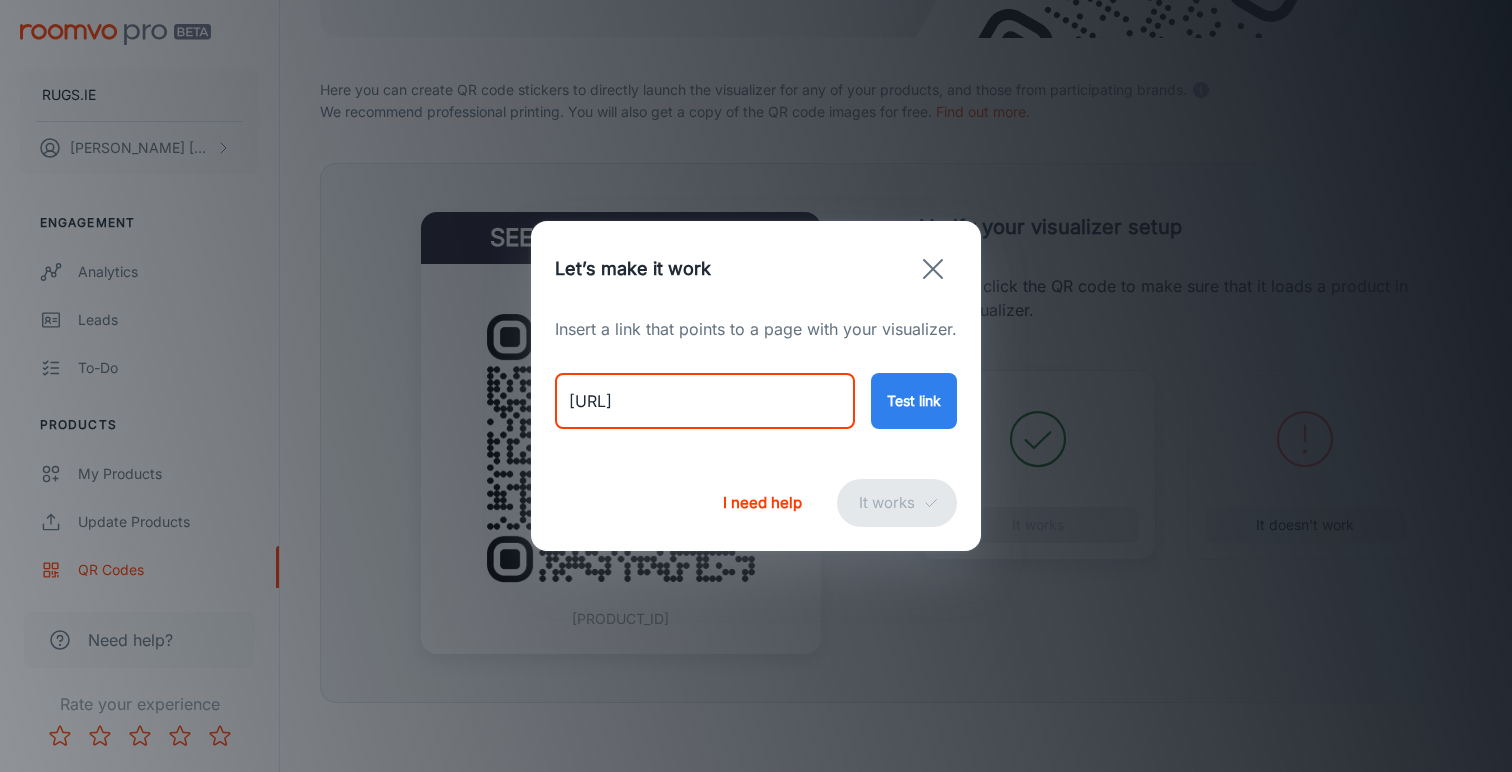 click on "[URL]" at bounding box center (705, 401) 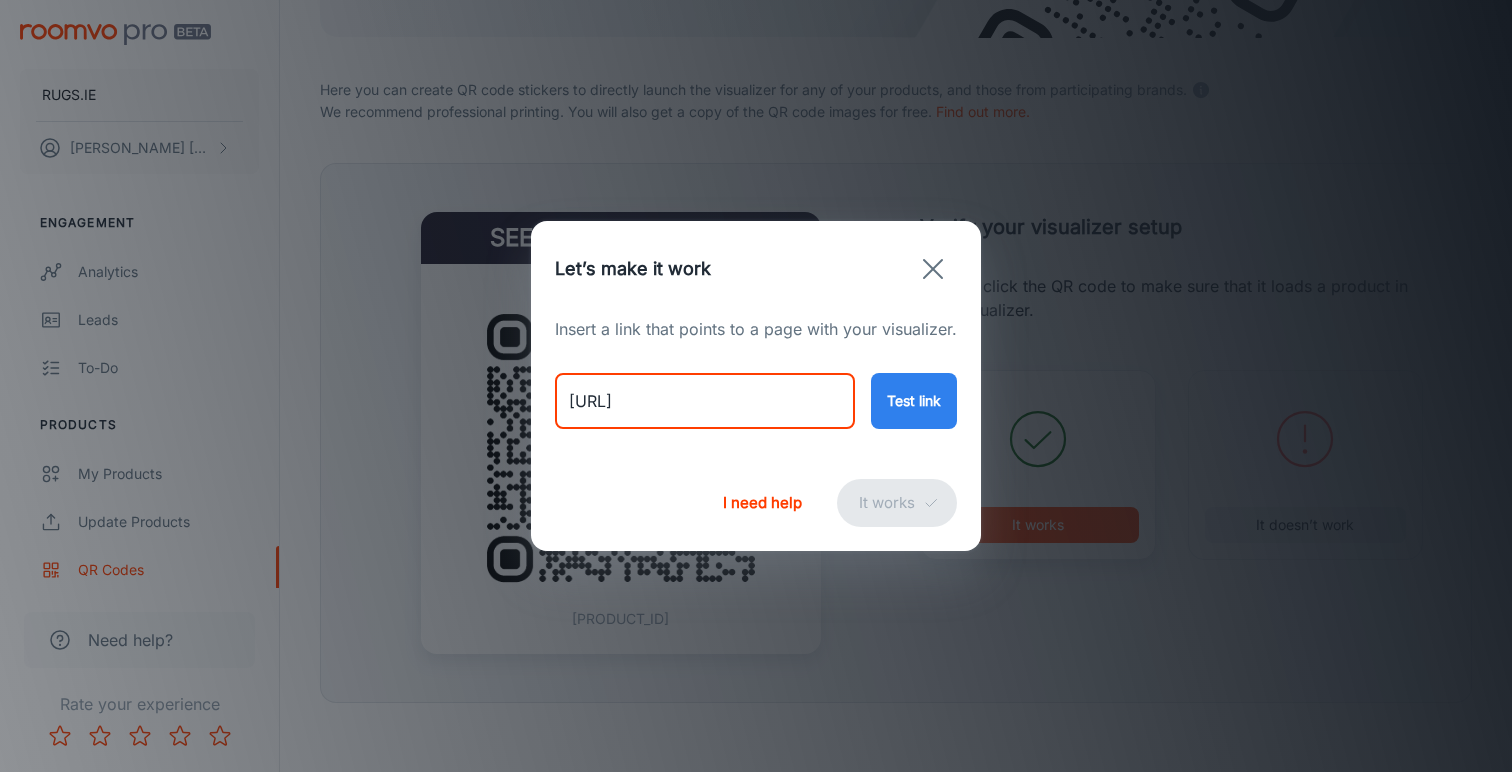type on "[URL]" 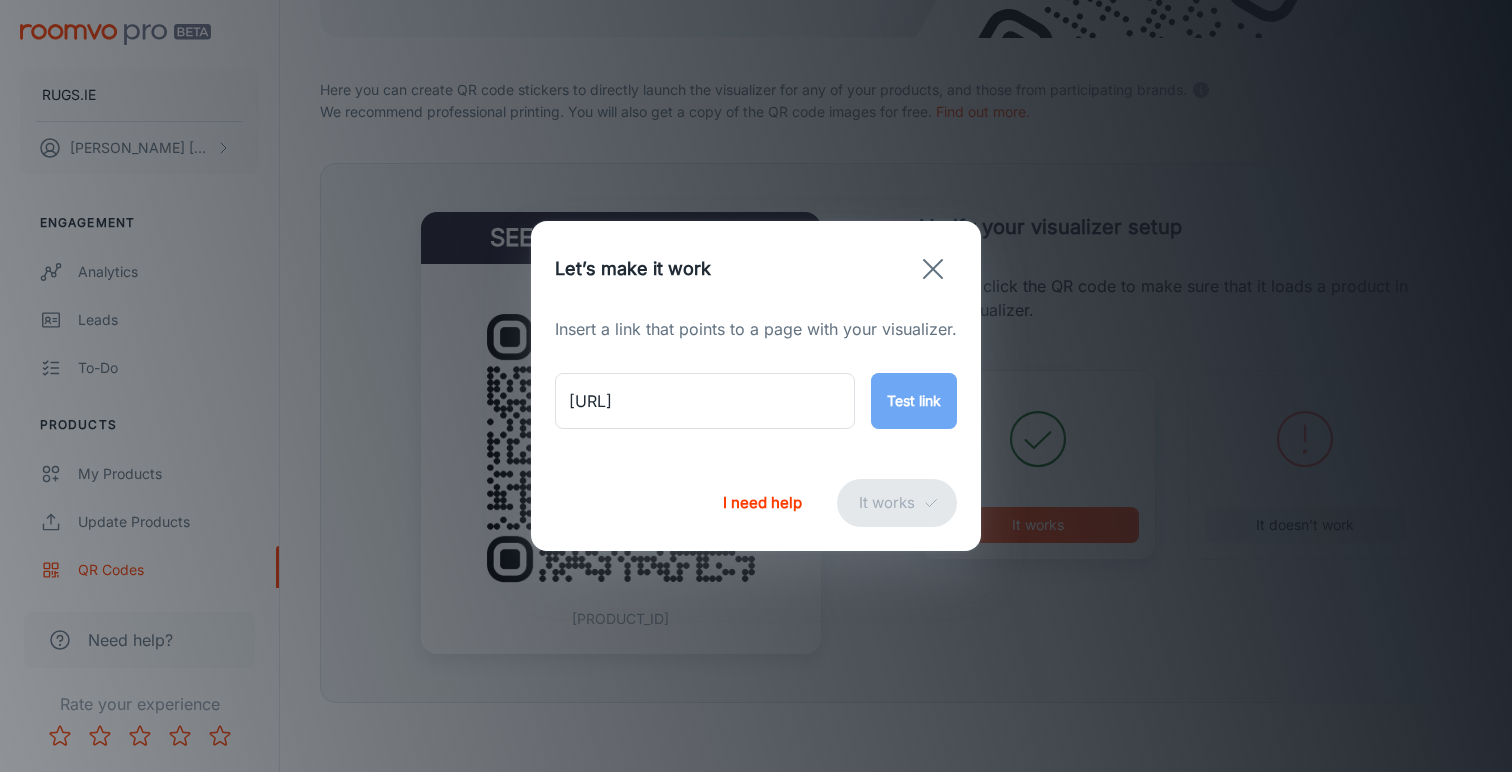 click on "Test link" at bounding box center [914, 401] 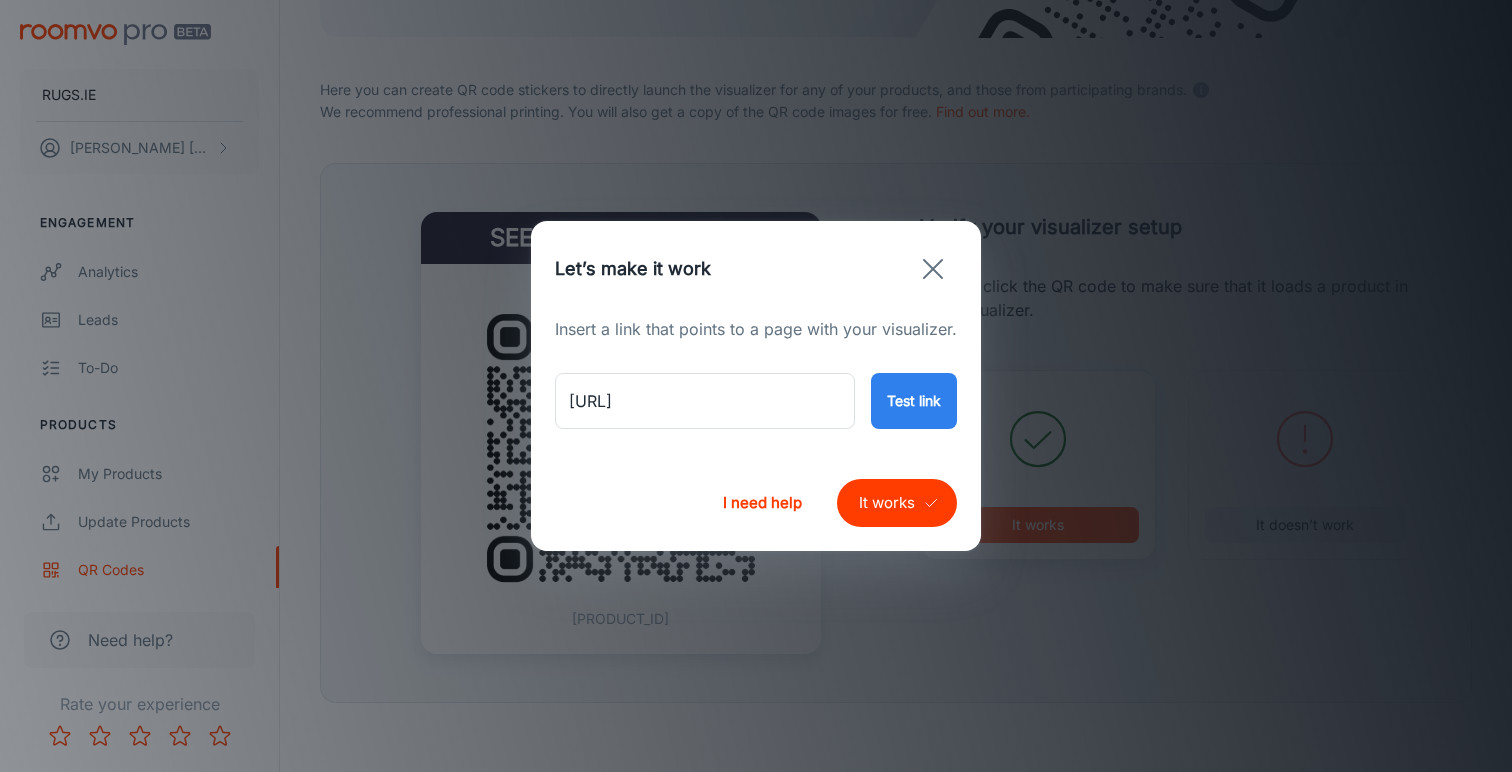 click on "It works" at bounding box center [897, 503] 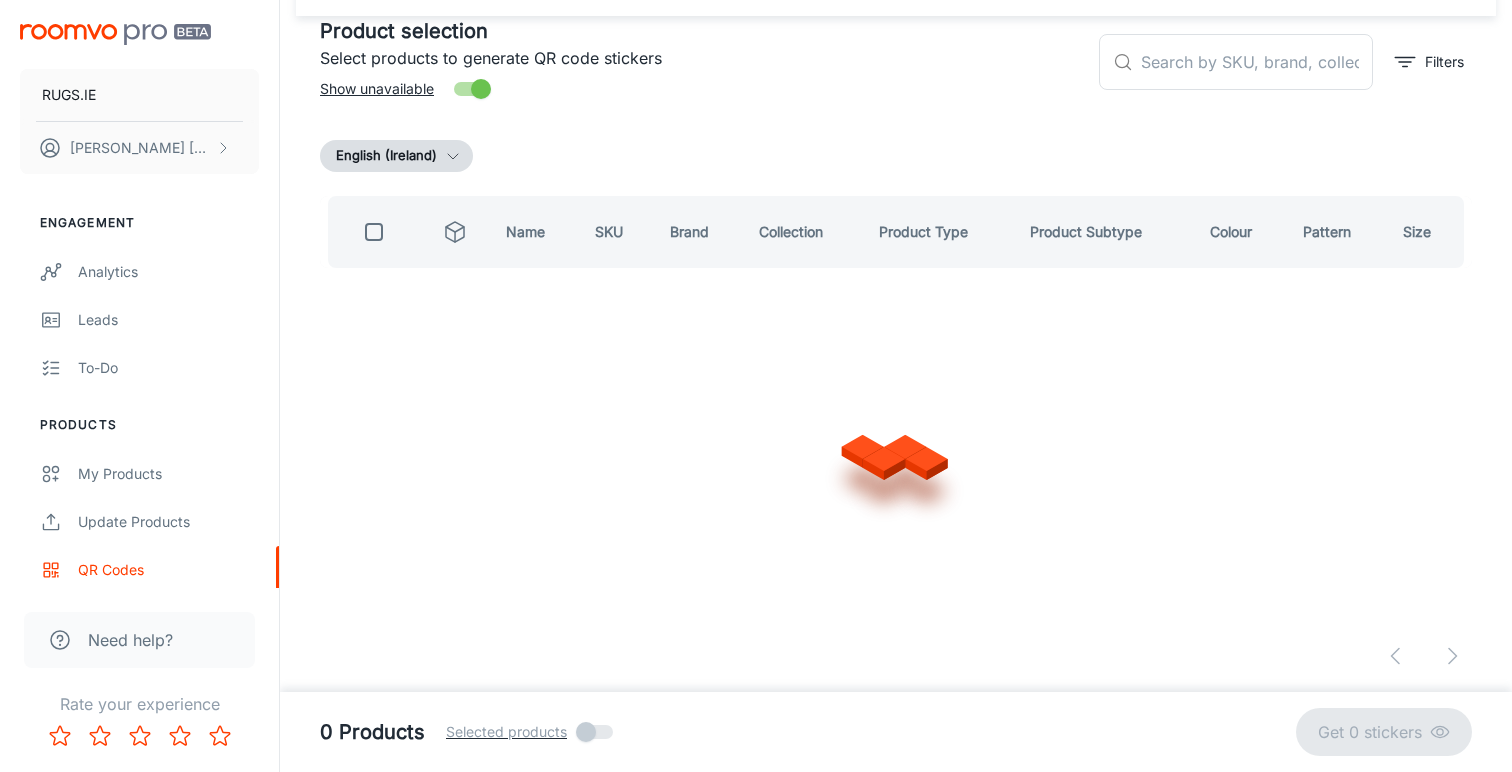 scroll, scrollTop: 99, scrollLeft: 0, axis: vertical 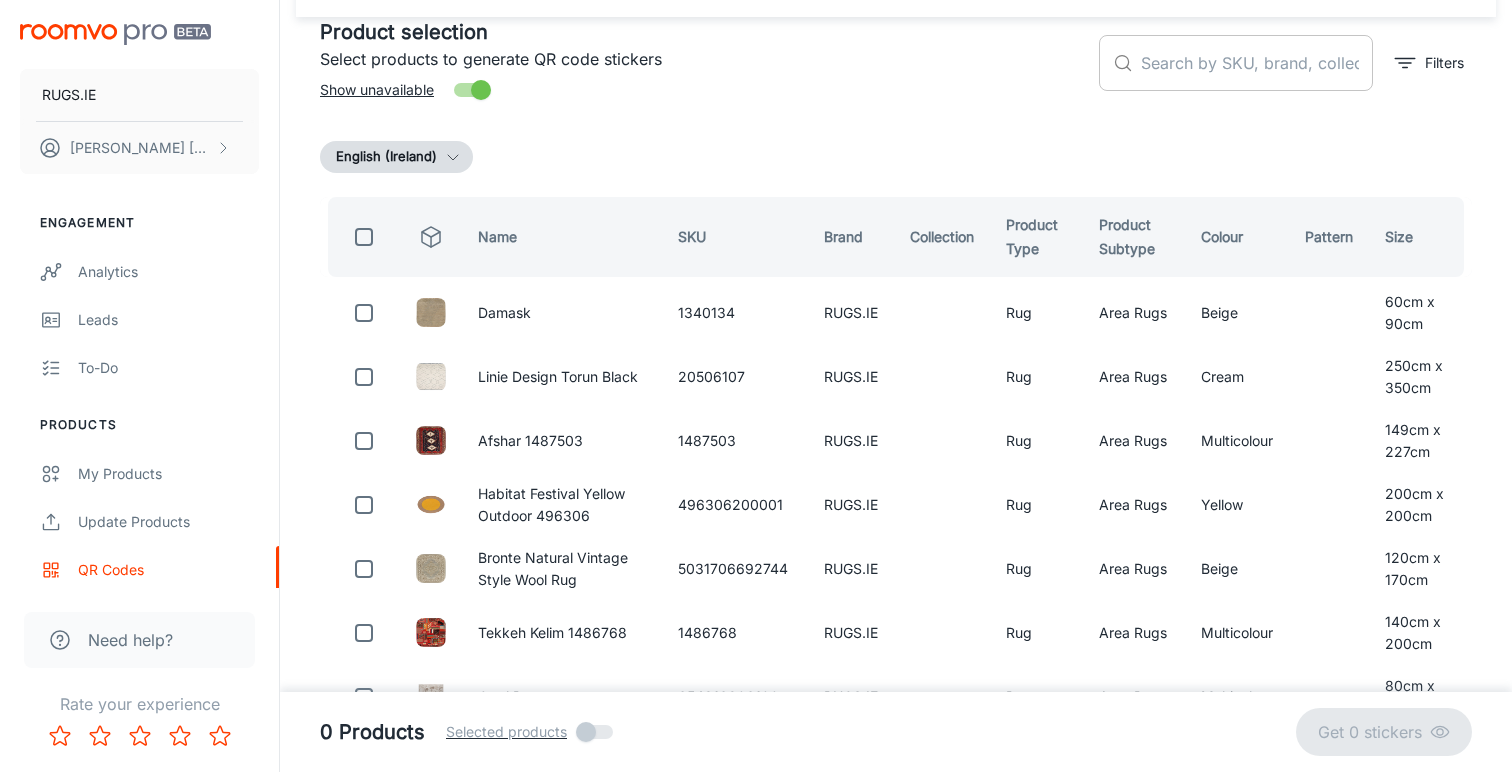 click at bounding box center (1257, 63) 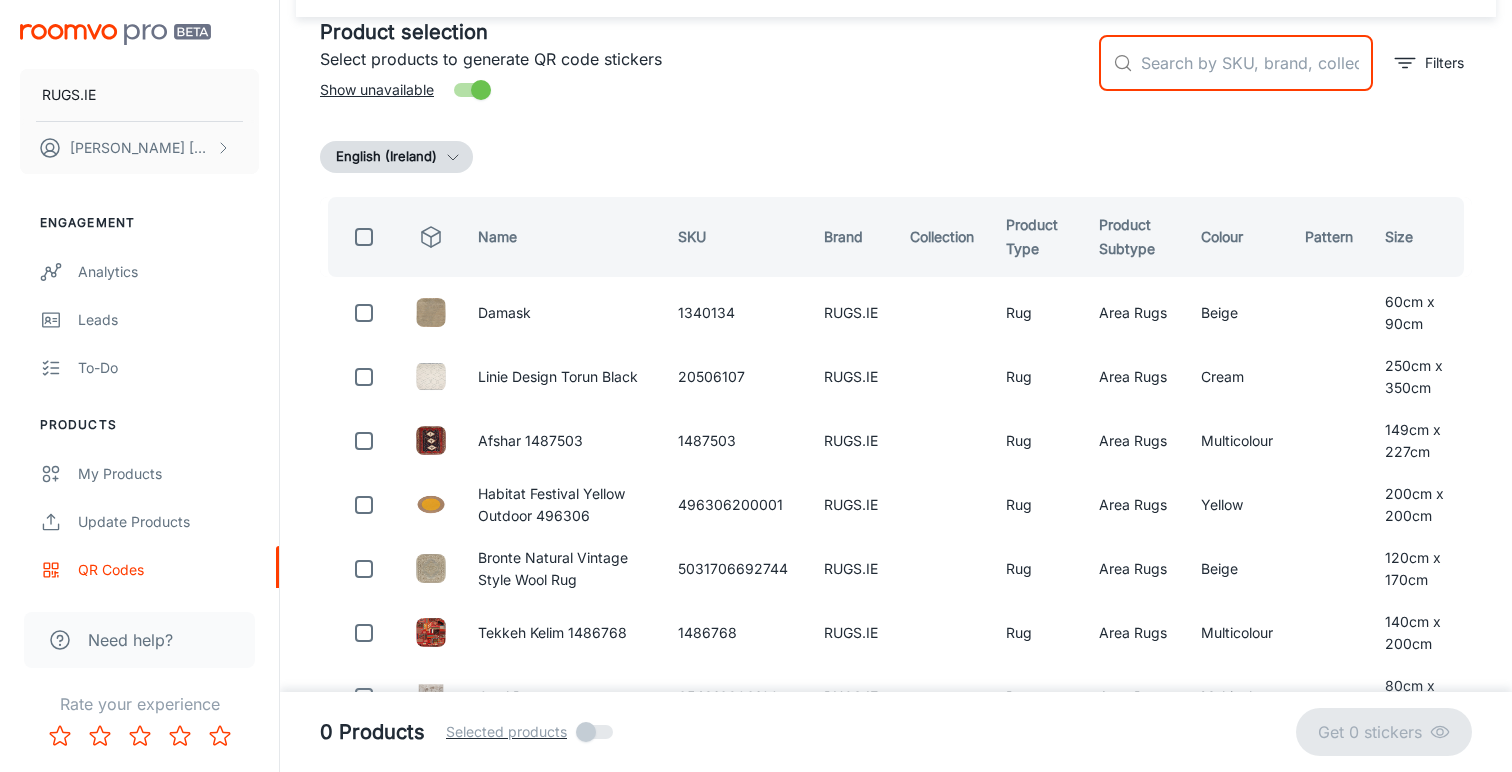 paste on "[PRODUCT_ID]" 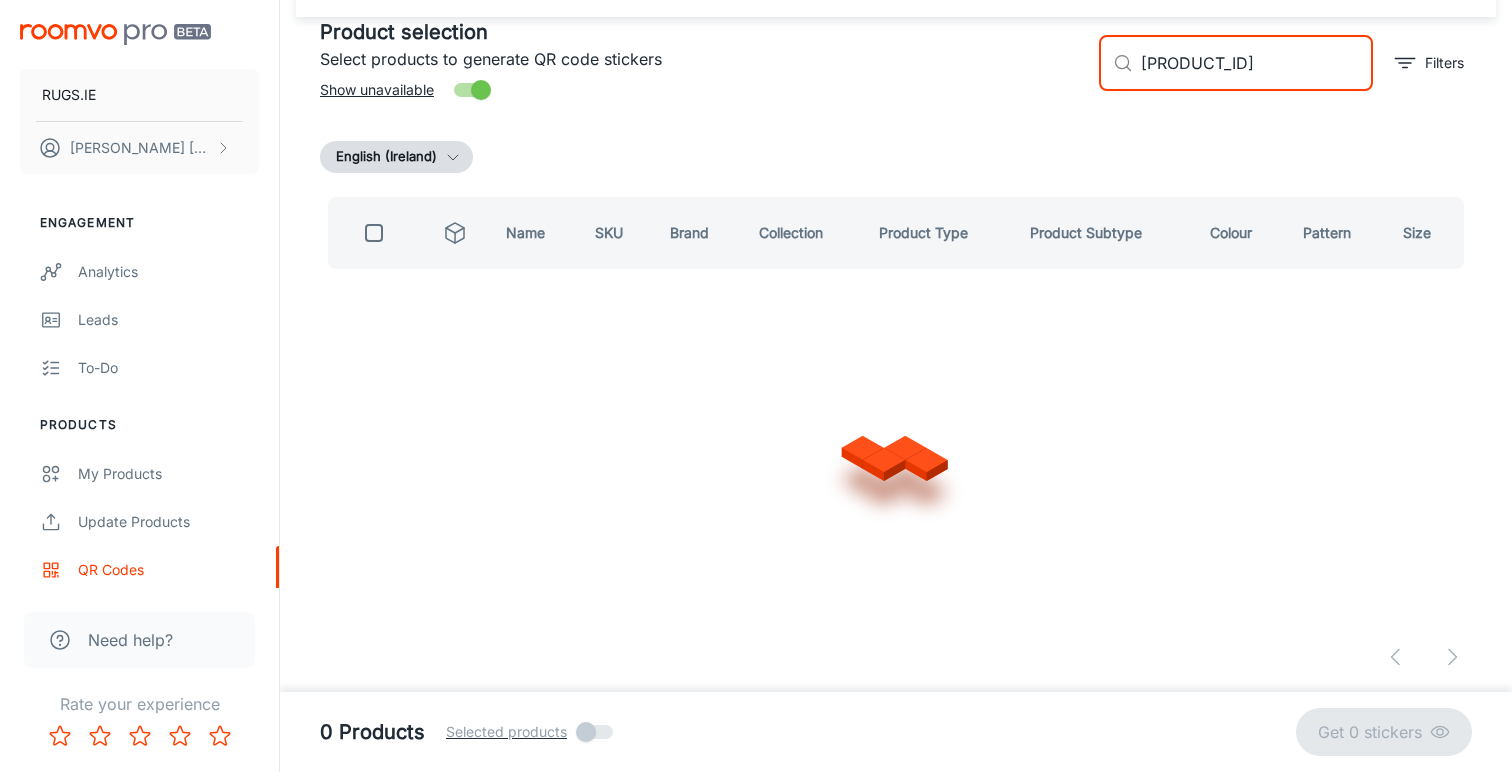 scroll, scrollTop: 0, scrollLeft: 0, axis: both 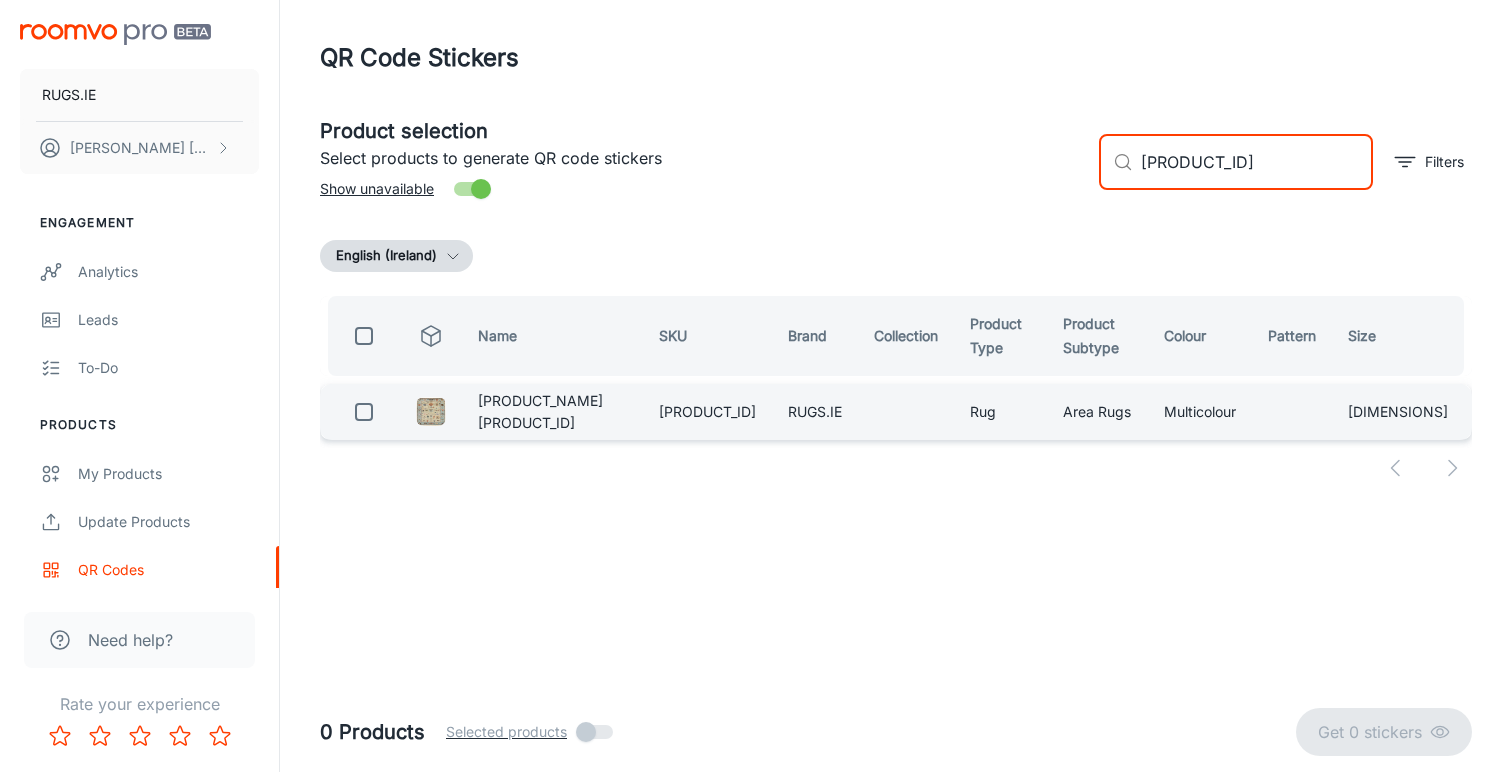 type on "[PRODUCT_ID]" 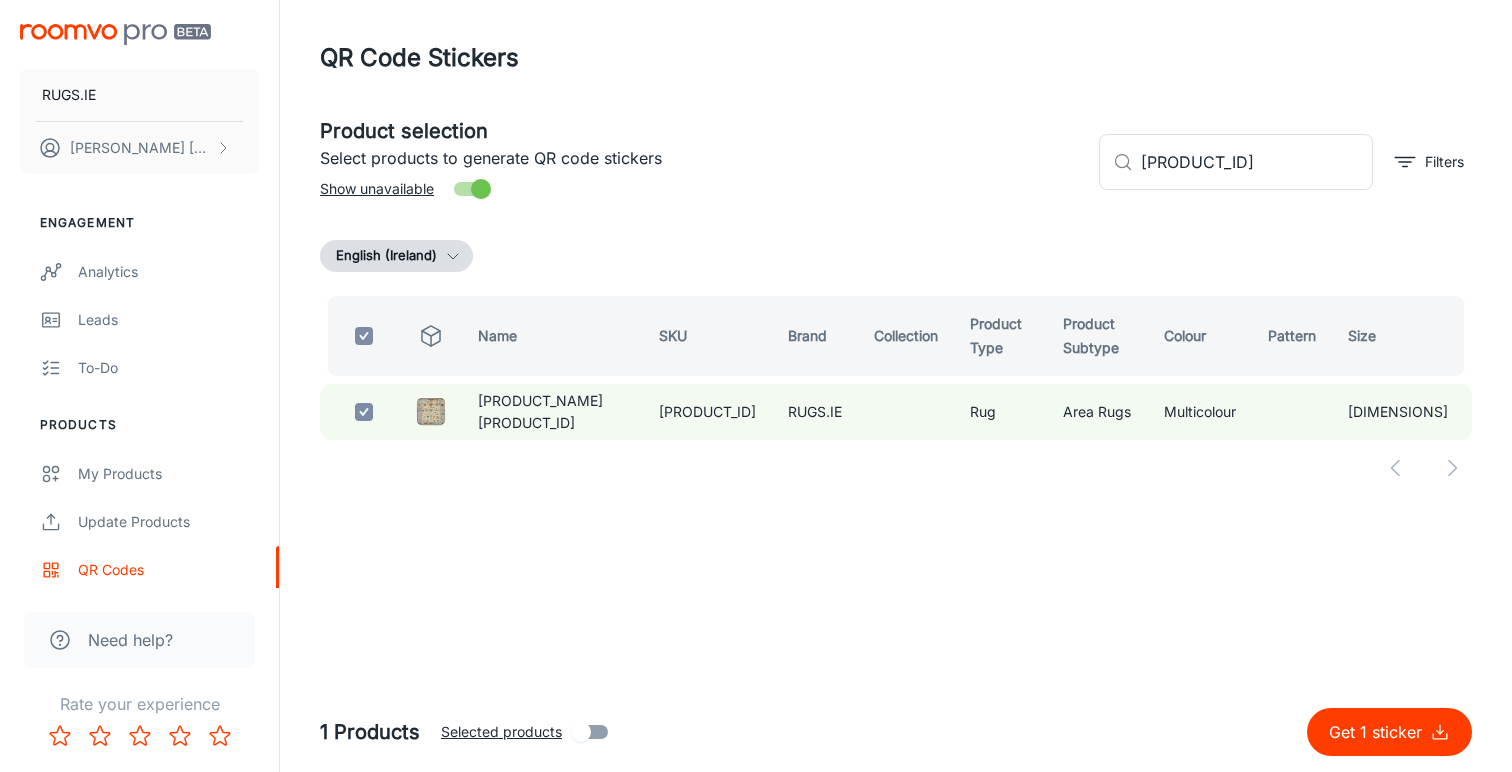 click on "Get 1 sticker" at bounding box center [1379, 732] 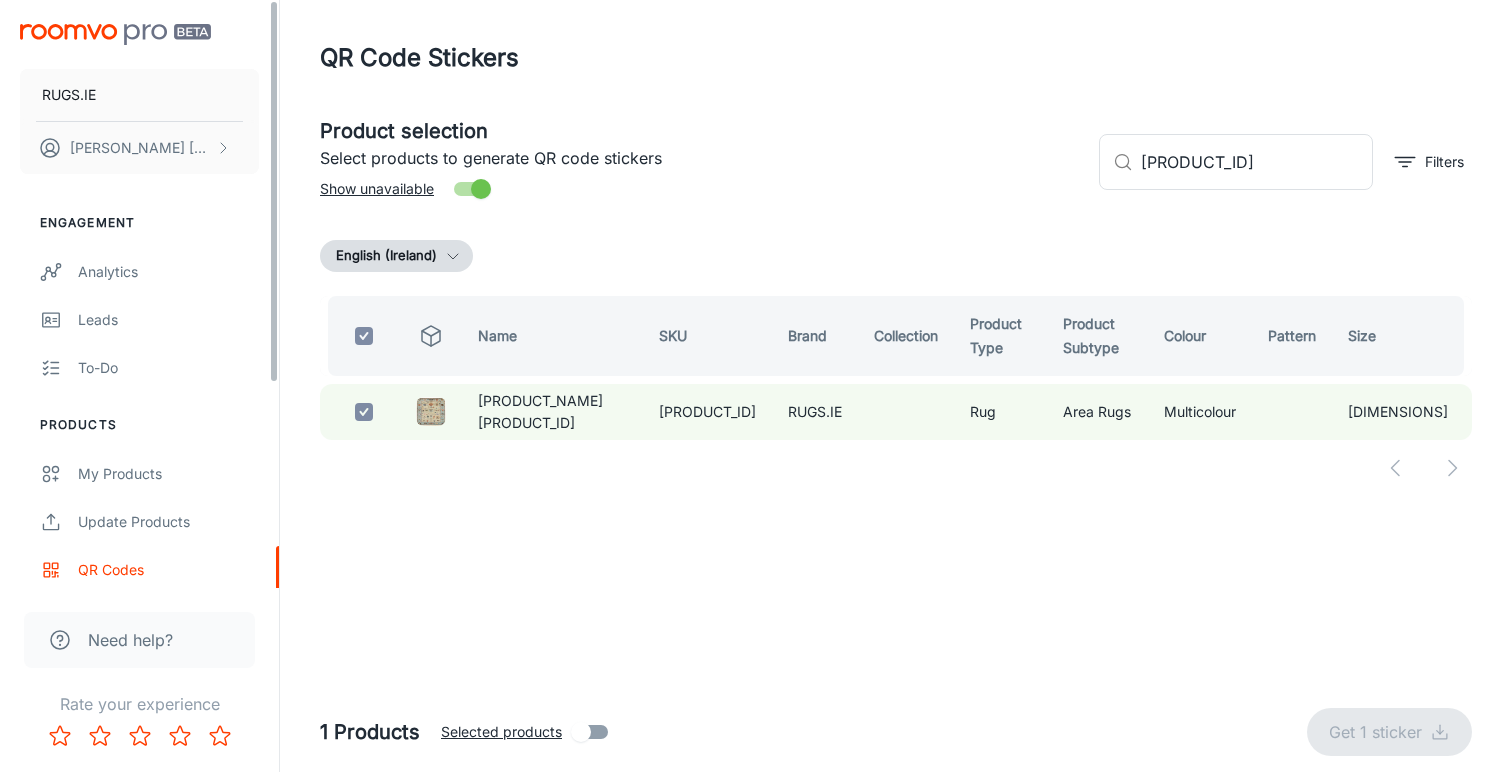 checkbox on "false" 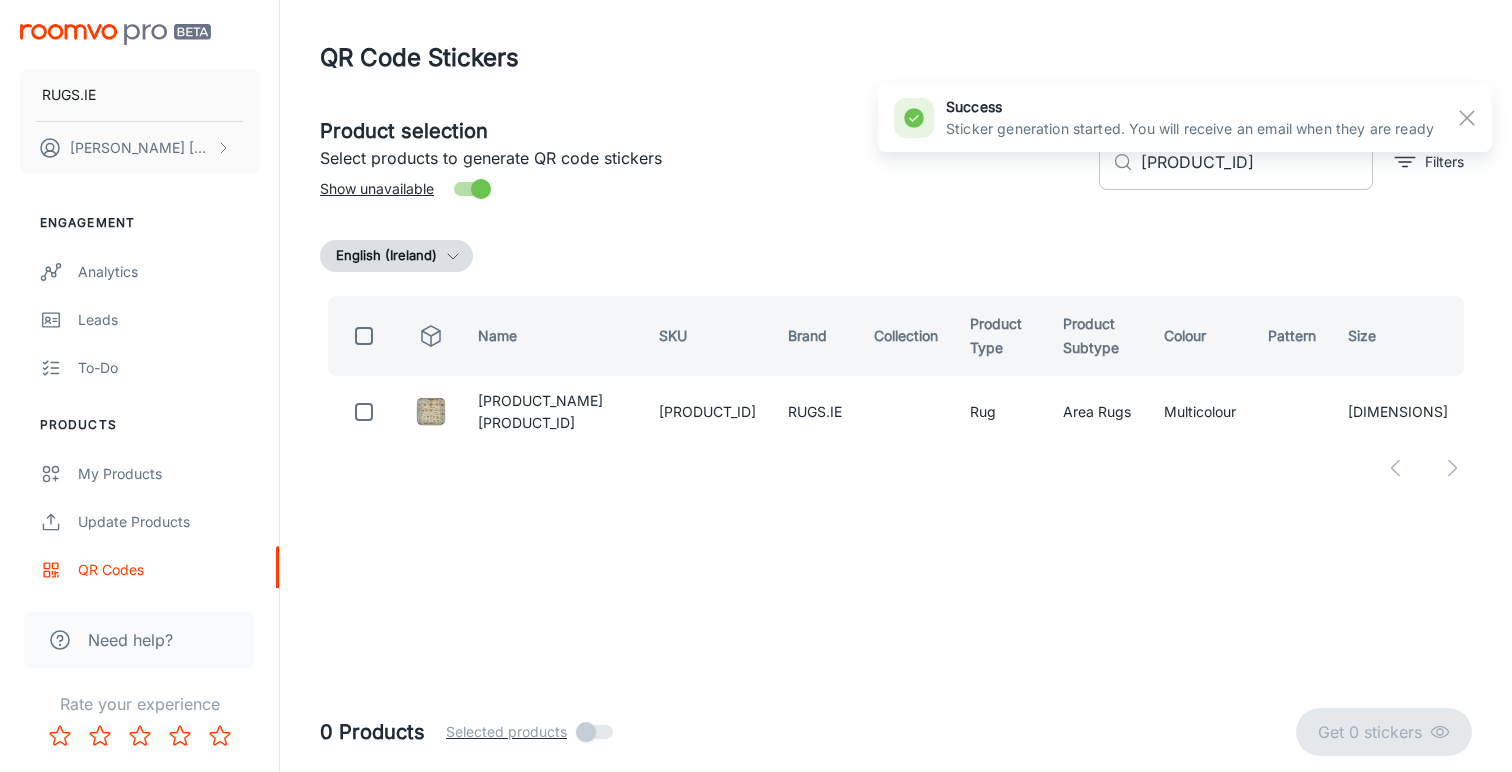 click on "[PRODUCT_ID]" at bounding box center (1257, 162) 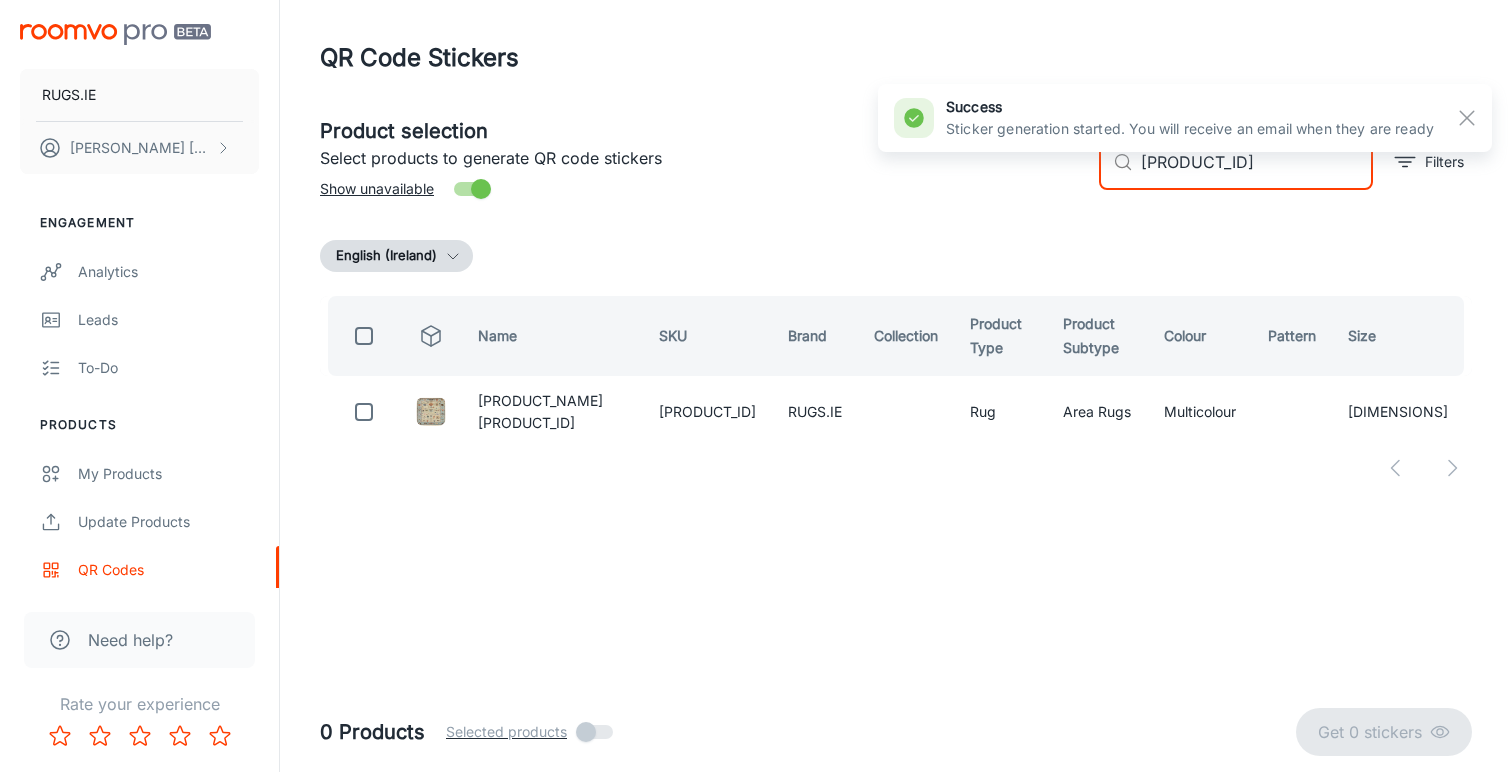 click on "[PRODUCT_ID]" at bounding box center (1257, 162) 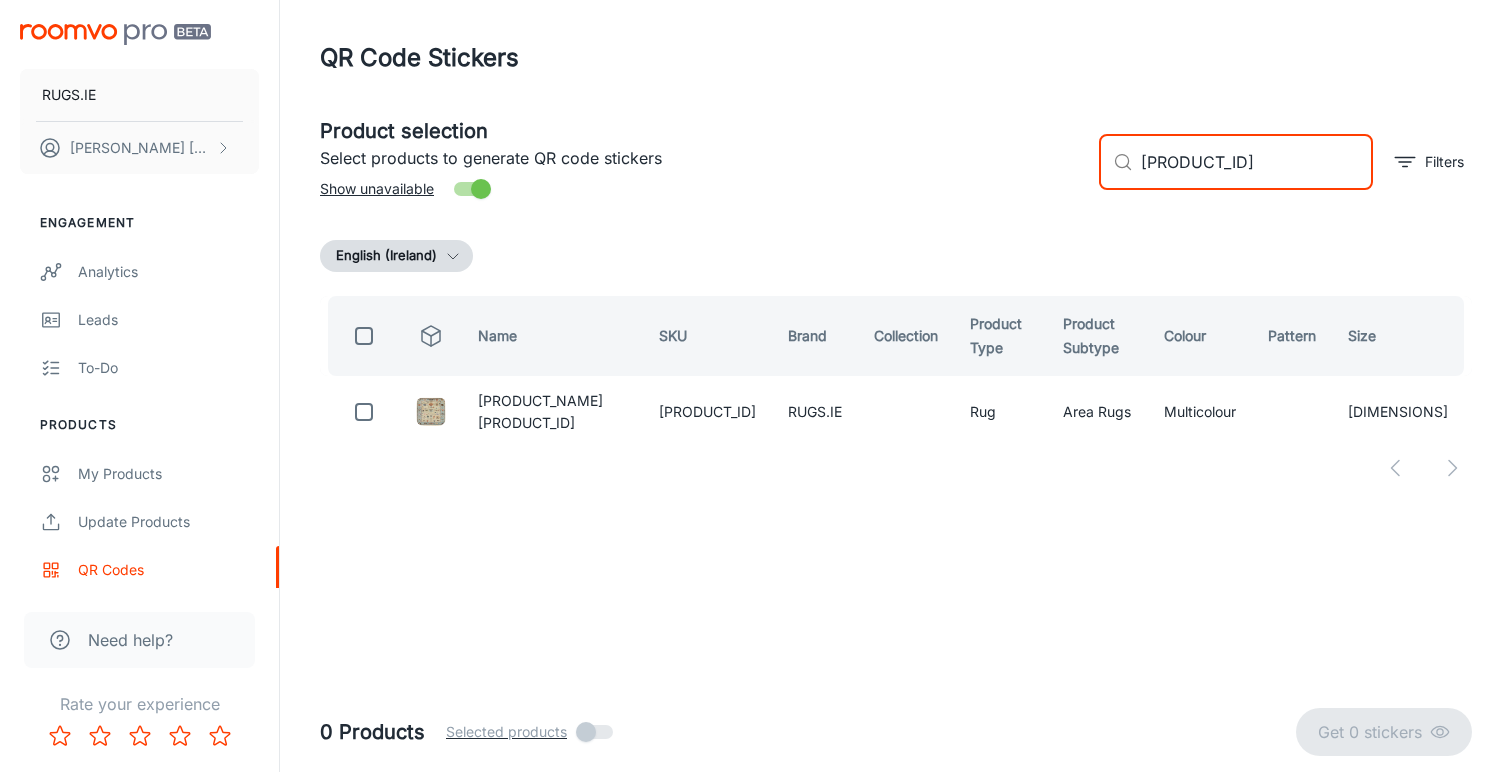 paste on "[PRODUCT_ID]" 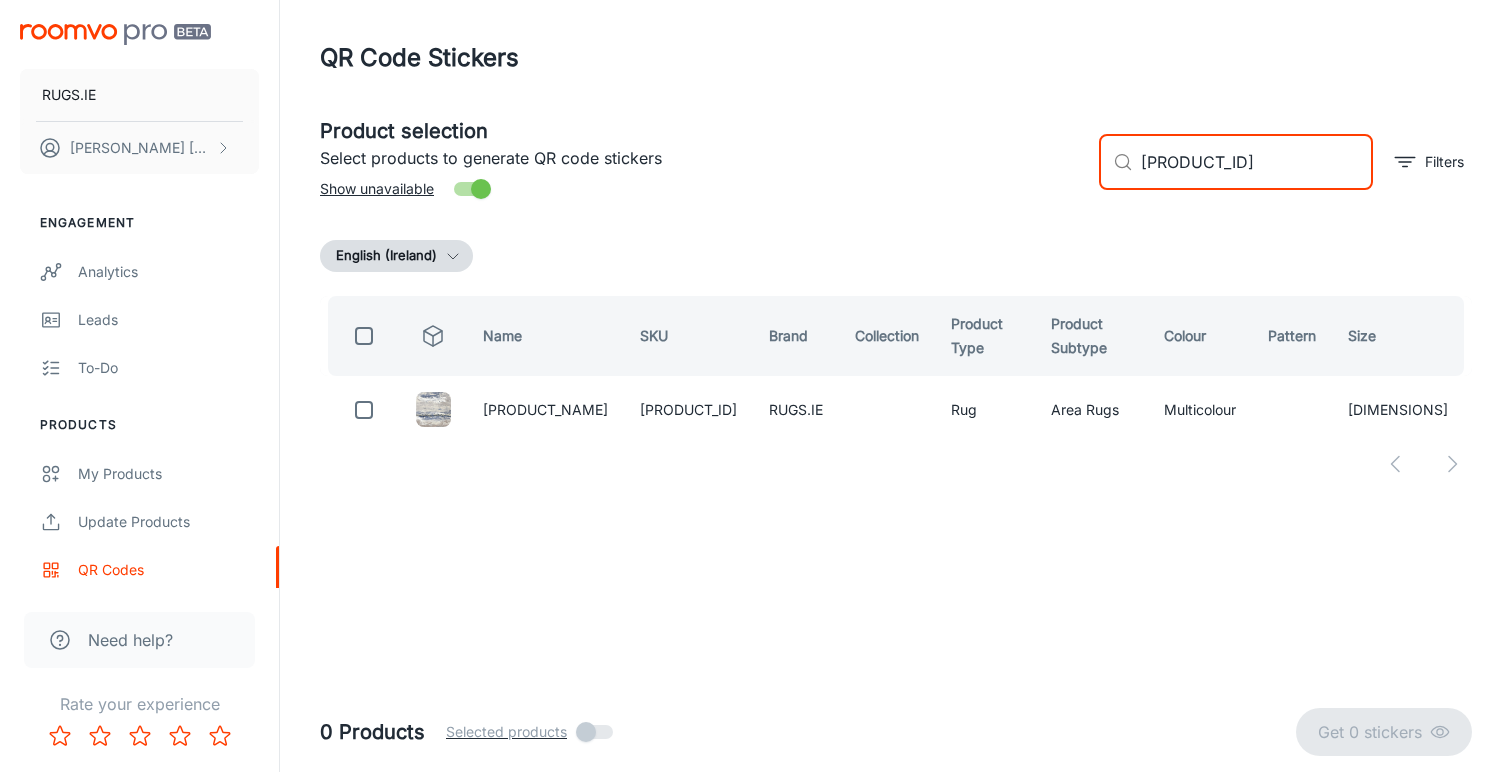 click on "[PRODUCT_ID]" at bounding box center [1257, 162] 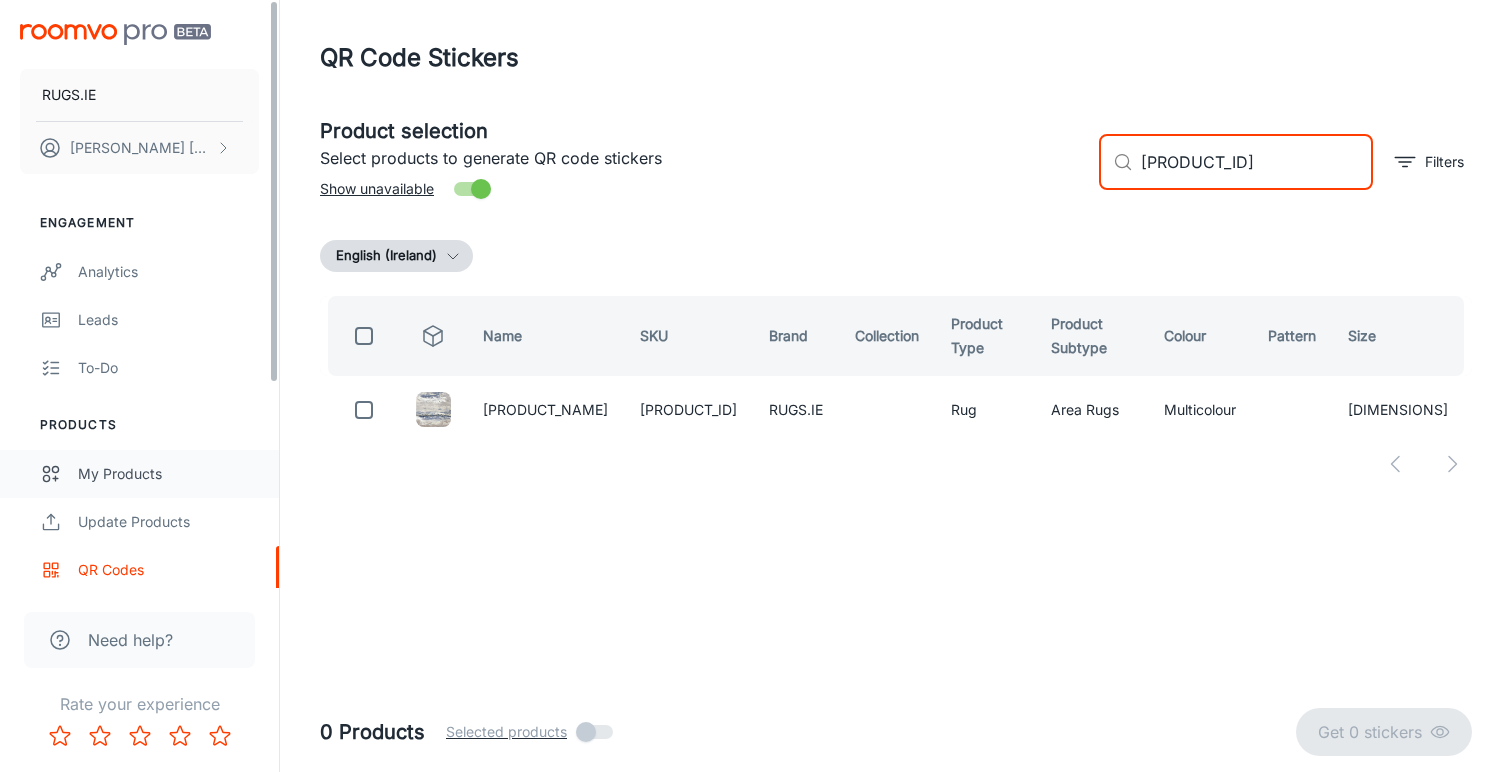 type on "[PRODUCT_ID]" 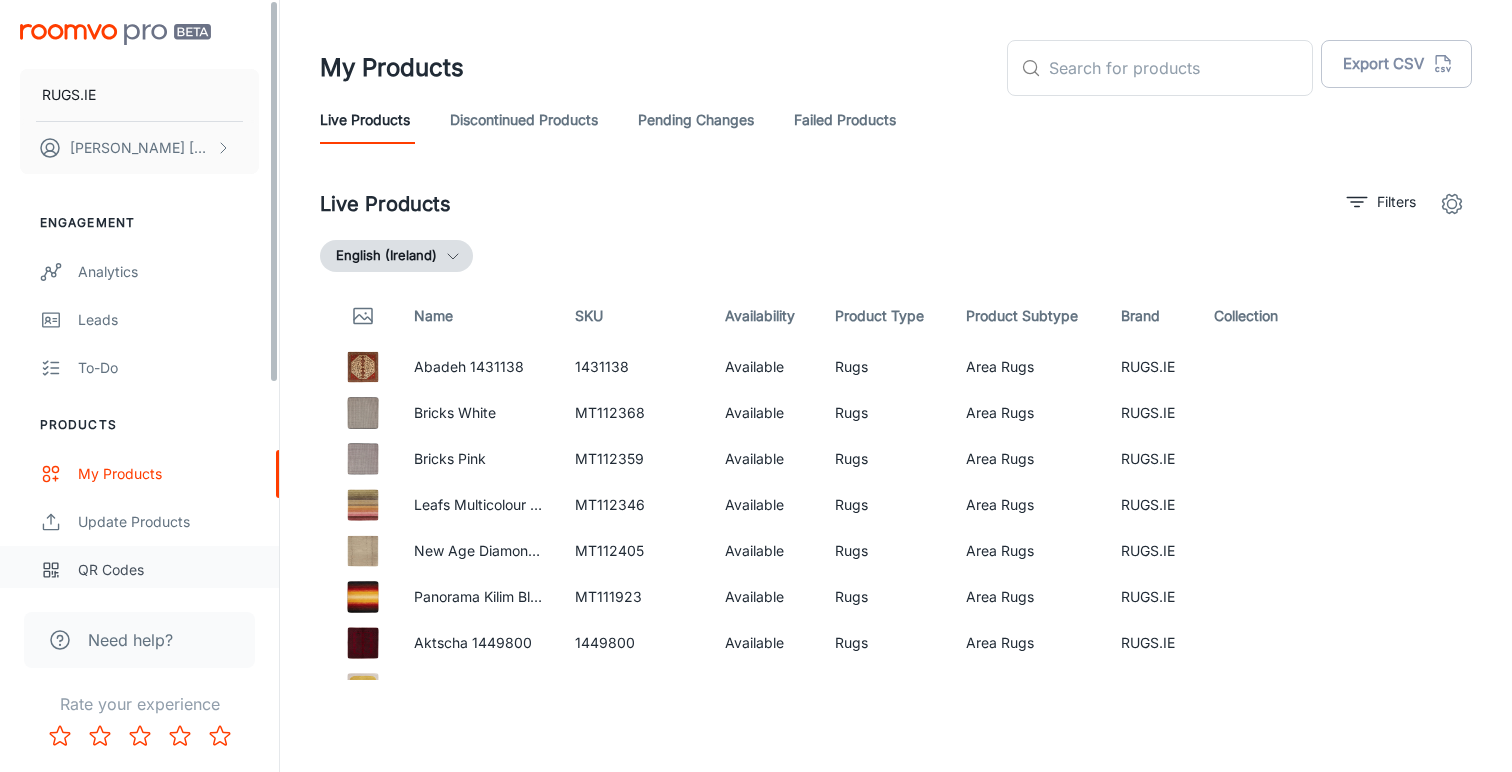 click on "QR Codes" at bounding box center [168, 570] 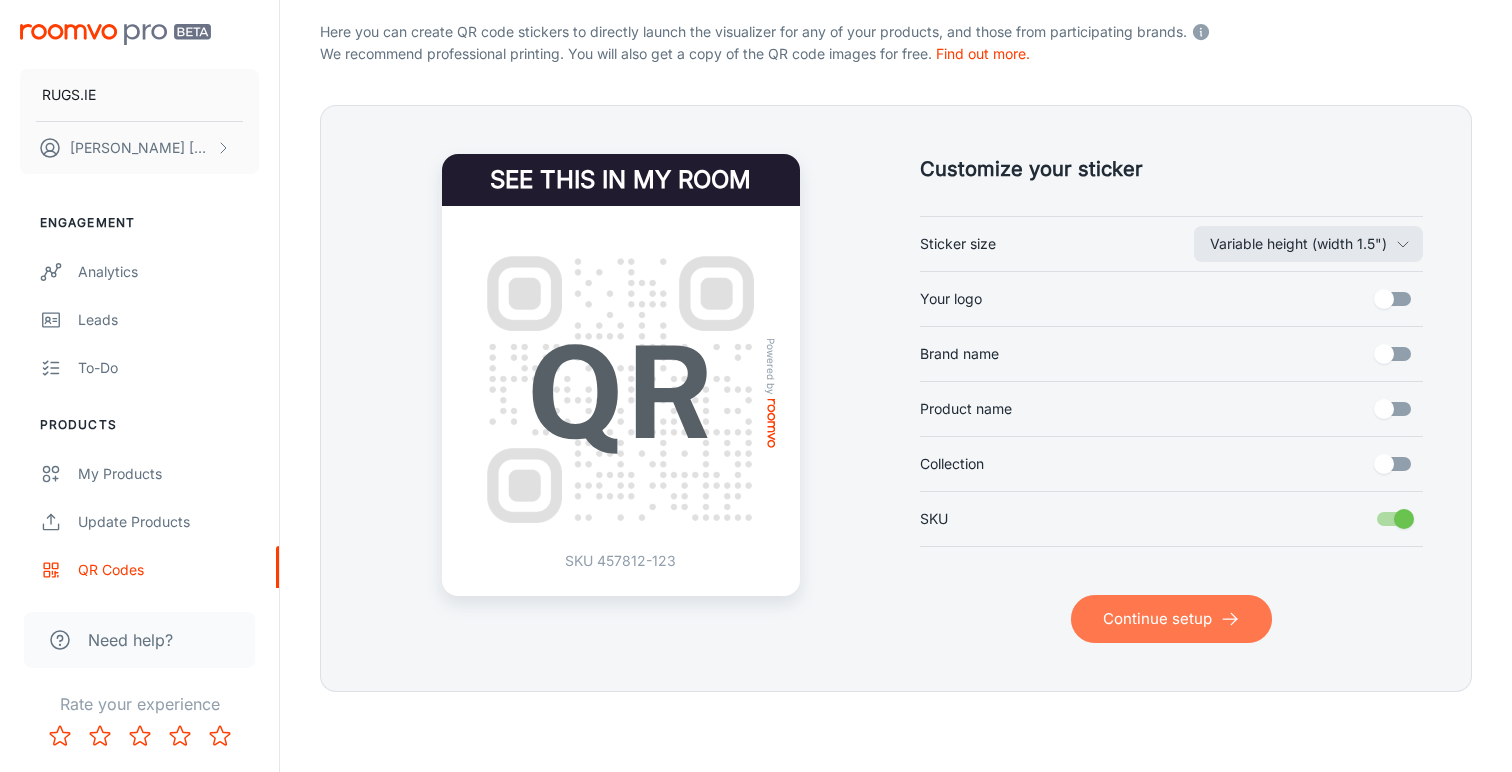 click on "Continue setup" at bounding box center (1171, 619) 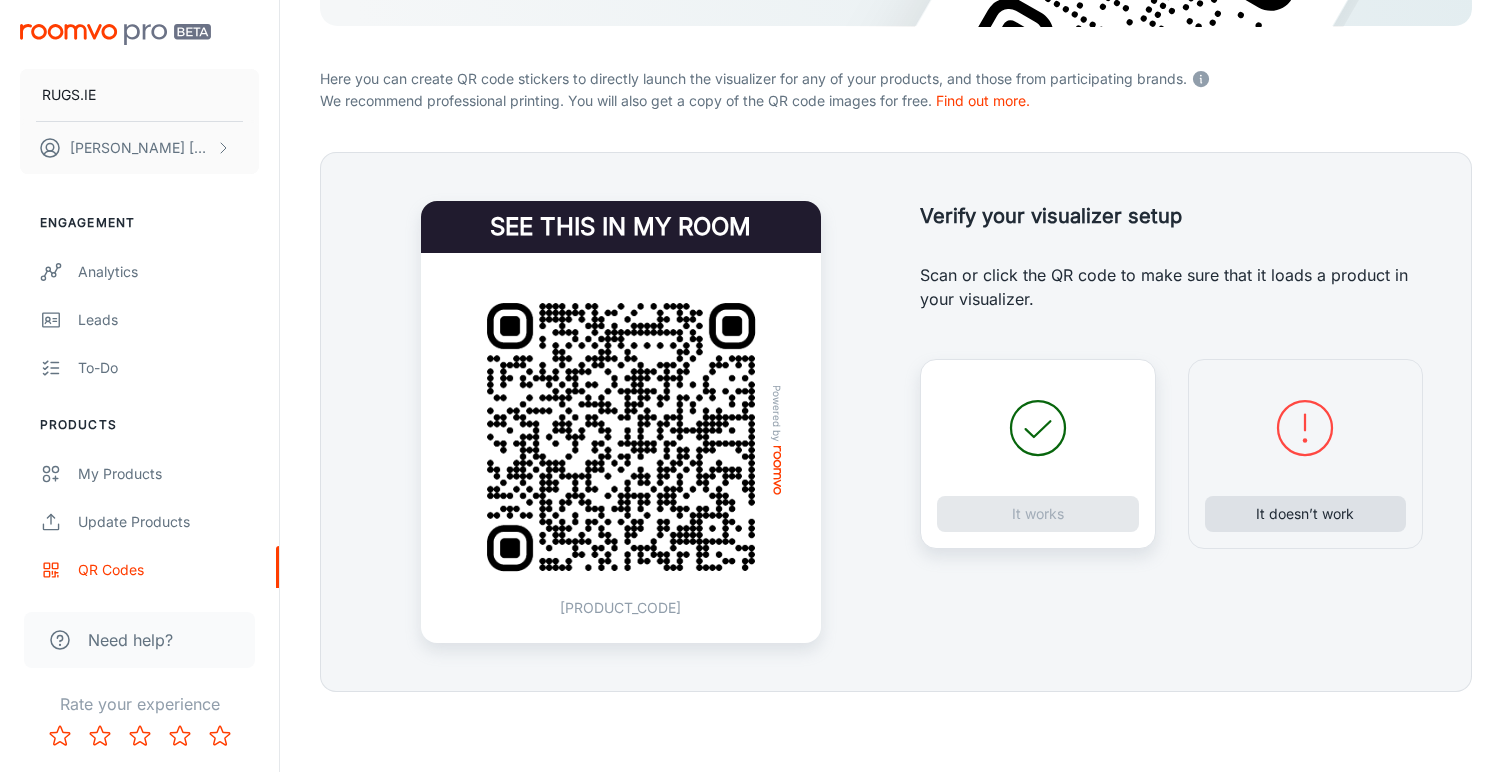 scroll, scrollTop: 348, scrollLeft: 0, axis: vertical 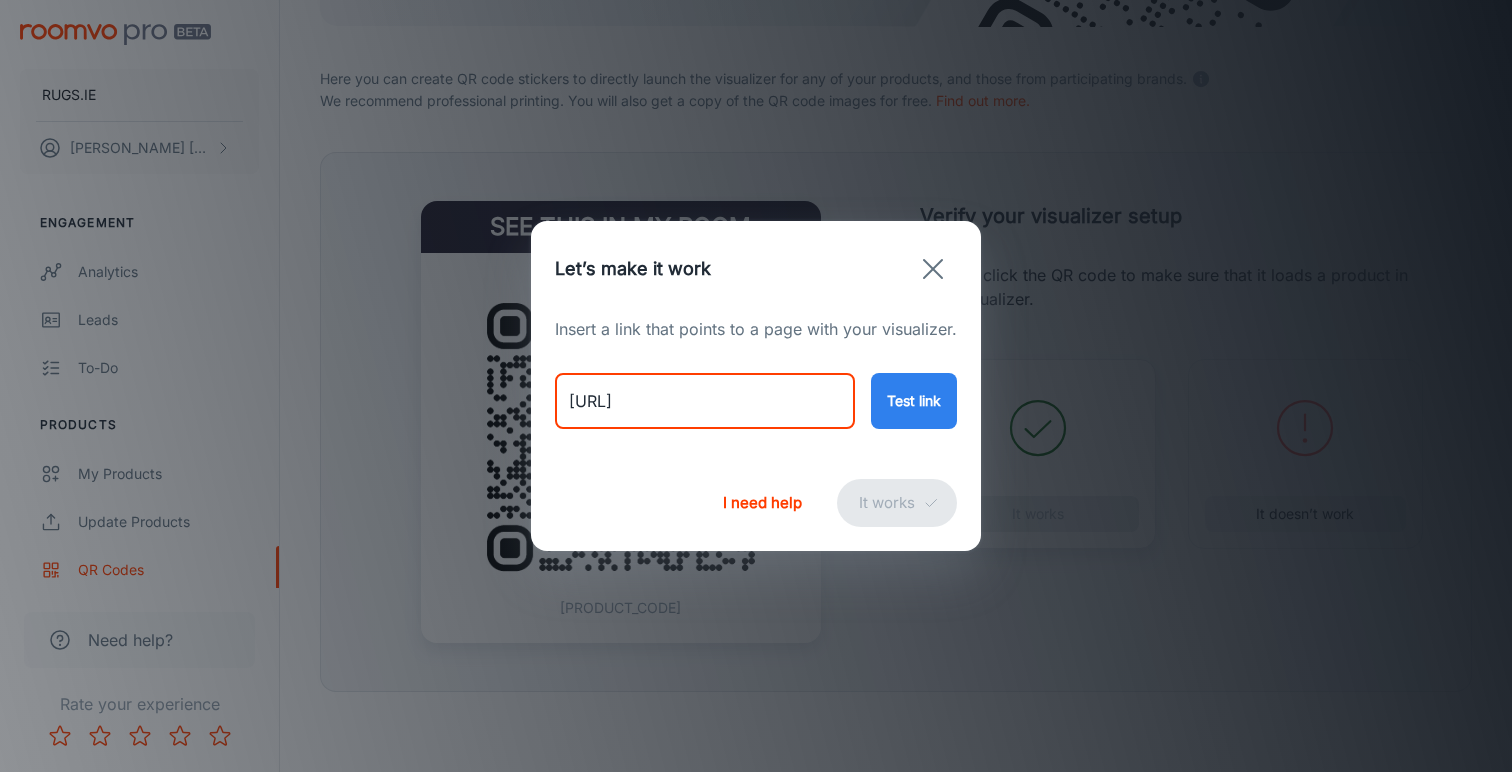 click on "[URL]" at bounding box center (705, 401) 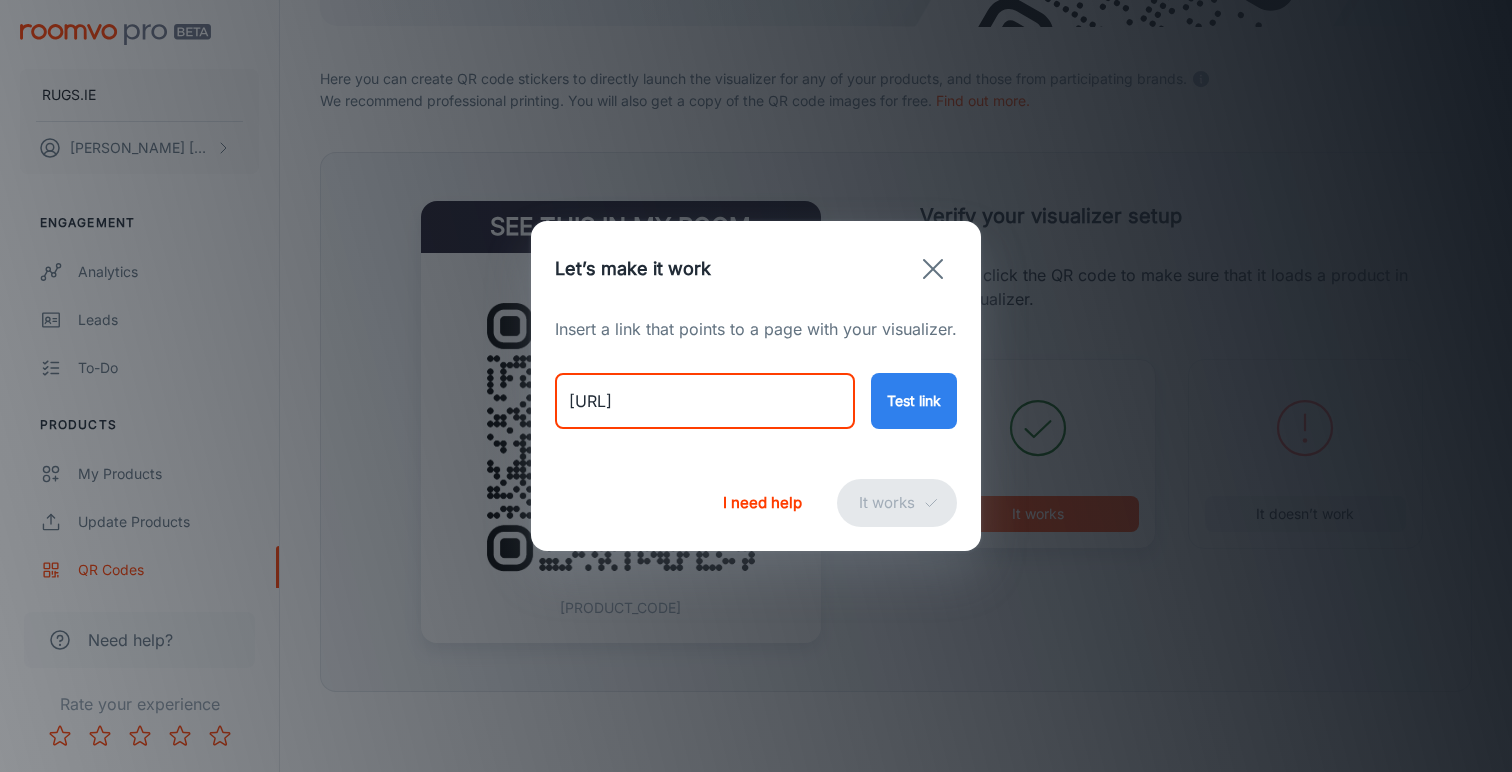type on "[URL]" 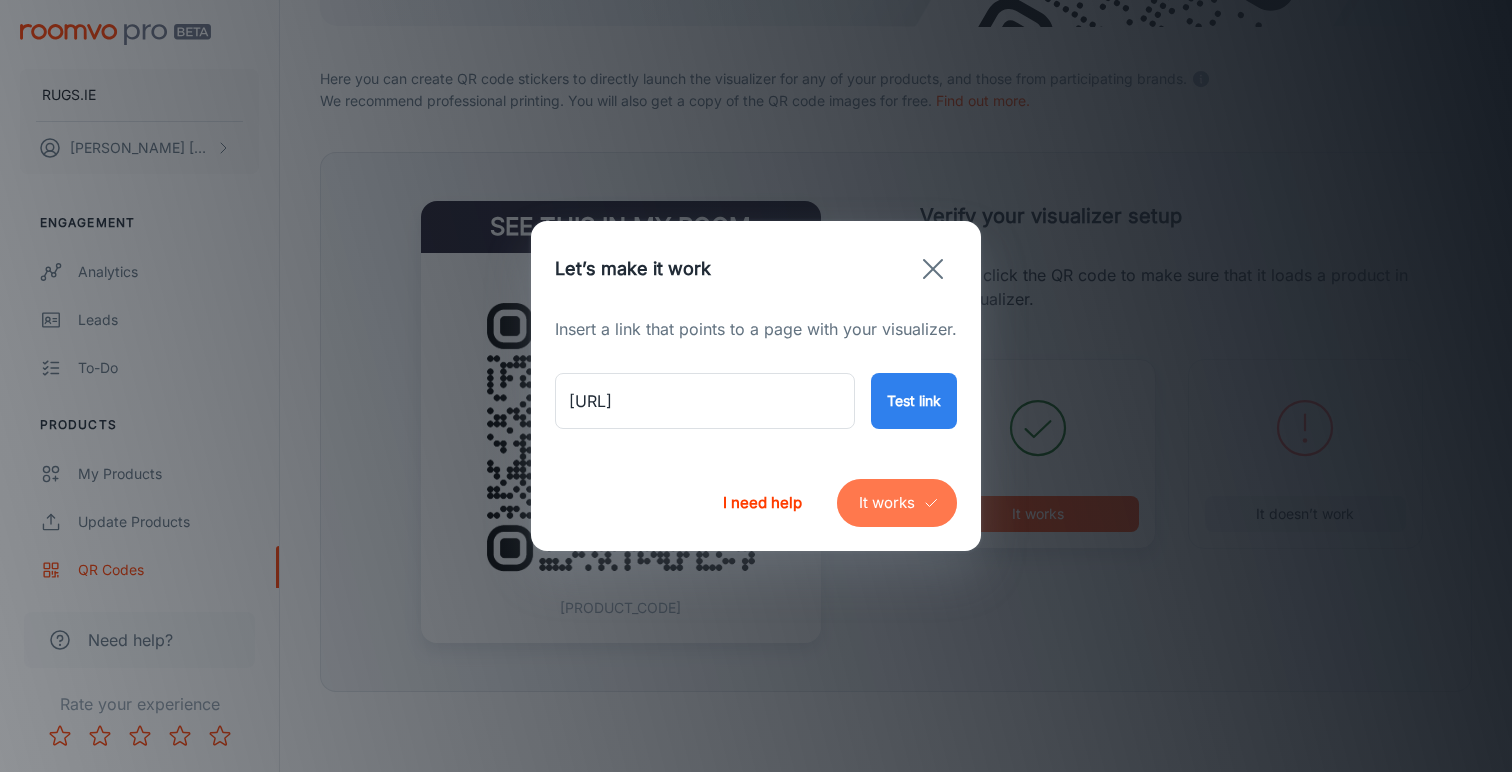 click on "It works" at bounding box center (897, 503) 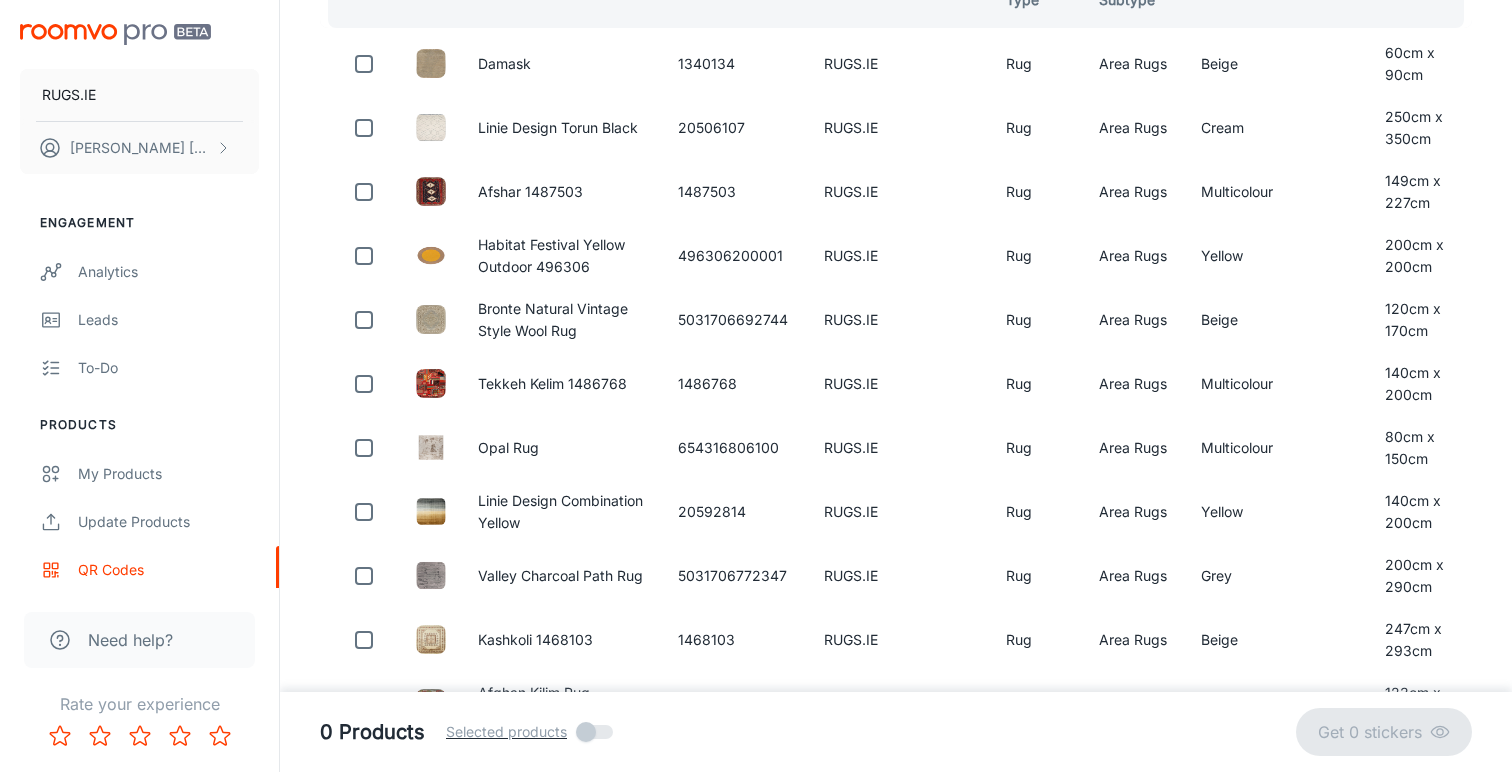 scroll, scrollTop: 99, scrollLeft: 0, axis: vertical 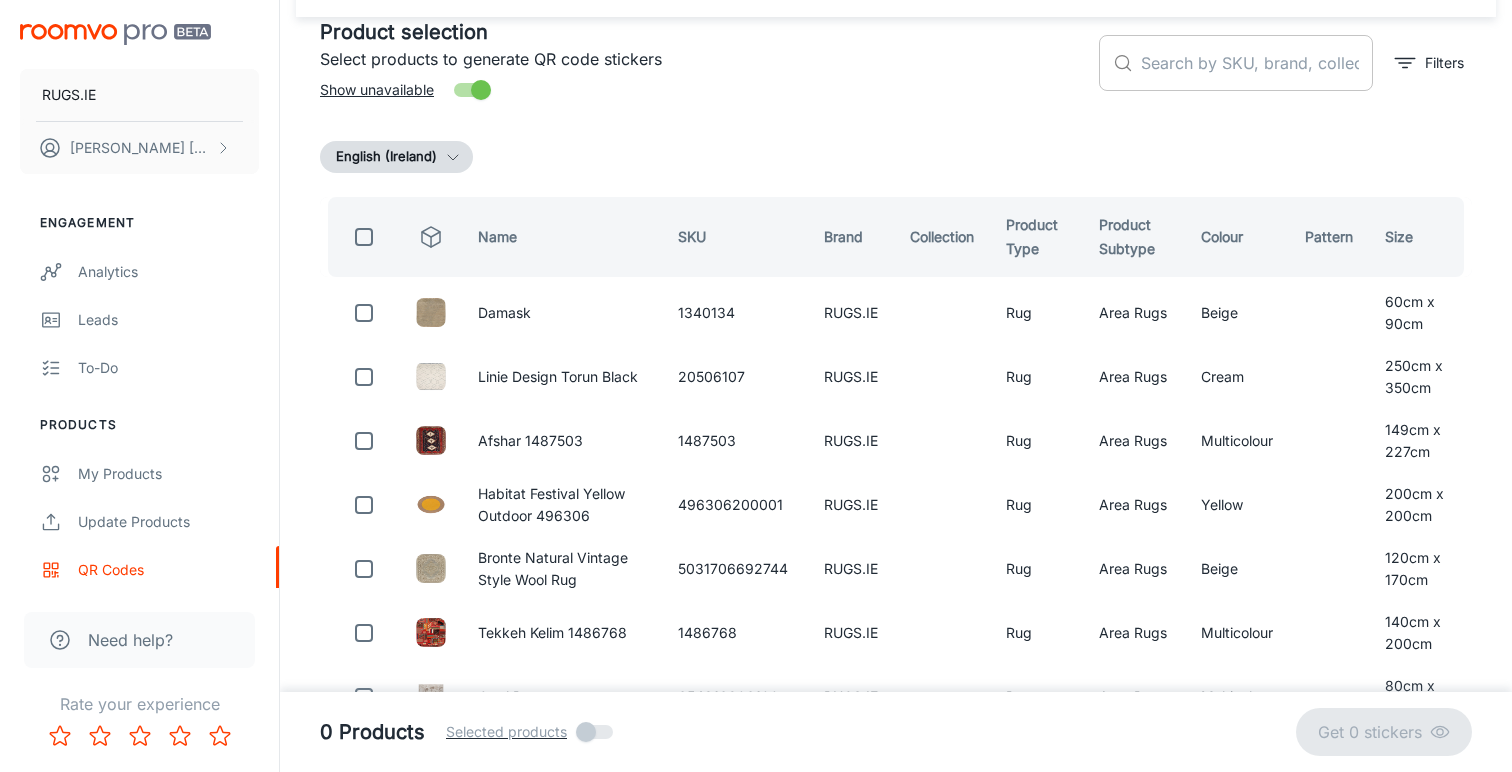 click at bounding box center [1257, 63] 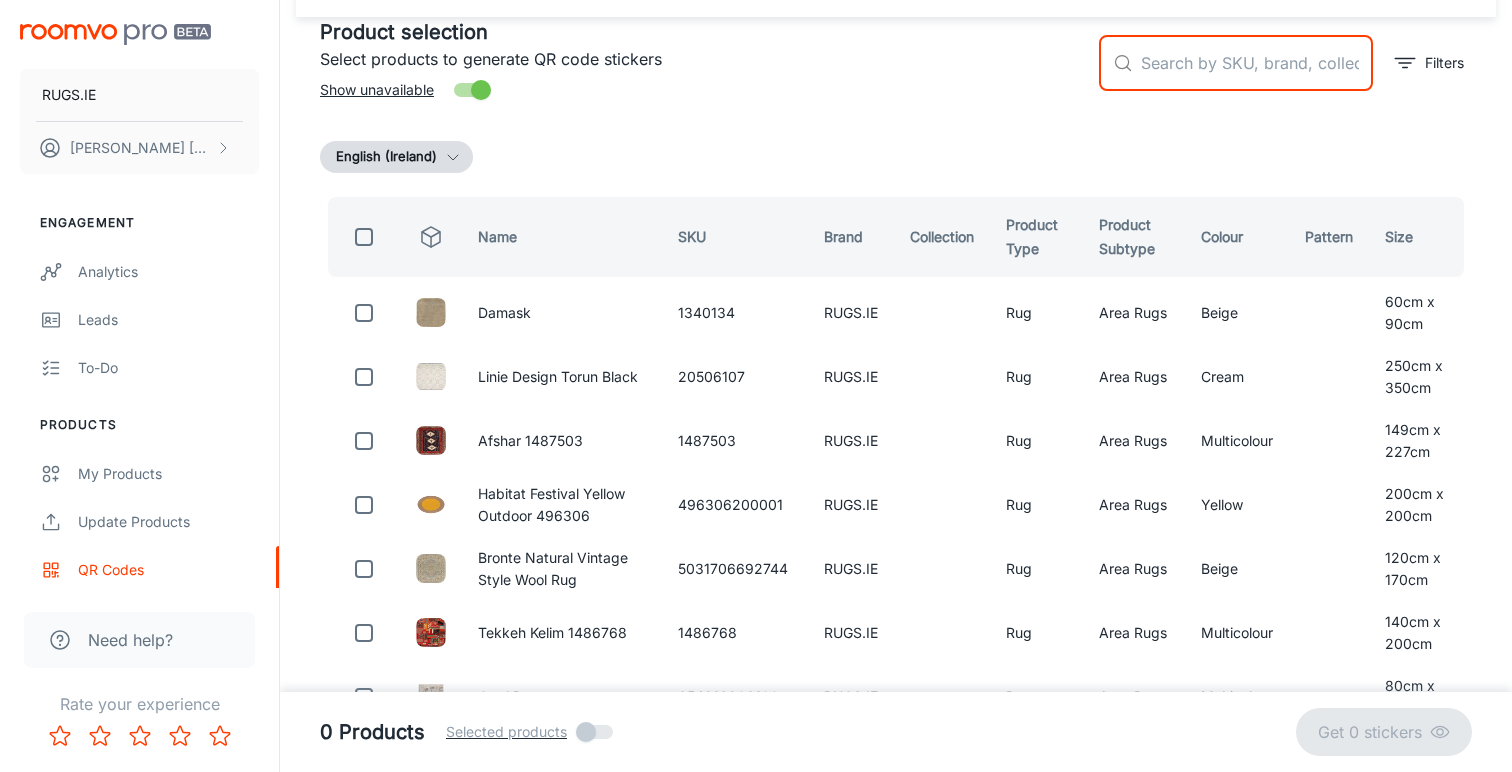 click at bounding box center [1257, 63] 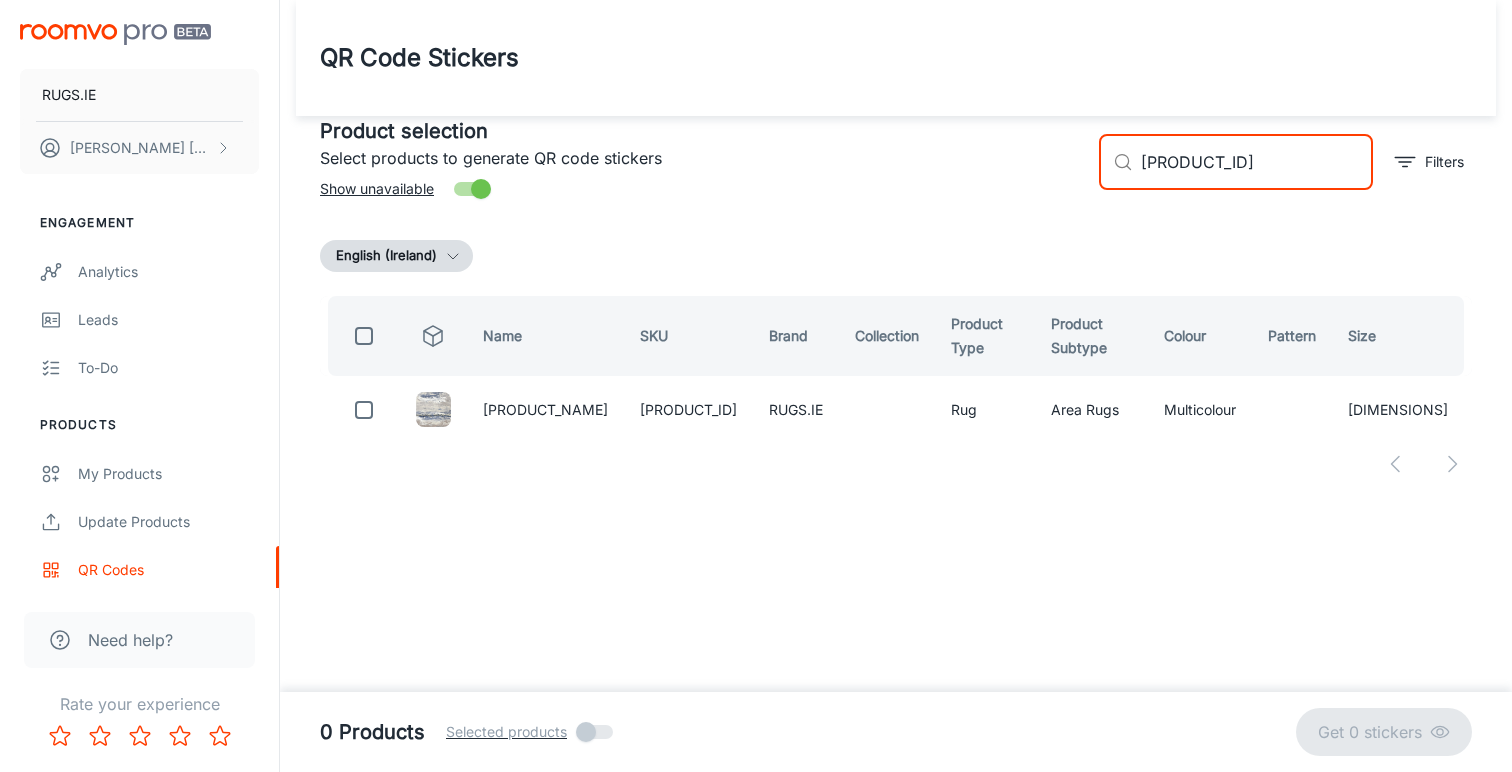 scroll, scrollTop: 0, scrollLeft: 0, axis: both 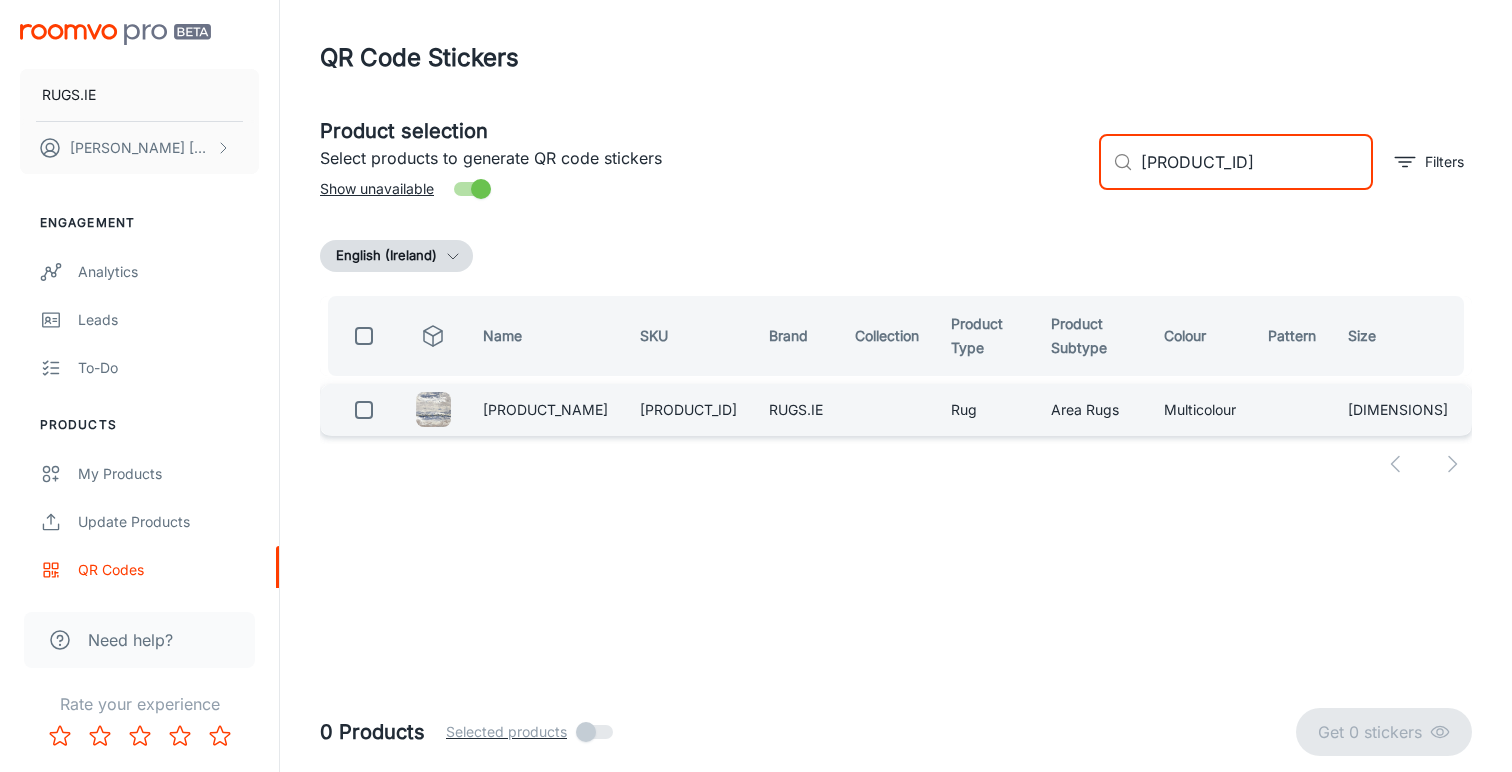 type on "[PRODUCT_ID]" 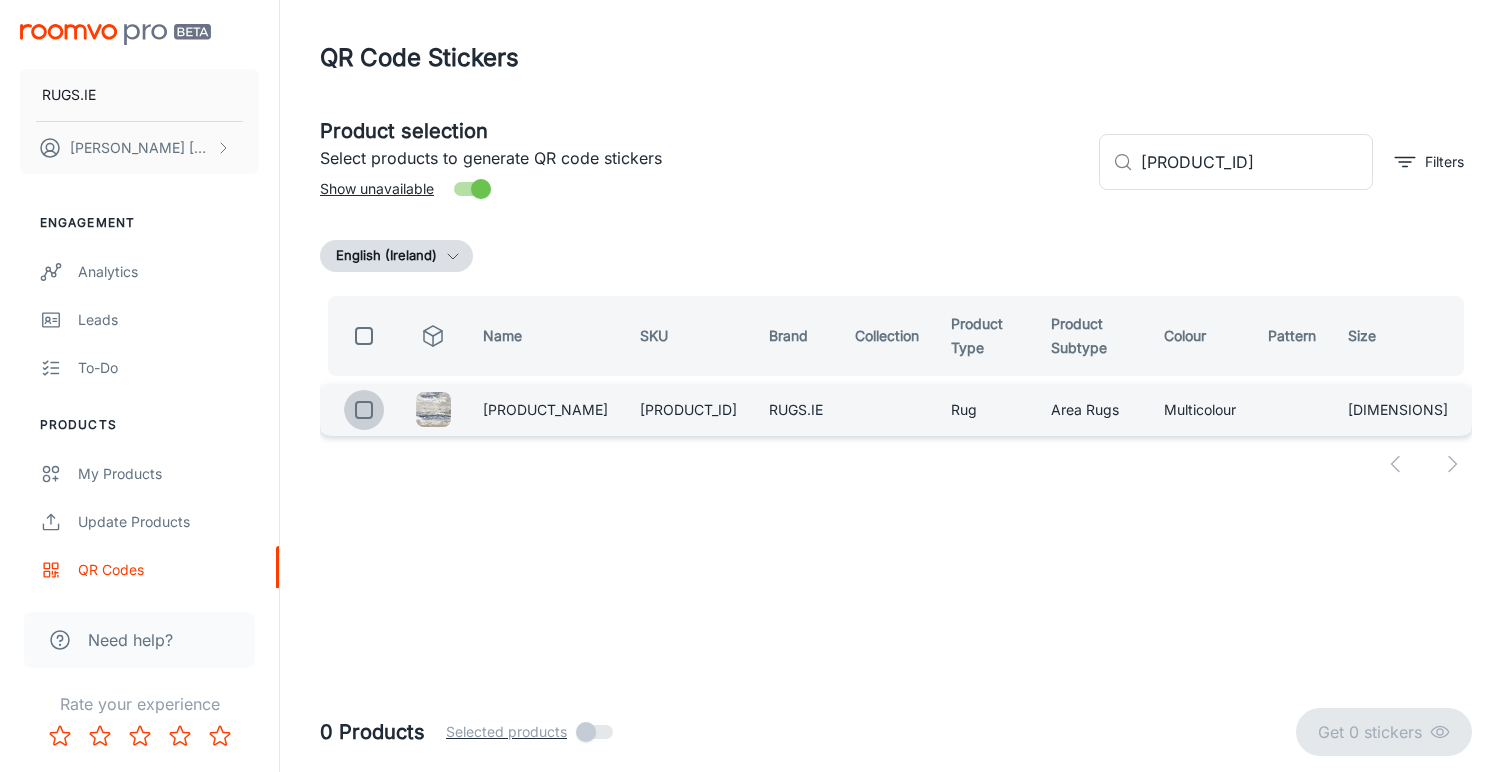 click at bounding box center [364, 410] 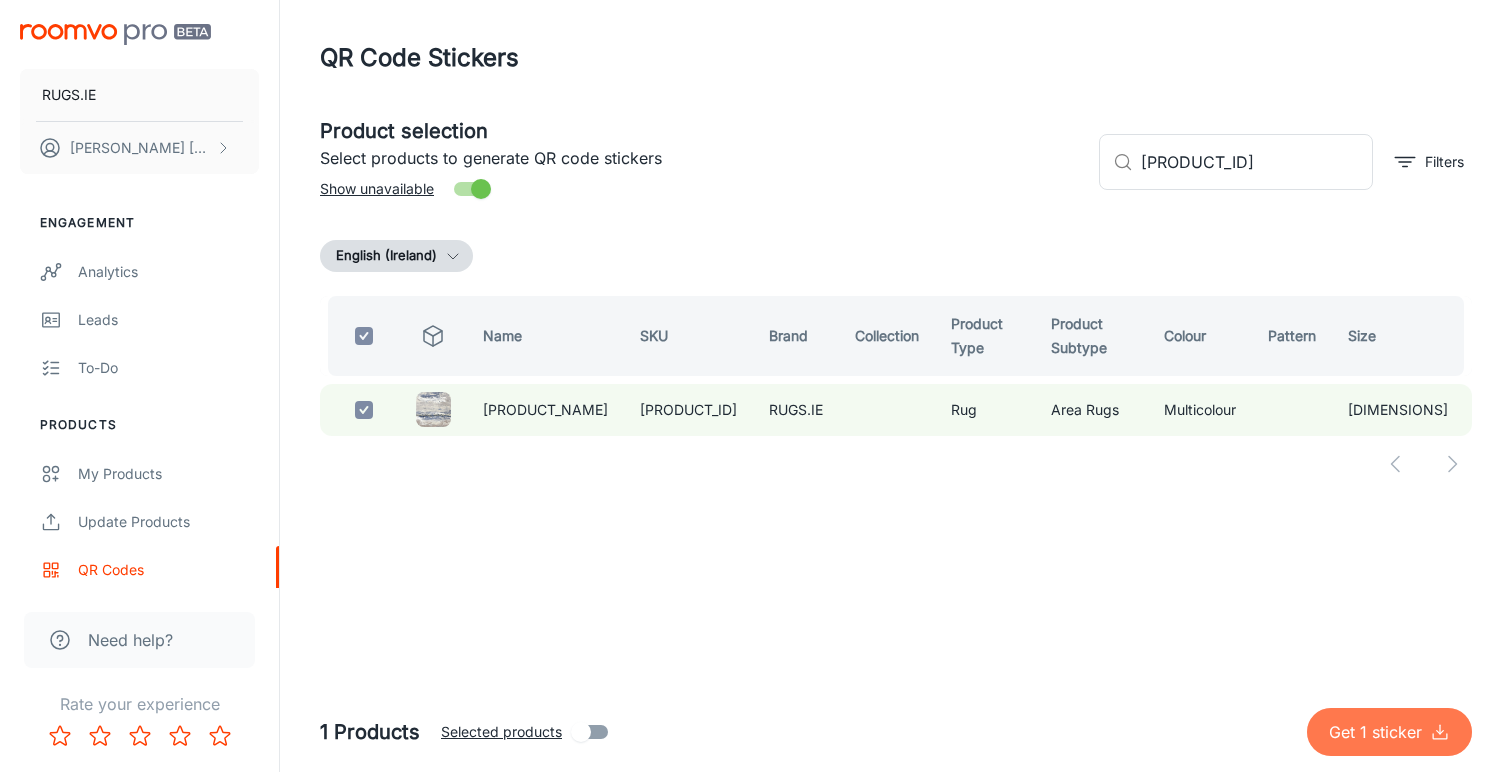 click on "Get 1 sticker" at bounding box center [1389, 732] 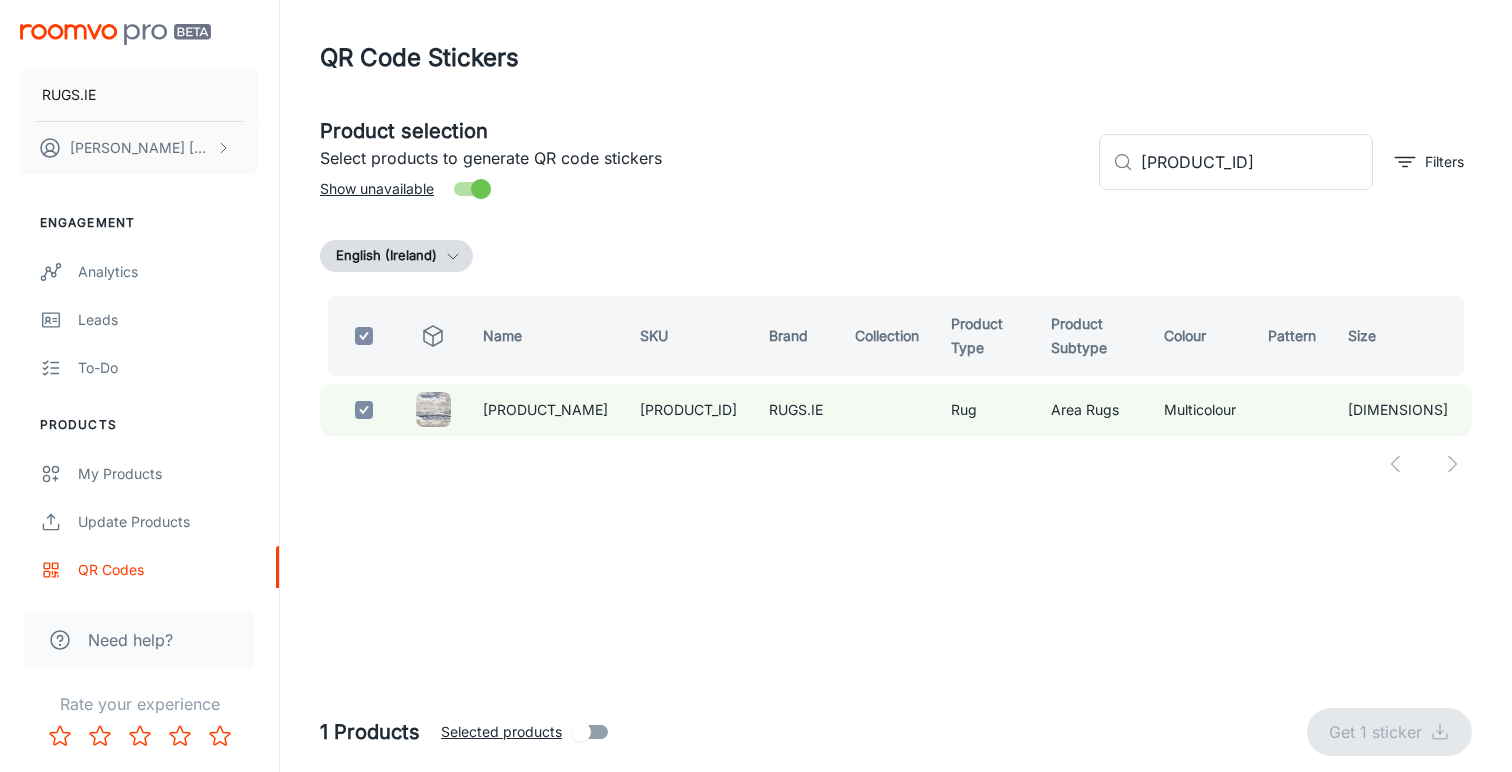 checkbox on "false" 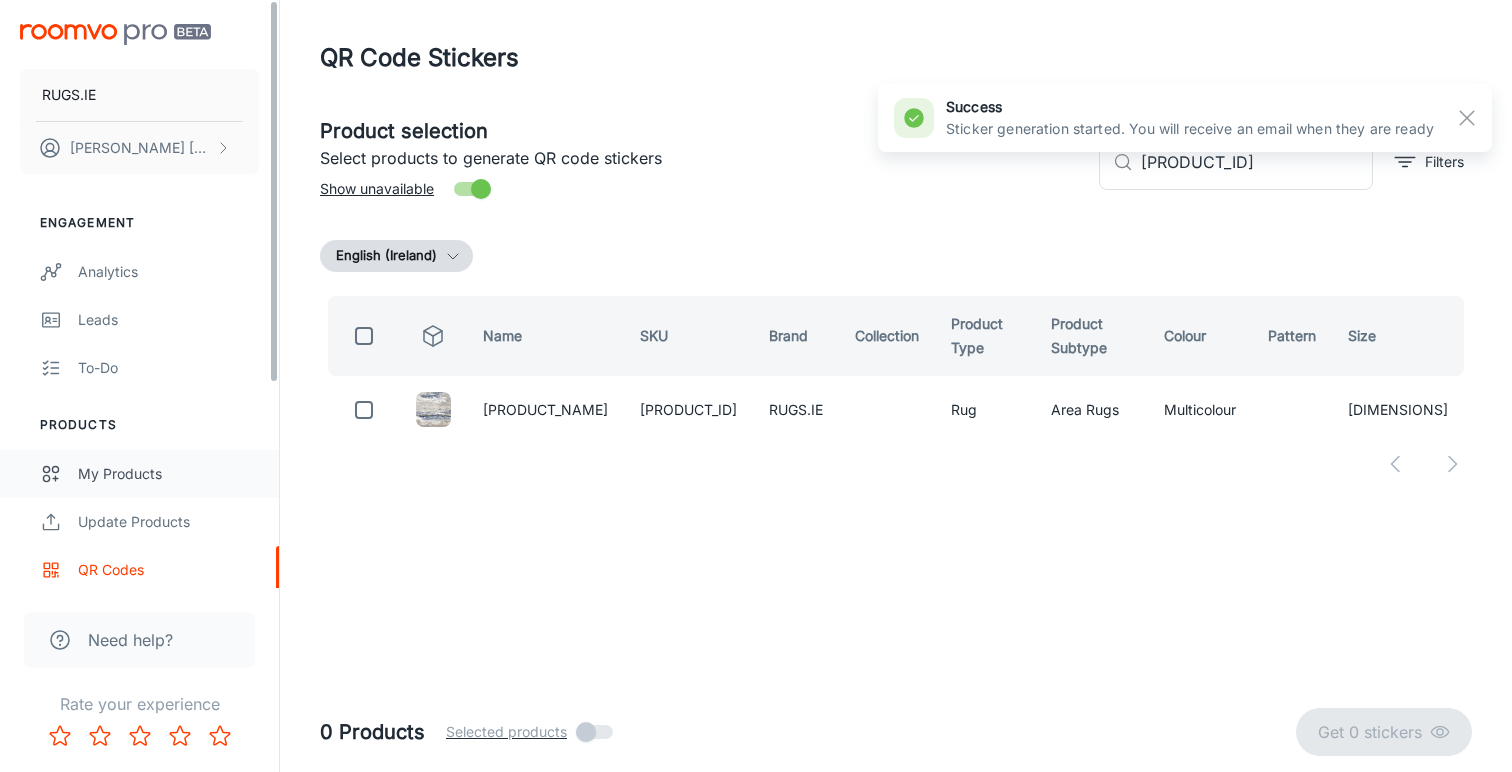 click on "My Products" at bounding box center (168, 474) 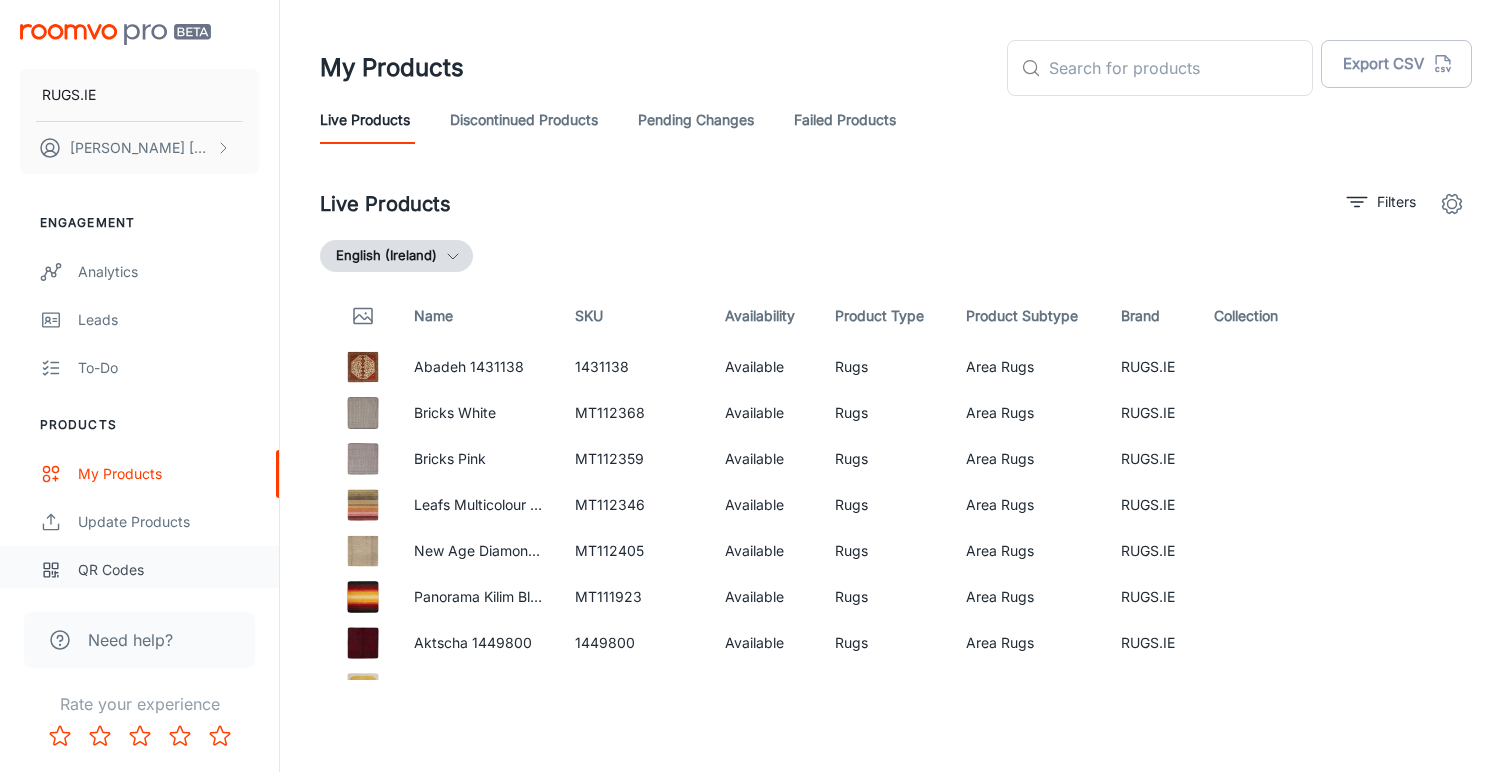 click on "QR Codes" at bounding box center (168, 570) 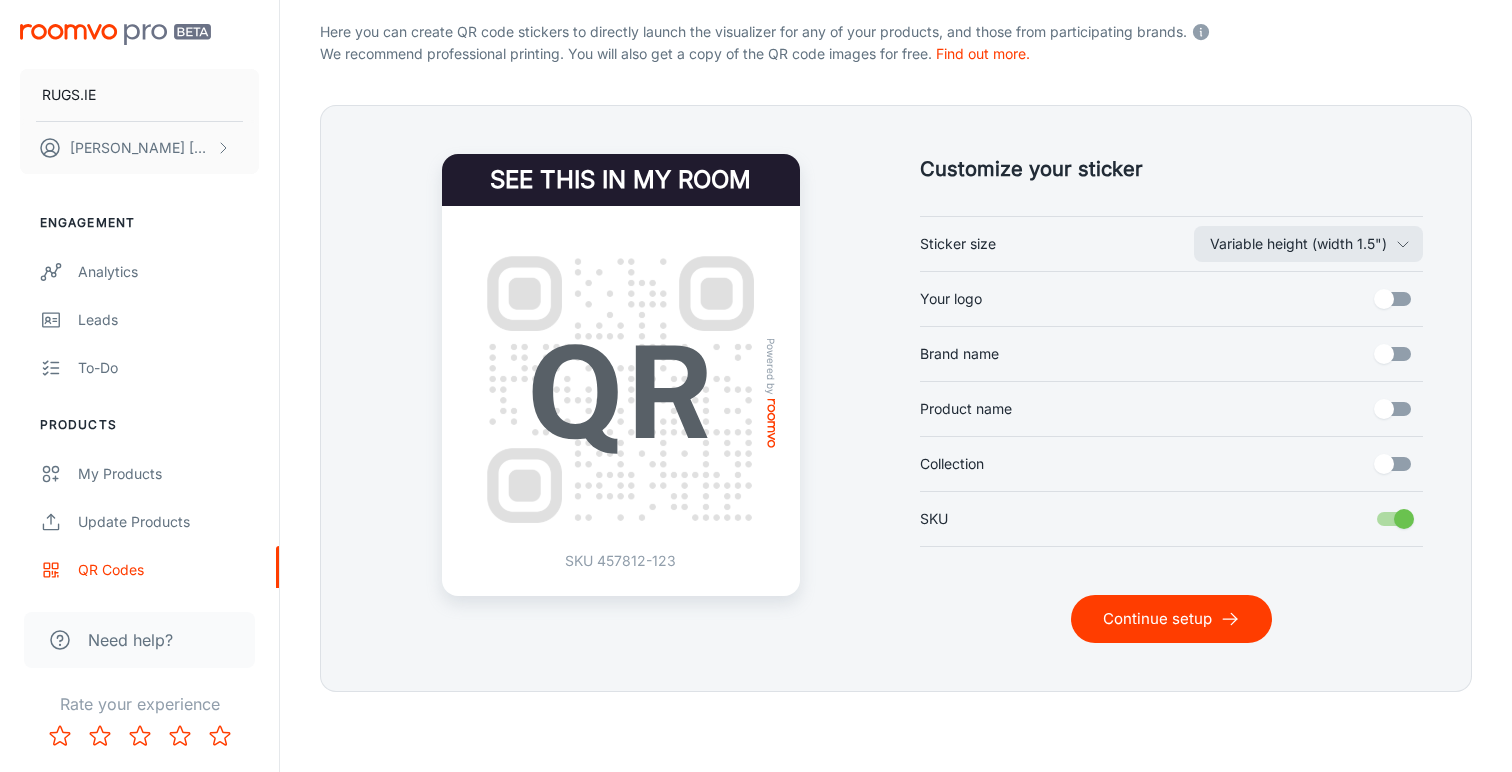 click on "Continue setup" at bounding box center [1171, 619] 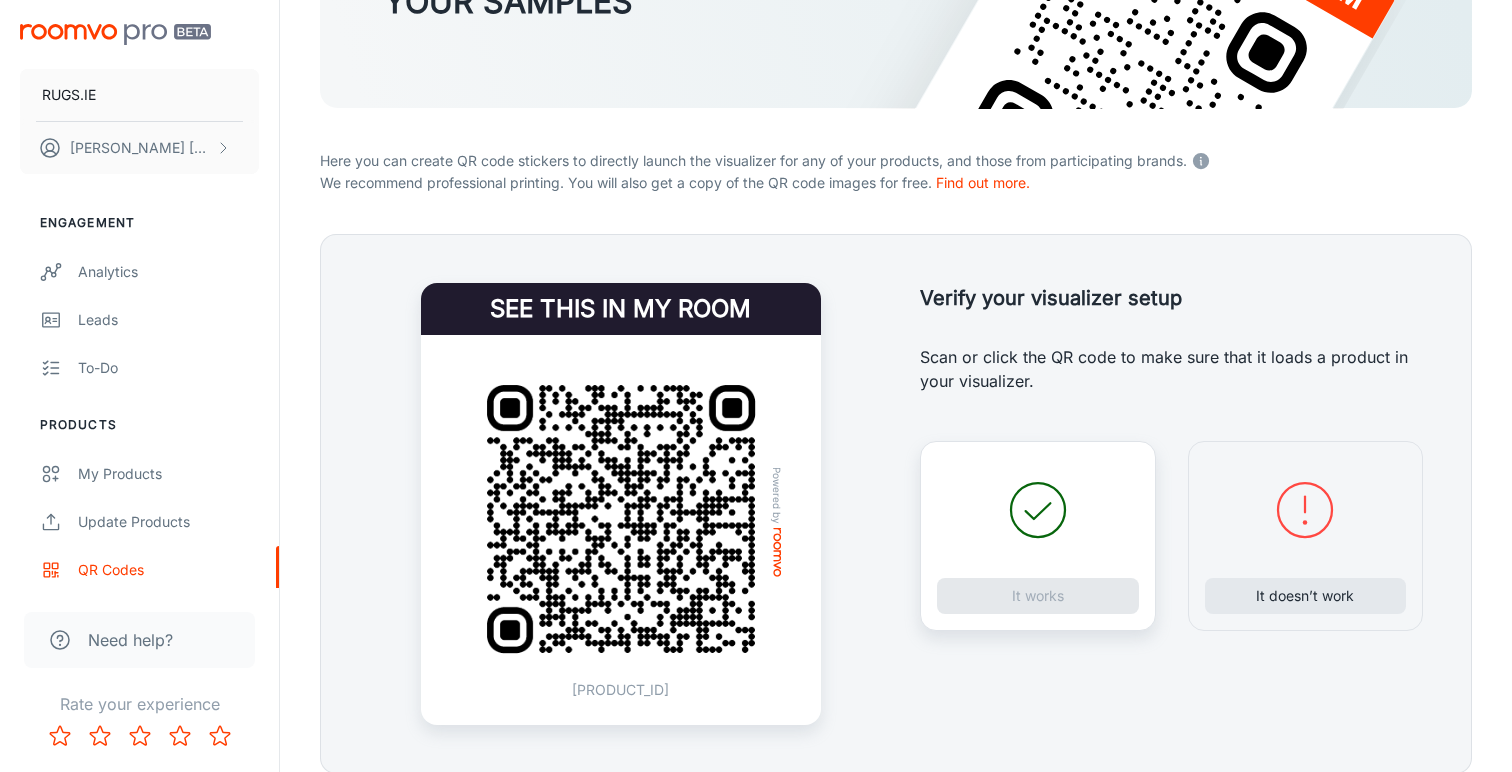 scroll, scrollTop: 288, scrollLeft: 0, axis: vertical 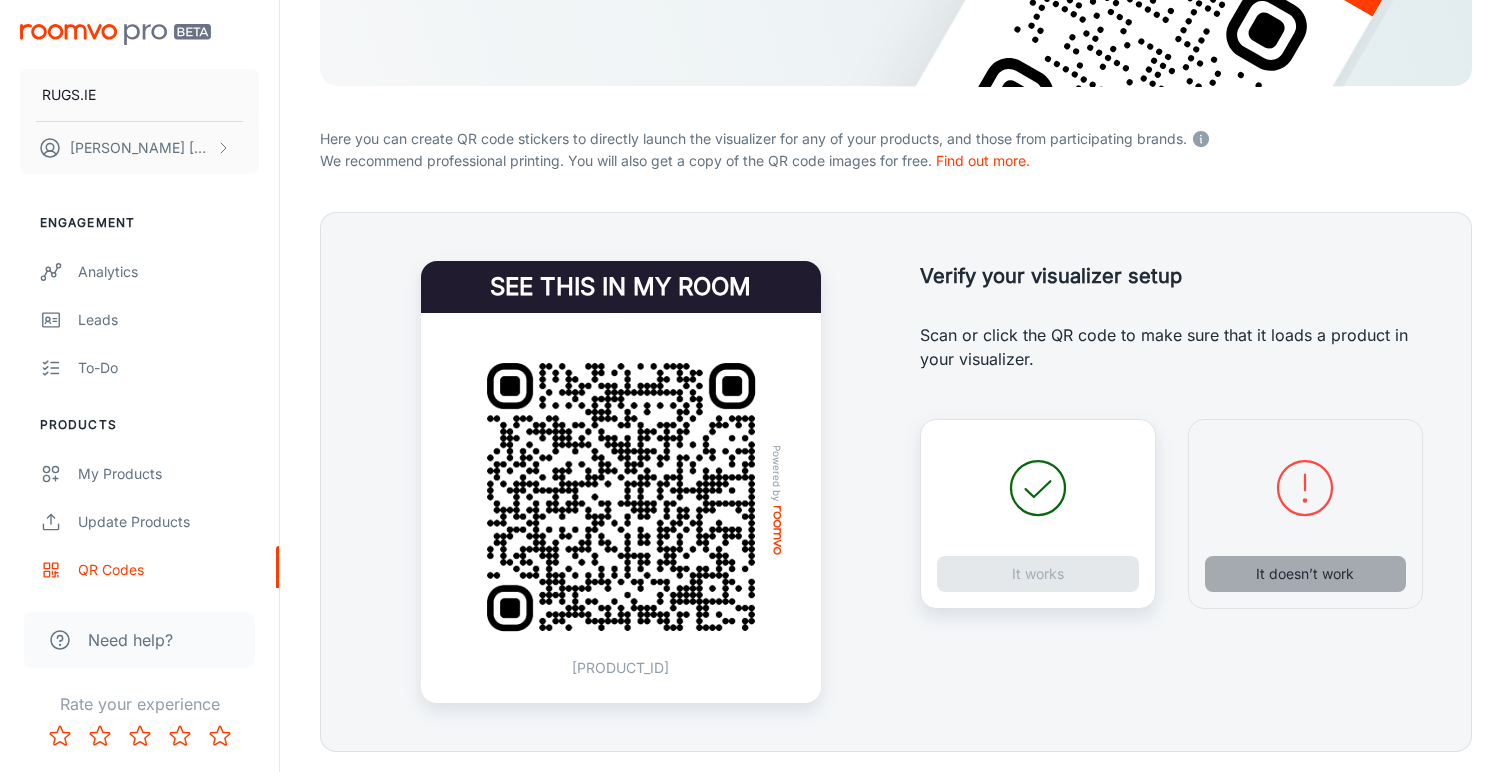 click on "It doesn’t work" at bounding box center (1306, 574) 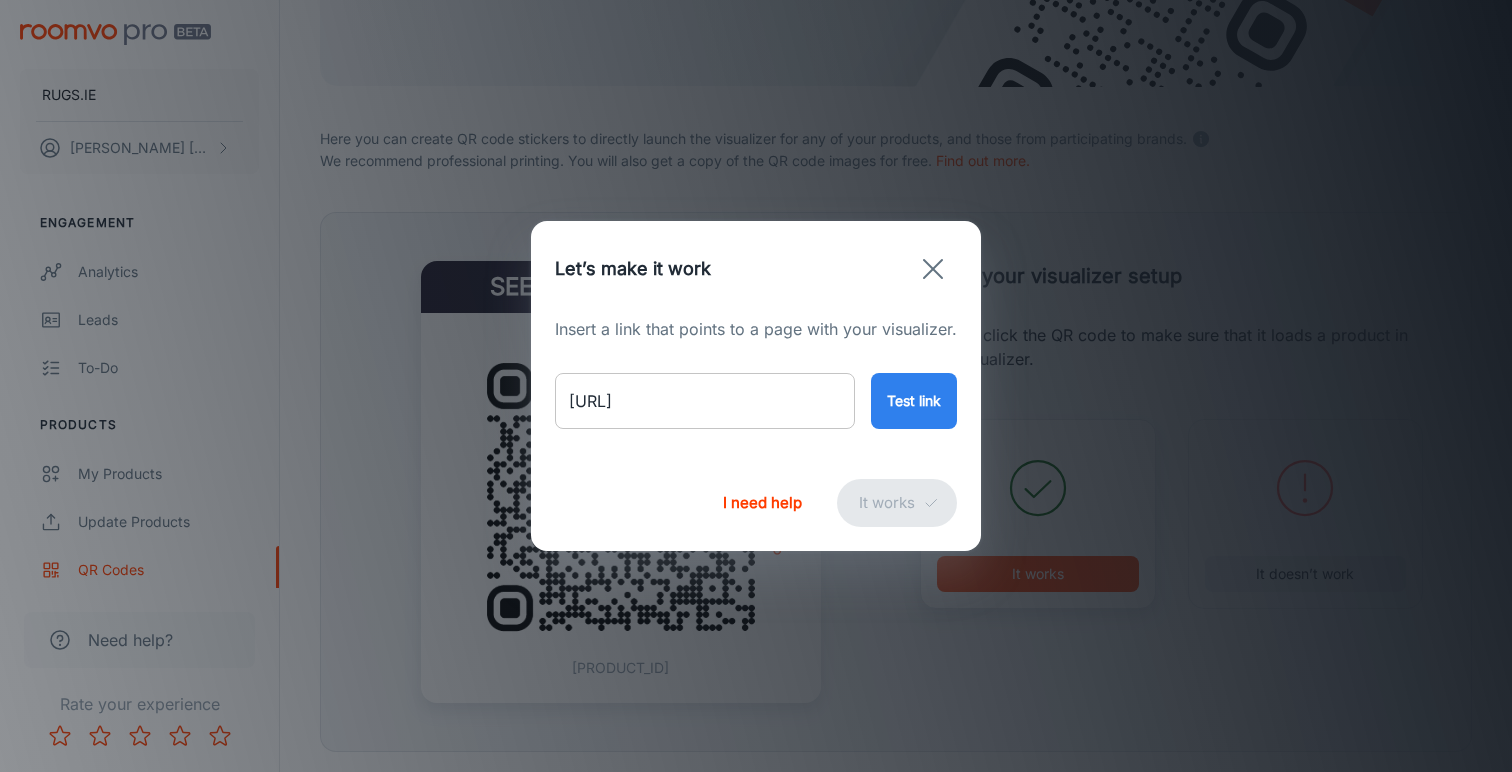 click on "[URL]" at bounding box center [705, 401] 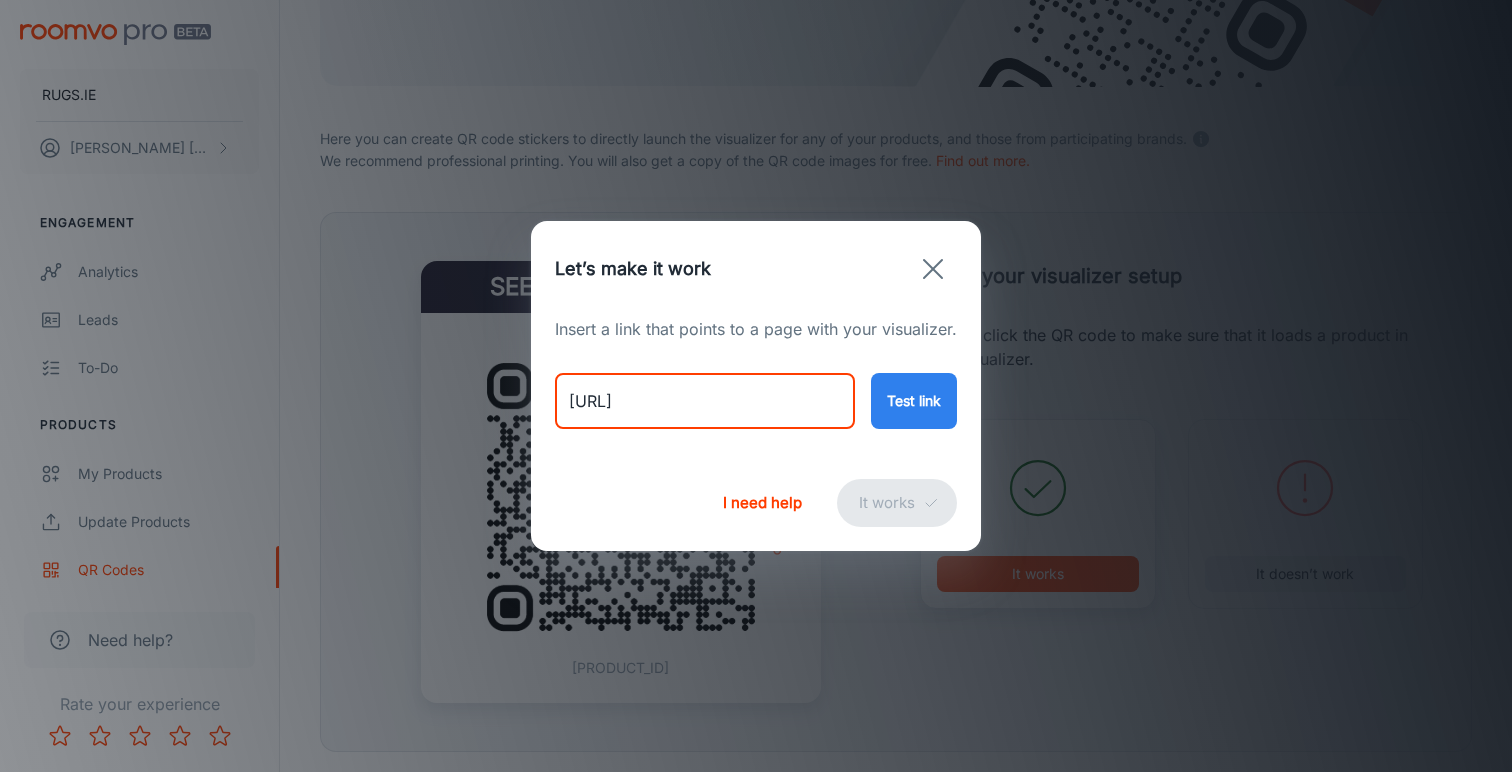 click on "[URL]" at bounding box center (705, 401) 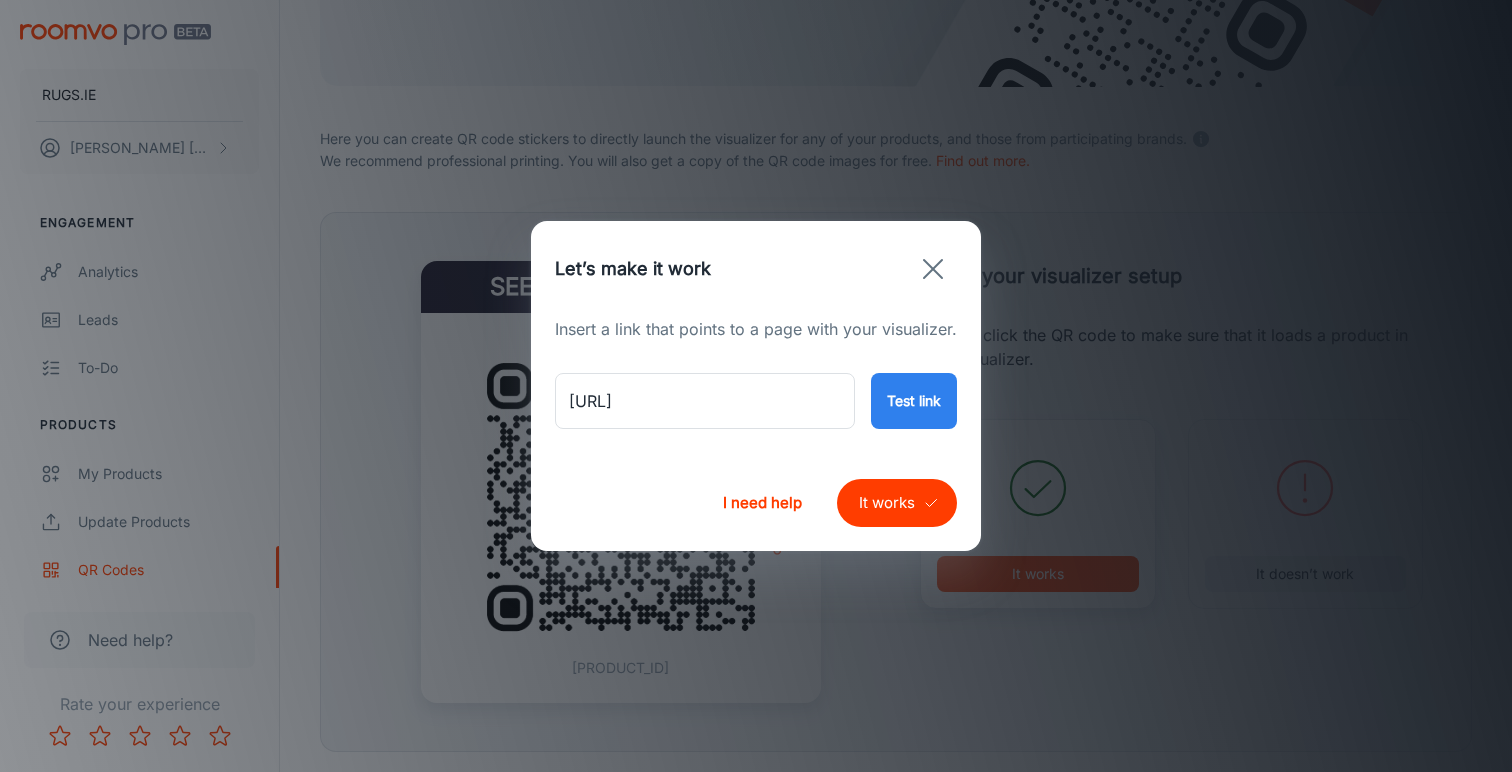 click on "It works" at bounding box center [897, 503] 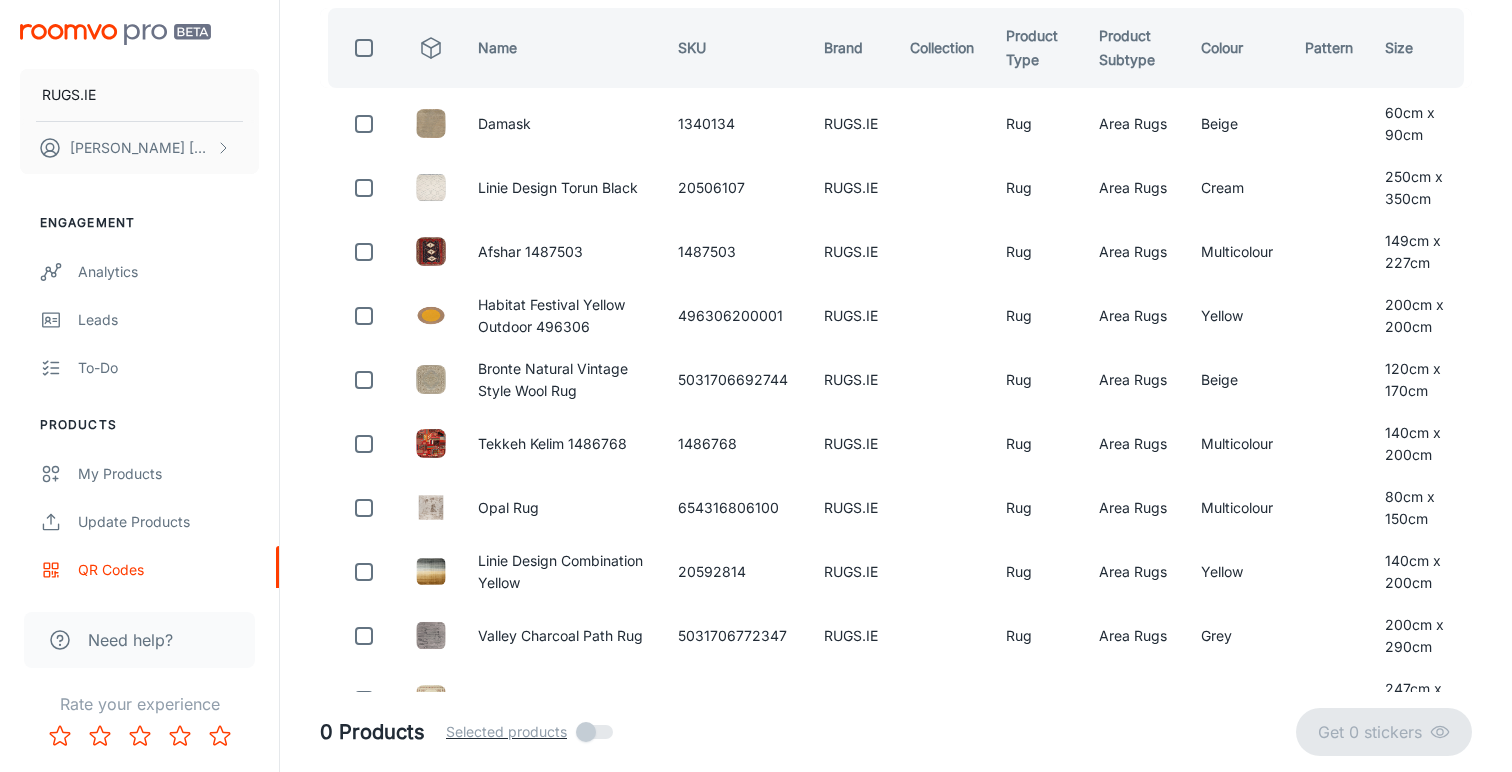 scroll, scrollTop: 99, scrollLeft: 0, axis: vertical 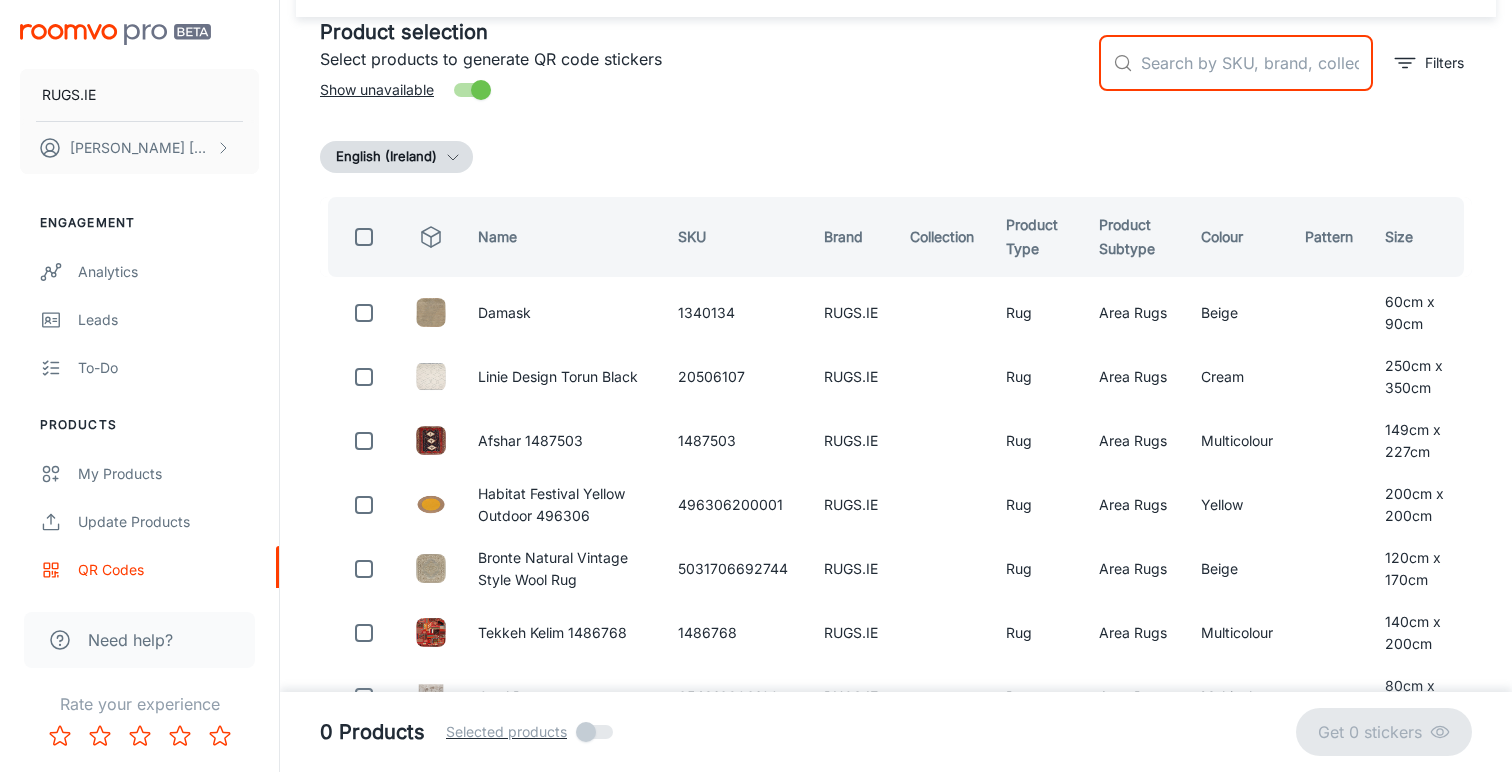 click at bounding box center (1257, 63) 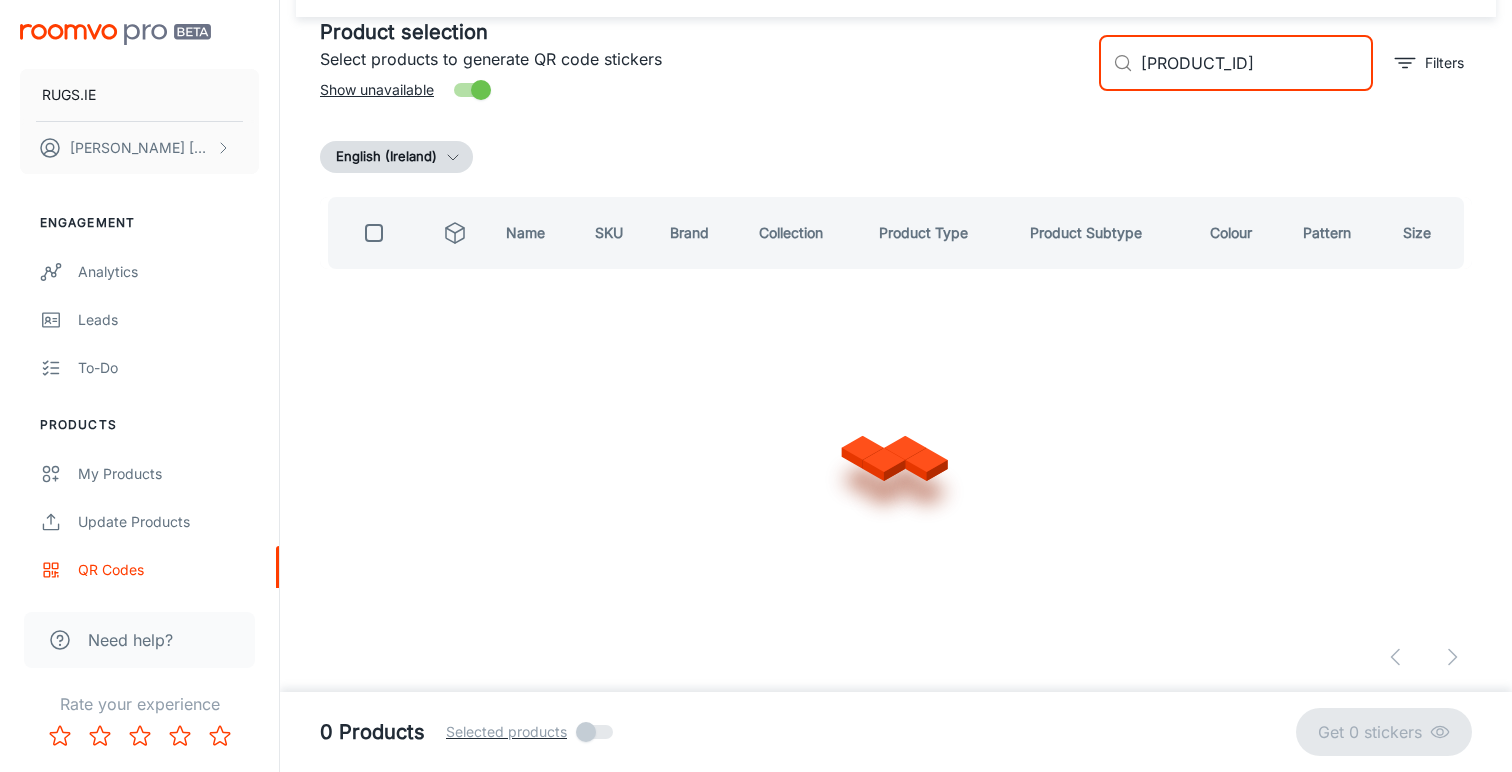 scroll, scrollTop: 0, scrollLeft: 0, axis: both 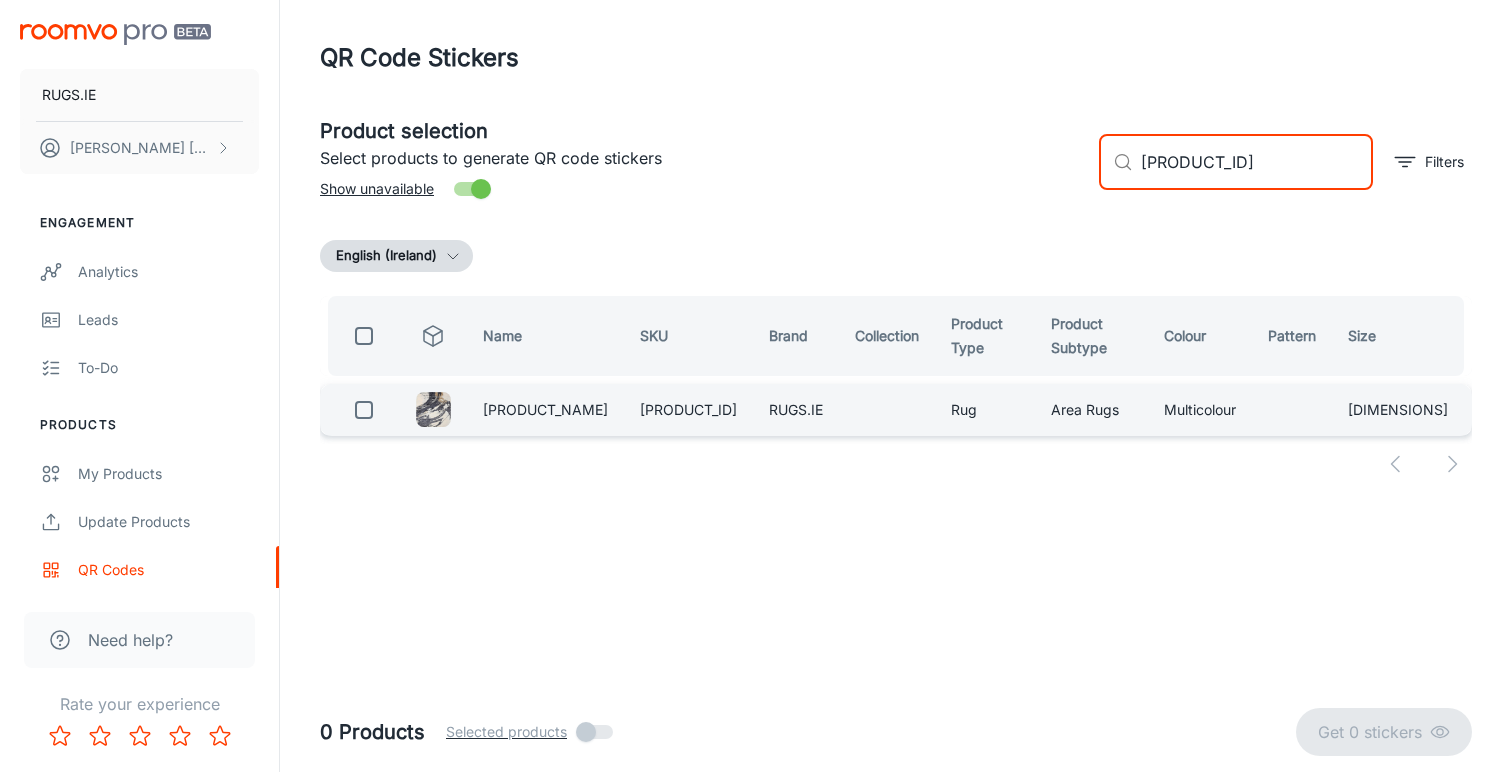 type on "[PRODUCT_ID]" 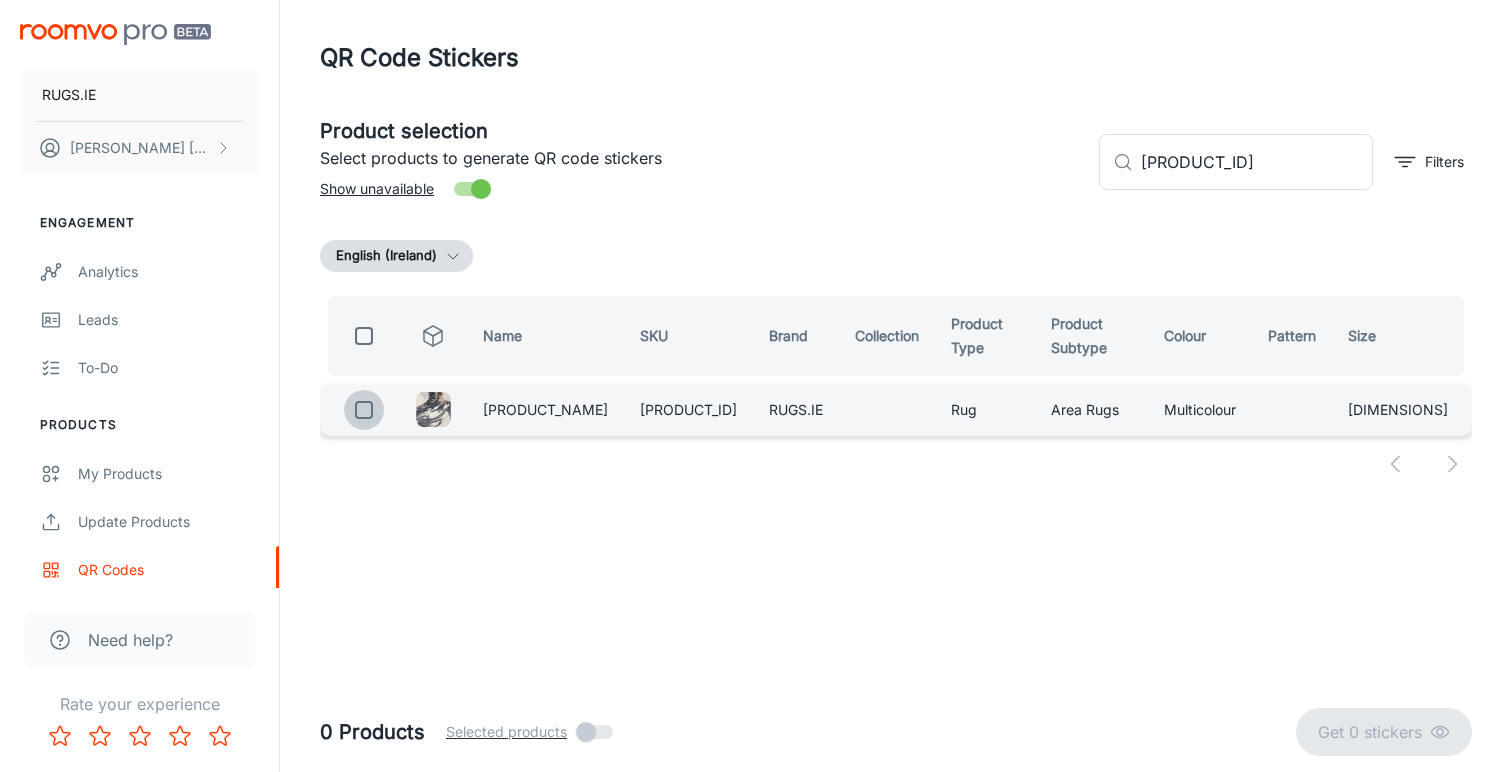 click at bounding box center [364, 410] 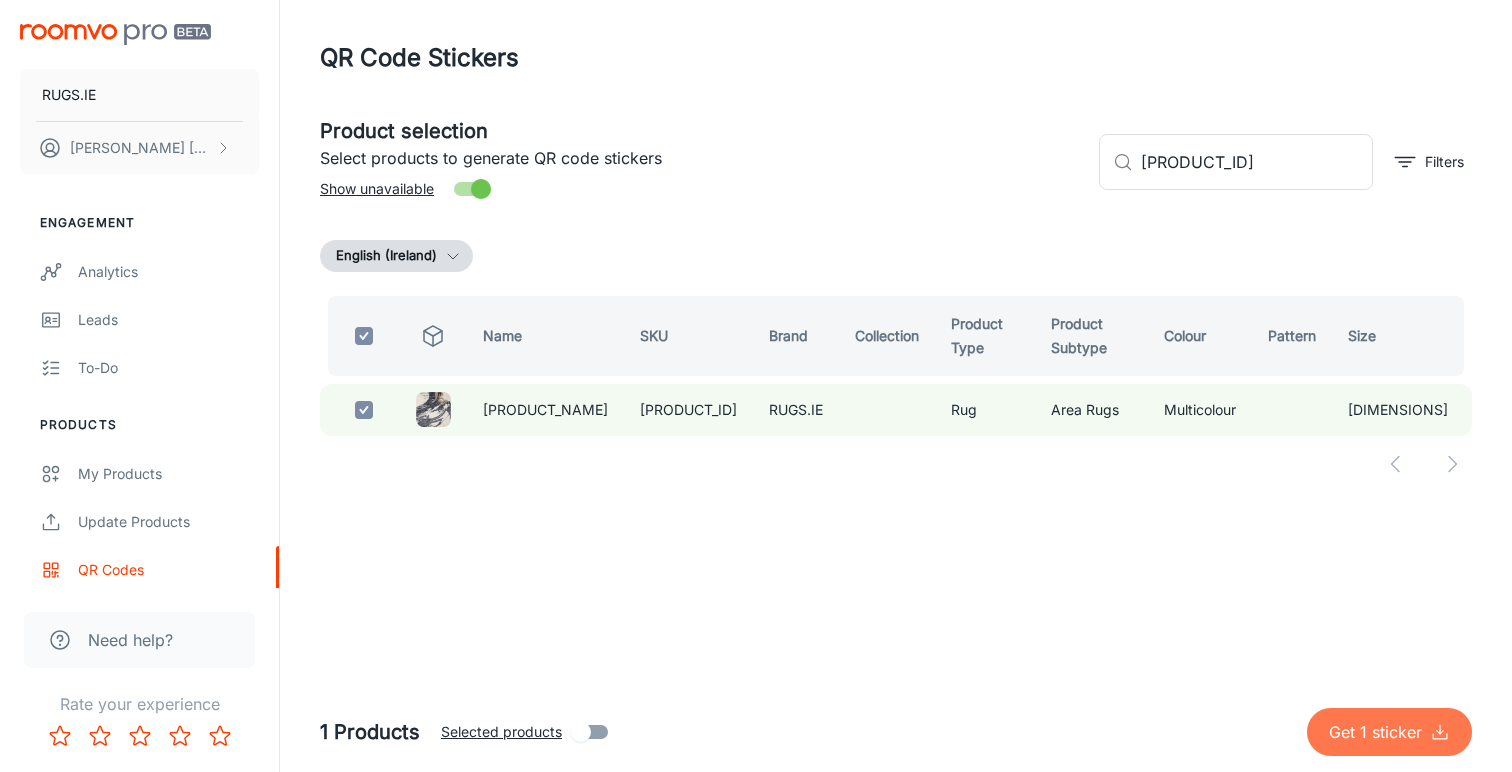 click on "Get 1 sticker" at bounding box center (1379, 732) 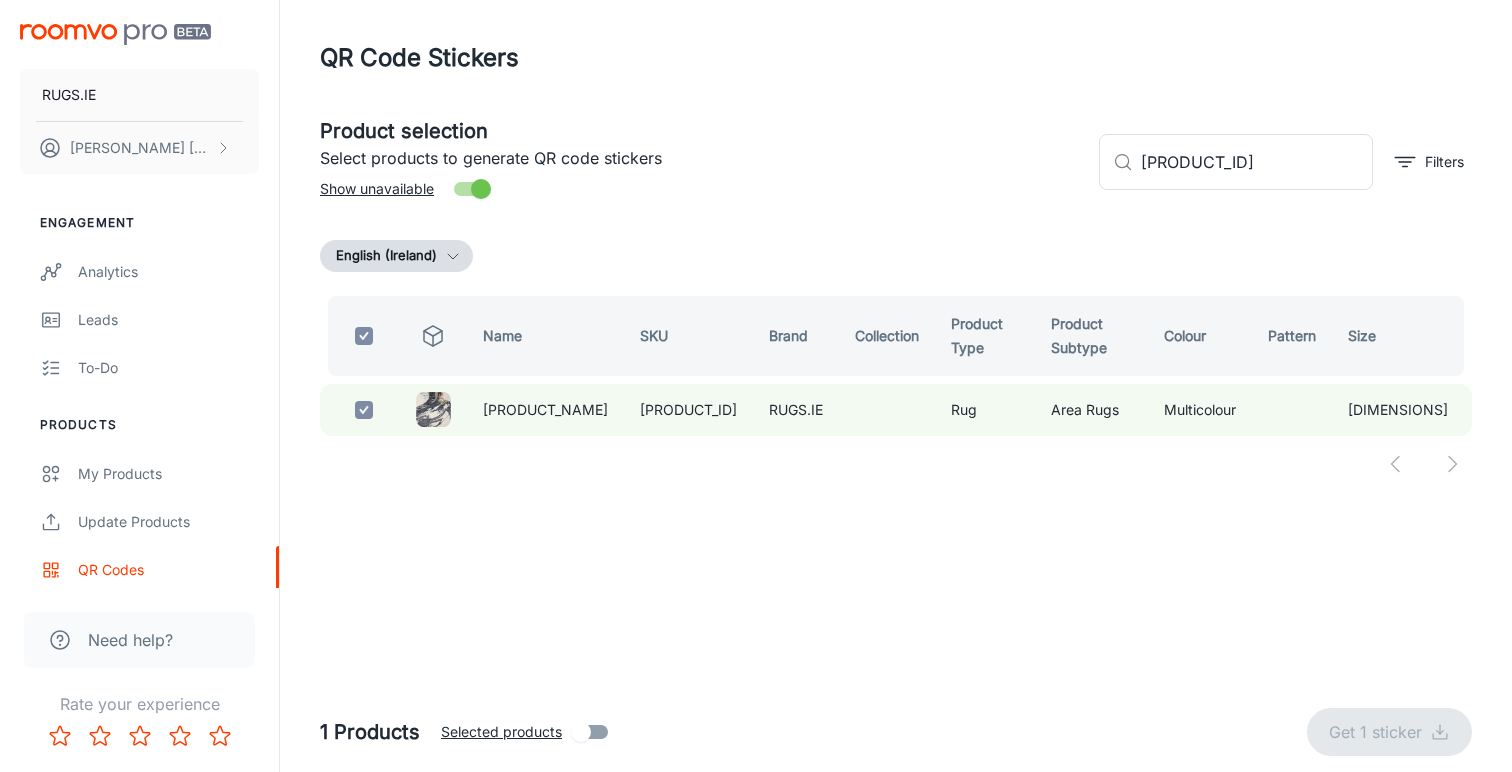 checkbox on "false" 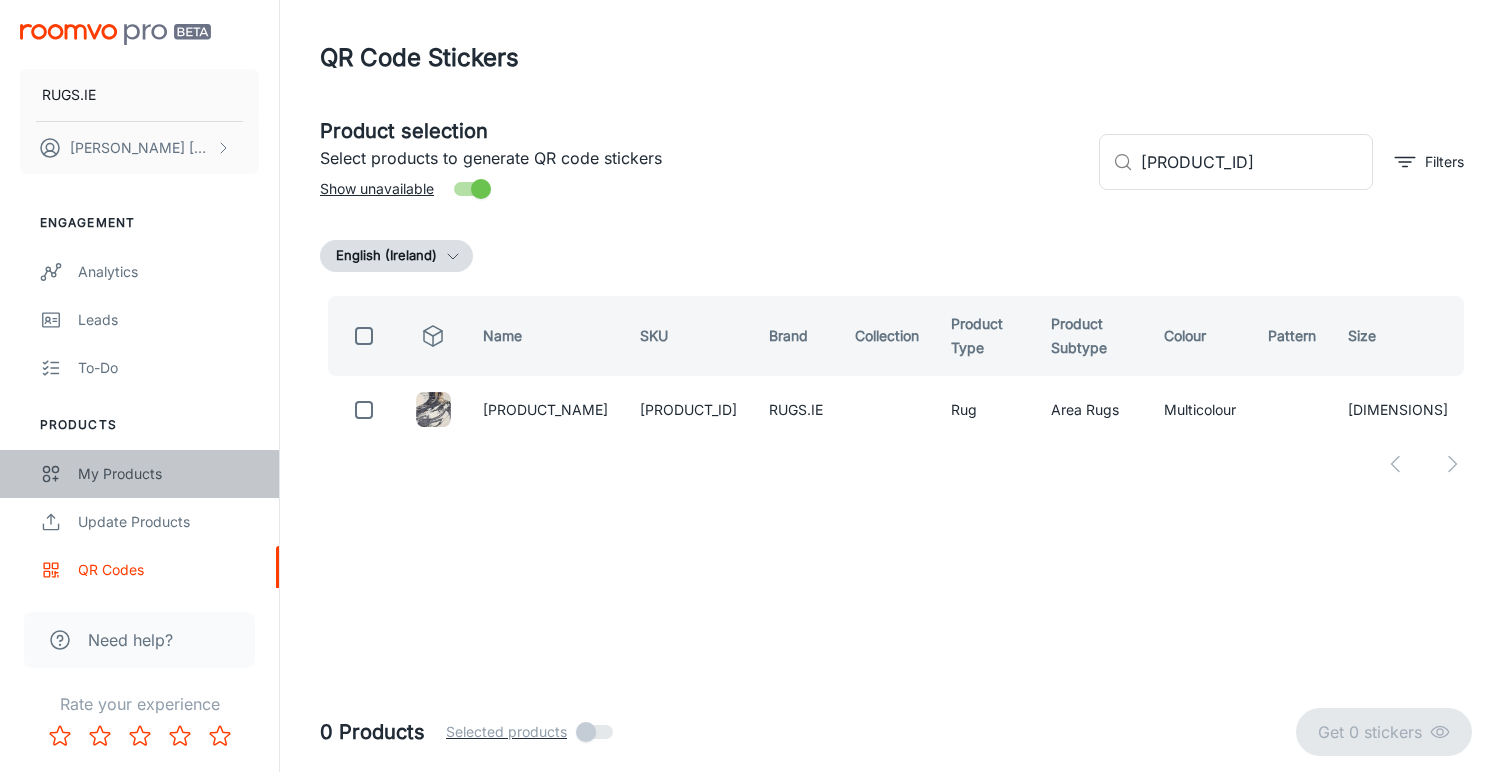 click on "My Products" at bounding box center [168, 474] 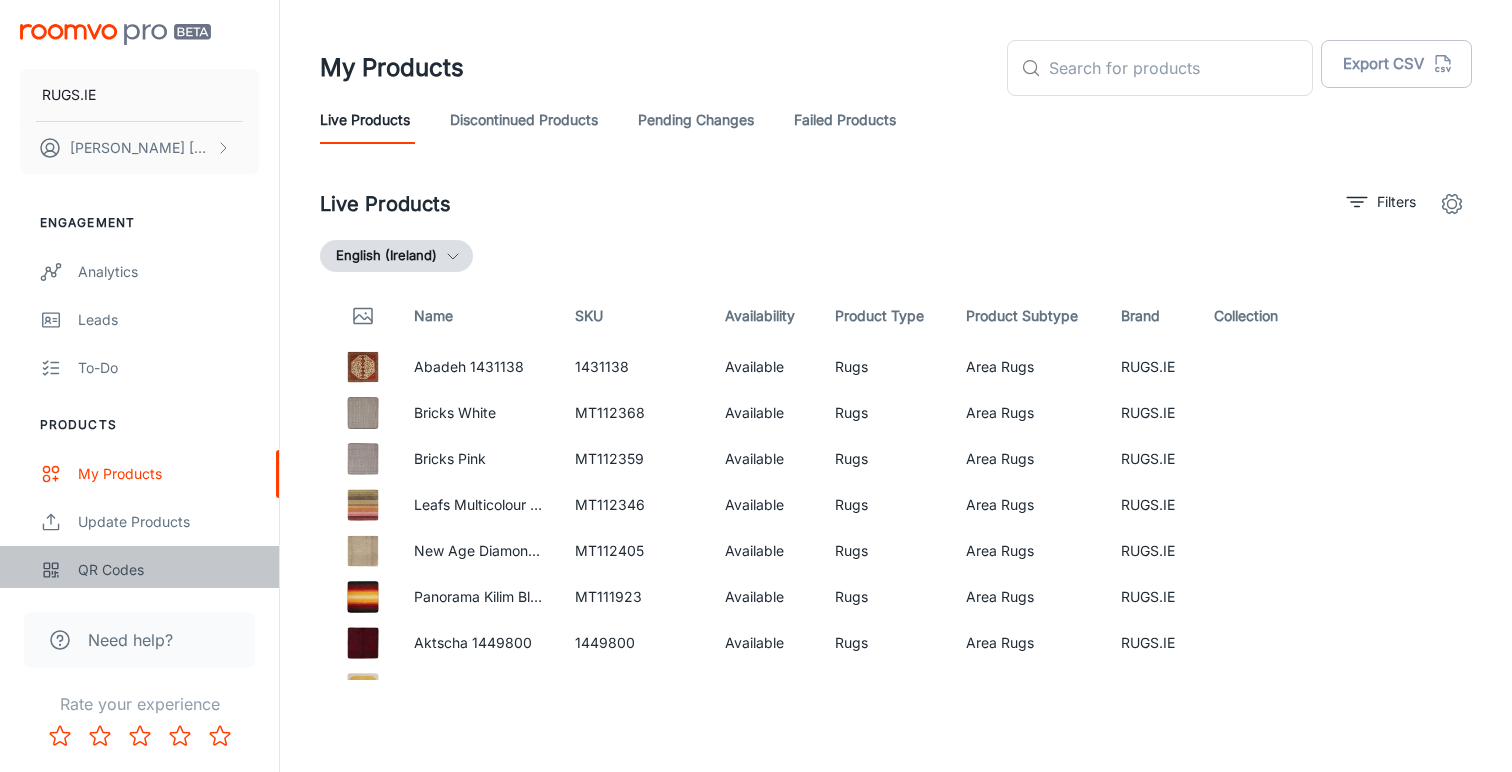 click on "QR Codes" at bounding box center (168, 570) 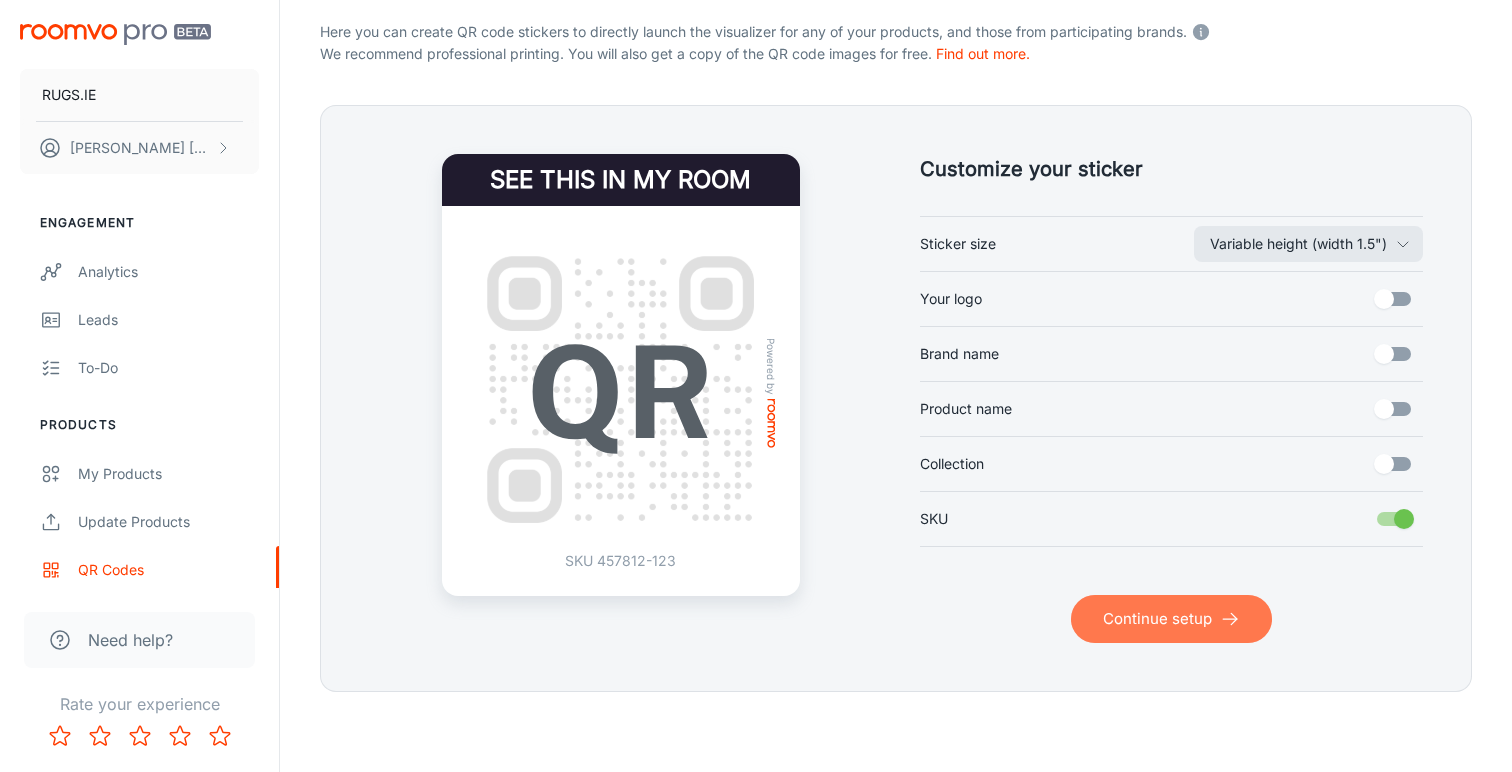 click on "Continue setup" at bounding box center [1171, 619] 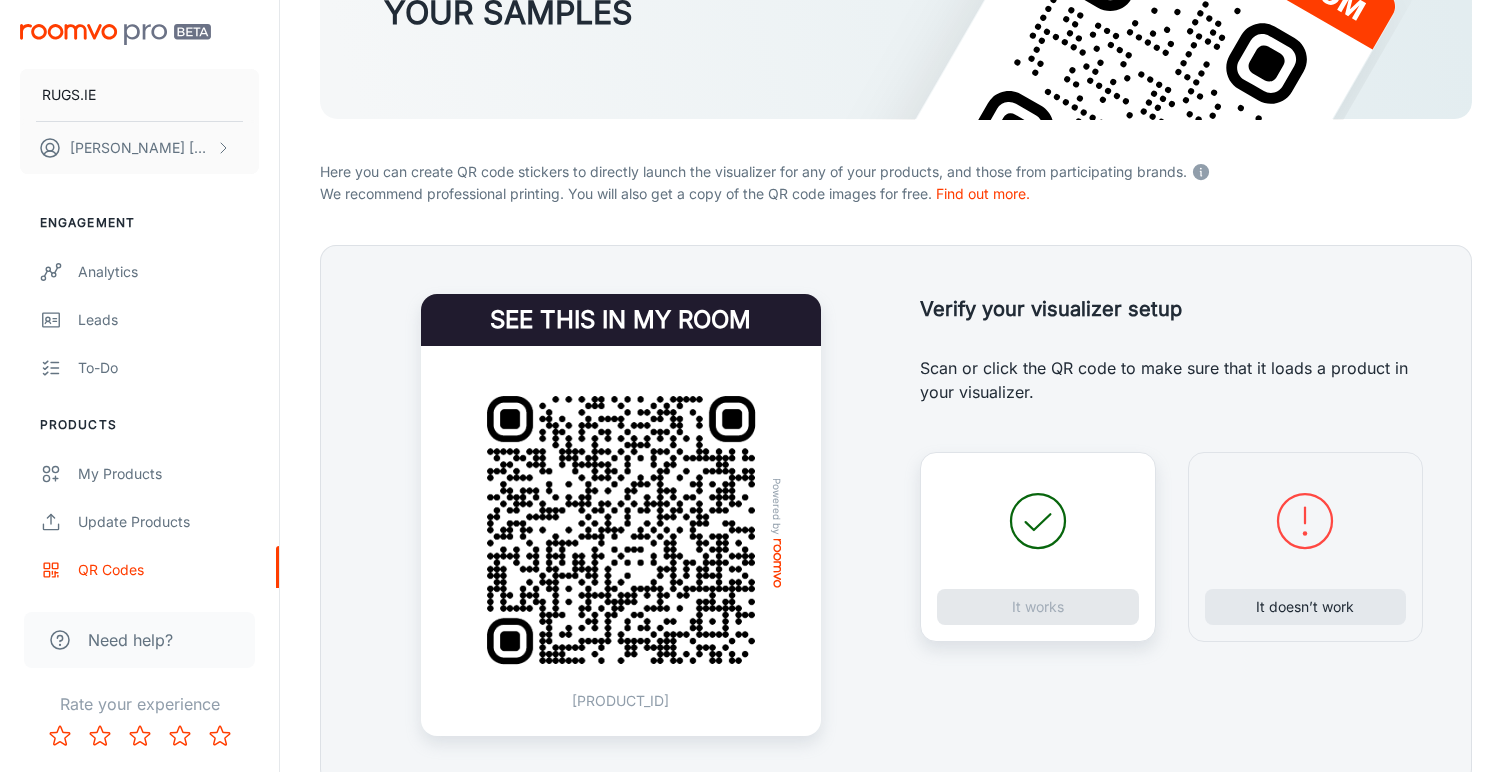 scroll, scrollTop: 328, scrollLeft: 0, axis: vertical 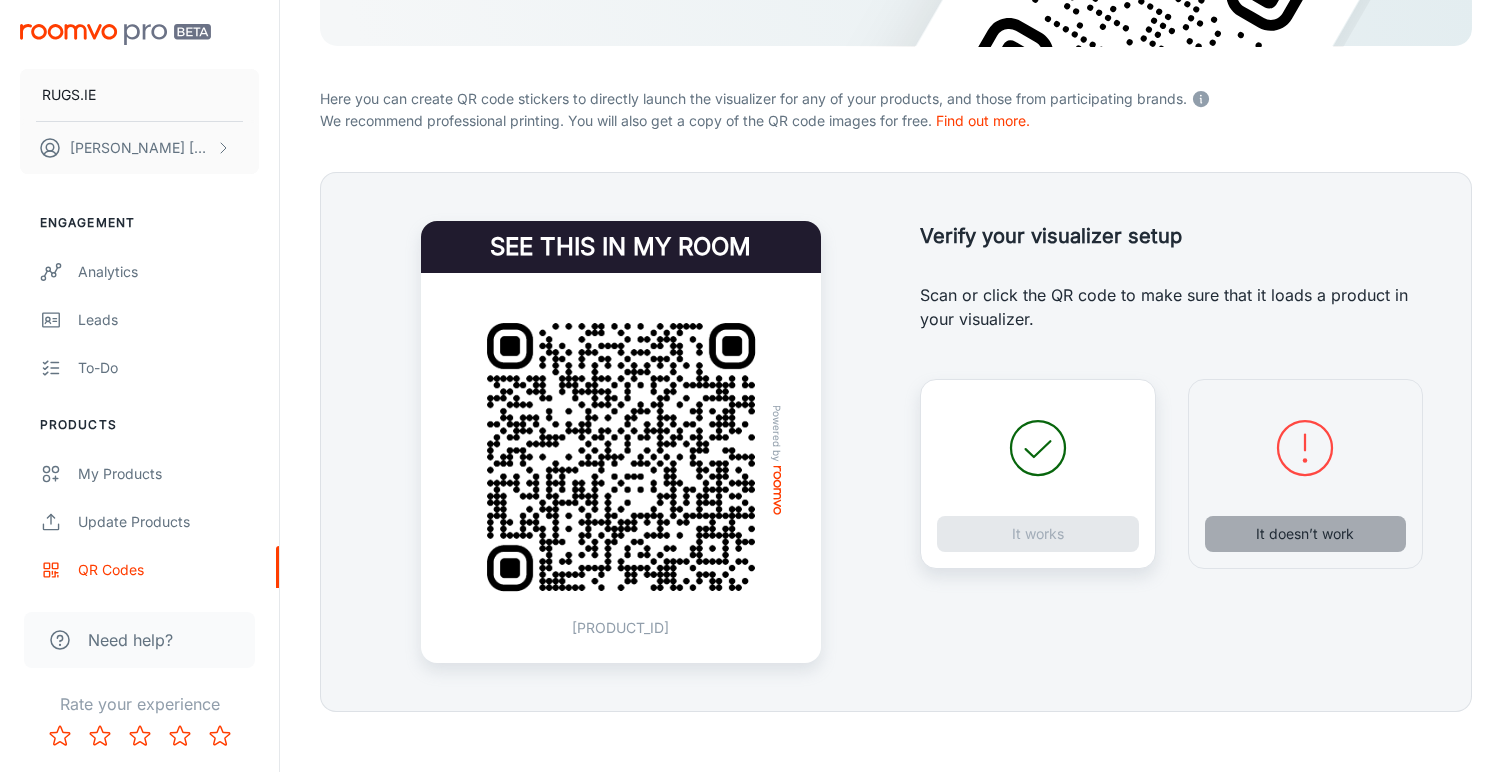 click on "It doesn’t work" at bounding box center (1306, 534) 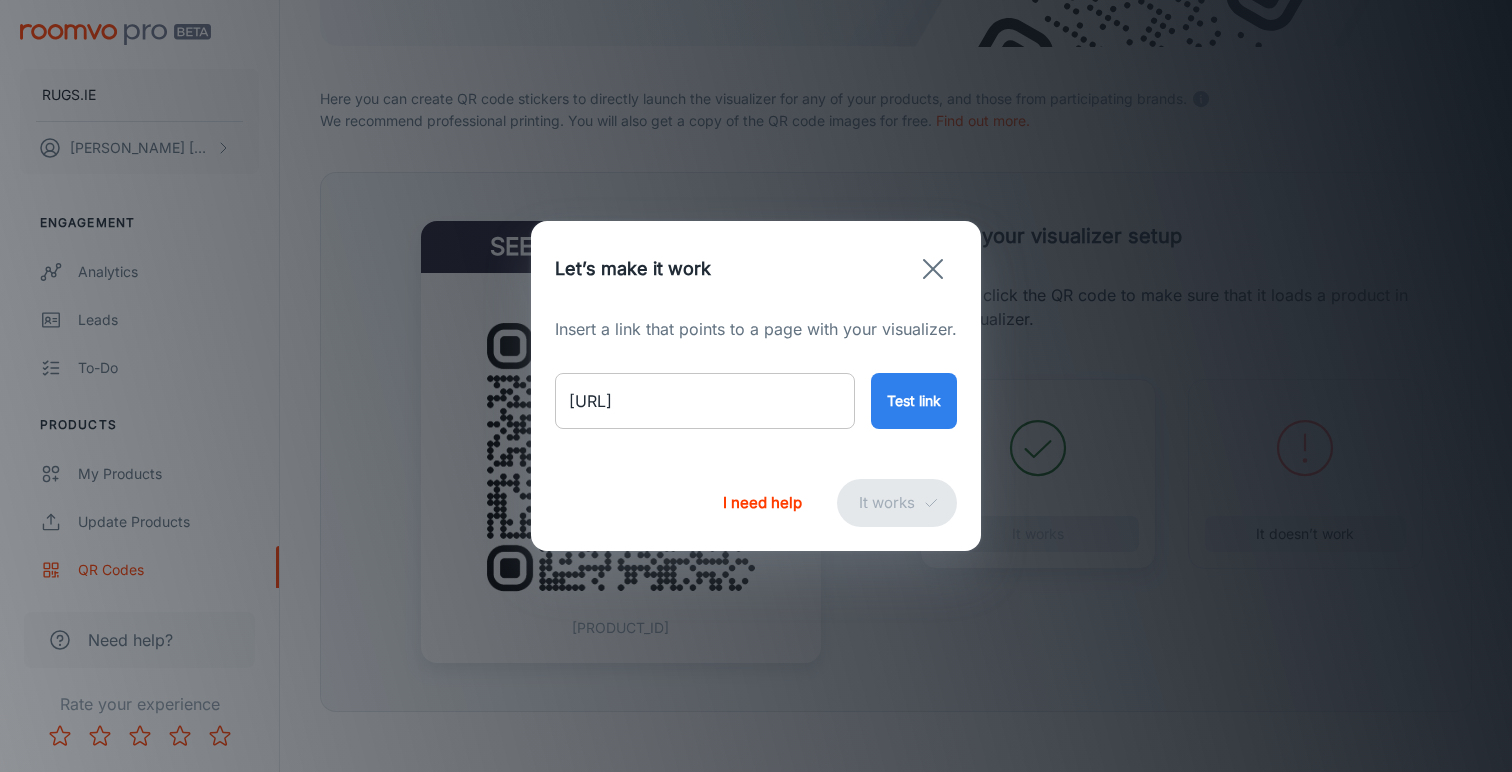 click on "[URL]" at bounding box center [705, 401] 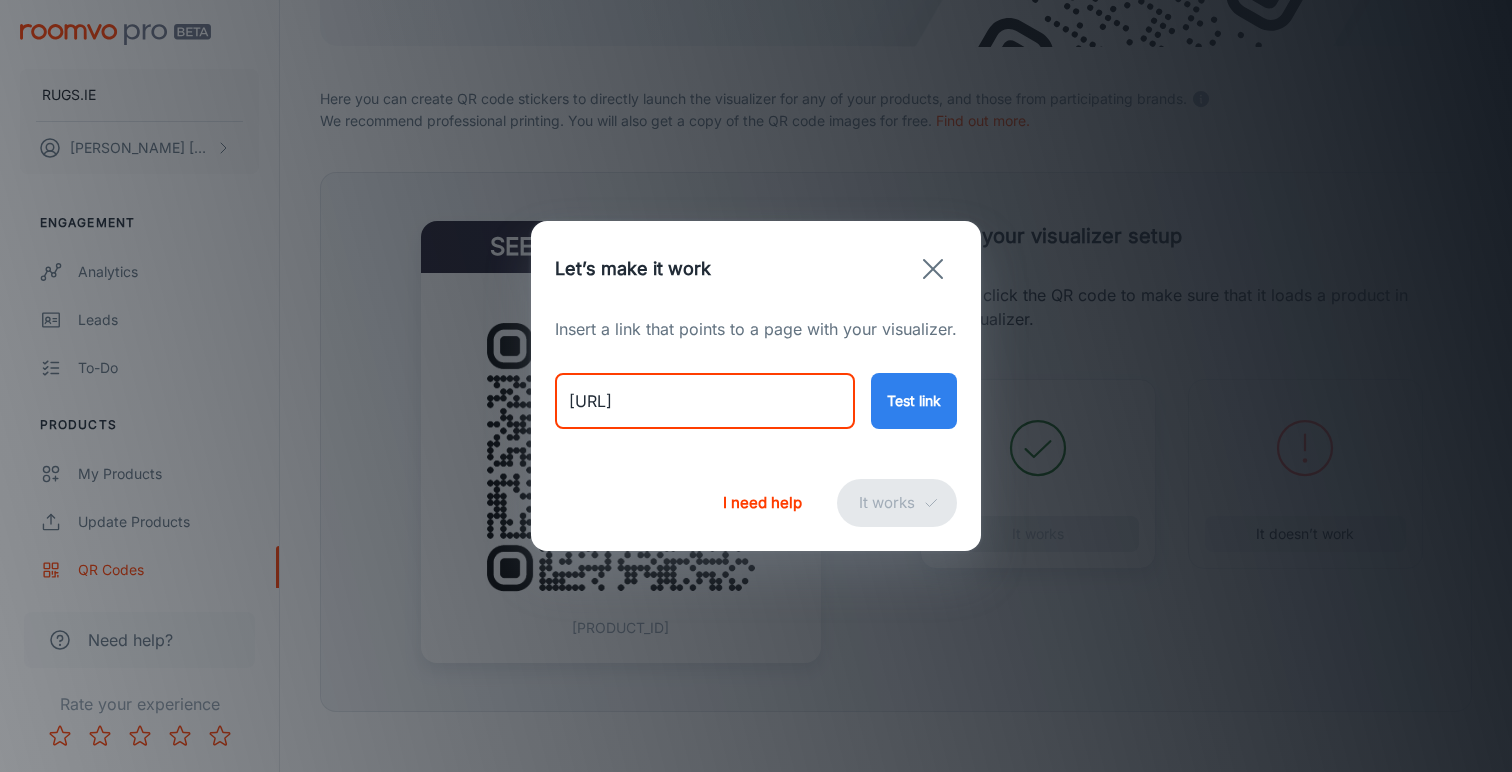 click on "[URL]" at bounding box center (705, 401) 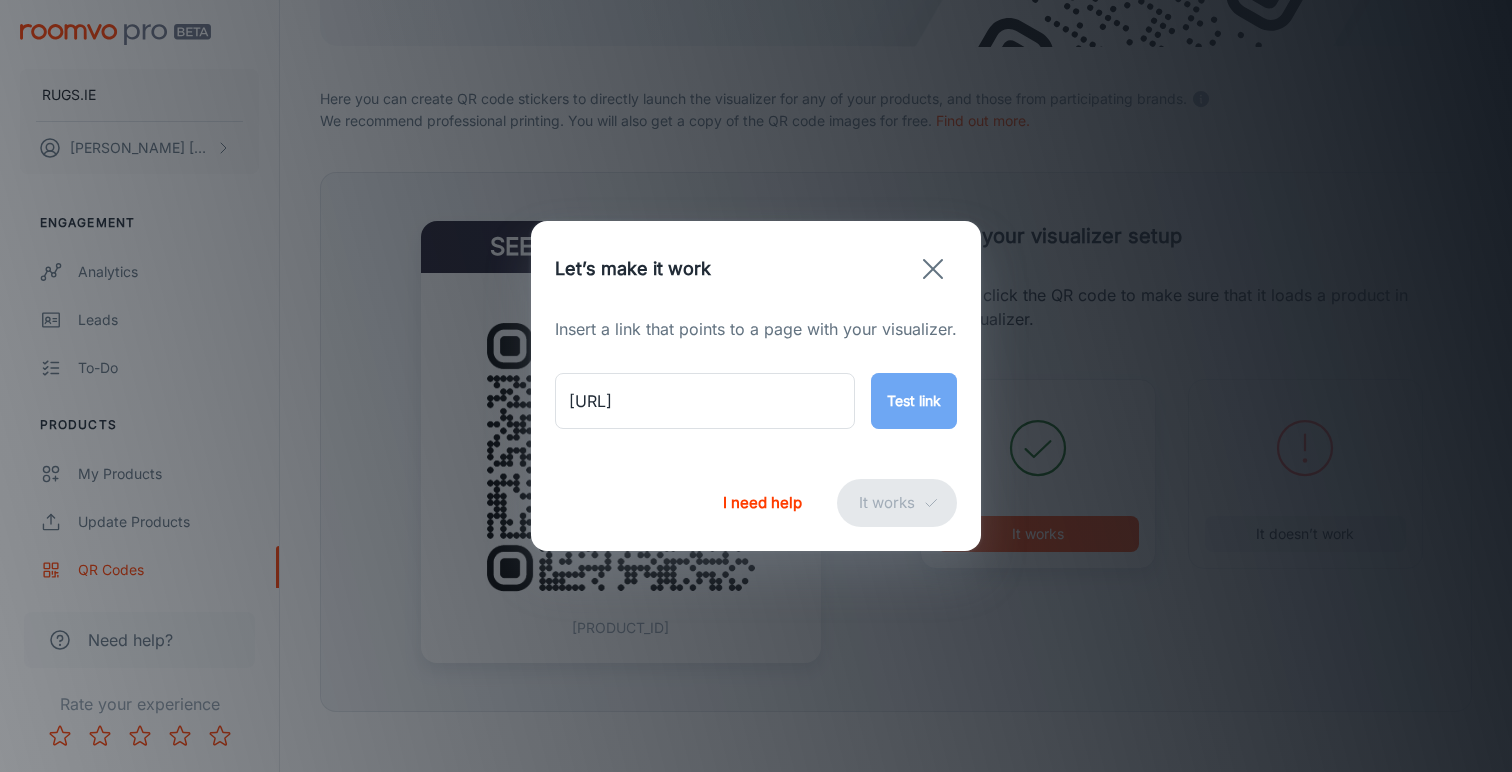 click on "Test link" at bounding box center [914, 401] 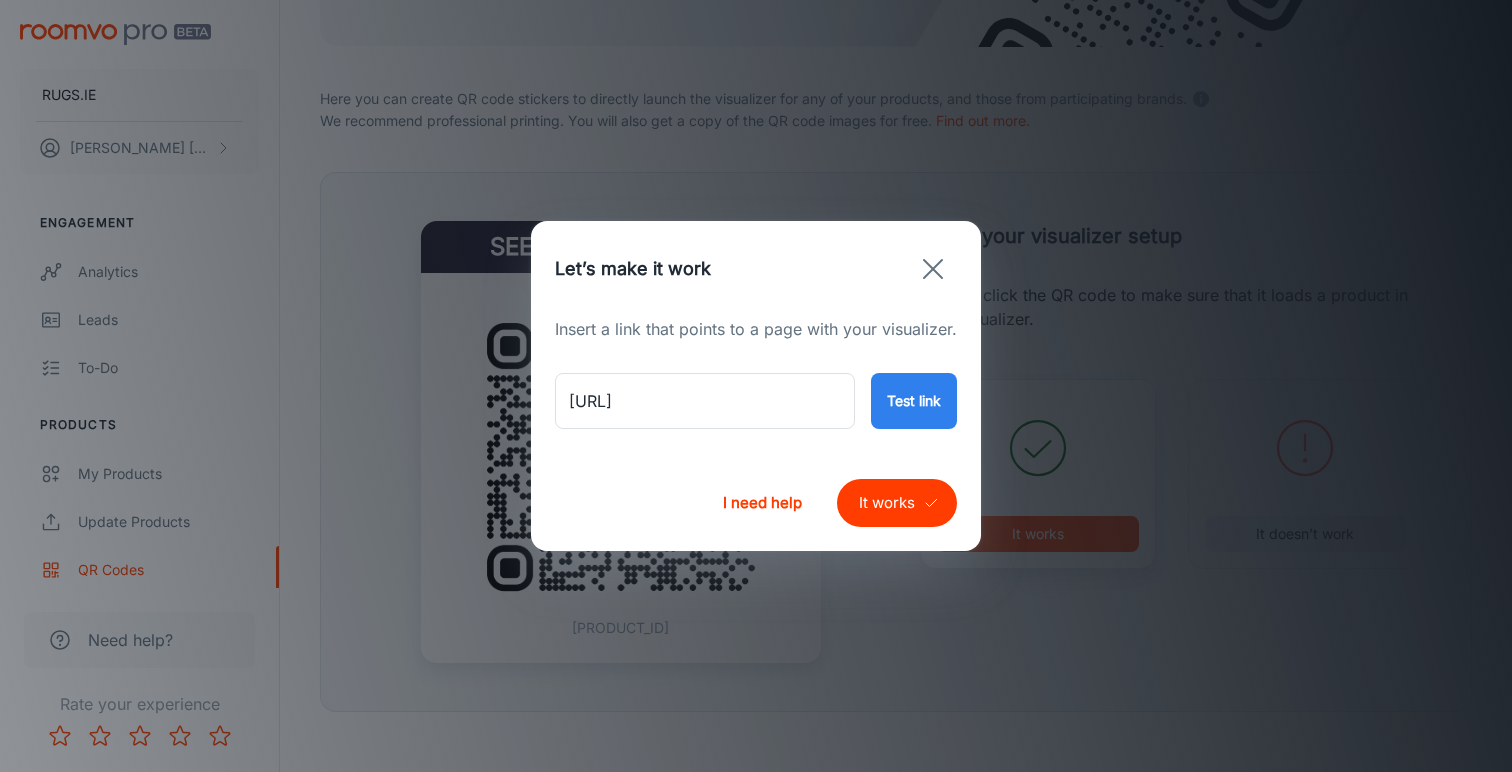 click on "It works" at bounding box center (897, 503) 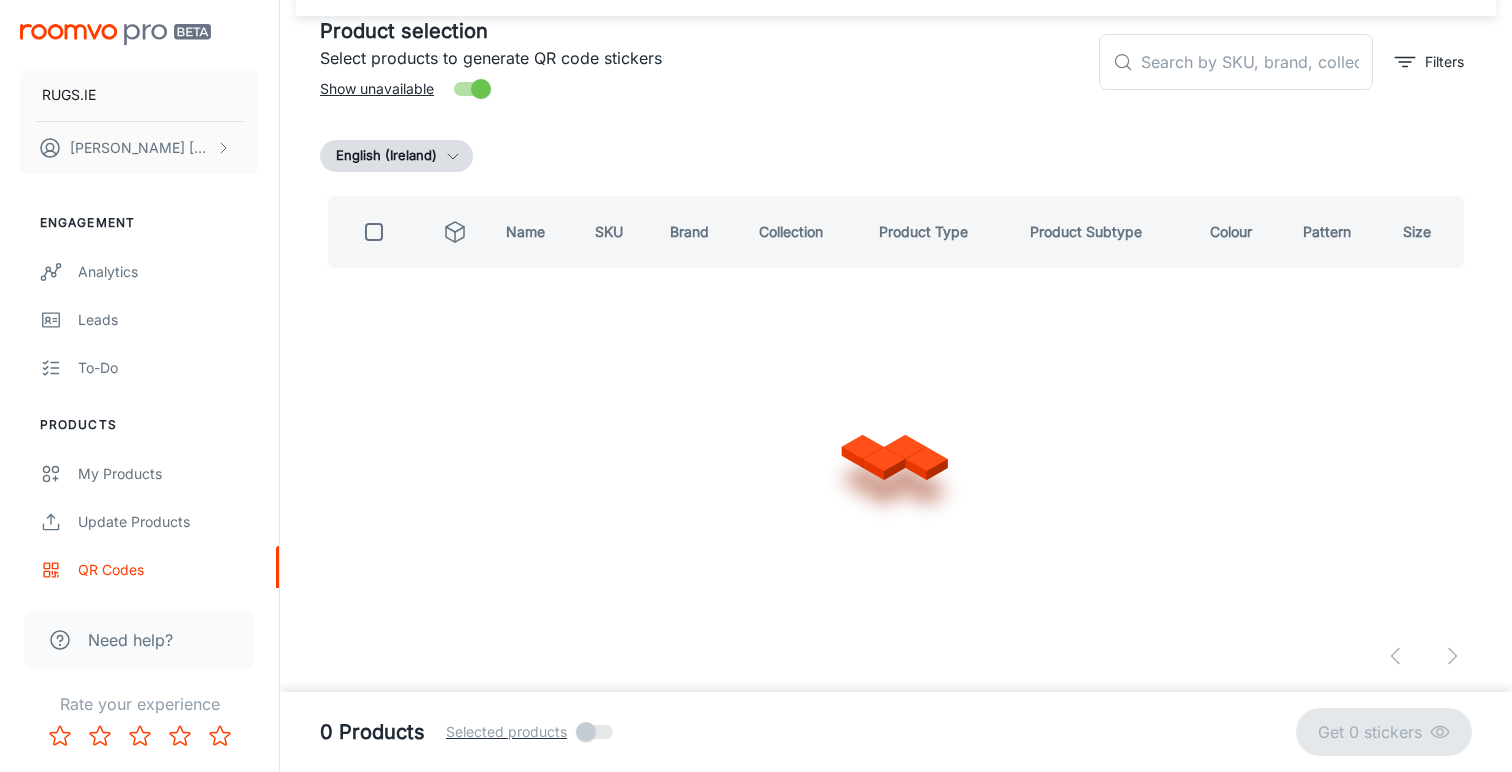 scroll, scrollTop: 99, scrollLeft: 0, axis: vertical 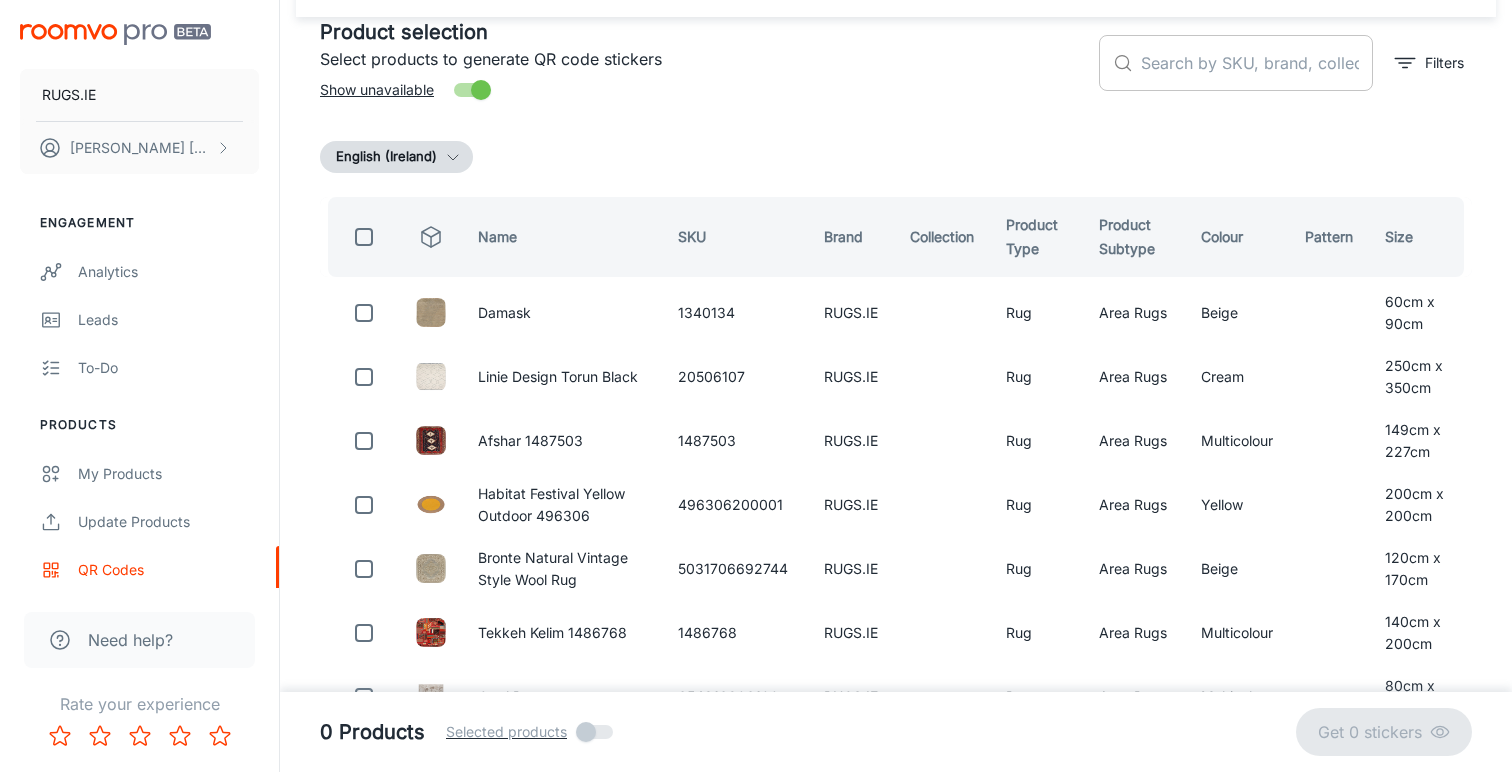 click at bounding box center [1257, 63] 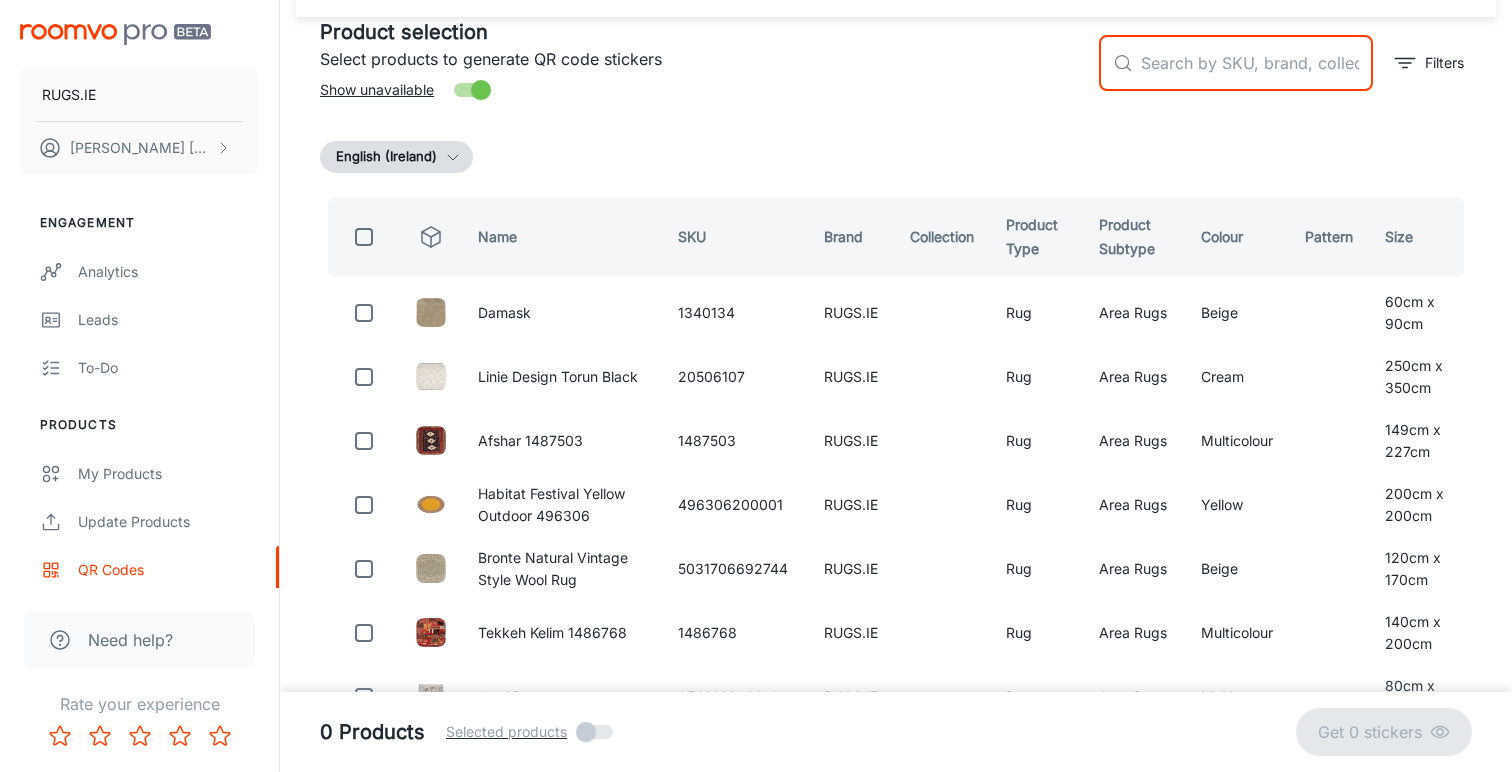 paste on "[PRODUCT_CODE]" 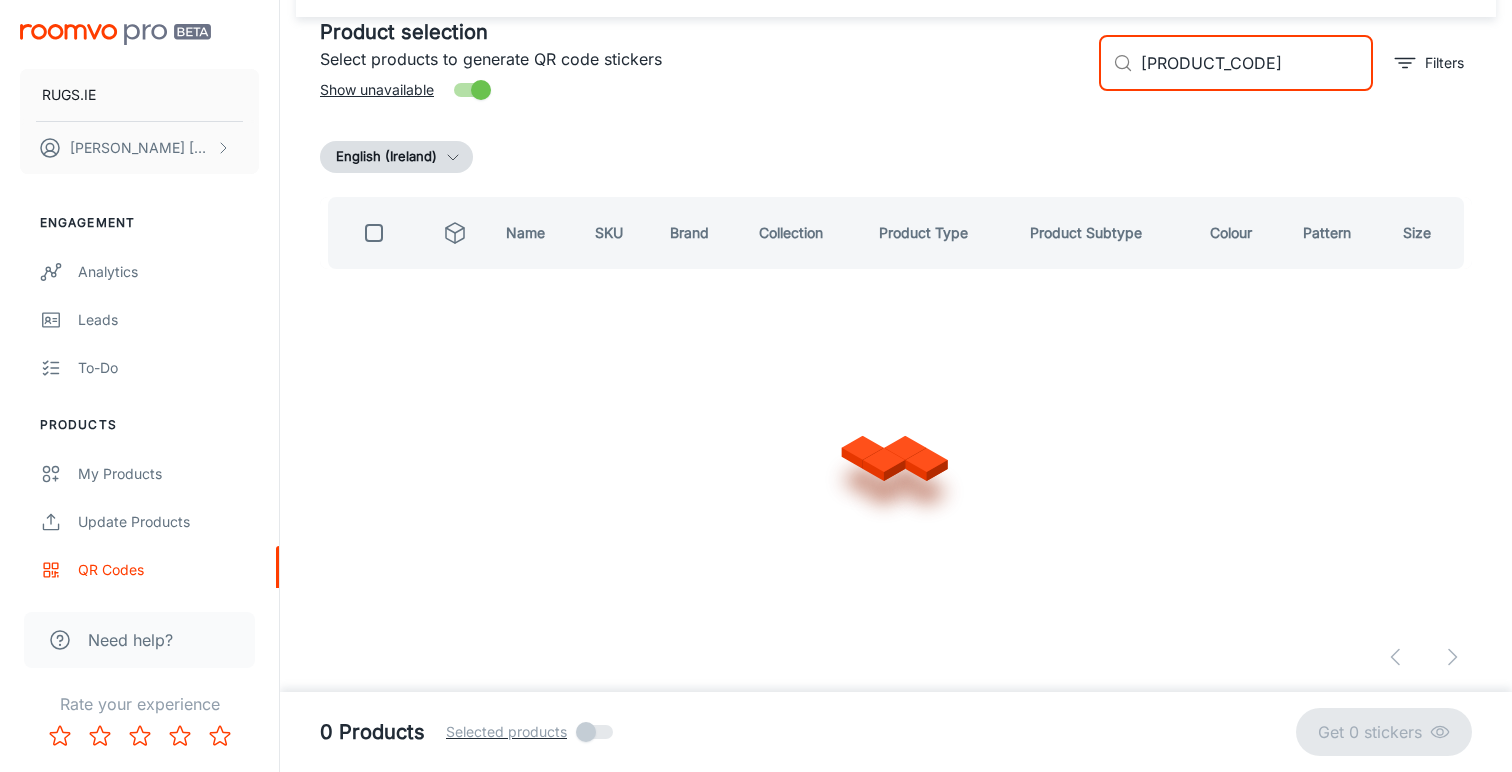 scroll, scrollTop: 0, scrollLeft: 0, axis: both 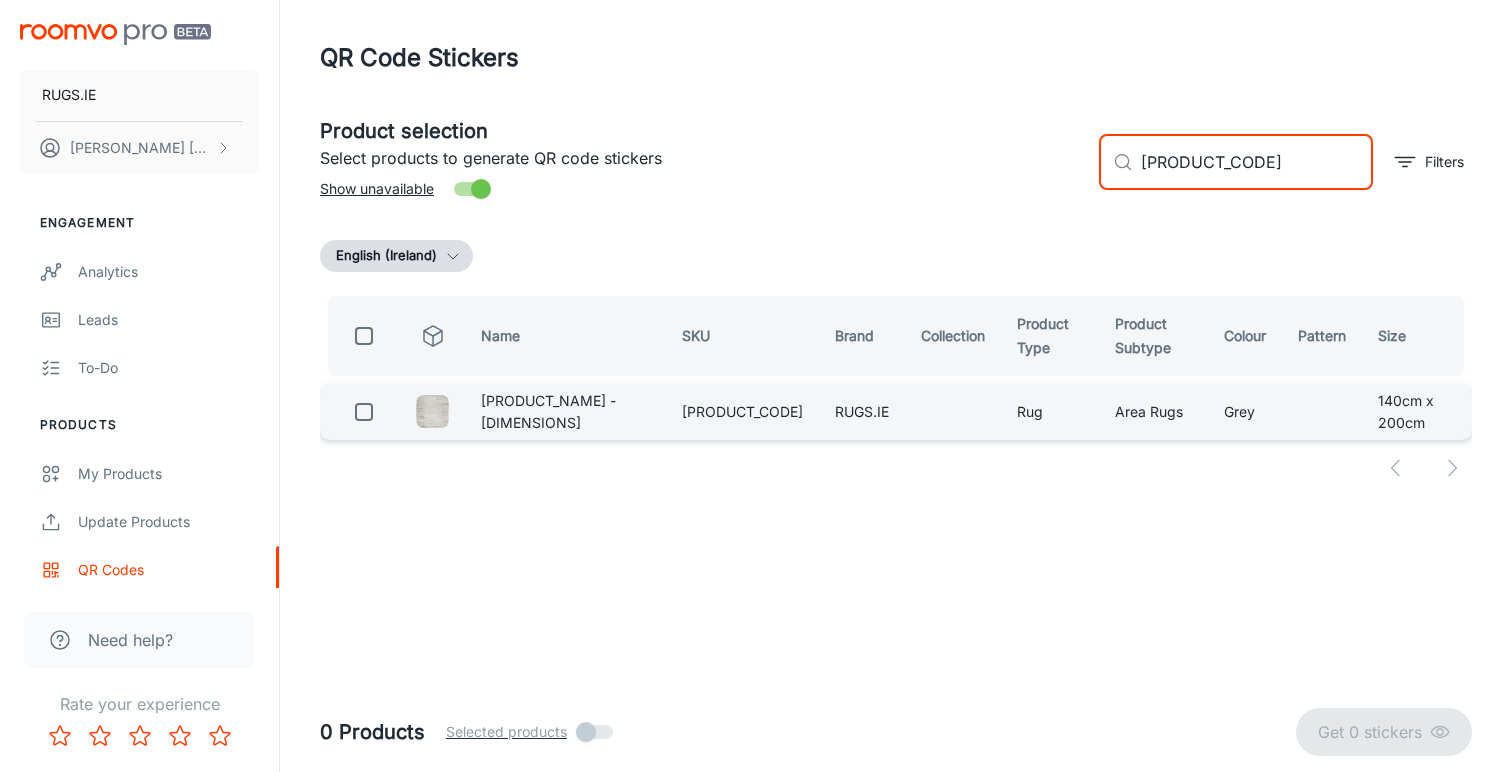 type on "[PRODUCT_CODE]" 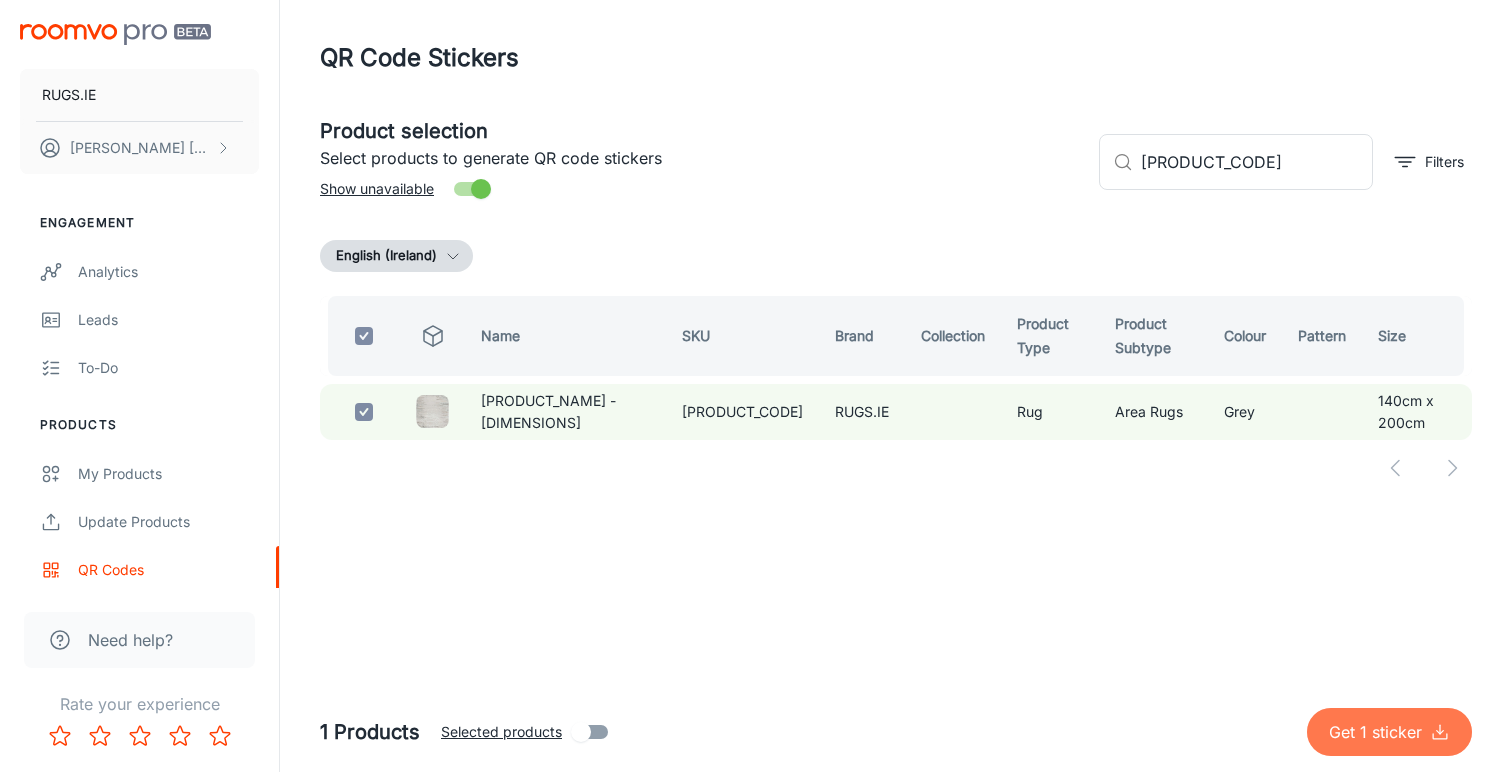 click on "Get 1 sticker" at bounding box center [1379, 732] 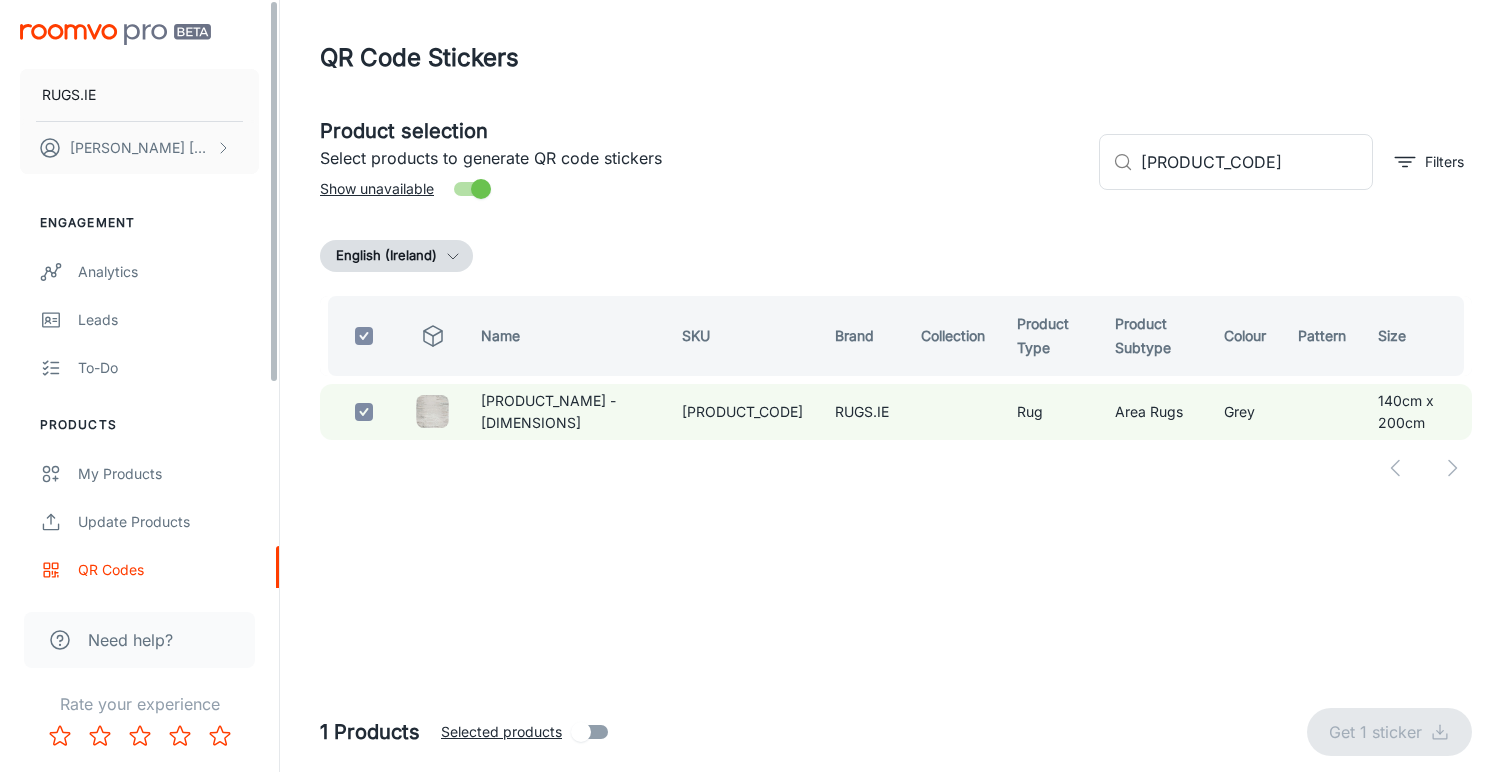checkbox on "false" 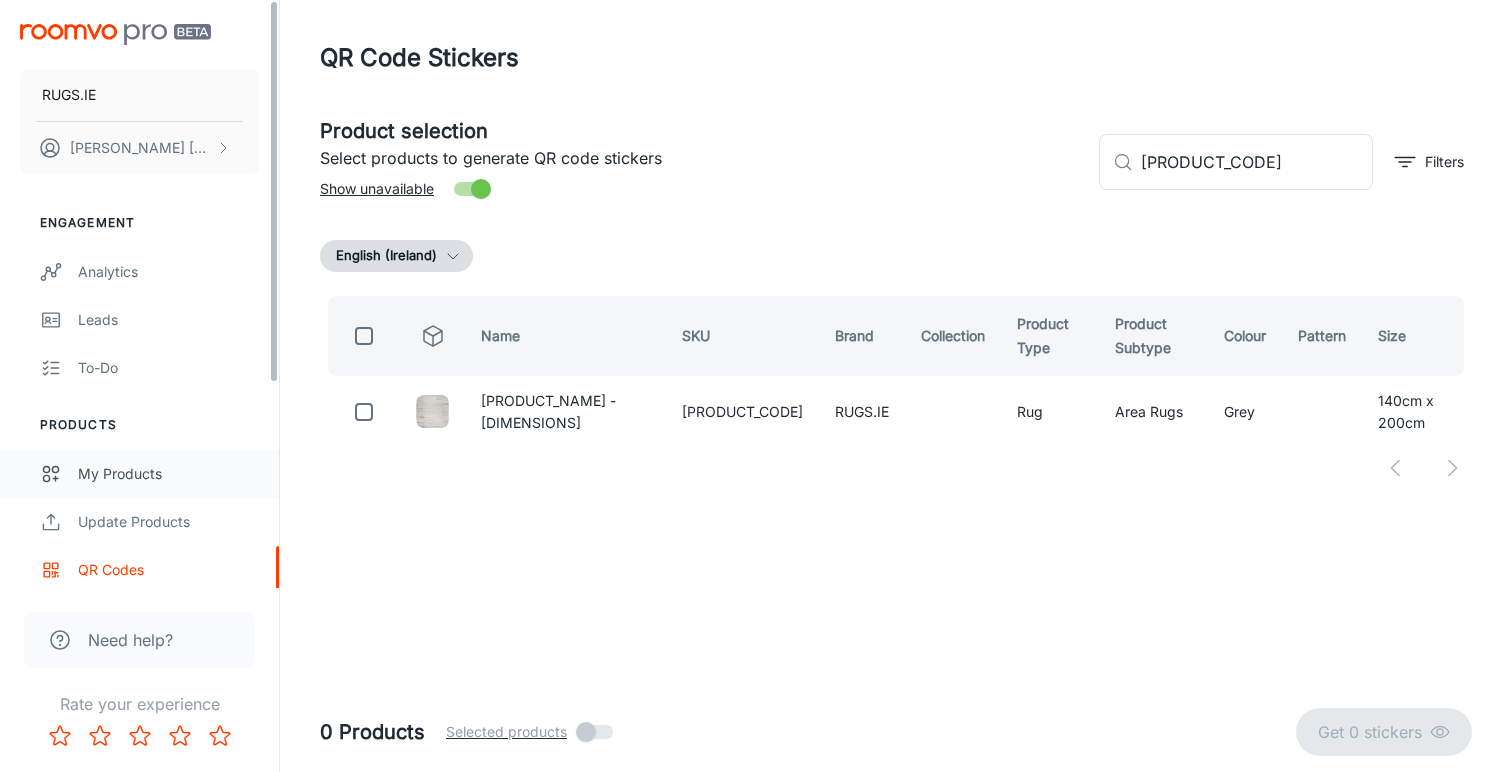 click on "My Products" at bounding box center [168, 474] 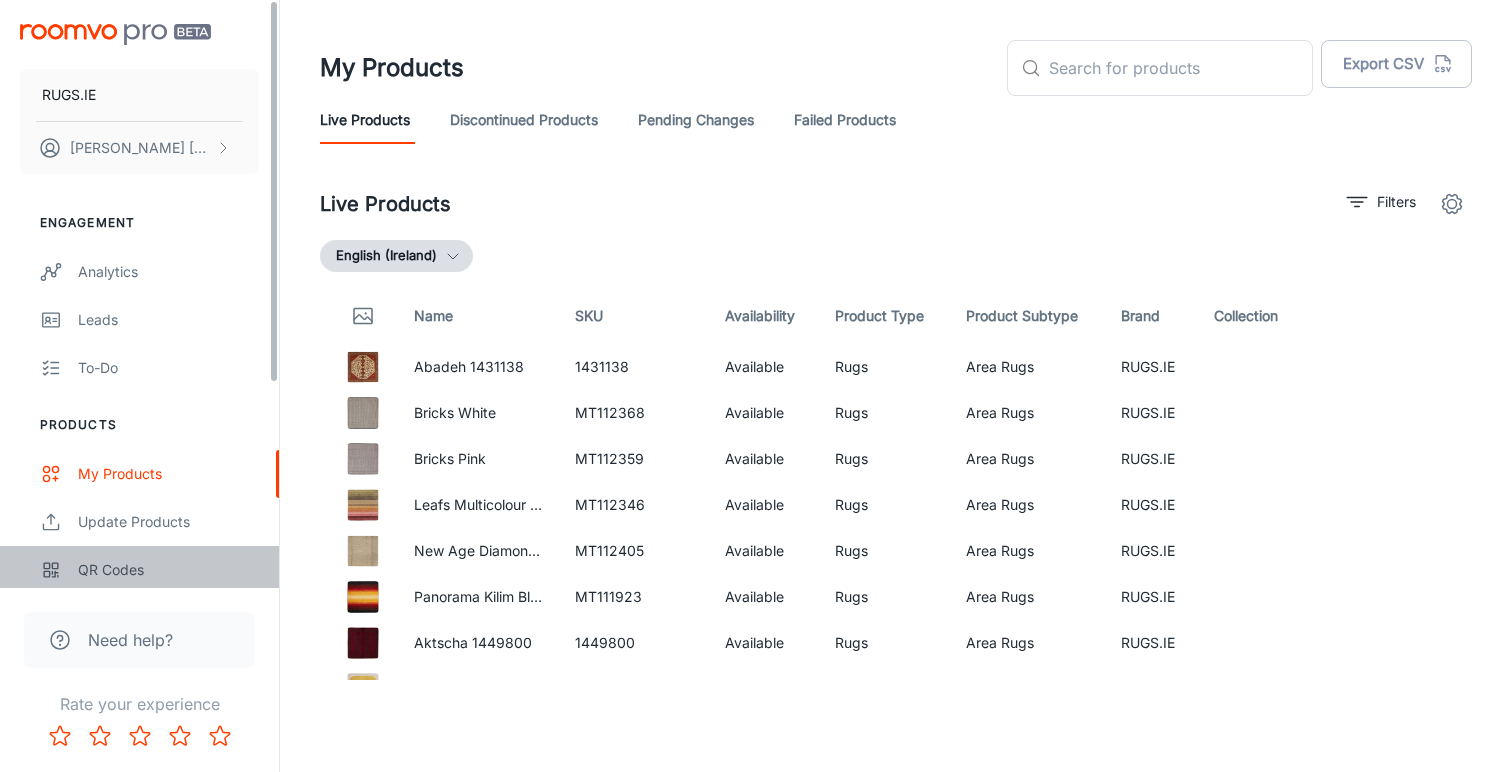 click on "QR Codes" at bounding box center [168, 570] 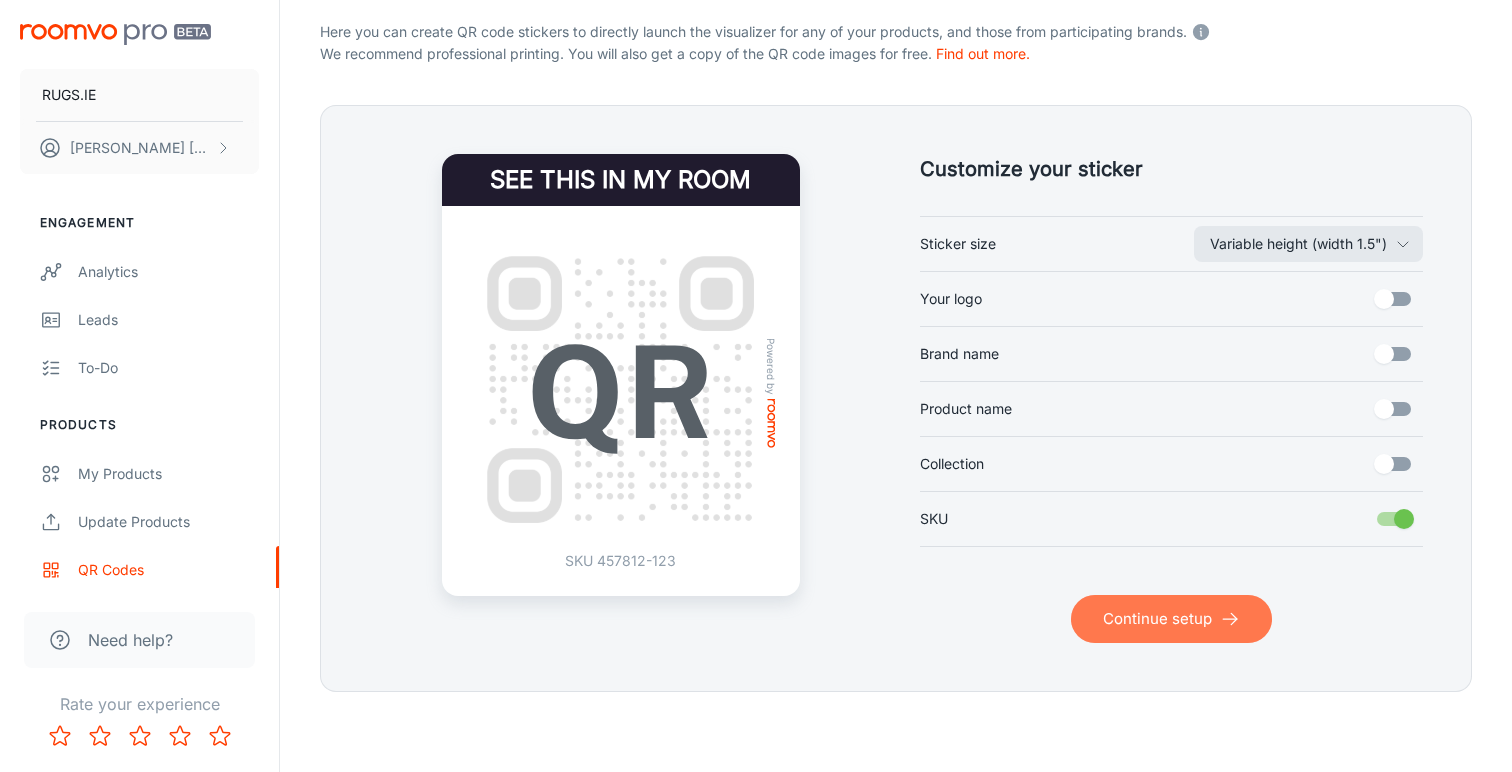click on "Continue setup" at bounding box center (1171, 619) 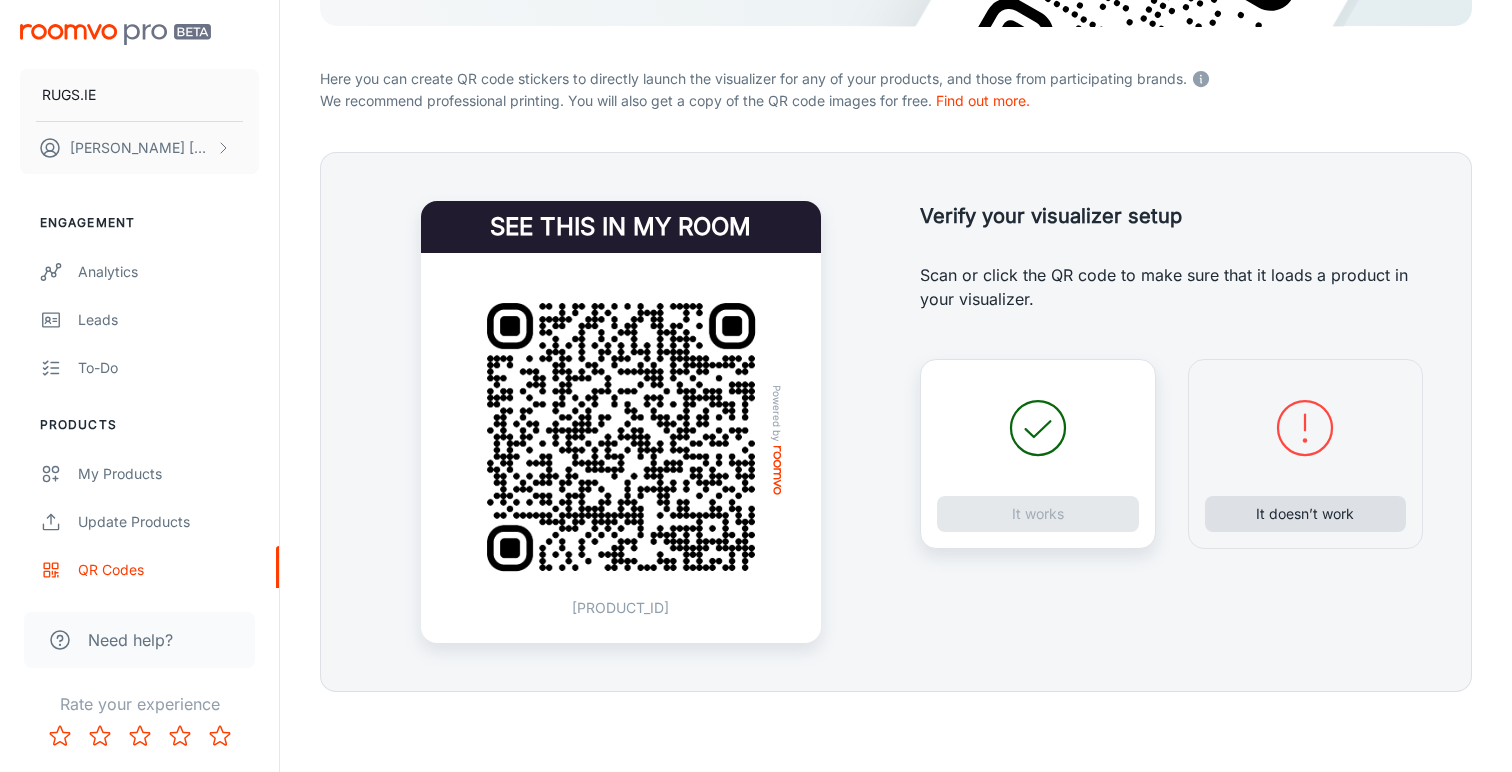 scroll, scrollTop: 348, scrollLeft: 0, axis: vertical 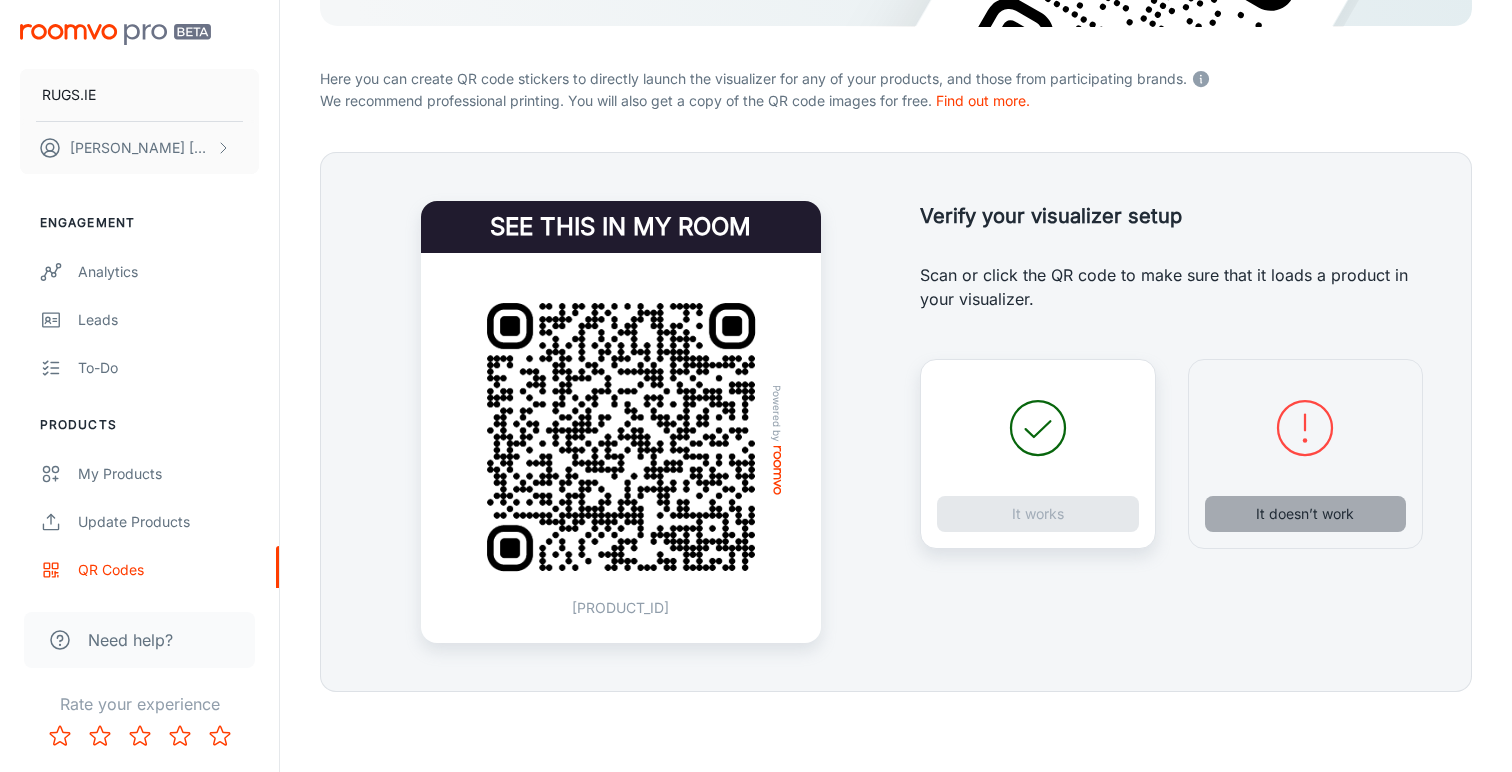 click on "It doesn’t work" at bounding box center (1306, 514) 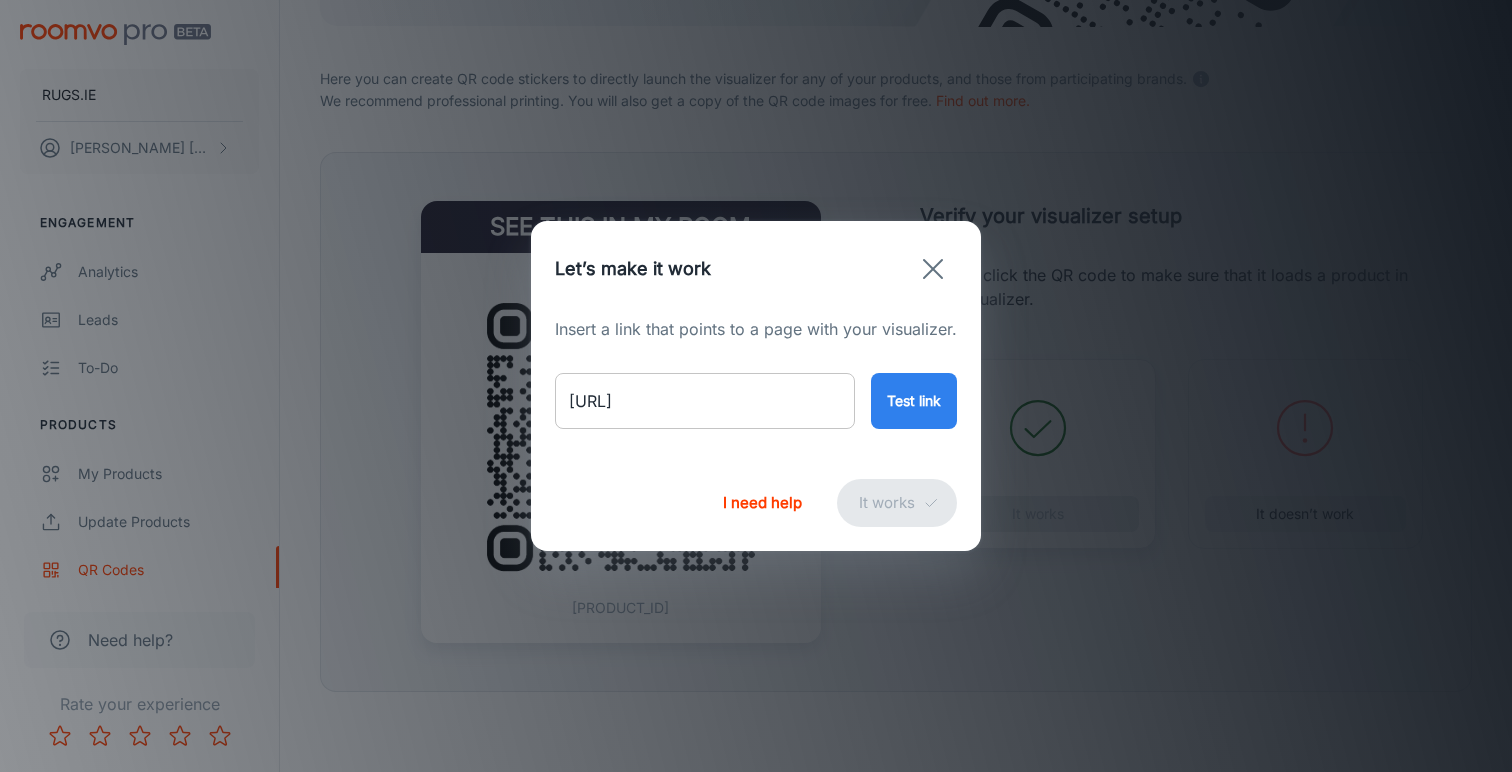 click on "[URL]" at bounding box center [705, 401] 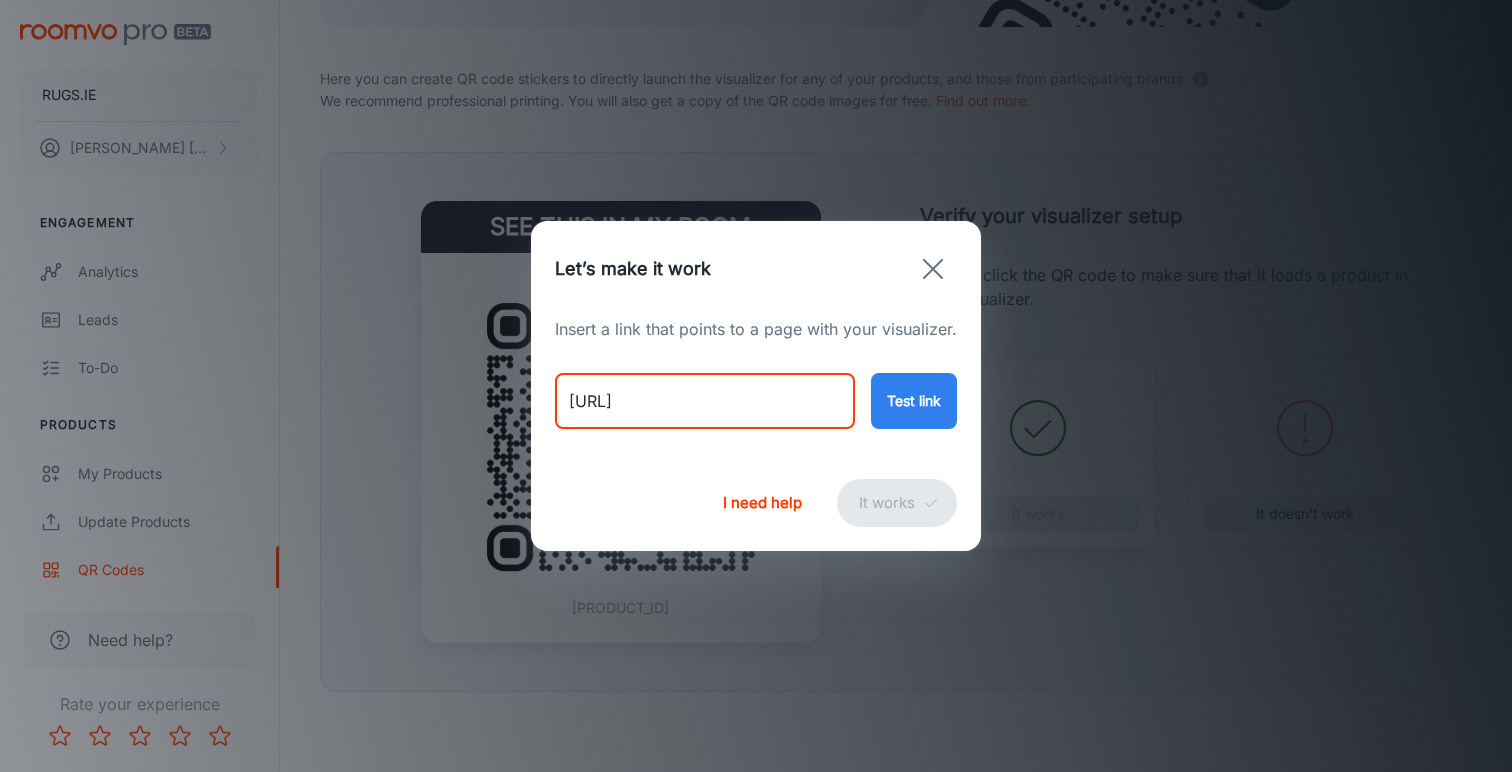 click on "[URL]" at bounding box center (705, 401) 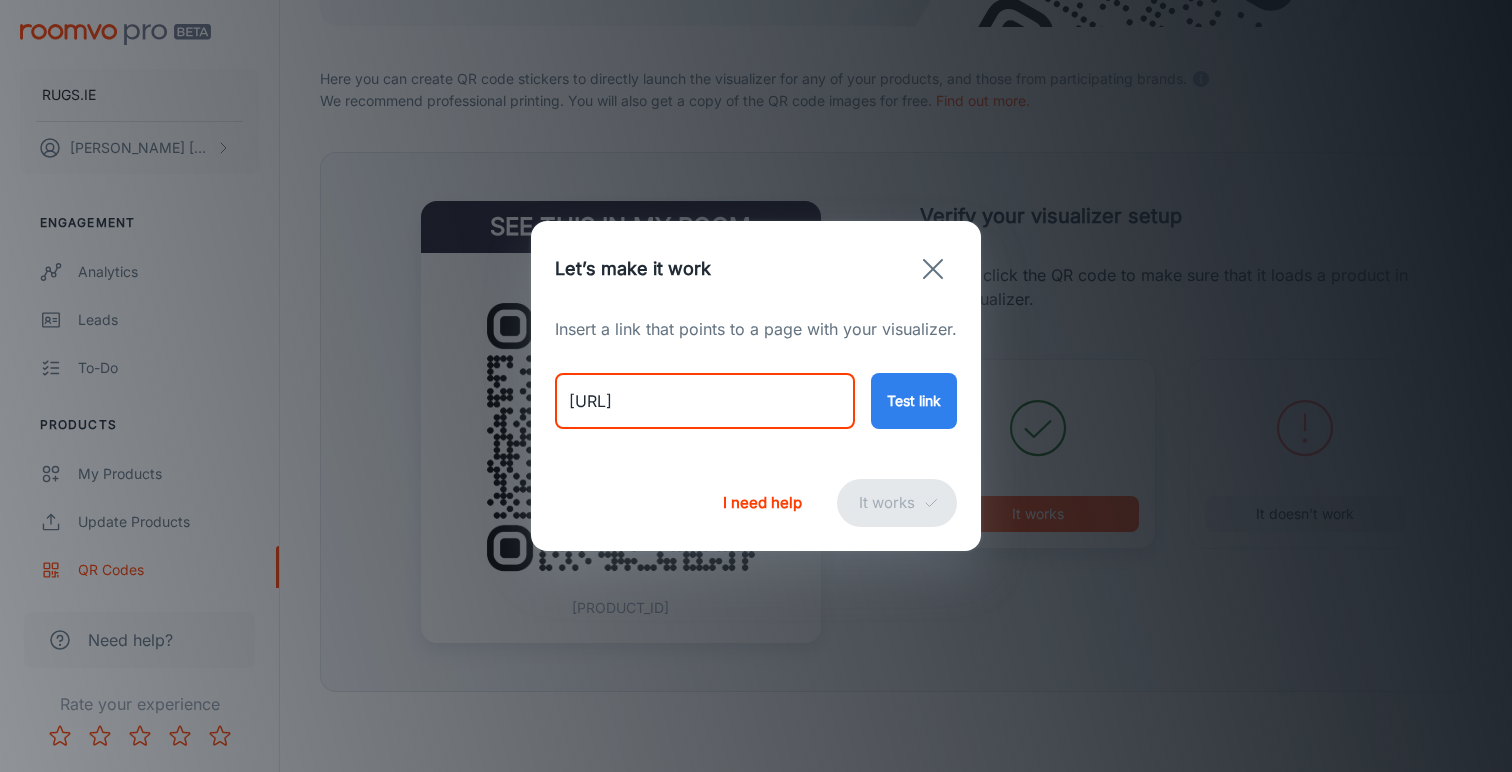 type on "[URL]" 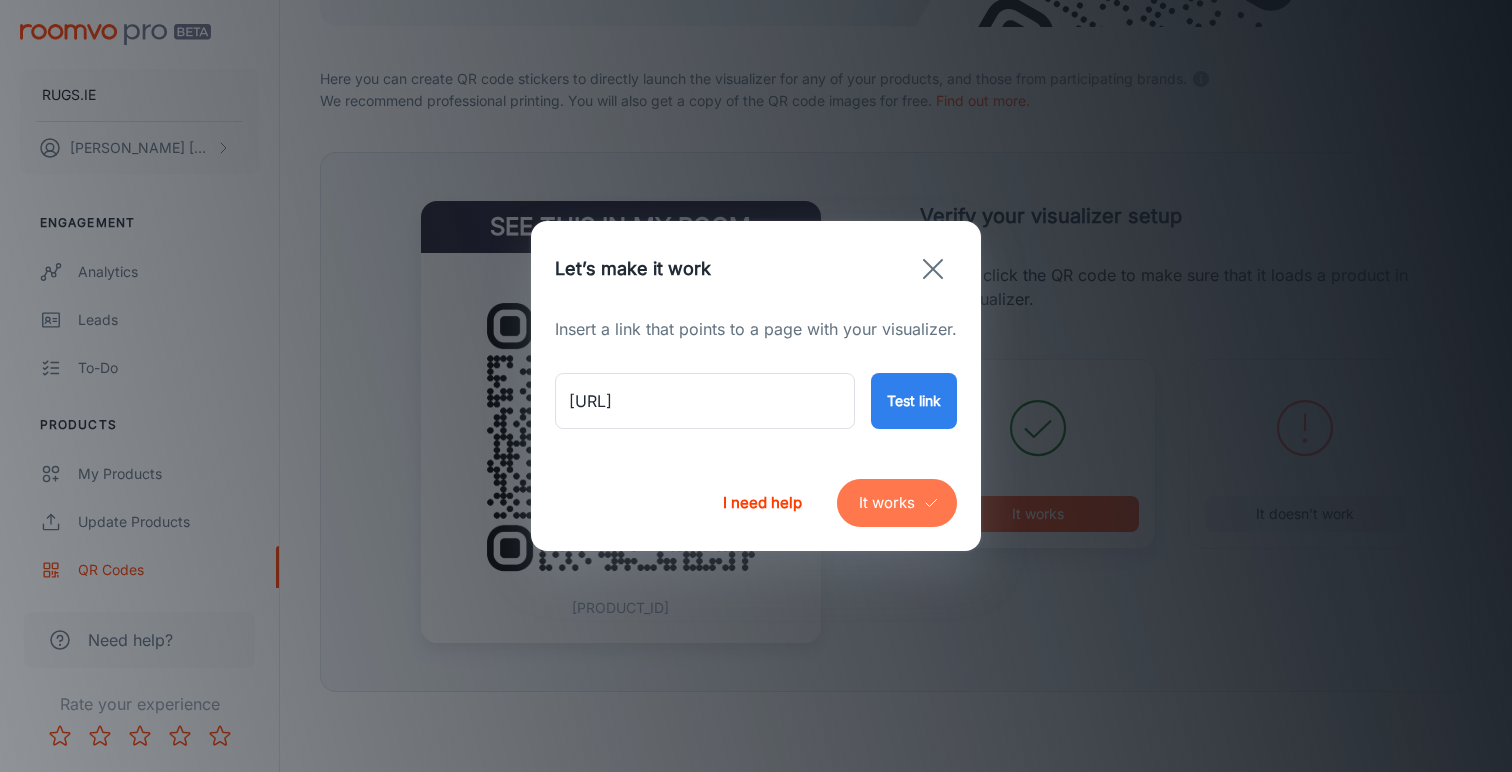 click on "It works" at bounding box center (897, 503) 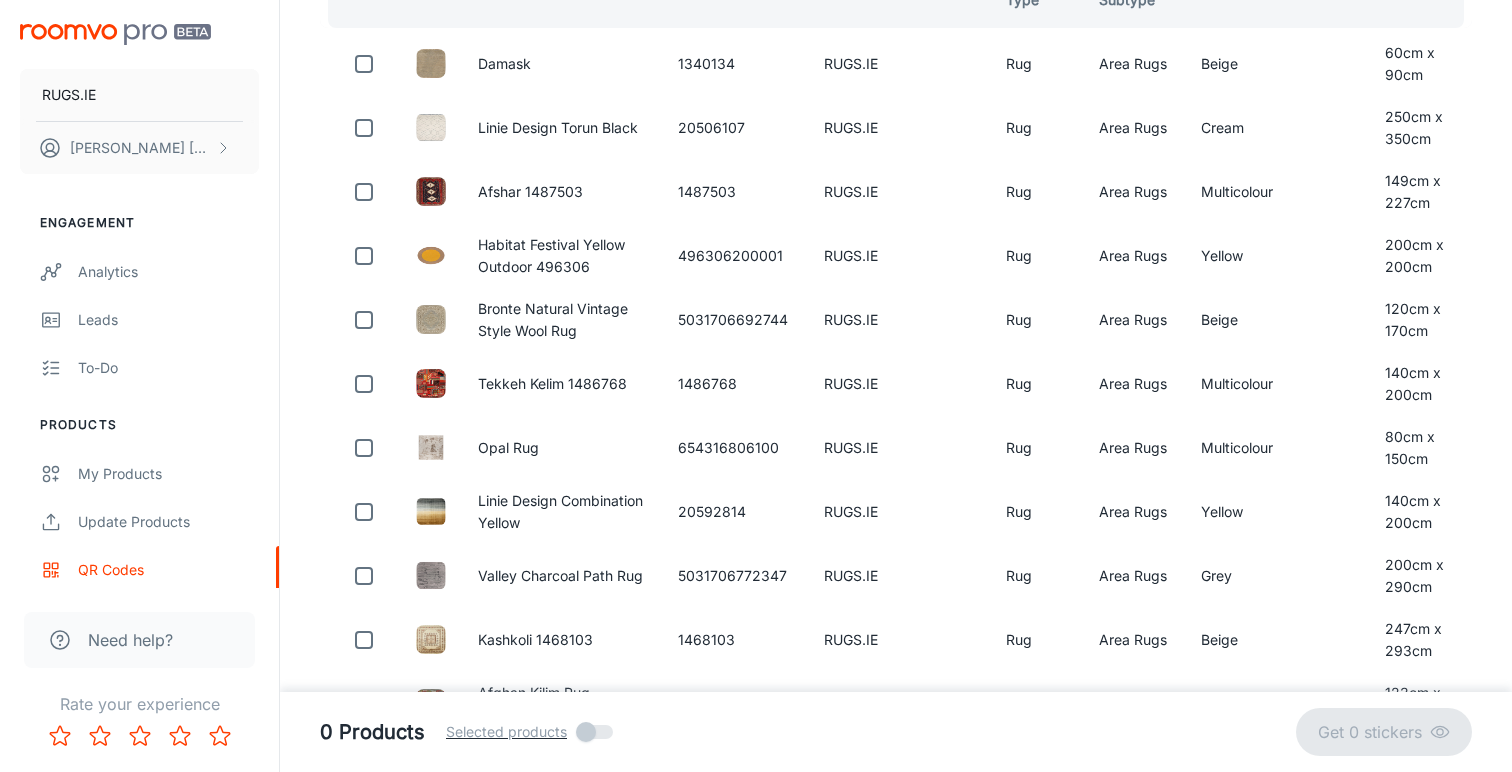 scroll, scrollTop: 99, scrollLeft: 0, axis: vertical 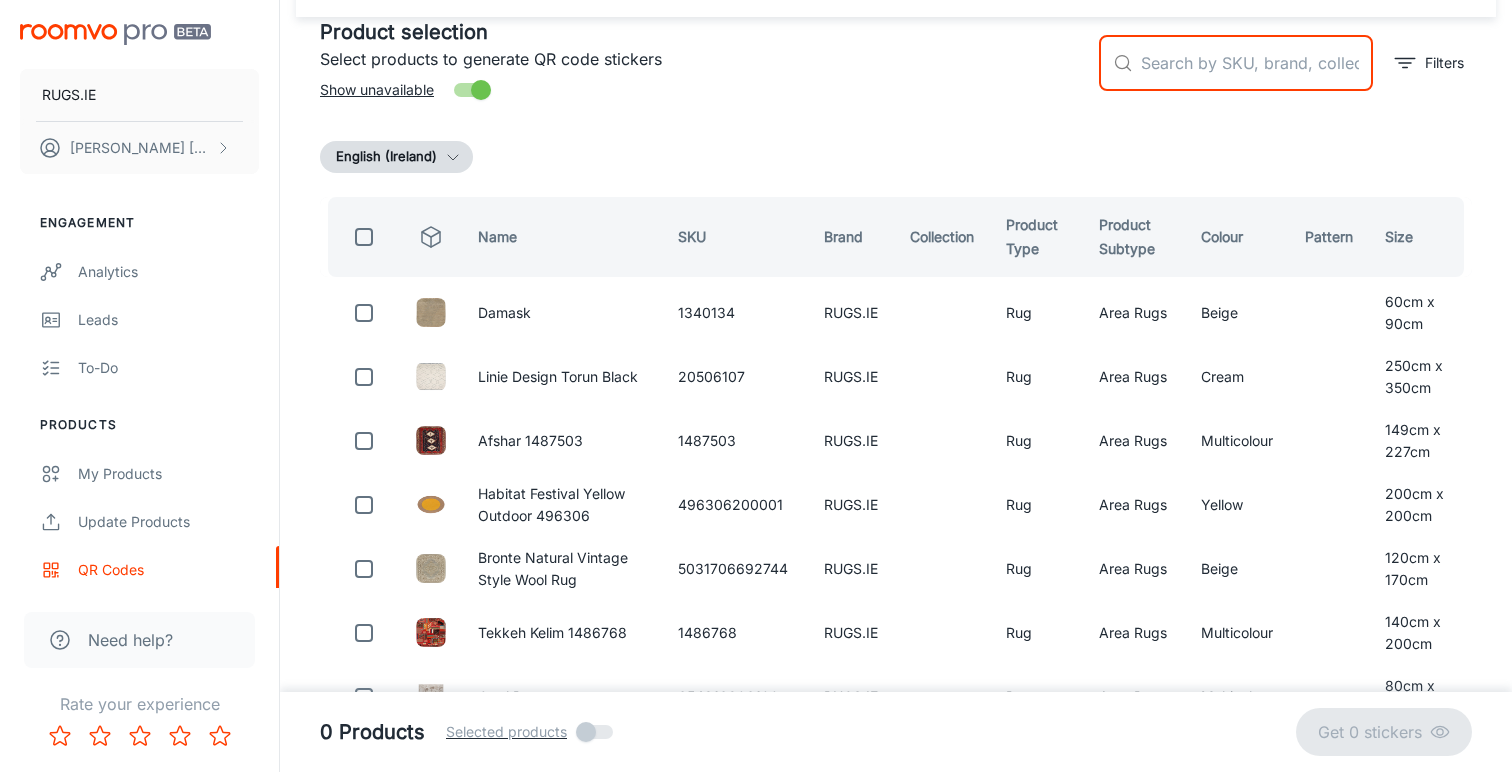click at bounding box center (1257, 63) 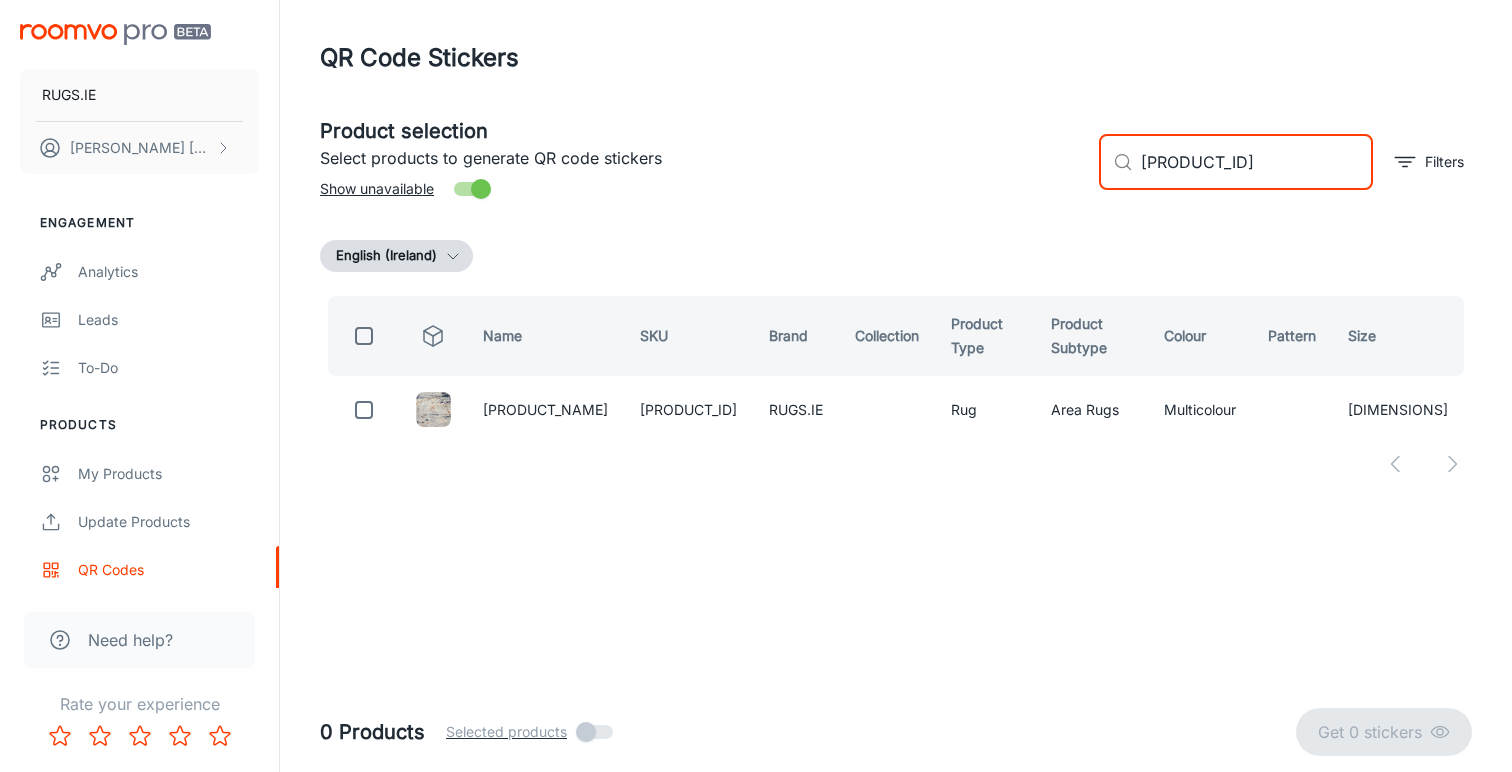 scroll, scrollTop: 0, scrollLeft: 0, axis: both 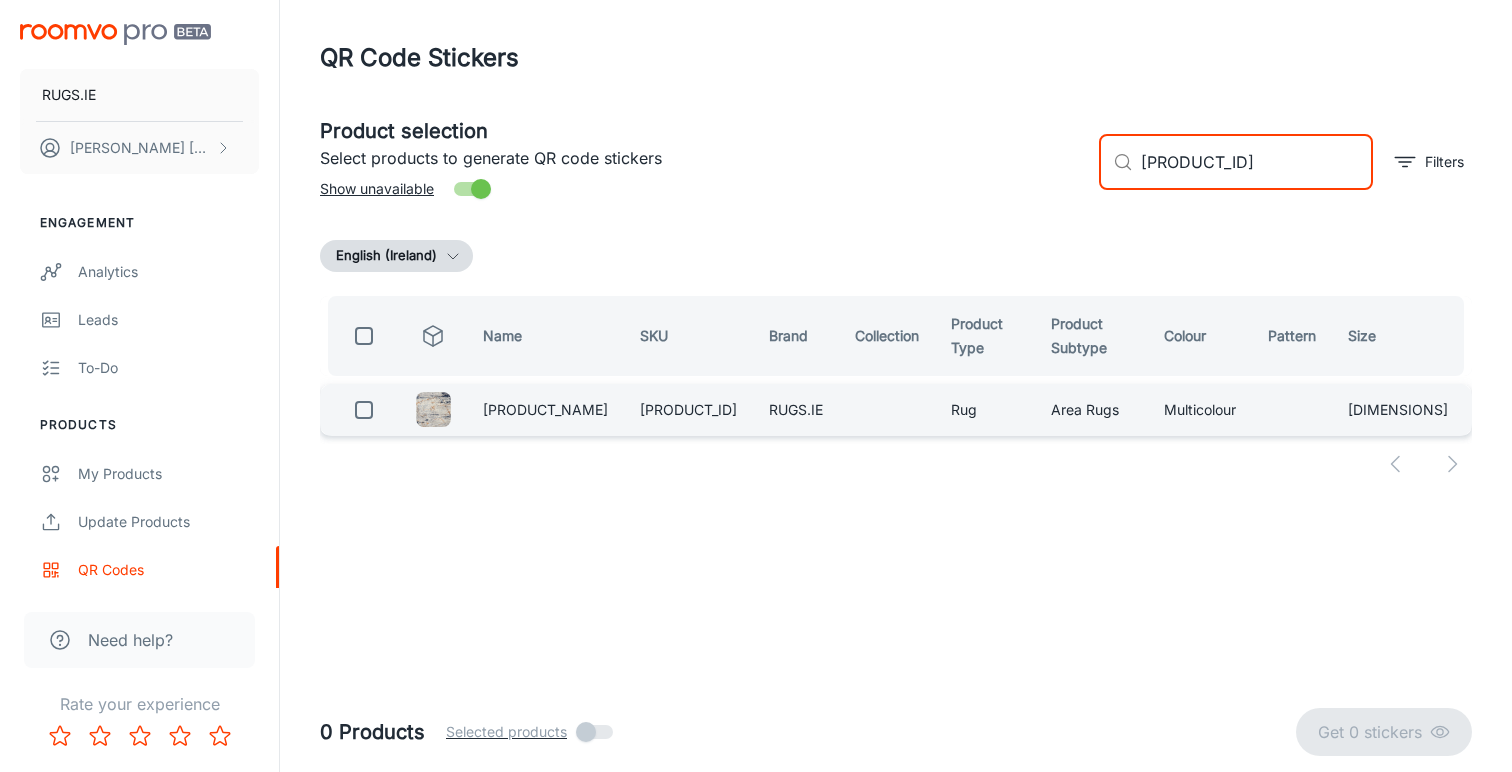 type on "[PRODUCT_ID]" 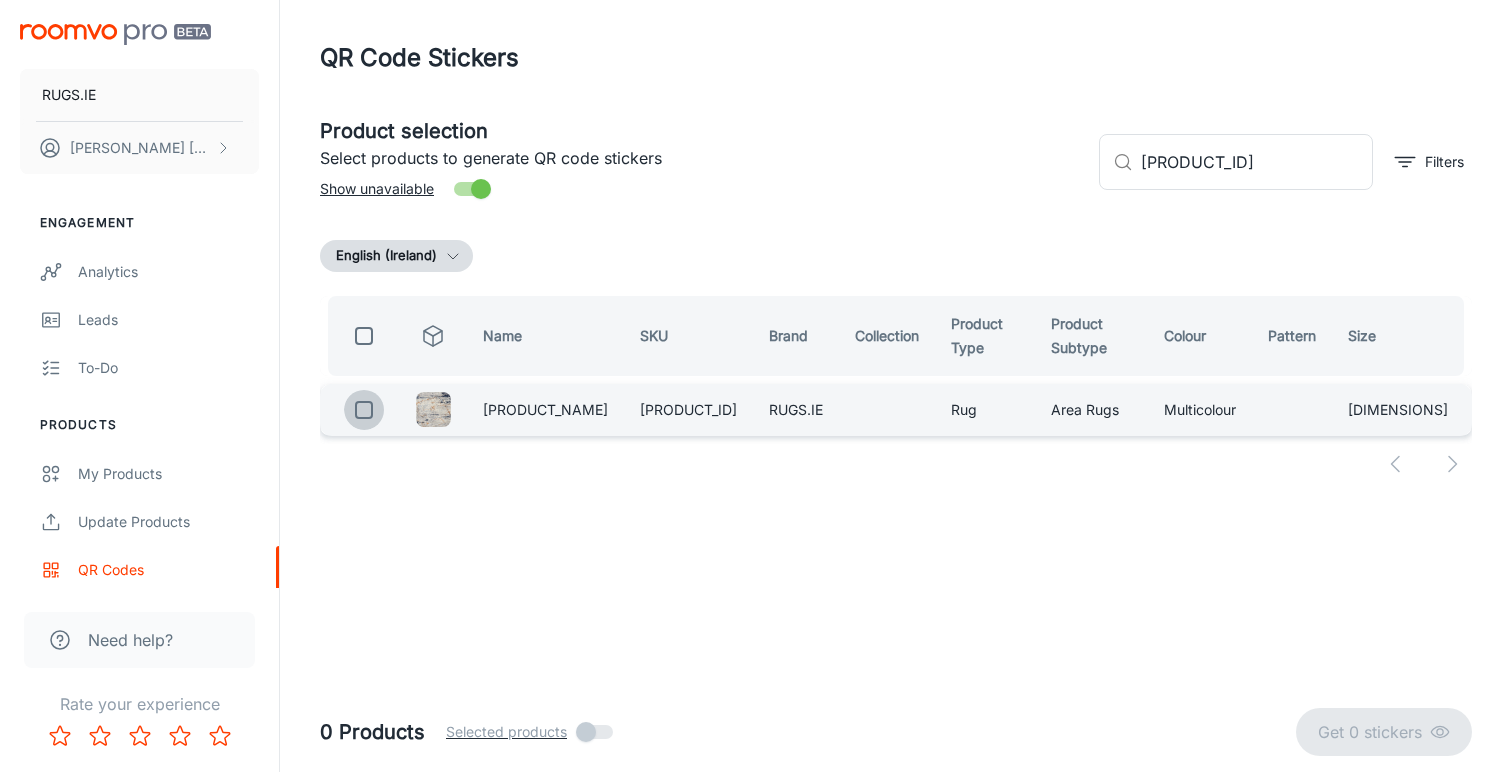 click at bounding box center (364, 410) 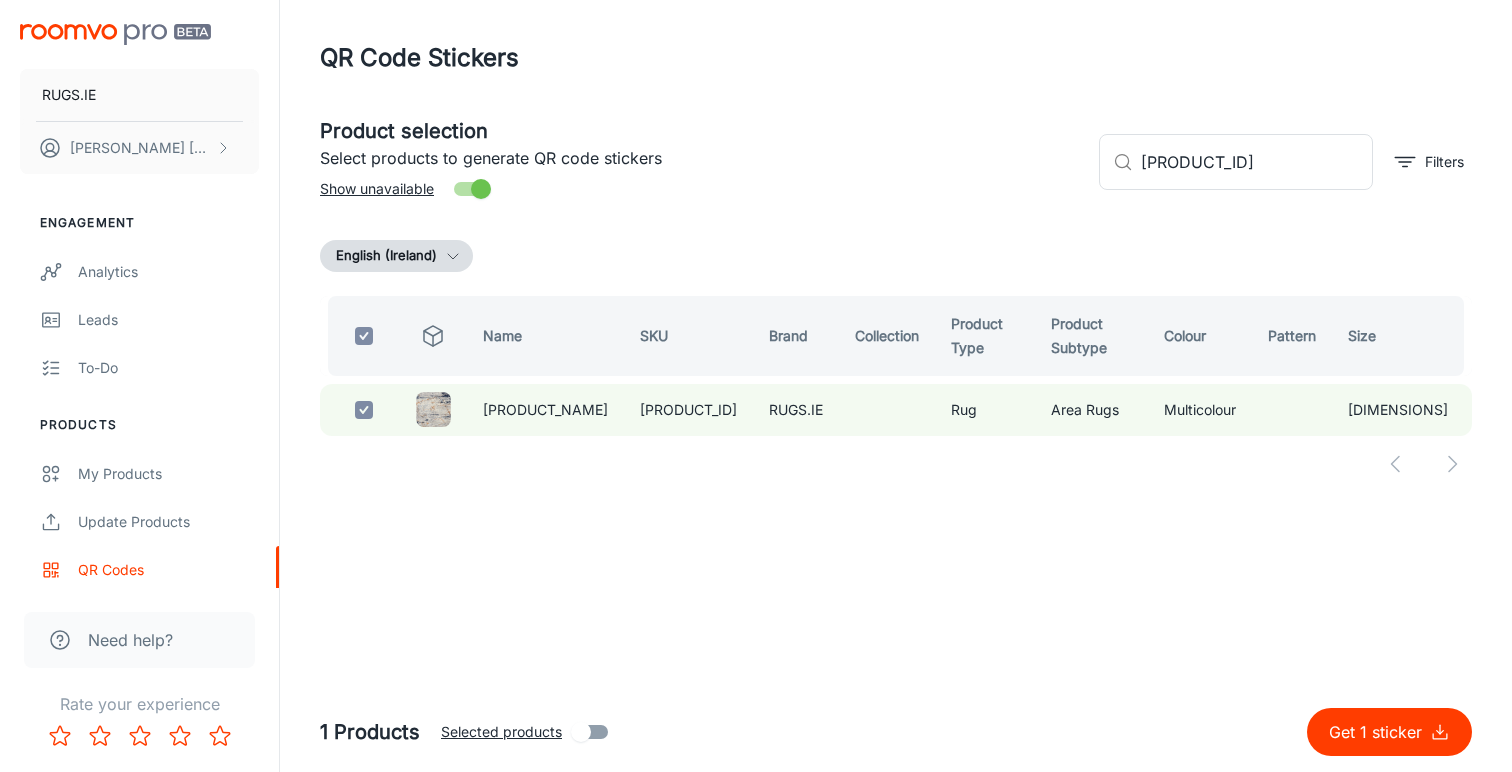 click on "Get 1 sticker" at bounding box center [1379, 732] 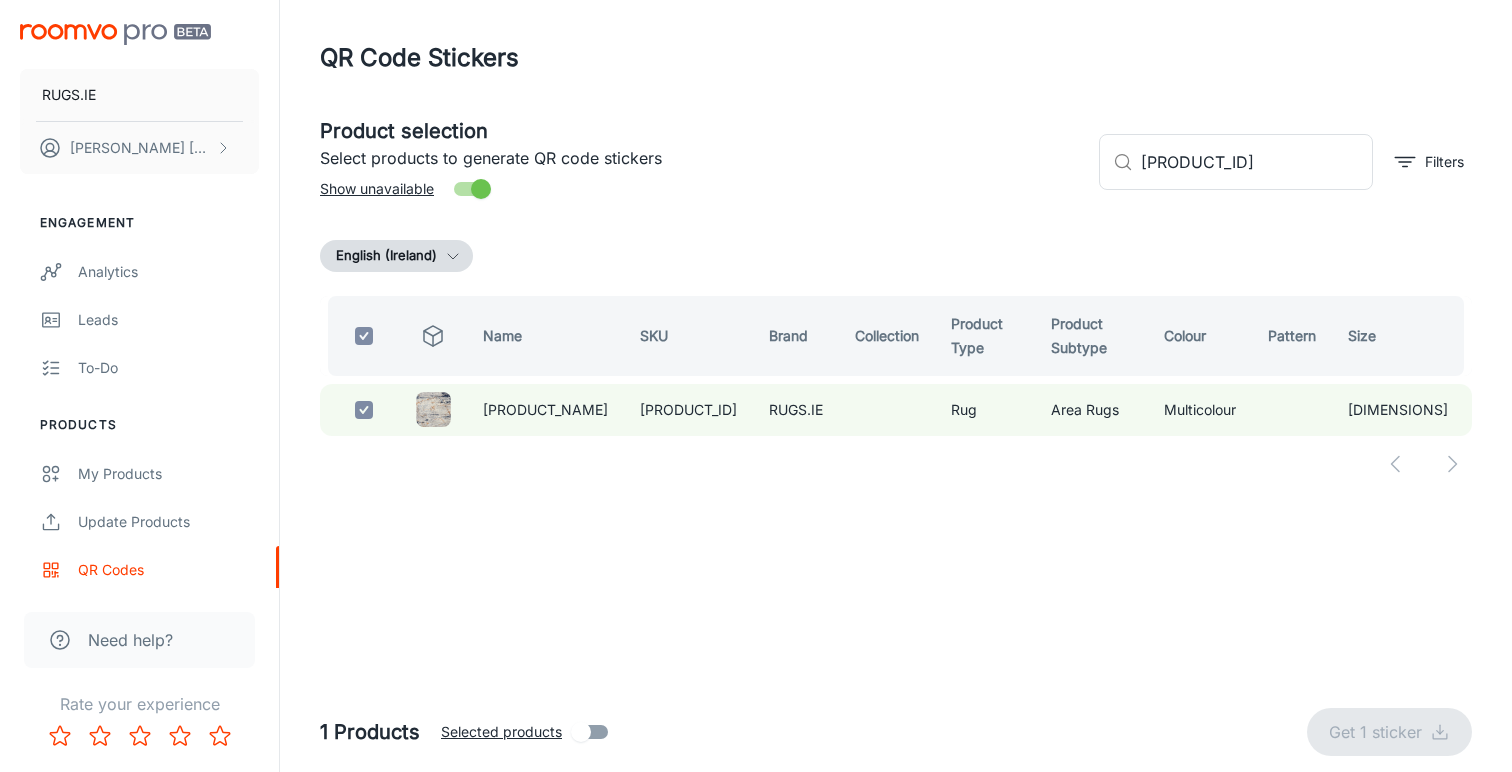 checkbox on "false" 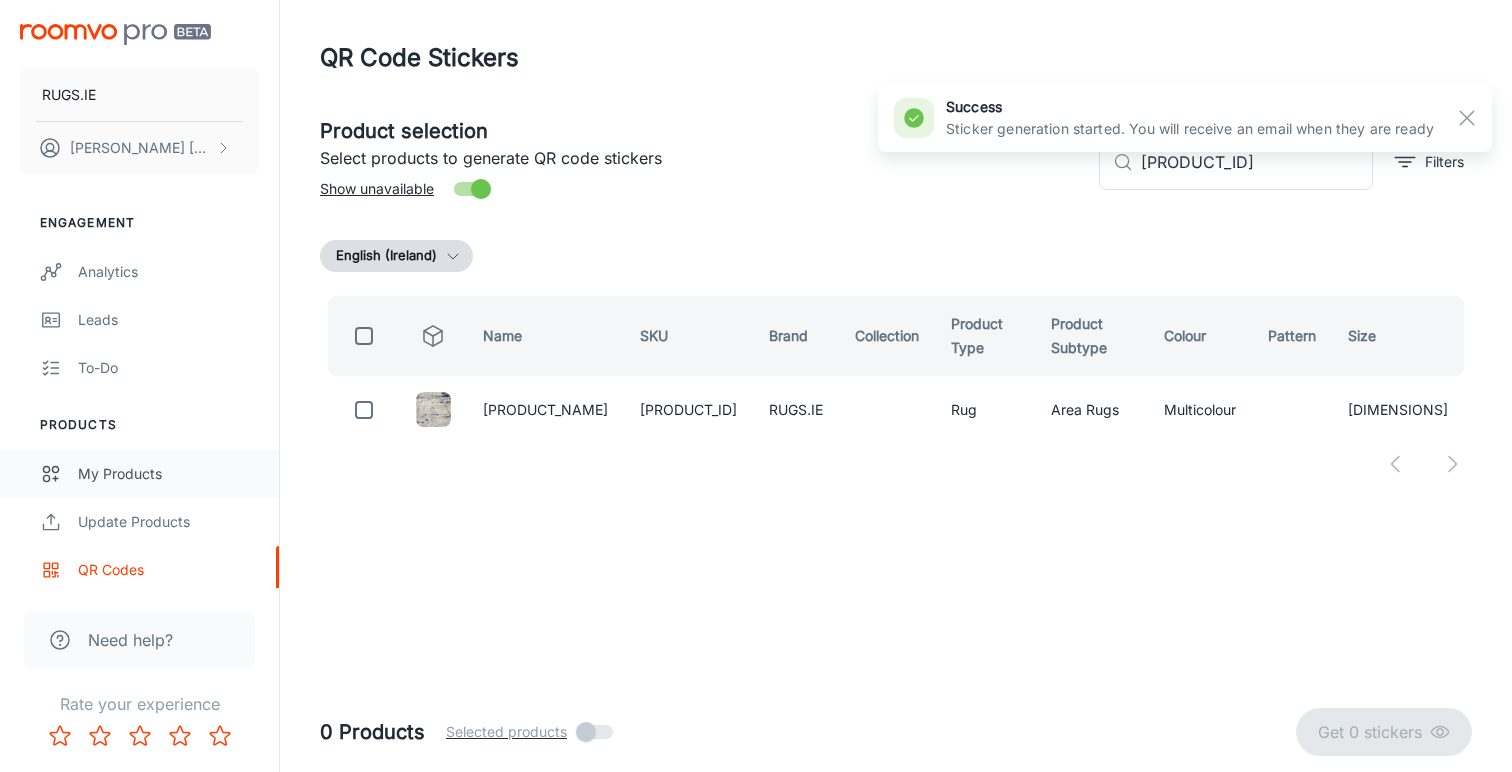 click on "My Products" at bounding box center (168, 474) 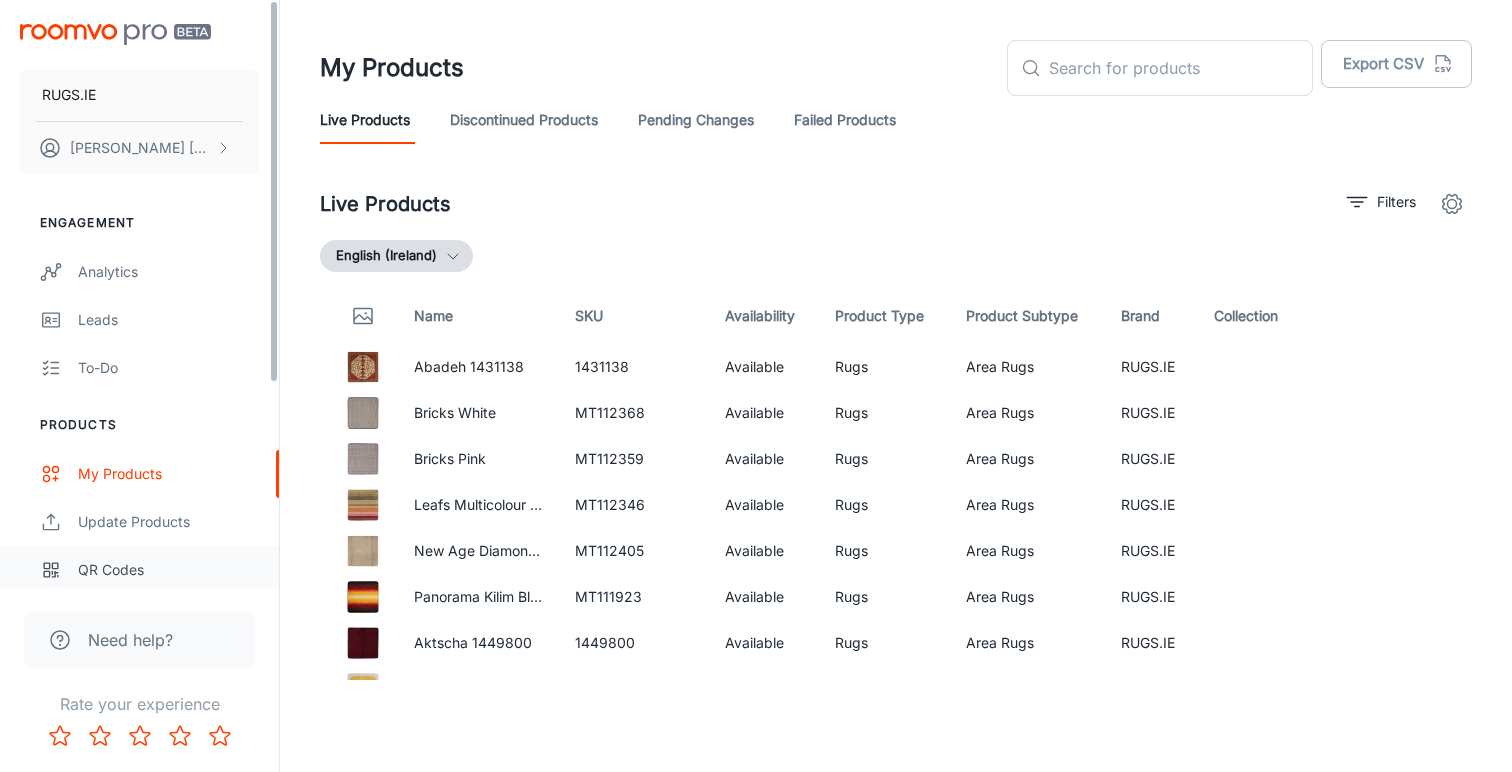 click on "QR Codes" at bounding box center [168, 570] 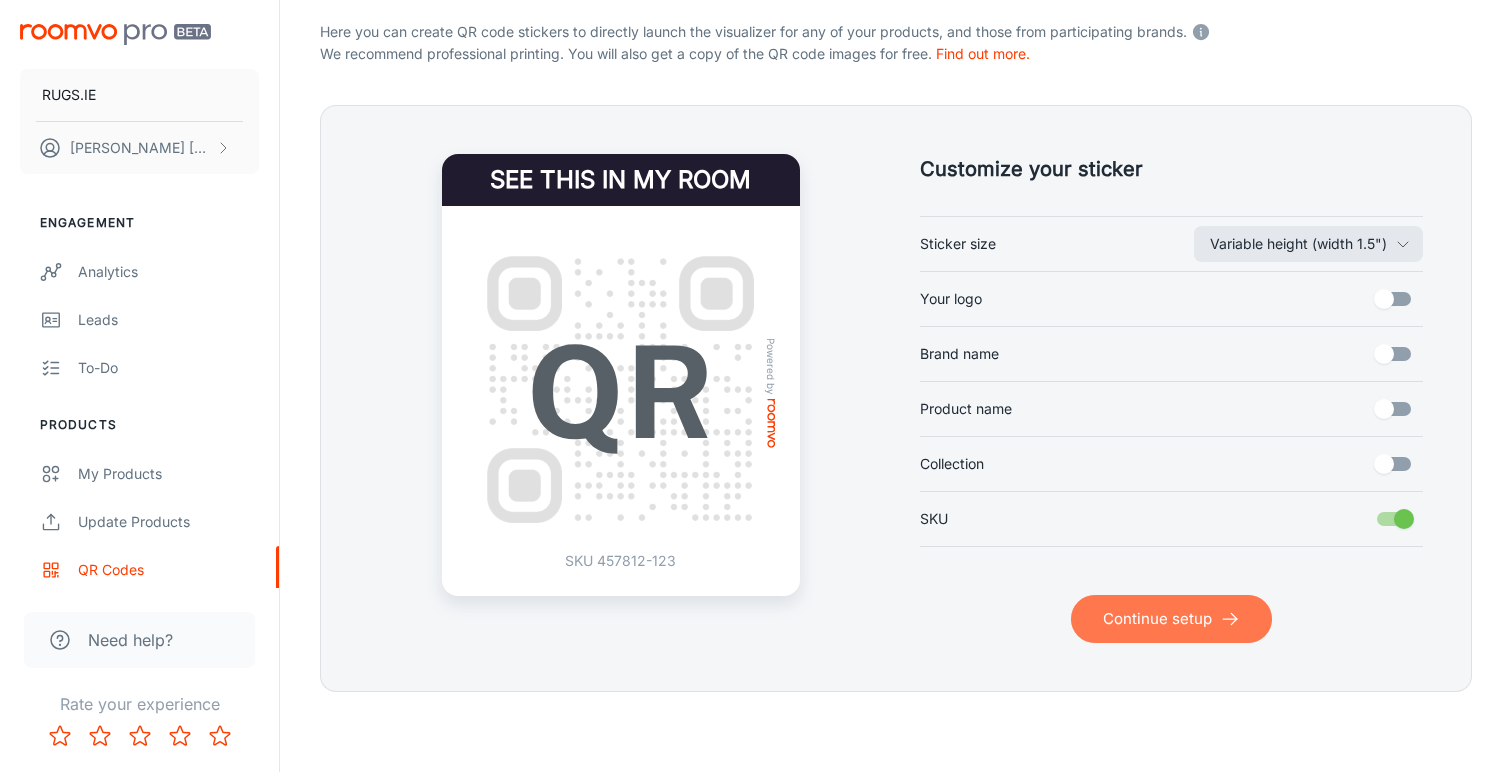 click on "Continue setup" at bounding box center [1171, 619] 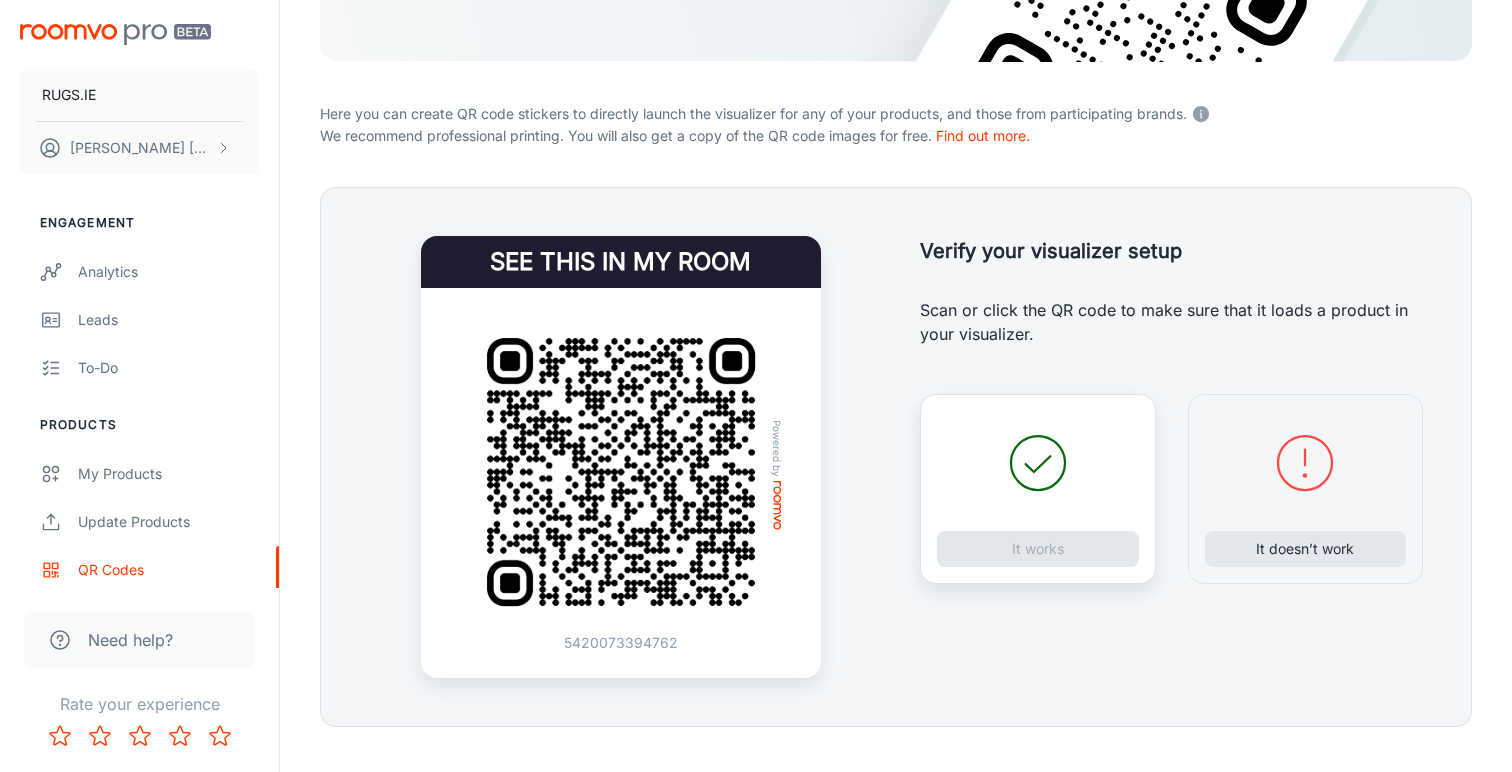 scroll, scrollTop: 318, scrollLeft: 0, axis: vertical 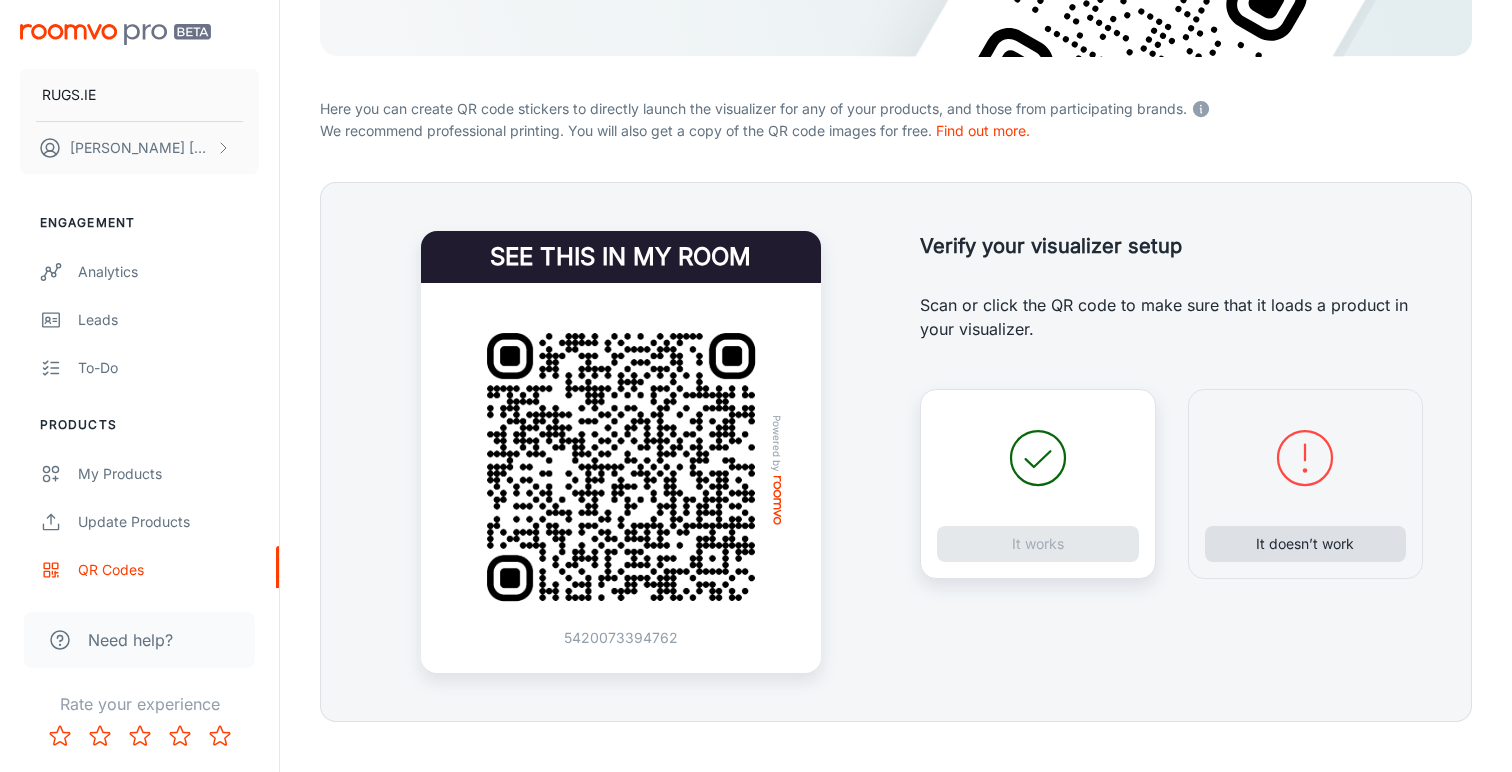 click on "It doesn’t work" at bounding box center (1306, 544) 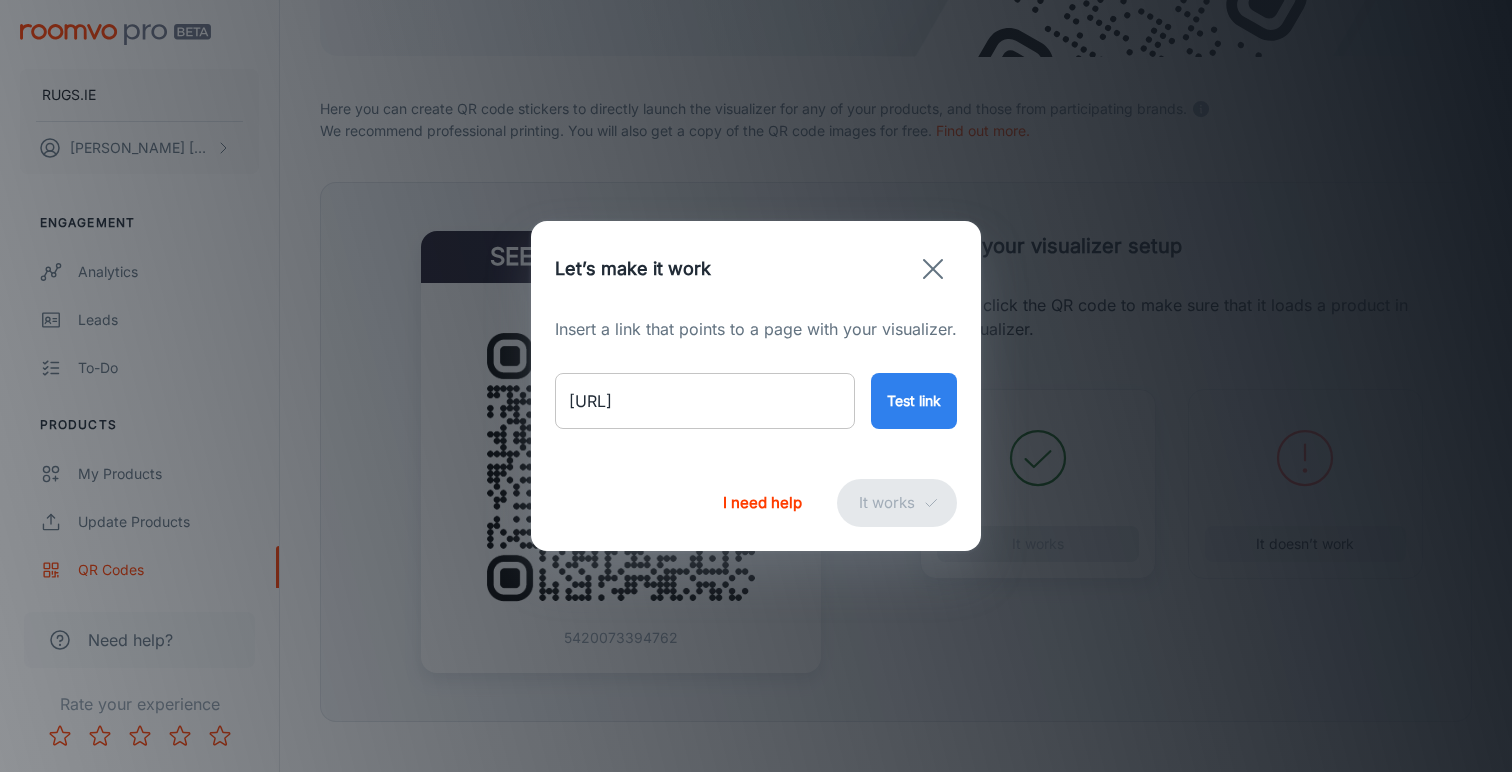 click on "[URL]" at bounding box center (705, 401) 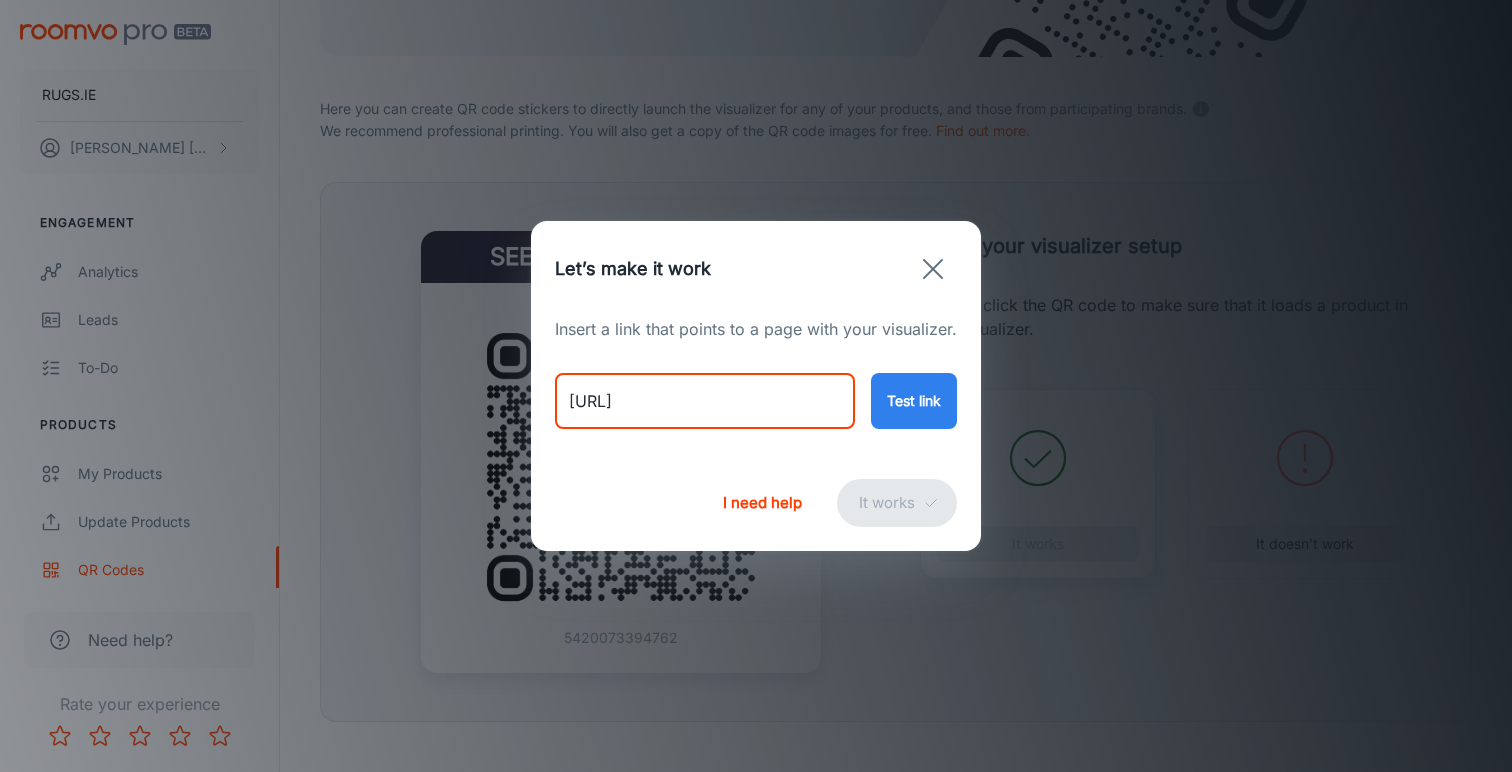 click on "[URL]" at bounding box center (705, 401) 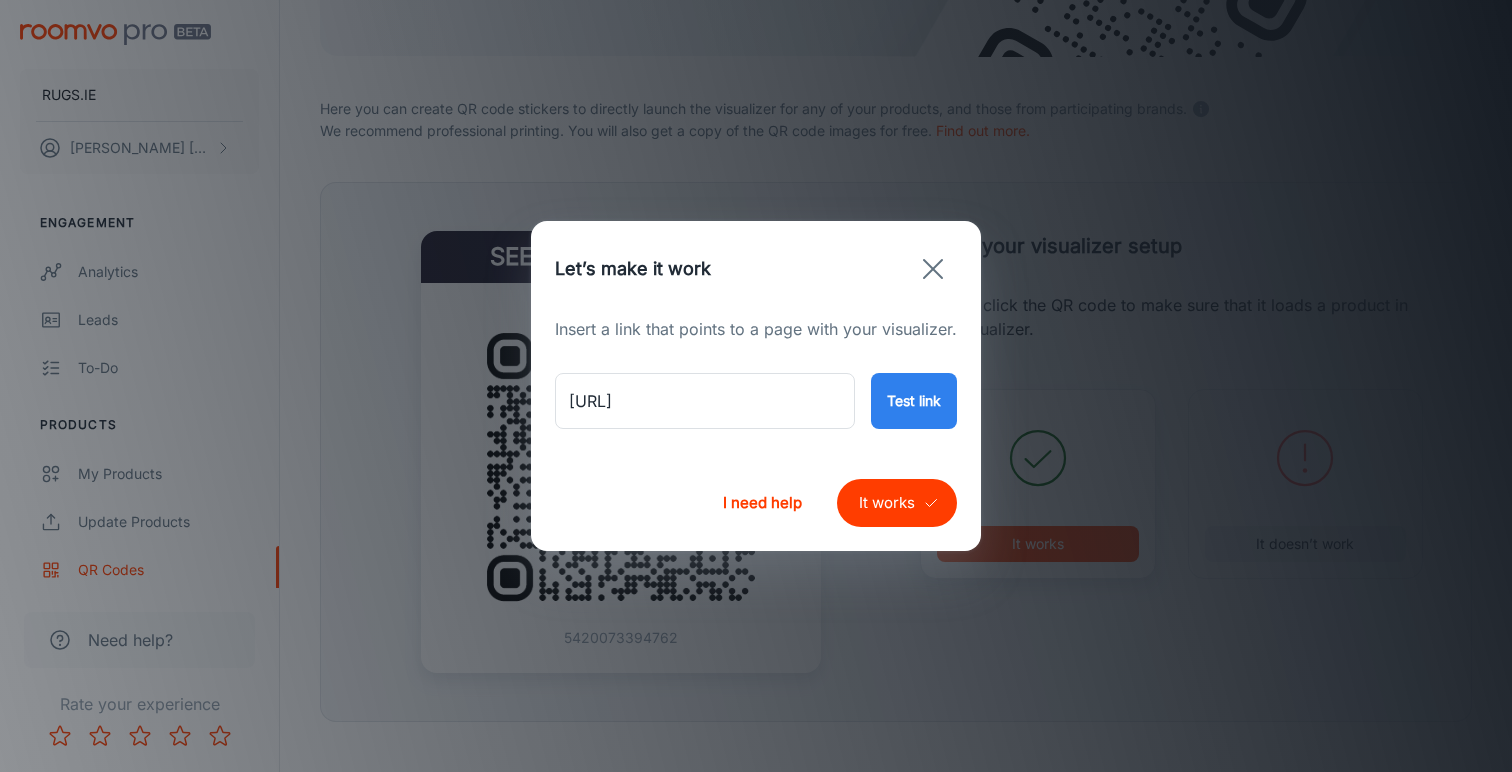 click on "It works" at bounding box center [897, 503] 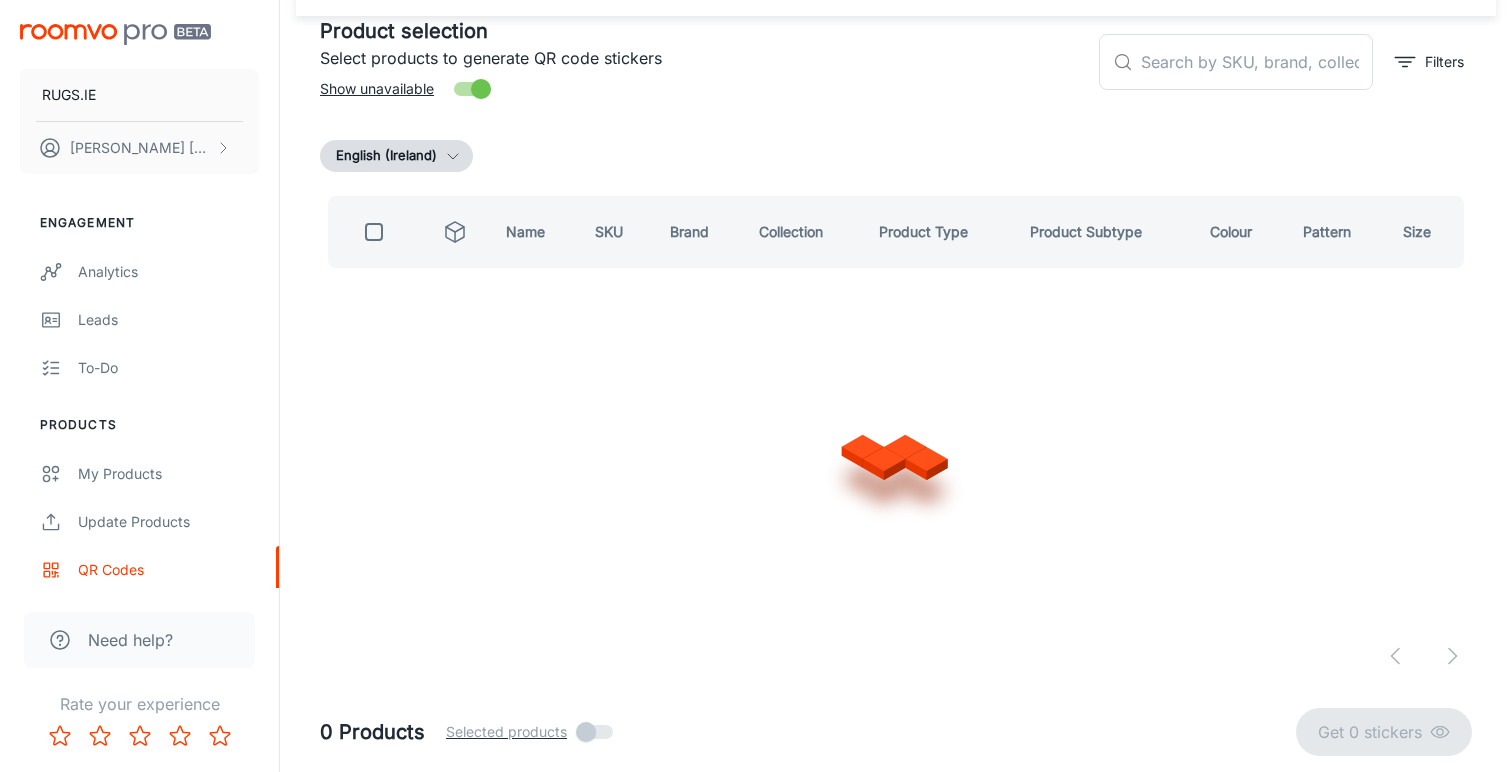 scroll, scrollTop: 99, scrollLeft: 0, axis: vertical 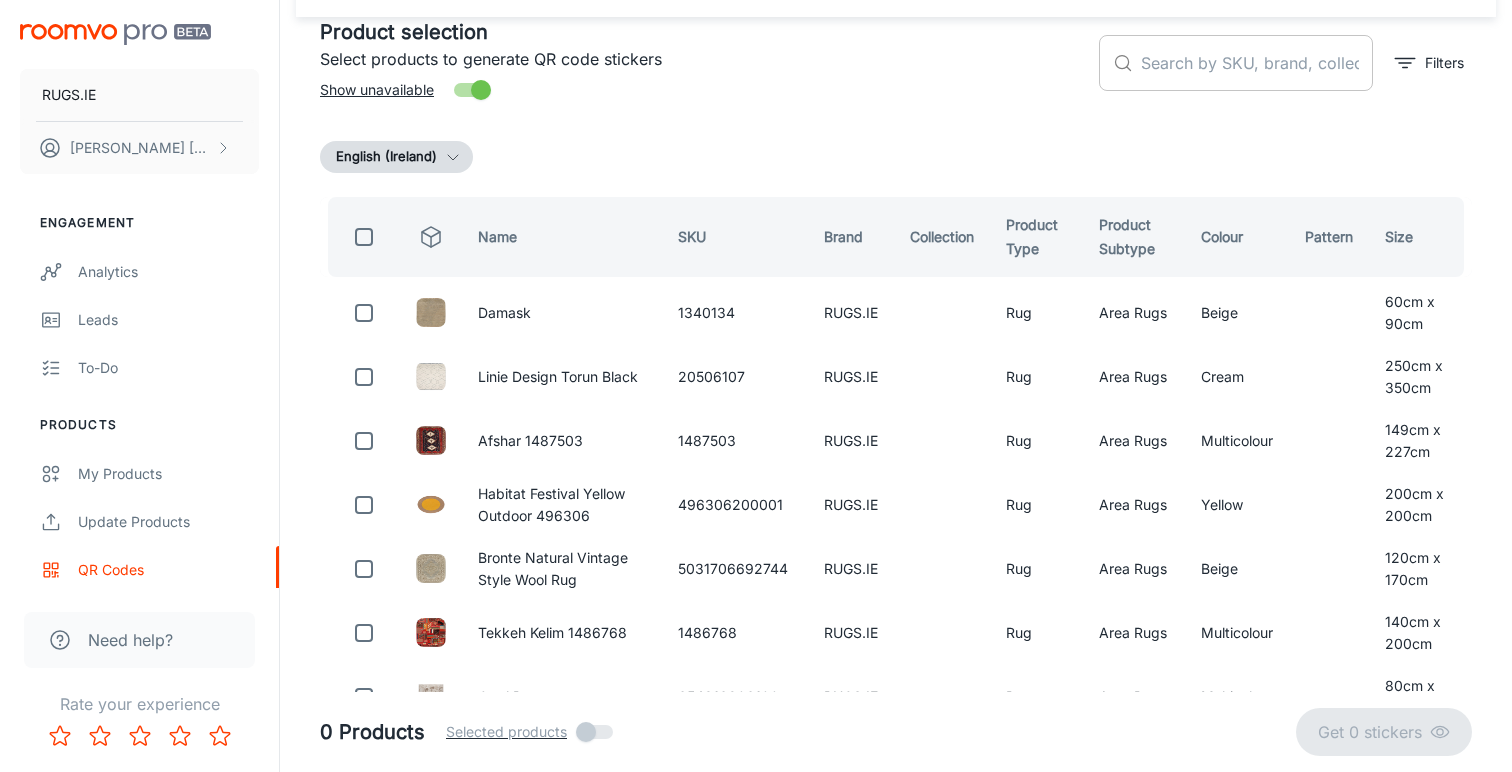 click at bounding box center (1257, 63) 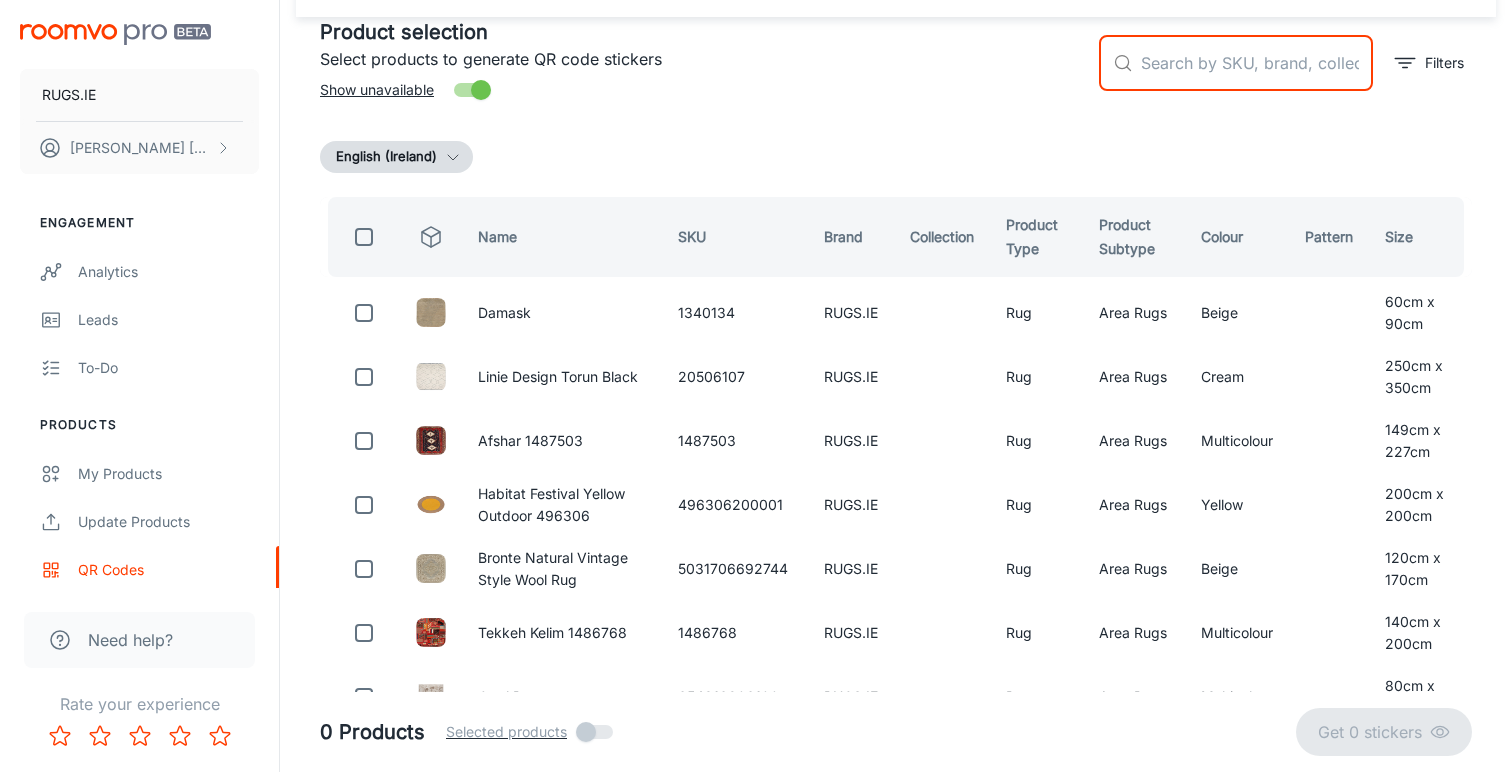 paste on "[PRODUCT_ID]" 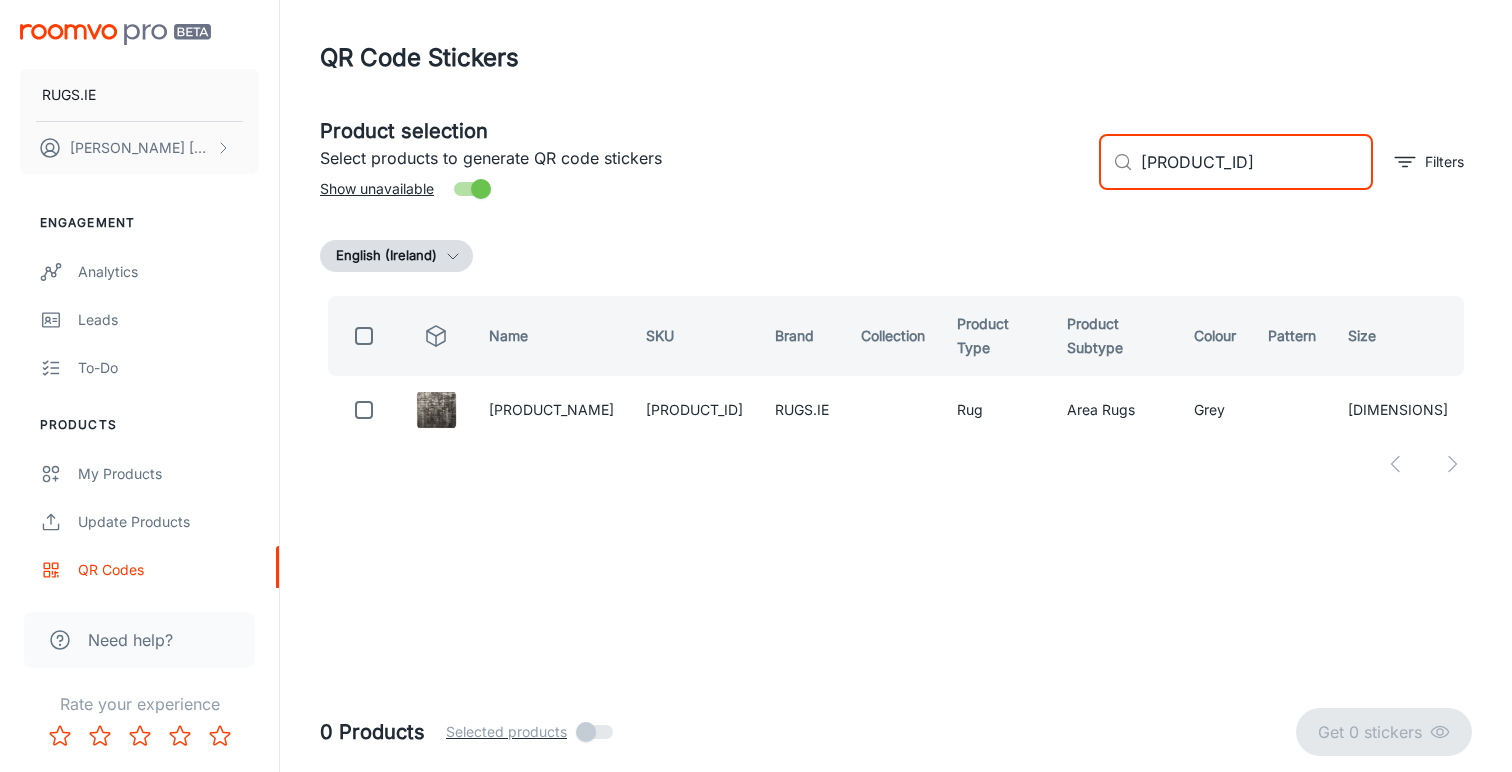 scroll, scrollTop: 0, scrollLeft: 0, axis: both 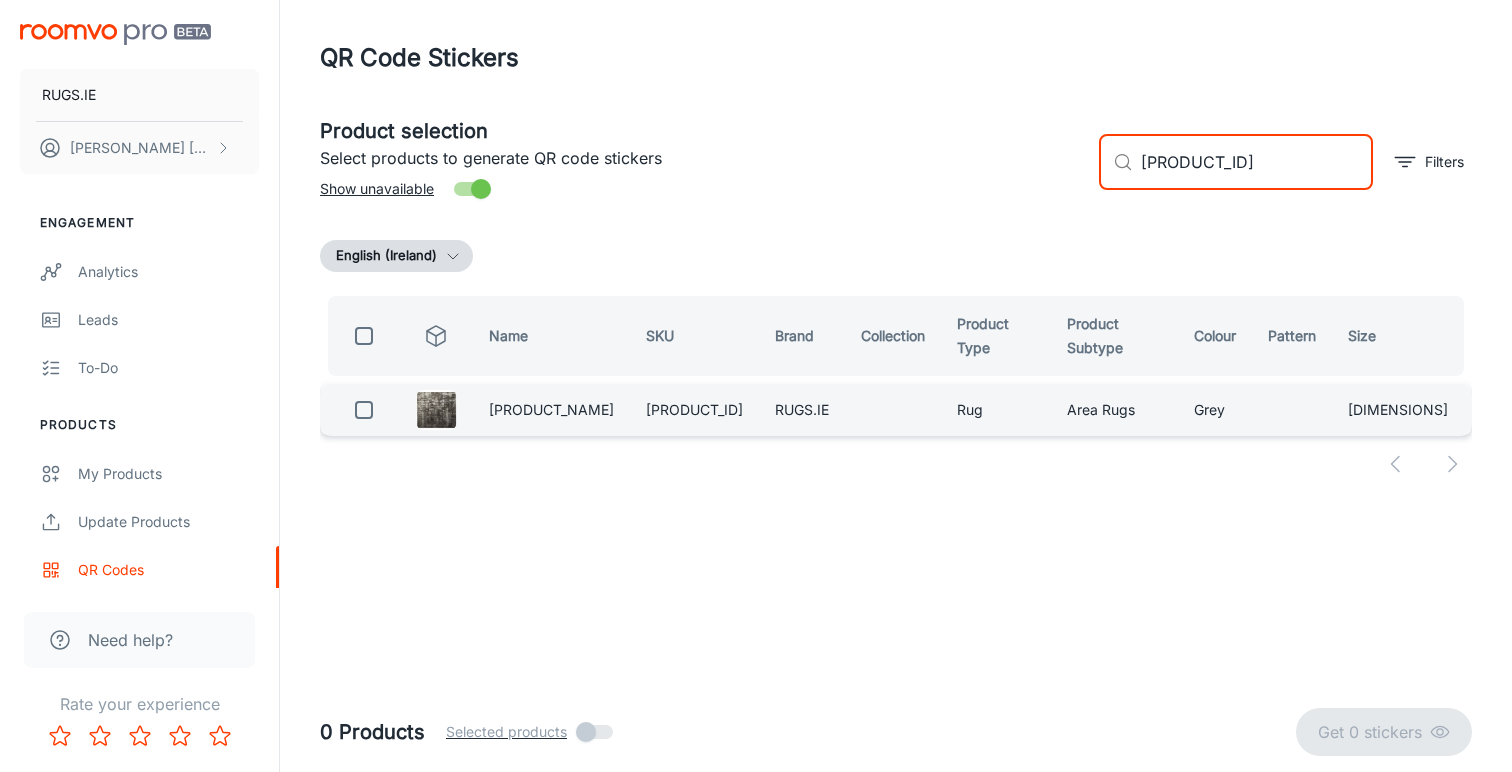 type on "[PRODUCT_ID]" 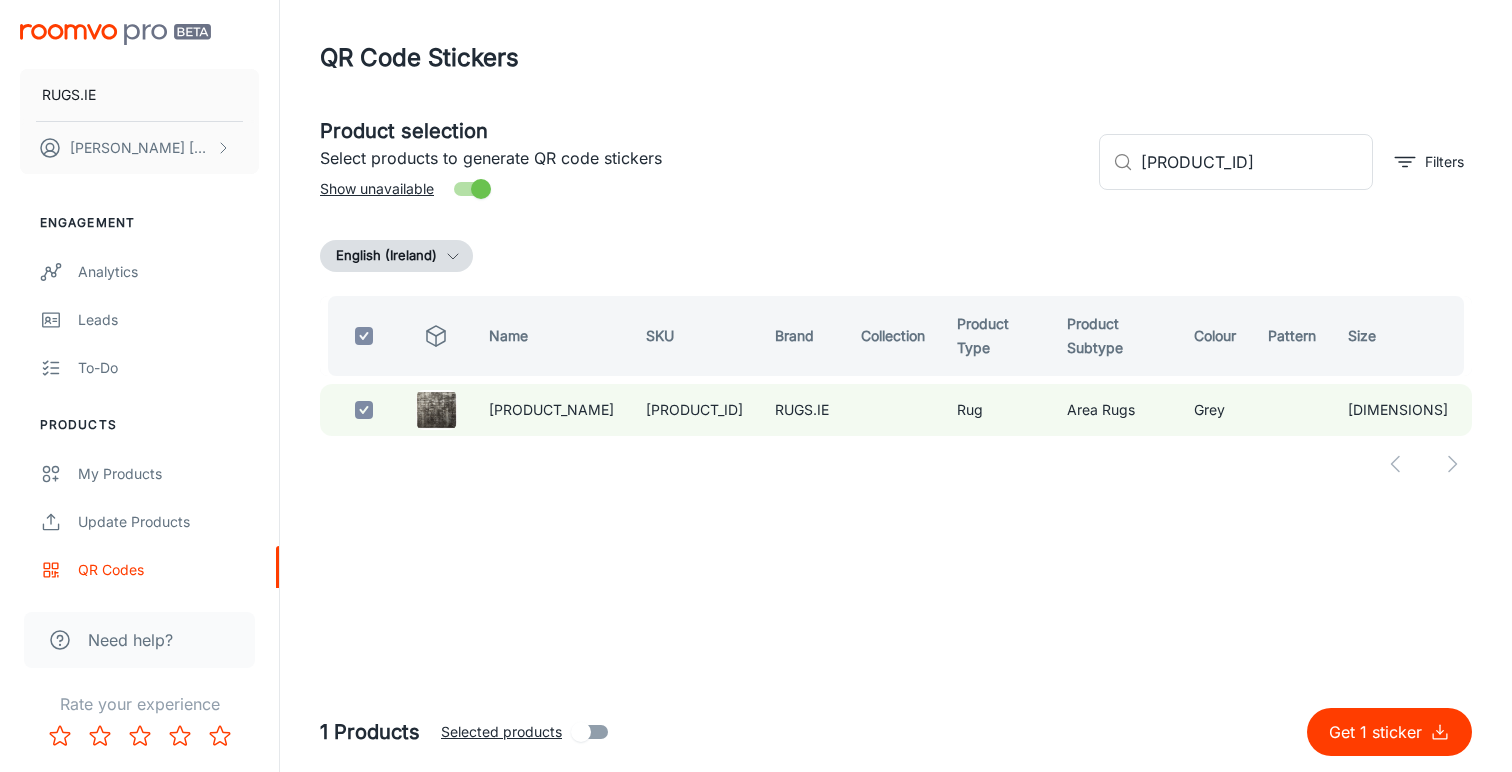 click on "Get 1 sticker" at bounding box center (1379, 732) 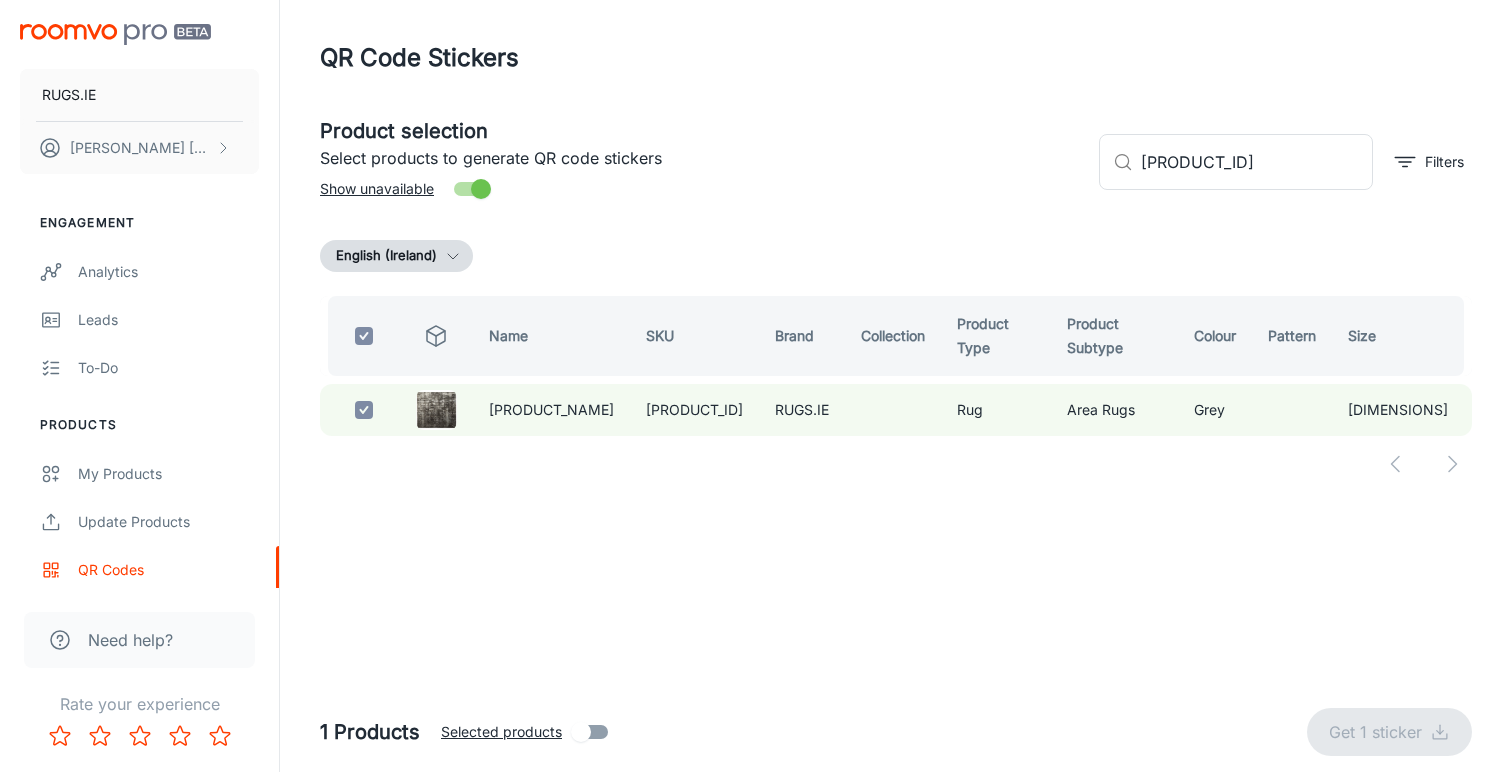 checkbox on "false" 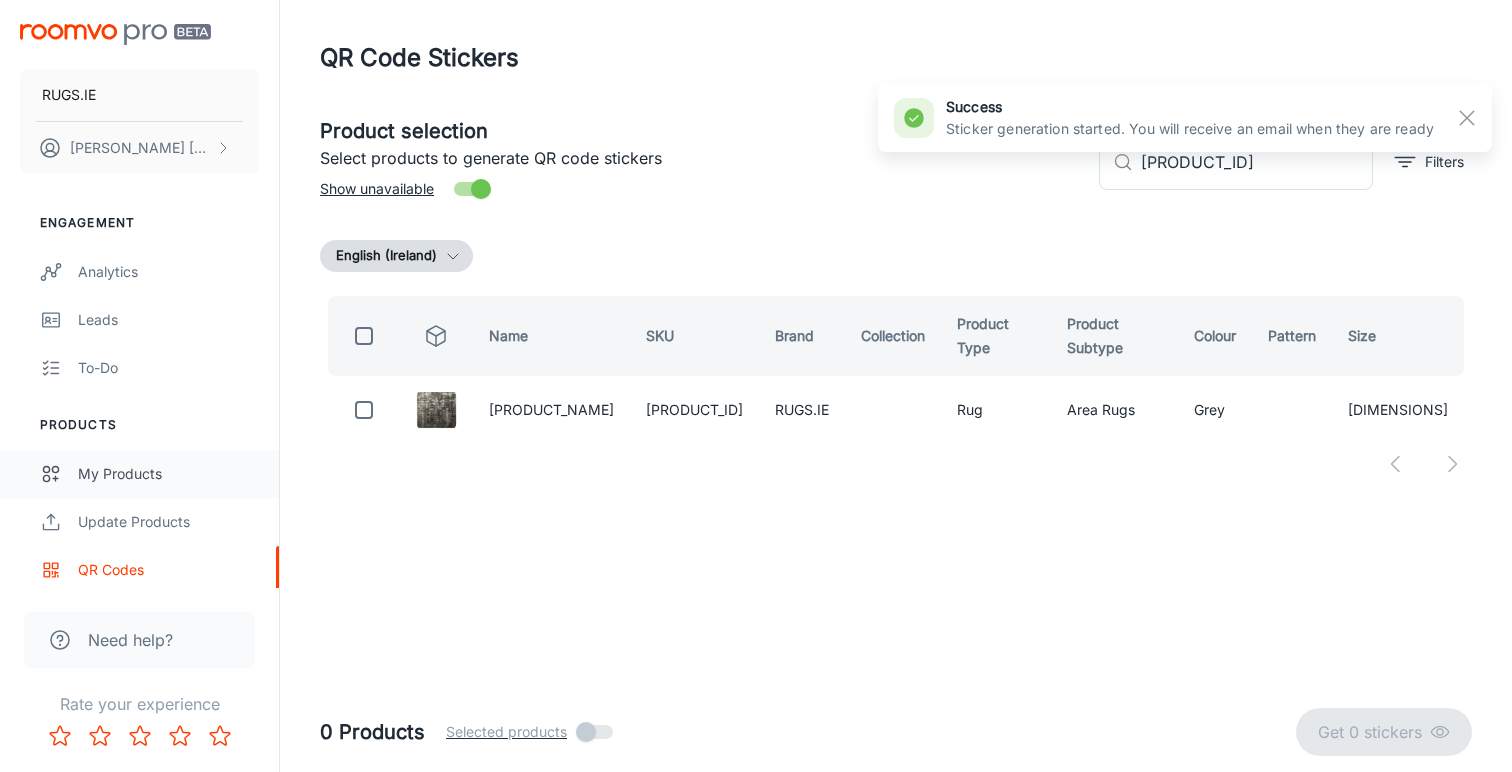 click on "My Products" at bounding box center (168, 474) 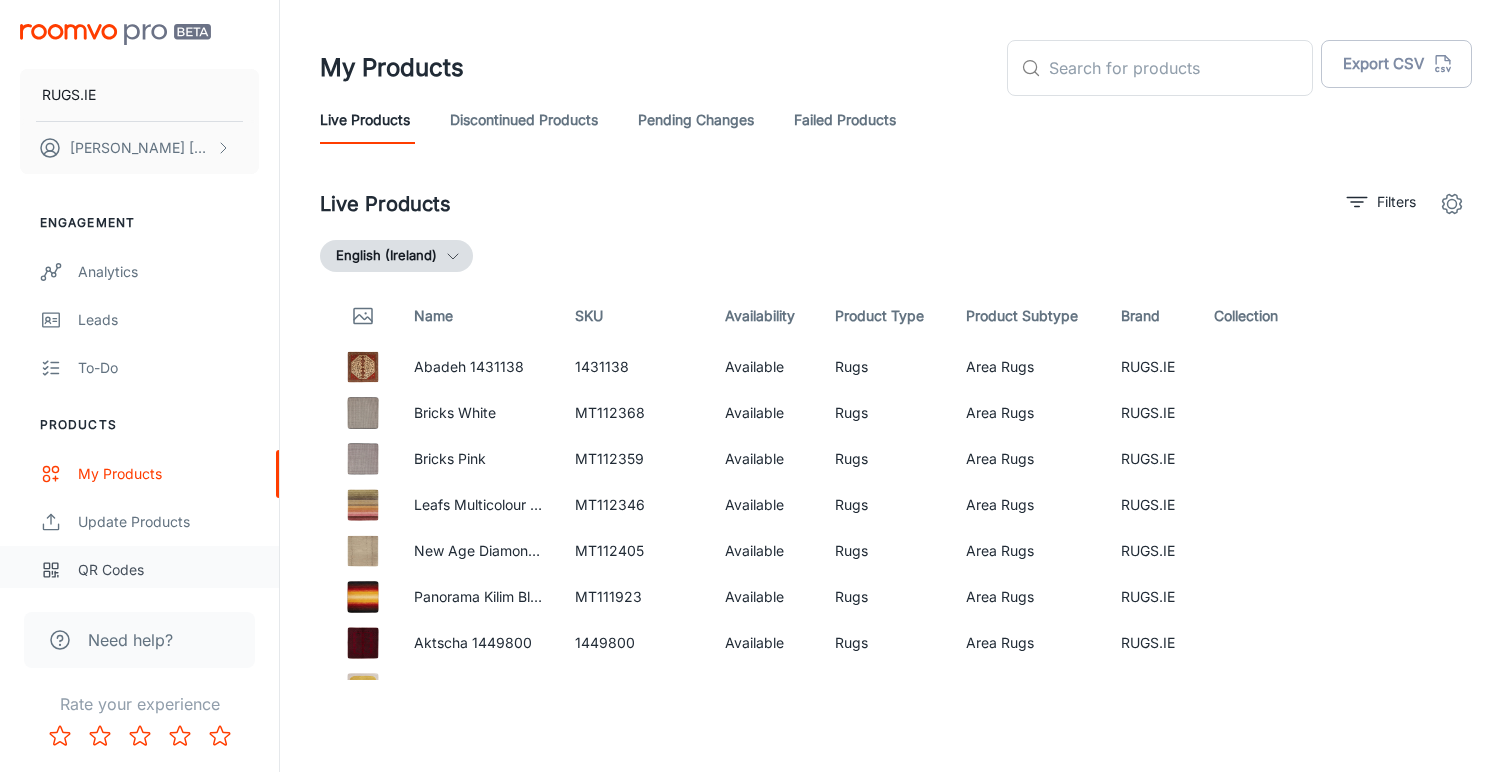 click on "QR Codes" at bounding box center (168, 570) 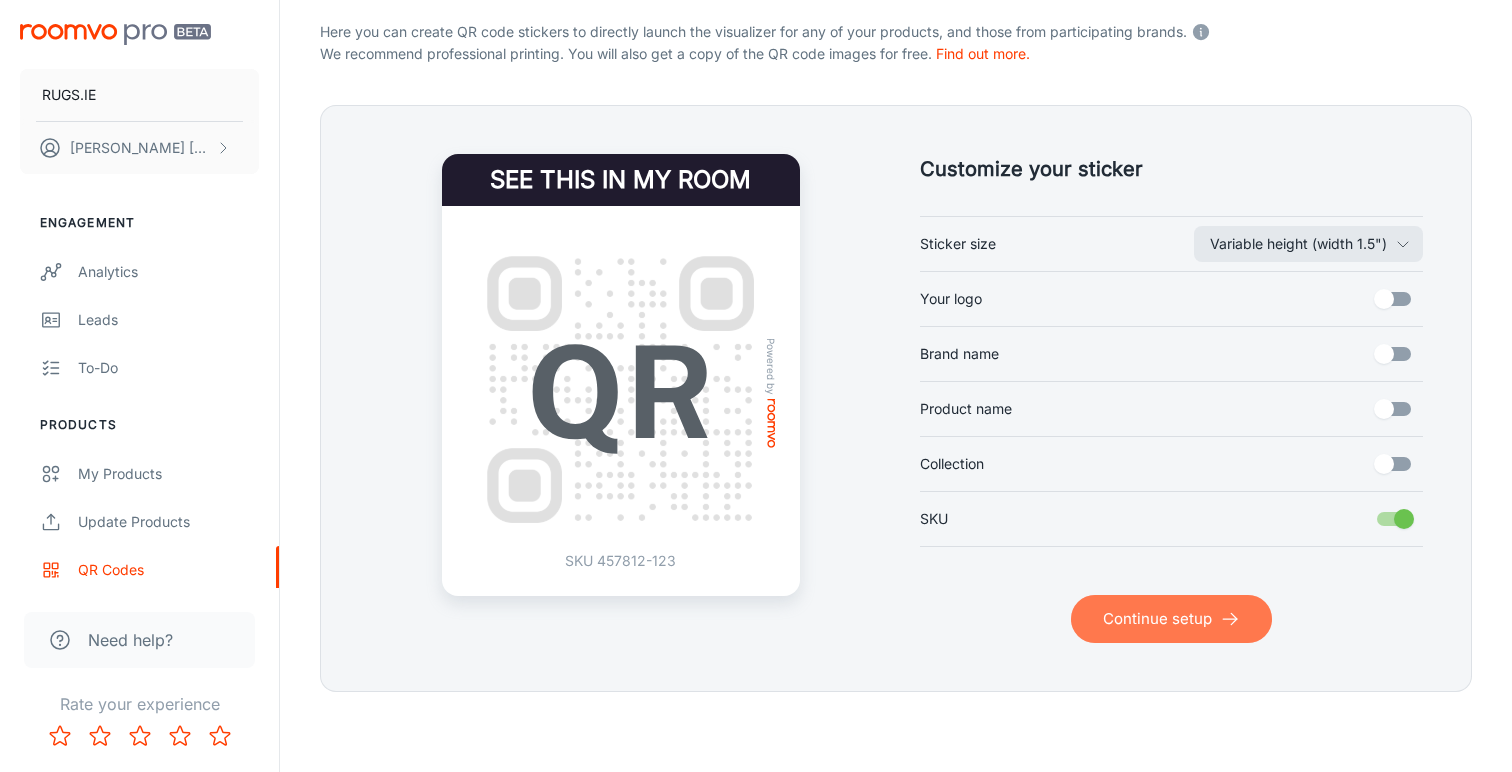 click on "Continue setup" at bounding box center [1171, 619] 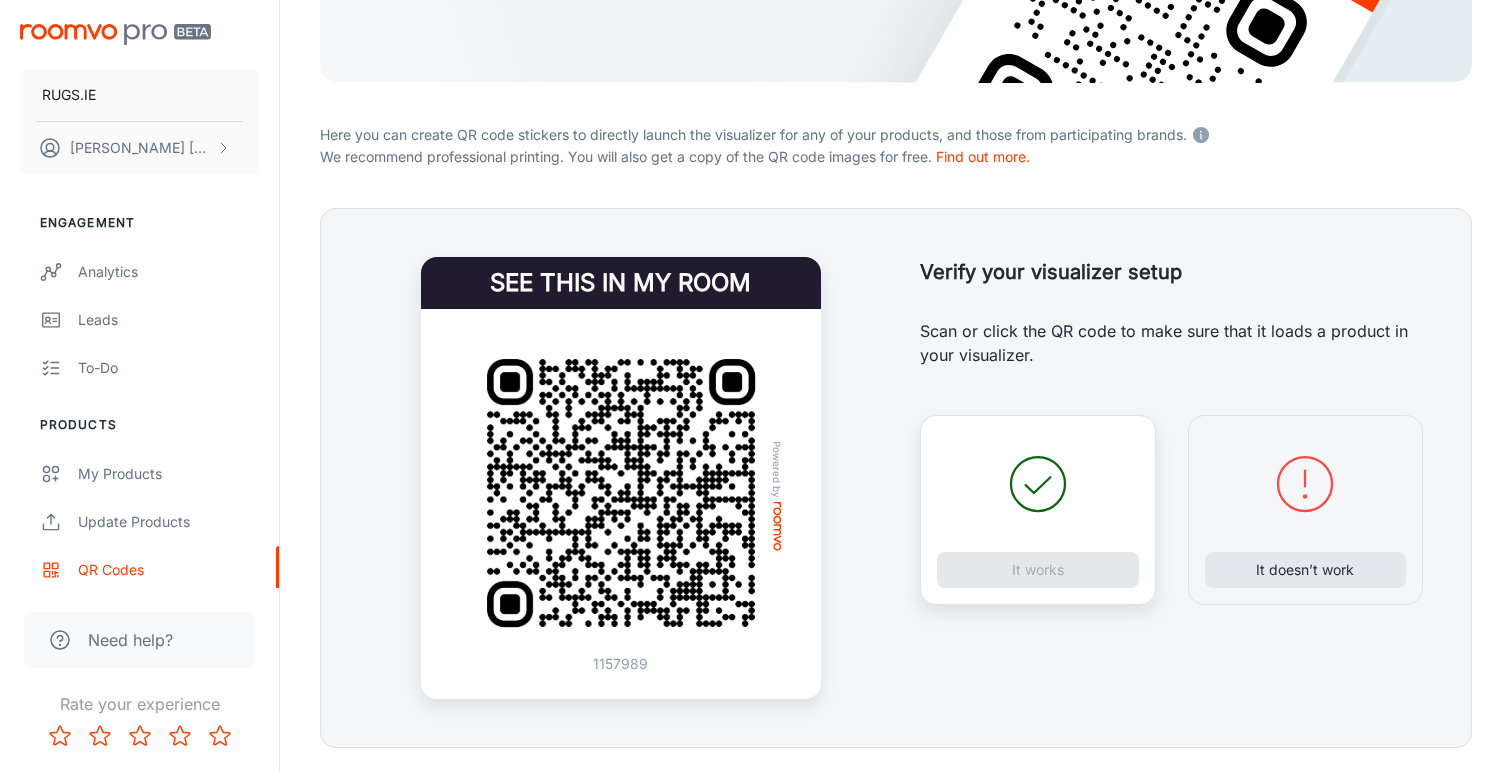 scroll, scrollTop: 332, scrollLeft: 0, axis: vertical 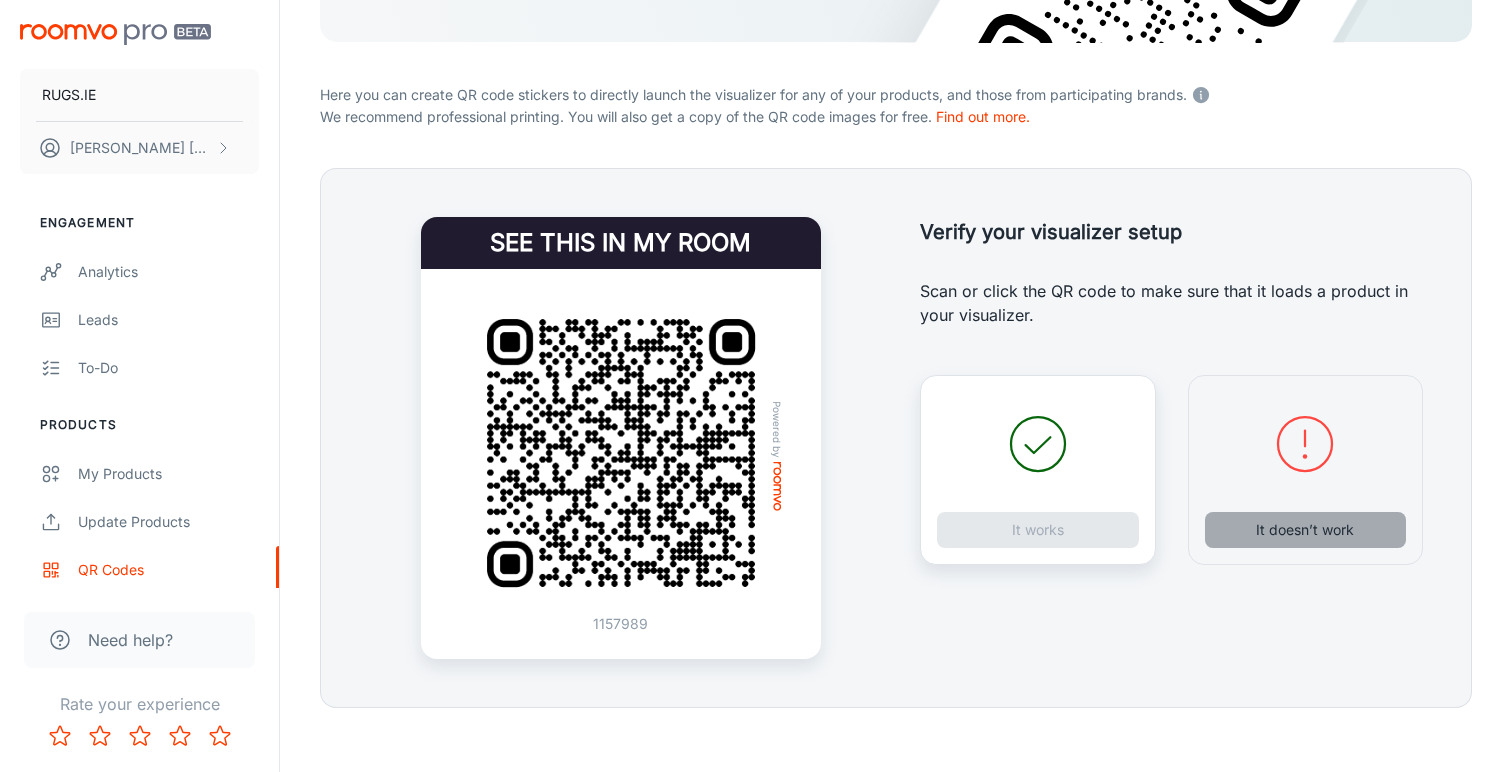click on "It doesn’t work" at bounding box center [1306, 530] 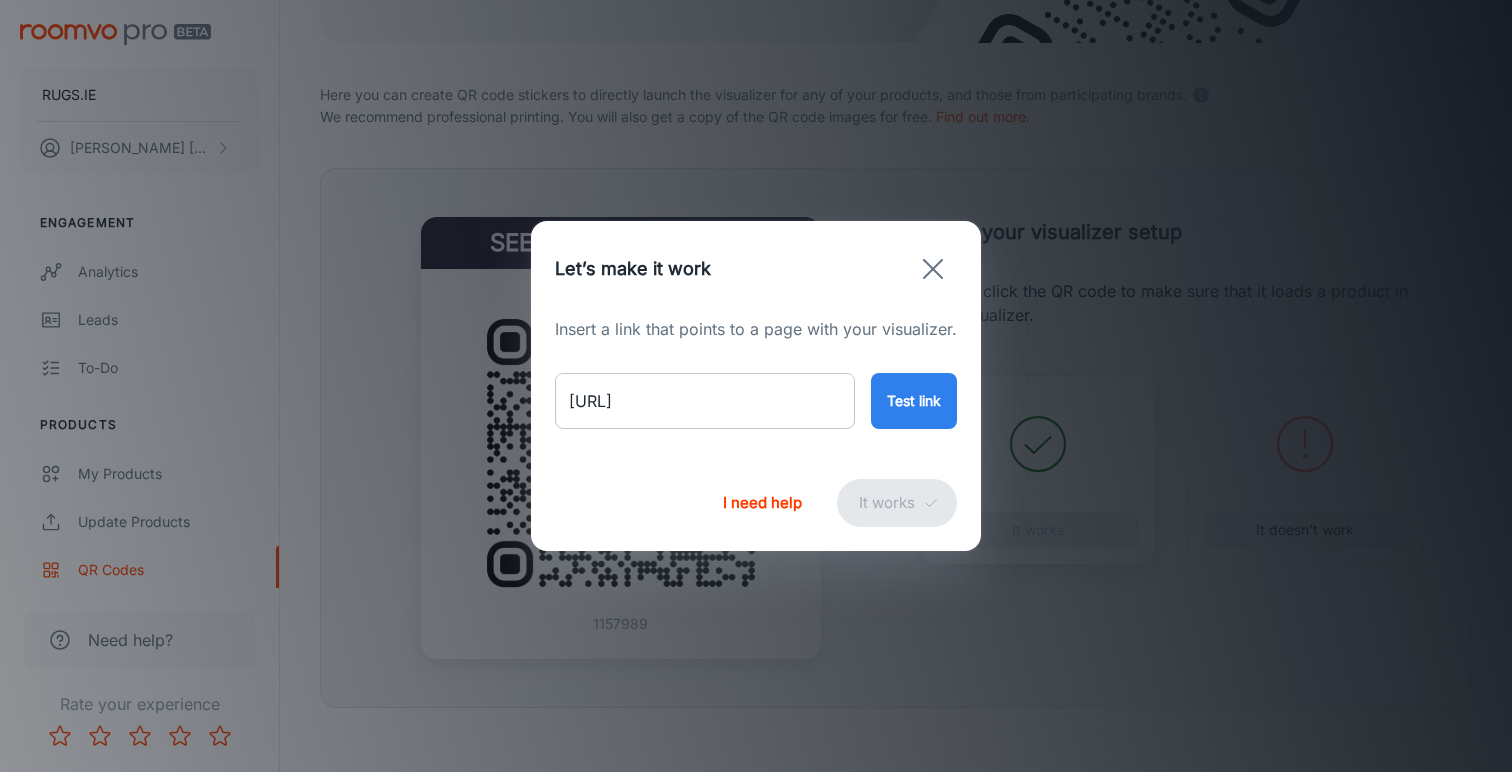 click on "[URL]" at bounding box center [705, 401] 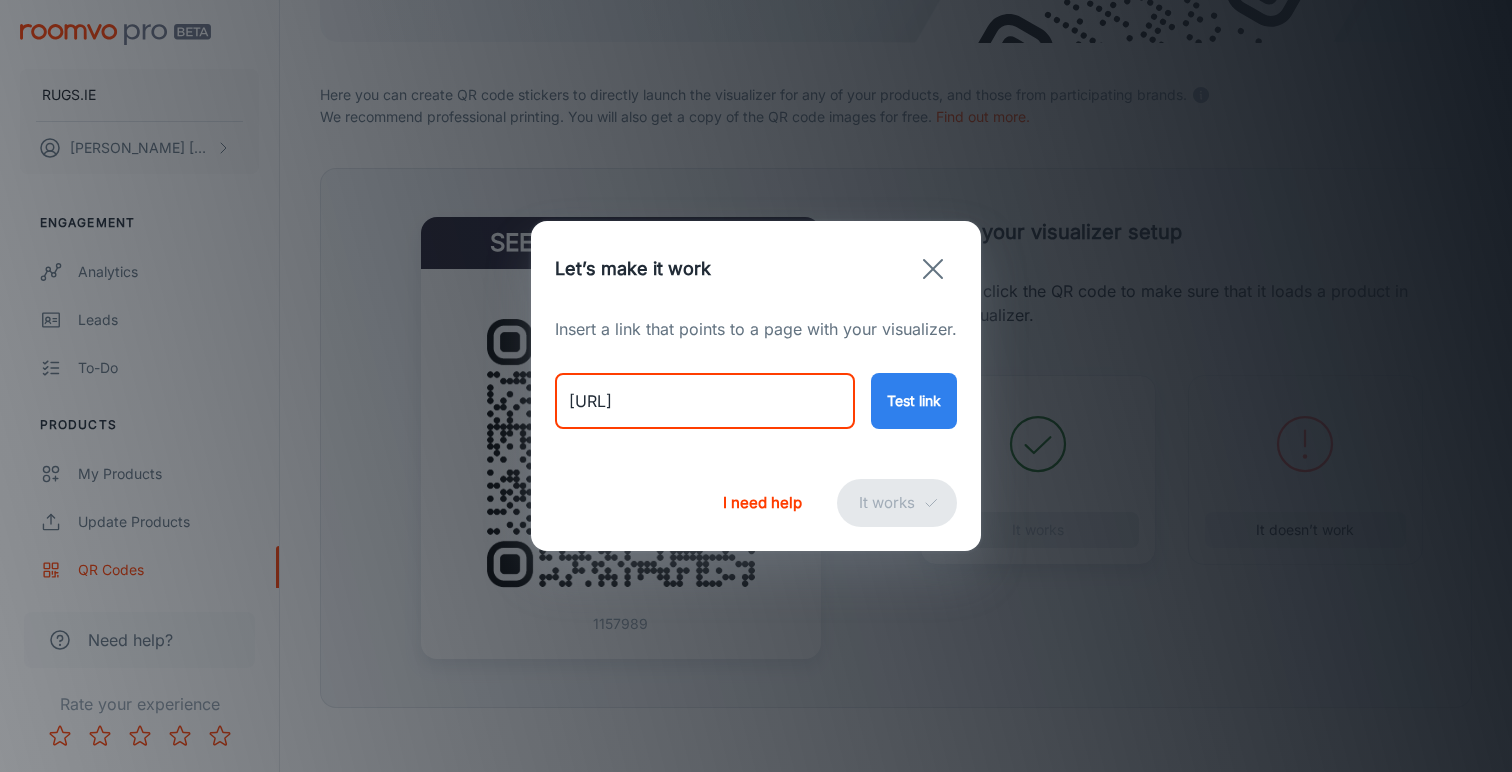 click on "[URL]" at bounding box center [705, 401] 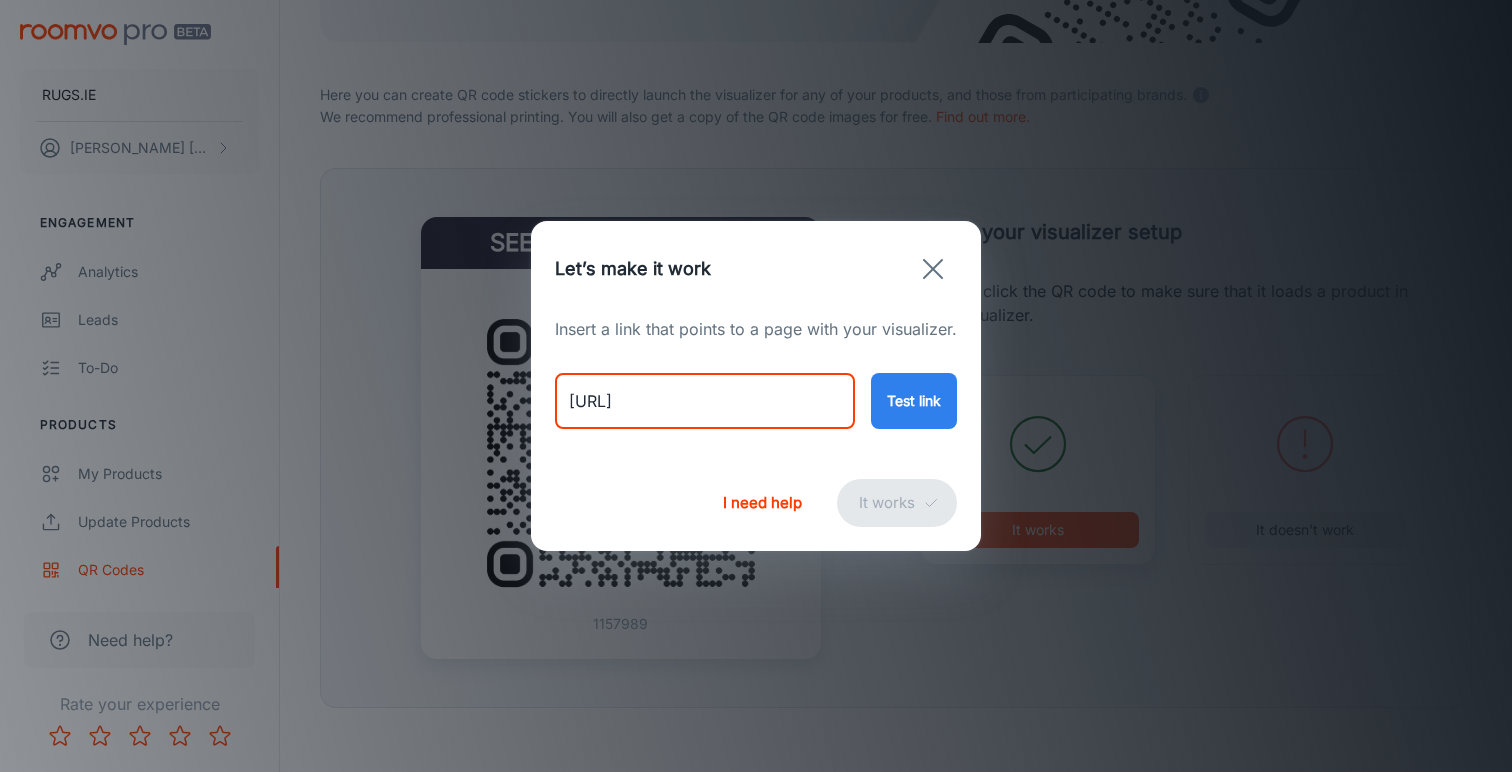 type on "[URL]" 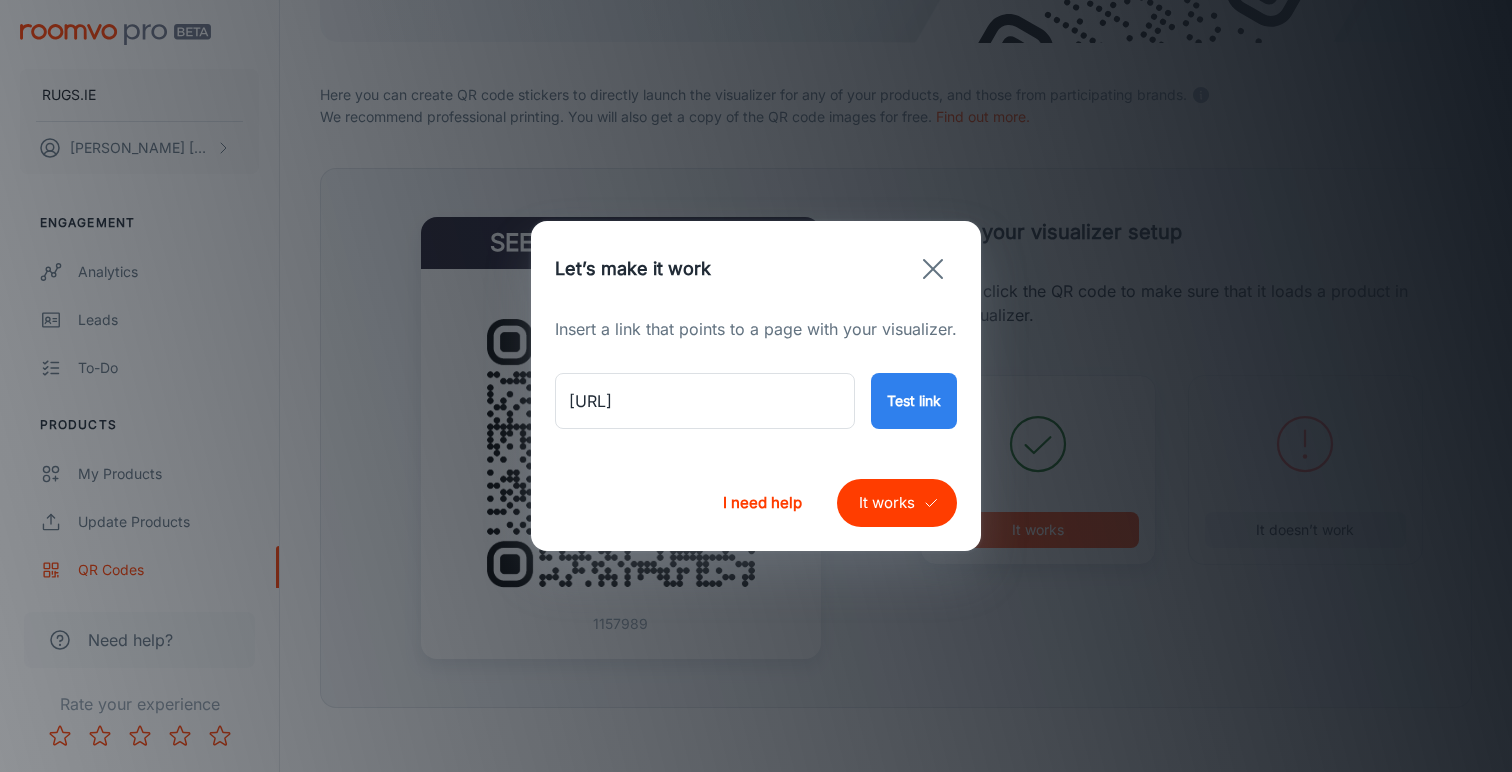click on "It works" at bounding box center [897, 503] 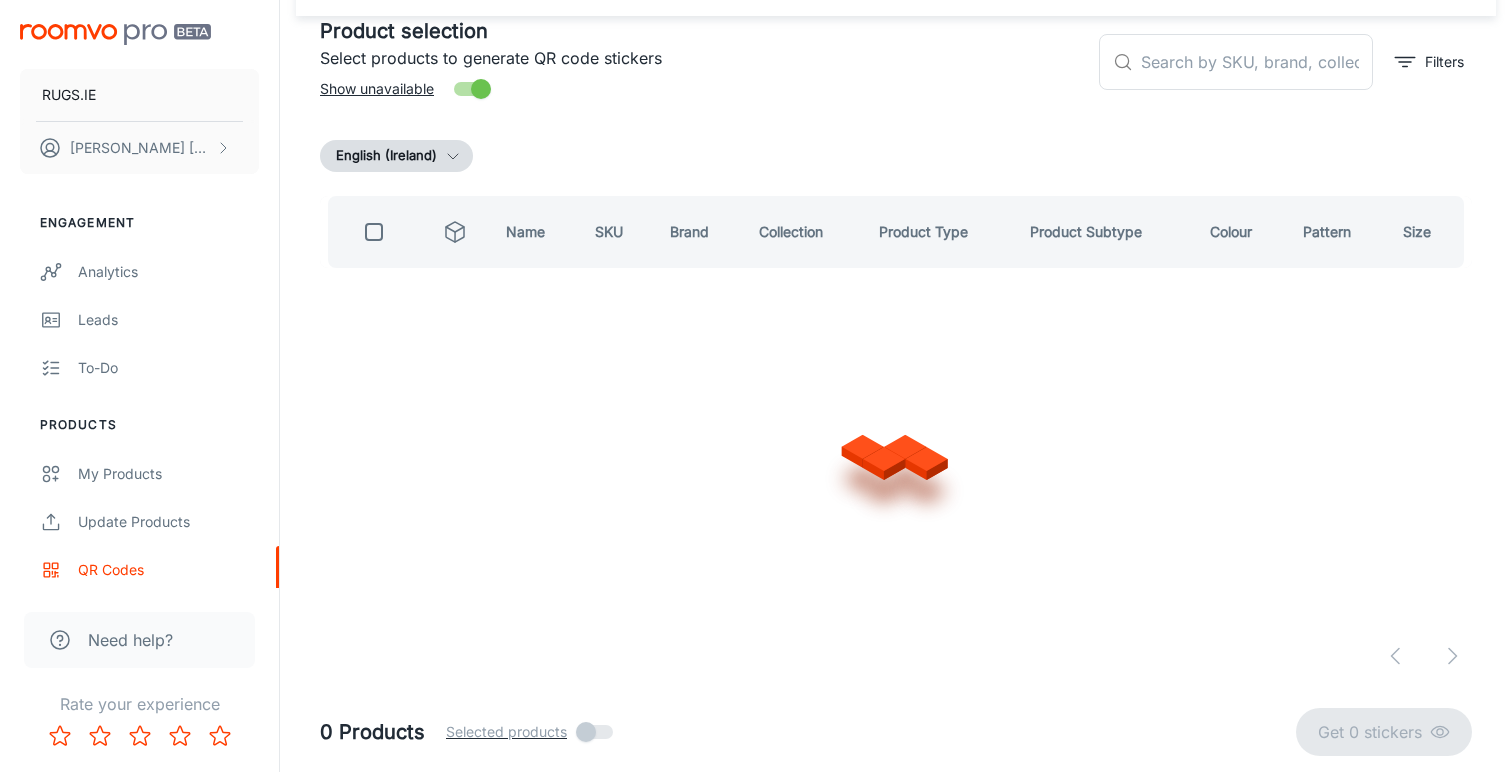 scroll, scrollTop: 99, scrollLeft: 0, axis: vertical 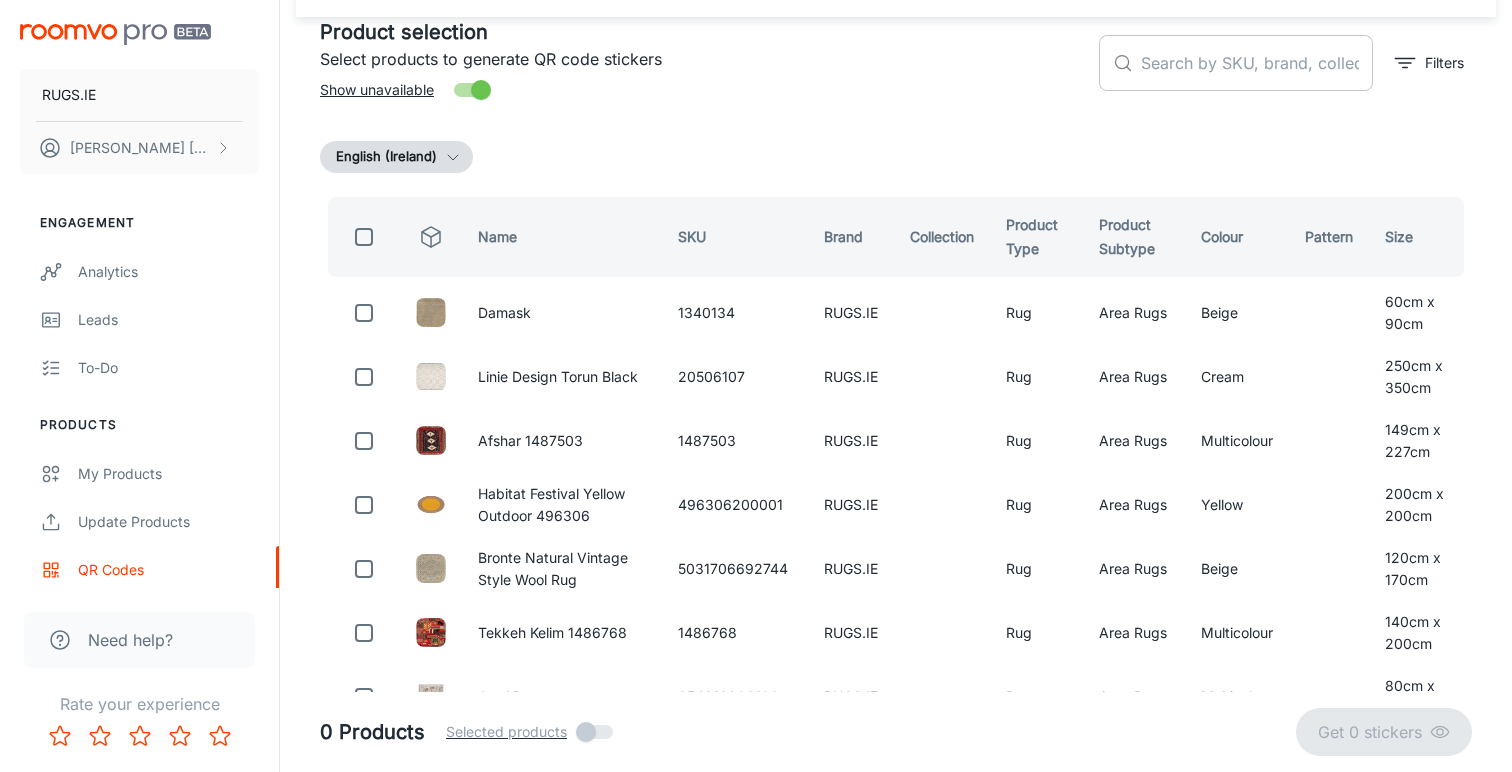 click at bounding box center [1257, 63] 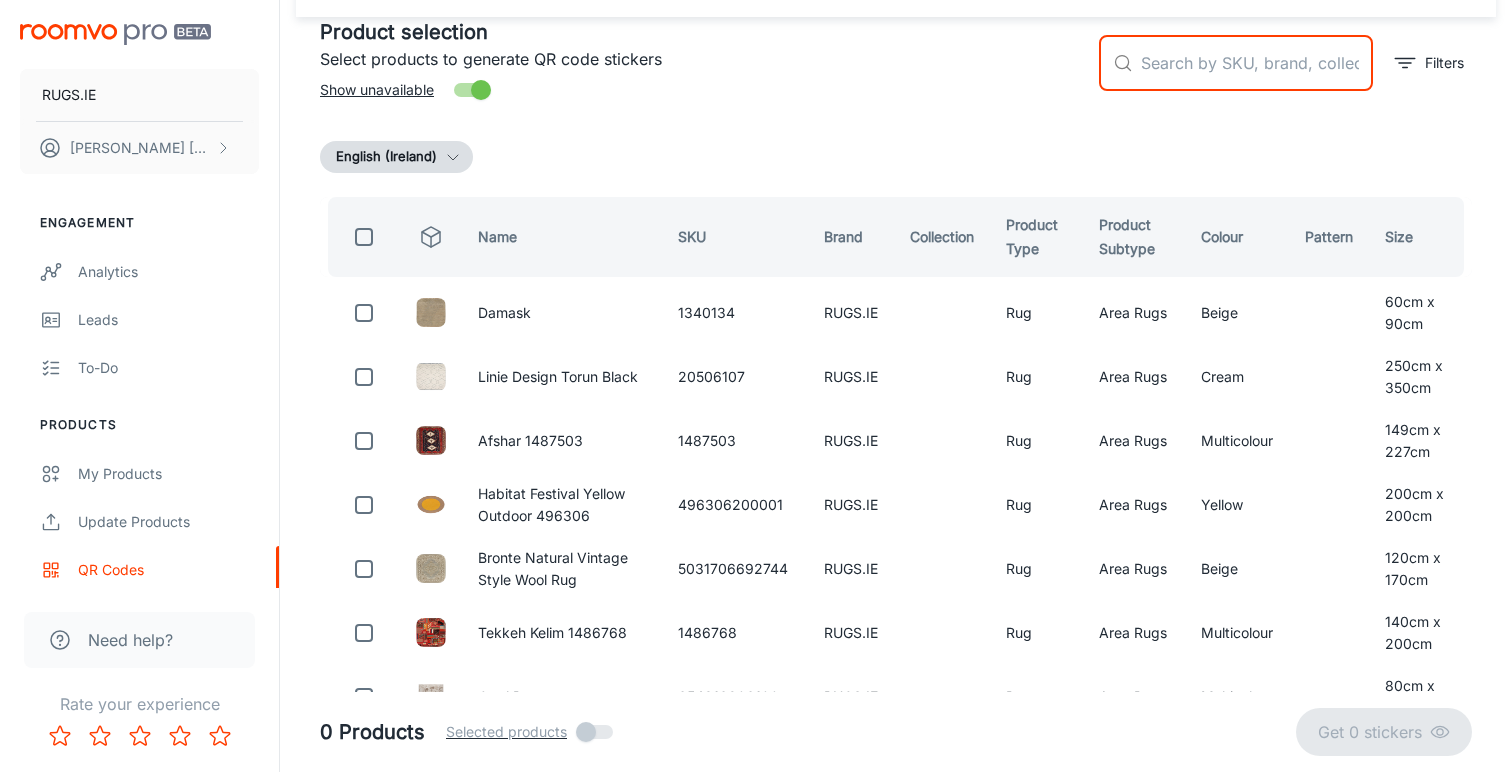 paste on "[PRODUCT_ID]" 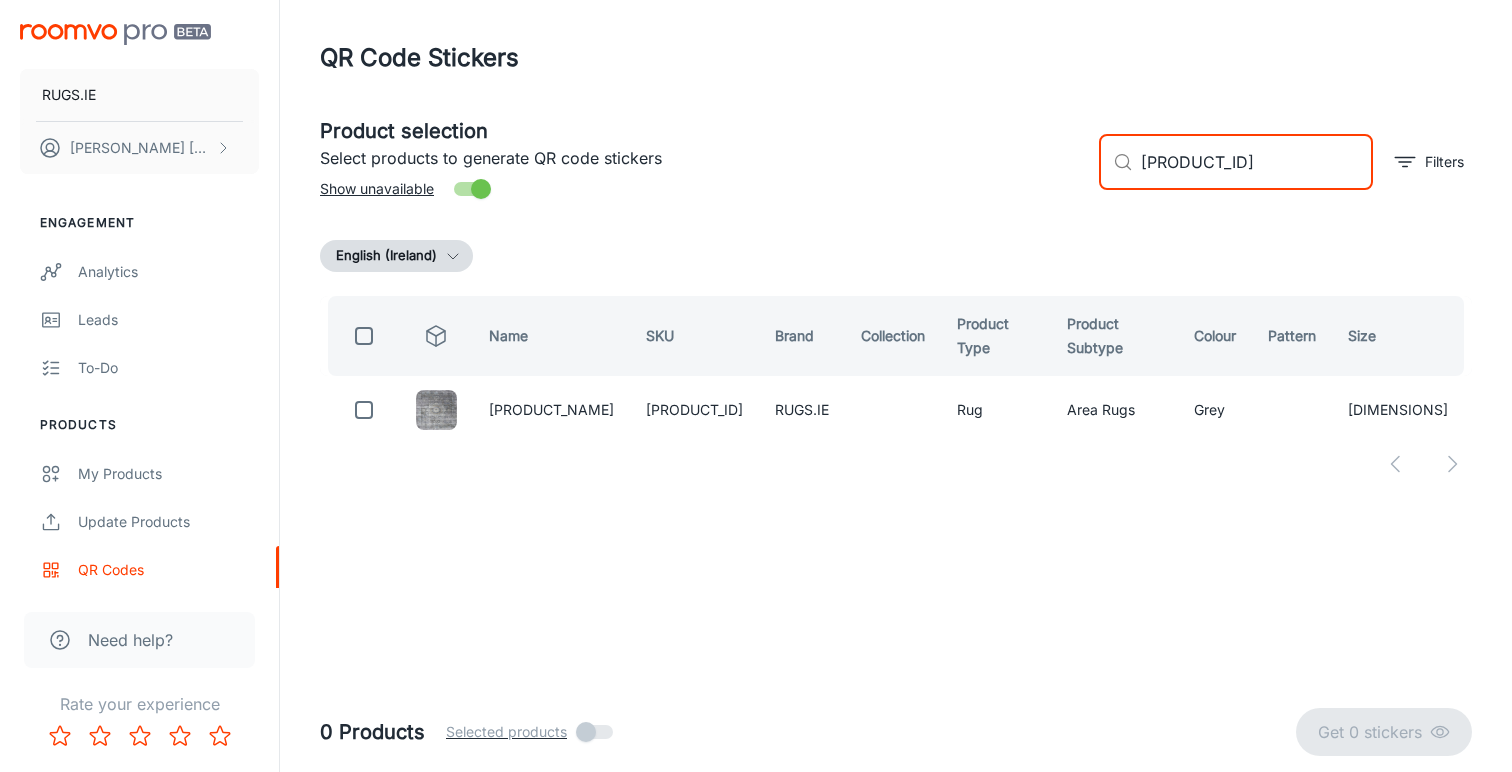 scroll, scrollTop: 0, scrollLeft: 0, axis: both 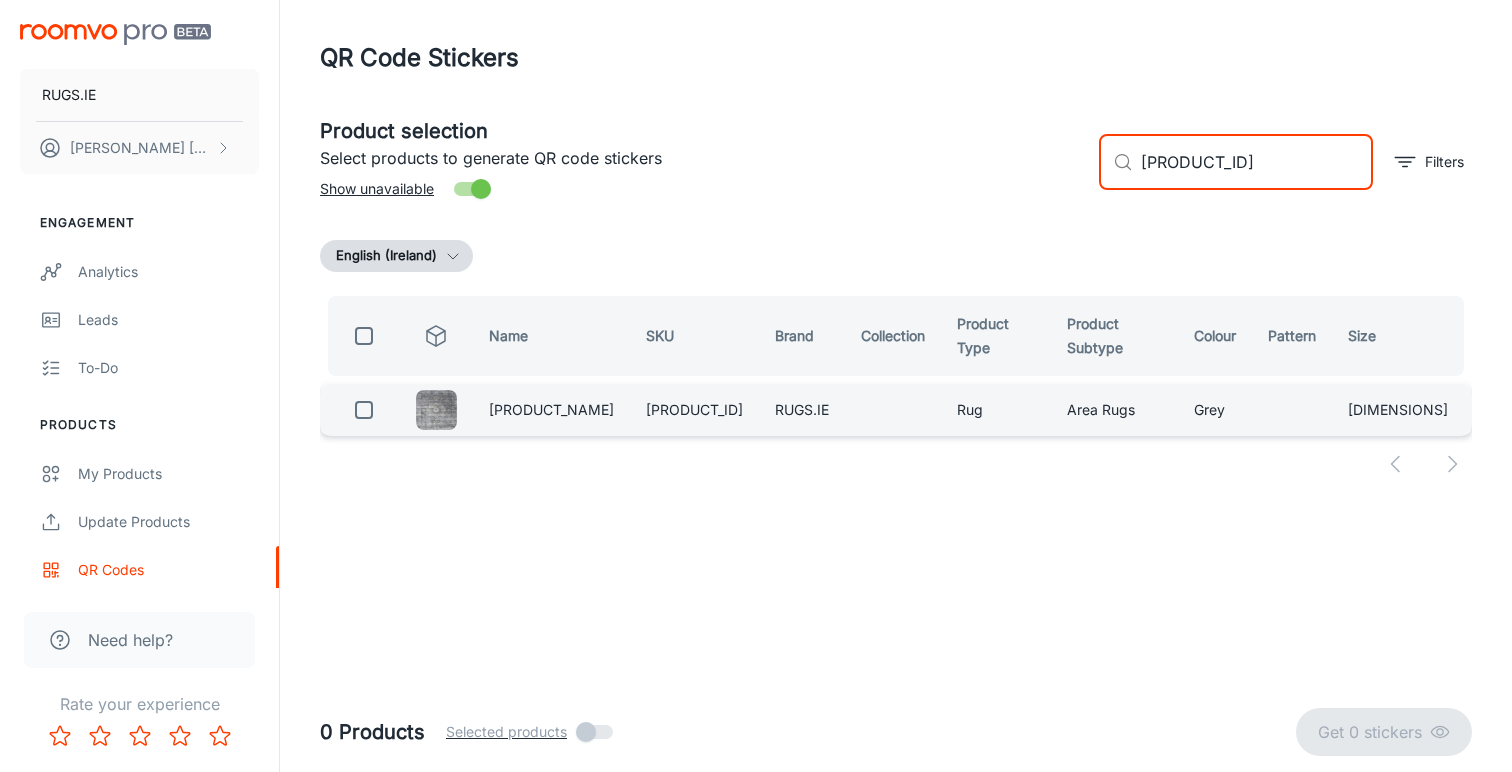 type on "[PRODUCT_ID]" 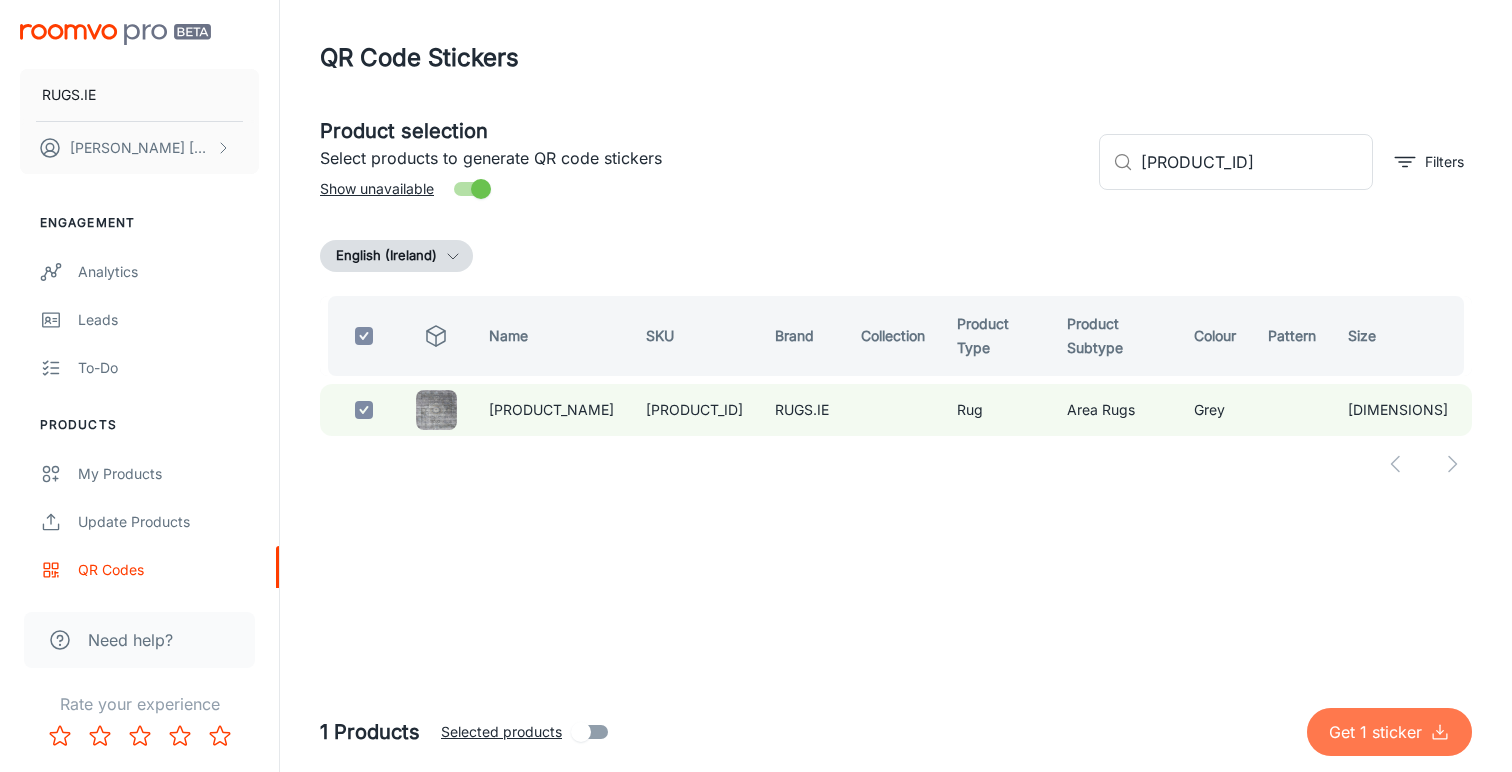 click on "Get 1 sticker" at bounding box center [1379, 732] 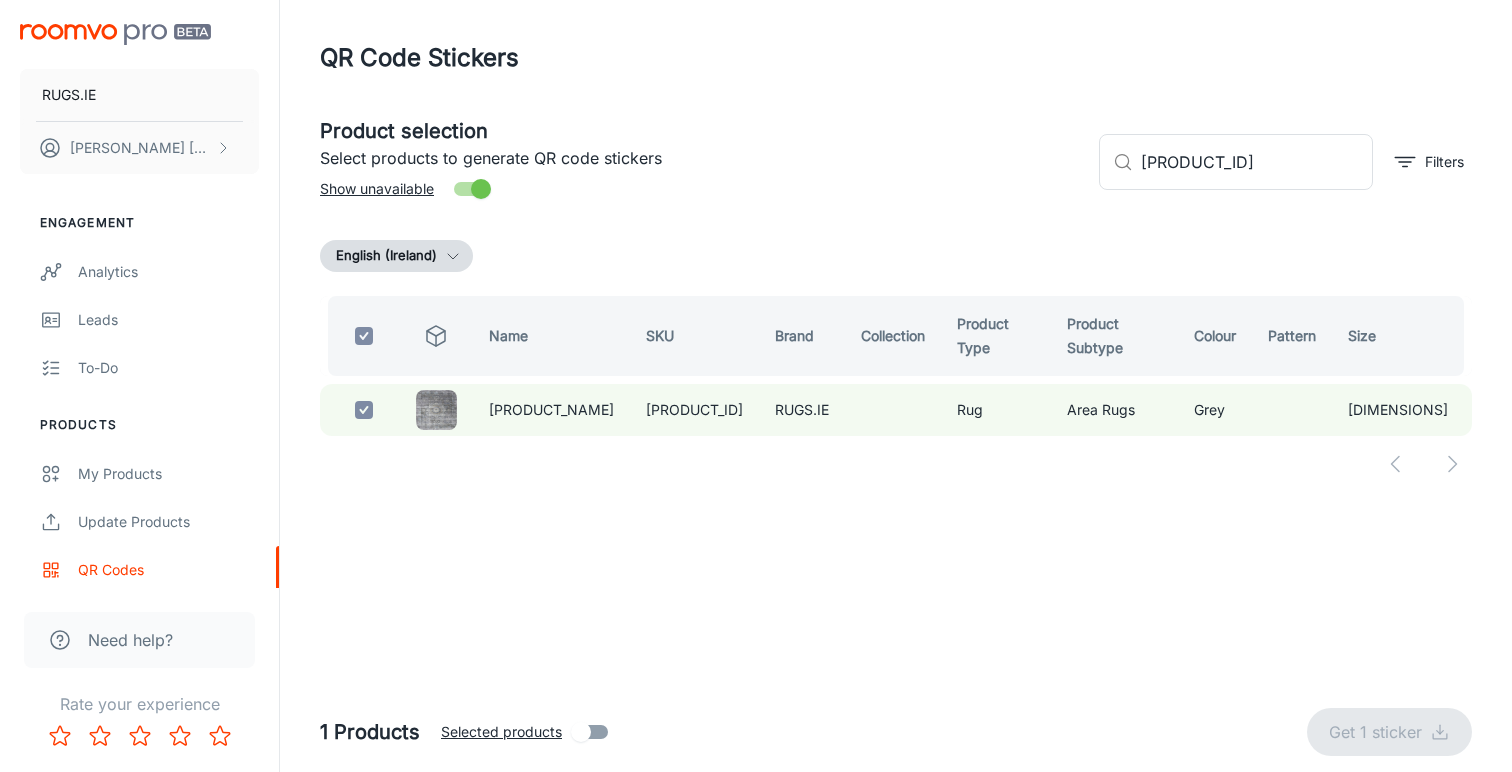 checkbox on "false" 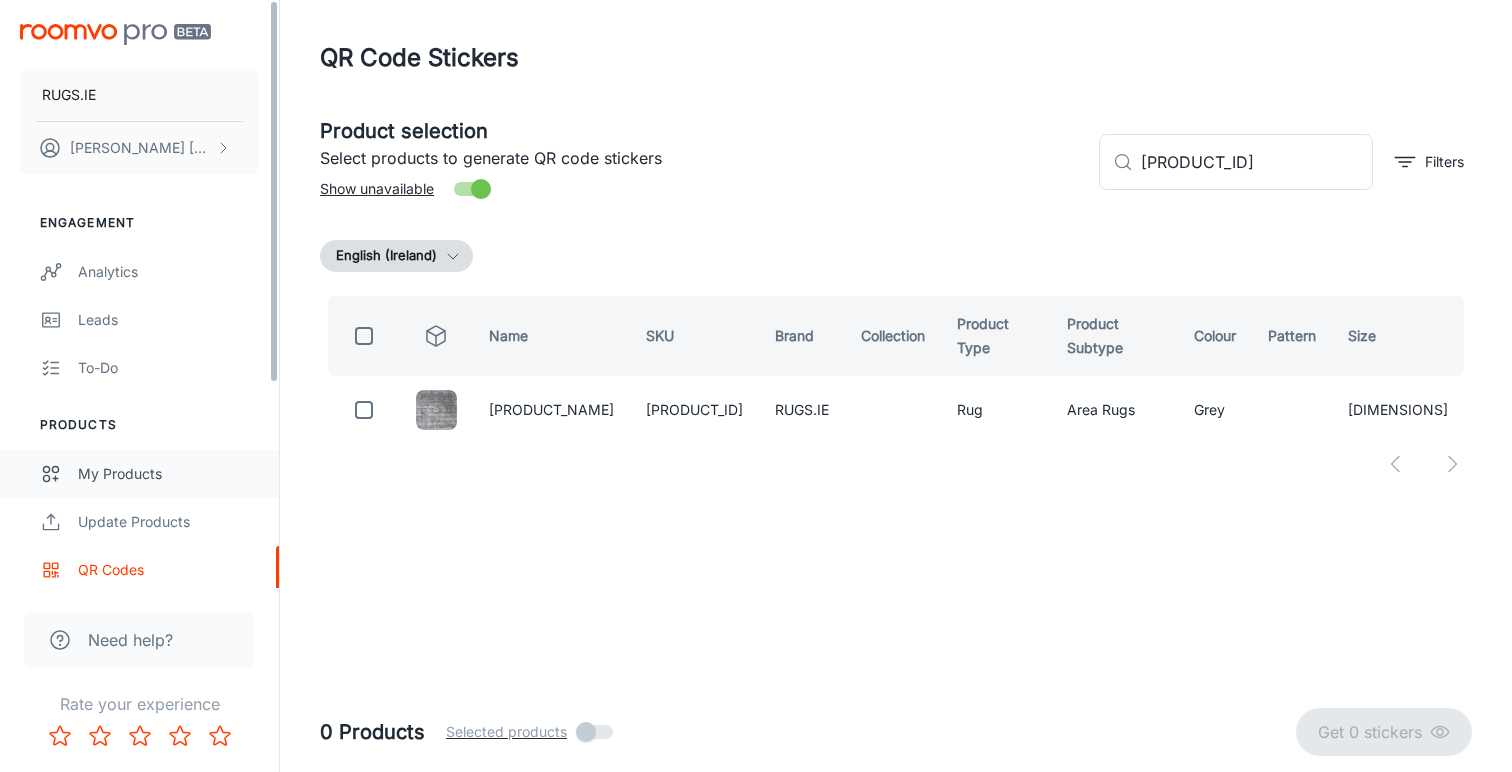 click on "My Products" at bounding box center [168, 474] 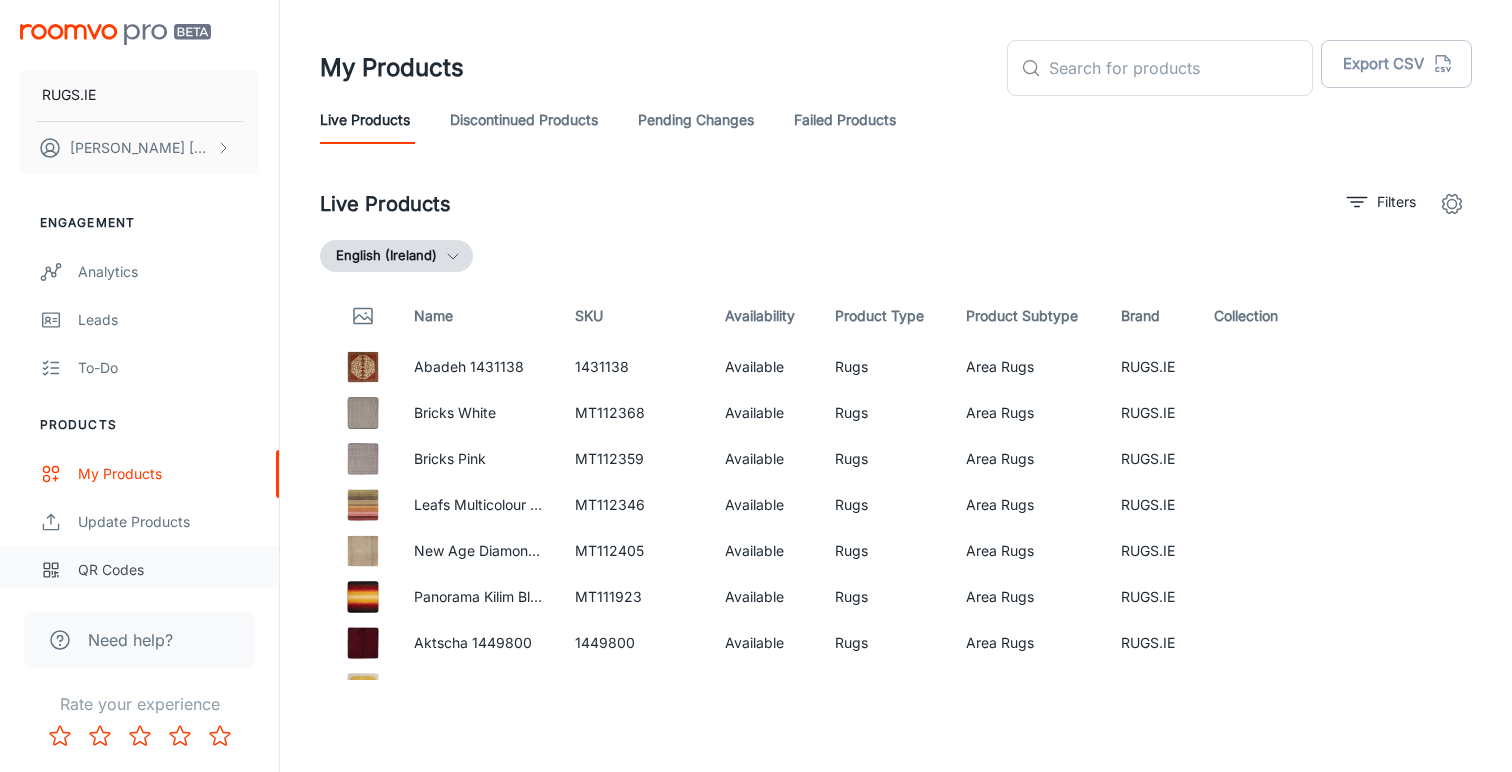 click on "QR Codes" at bounding box center (168, 570) 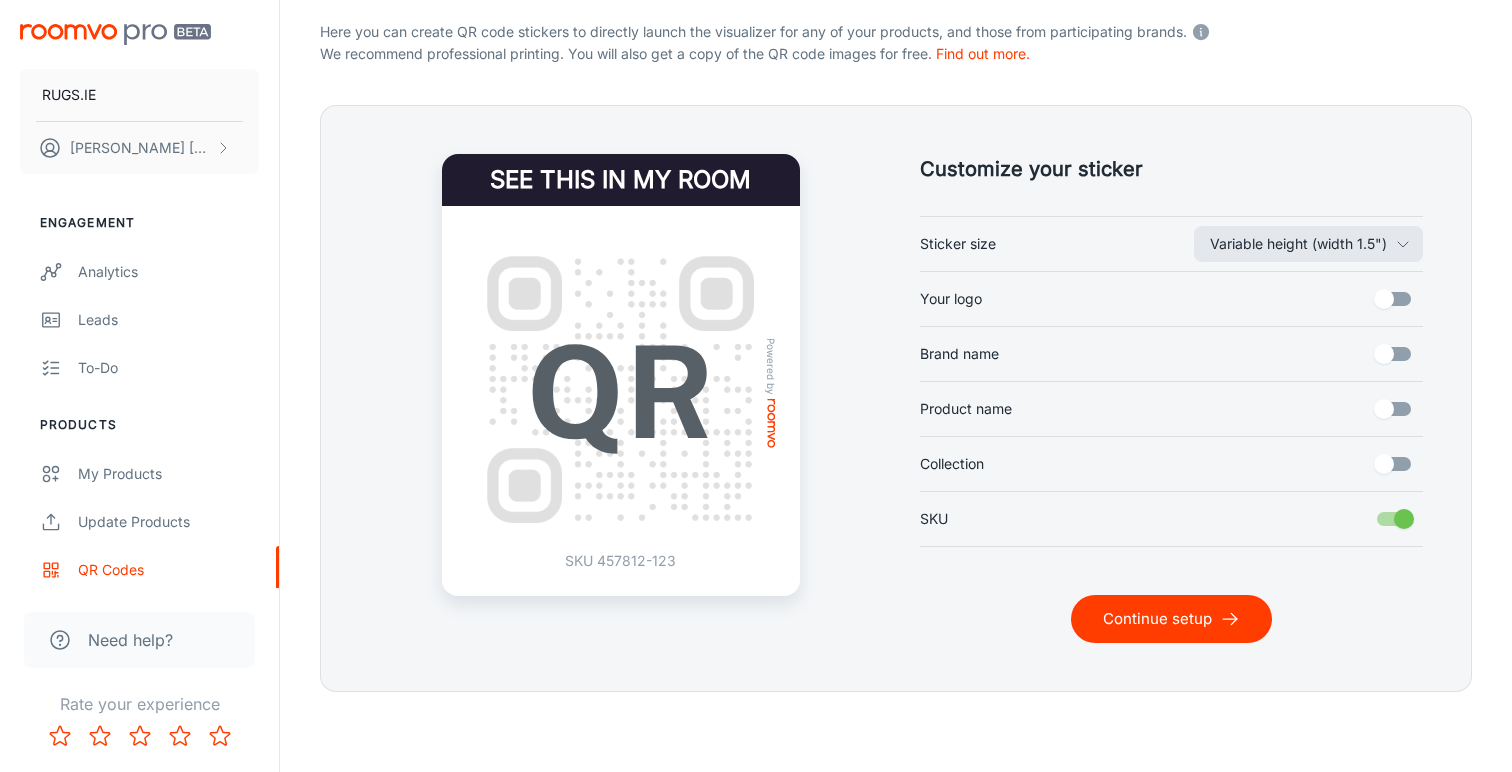 click on "Continue setup" at bounding box center (1171, 619) 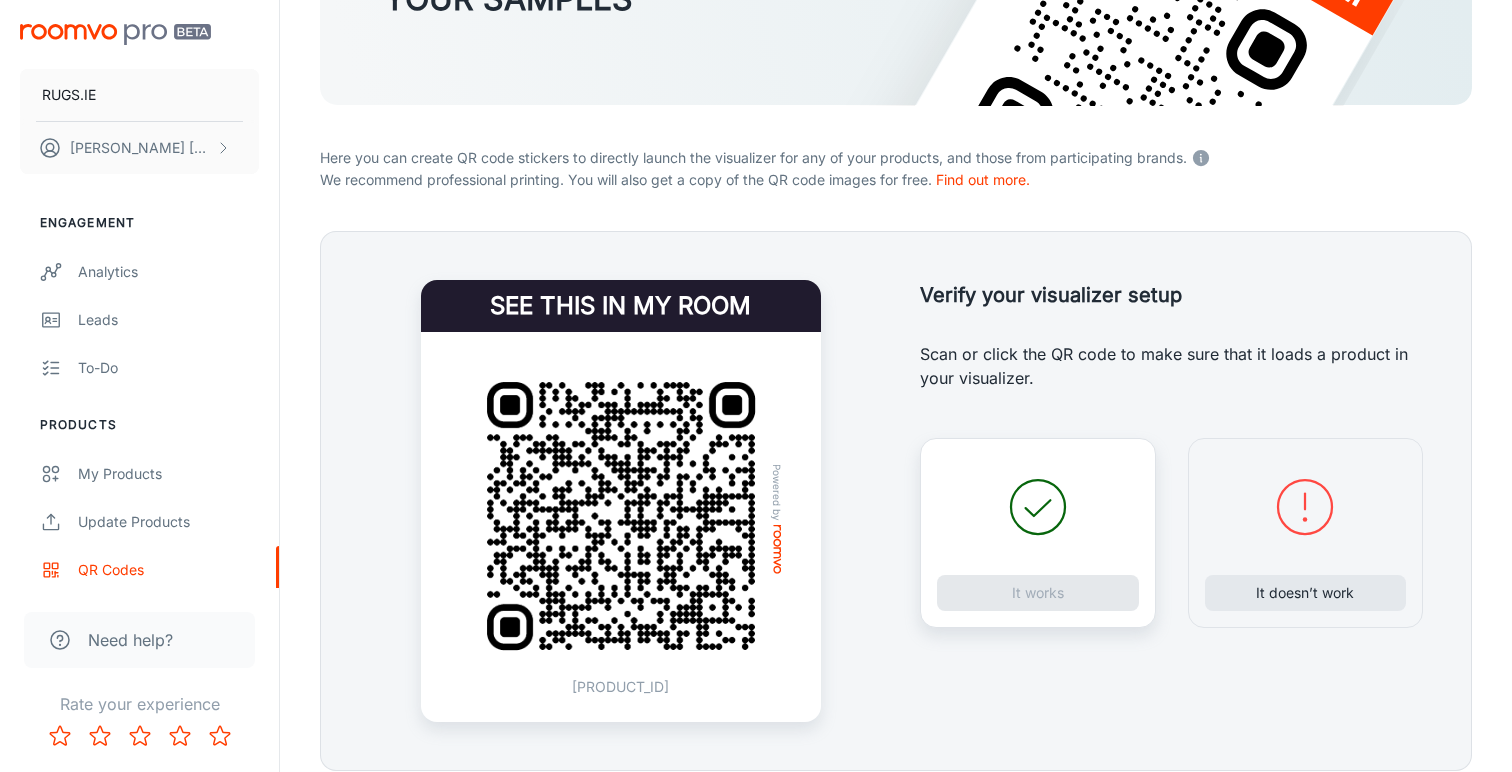 scroll, scrollTop: 336, scrollLeft: 0, axis: vertical 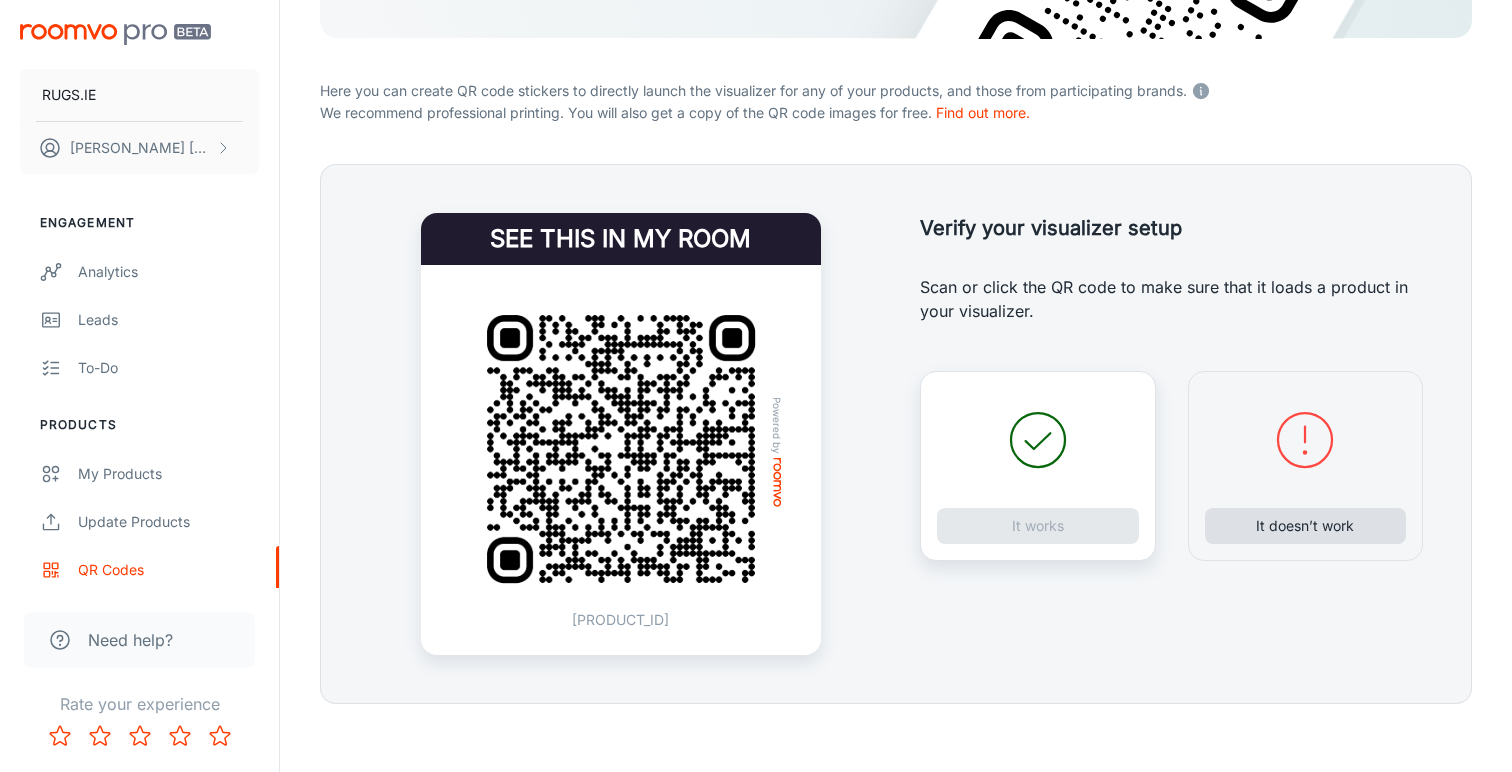 click on "It doesn’t work" at bounding box center (1306, 526) 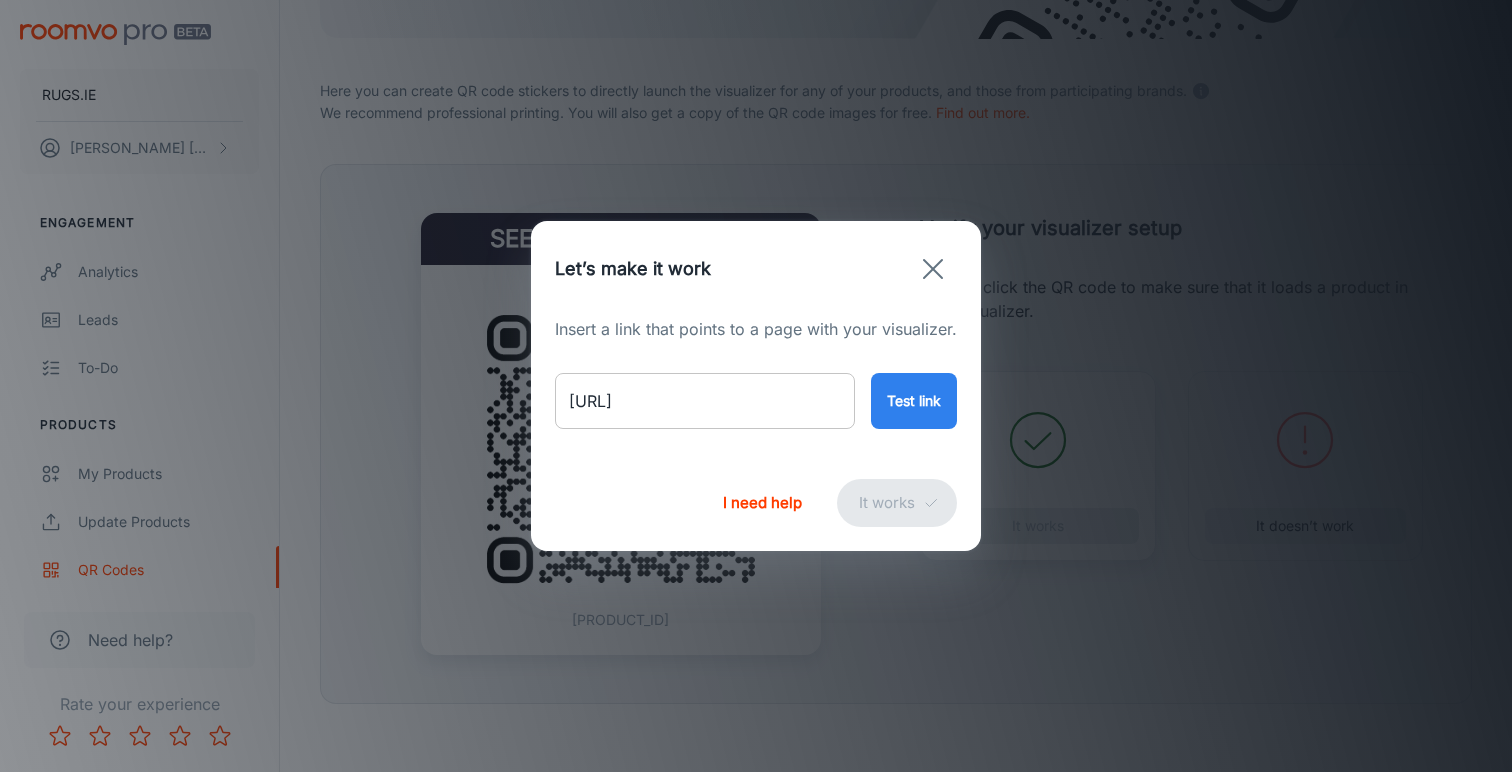 click on "[URL]" at bounding box center [705, 401] 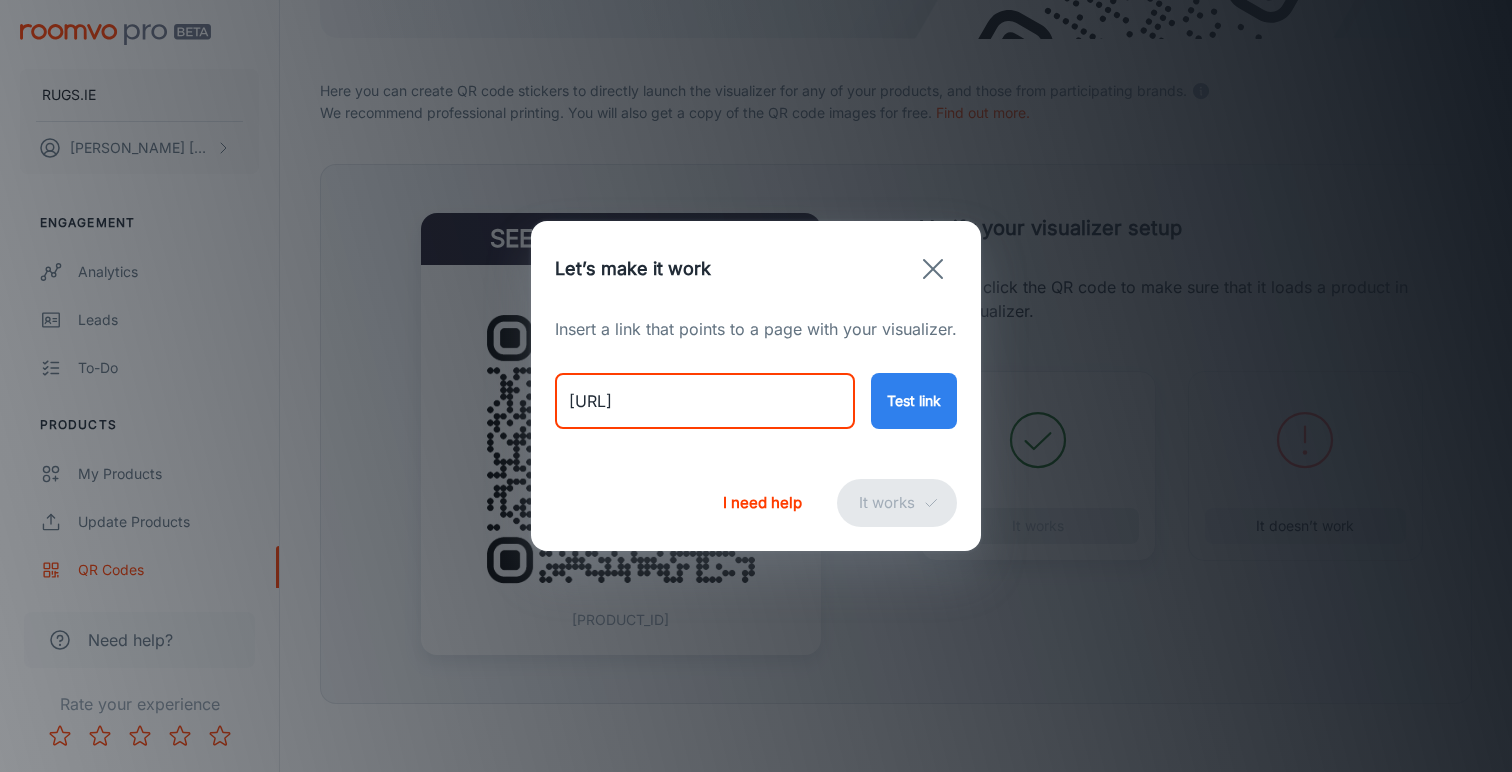 click on "[URL]" at bounding box center [705, 401] 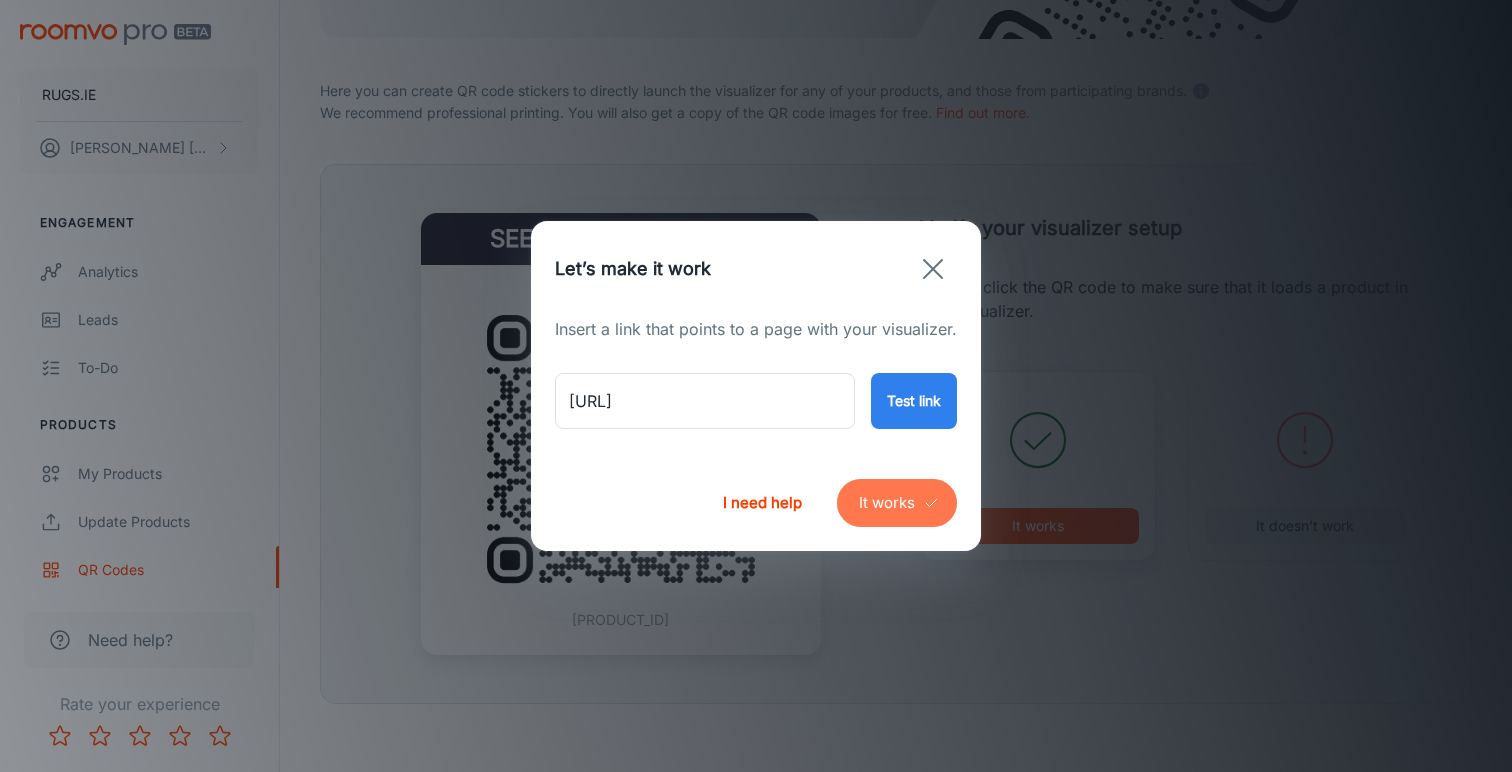 click on "It works" at bounding box center (897, 503) 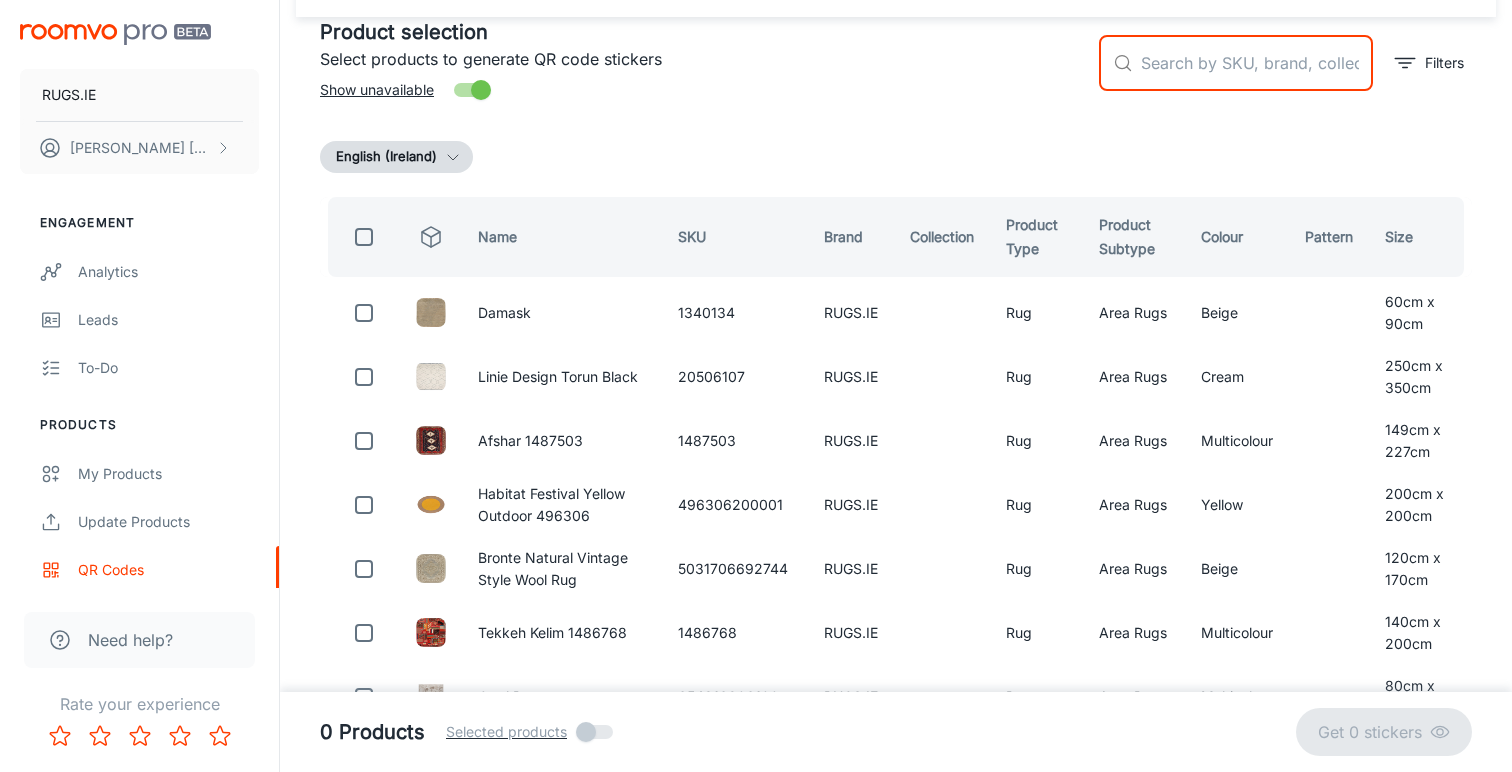 click at bounding box center (1257, 63) 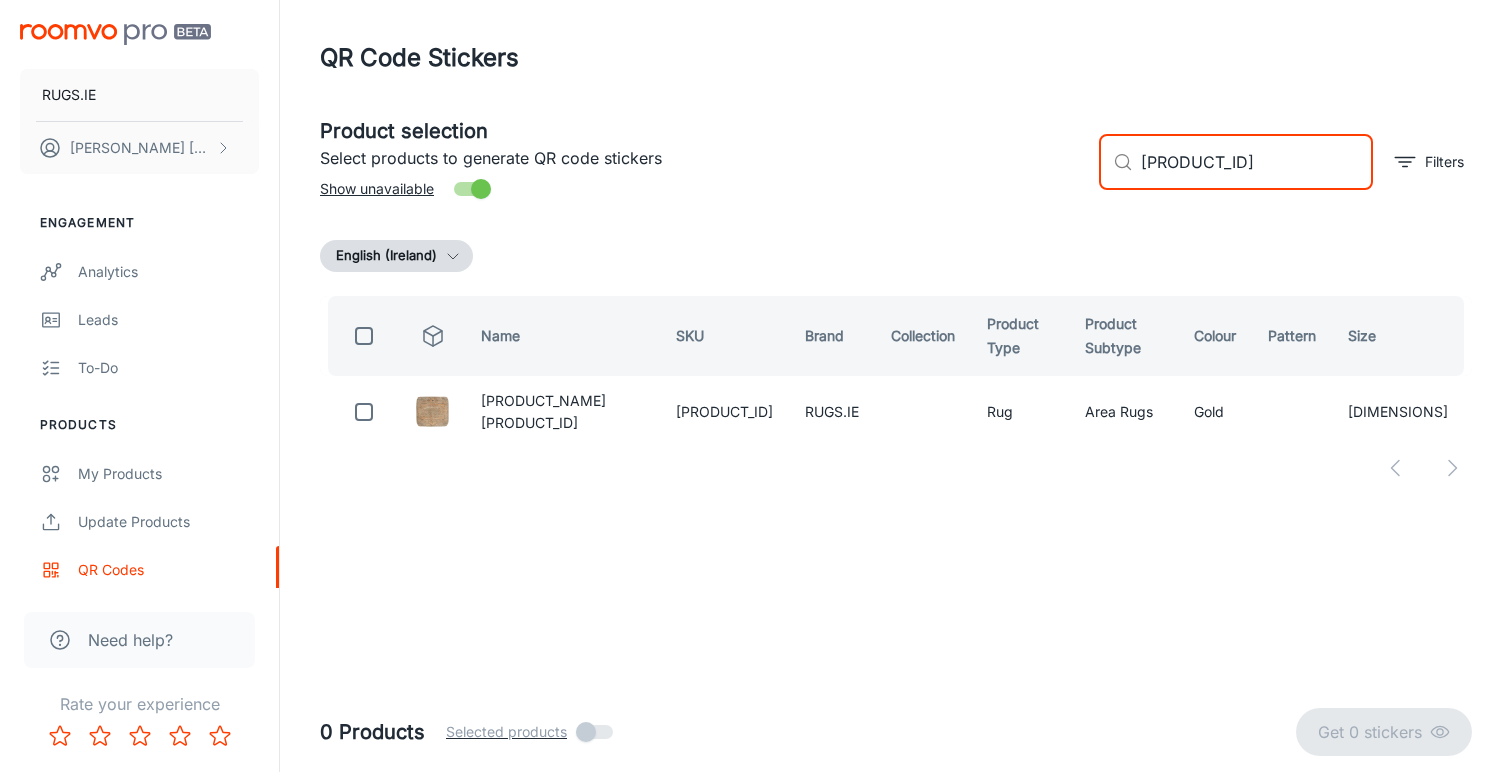 scroll, scrollTop: 0, scrollLeft: 0, axis: both 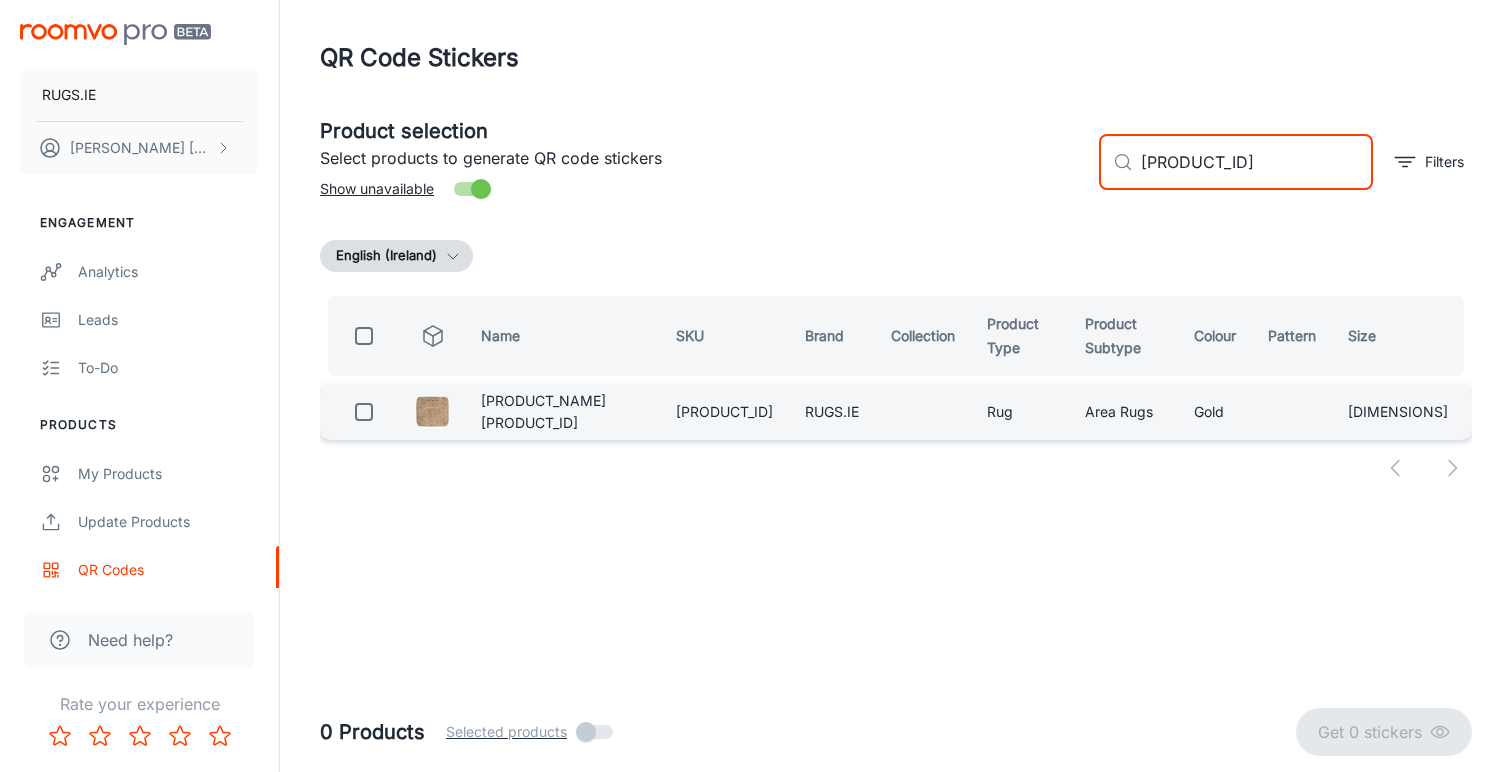 type on "[PRODUCT_ID]" 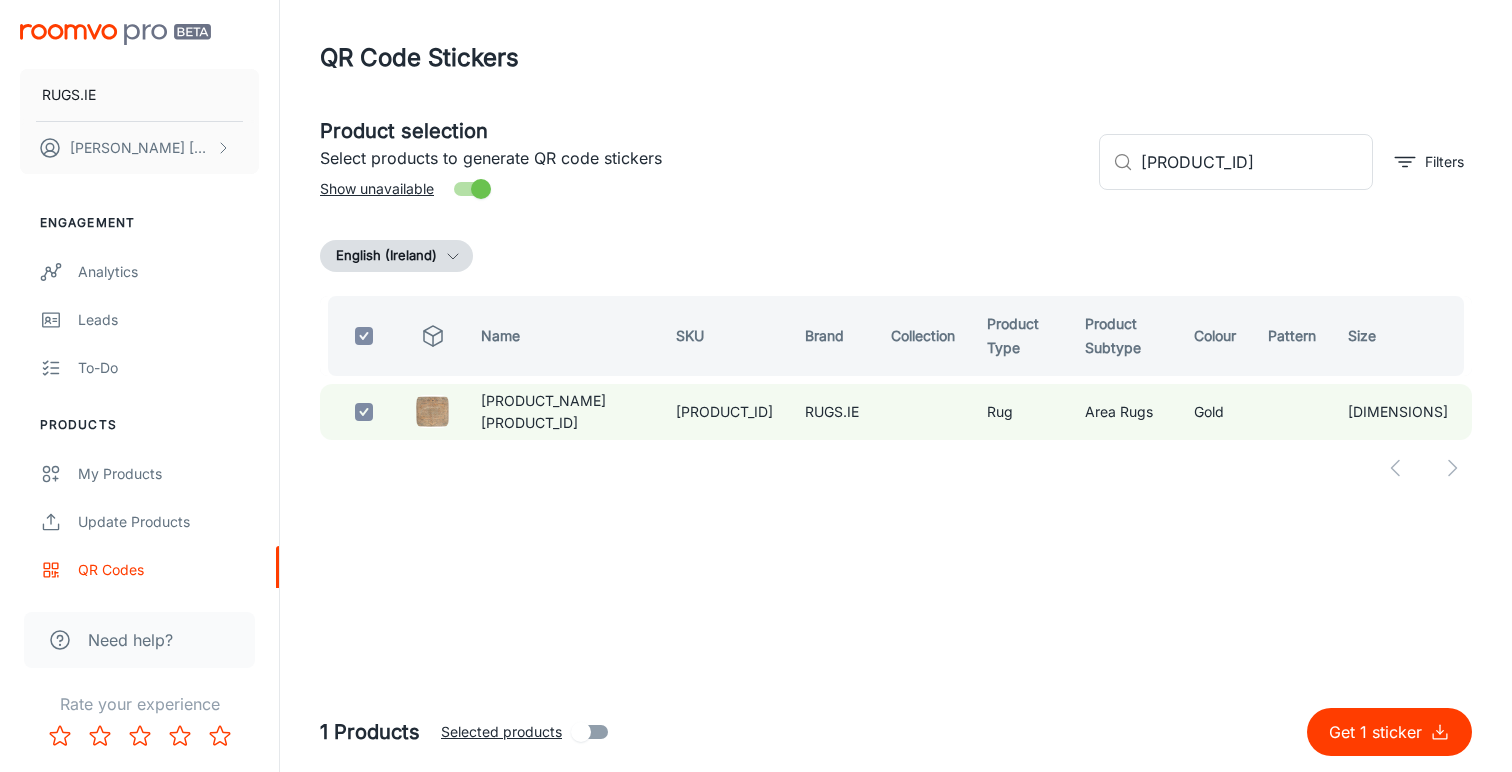 click on "Get 1 sticker" at bounding box center (1379, 732) 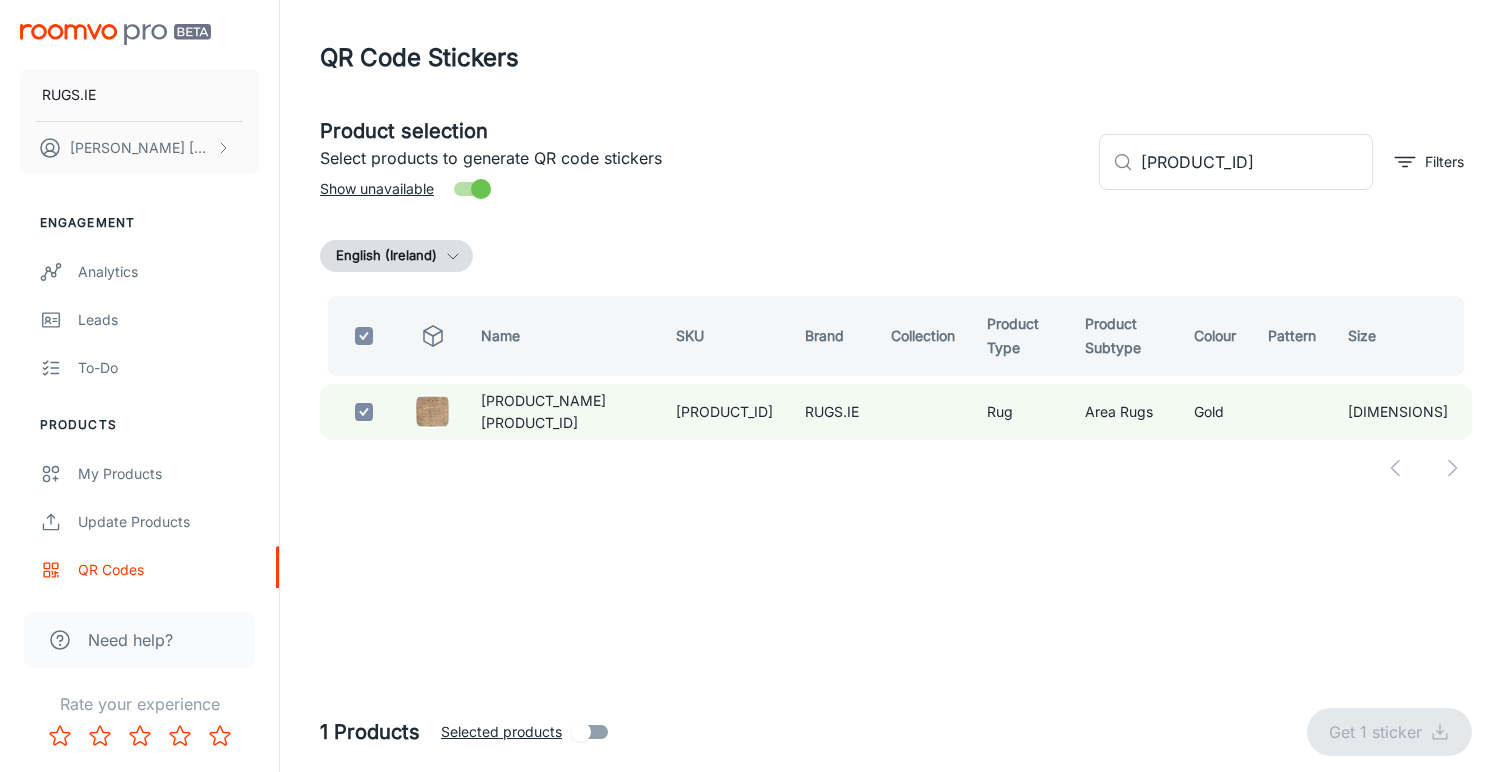 checkbox on "false" 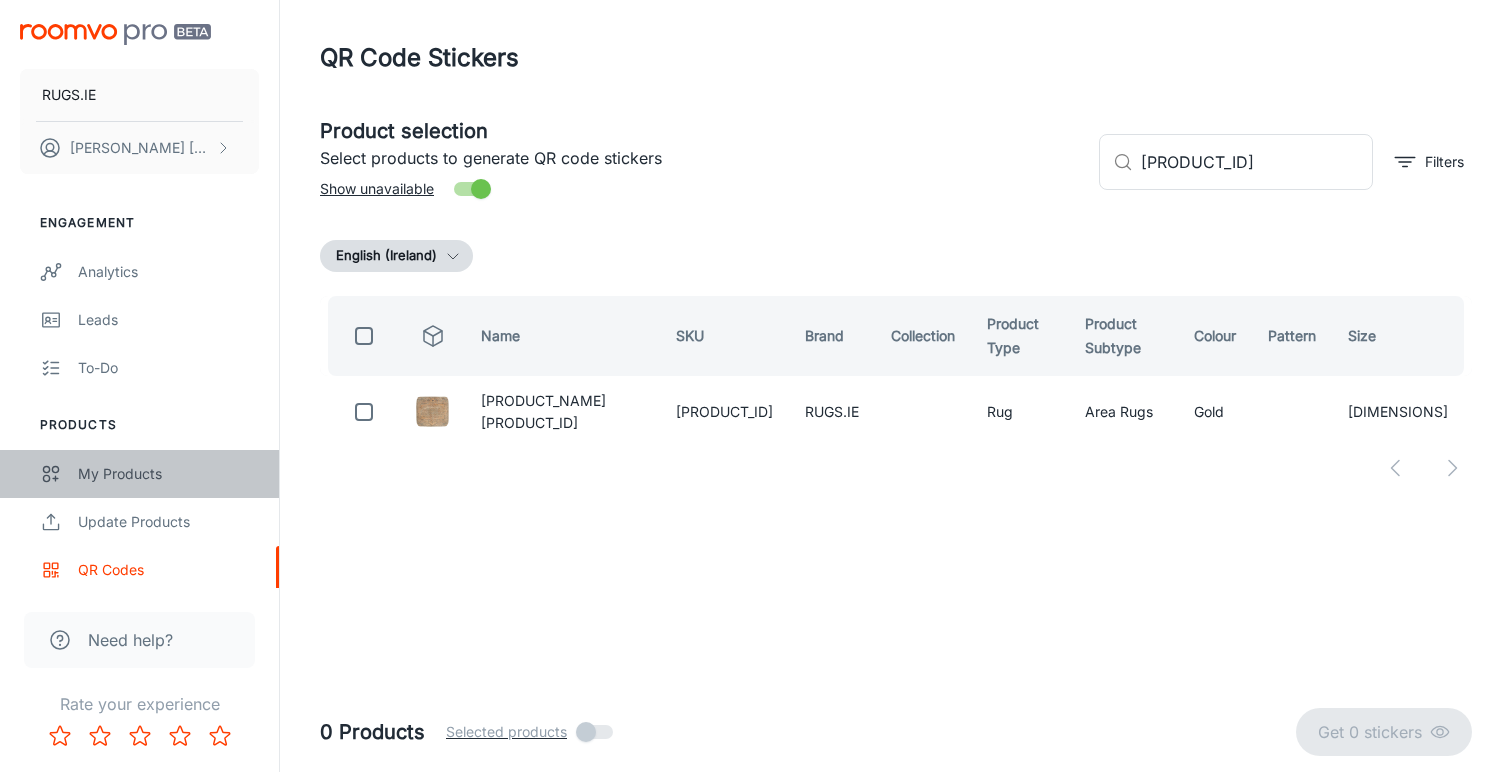click on "My Products" at bounding box center [168, 474] 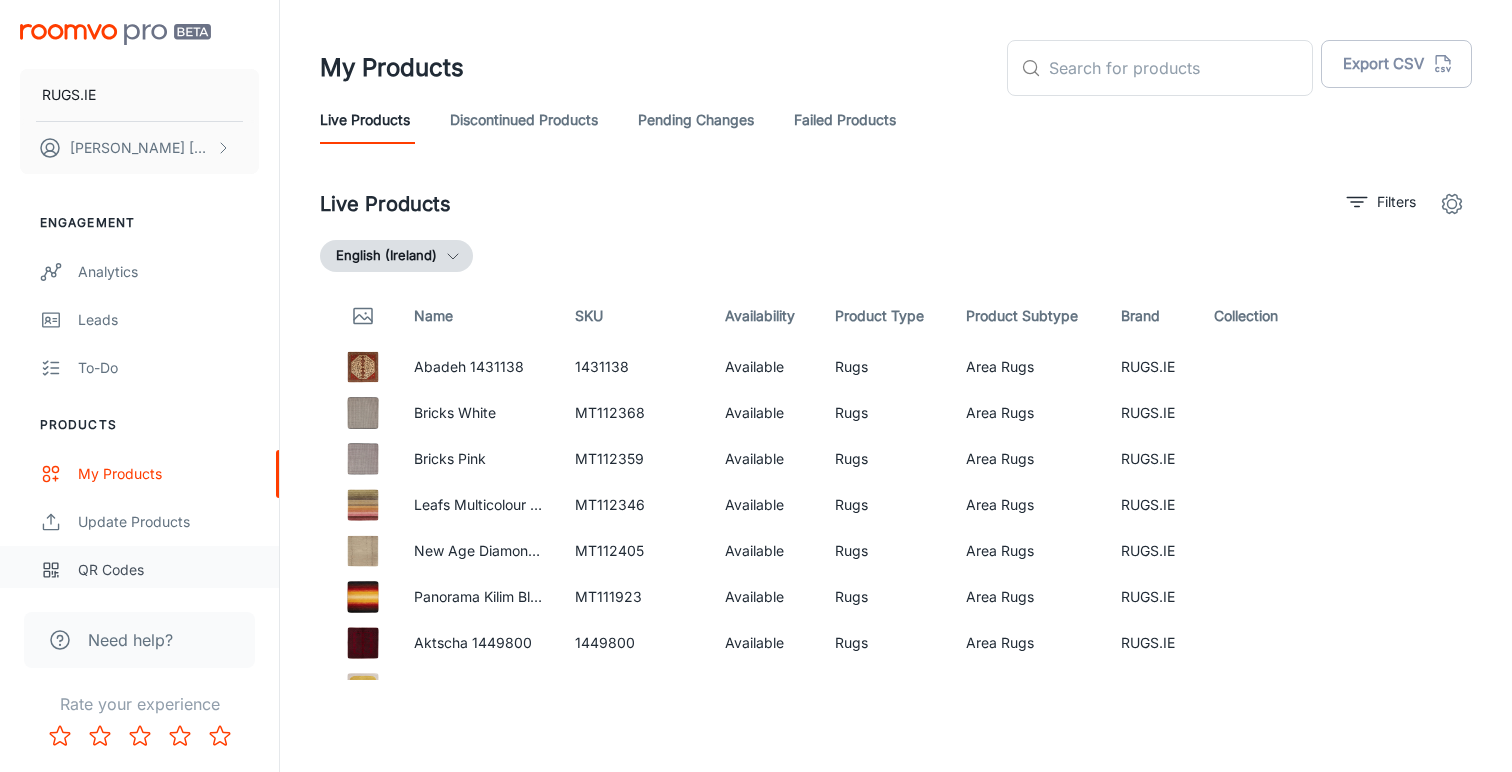 click on "QR Codes" at bounding box center (168, 570) 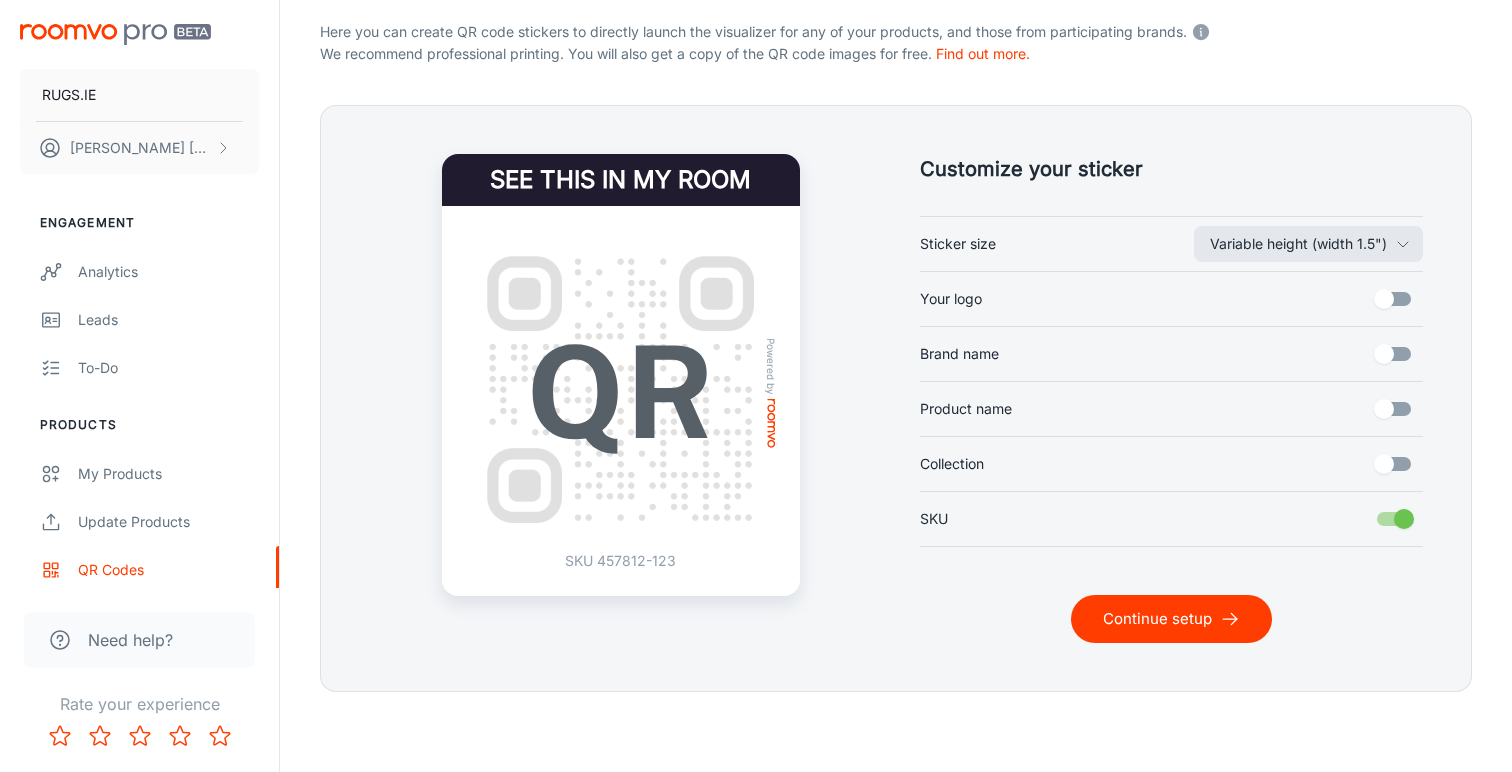 click on "Continue setup" at bounding box center (1171, 619) 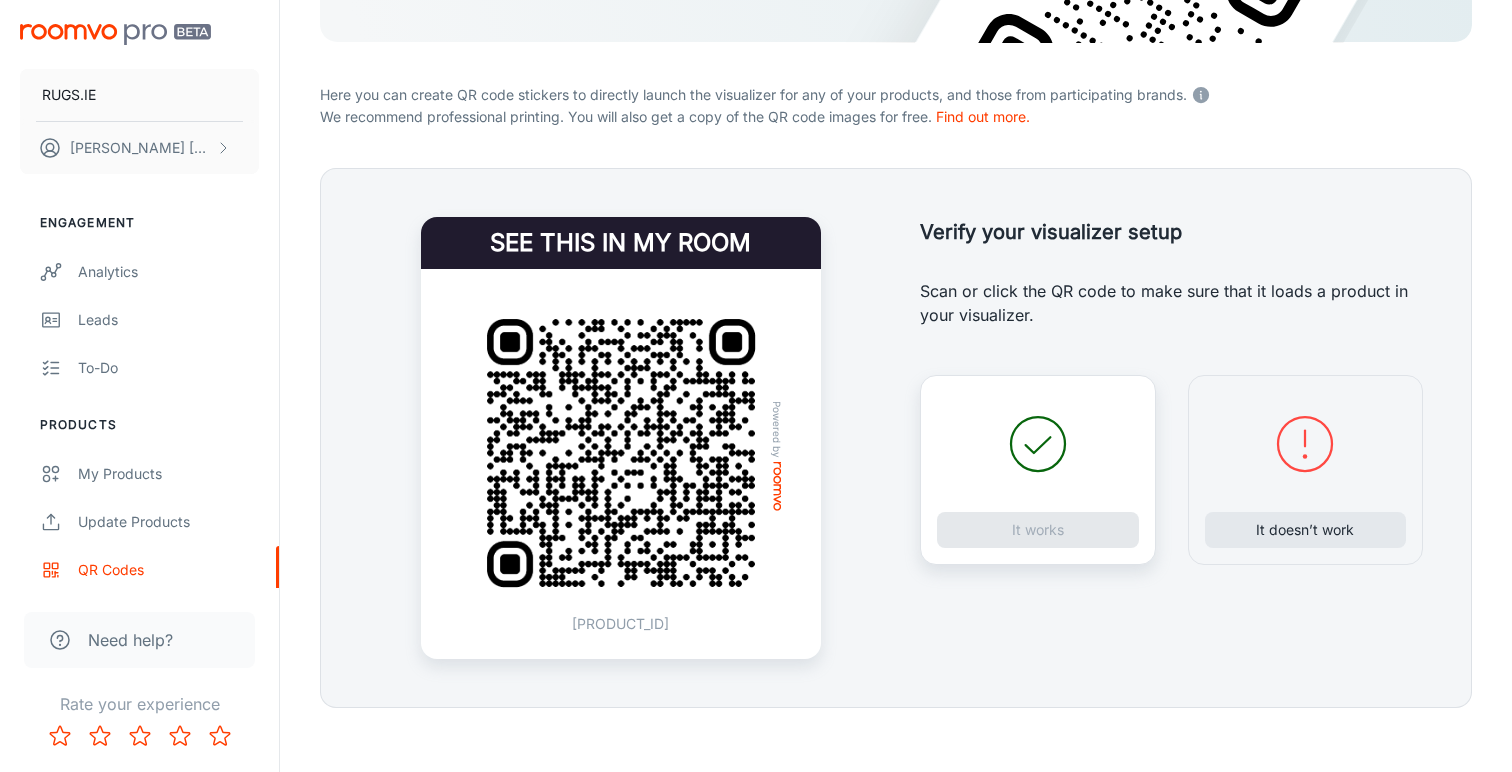 scroll, scrollTop: 334, scrollLeft: 0, axis: vertical 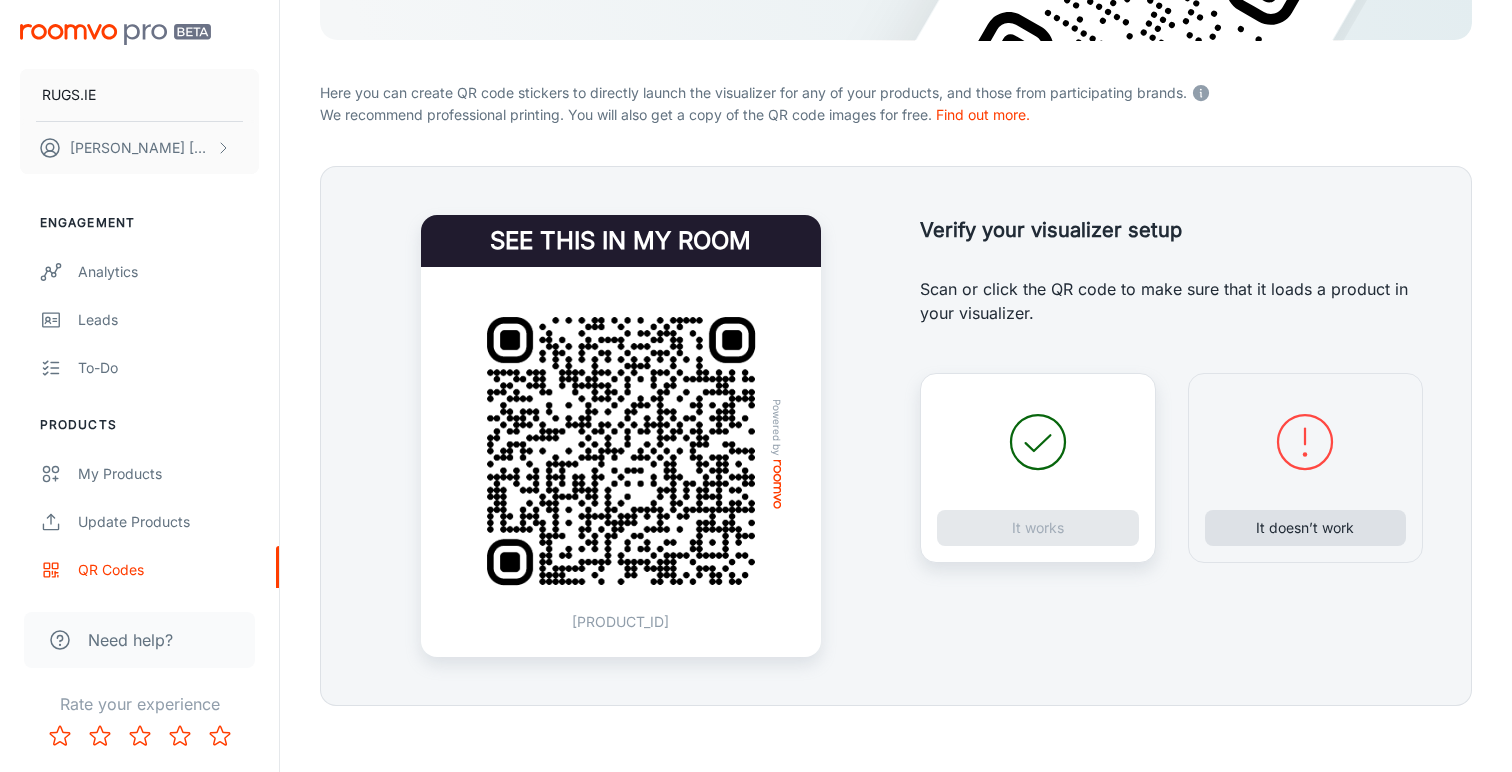 click on "It doesn’t work" at bounding box center [1306, 528] 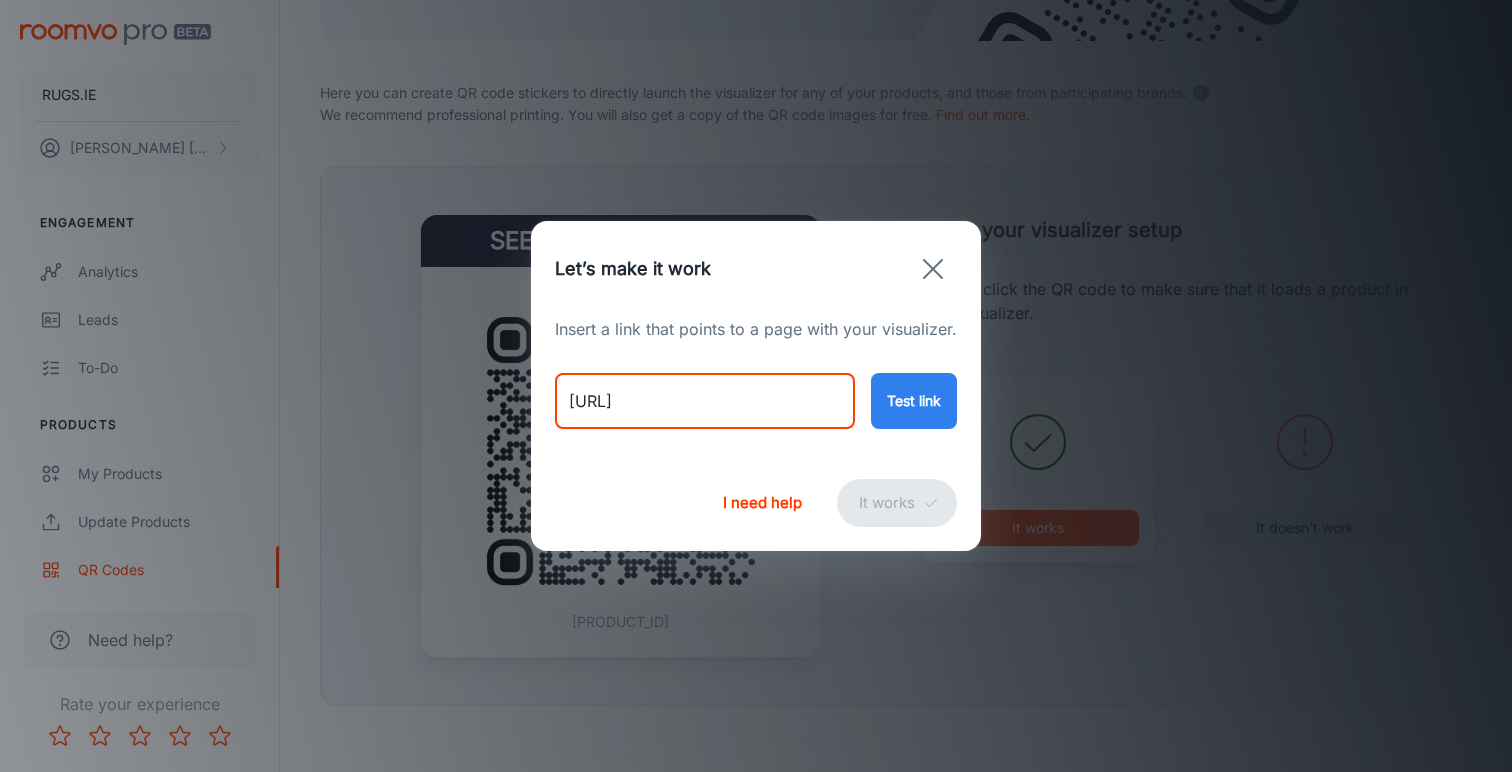 click on "[URL]" at bounding box center [705, 401] 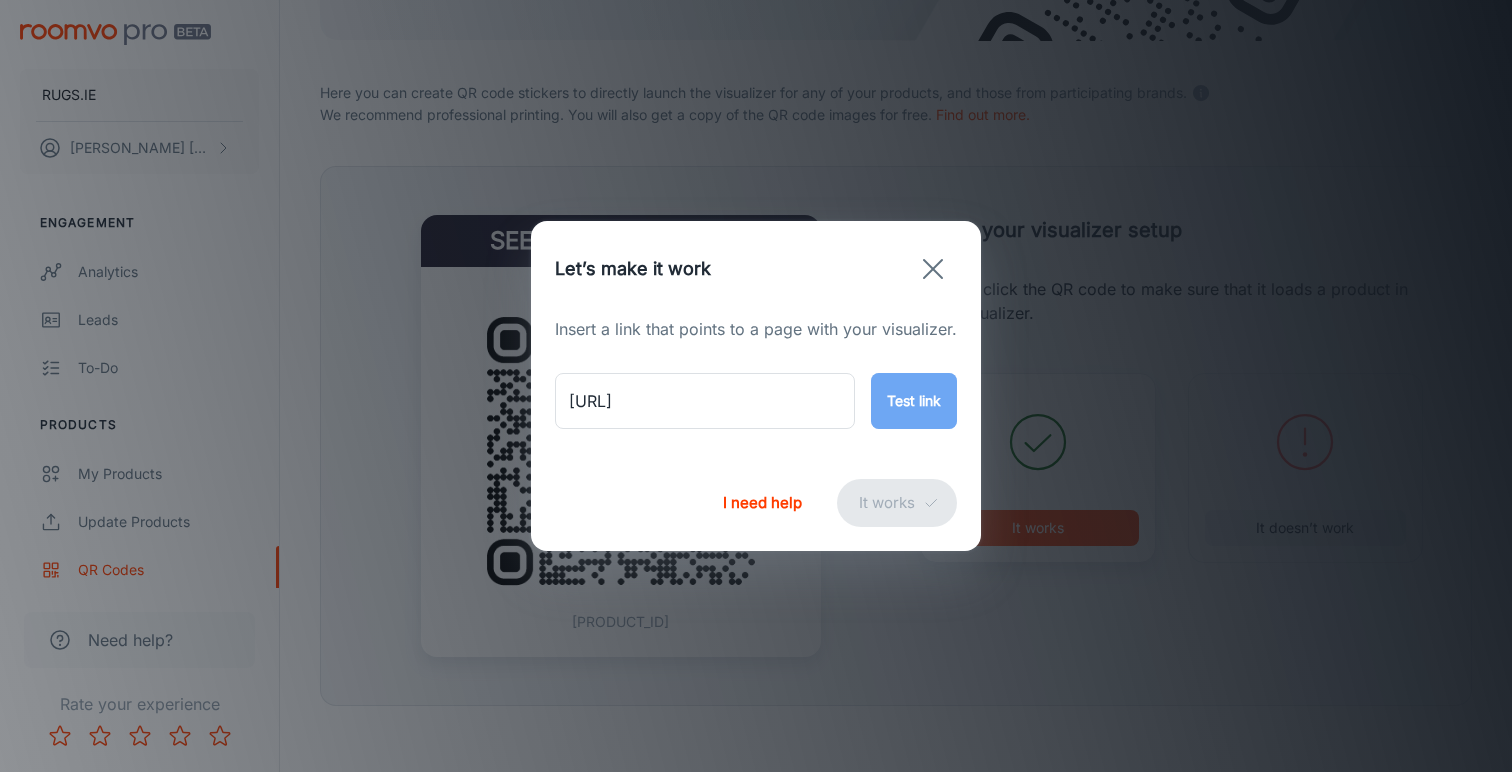 click on "Test link" at bounding box center [914, 401] 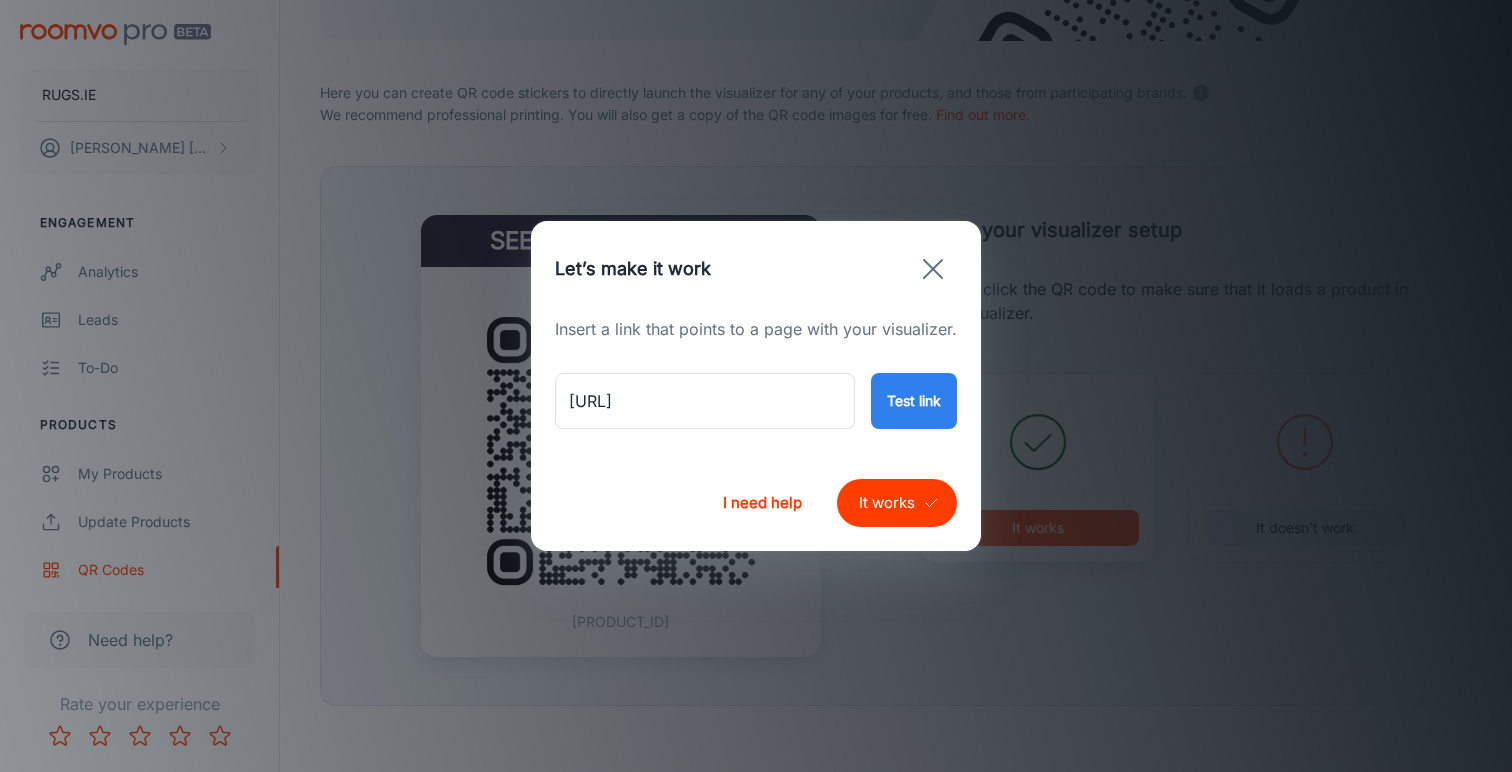 click on "It works" at bounding box center (897, 503) 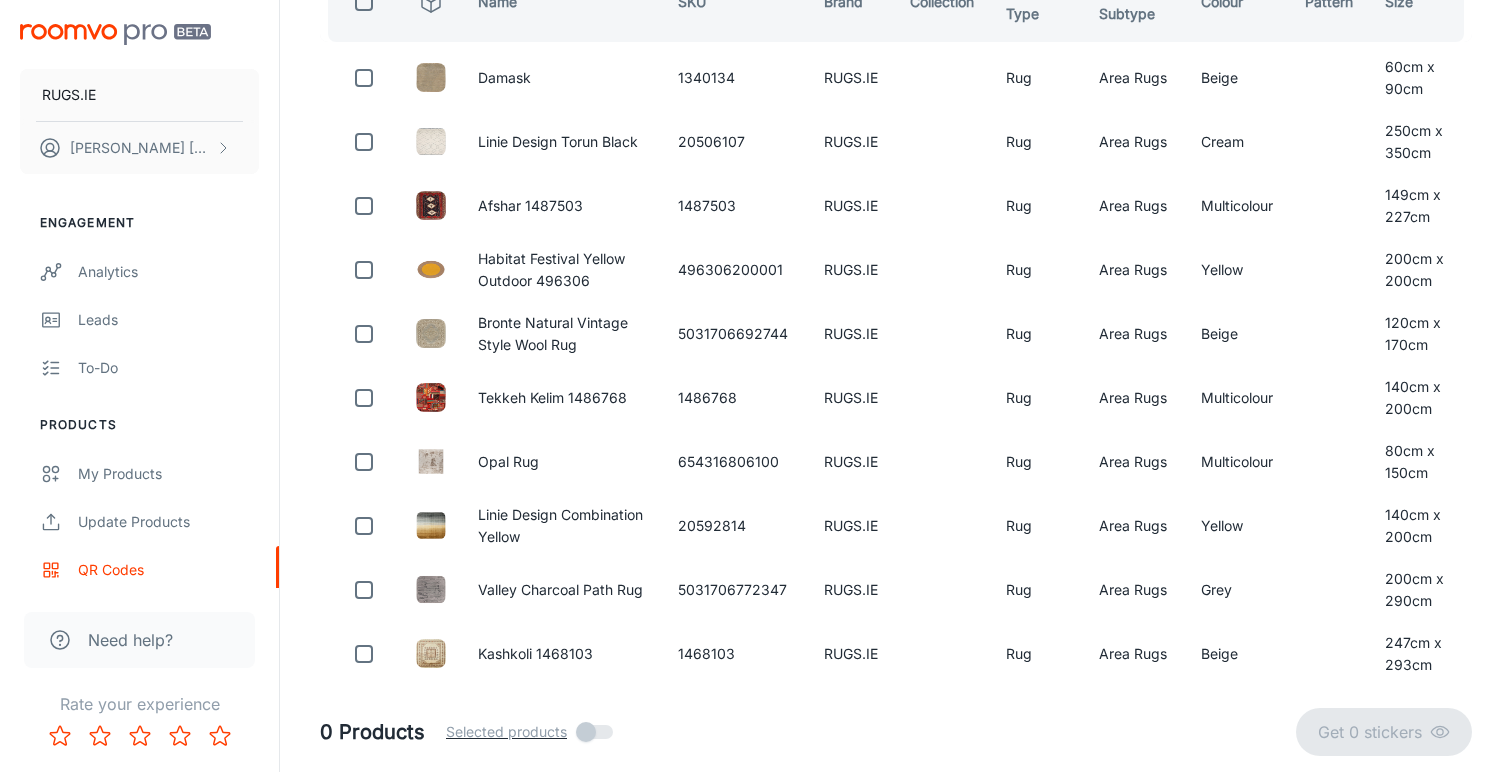 scroll, scrollTop: 99, scrollLeft: 0, axis: vertical 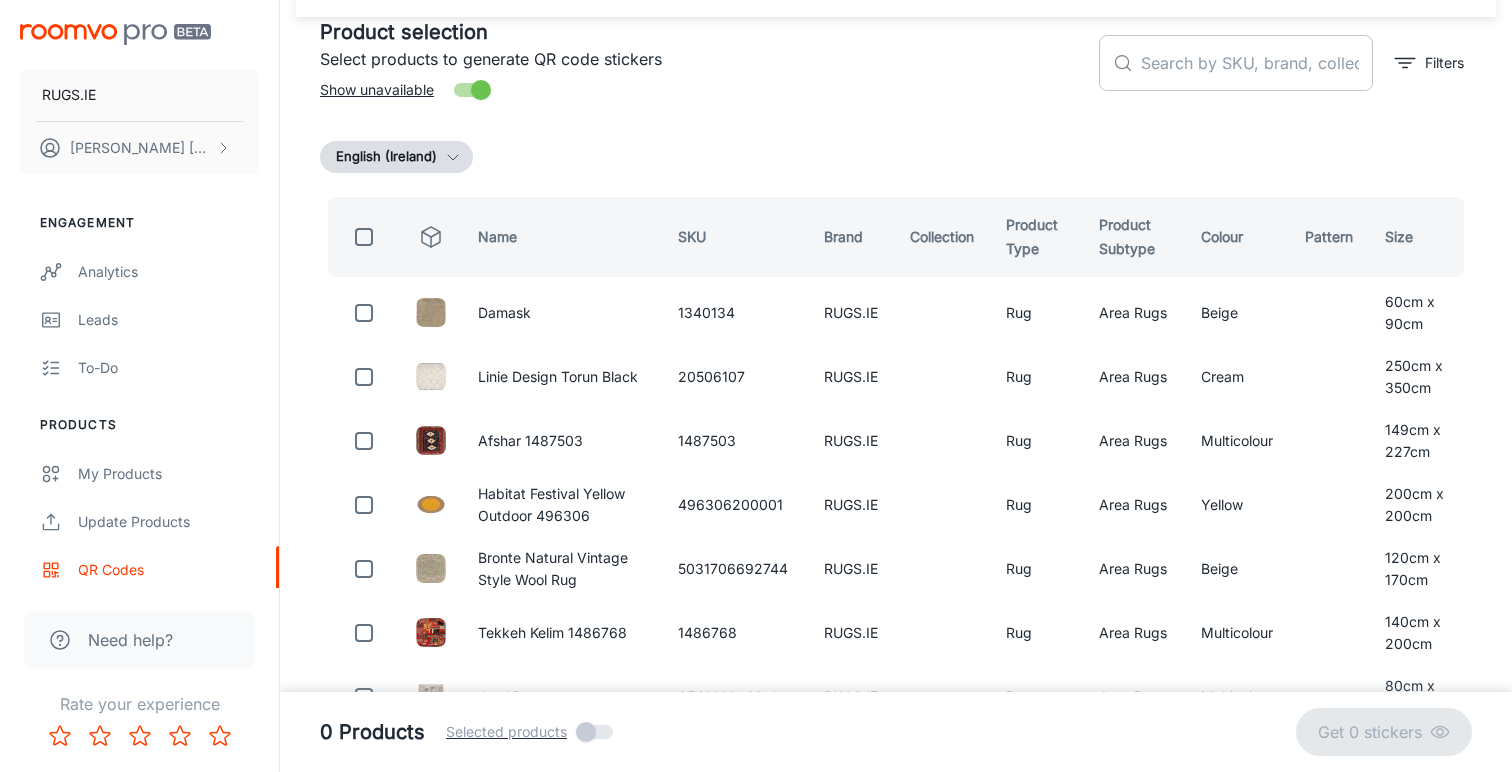 click at bounding box center [1257, 63] 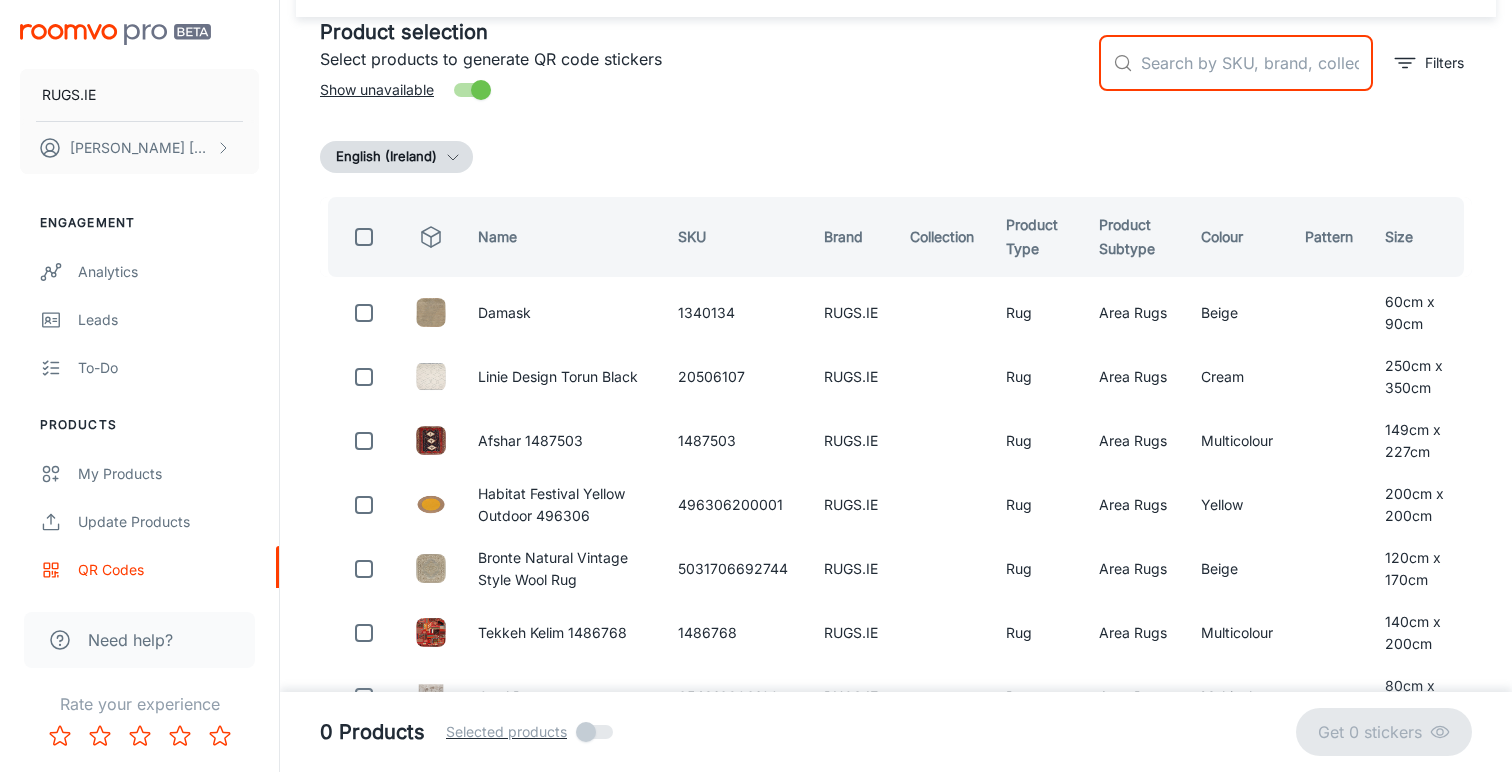 click at bounding box center [1257, 63] 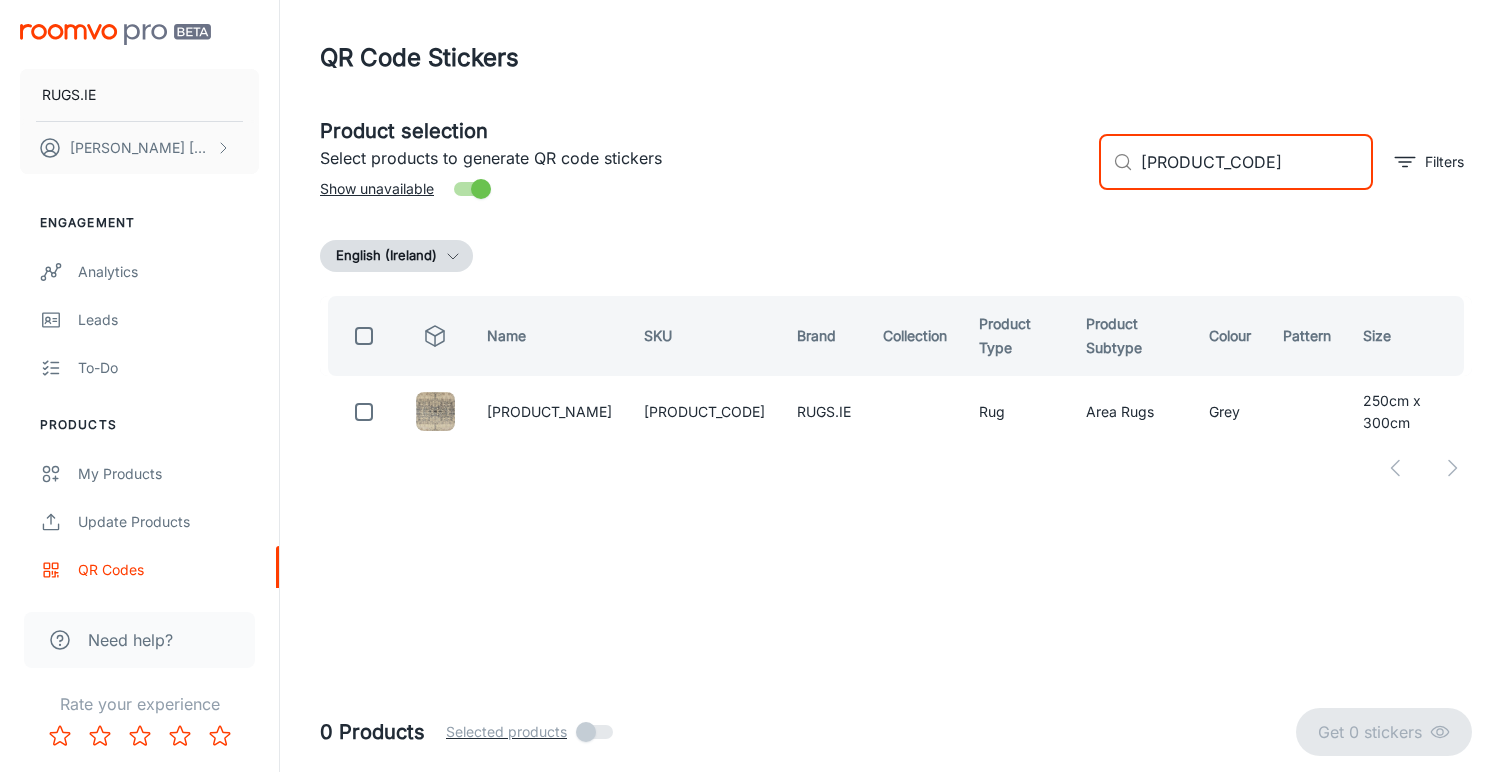 scroll, scrollTop: 0, scrollLeft: 0, axis: both 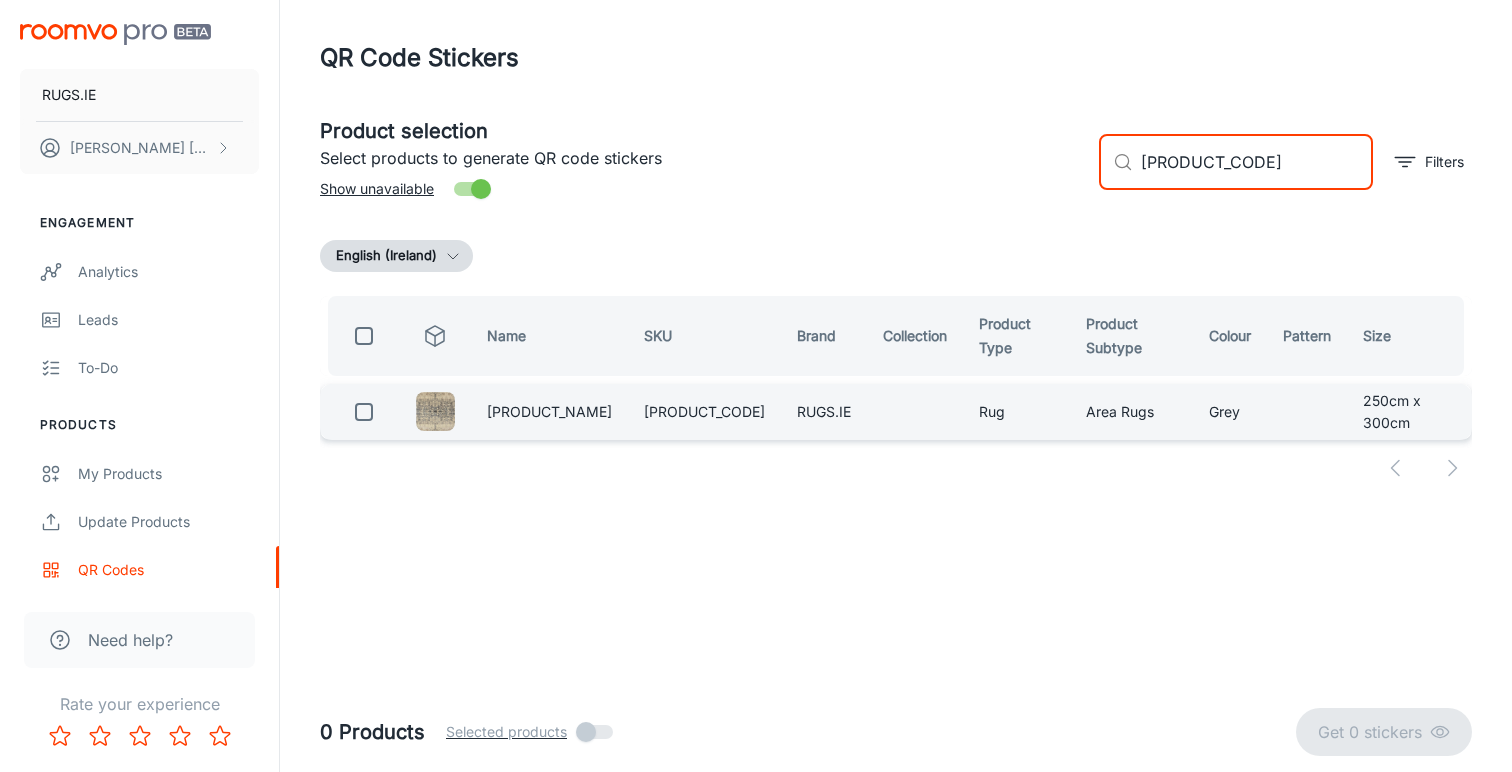 type on "[PRODUCT_CODE]" 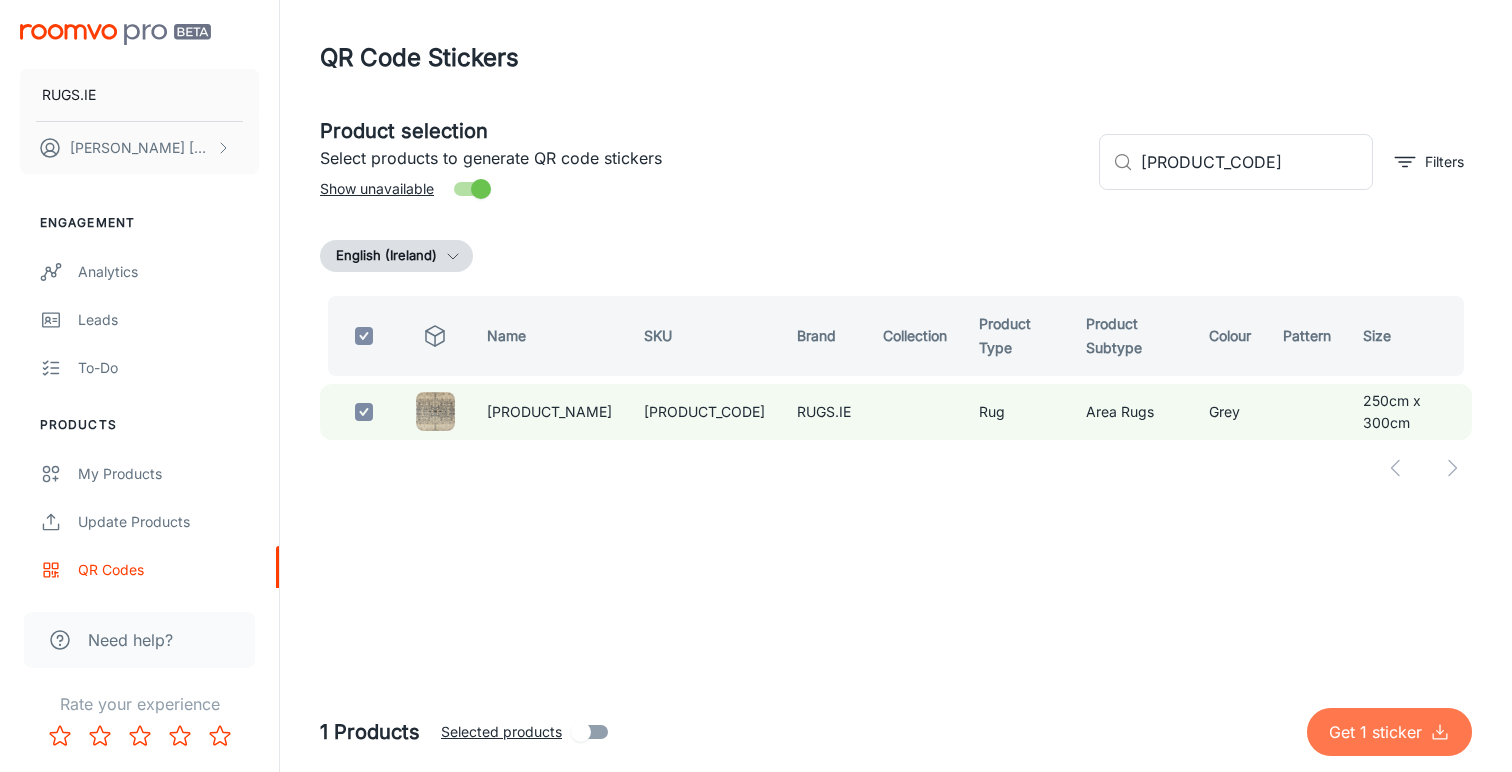 click on "Get 1 sticker" at bounding box center (1379, 732) 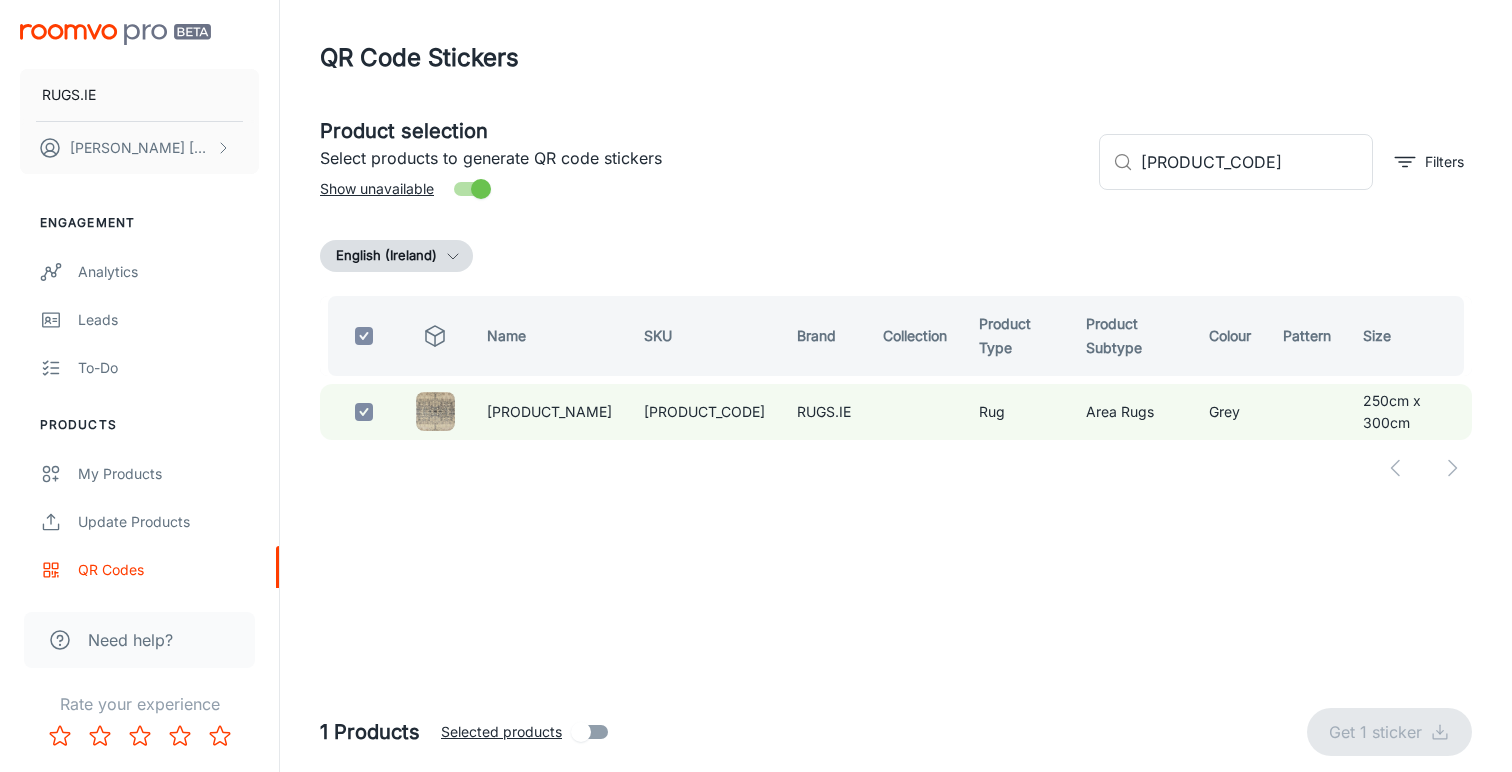 checkbox on "false" 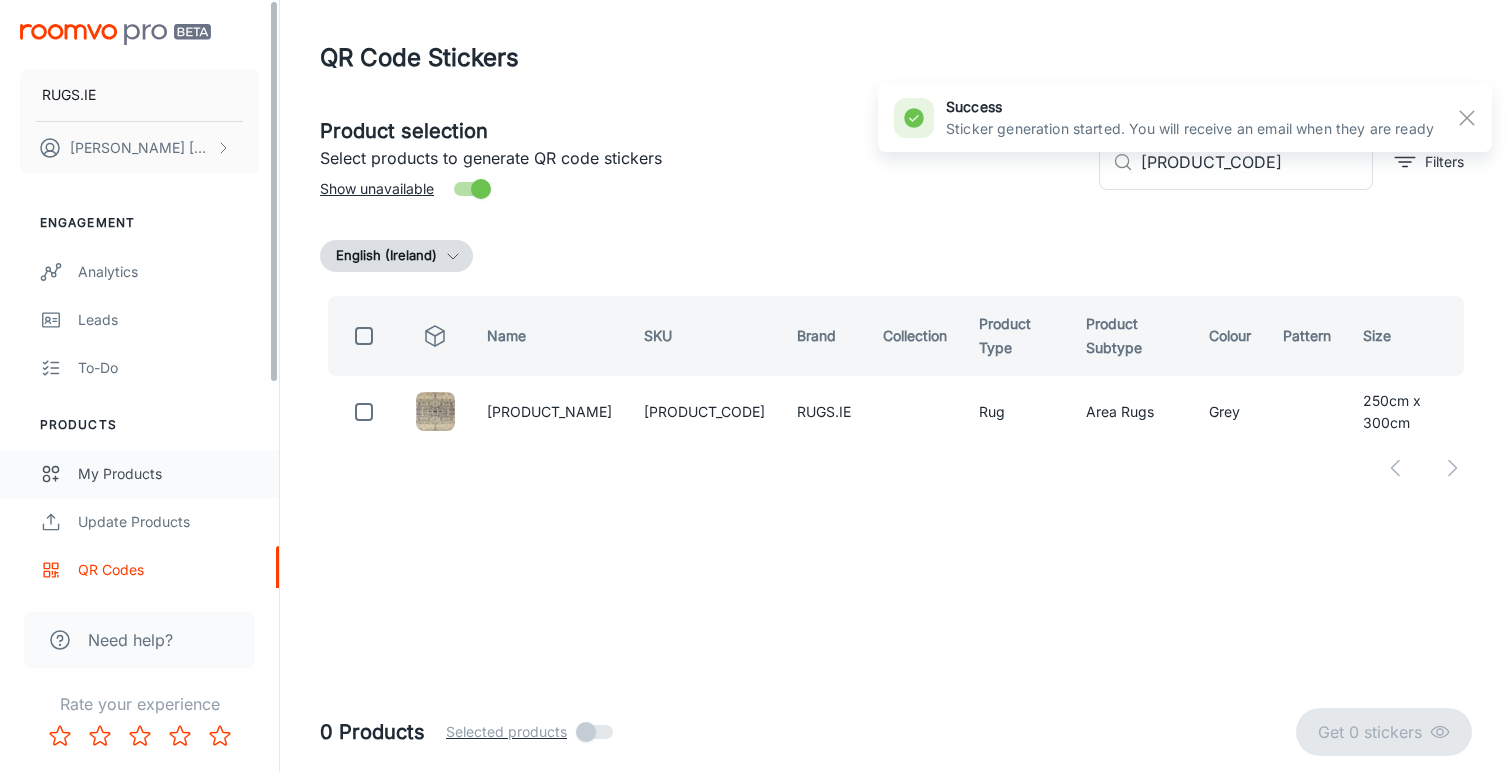 click on "My Products" at bounding box center (168, 474) 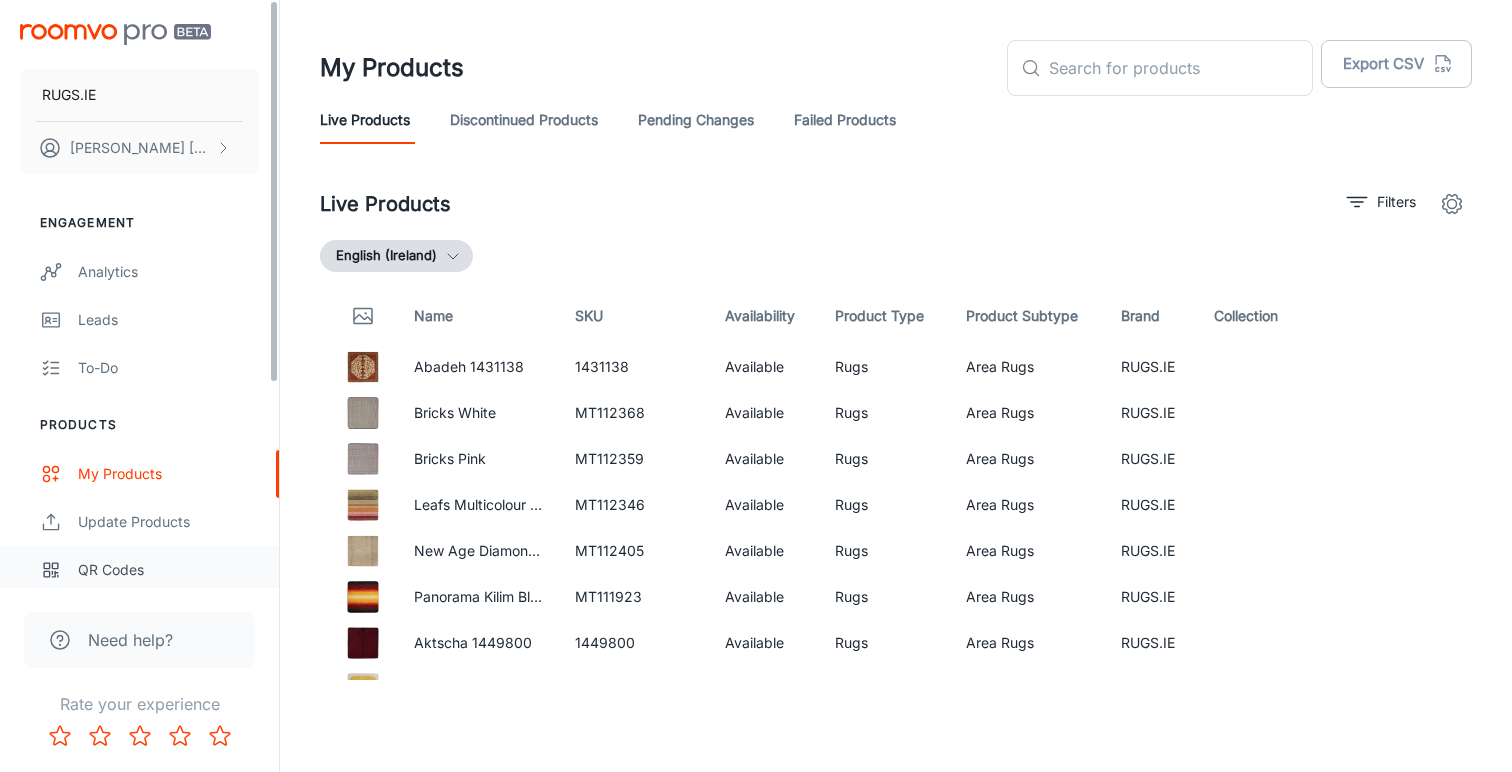 click on "QR Codes" at bounding box center [168, 570] 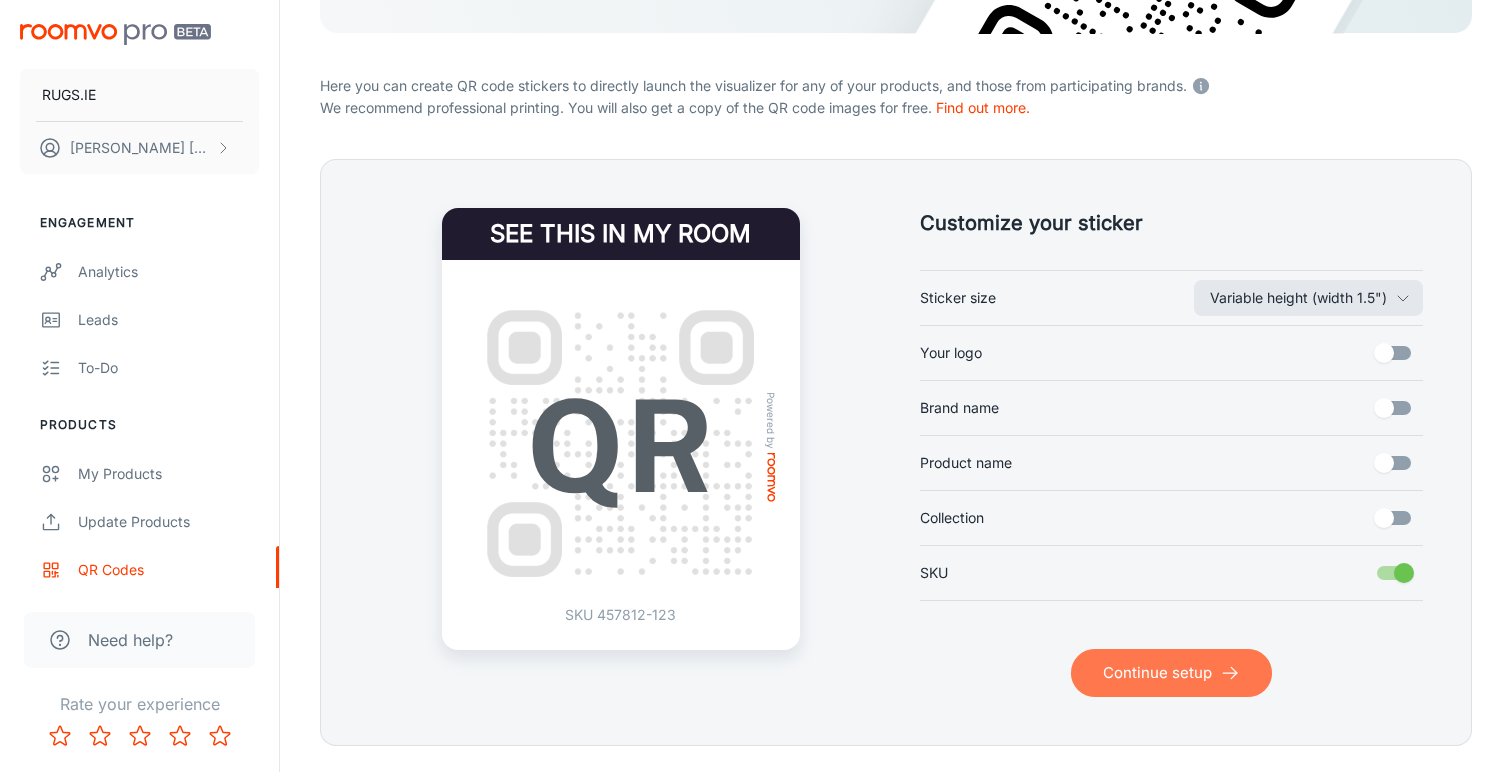 click on "Continue setup" at bounding box center (1171, 673) 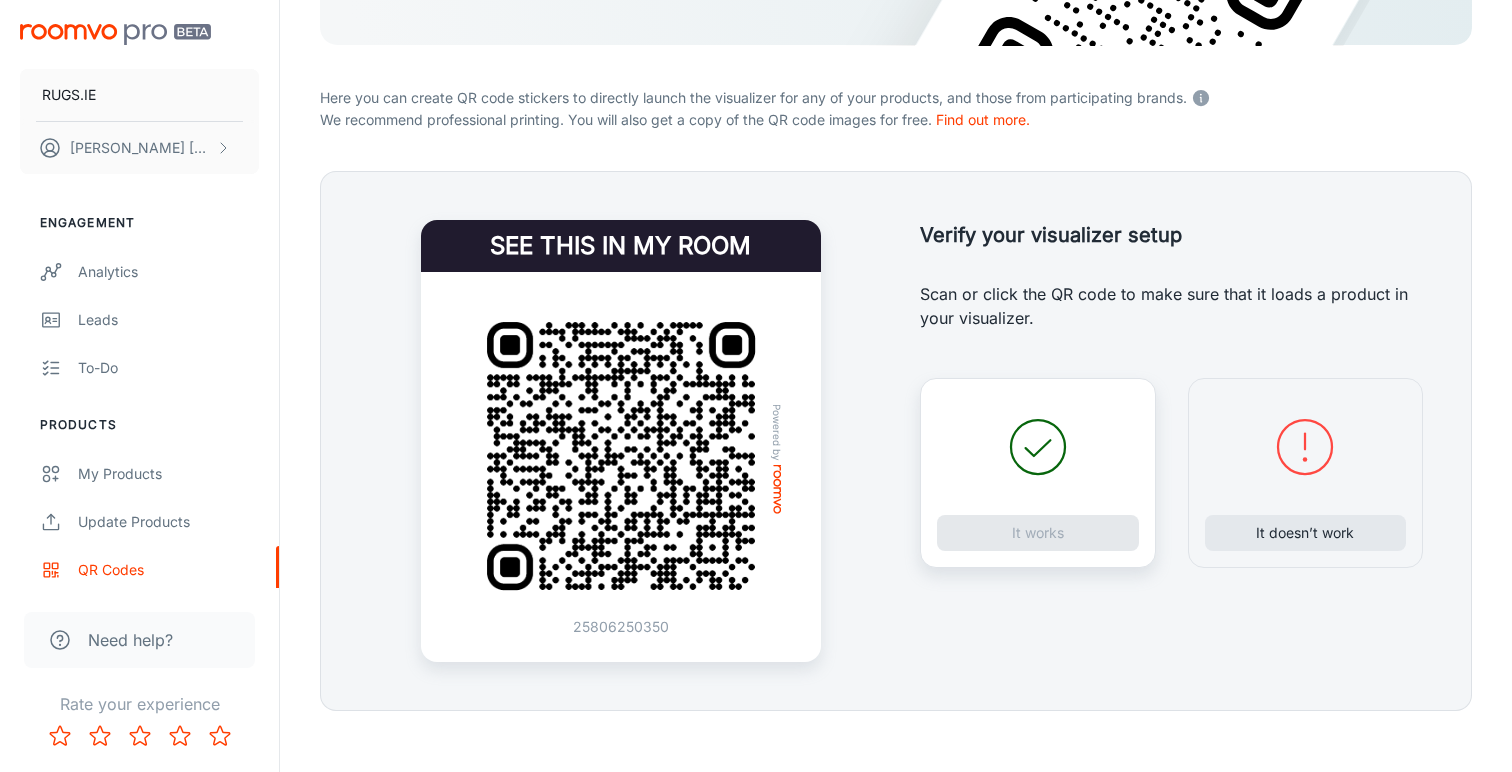 scroll, scrollTop: 337, scrollLeft: 0, axis: vertical 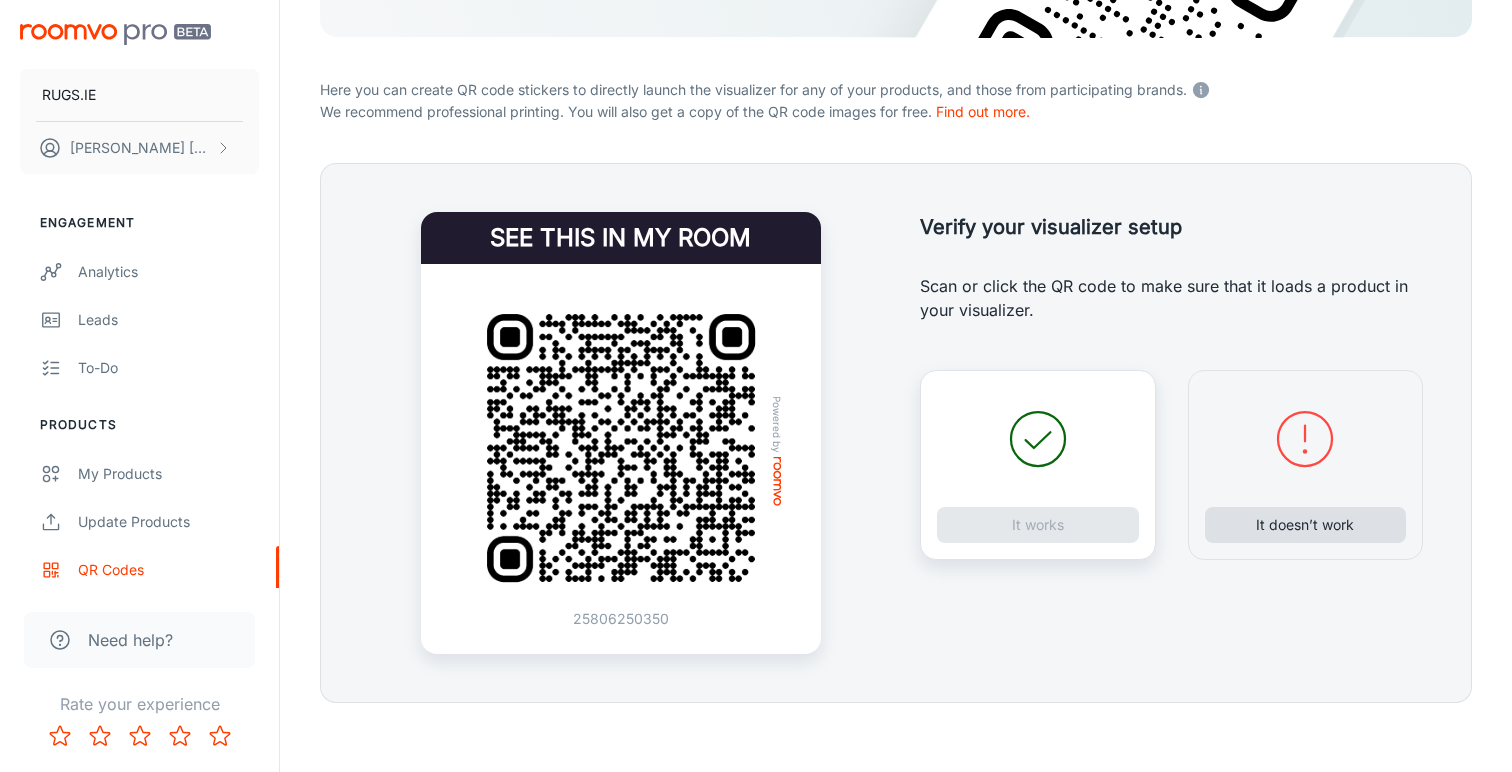 click on "It doesn’t work" at bounding box center (1306, 525) 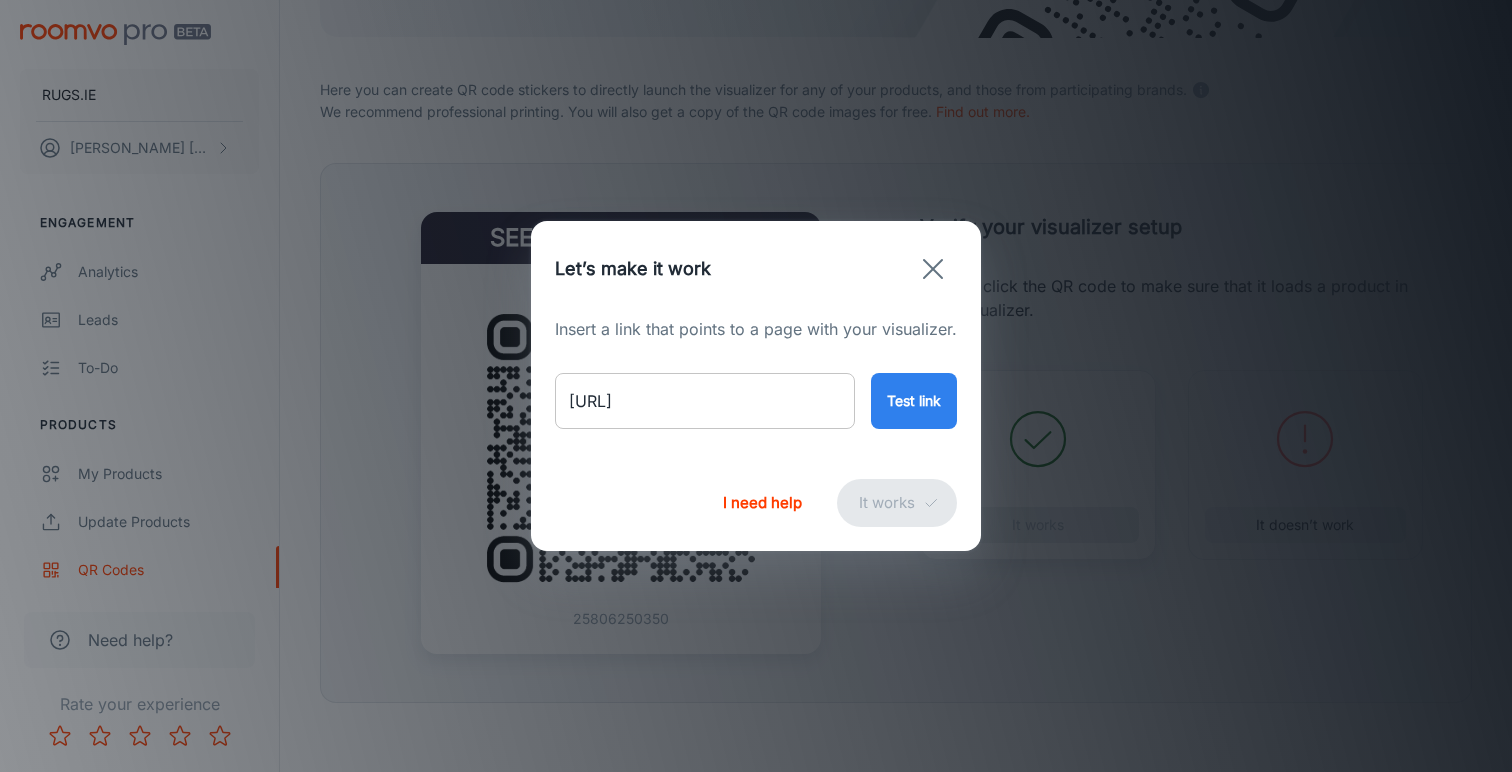 click on "[URL]" at bounding box center (705, 401) 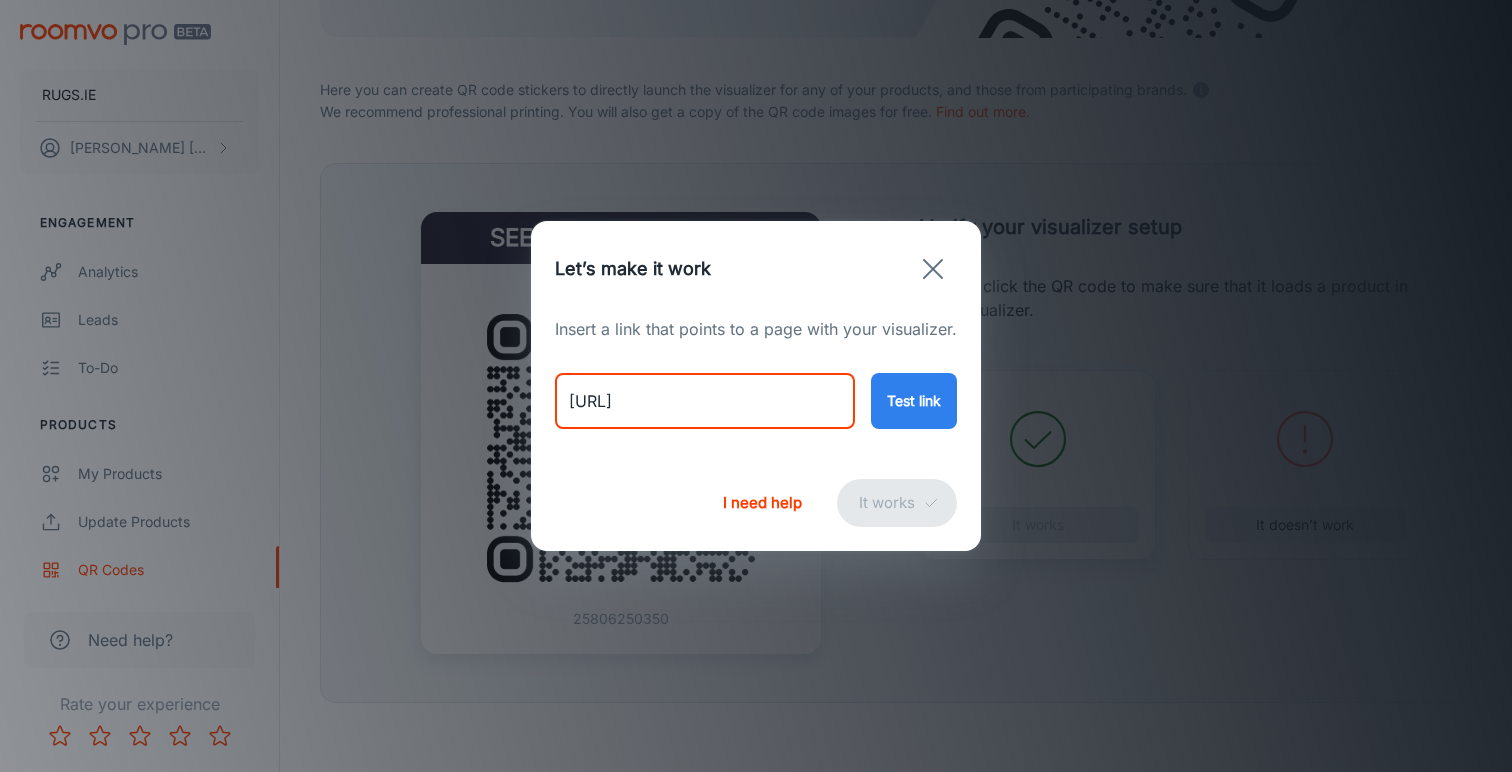 click on "[URL]" at bounding box center [705, 401] 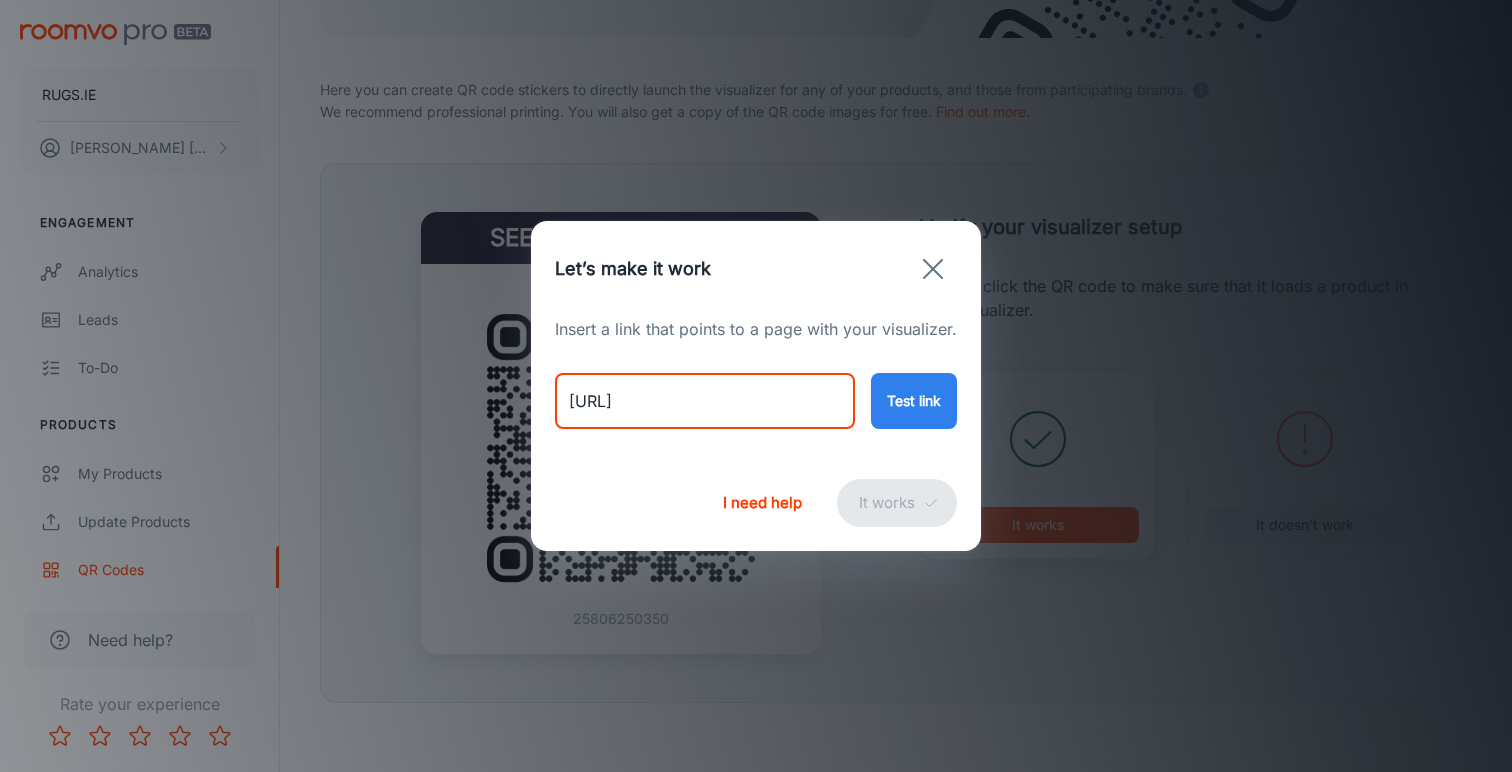 paste on "[PRODUCT_NAME]" 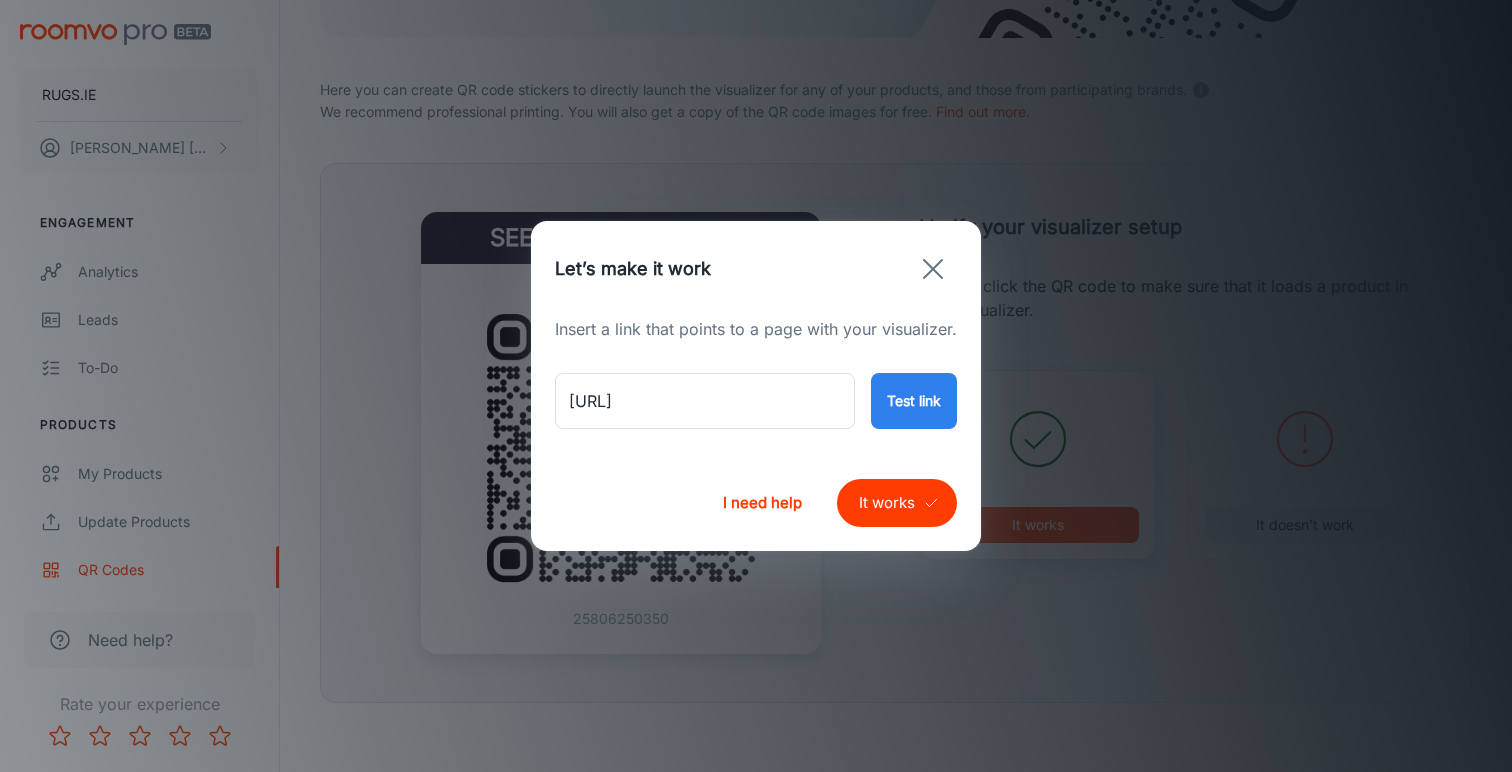 click on "It works" at bounding box center (897, 503) 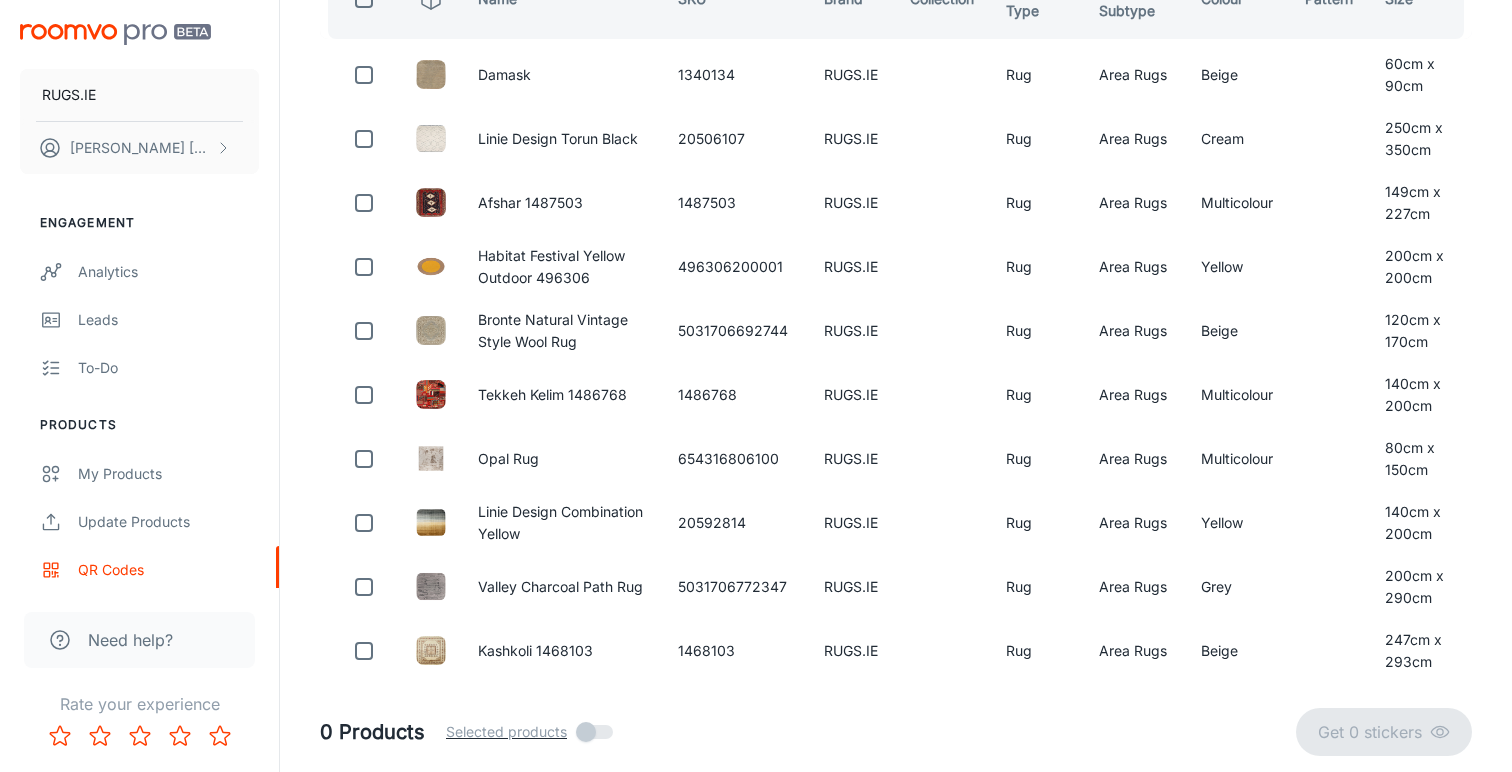scroll, scrollTop: 99, scrollLeft: 0, axis: vertical 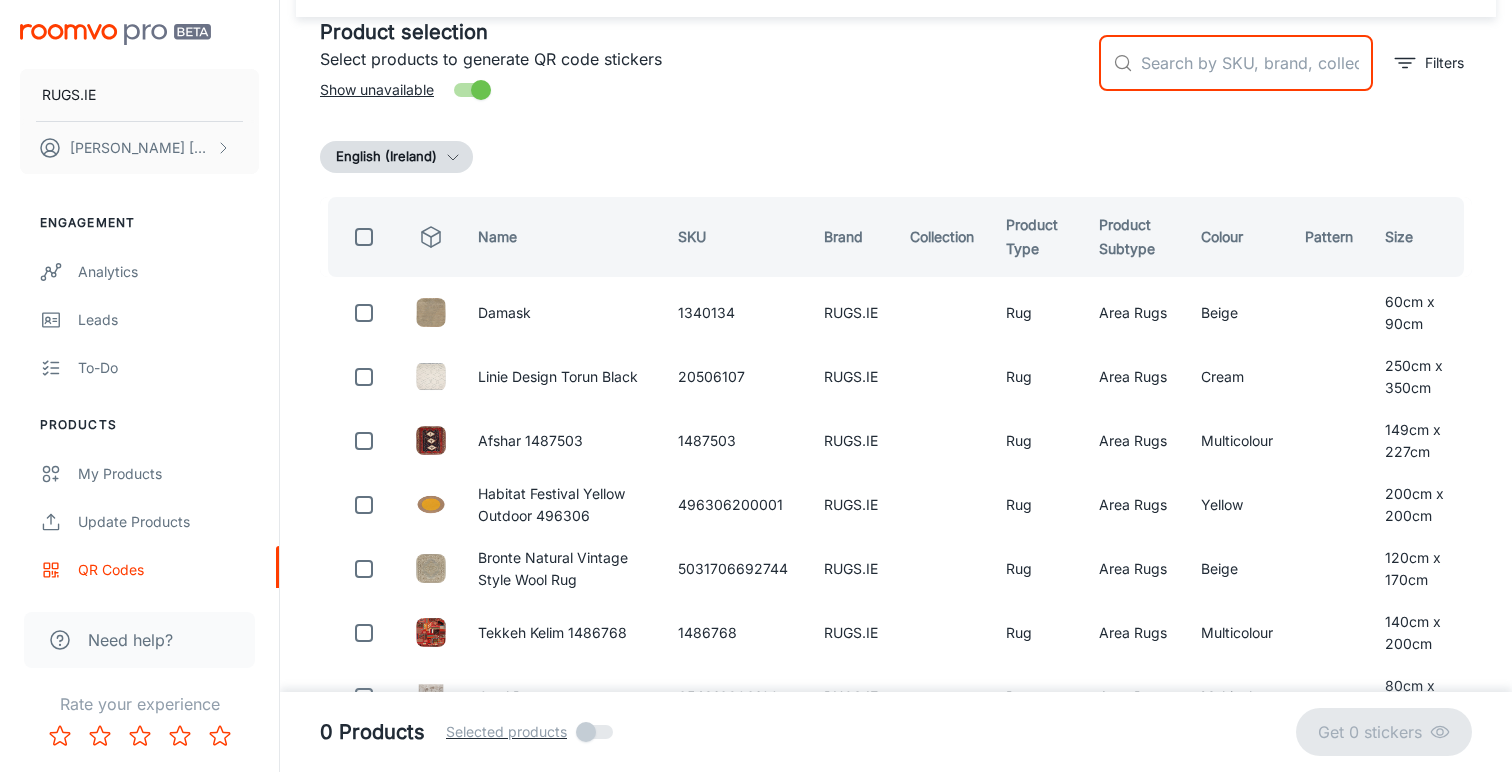 click at bounding box center [1257, 63] 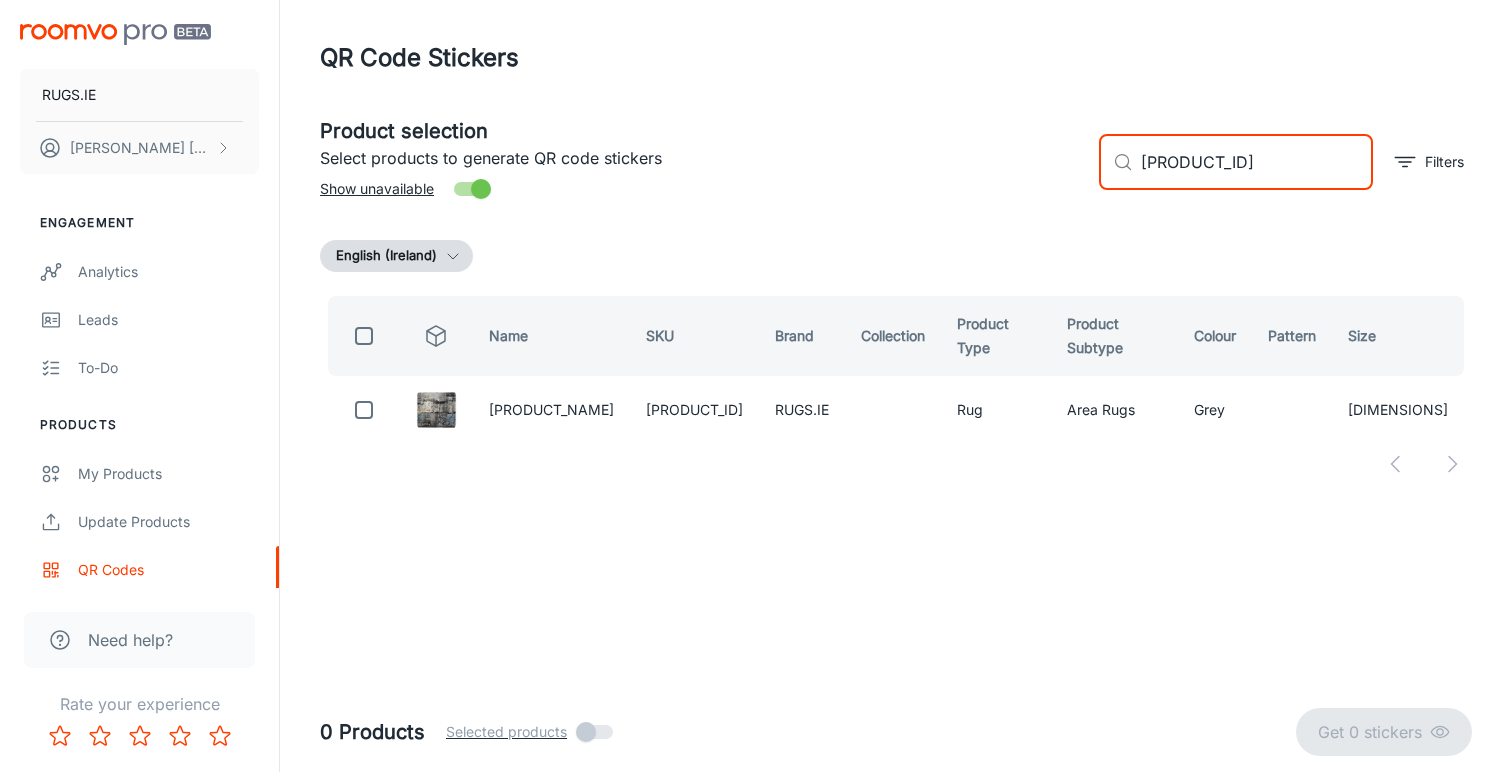 scroll, scrollTop: 0, scrollLeft: 0, axis: both 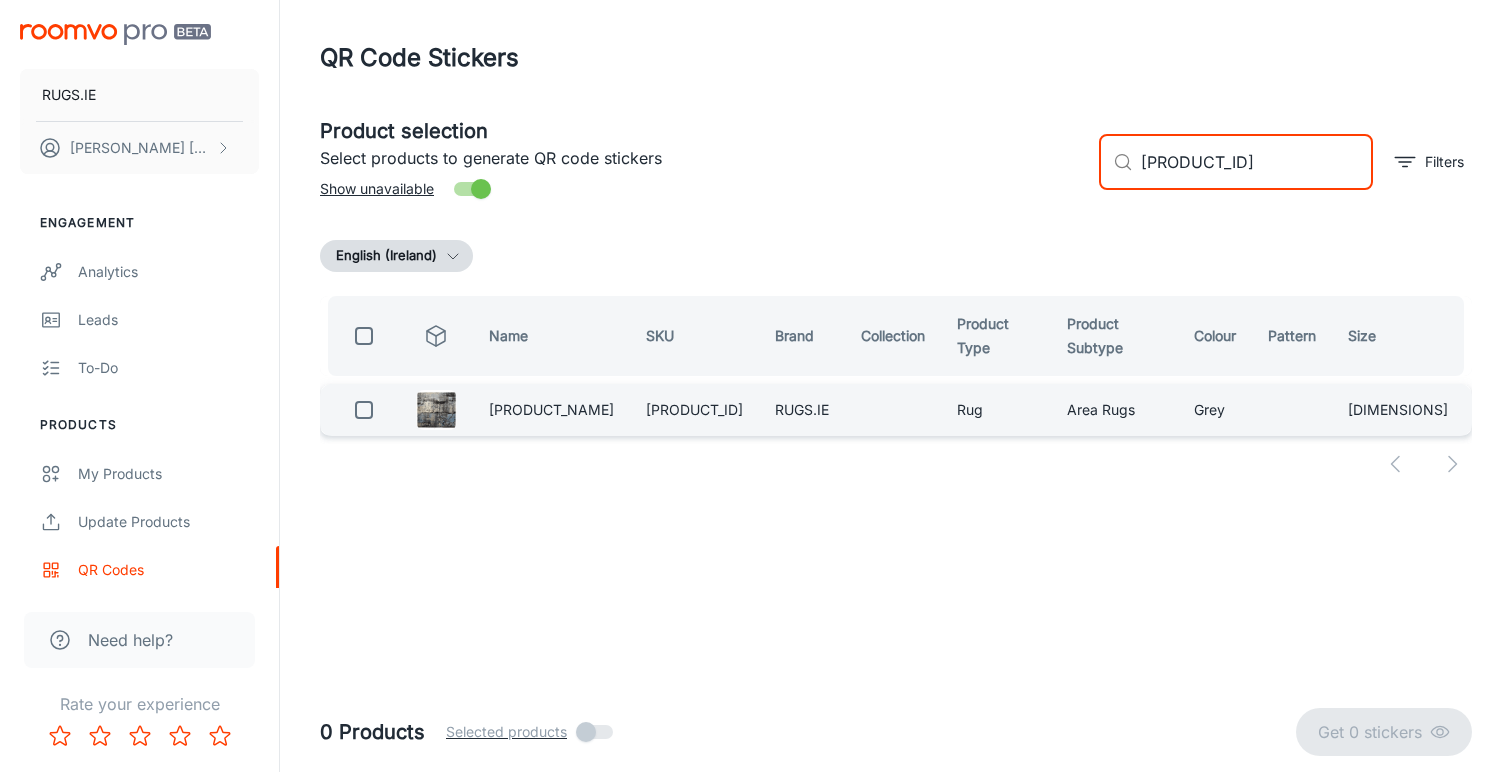 type on "[PRODUCT_ID]" 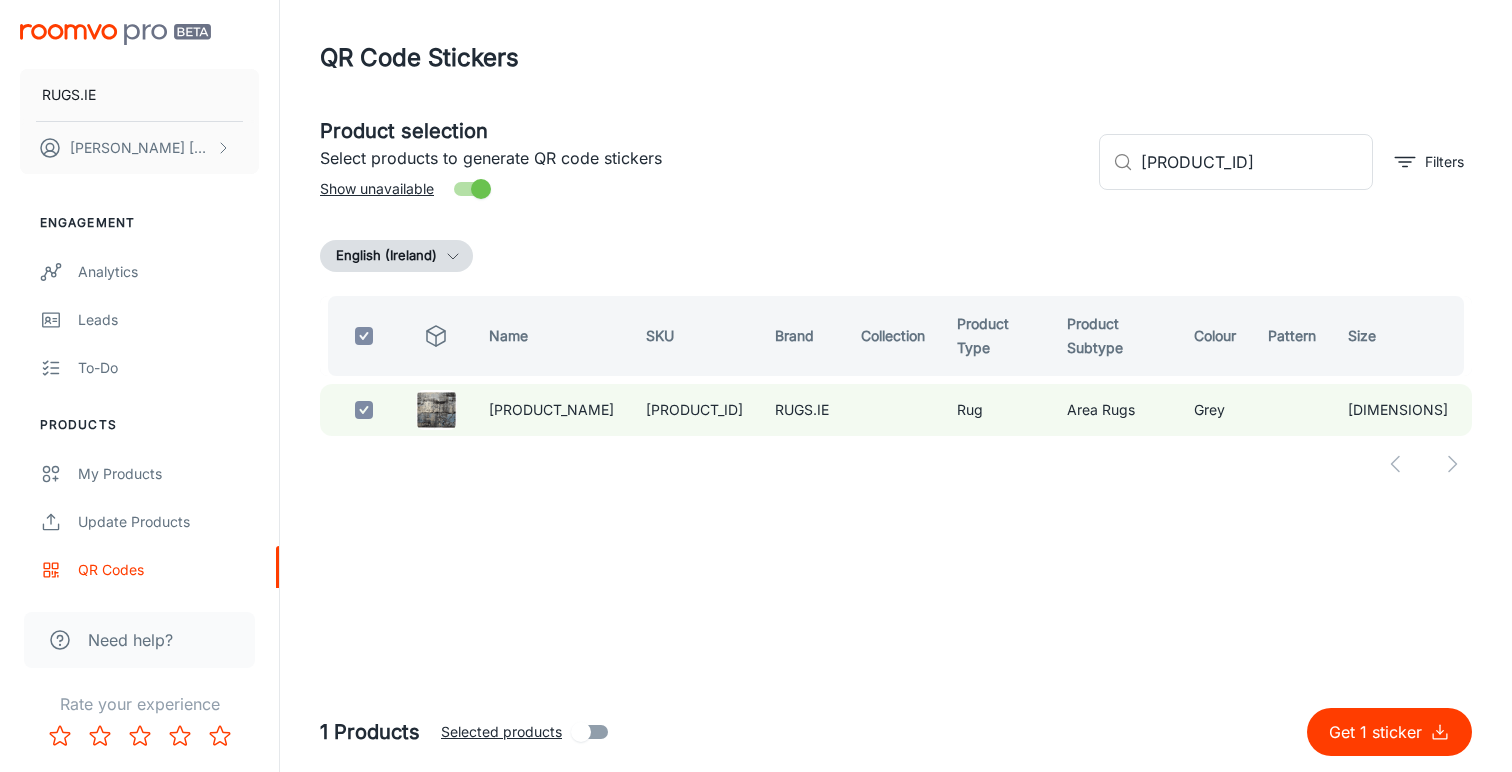 click on "Get 1 sticker" at bounding box center [1379, 732] 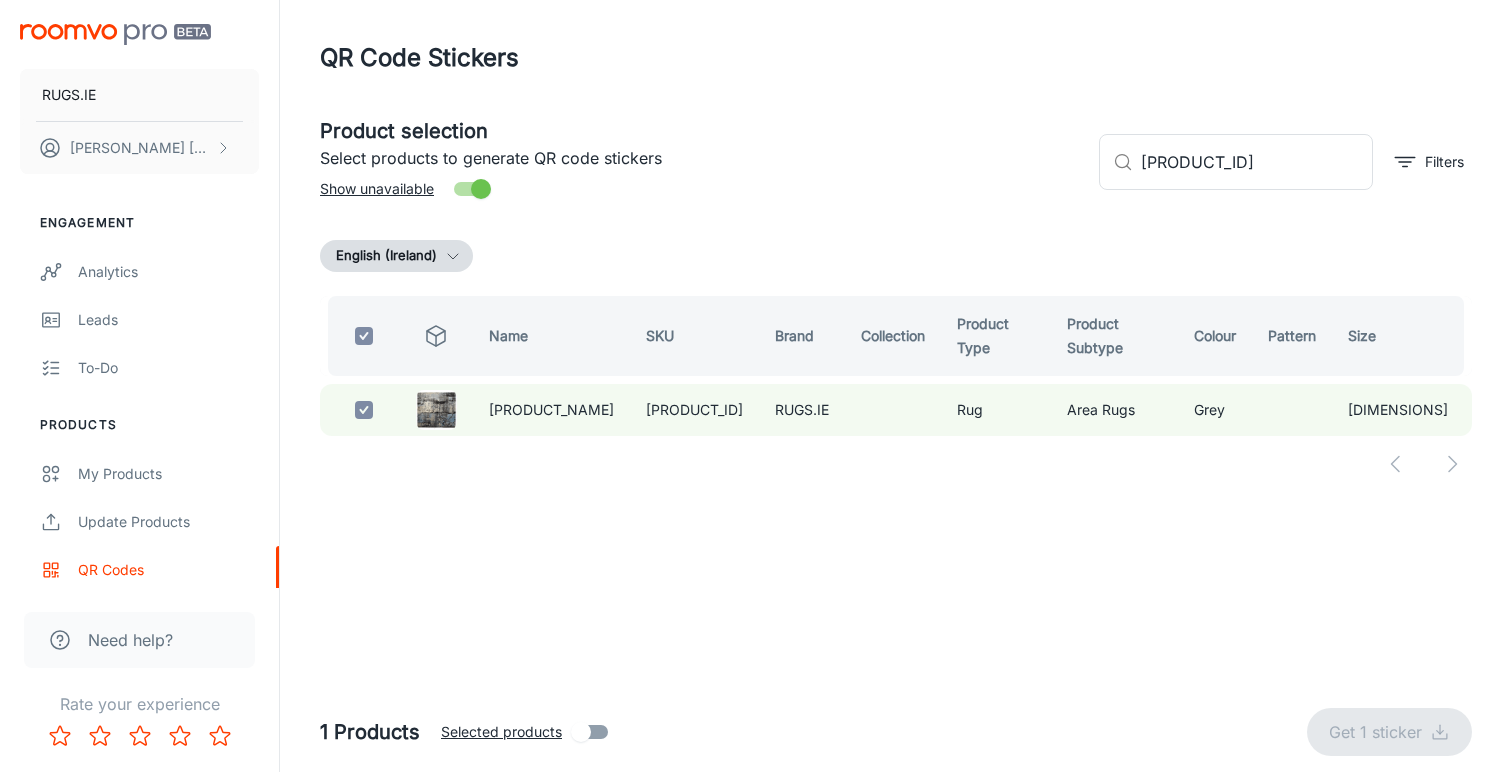 checkbox on "false" 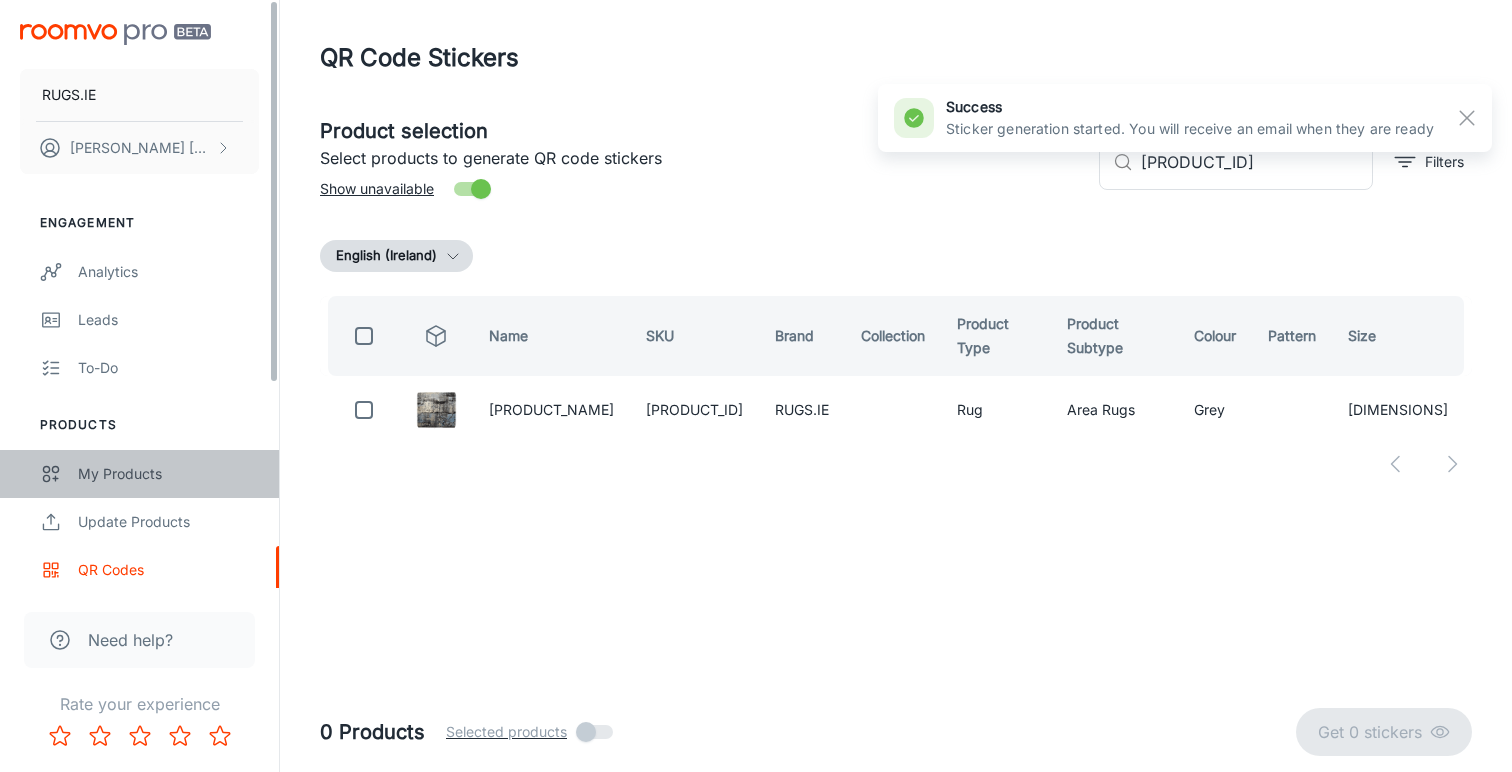 click on "My Products" at bounding box center [168, 474] 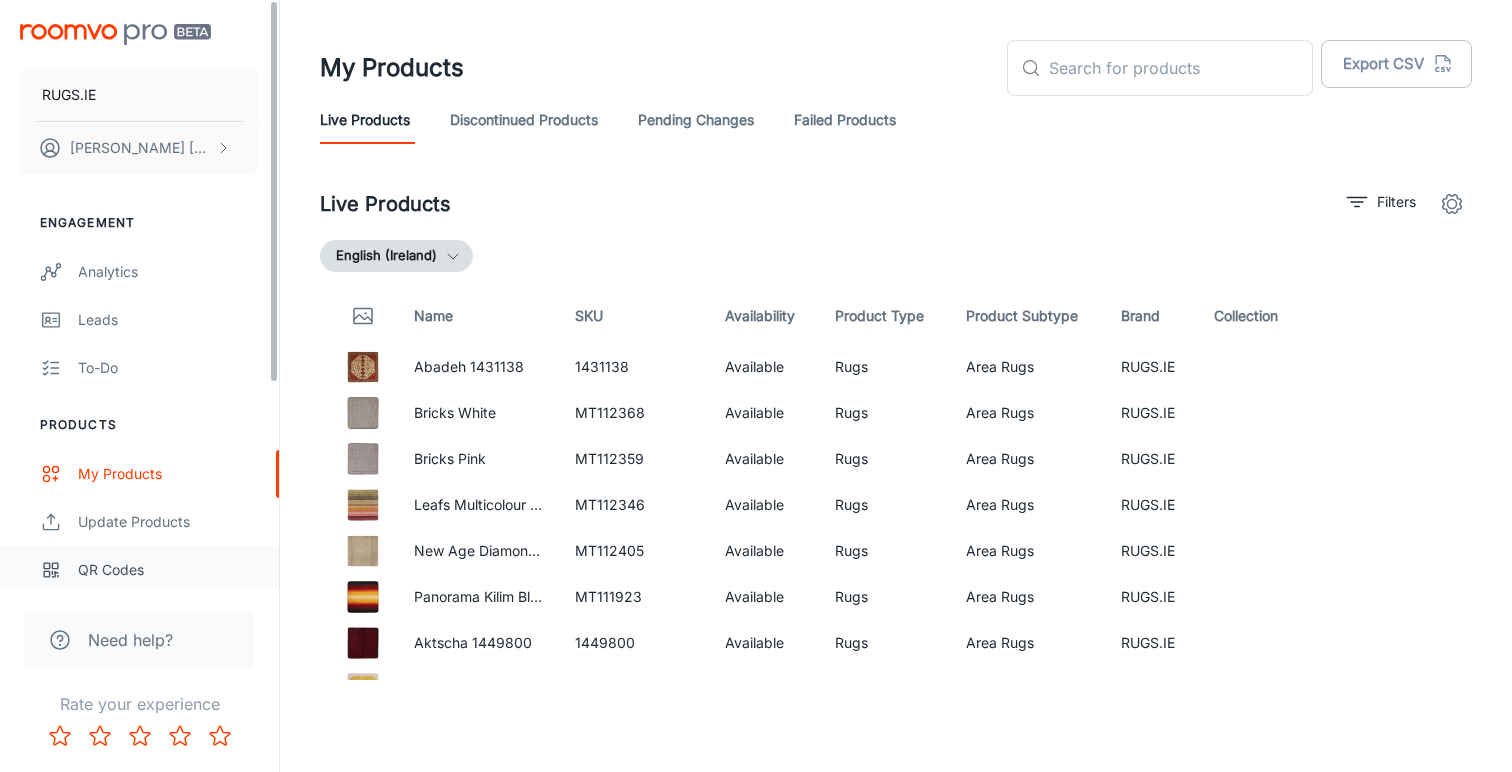 click on "QR Codes" at bounding box center (168, 570) 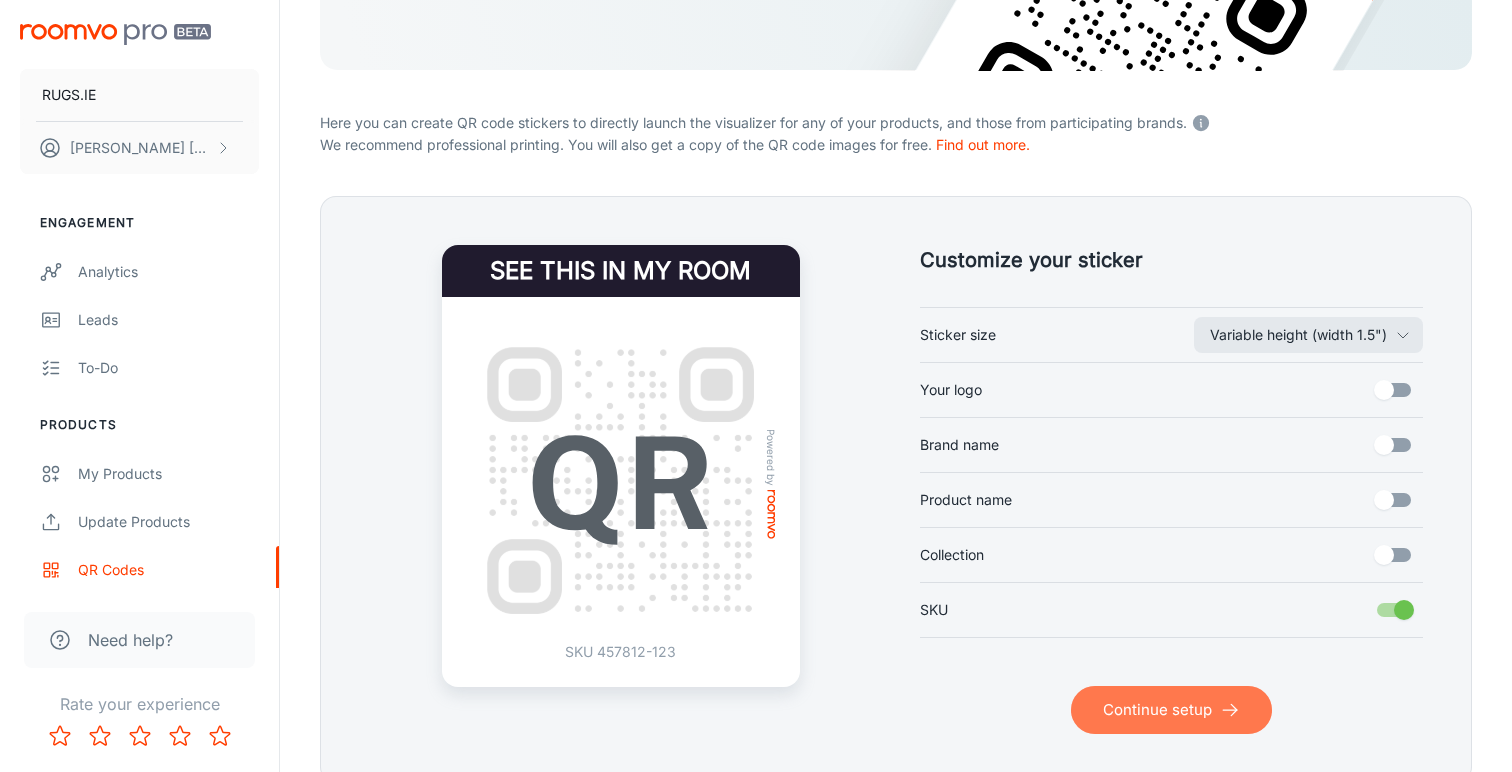 click on "Continue setup" at bounding box center (1171, 710) 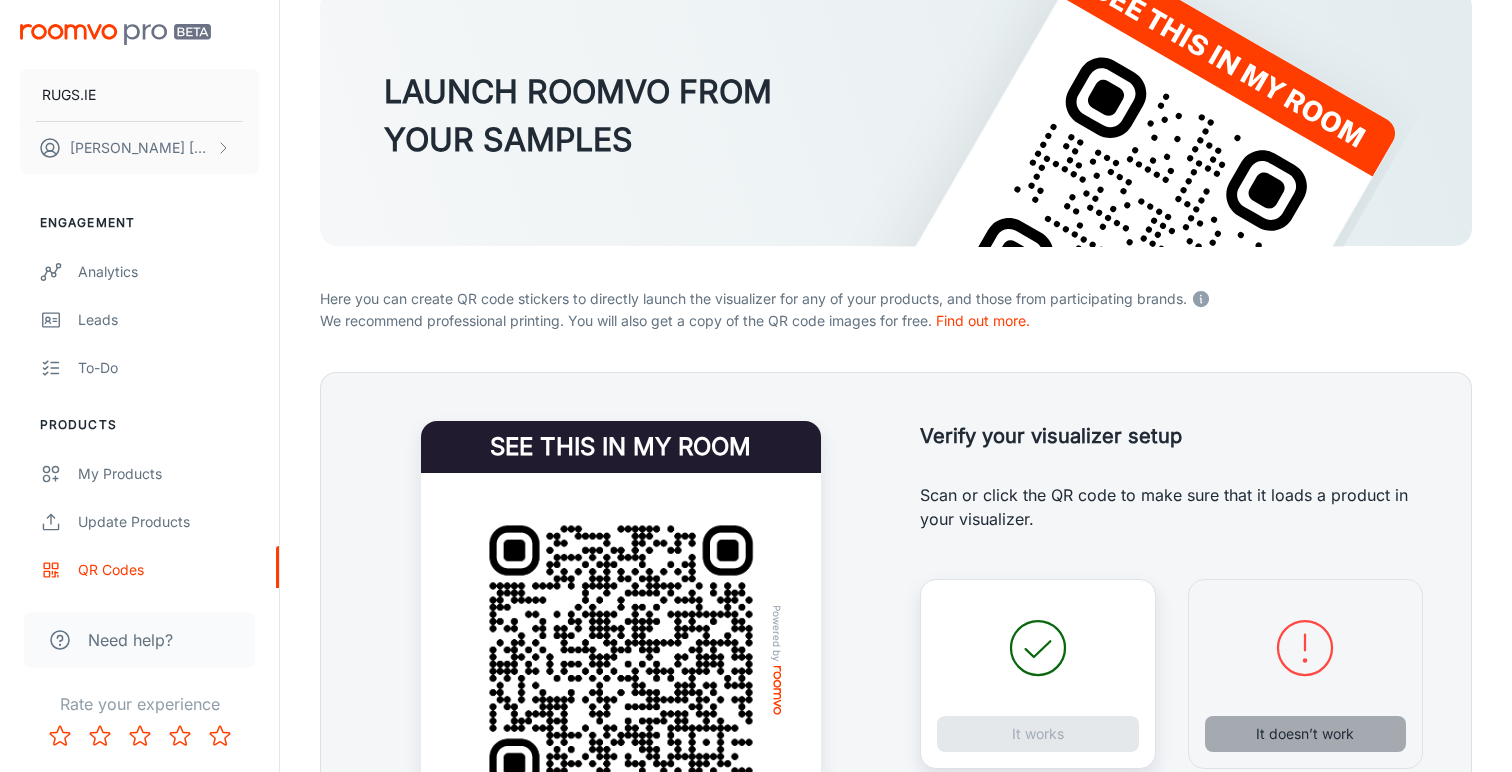 click on "It doesn’t work" at bounding box center (1306, 734) 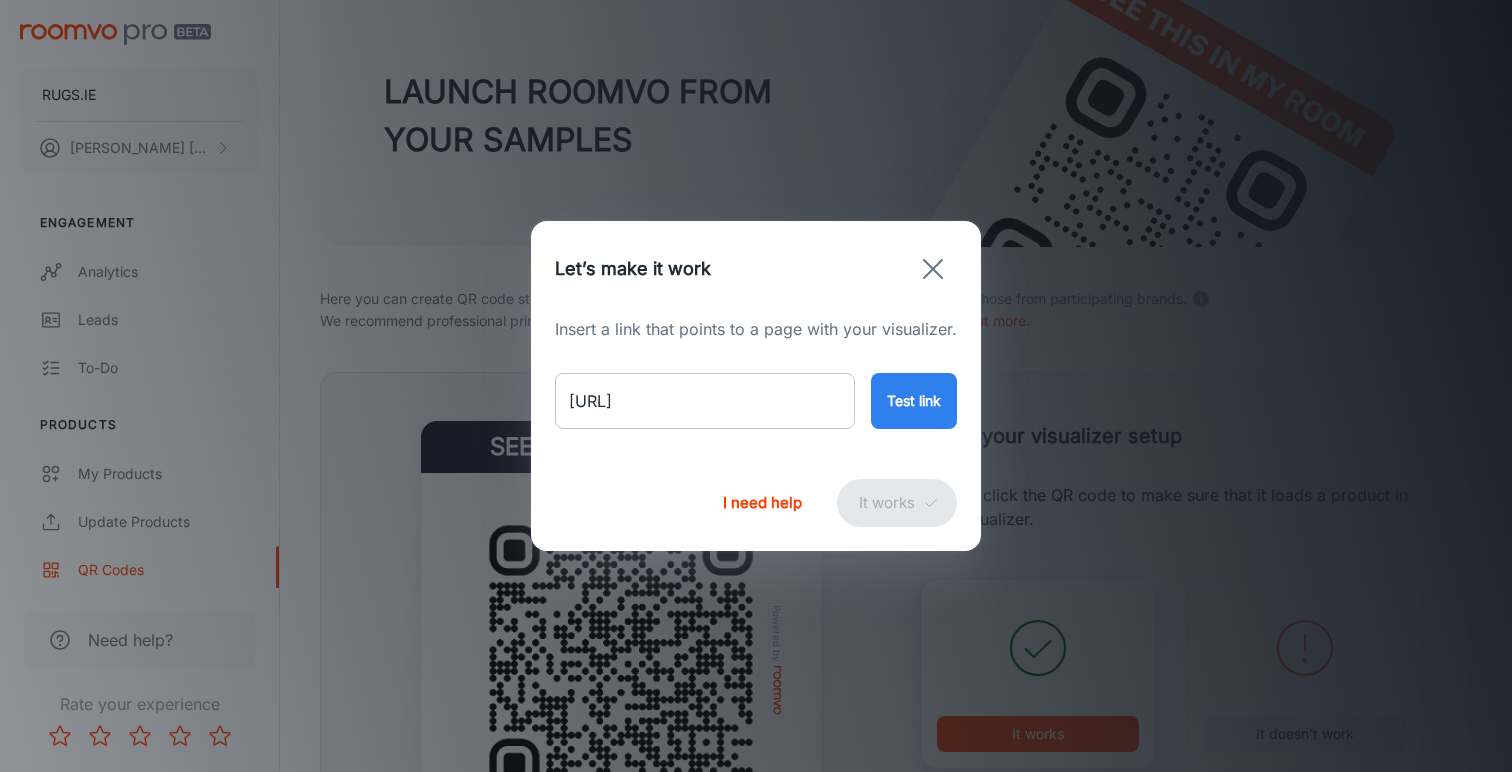click on "[URL]" at bounding box center [705, 401] 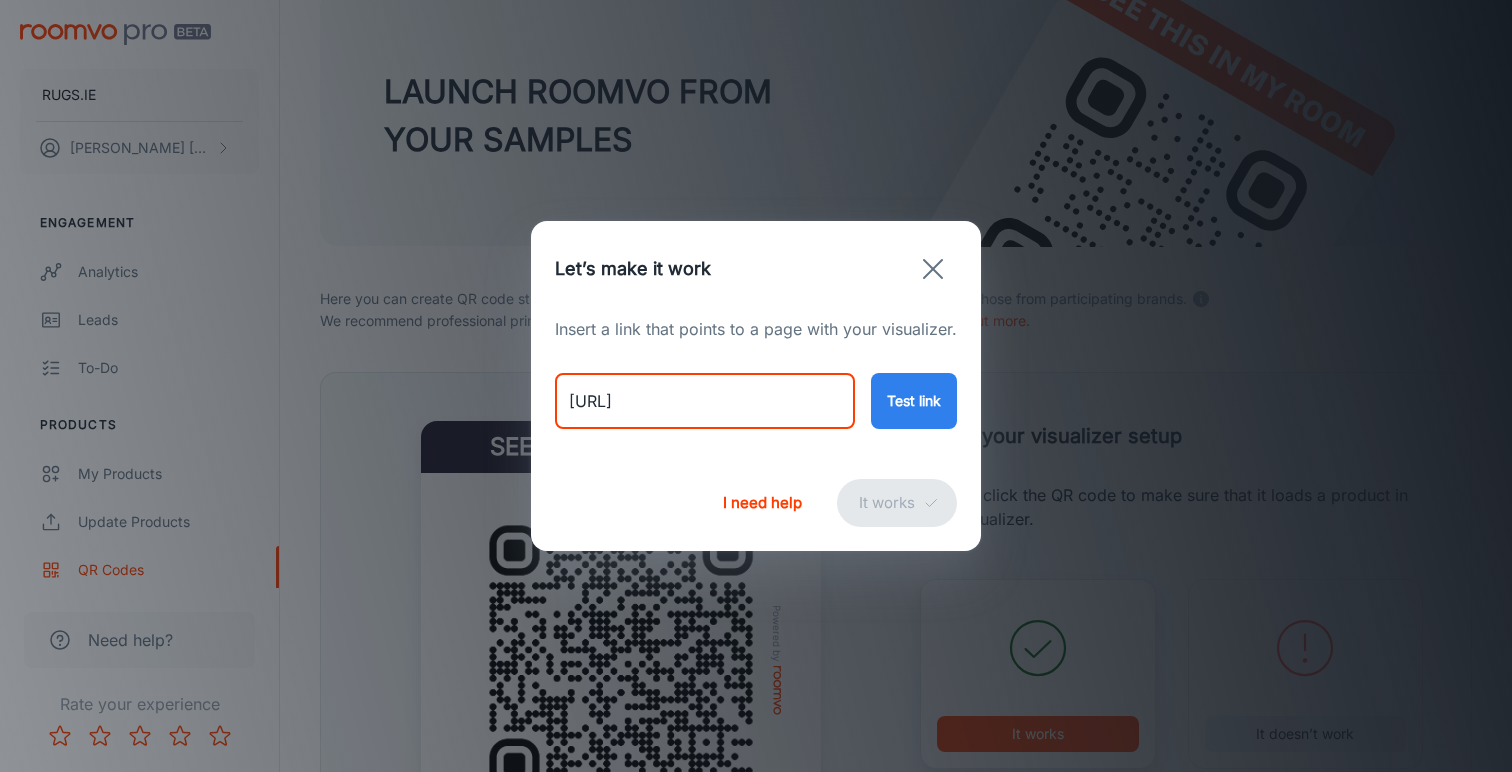 click on "[URL]" at bounding box center [705, 401] 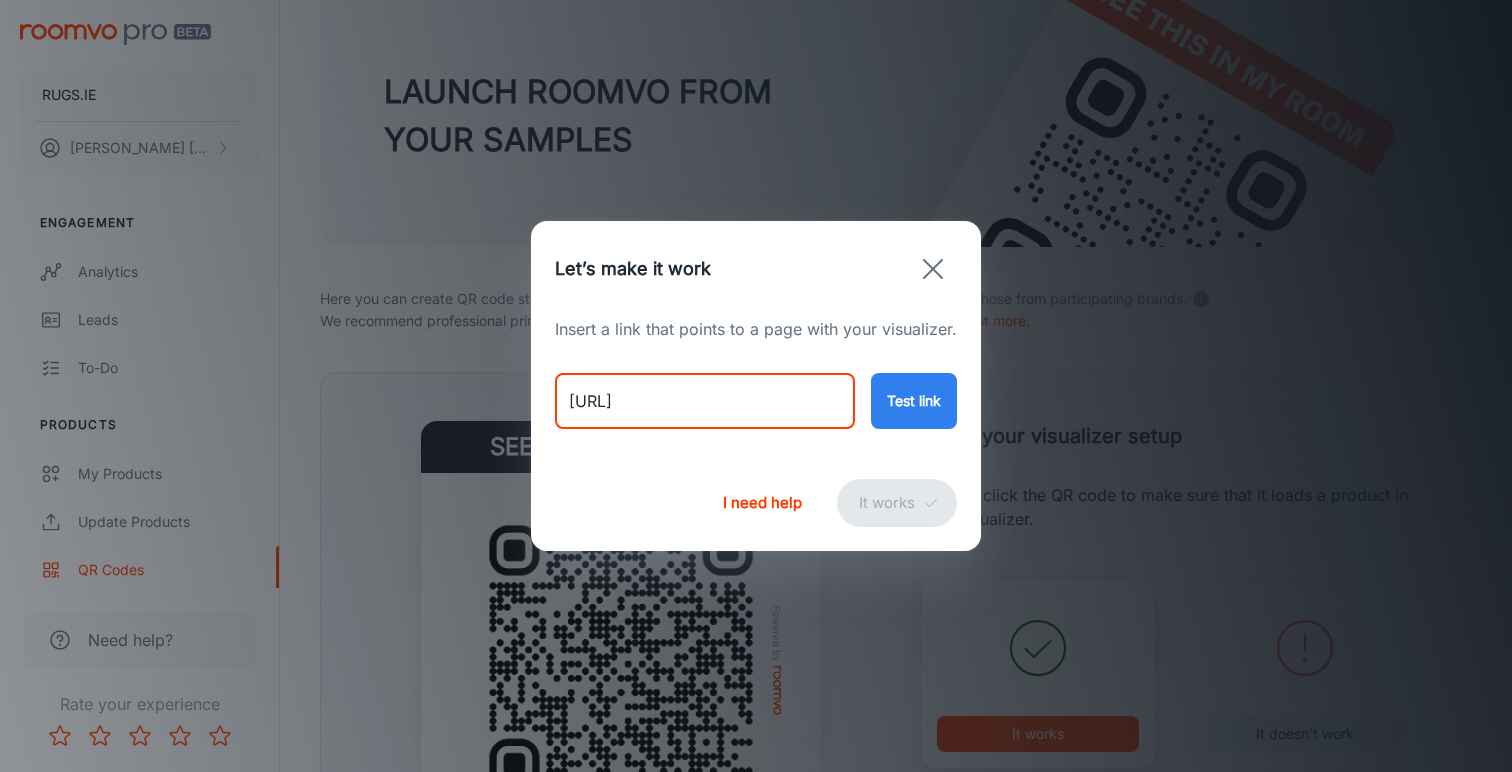 type on "[URL]" 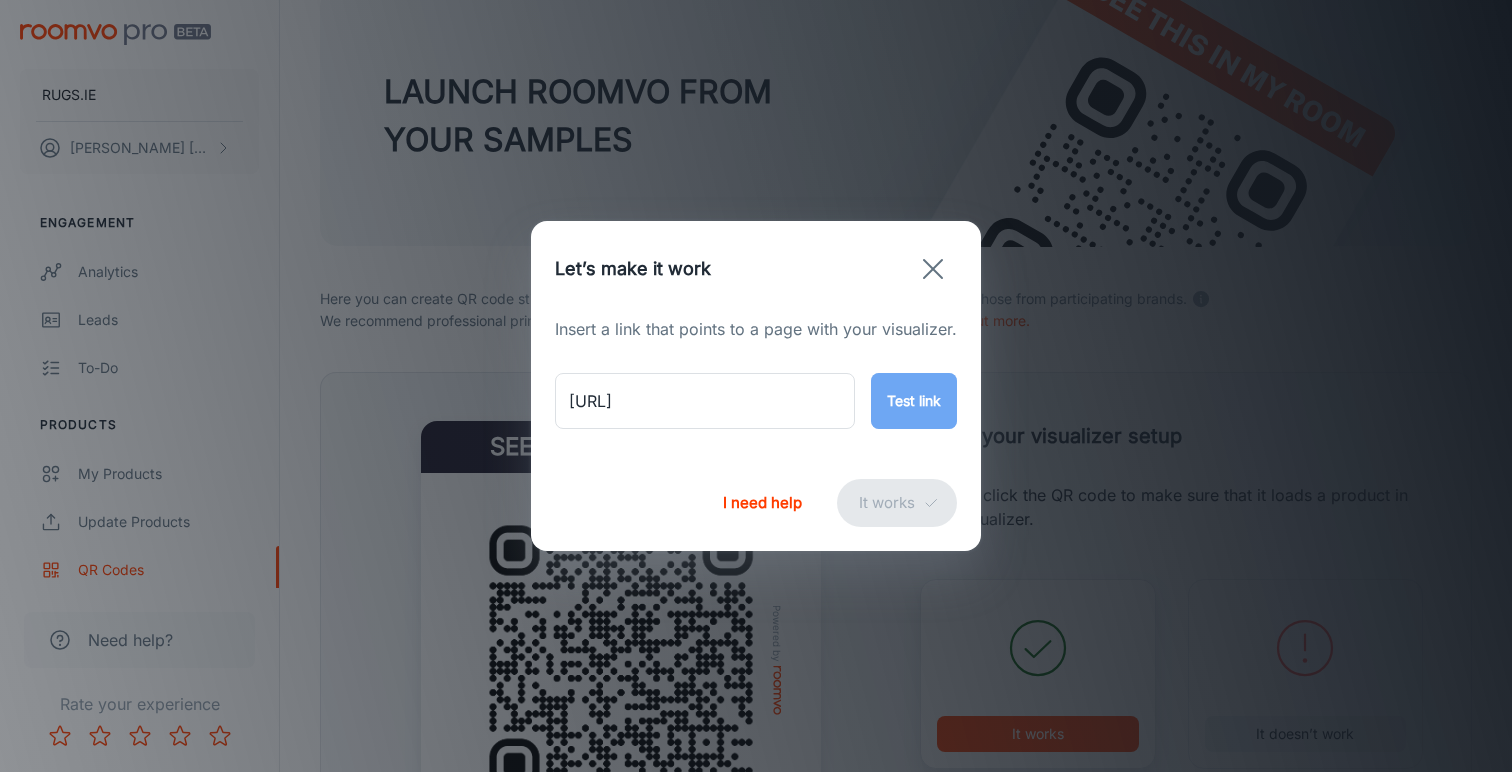 click on "Test link" at bounding box center (914, 401) 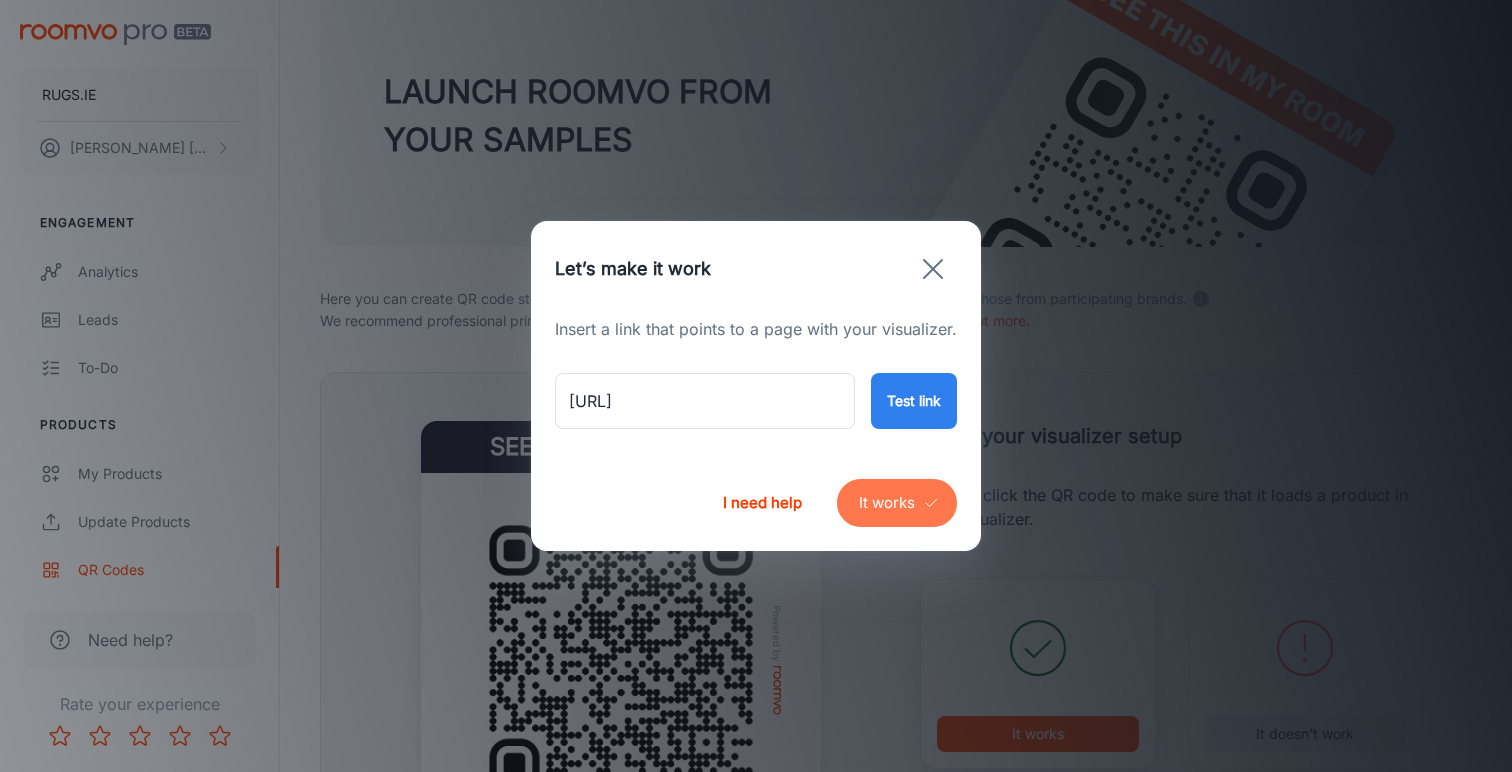 click on "It works" at bounding box center (897, 503) 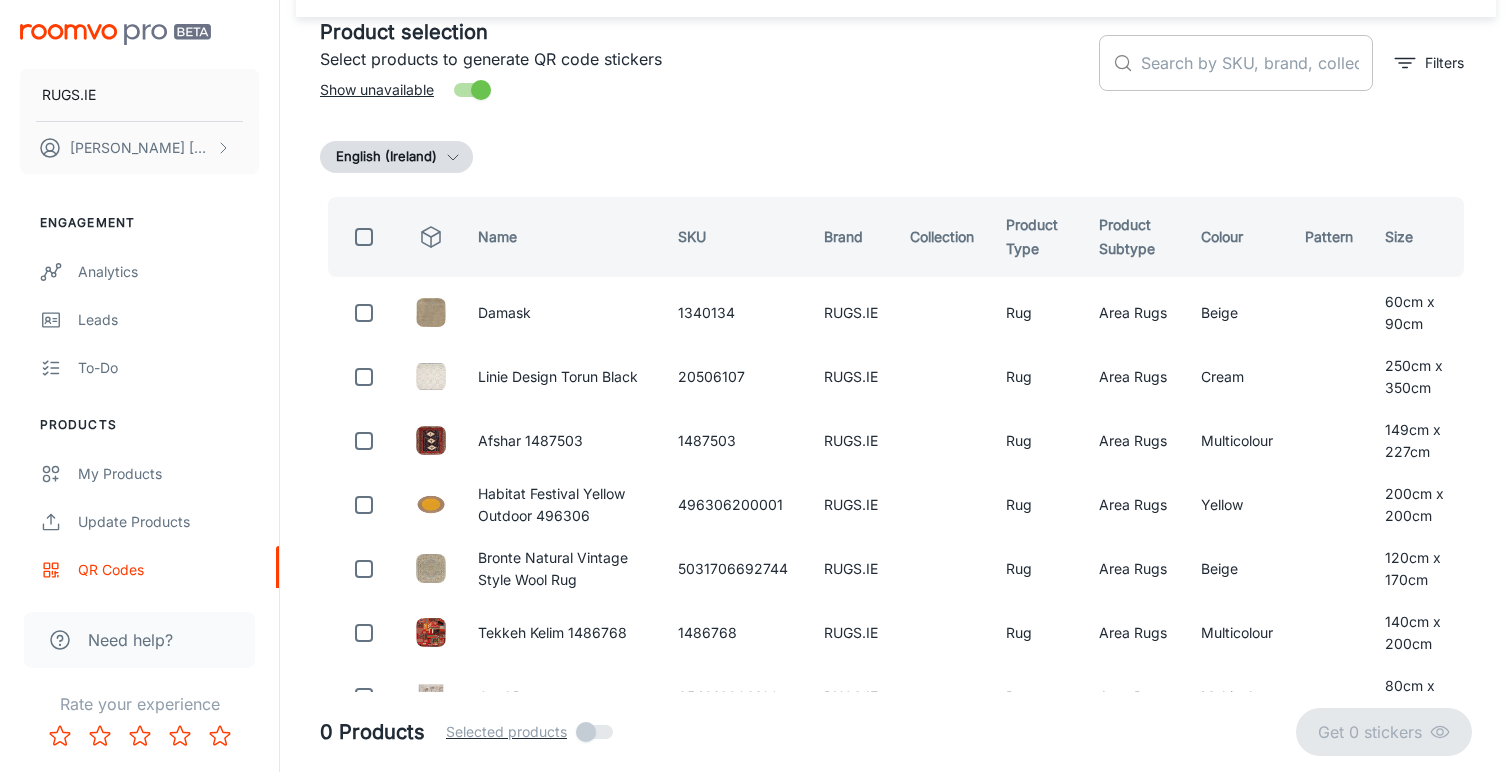 click at bounding box center [1257, 63] 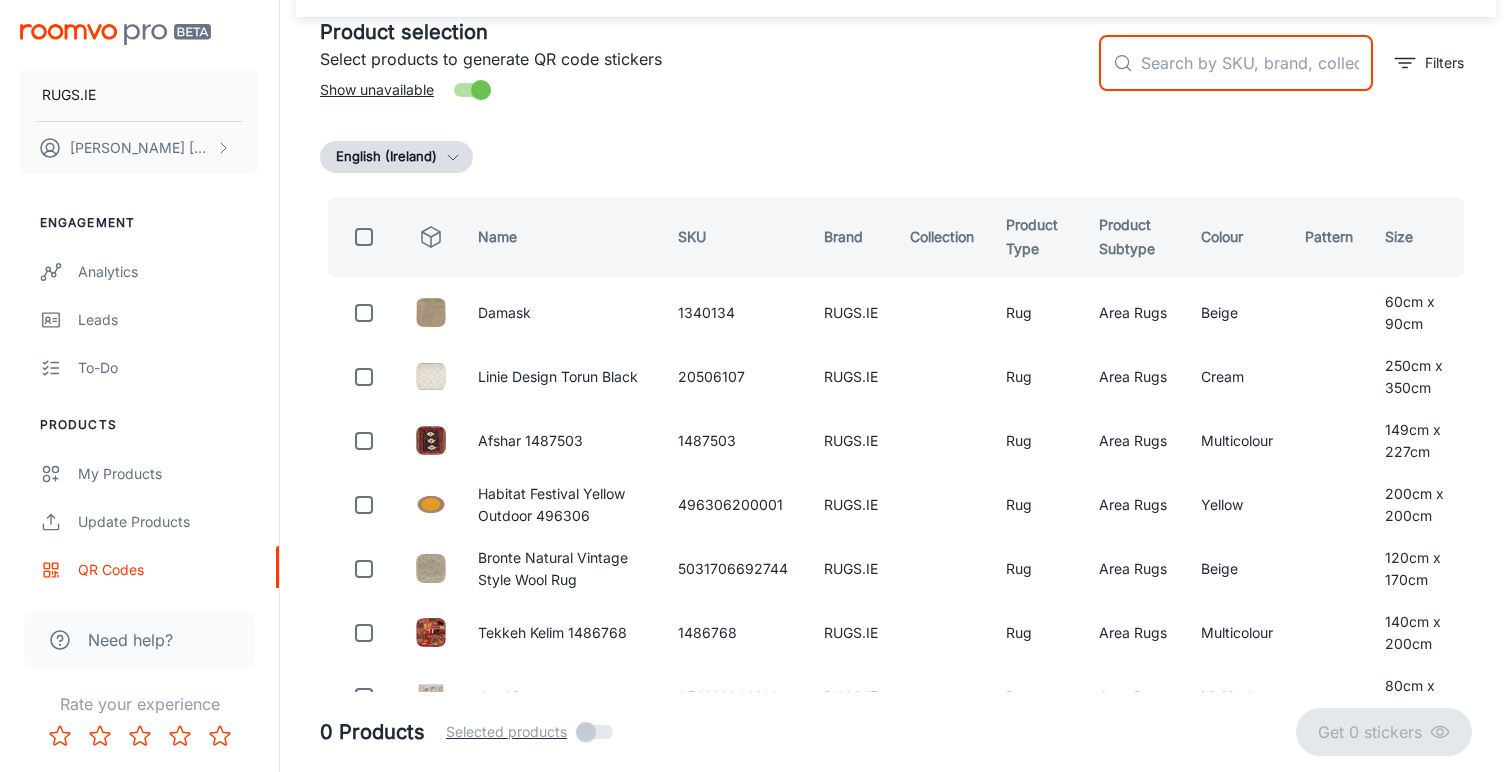 paste on "[PRODUCT_CODE]" 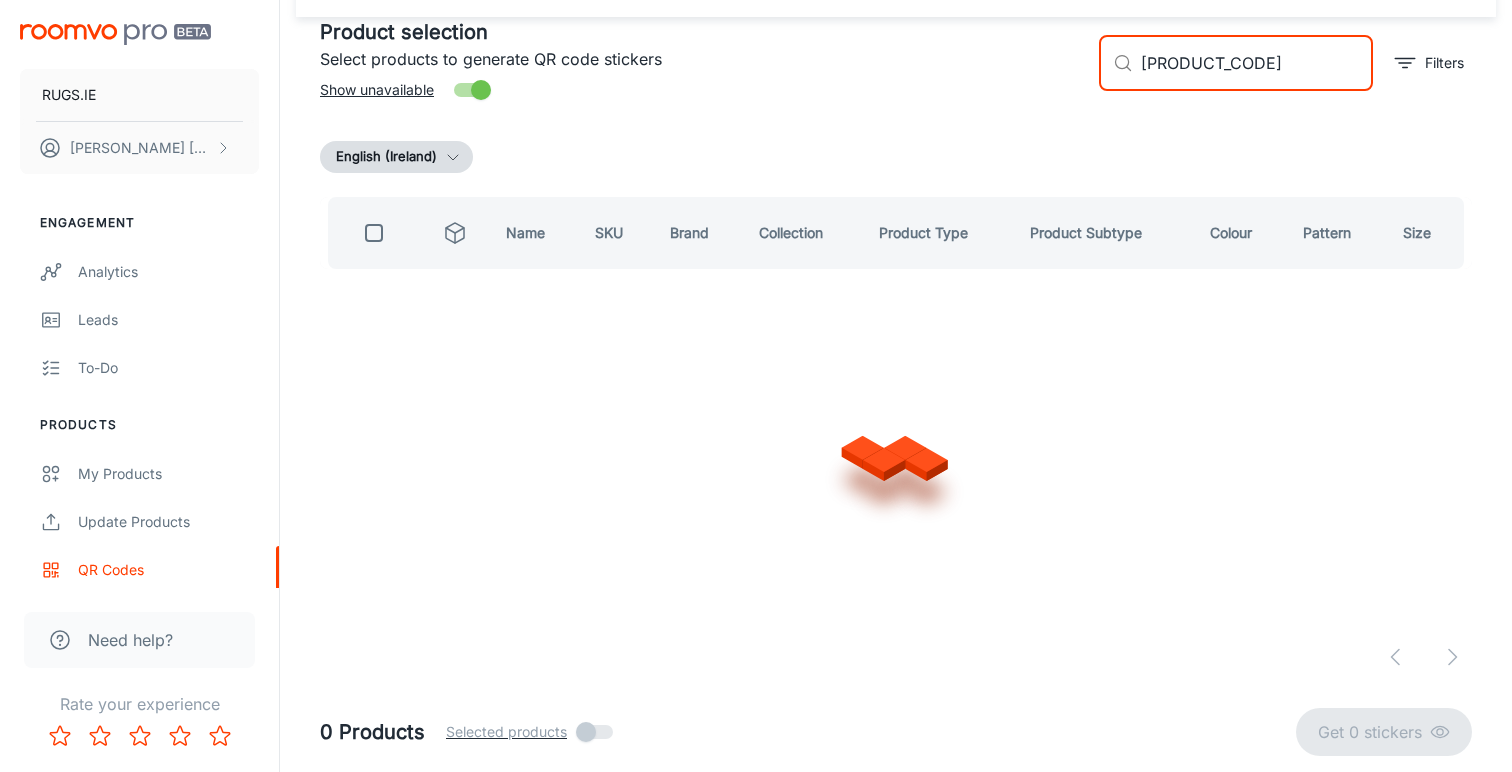 scroll, scrollTop: 0, scrollLeft: 0, axis: both 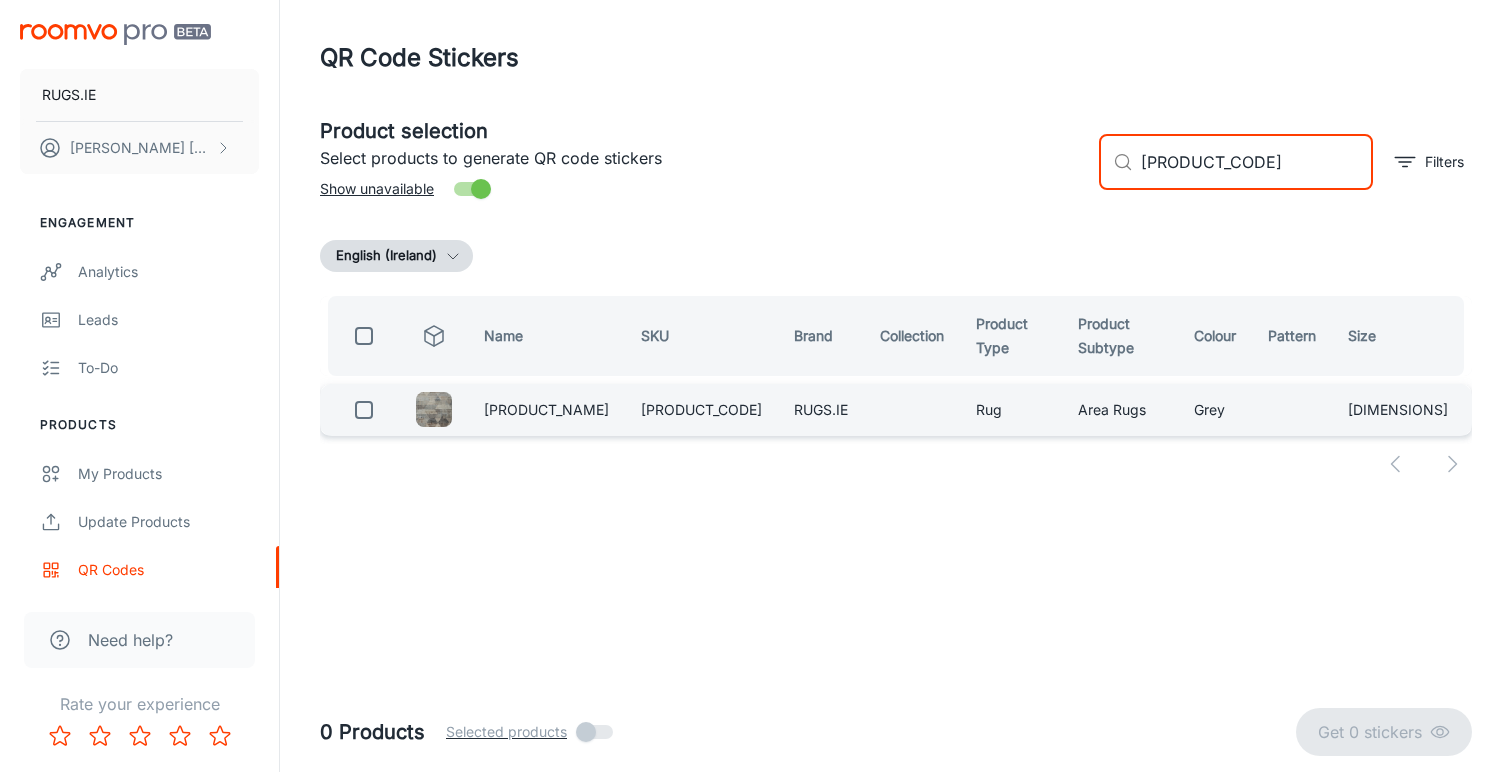 type on "[PRODUCT_CODE]" 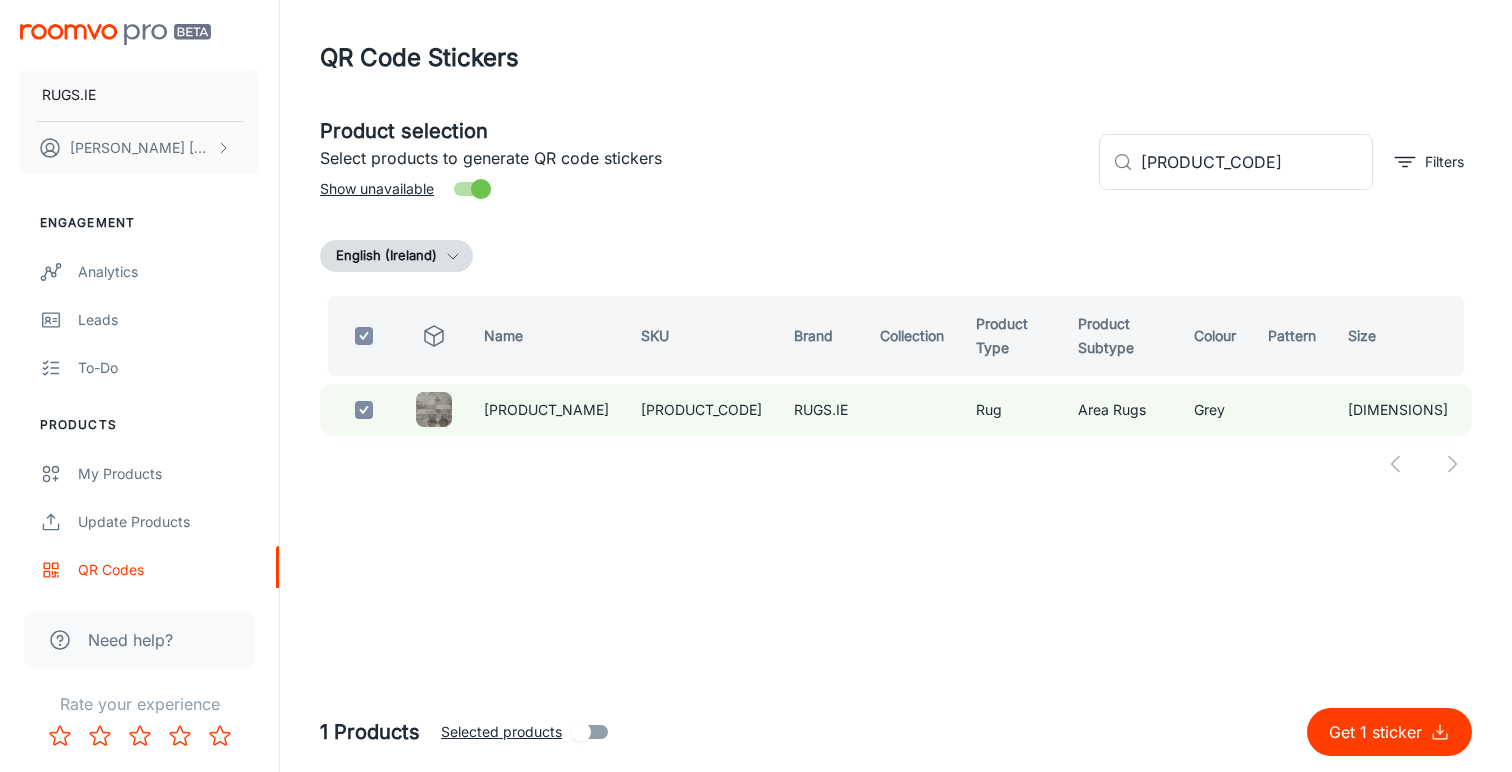 click on "Get 1 sticker" at bounding box center (1379, 732) 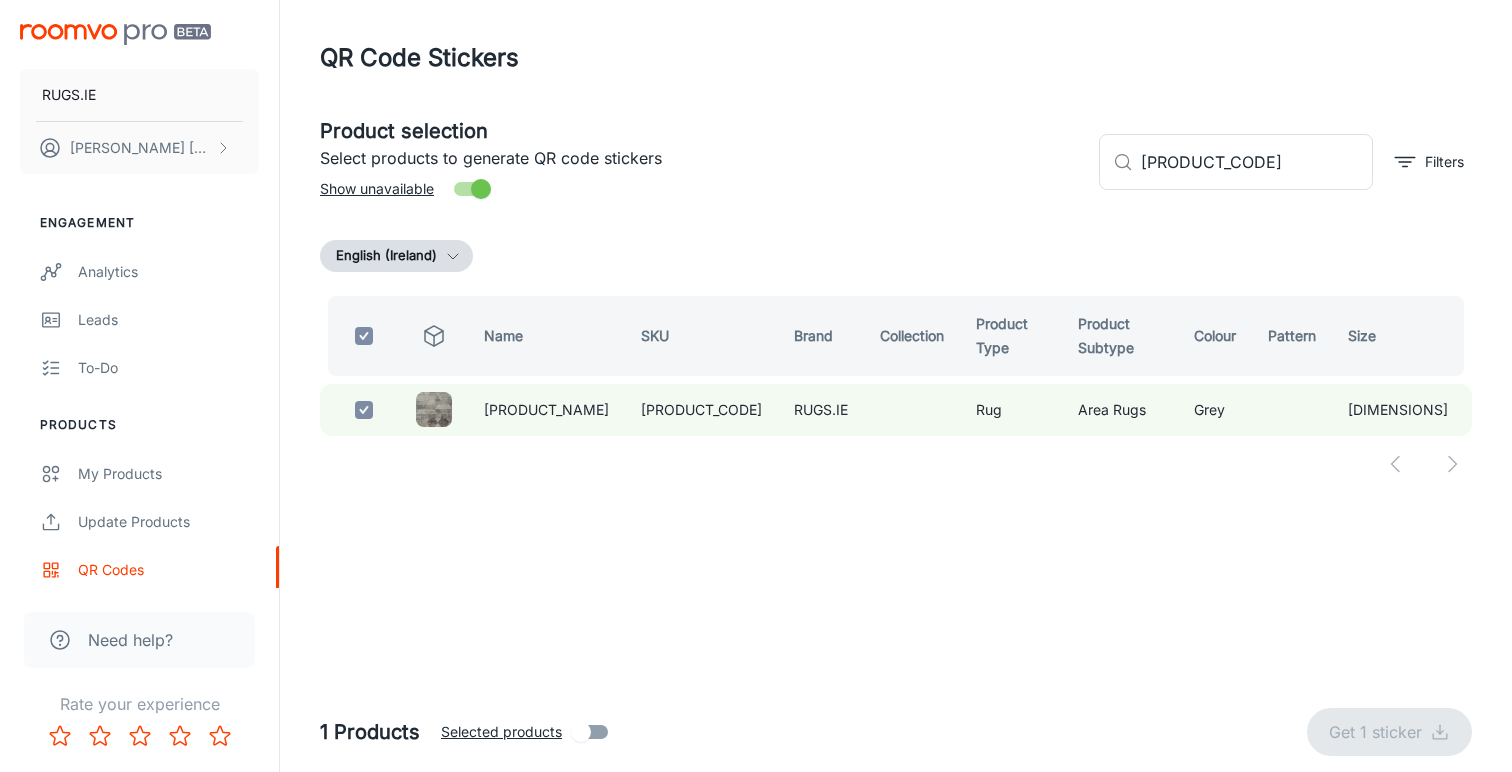 checkbox on "false" 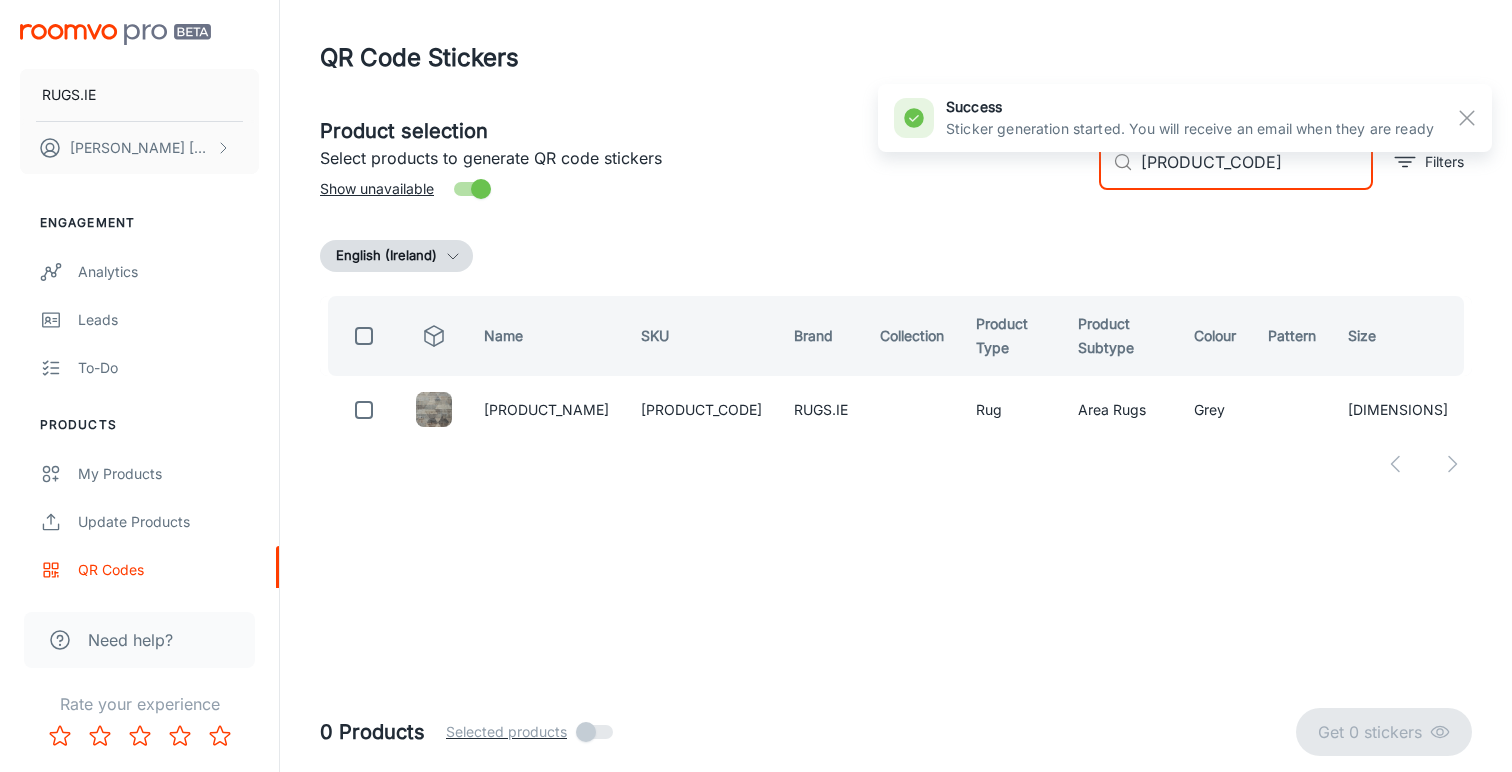 click on "[PRODUCT_CODE]" at bounding box center (1257, 162) 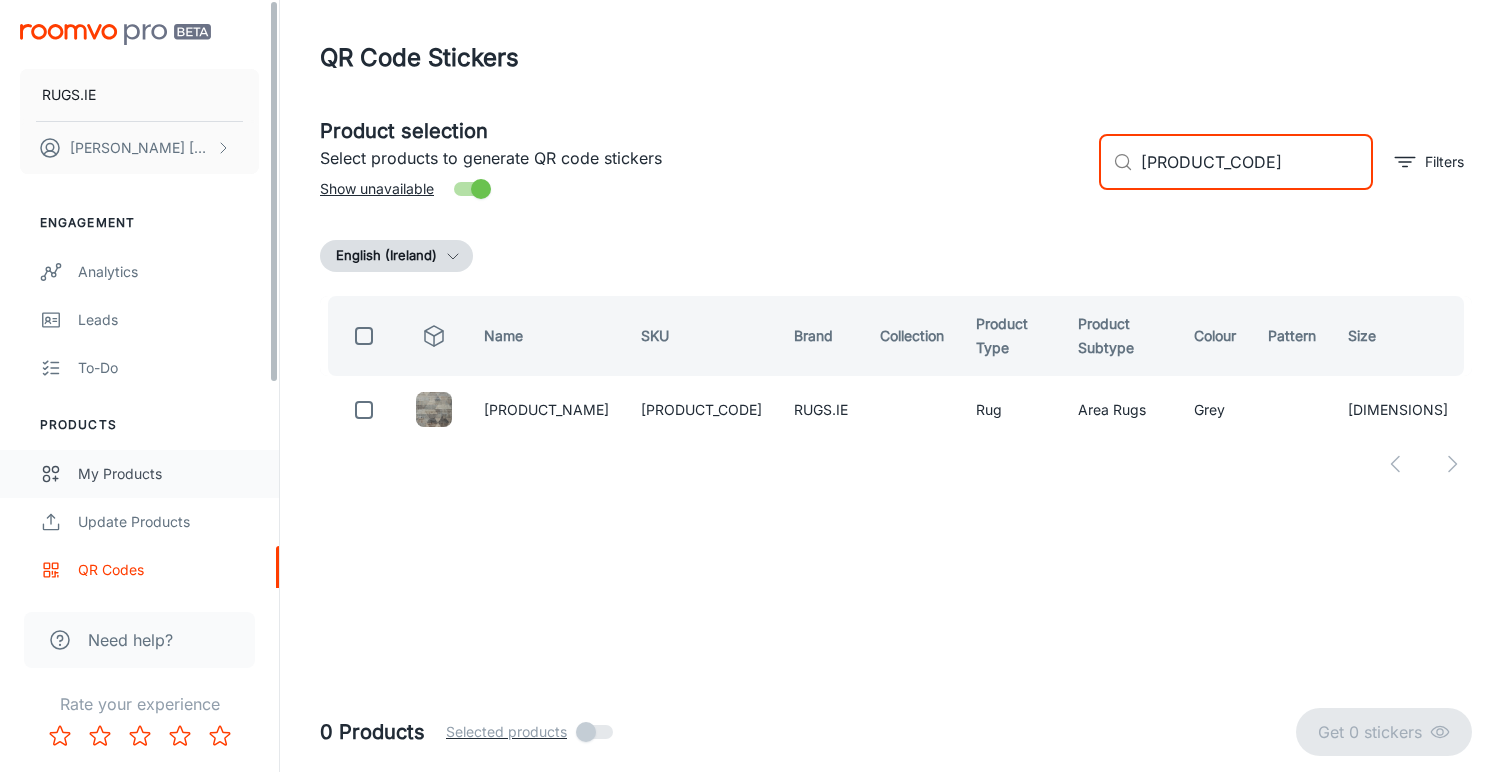 click on "My Products" at bounding box center (168, 474) 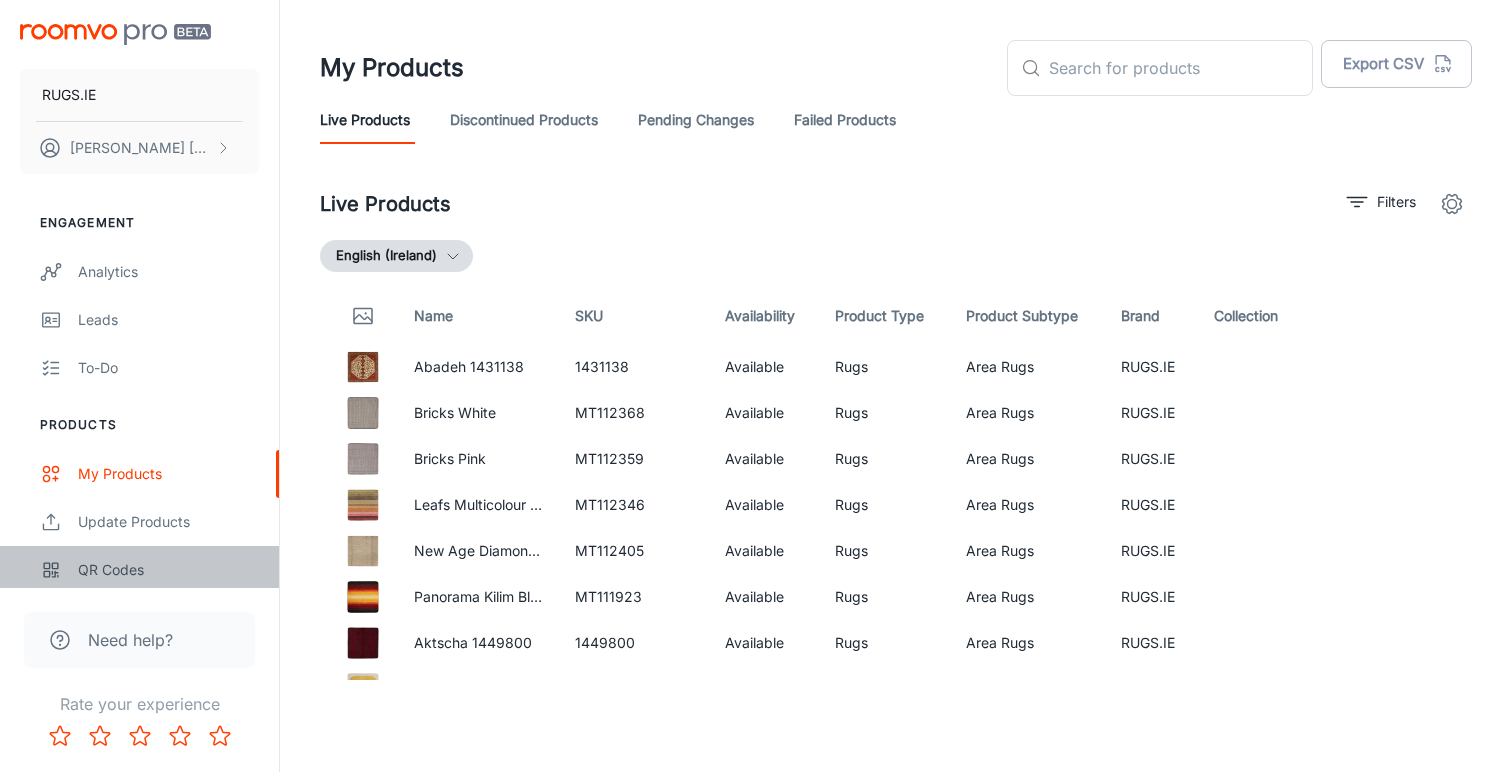 click on "QR Codes" at bounding box center (168, 570) 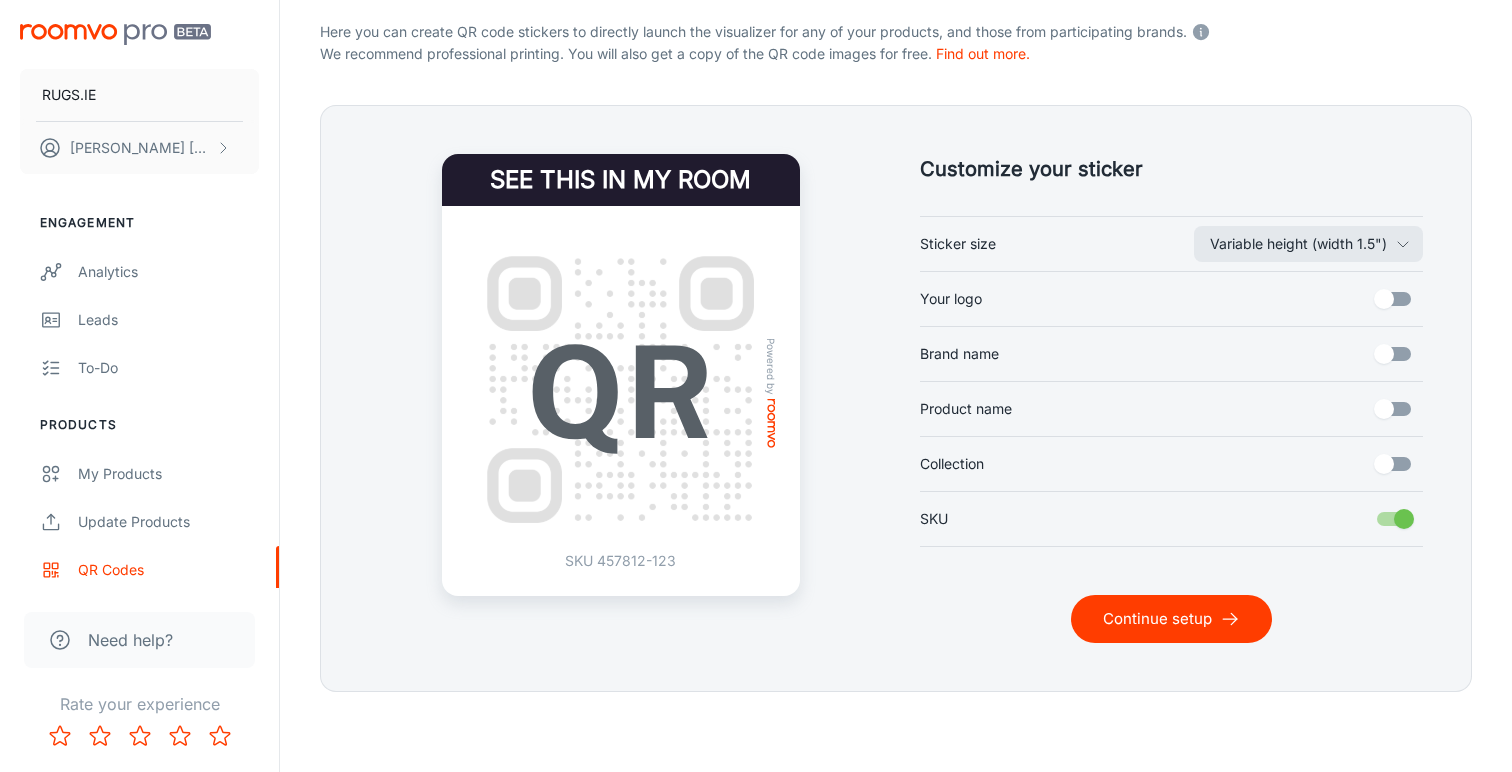 scroll, scrollTop: 395, scrollLeft: 0, axis: vertical 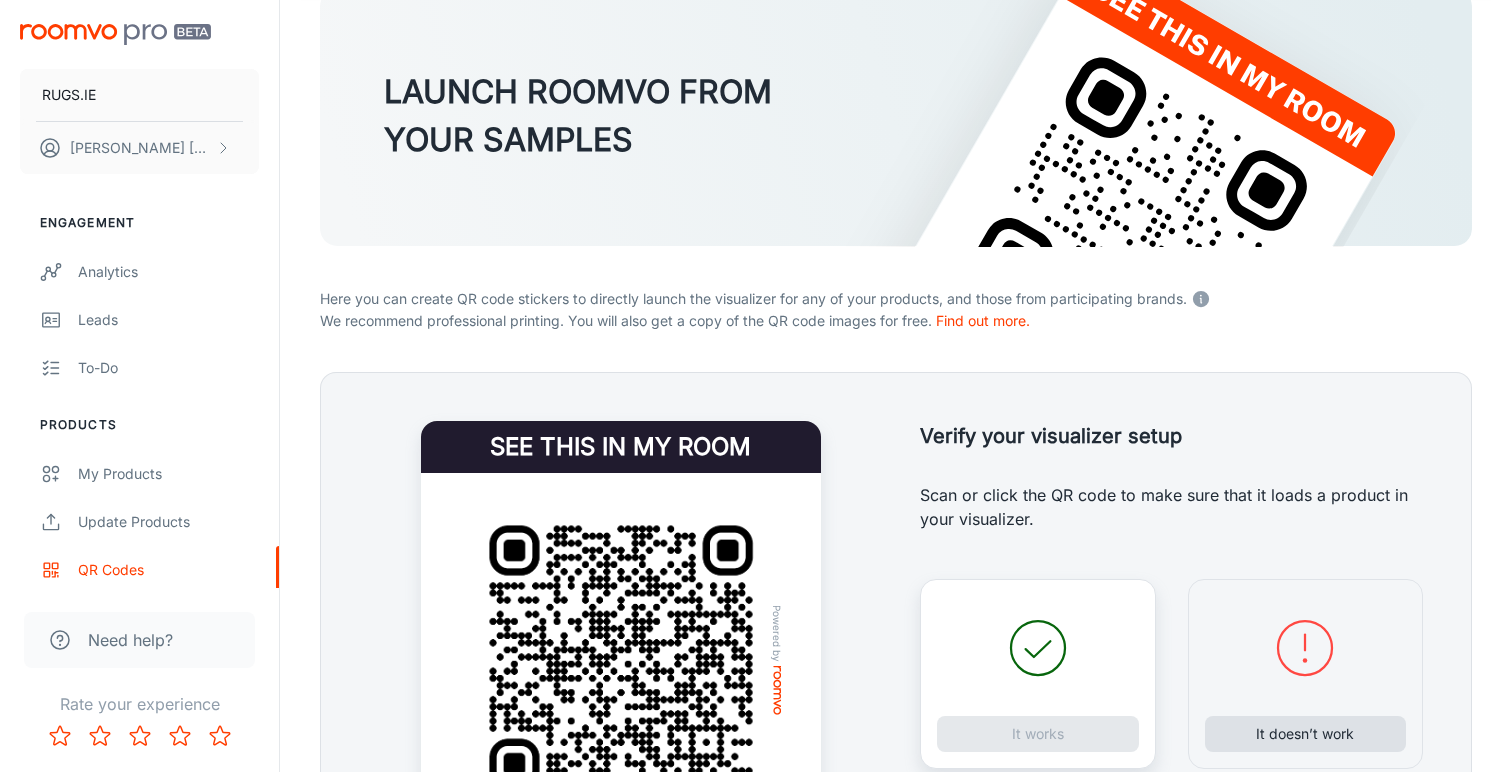click on "It doesn’t work" at bounding box center (1306, 734) 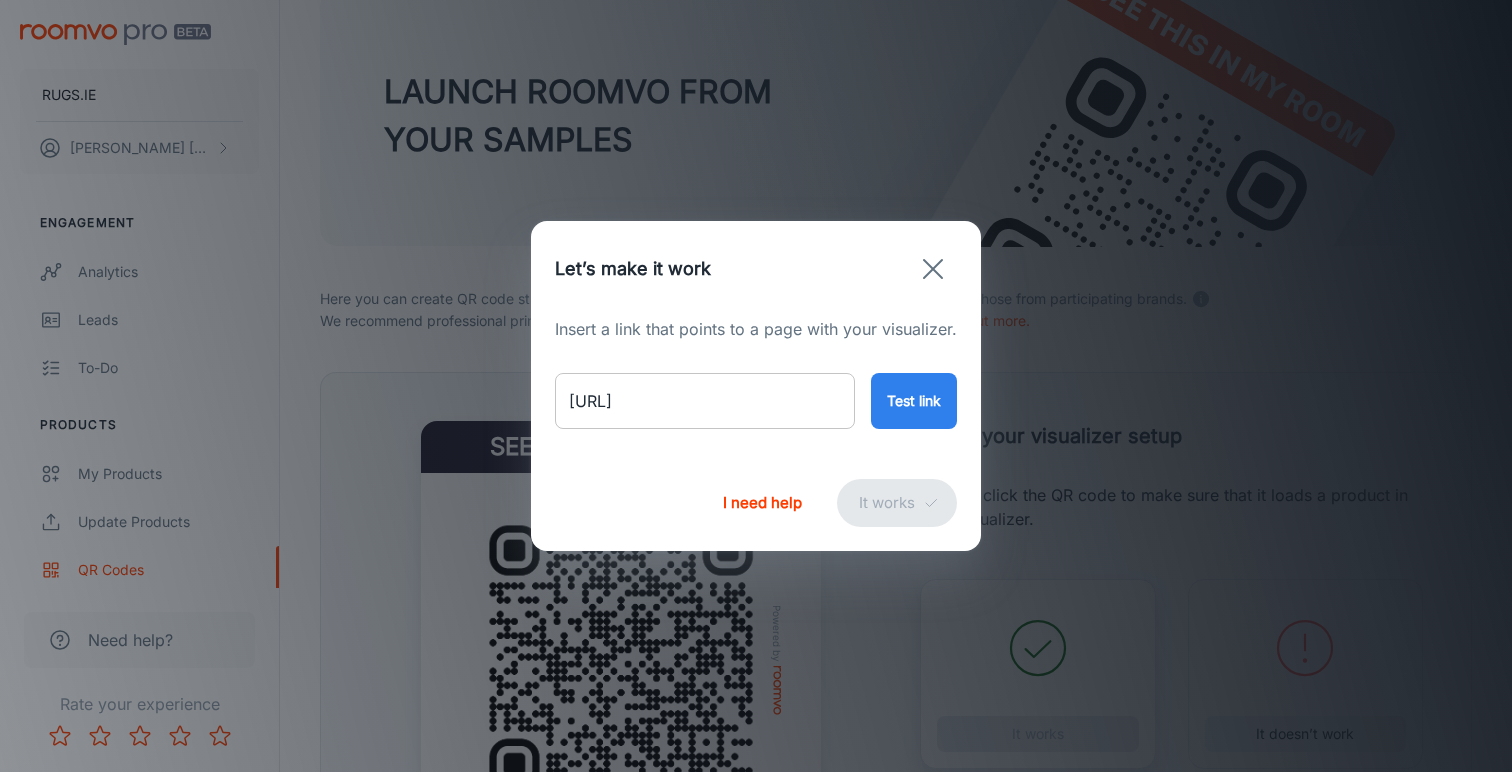 click on "[URL]" at bounding box center (705, 401) 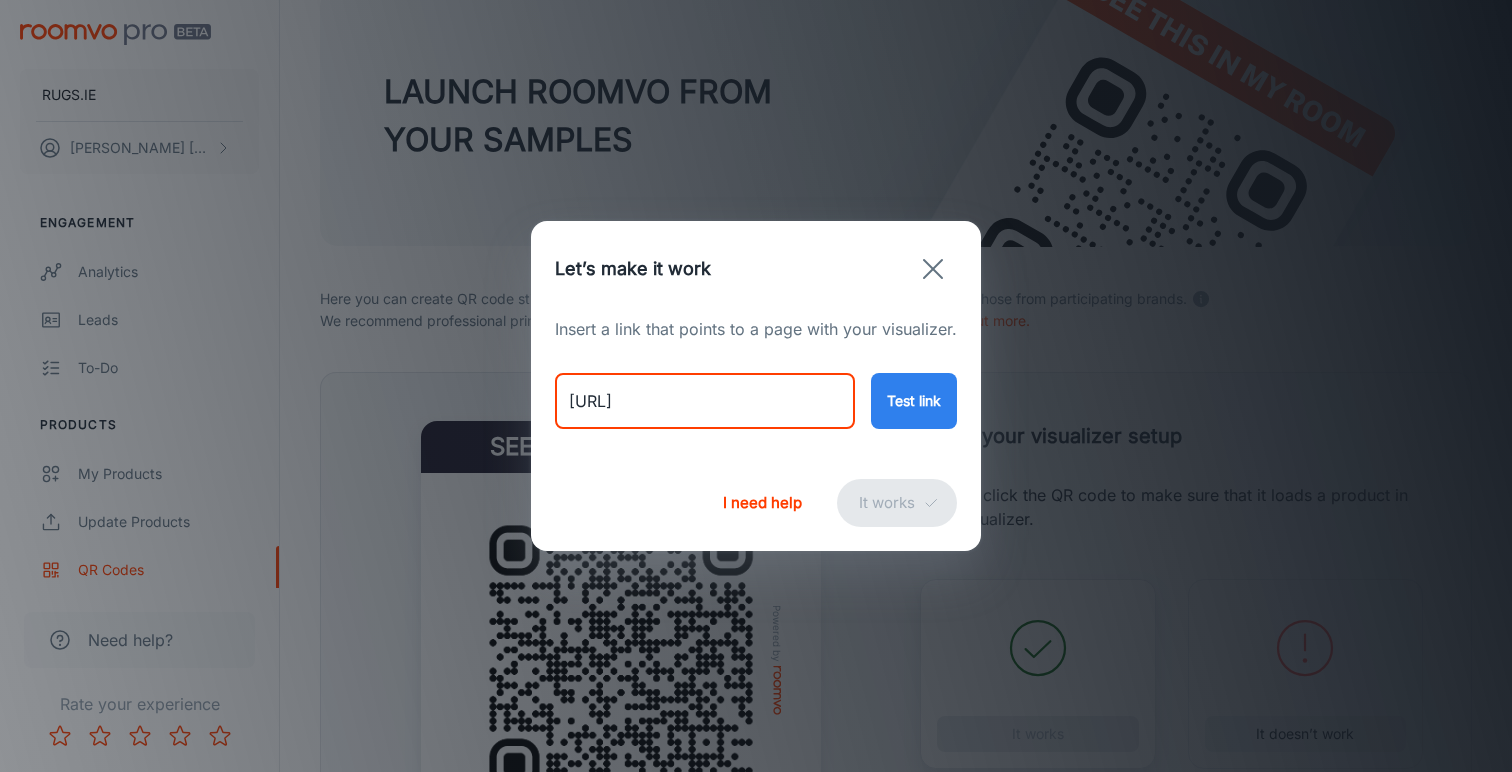 click on "[URL]" at bounding box center (705, 401) 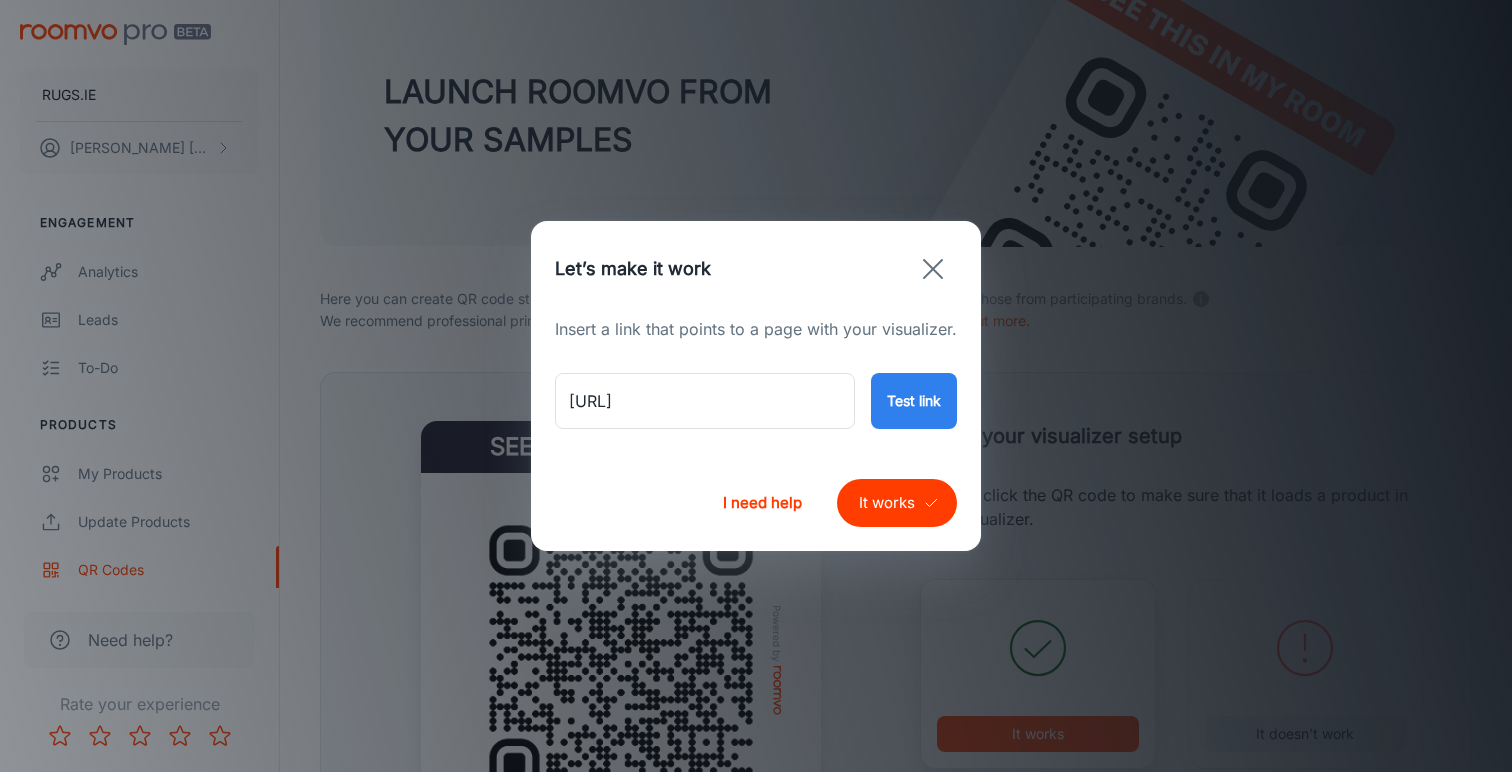 click on "It works" at bounding box center (897, 503) 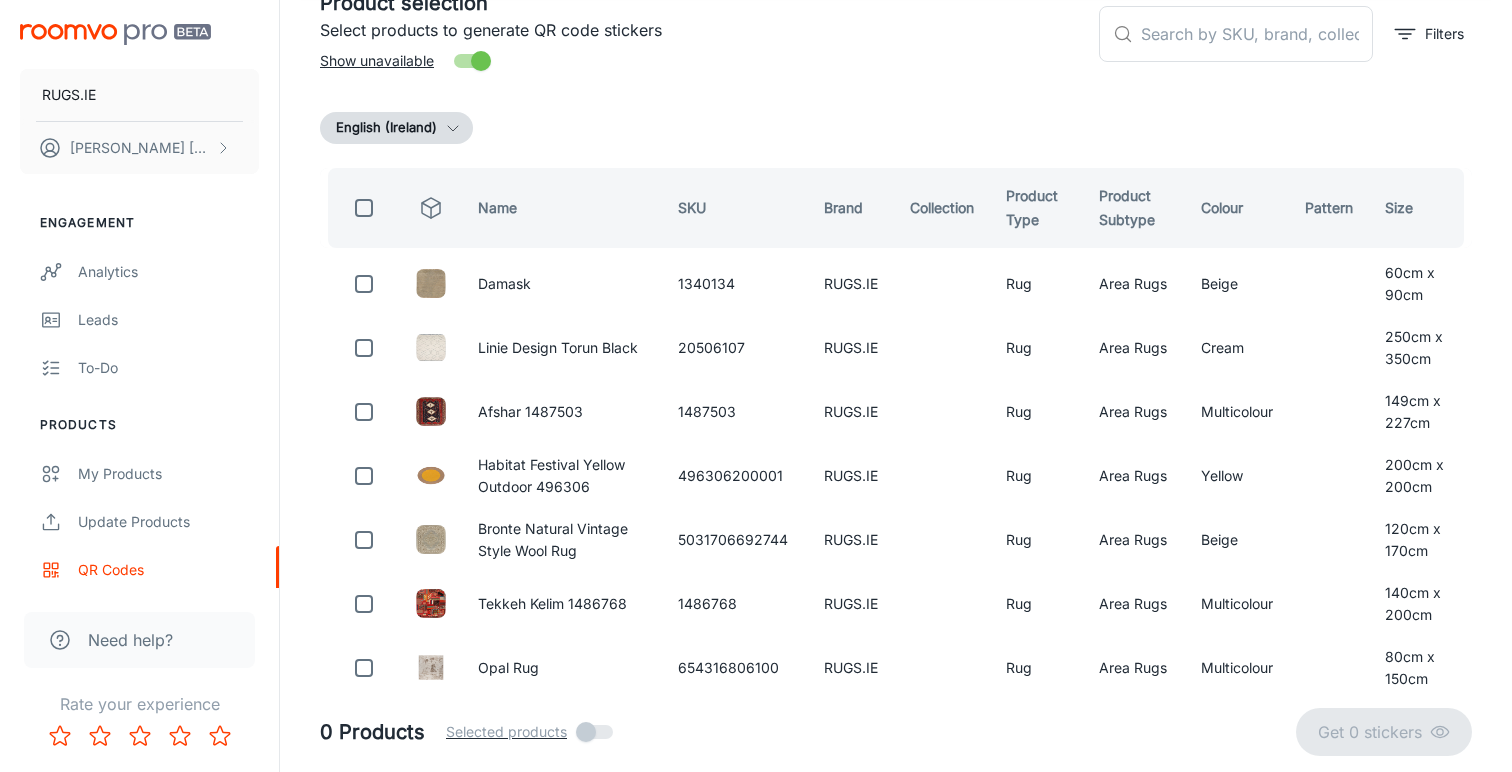 scroll, scrollTop: 99, scrollLeft: 0, axis: vertical 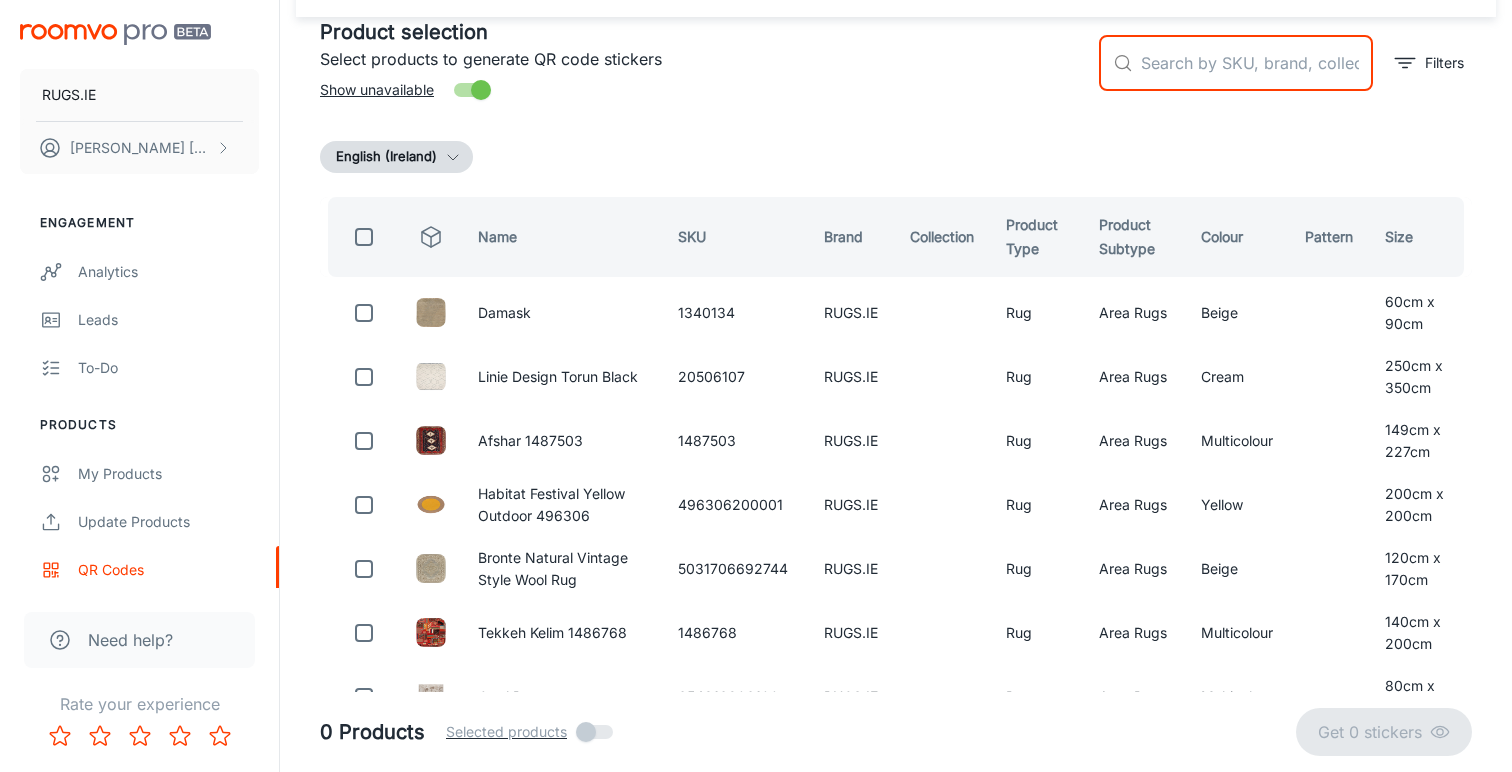 click at bounding box center [1257, 63] 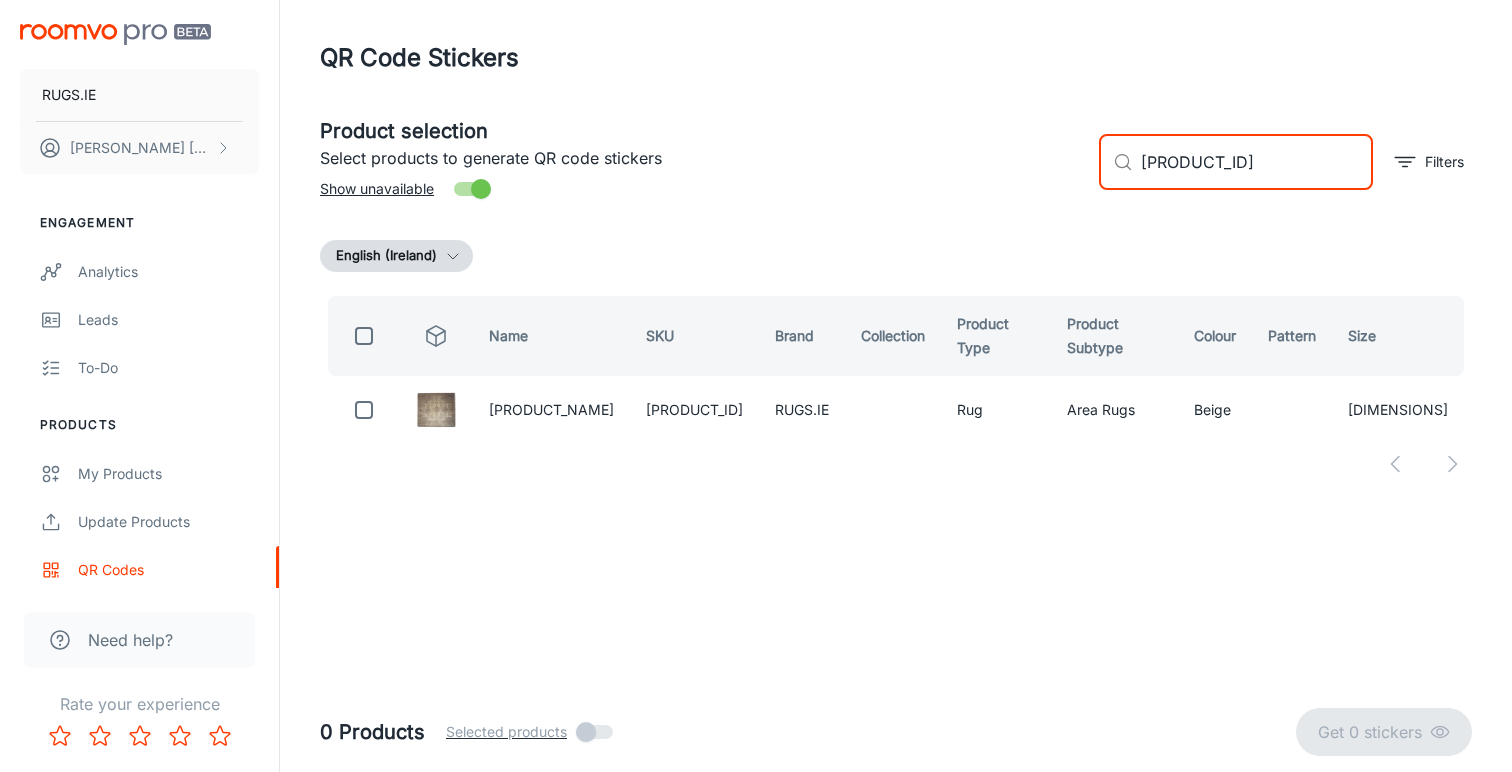 scroll, scrollTop: 0, scrollLeft: 0, axis: both 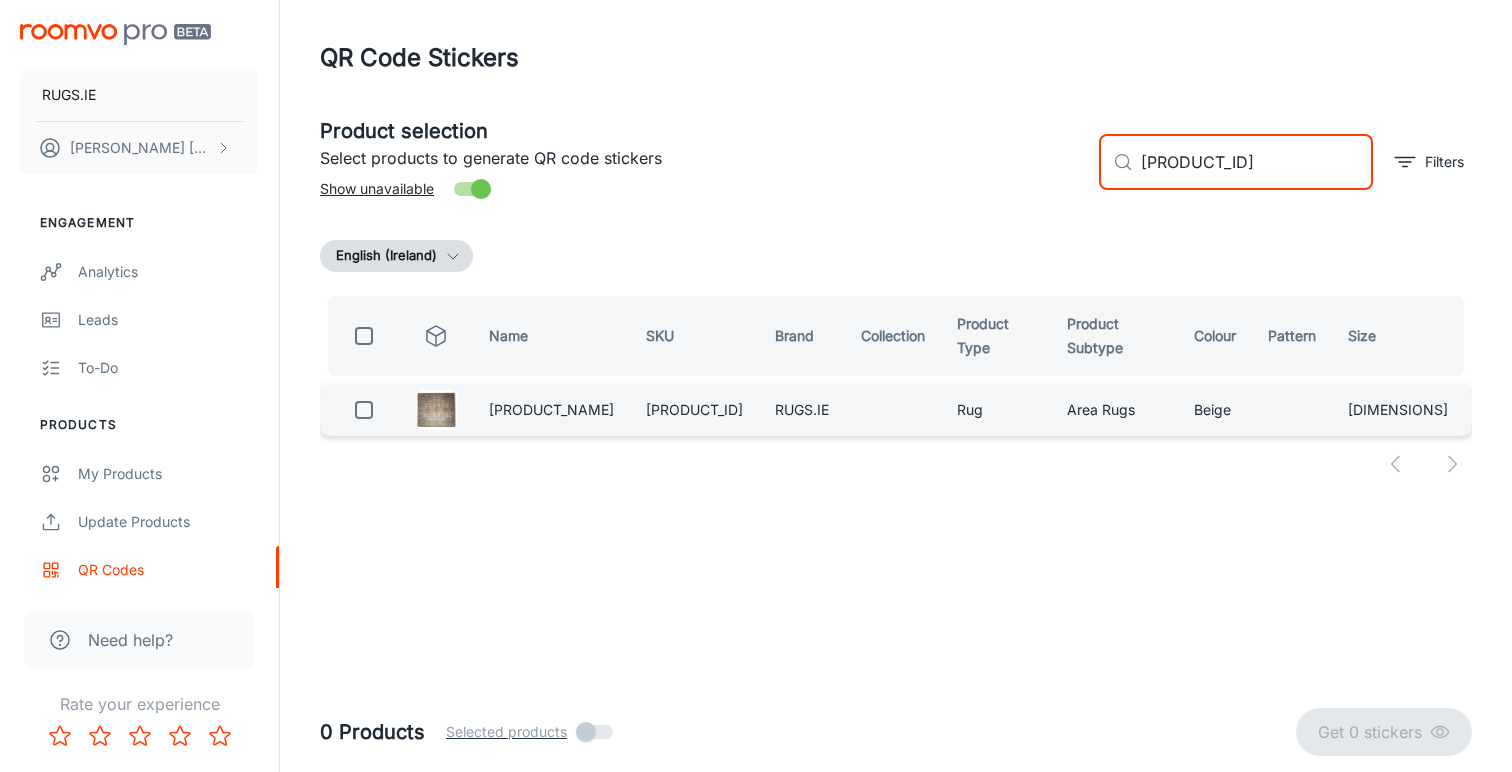 type on "[PRODUCT_ID]" 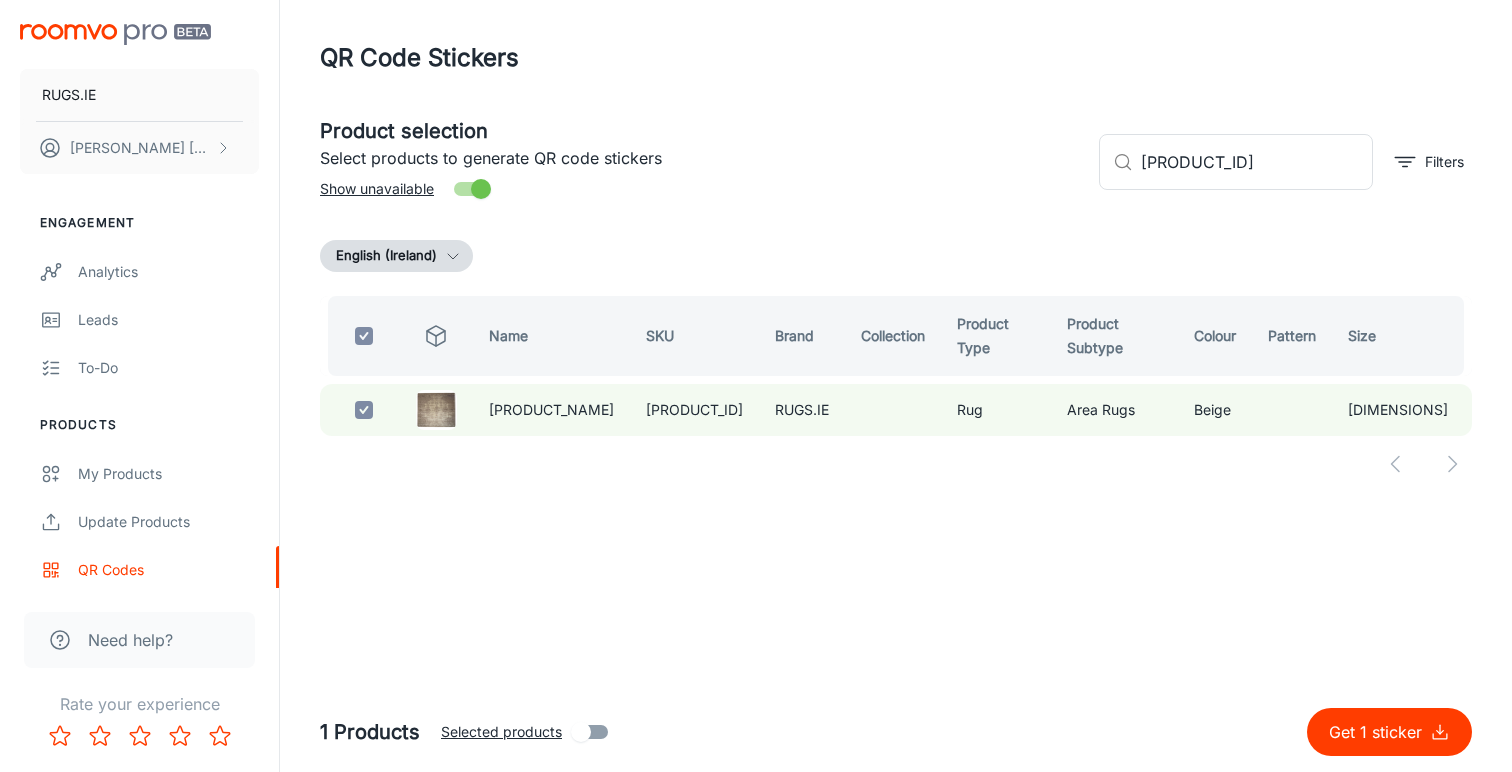 click on "Get 1 sticker" at bounding box center (1379, 732) 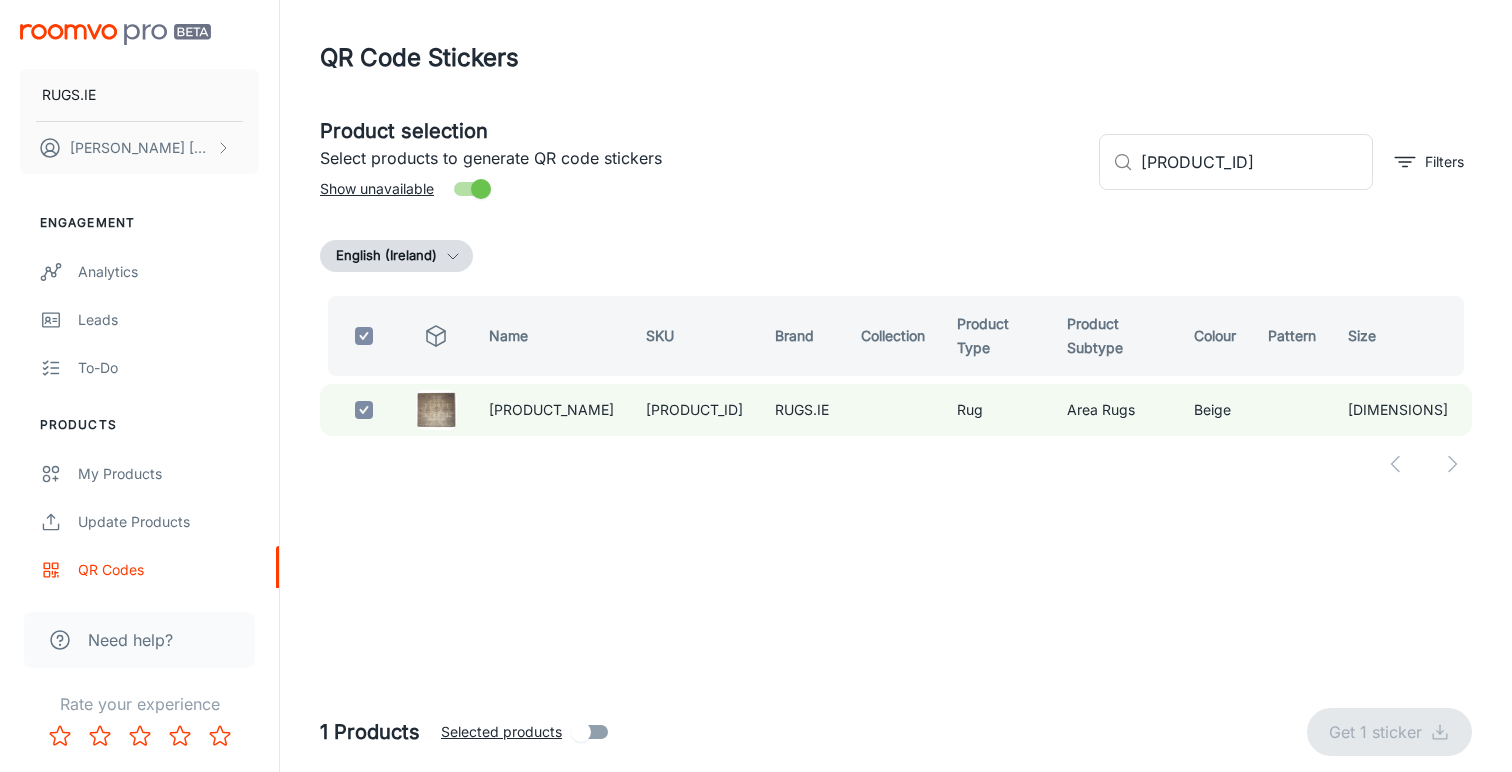 checkbox on "false" 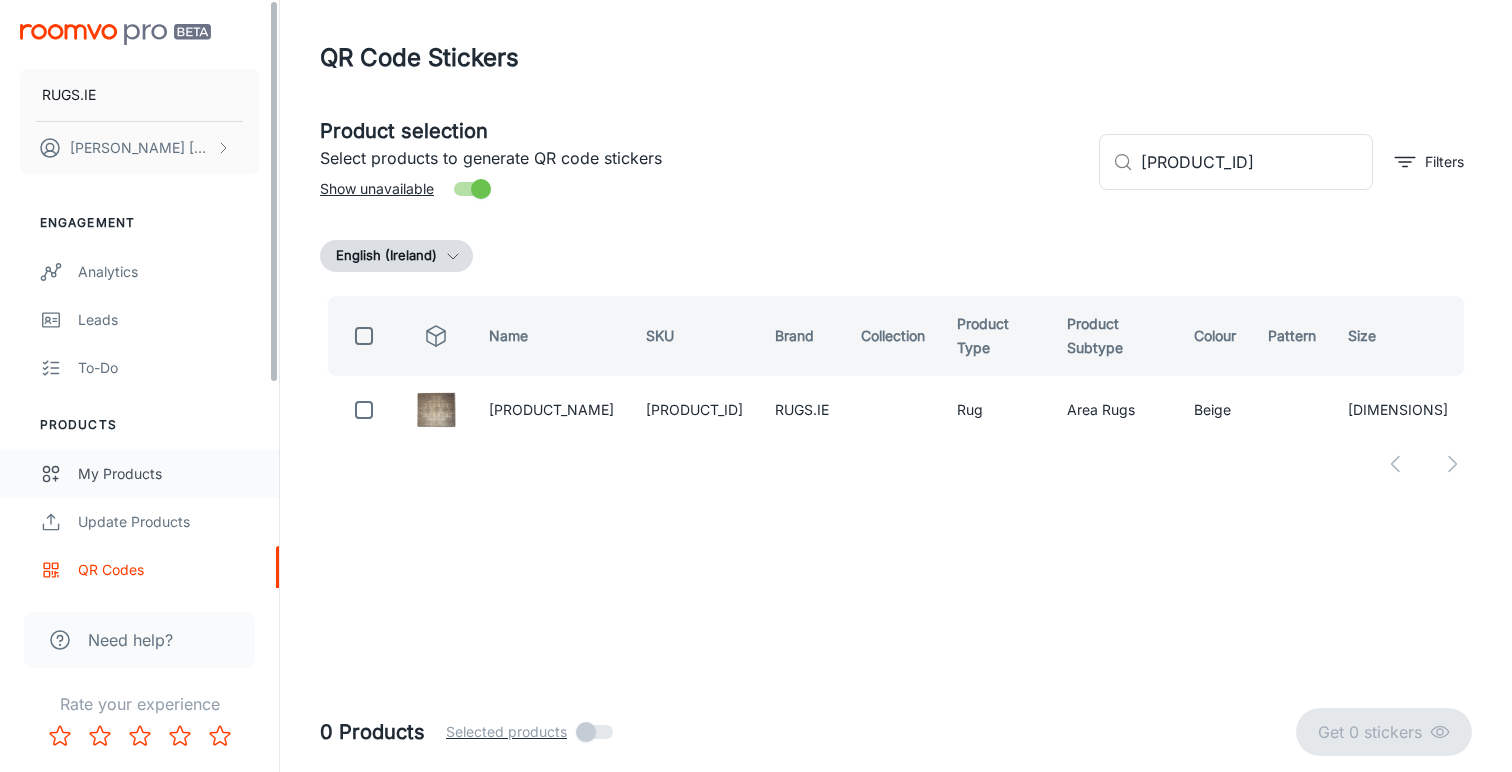 click on "My Products" at bounding box center [168, 474] 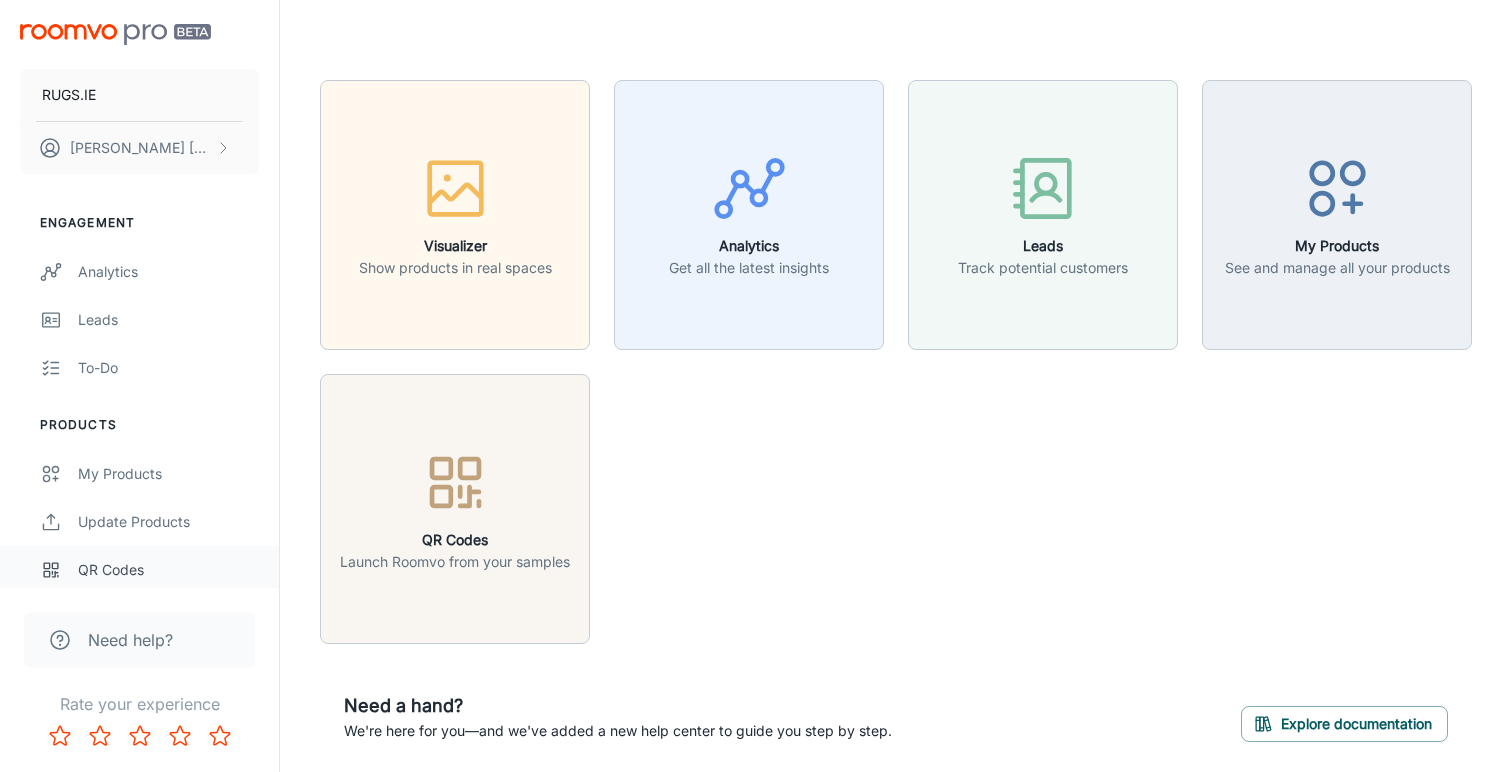 click on "QR Codes" at bounding box center [168, 570] 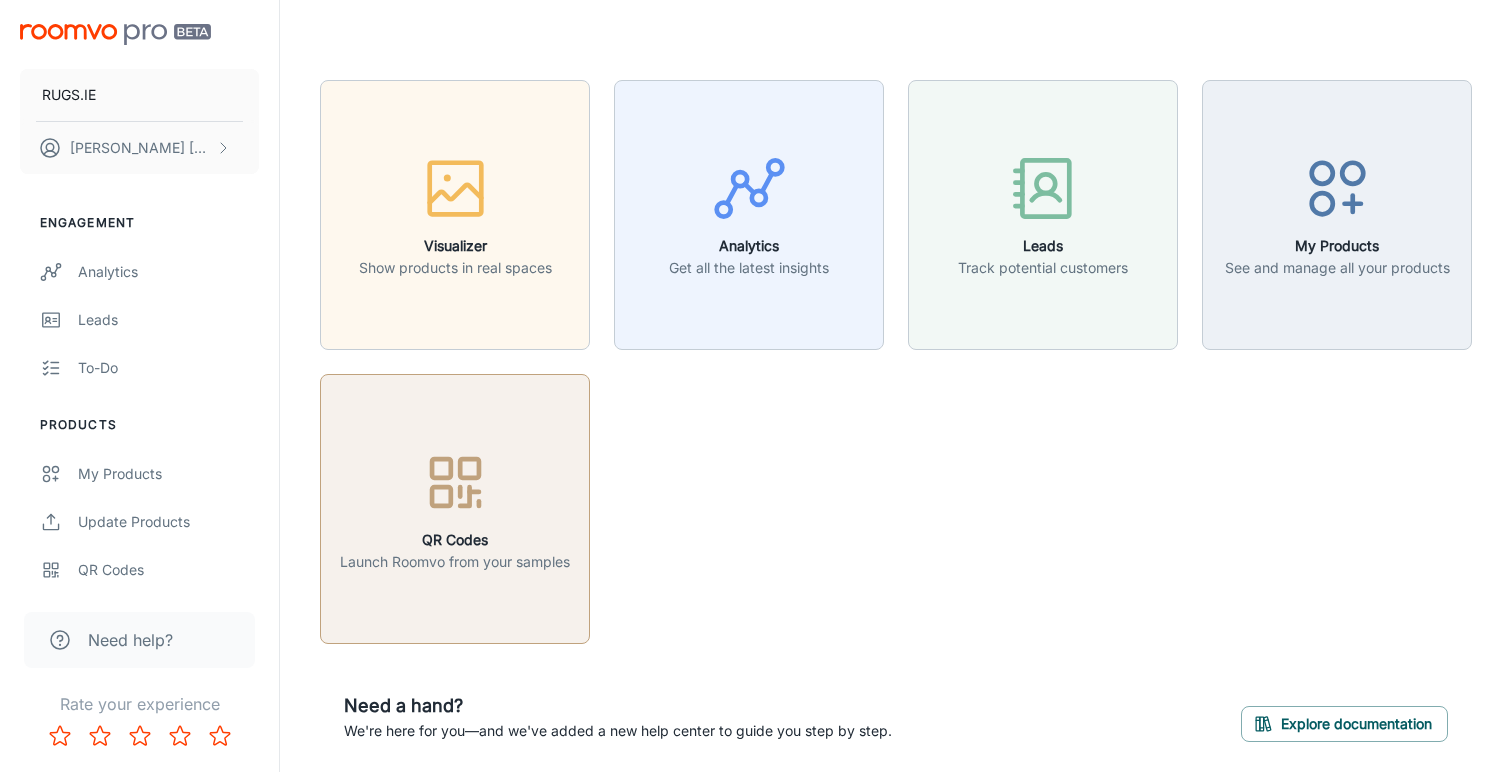 click 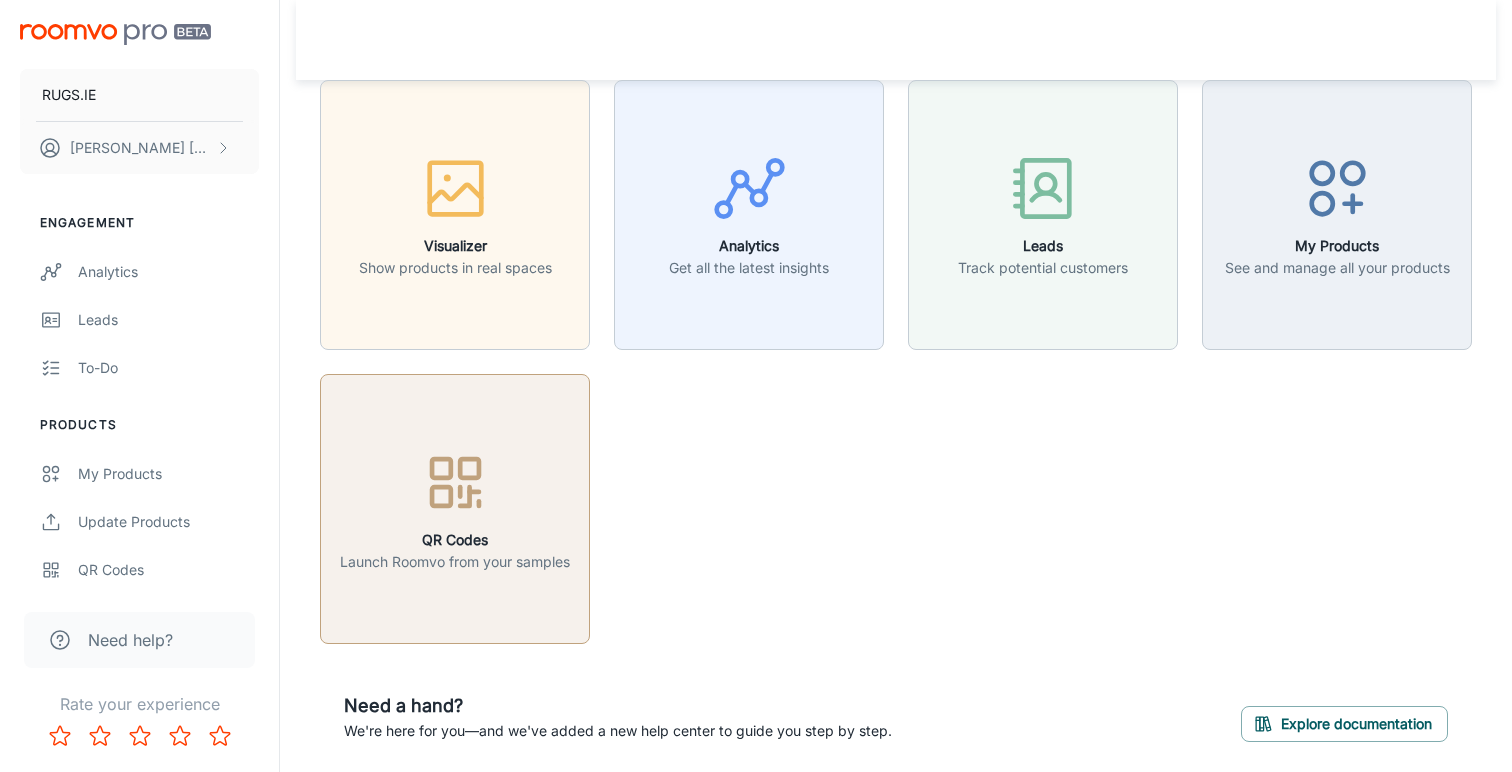 scroll, scrollTop: 0, scrollLeft: 0, axis: both 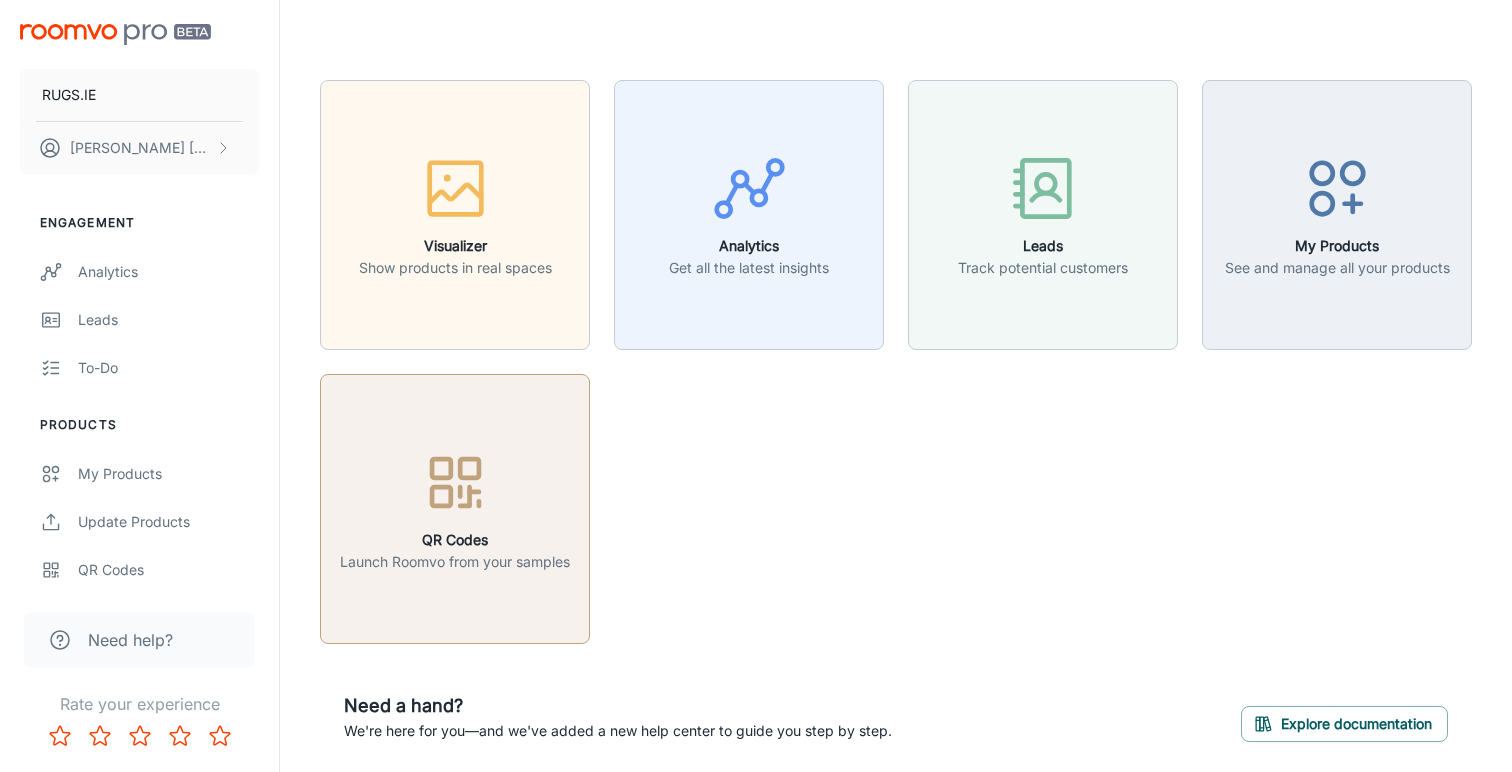 click 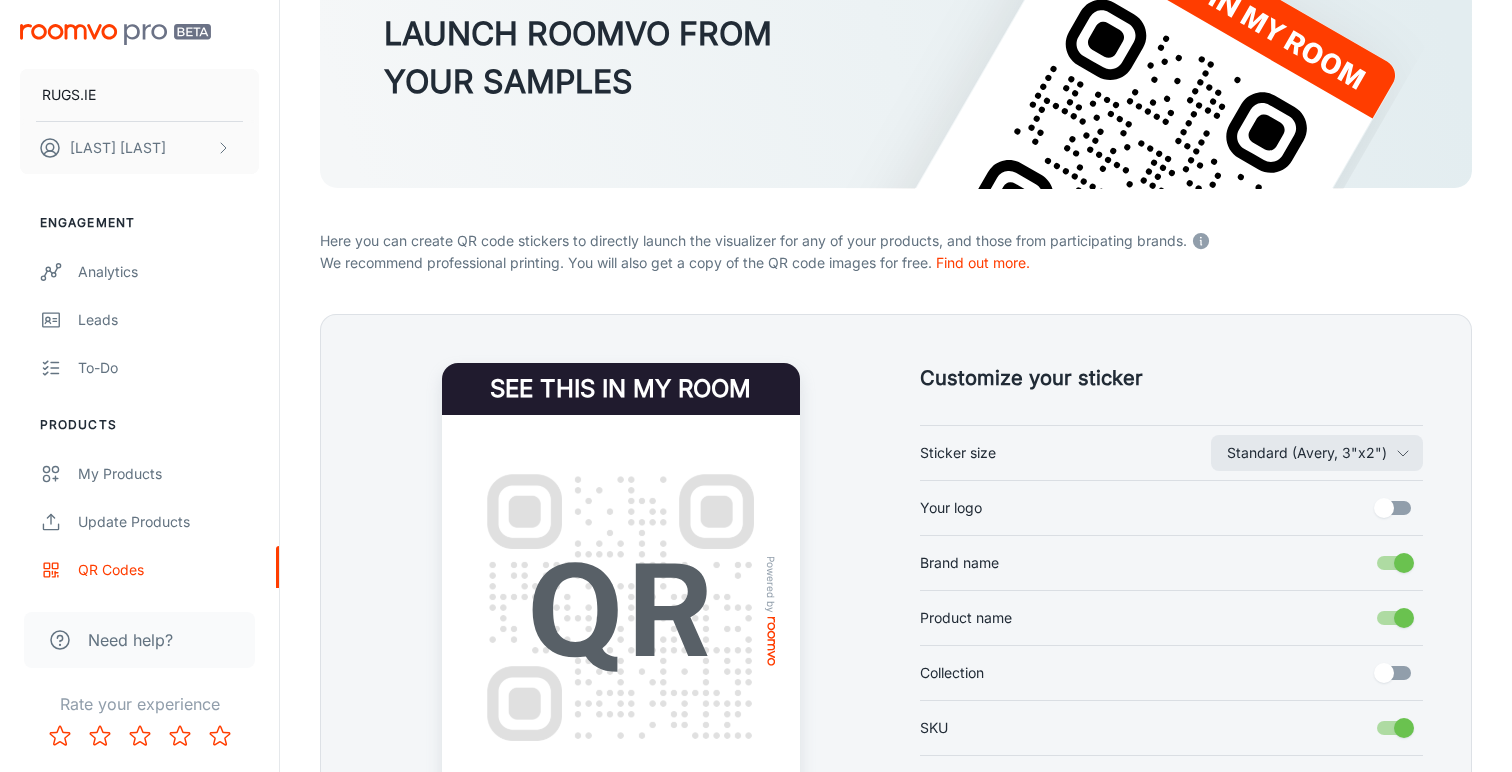 scroll, scrollTop: 292, scrollLeft: 0, axis: vertical 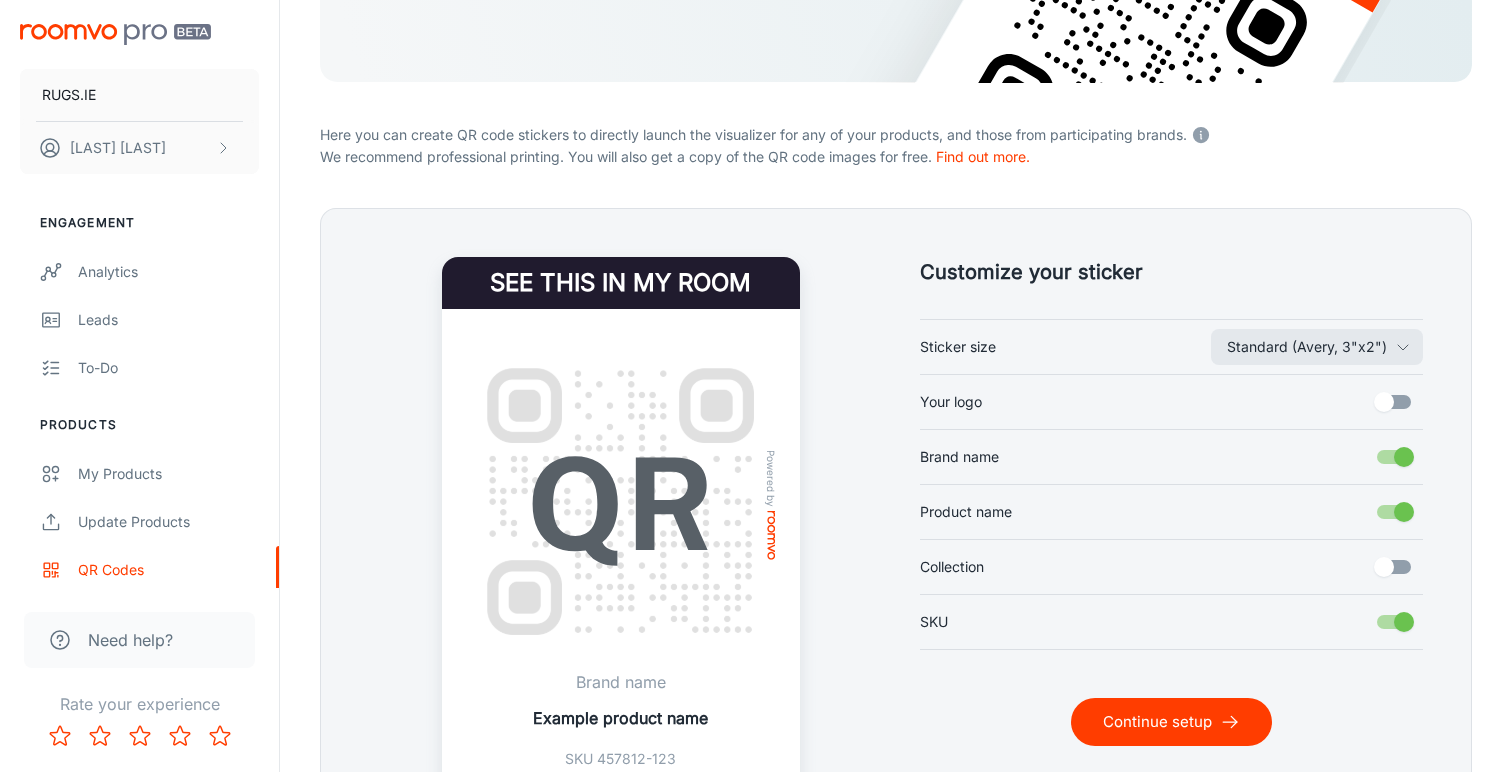 click on "Brand name" at bounding box center [1404, 457] 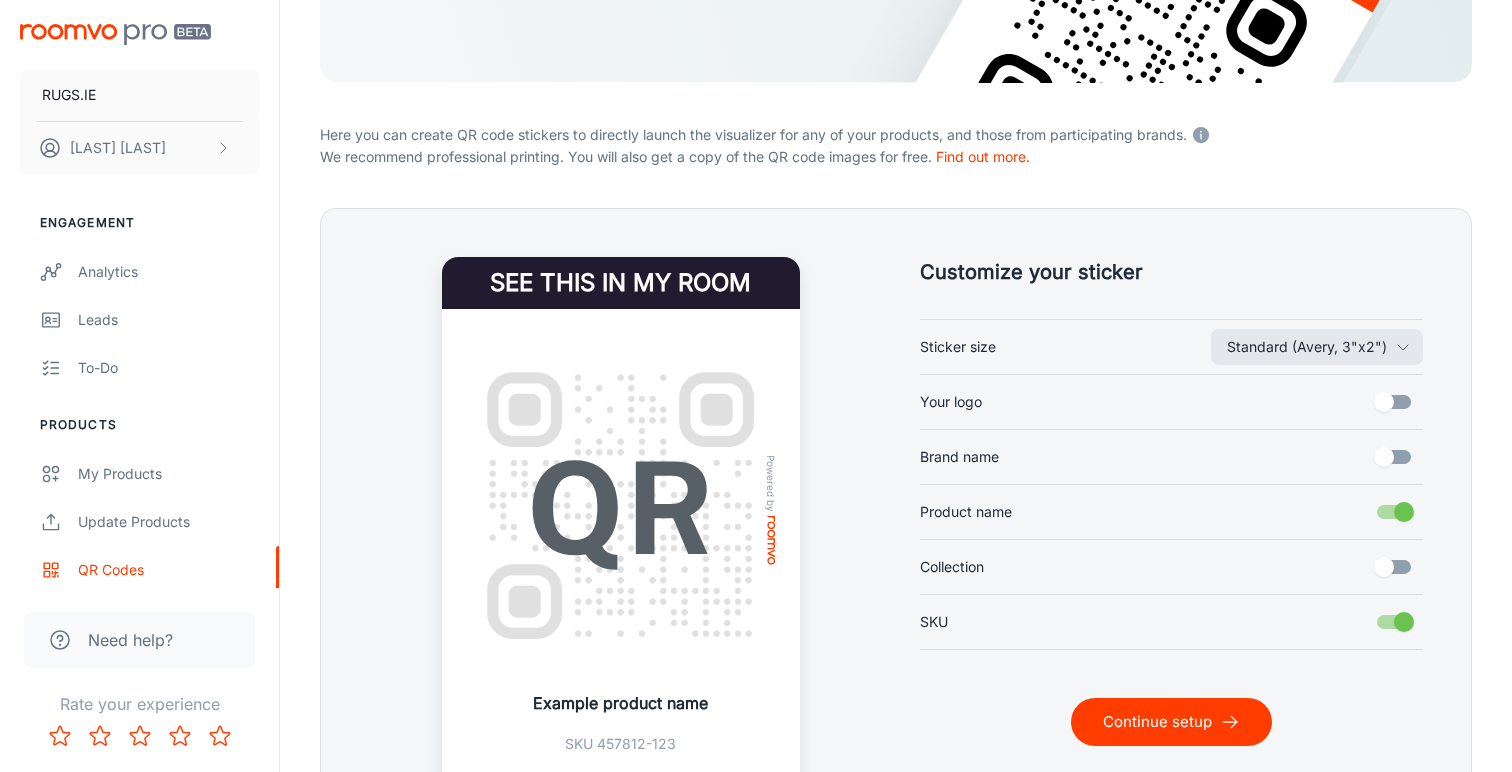 click on "Product name" at bounding box center [1404, 512] 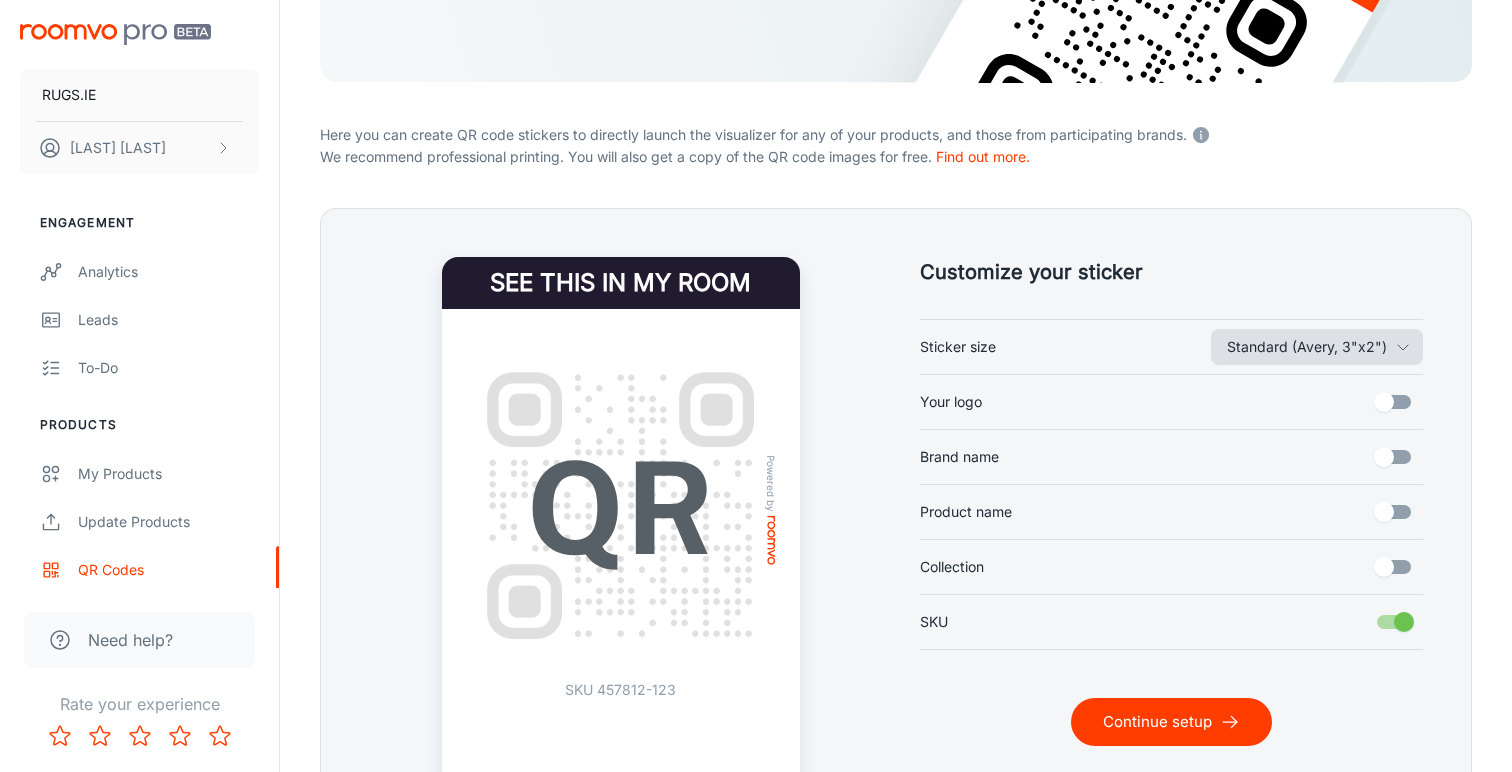 click on "Standard (Avery, 3"x2")" at bounding box center [1317, 347] 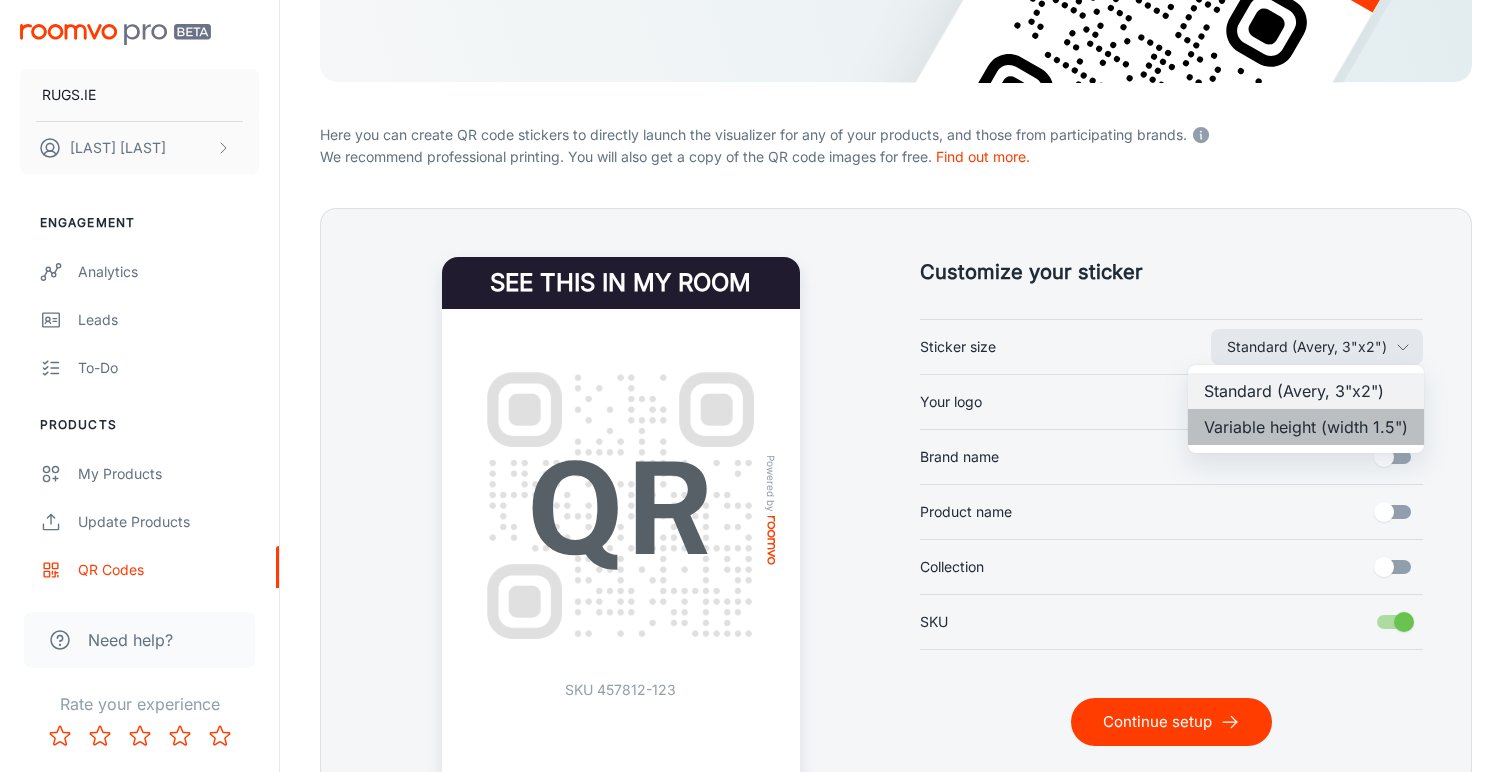click on "Variable height (width 1.5")" at bounding box center [1306, 427] 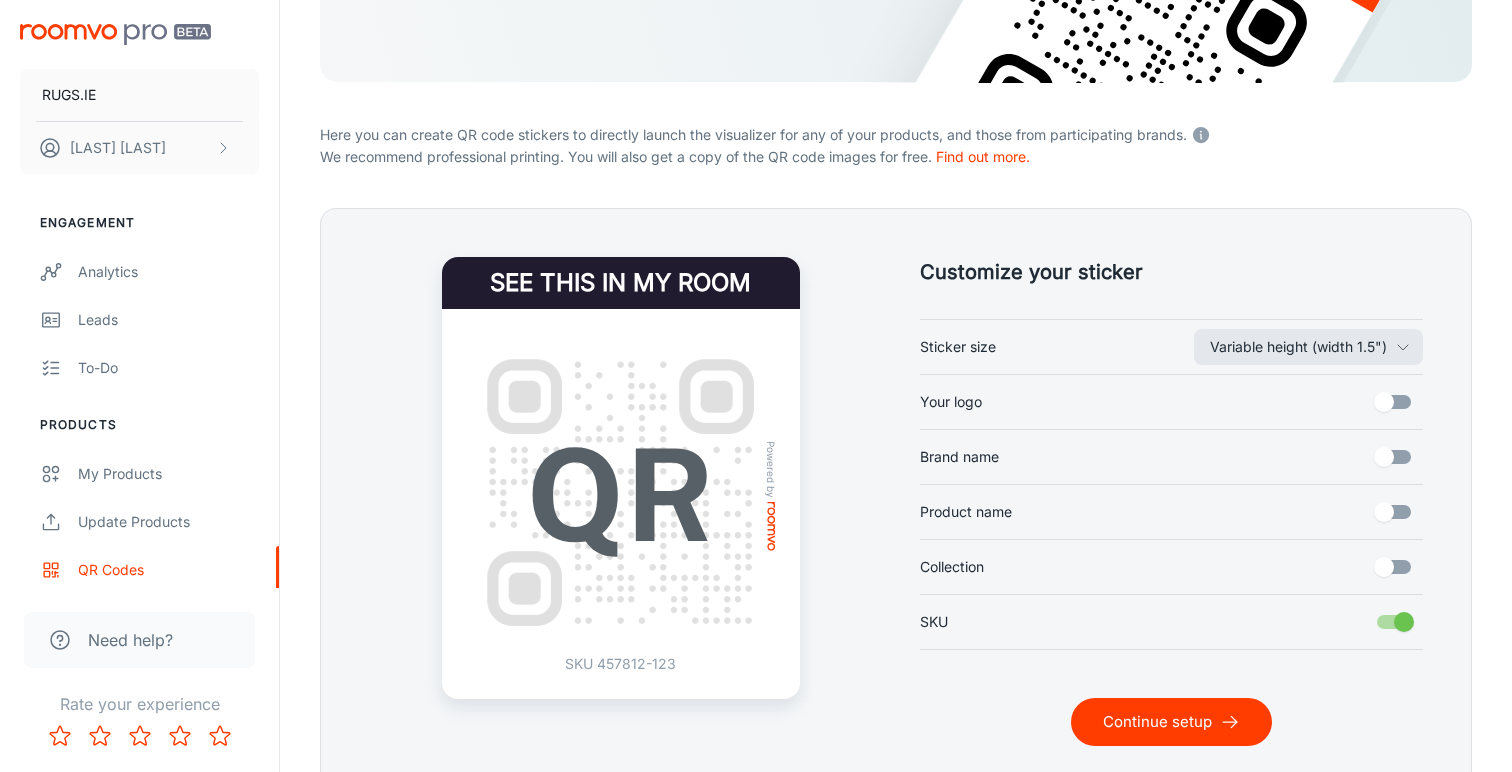 click on "Continue setup" at bounding box center (1171, 722) 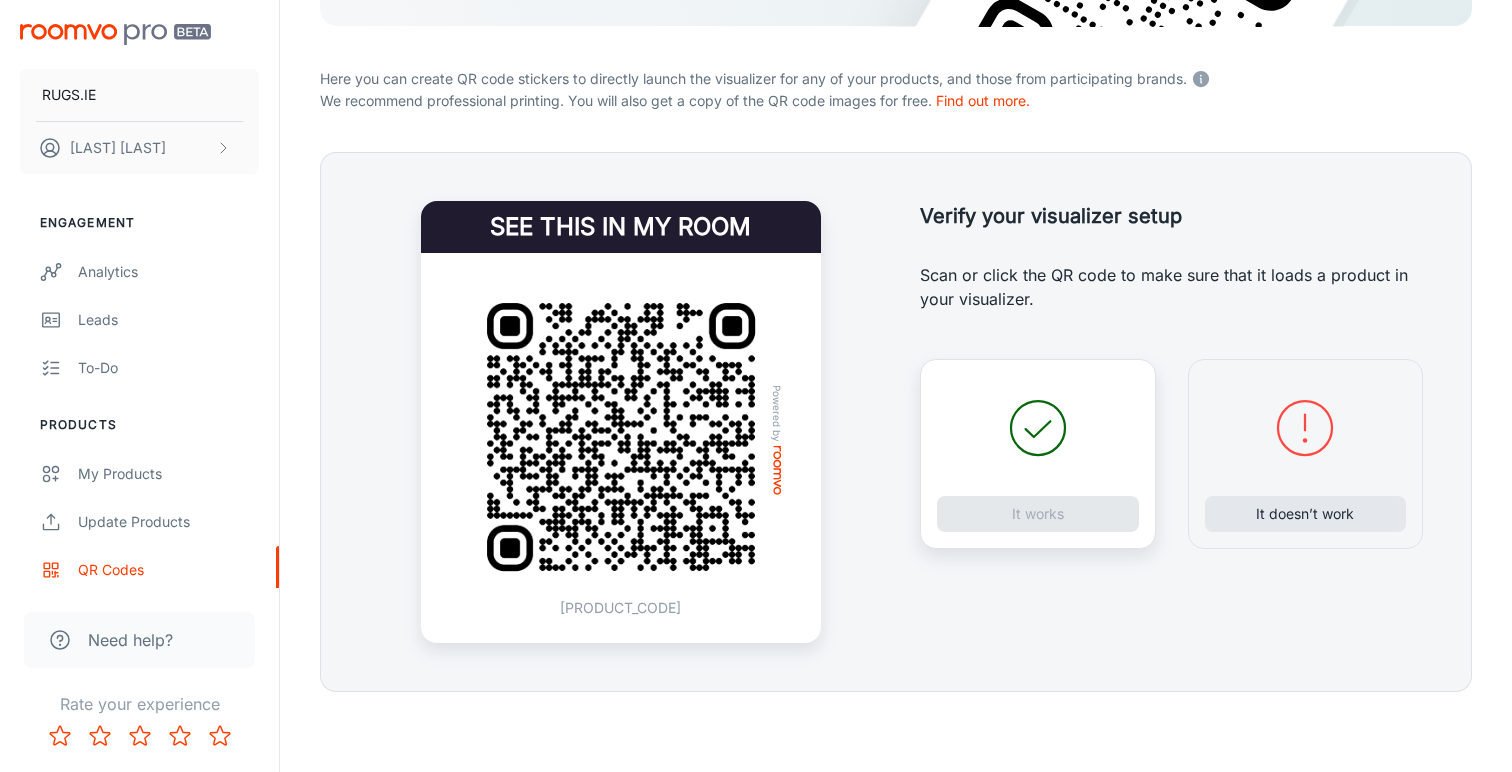 scroll, scrollTop: 348, scrollLeft: 0, axis: vertical 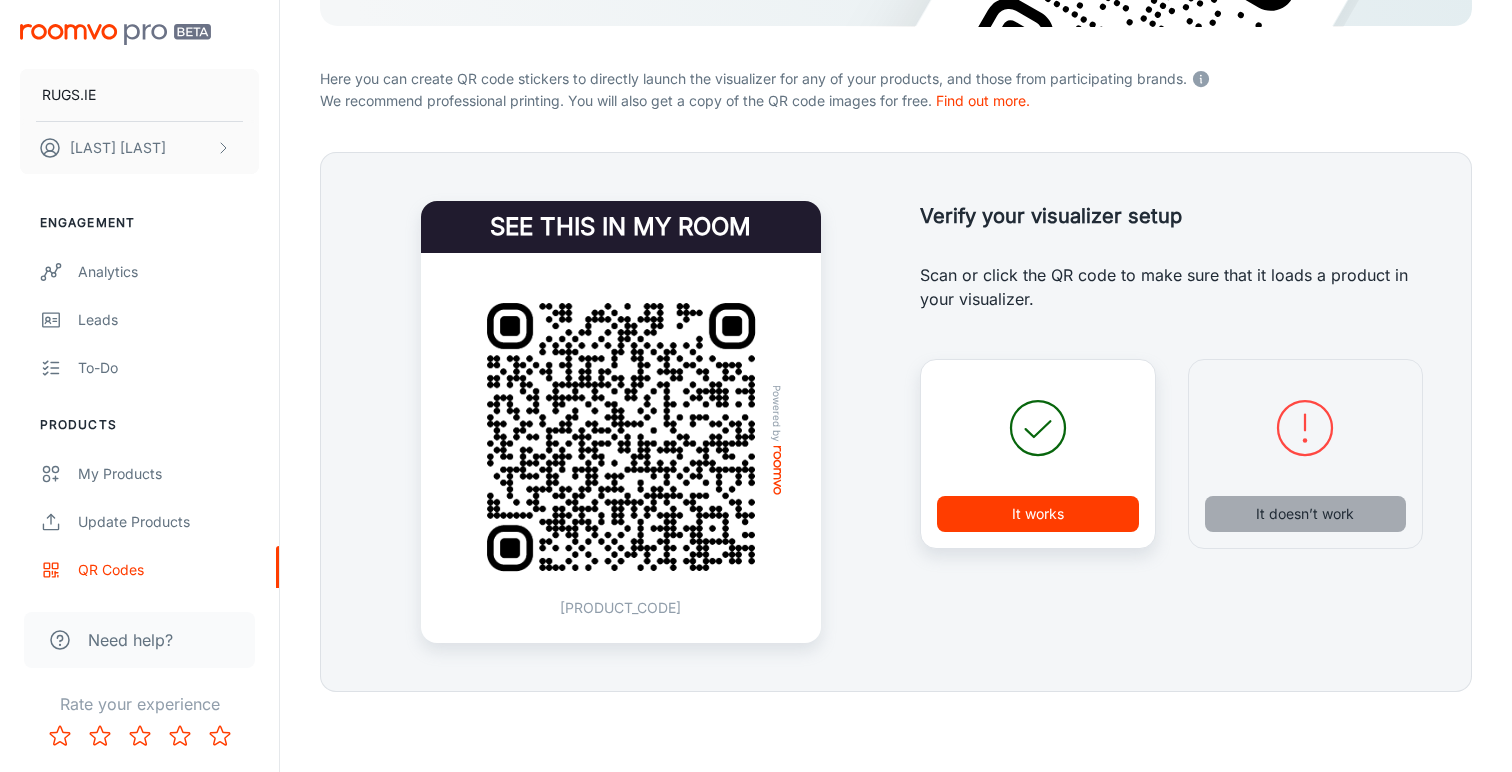 click on "It doesn’t work" at bounding box center (1306, 514) 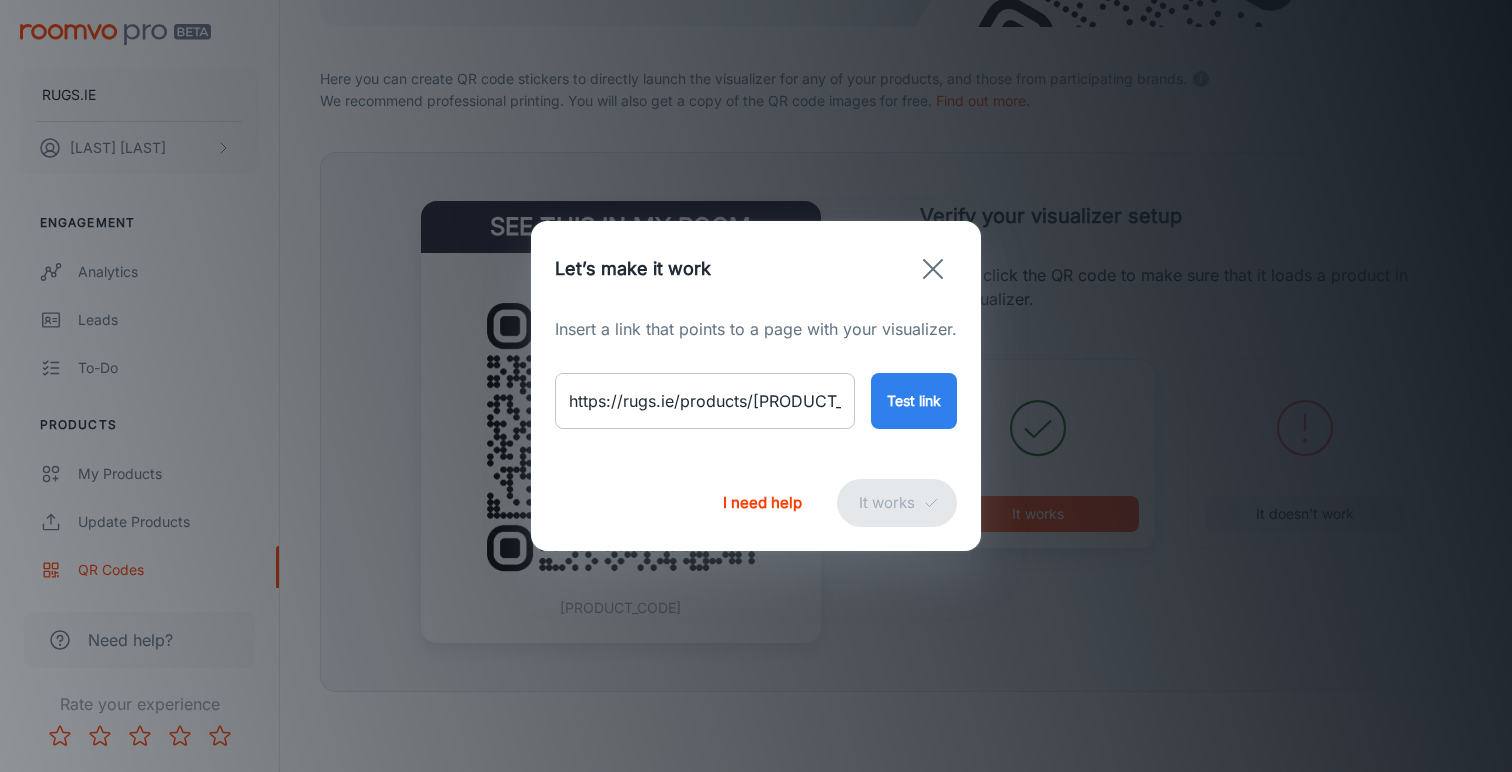 click on "[URL]" at bounding box center [705, 401] 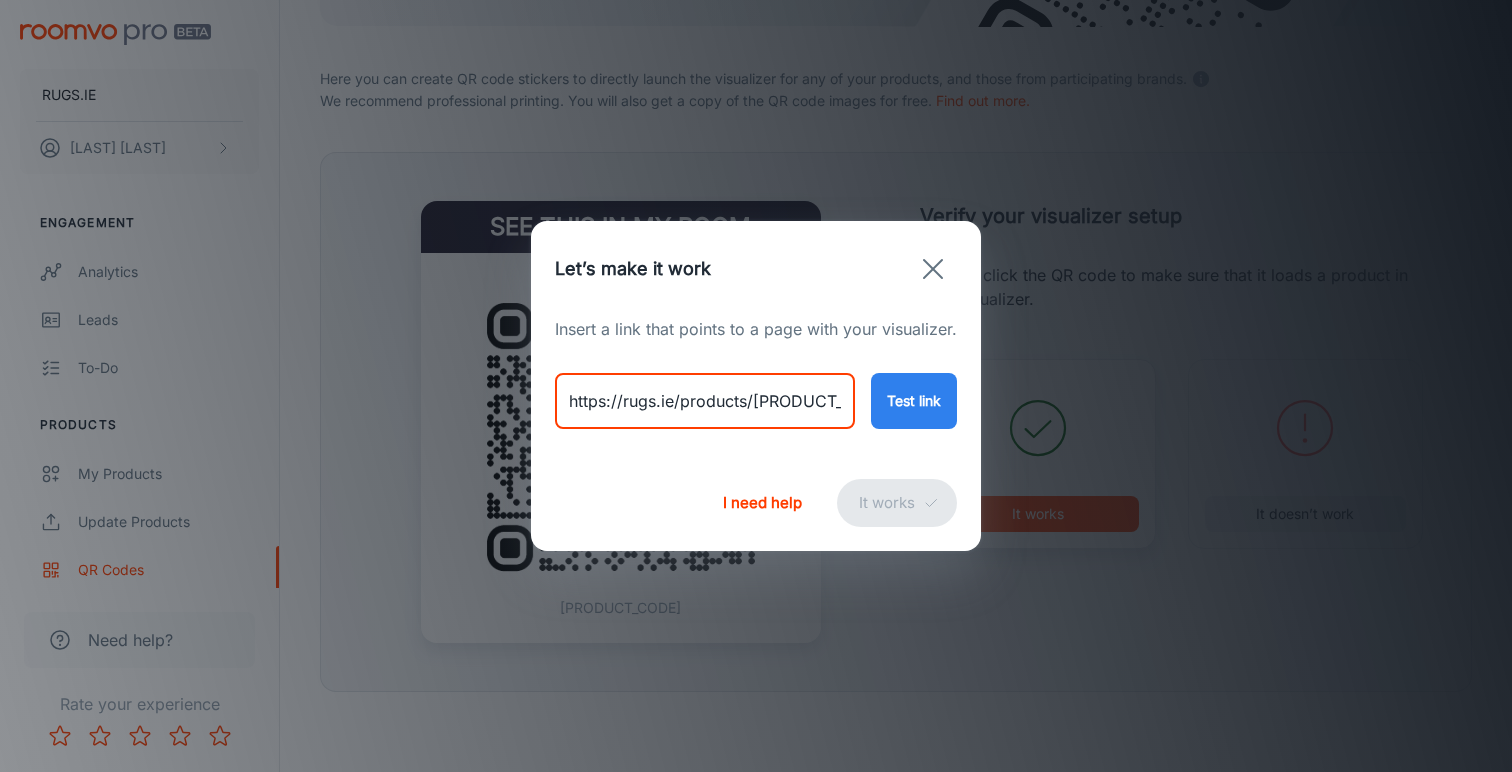 click on "[URL]" at bounding box center (705, 401) 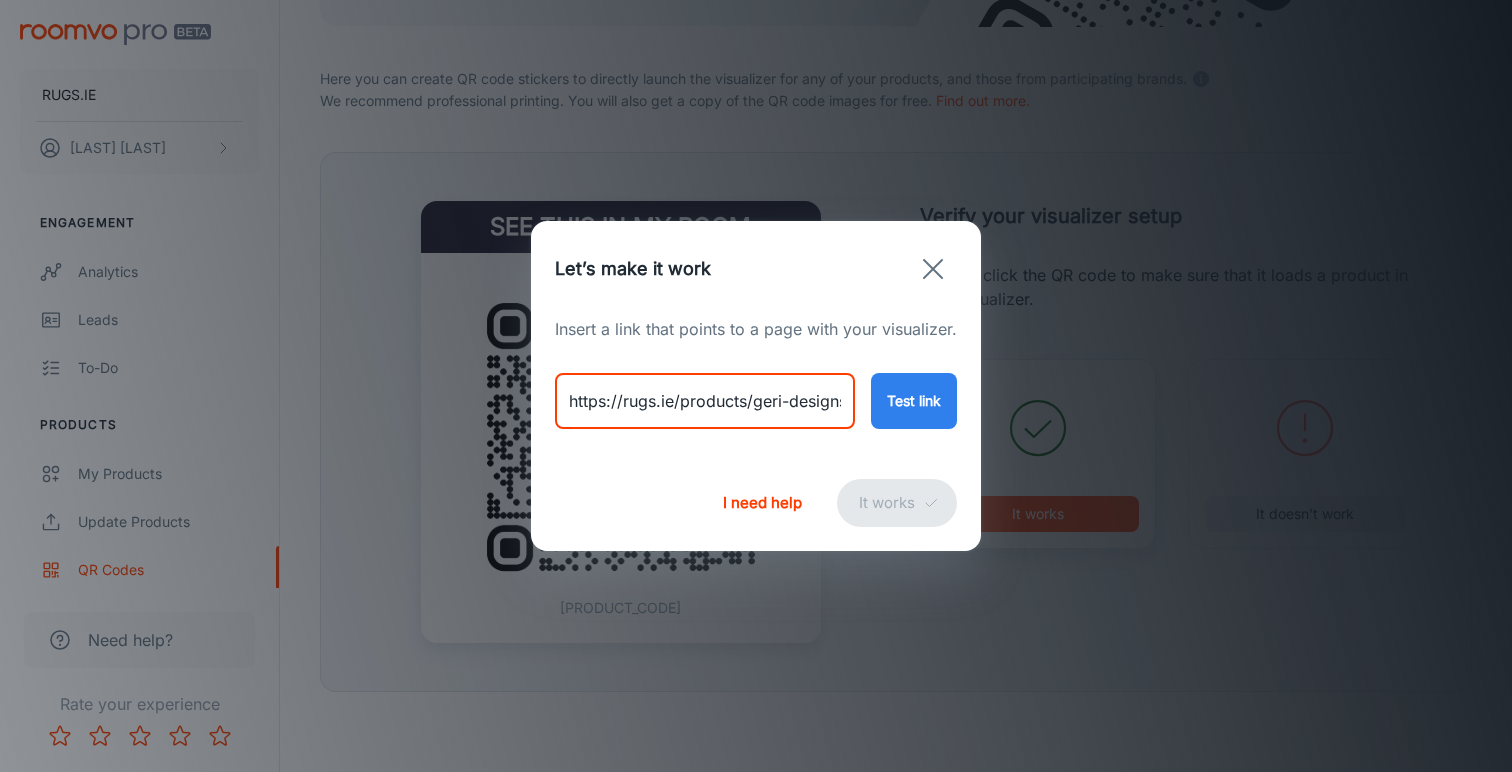 type on "https://rugs.ie/products/geri-designs-symphony-rug" 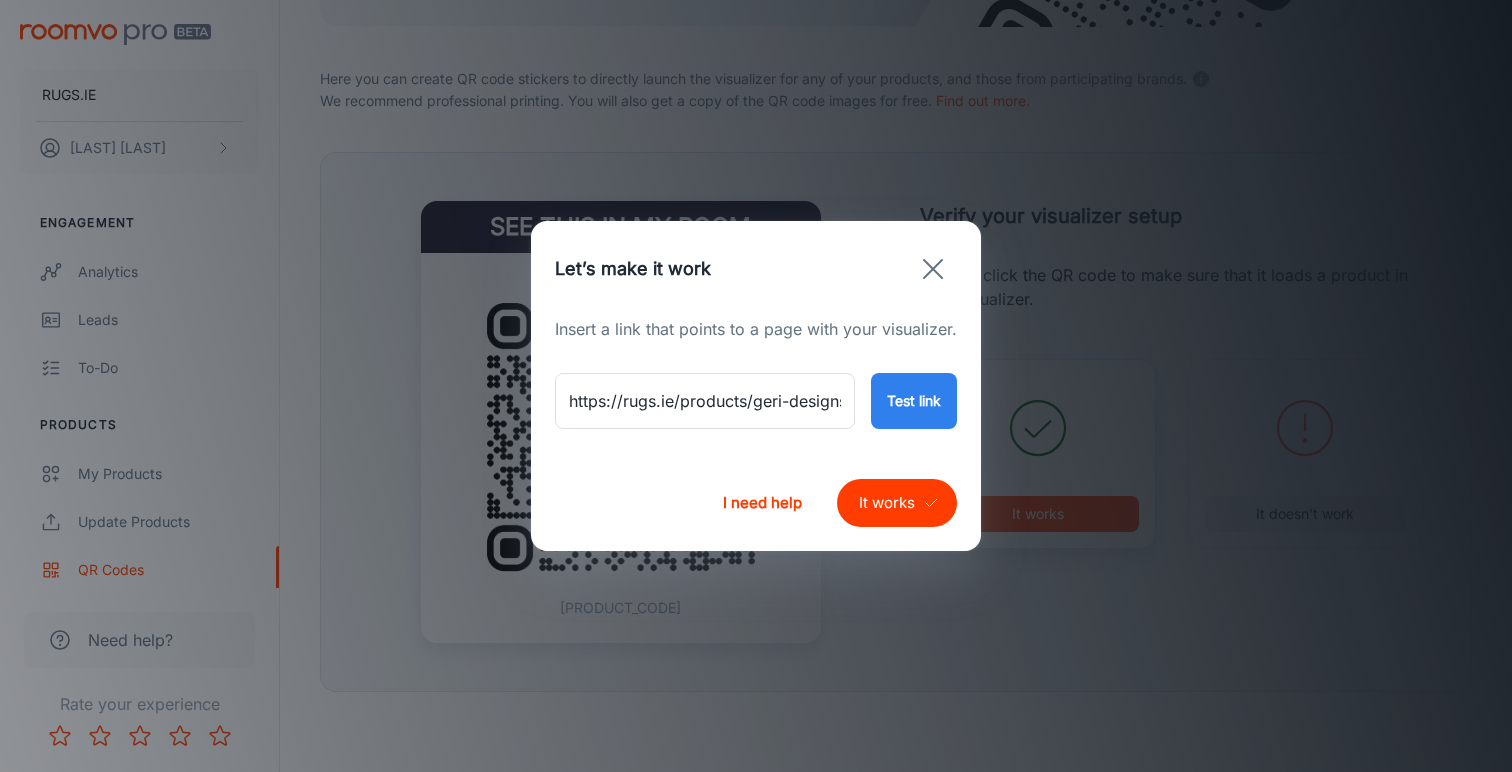 click on "It works" at bounding box center (897, 503) 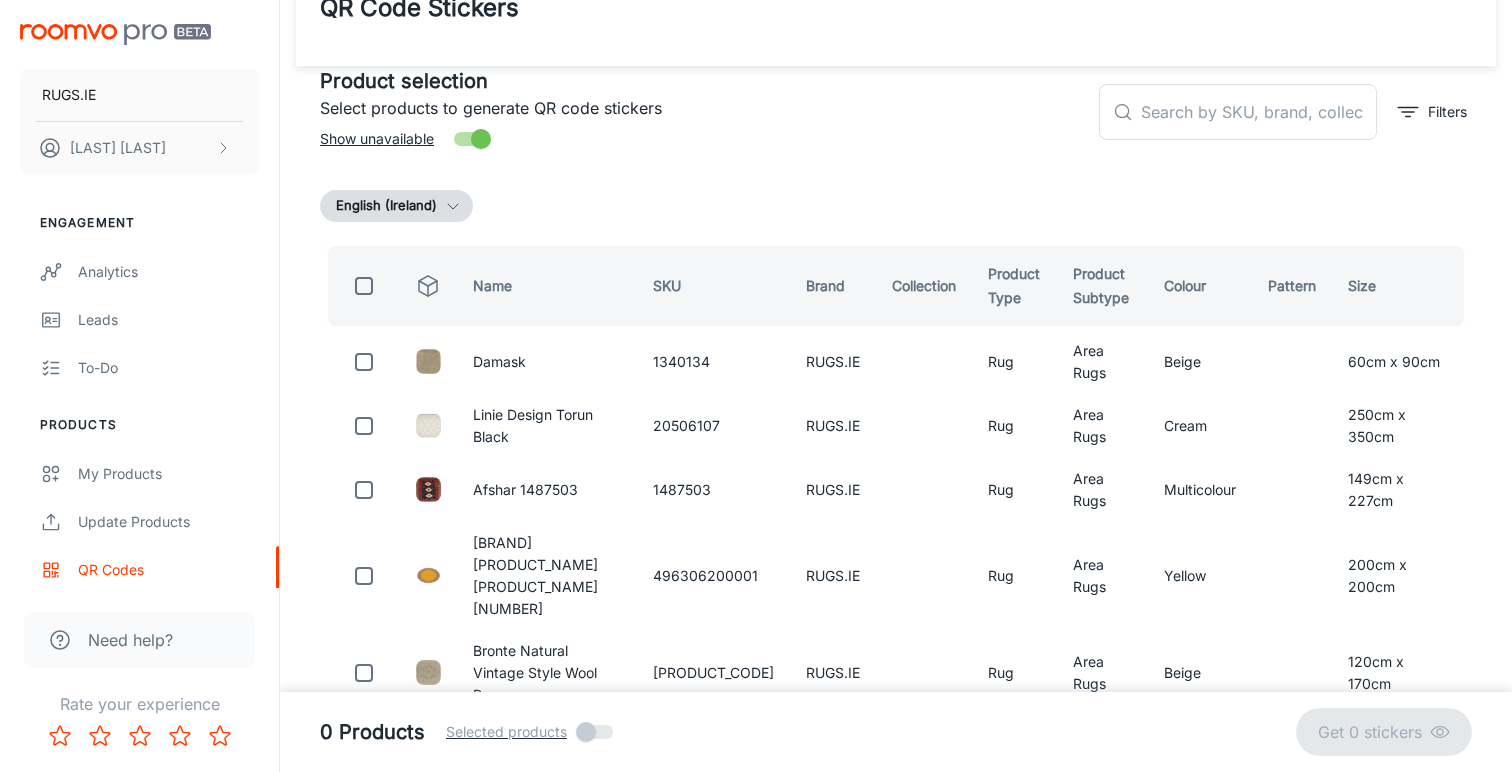 scroll, scrollTop: 48, scrollLeft: 0, axis: vertical 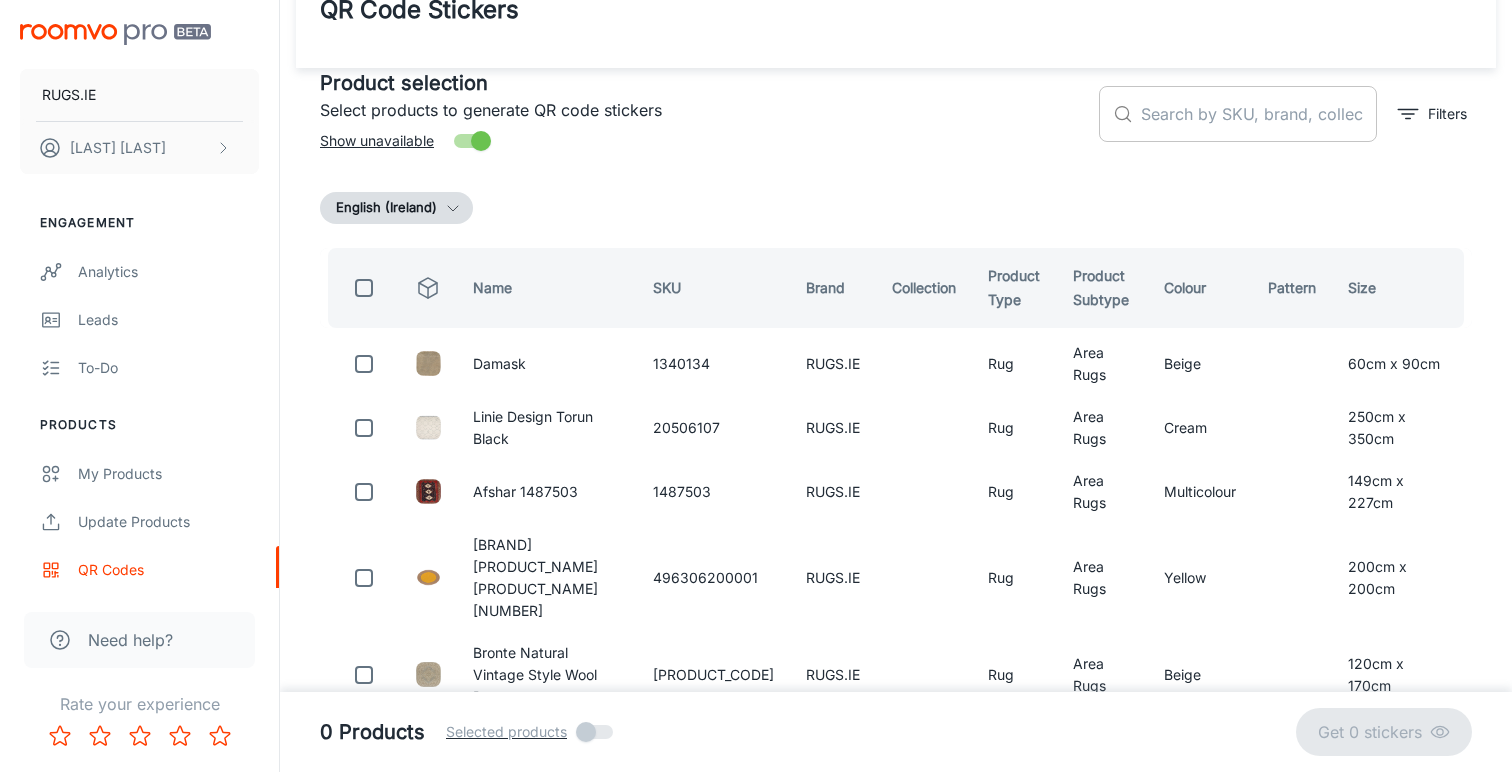click at bounding box center [1259, 114] 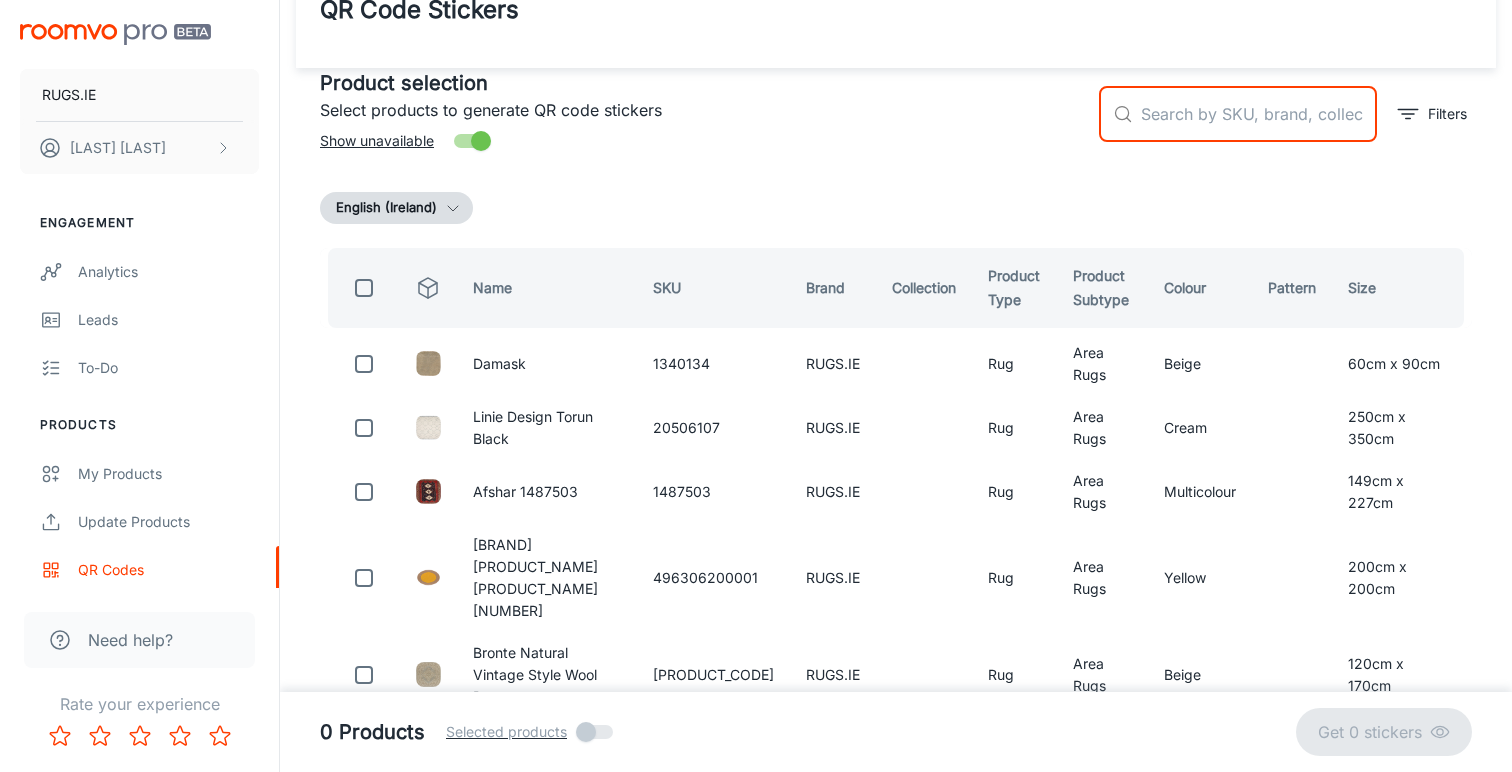 paste on "Rugs.ie x Geri Designs Symphony Rug" 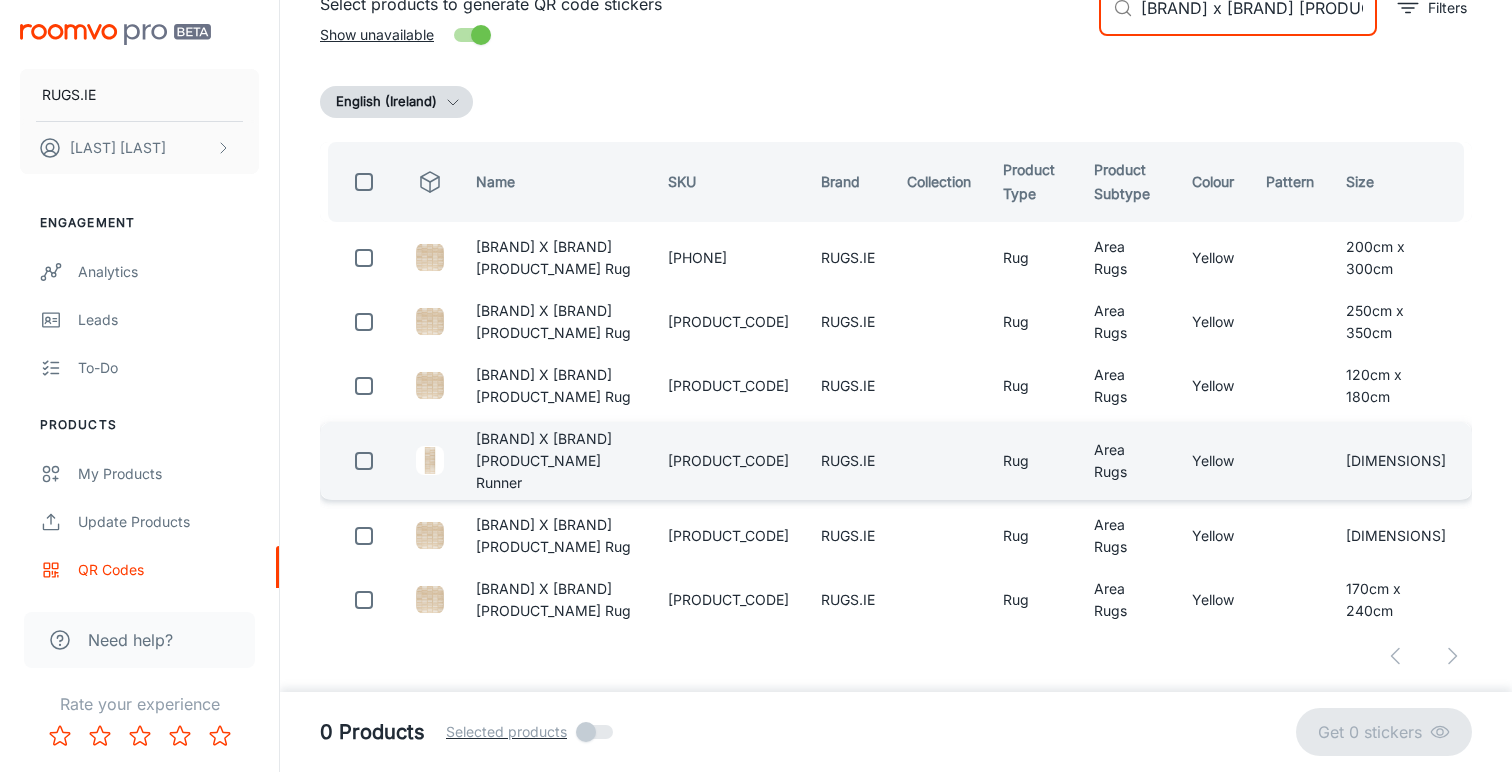 scroll, scrollTop: 263, scrollLeft: 0, axis: vertical 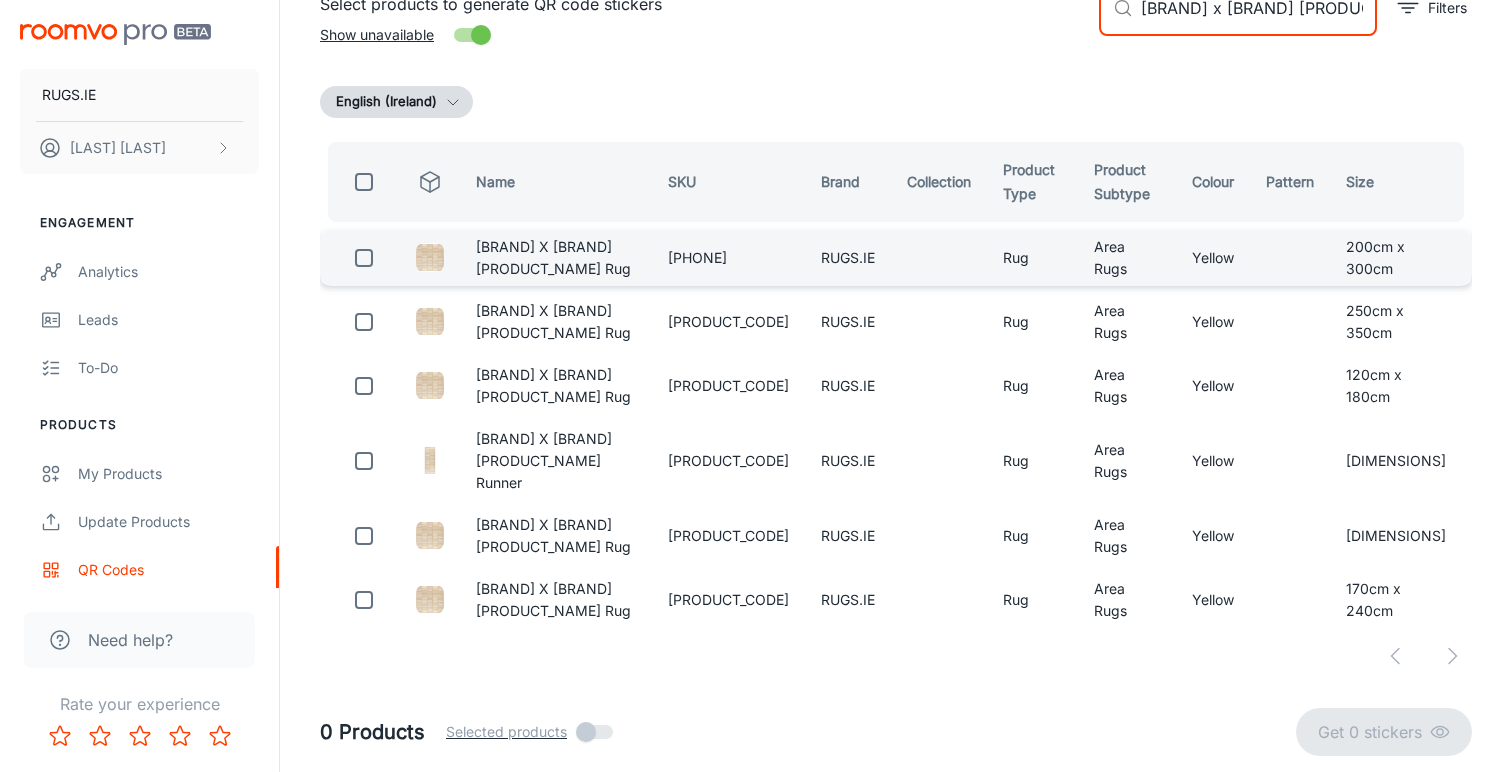 type on "Rugs.ie x Geri Designs Symphony Rug" 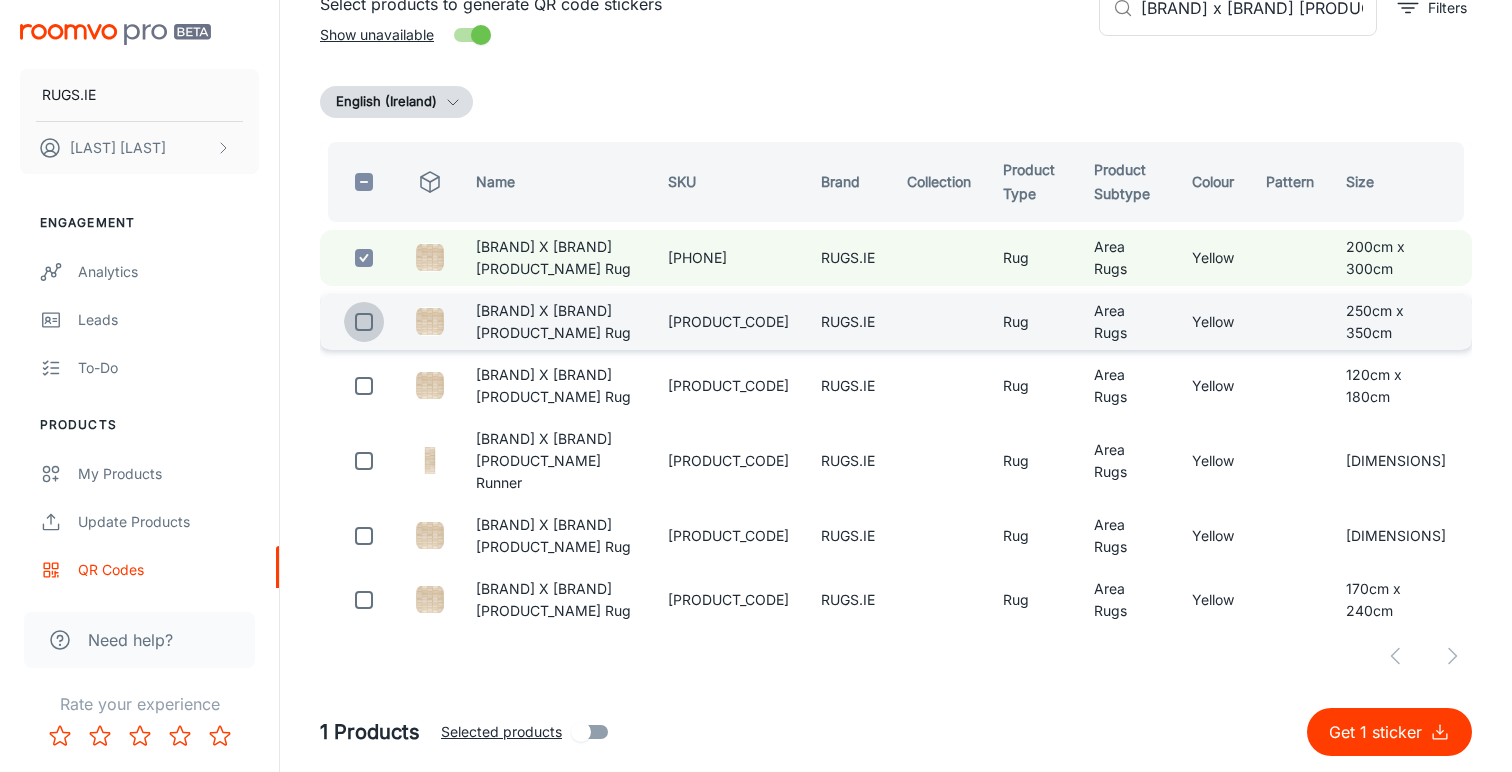 click at bounding box center (364, 322) 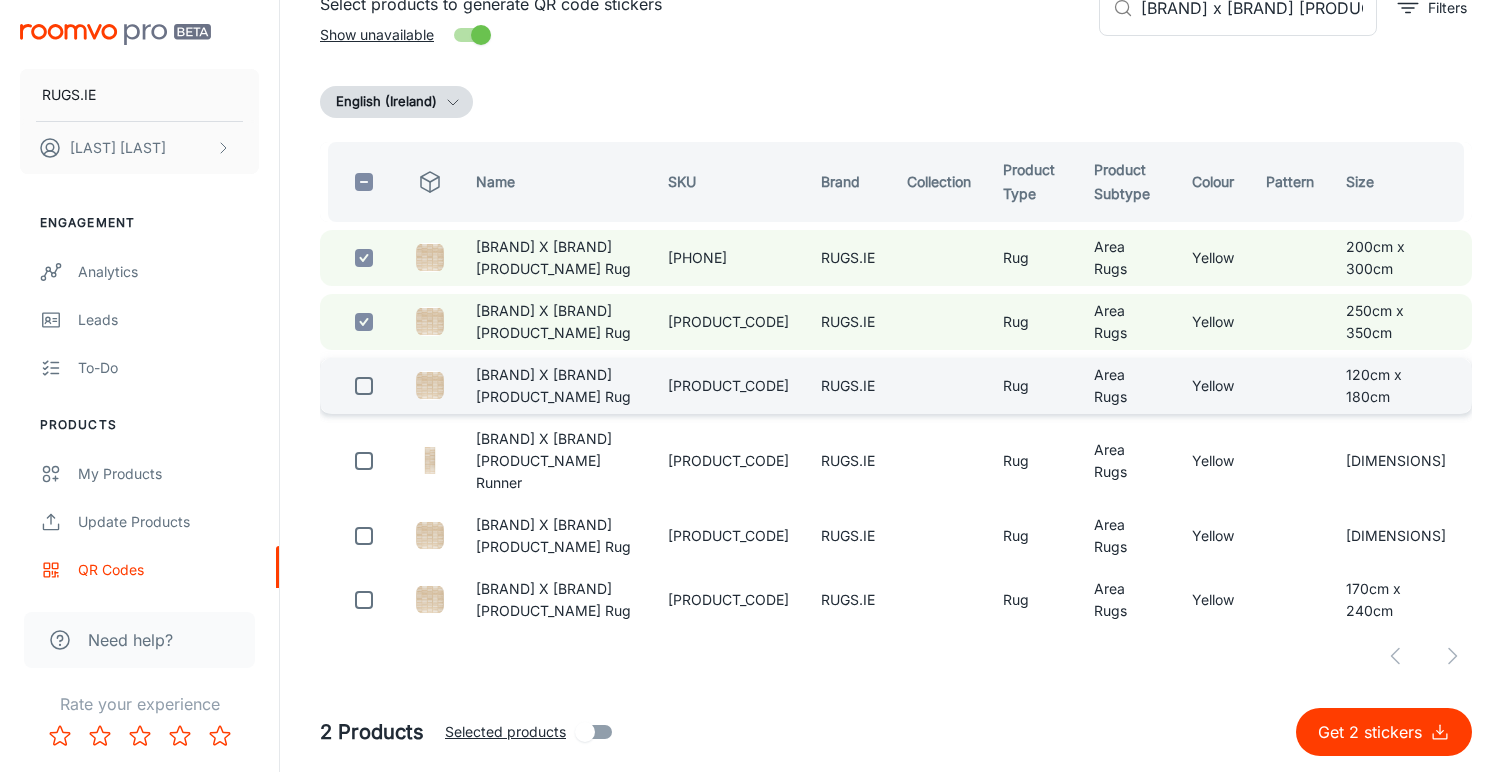 click at bounding box center (364, 386) 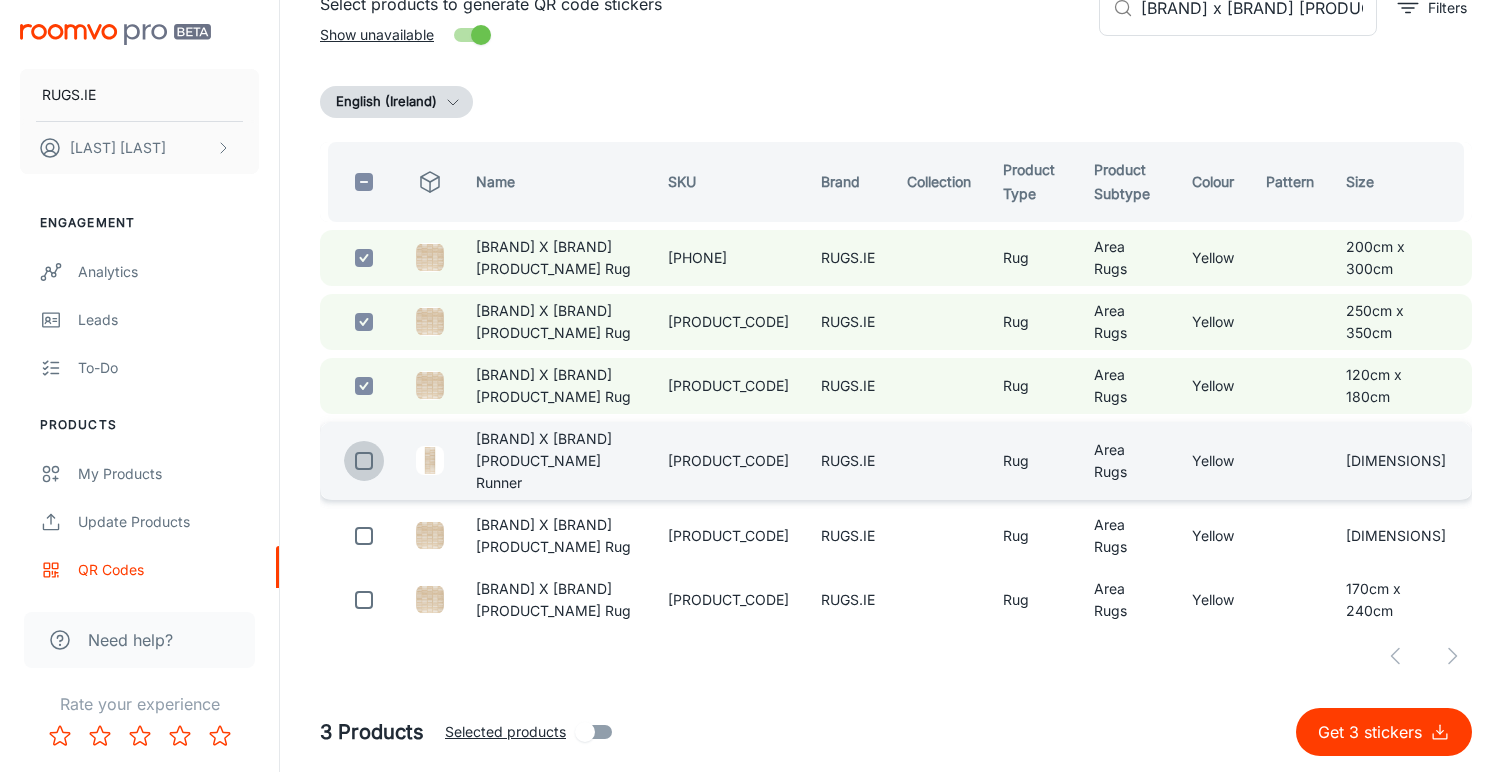 click at bounding box center (364, 461) 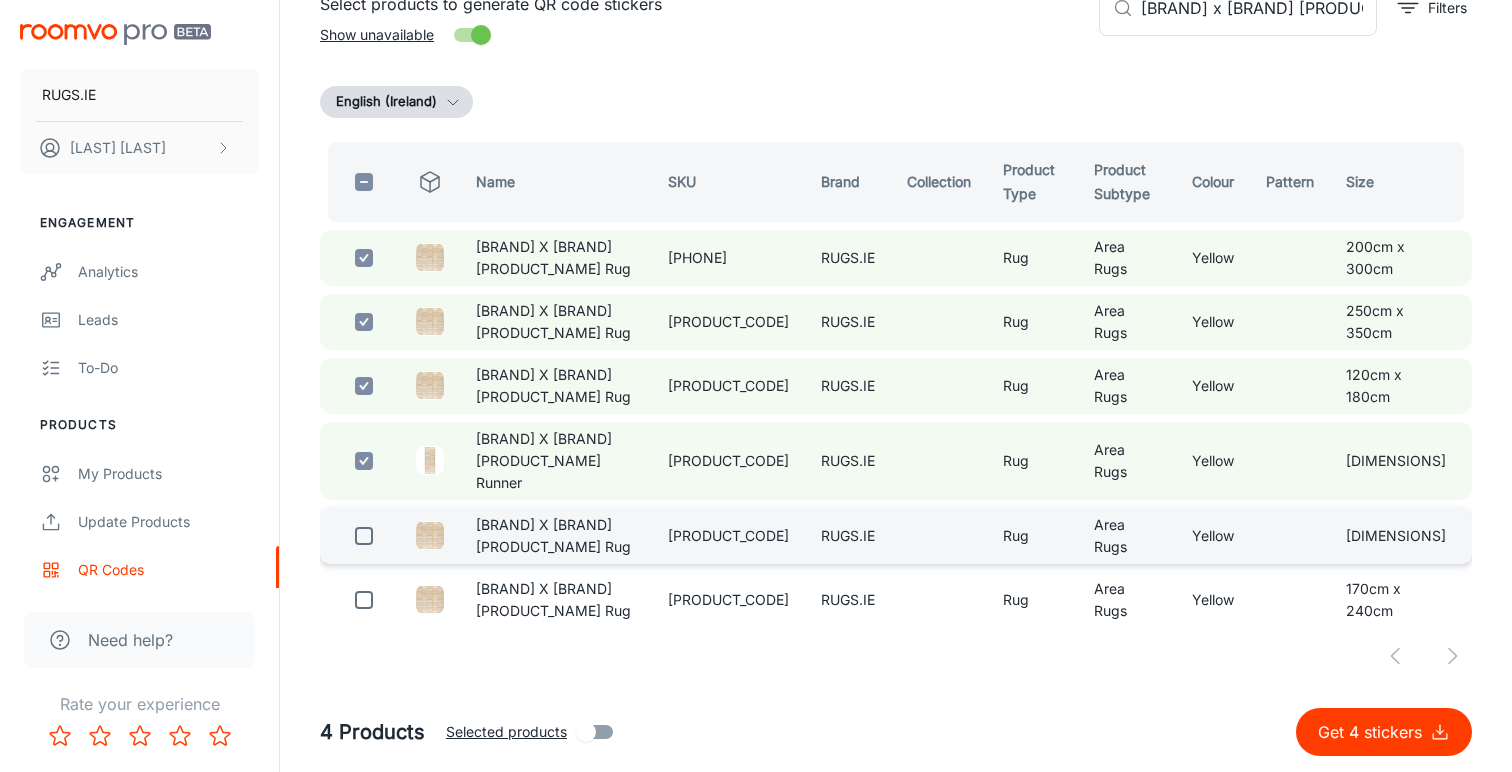 click at bounding box center (364, 536) 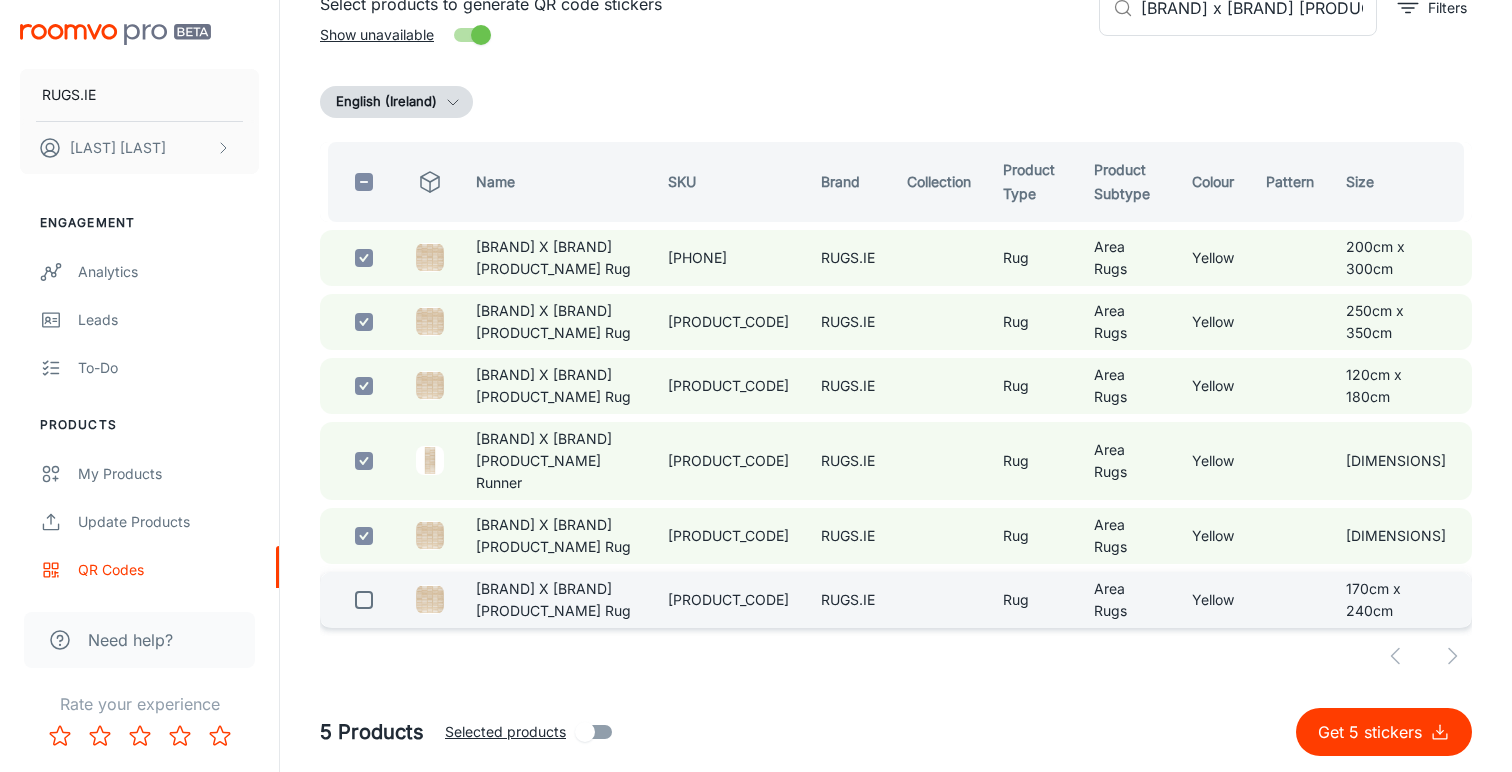 click at bounding box center [364, 600] 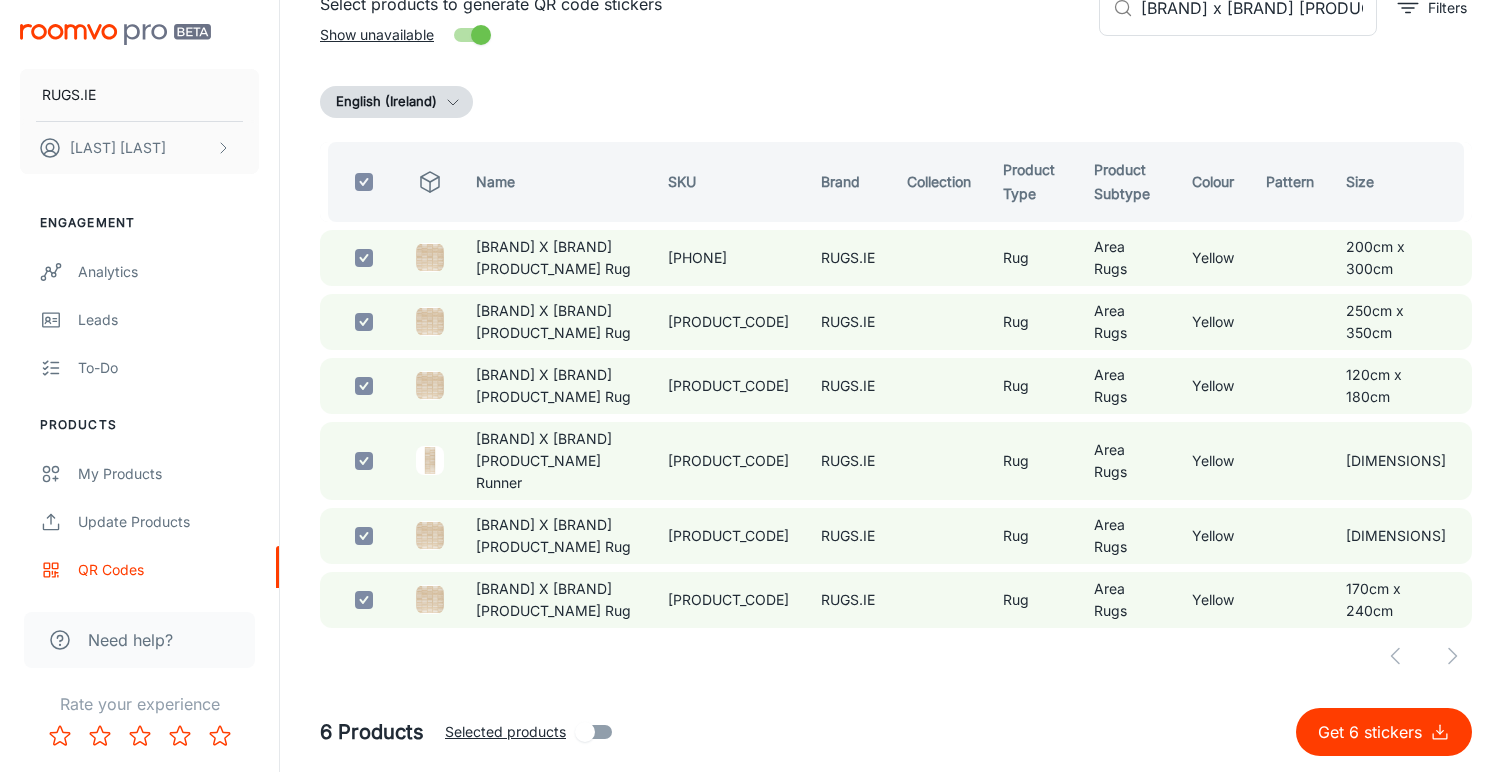 scroll, scrollTop: 263, scrollLeft: 0, axis: vertical 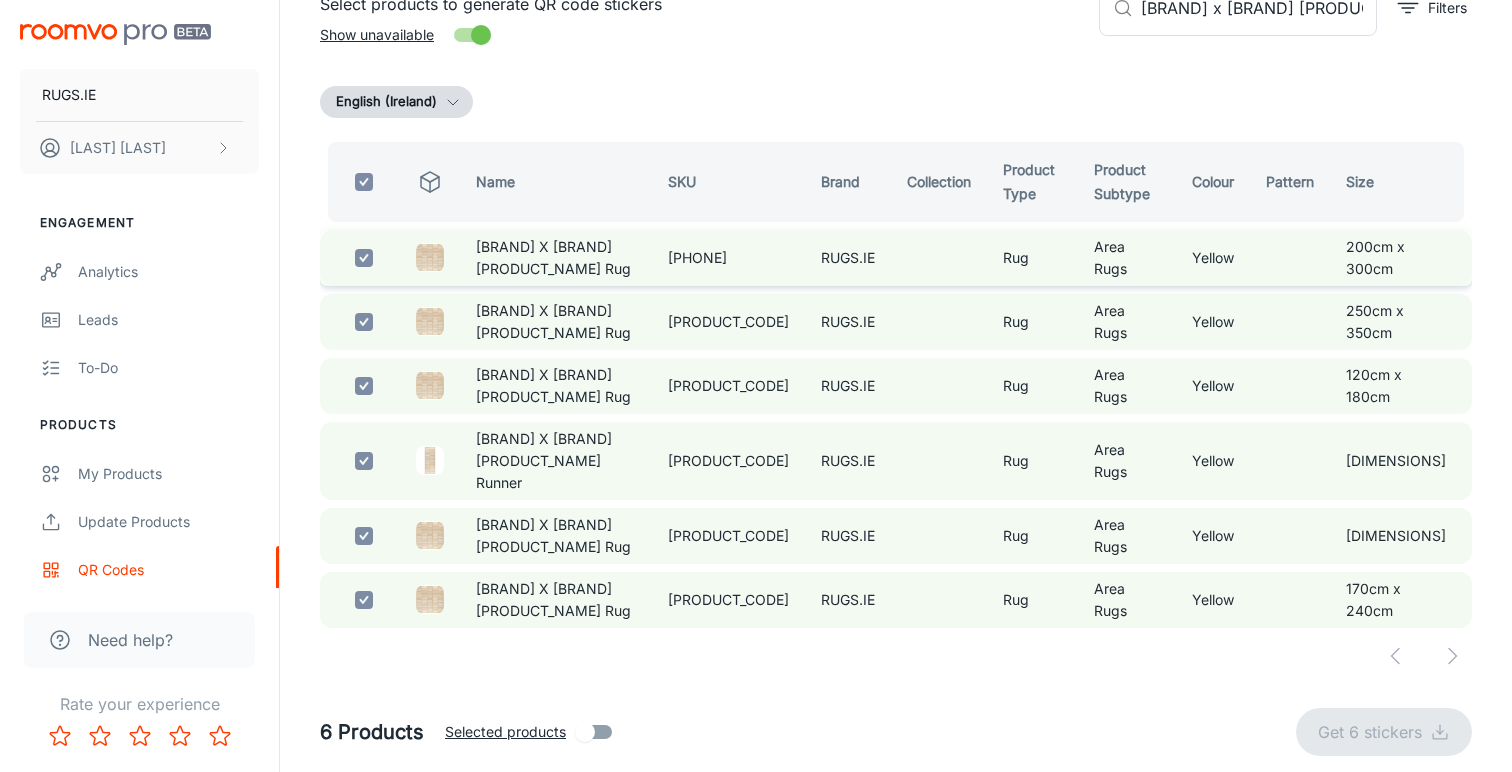 checkbox on "false" 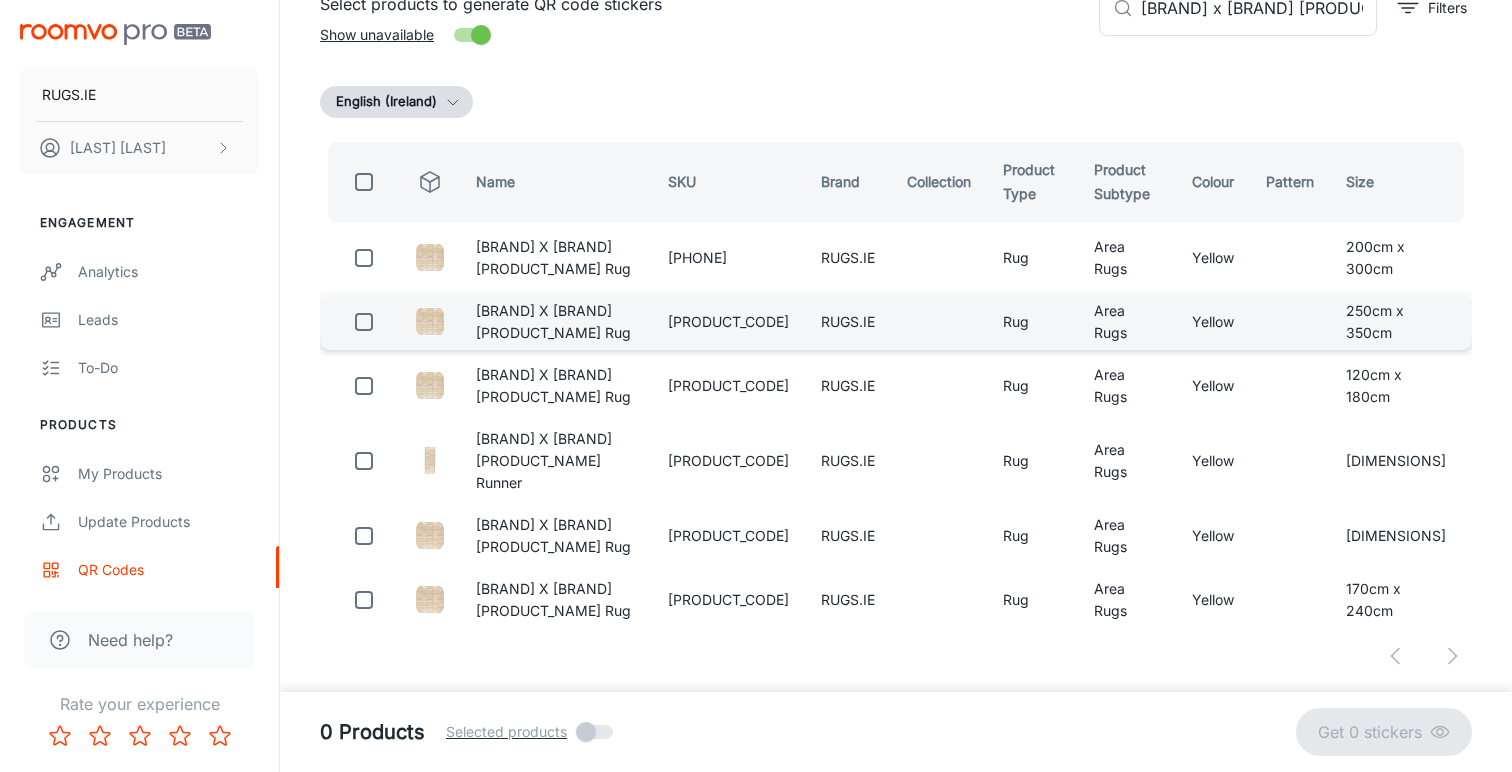 scroll, scrollTop: 263, scrollLeft: 0, axis: vertical 